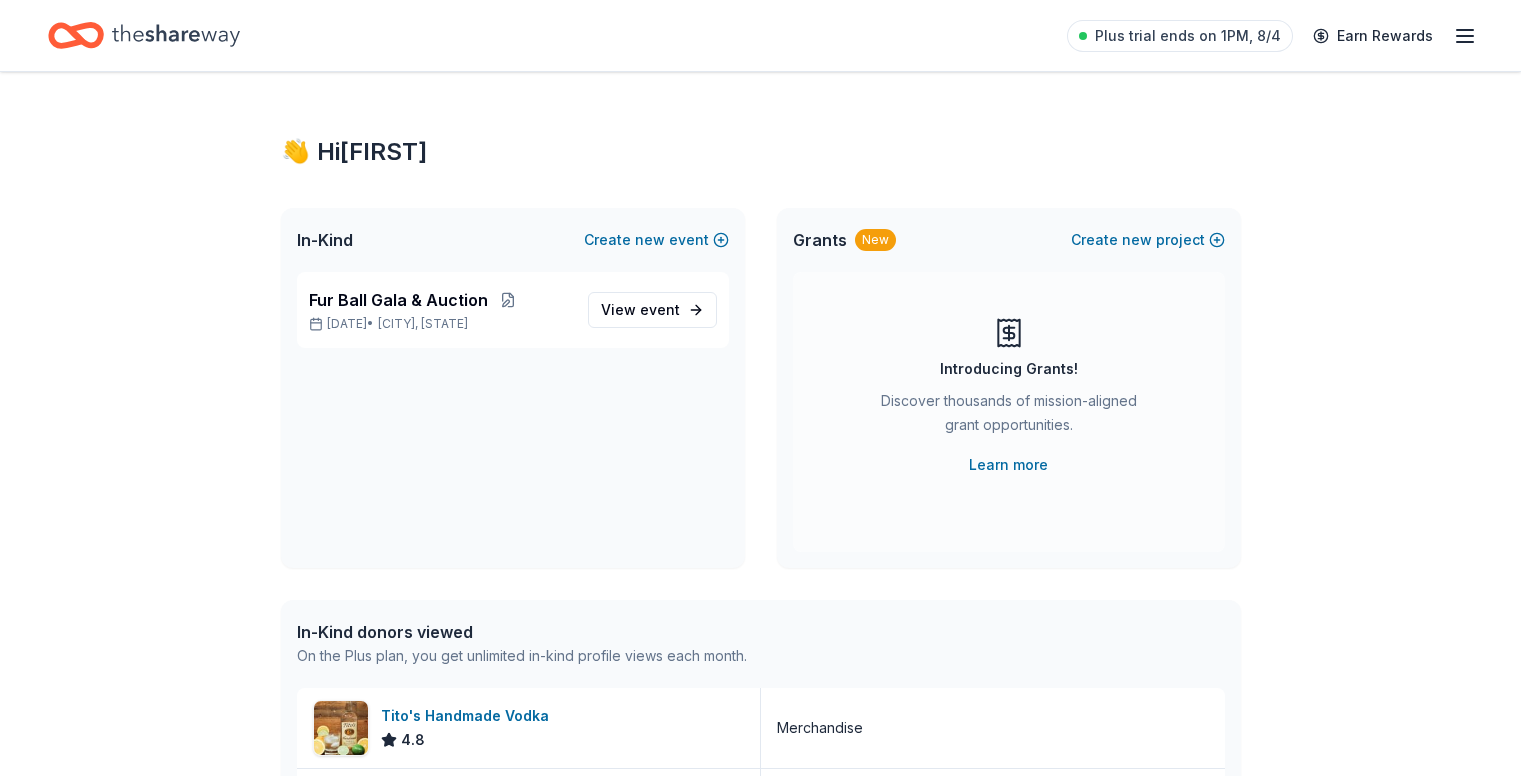 scroll, scrollTop: 0, scrollLeft: 0, axis: both 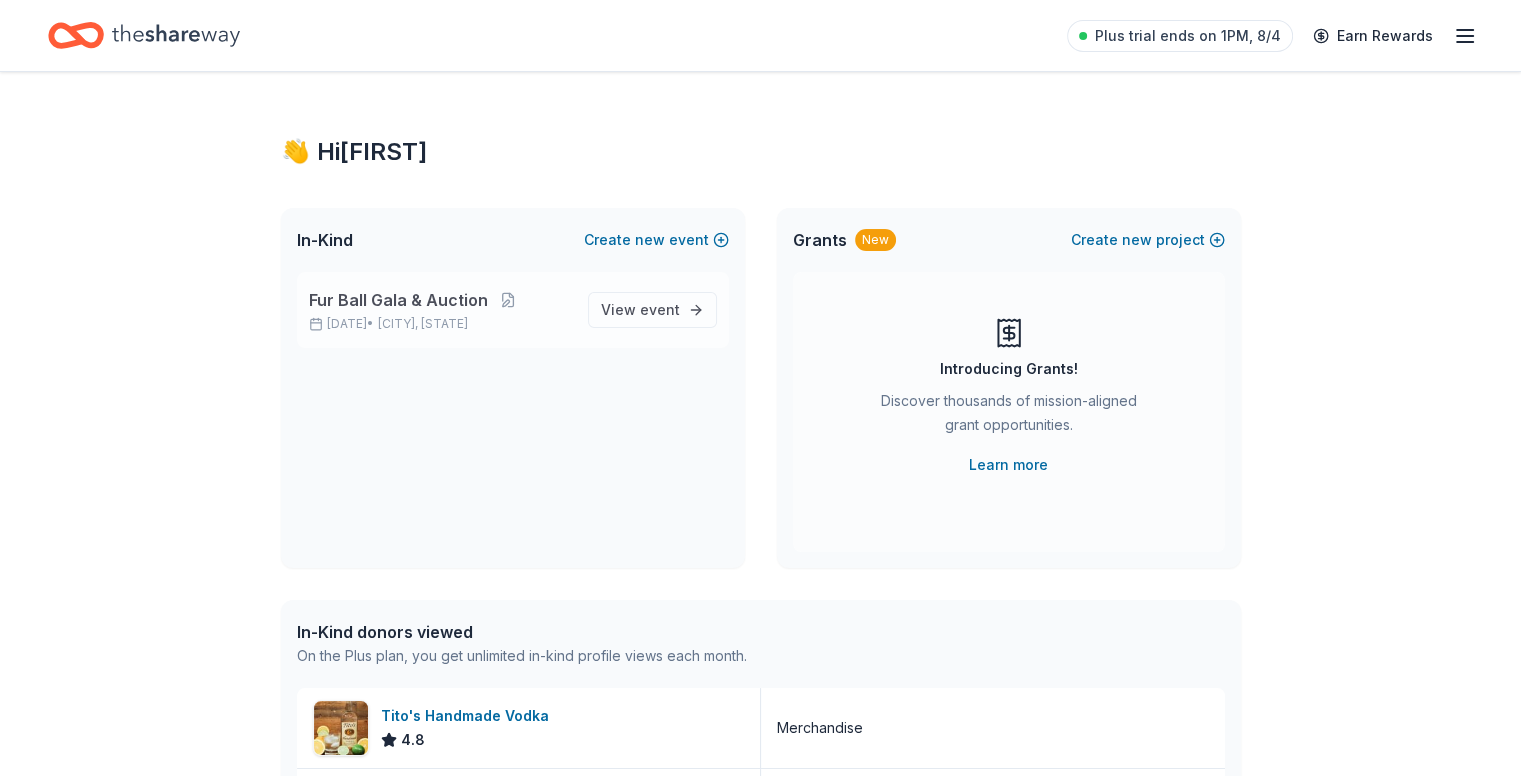click on "Fur Ball Gala & Auction" at bounding box center [440, 300] 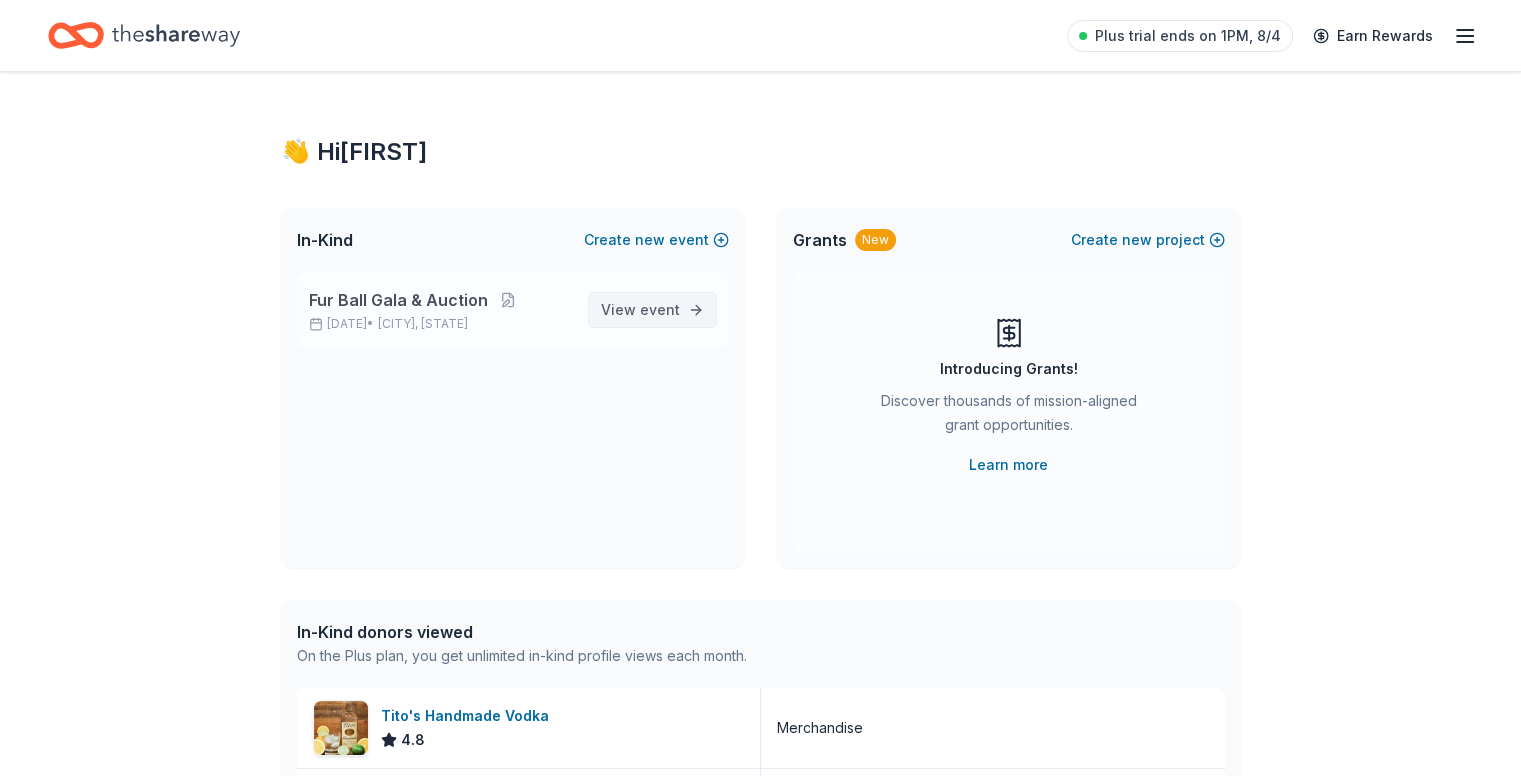 click on "View   event" at bounding box center [652, 310] 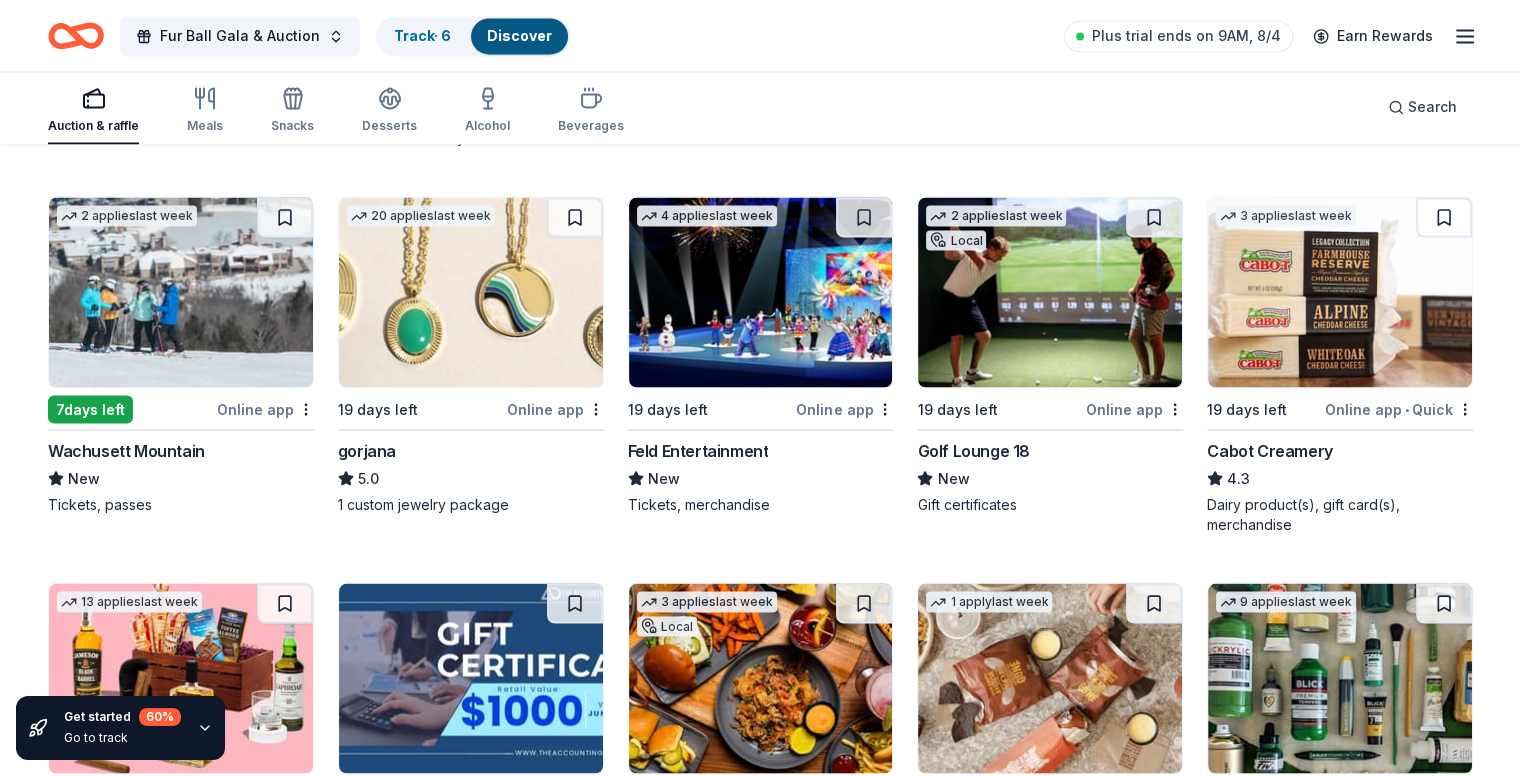 scroll, scrollTop: 3640, scrollLeft: 0, axis: vertical 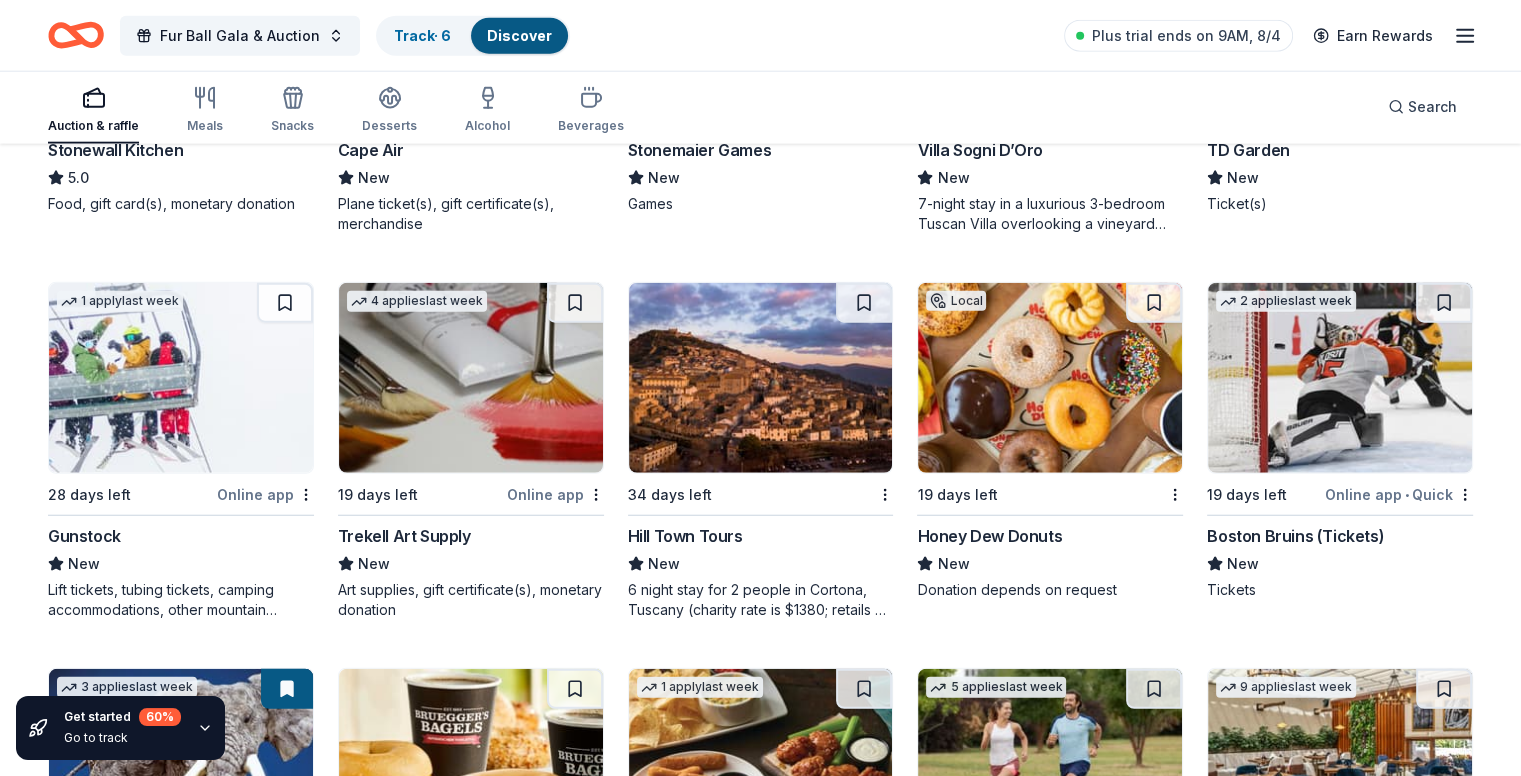 drag, startPoint x: 761, startPoint y: 390, endPoint x: 1063, endPoint y: 442, distance: 306.44412 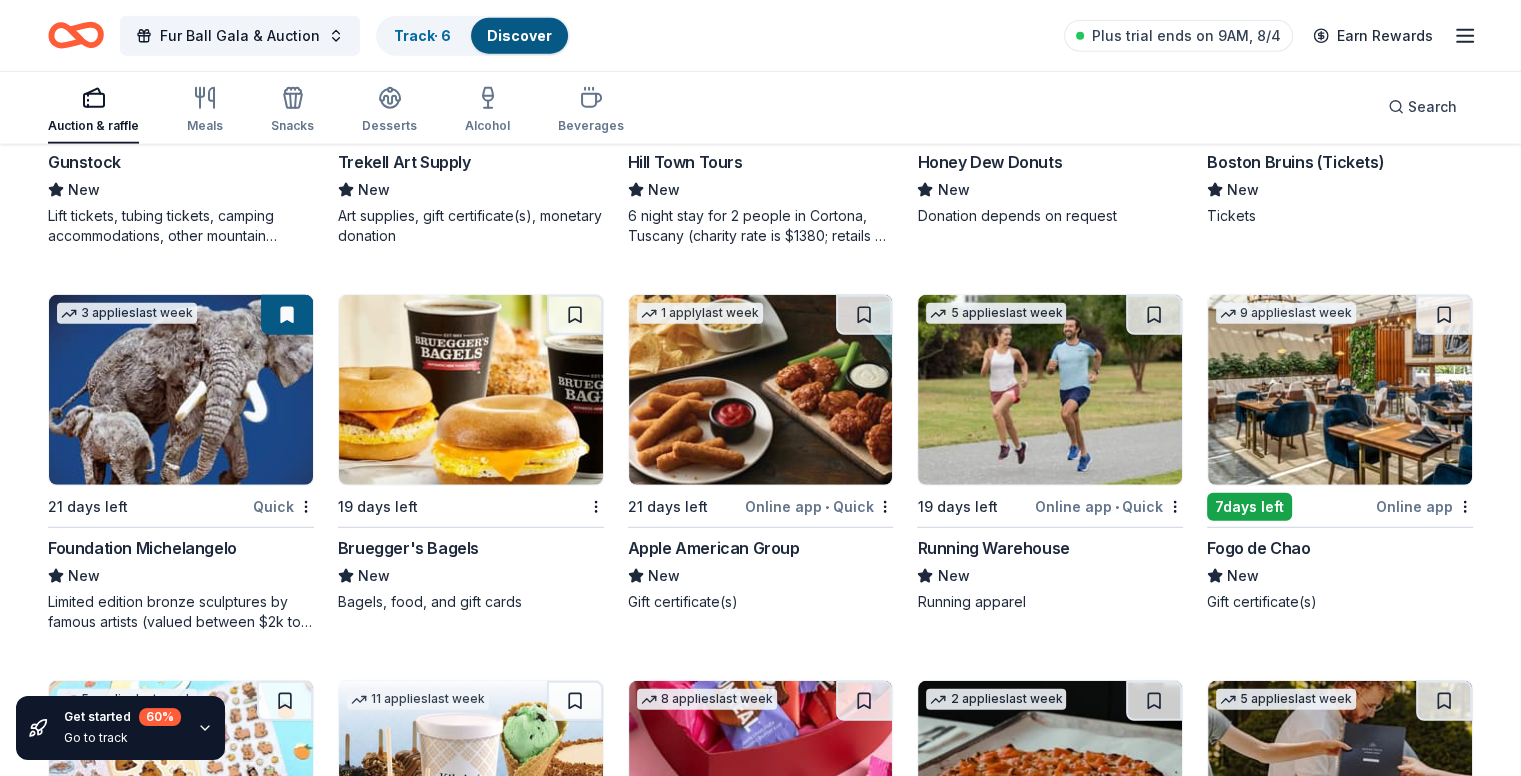 scroll, scrollTop: 5484, scrollLeft: 0, axis: vertical 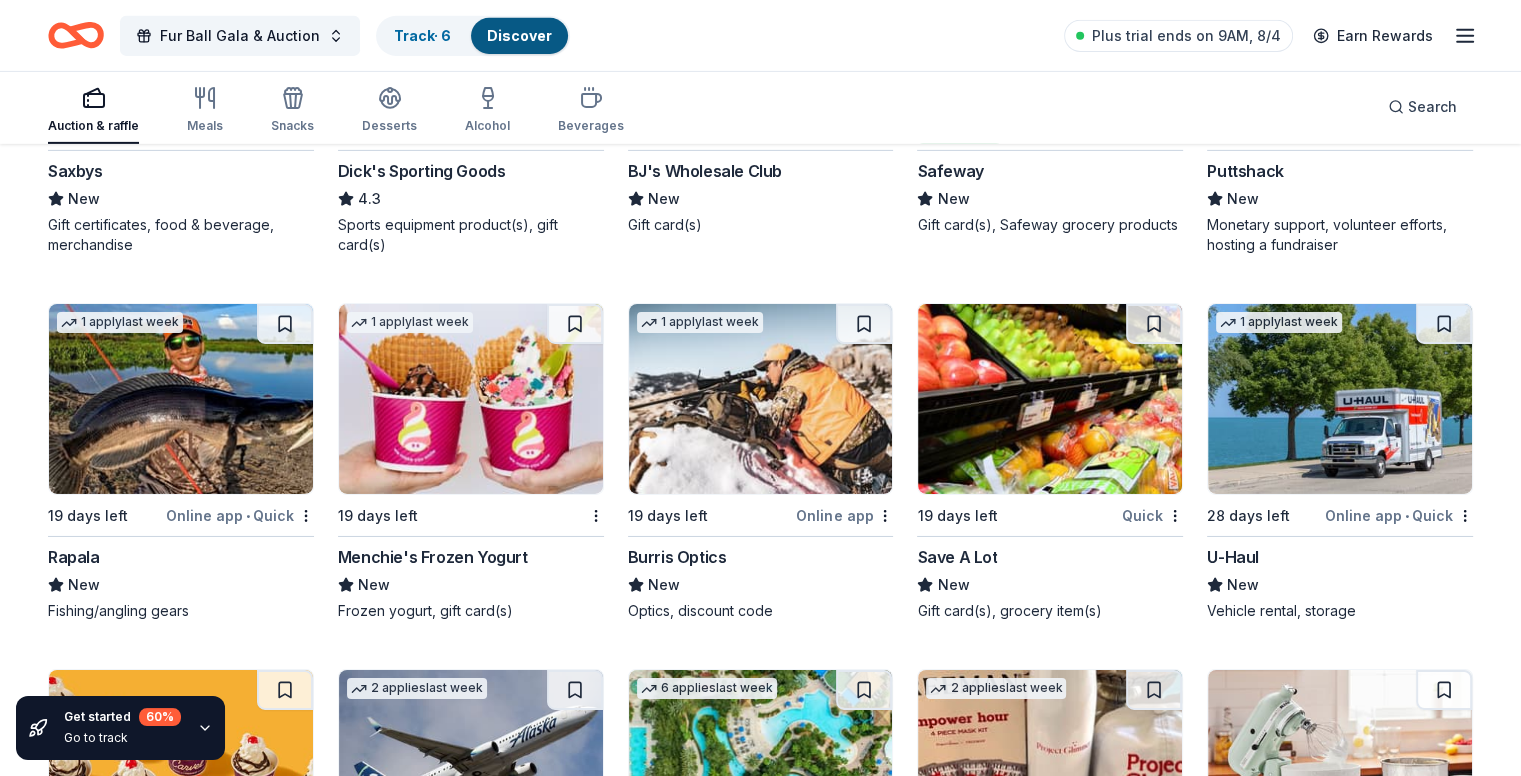 drag, startPoint x: 1294, startPoint y: 413, endPoint x: 1496, endPoint y: 449, distance: 205.18285 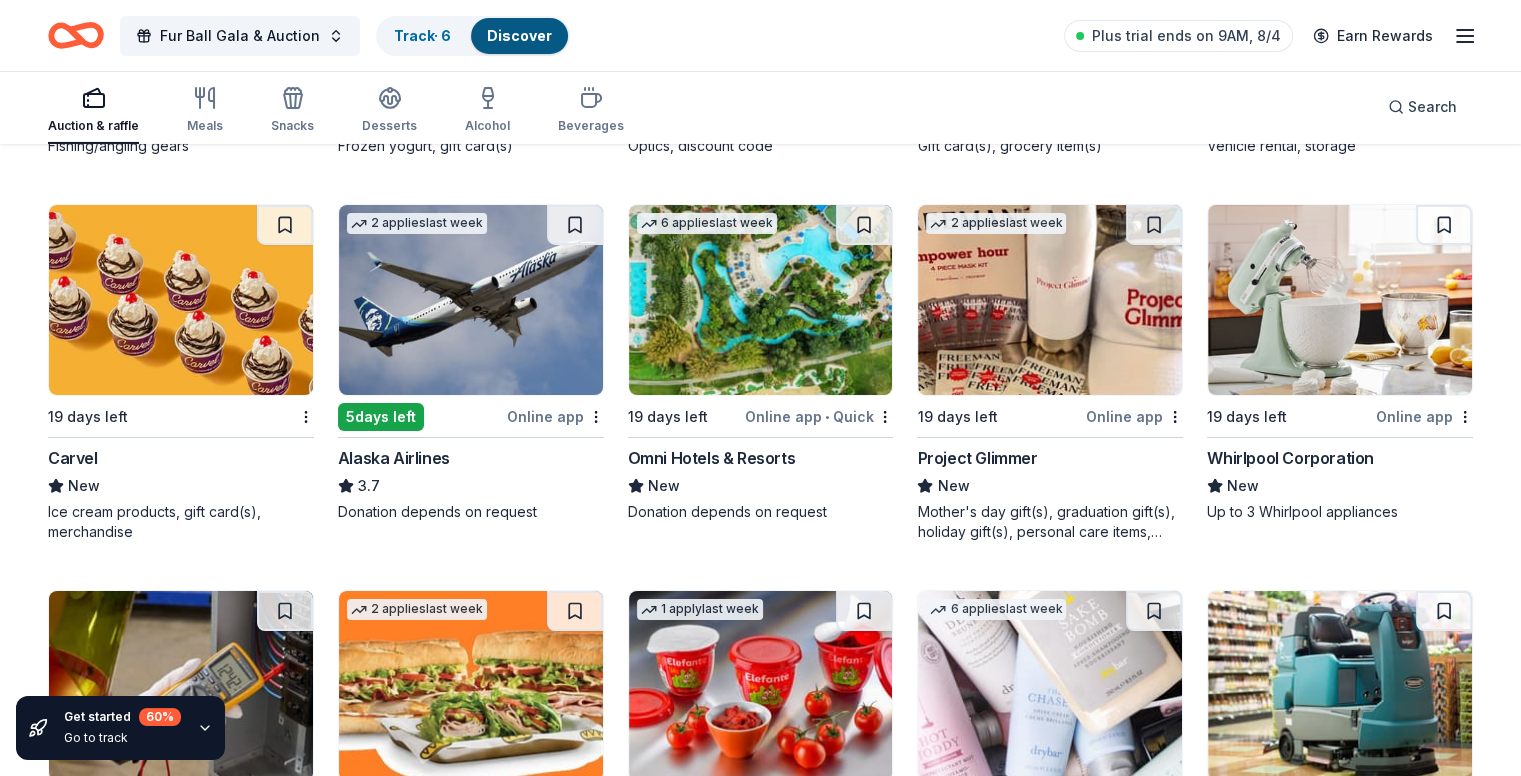 scroll, scrollTop: 7107, scrollLeft: 0, axis: vertical 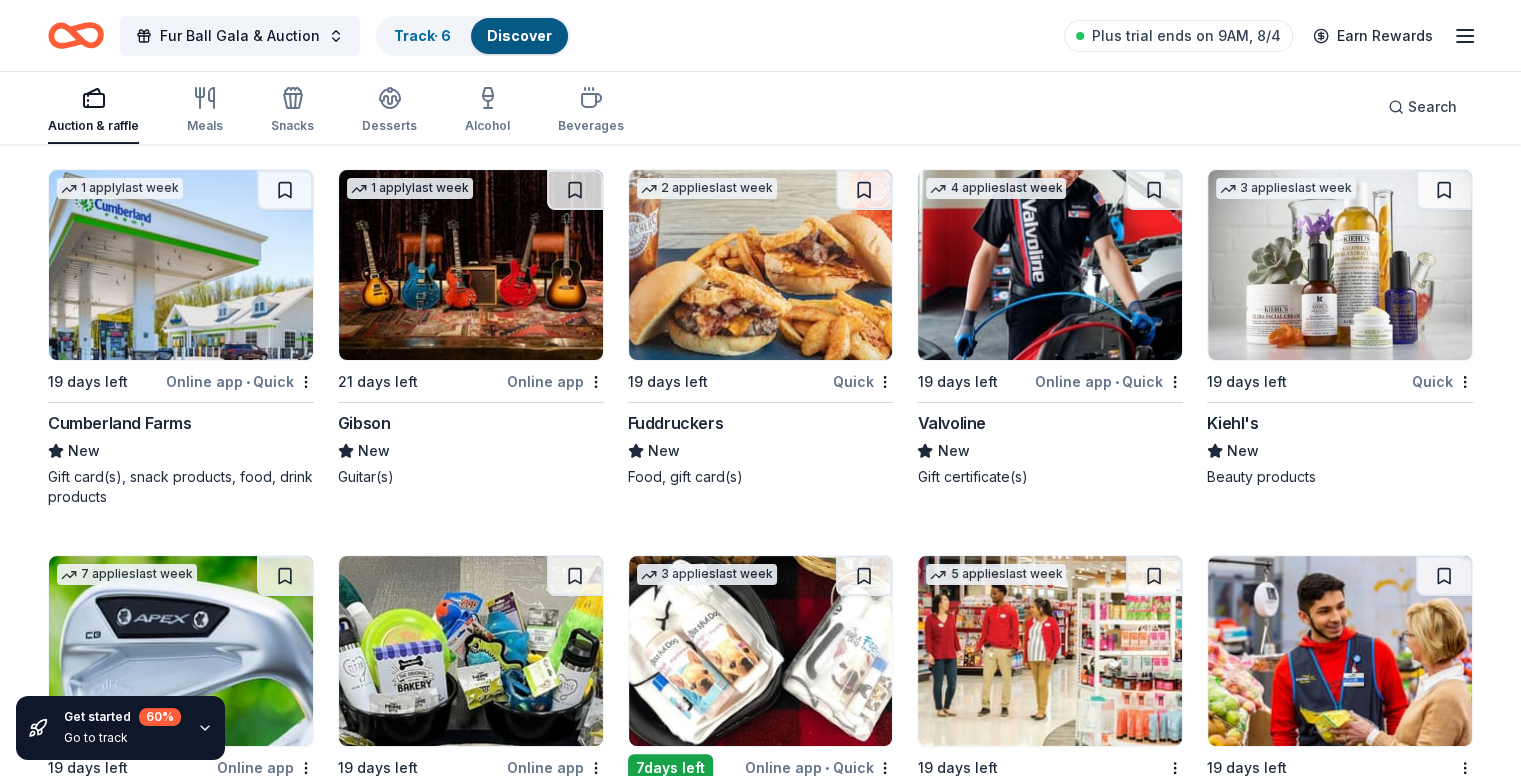 drag, startPoint x: 488, startPoint y: 273, endPoint x: 813, endPoint y: 128, distance: 355.87918 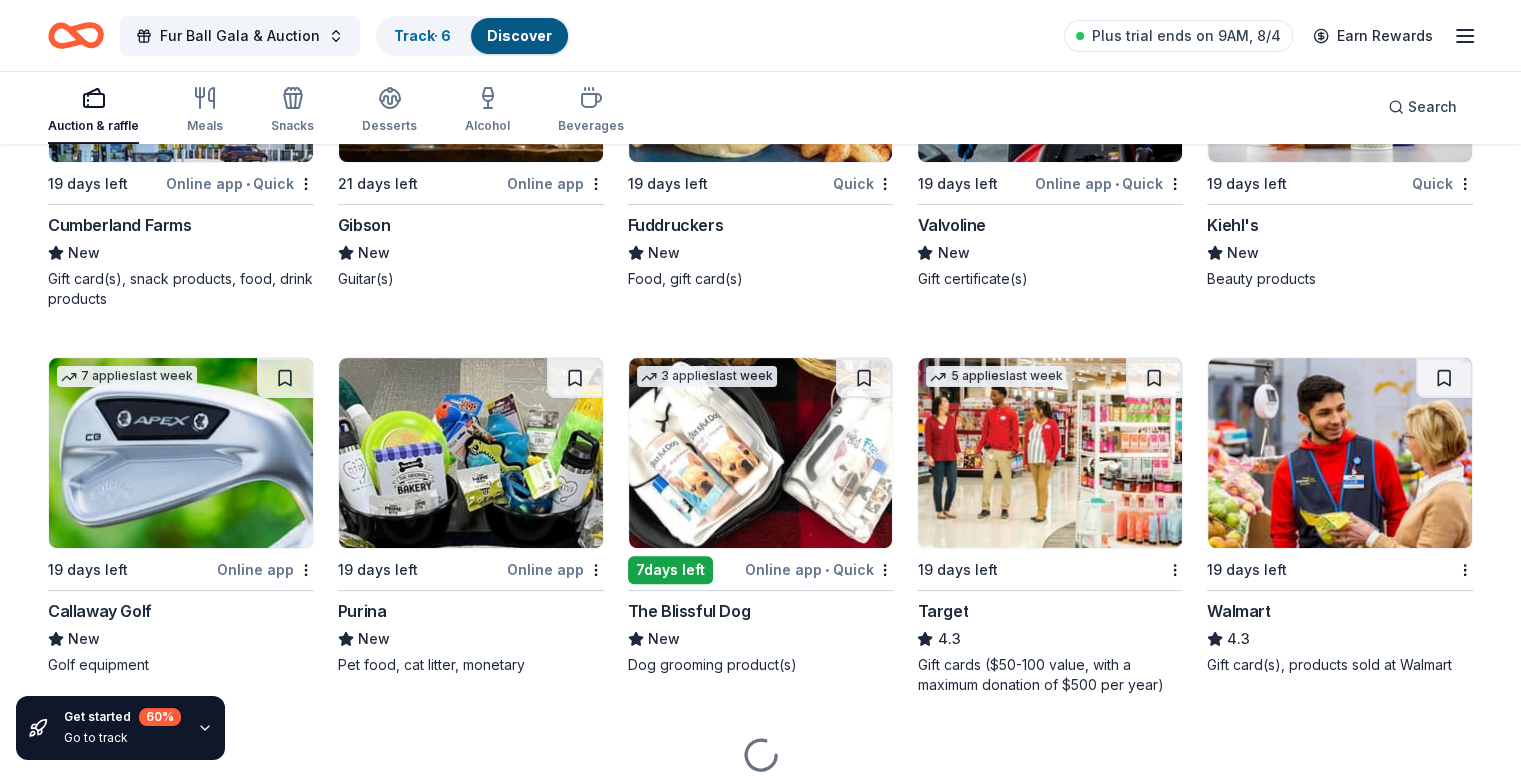 scroll, scrollTop: 8150, scrollLeft: 0, axis: vertical 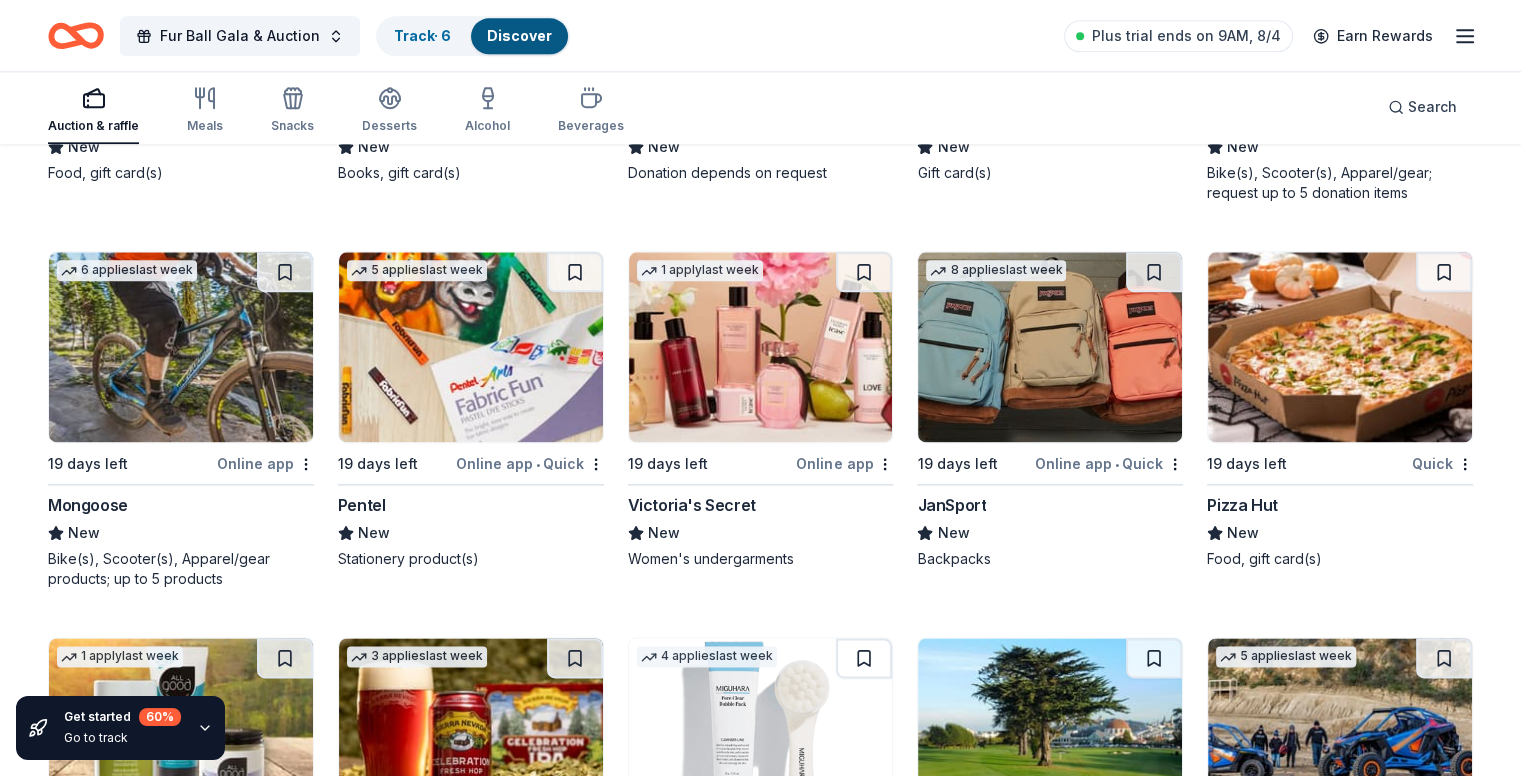 click at bounding box center [471, 347] 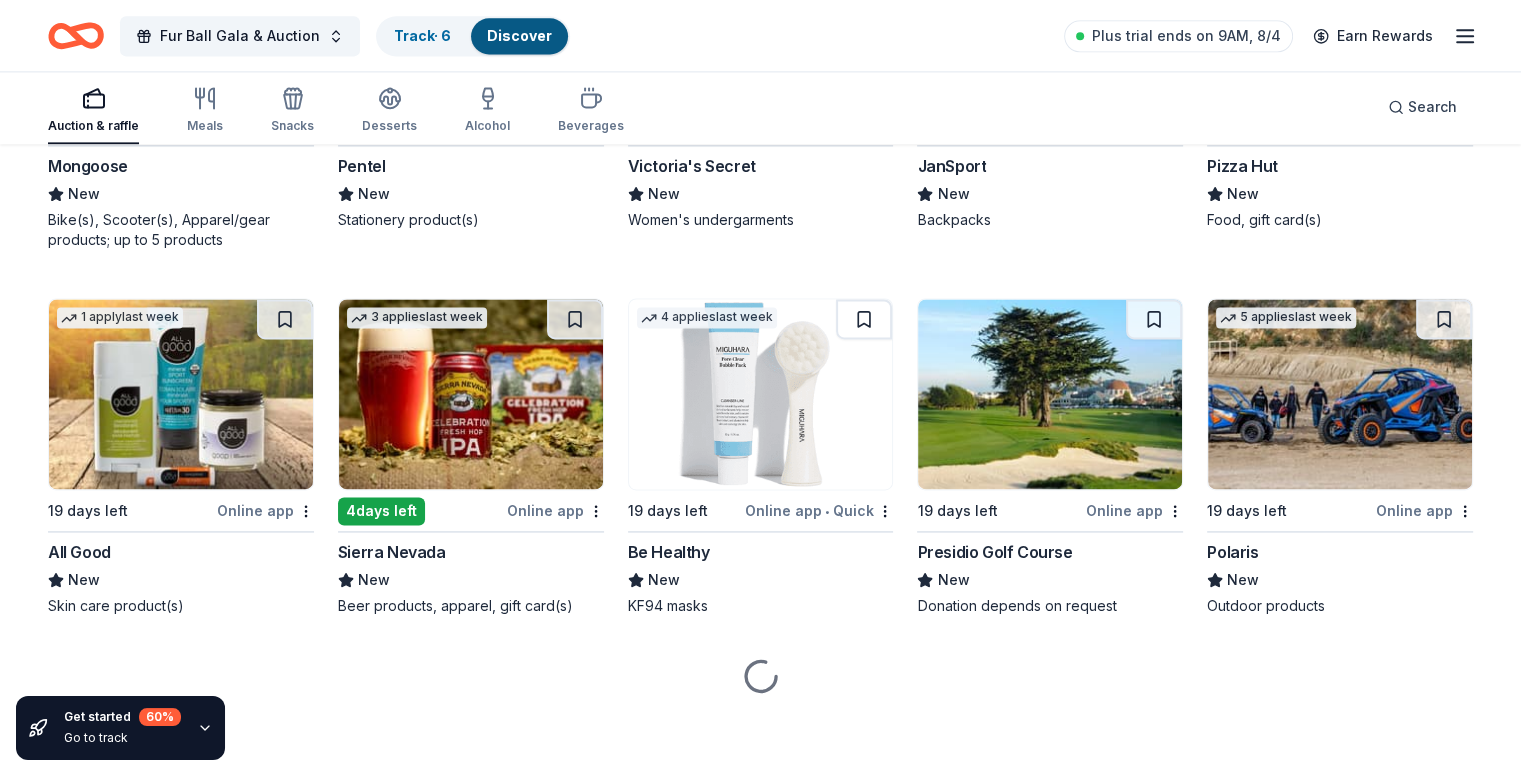 scroll, scrollTop: 10425, scrollLeft: 0, axis: vertical 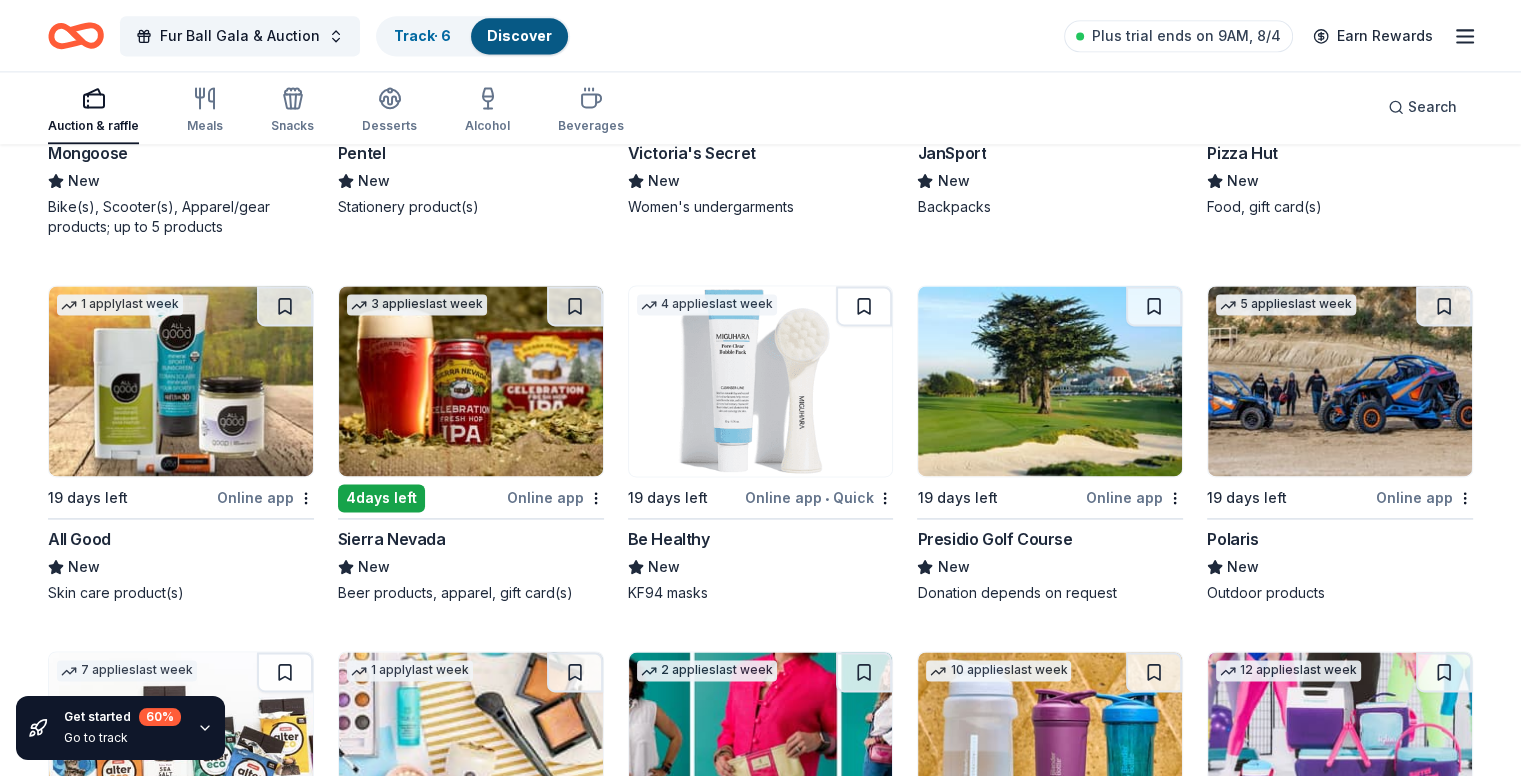 click at bounding box center (181, 381) 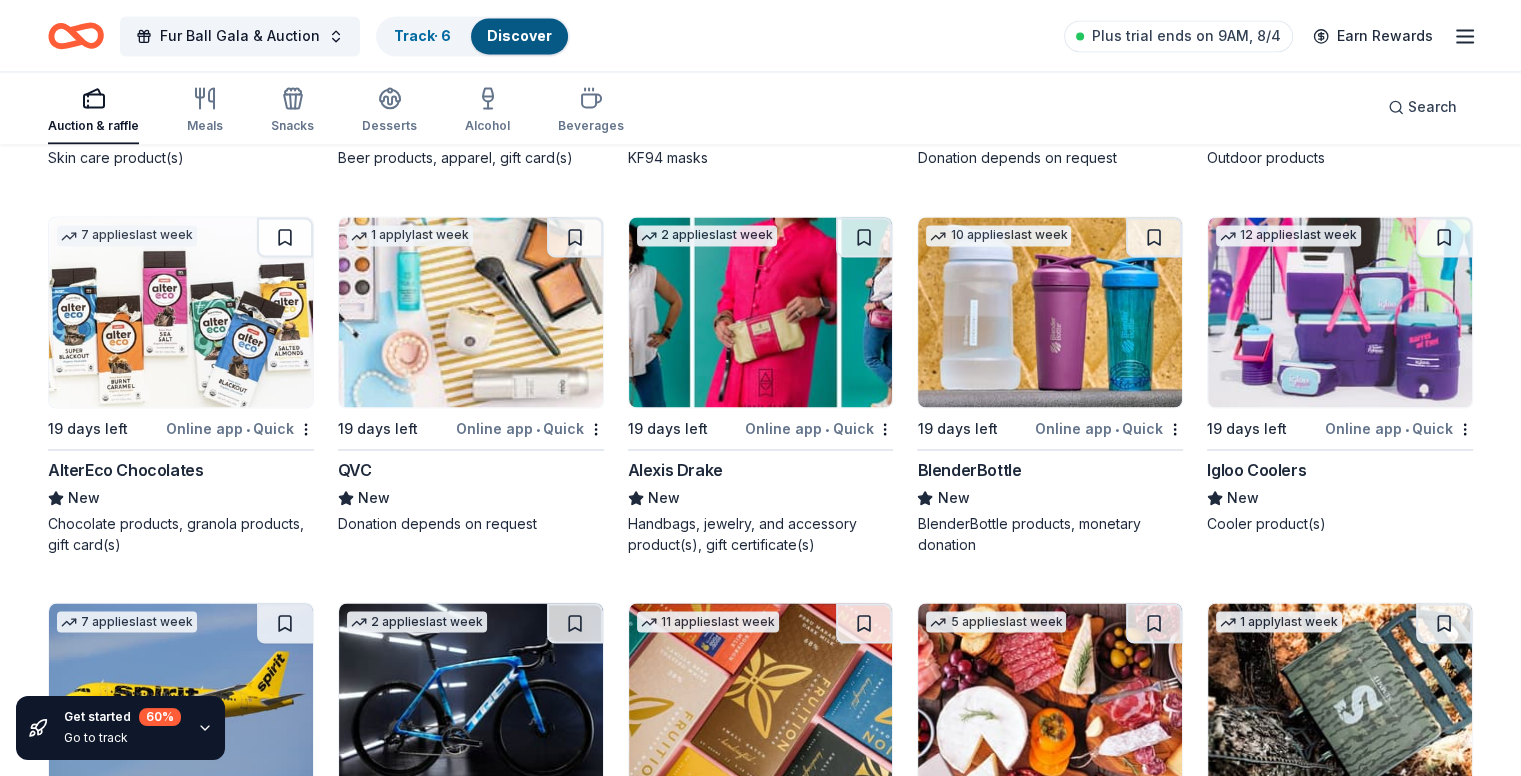 scroll, scrollTop: 10925, scrollLeft: 0, axis: vertical 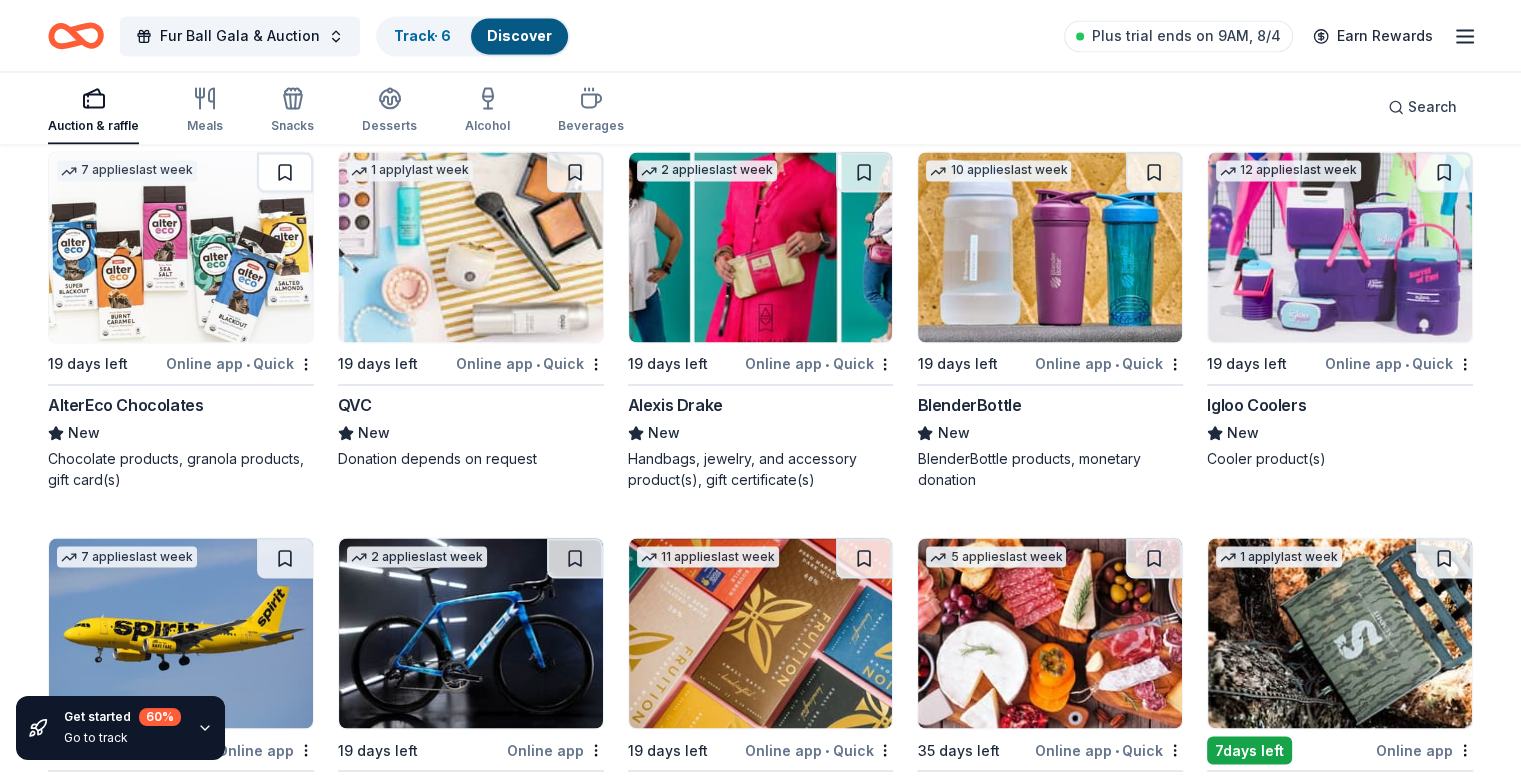click at bounding box center [181, 247] 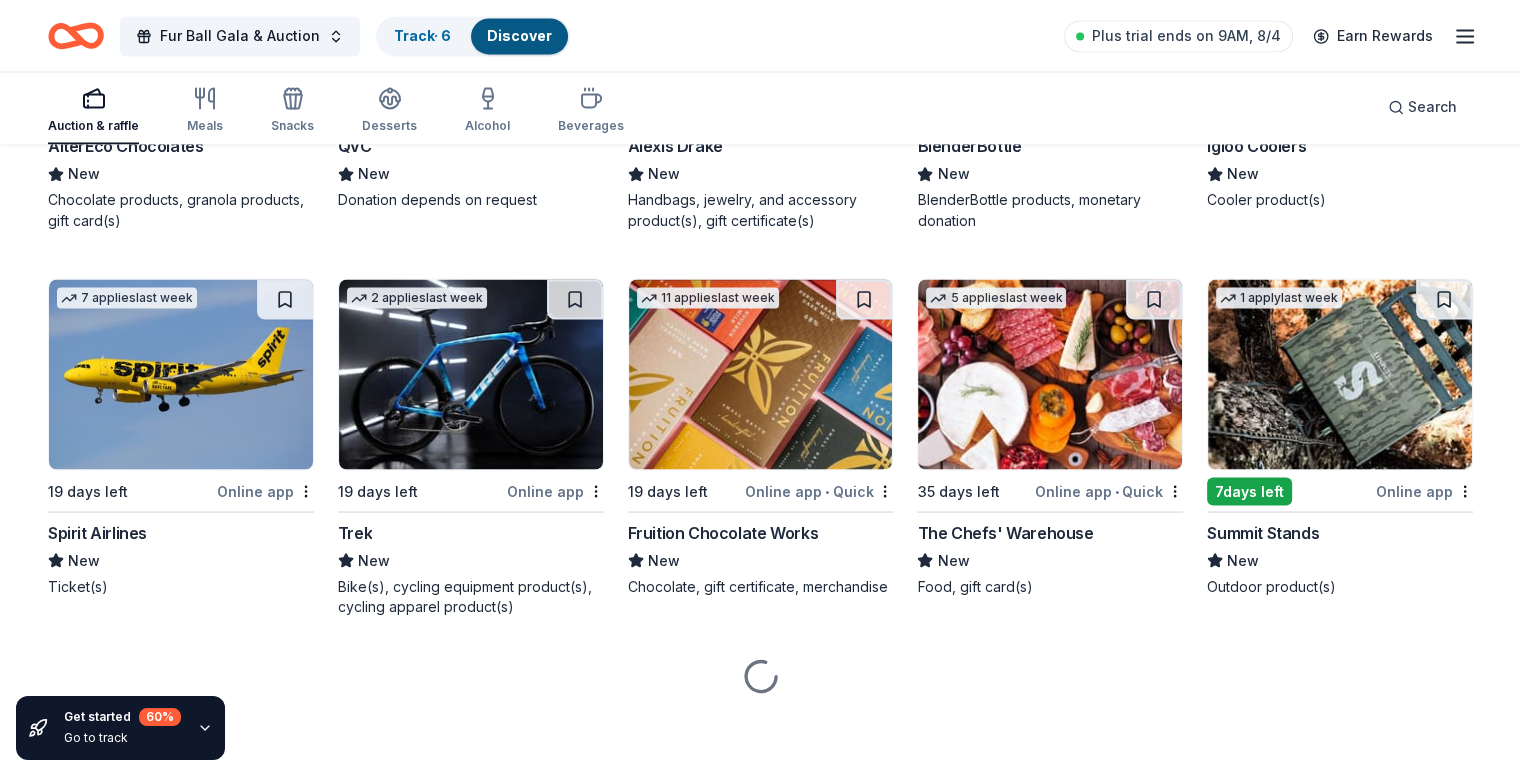scroll, scrollTop: 11196, scrollLeft: 0, axis: vertical 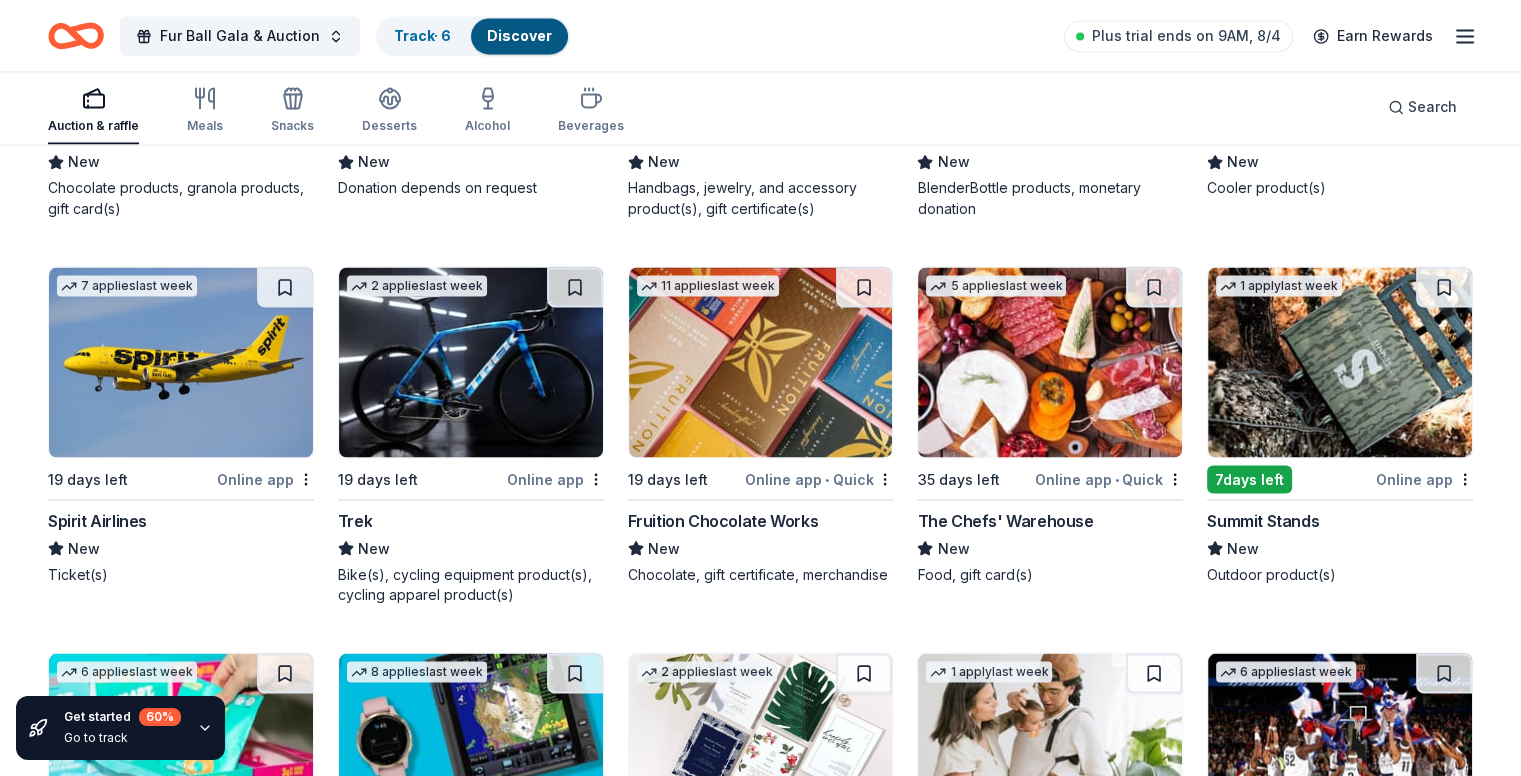 click at bounding box center [181, 362] 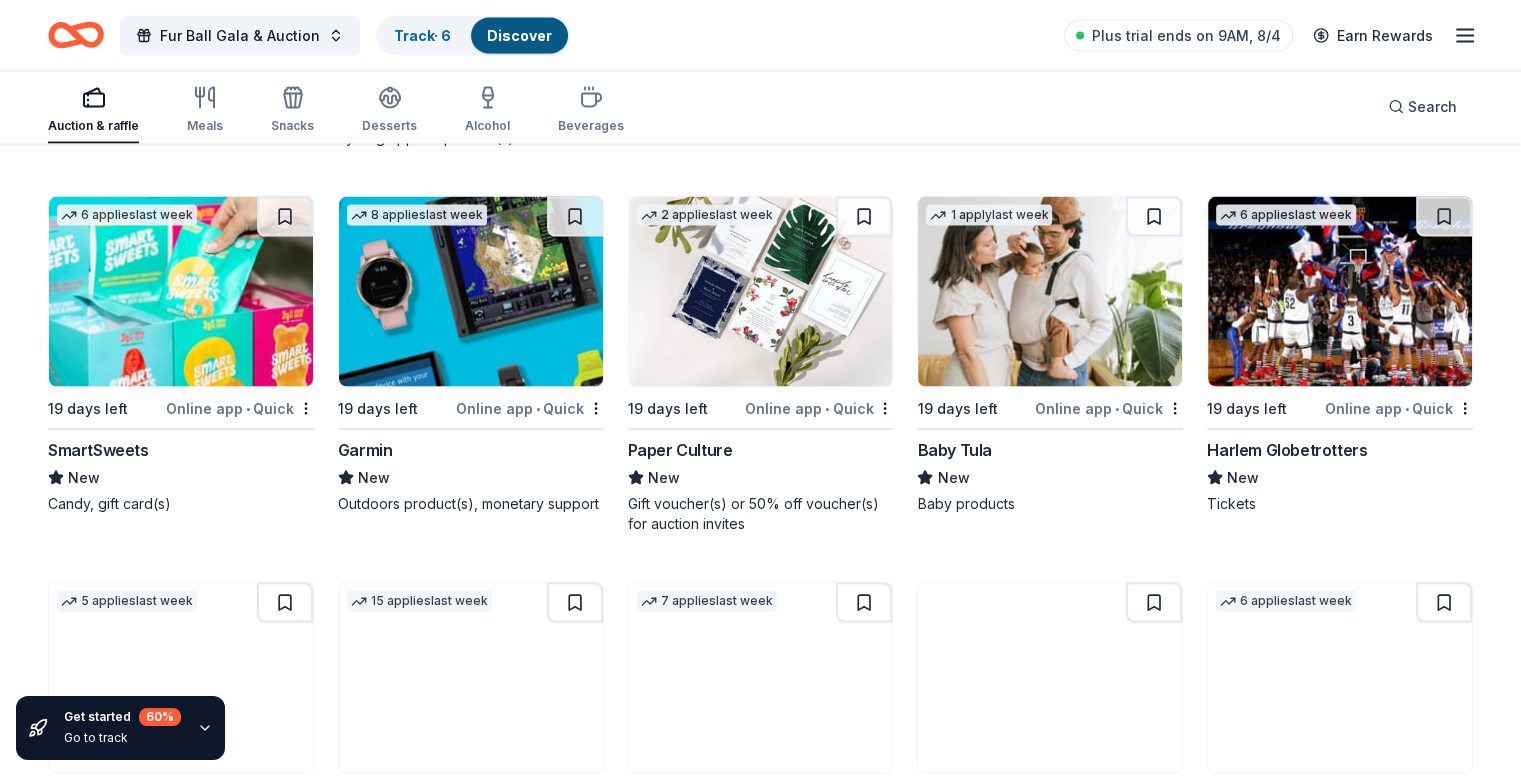 scroll, scrollTop: 11696, scrollLeft: 0, axis: vertical 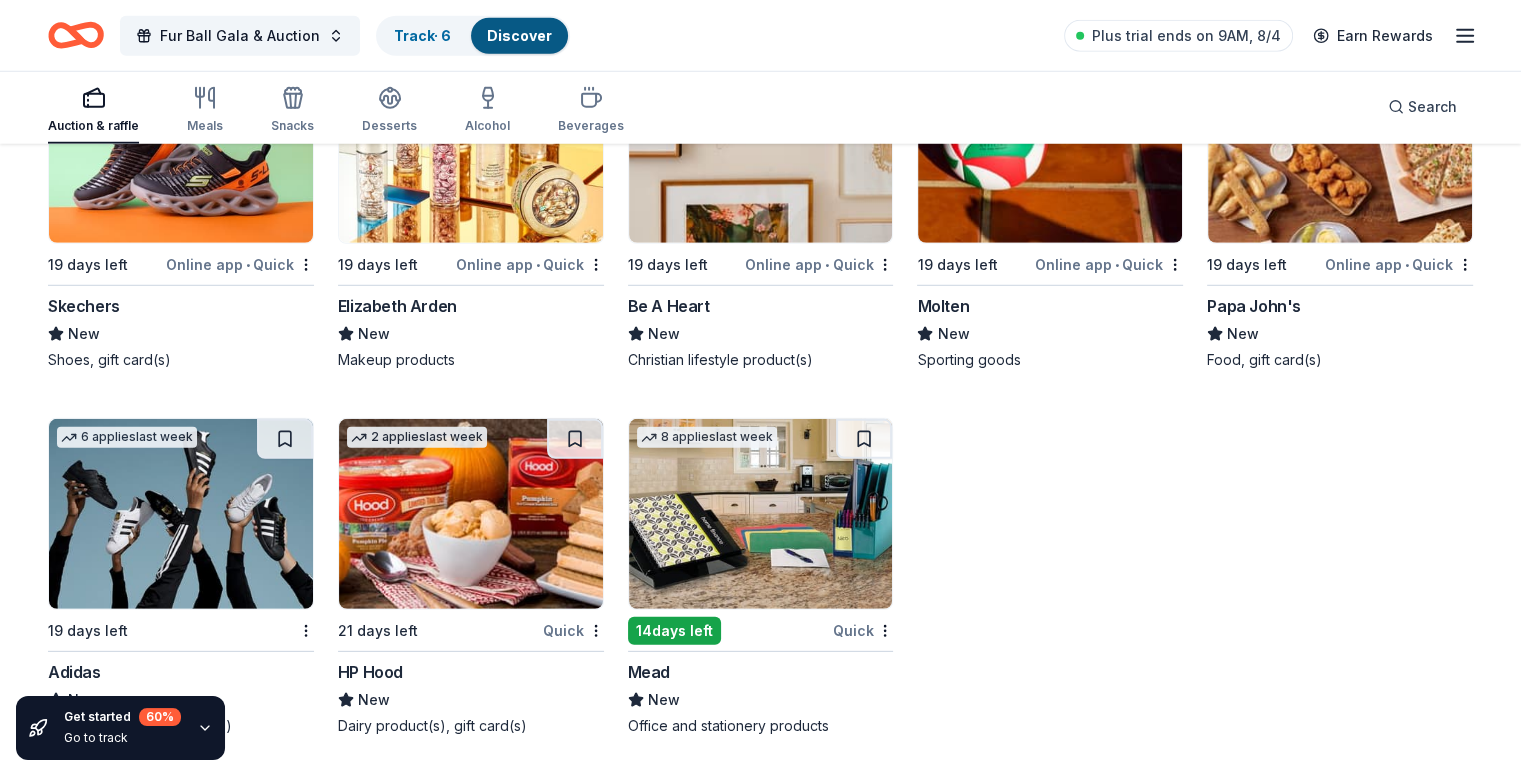click 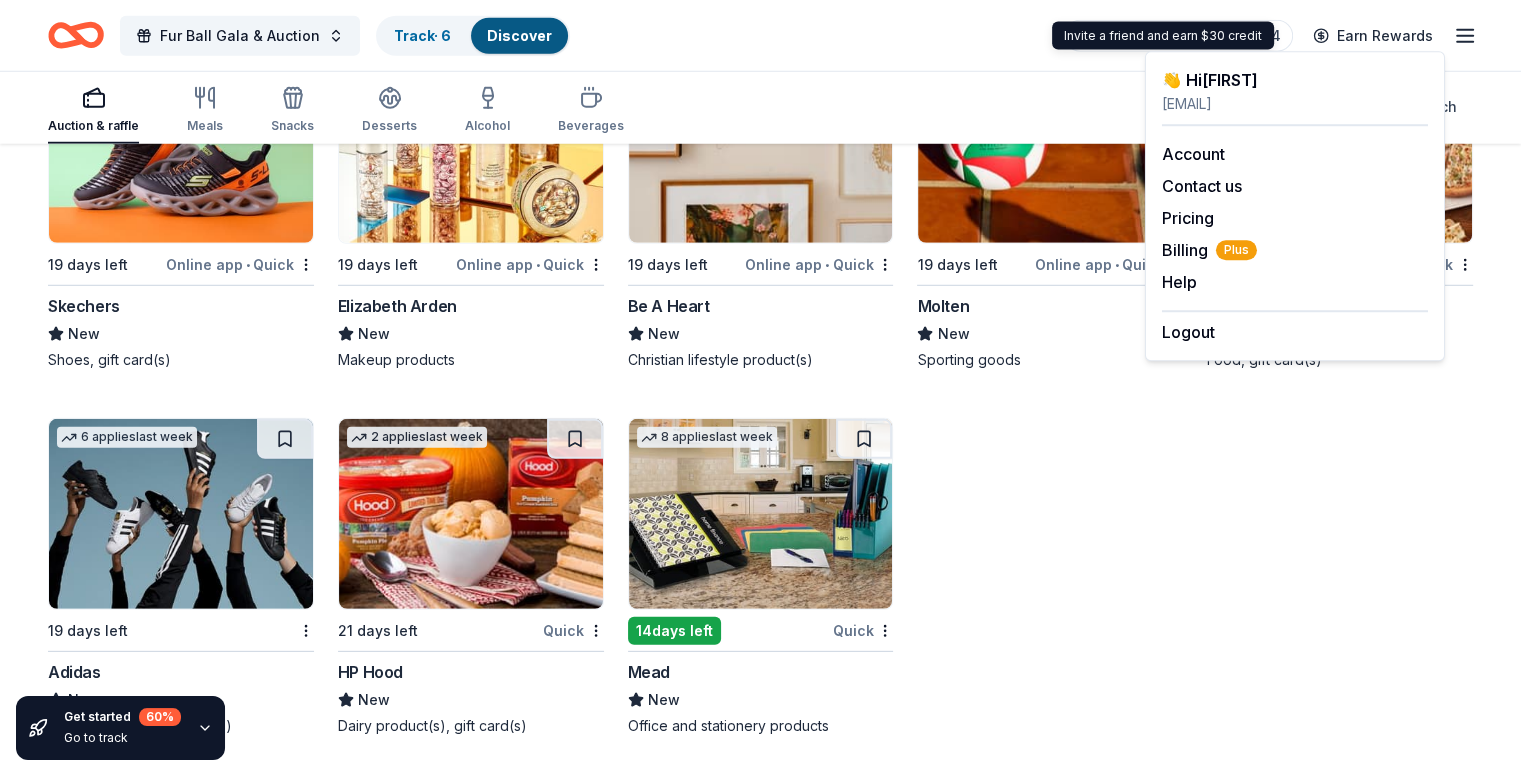 click on "Plus trial ends on 9AM, 8/4 Earn Rewards" at bounding box center (1270, 35) 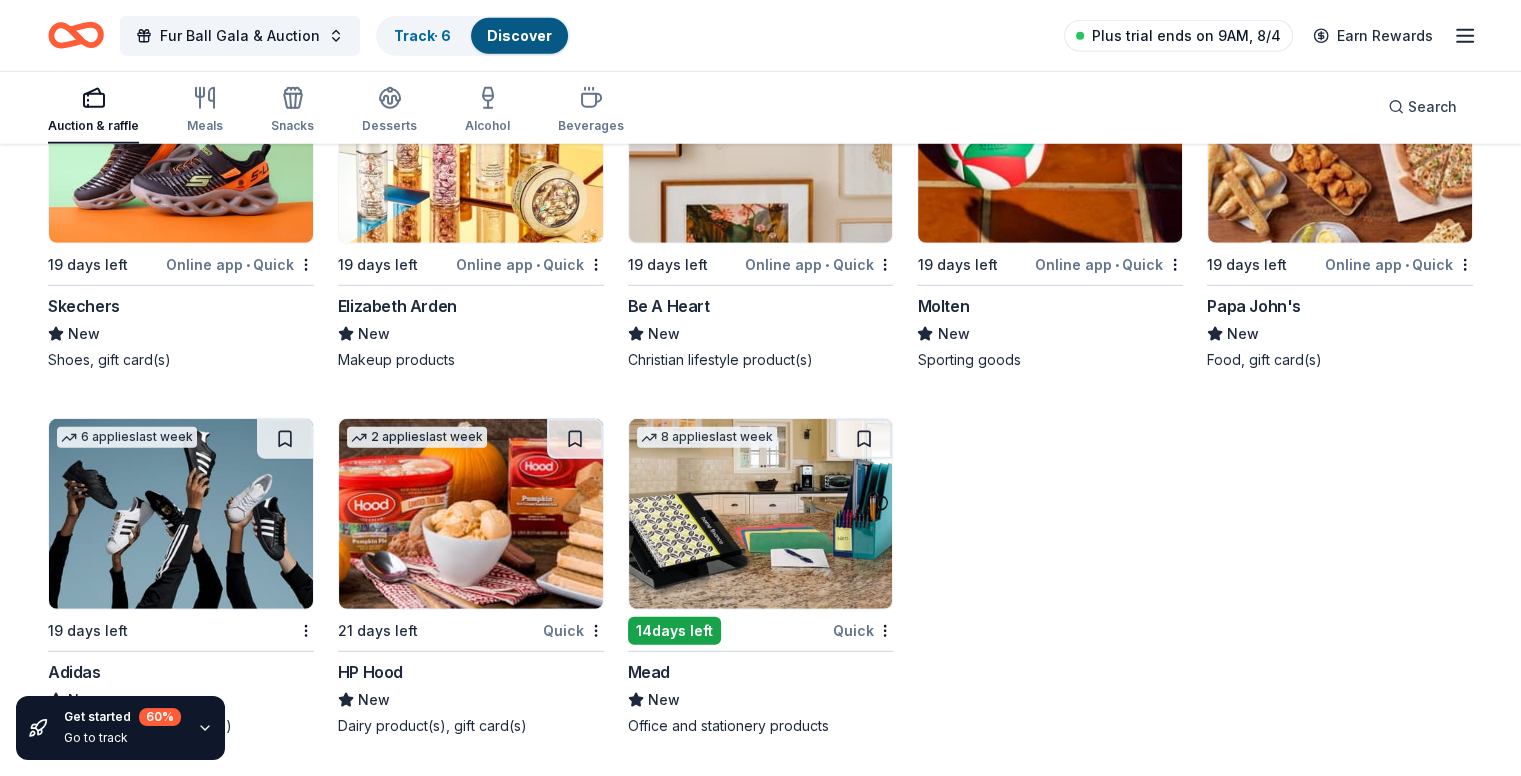 click on "Plus trial ends on 9AM, 8/4" at bounding box center (1186, 36) 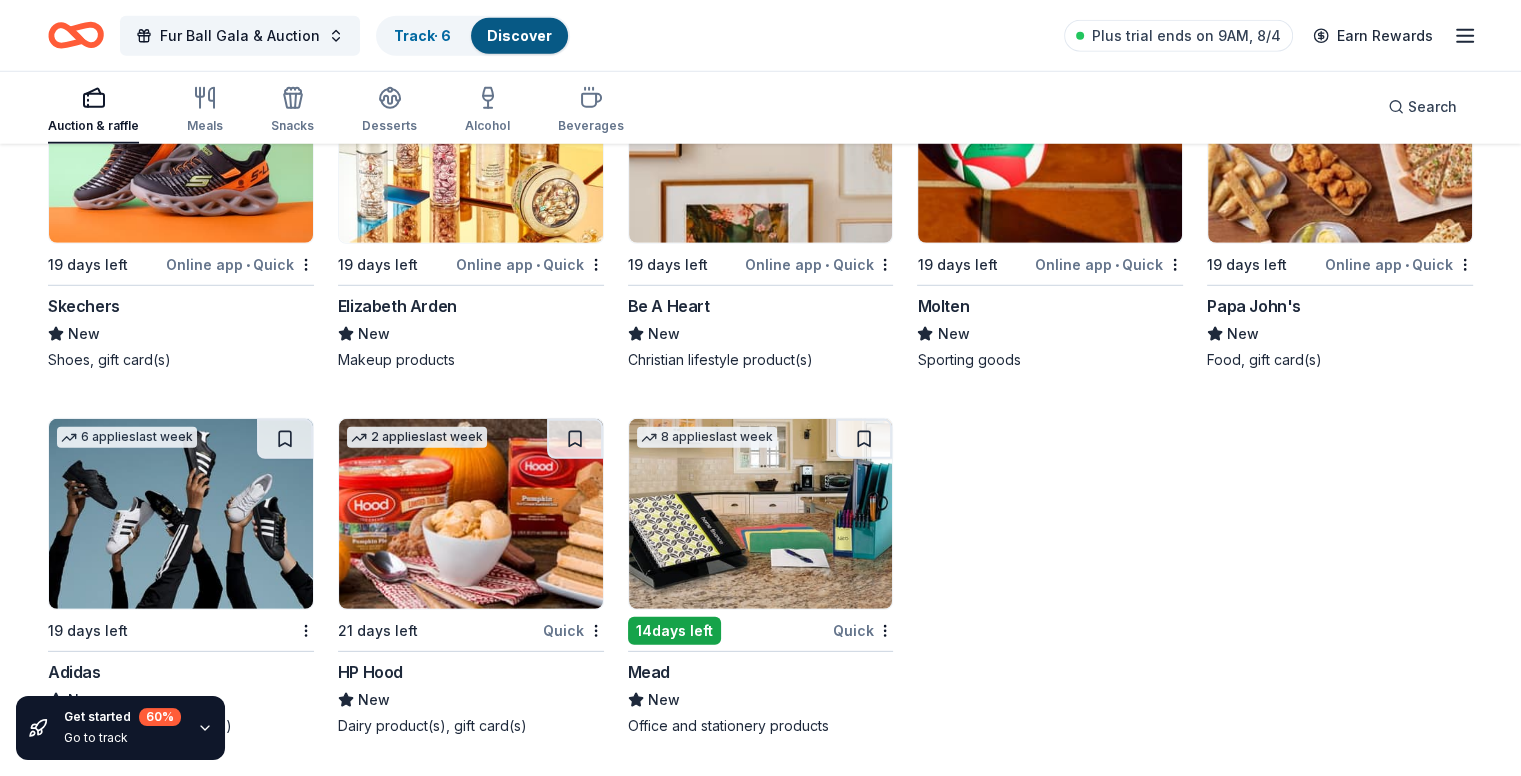 click 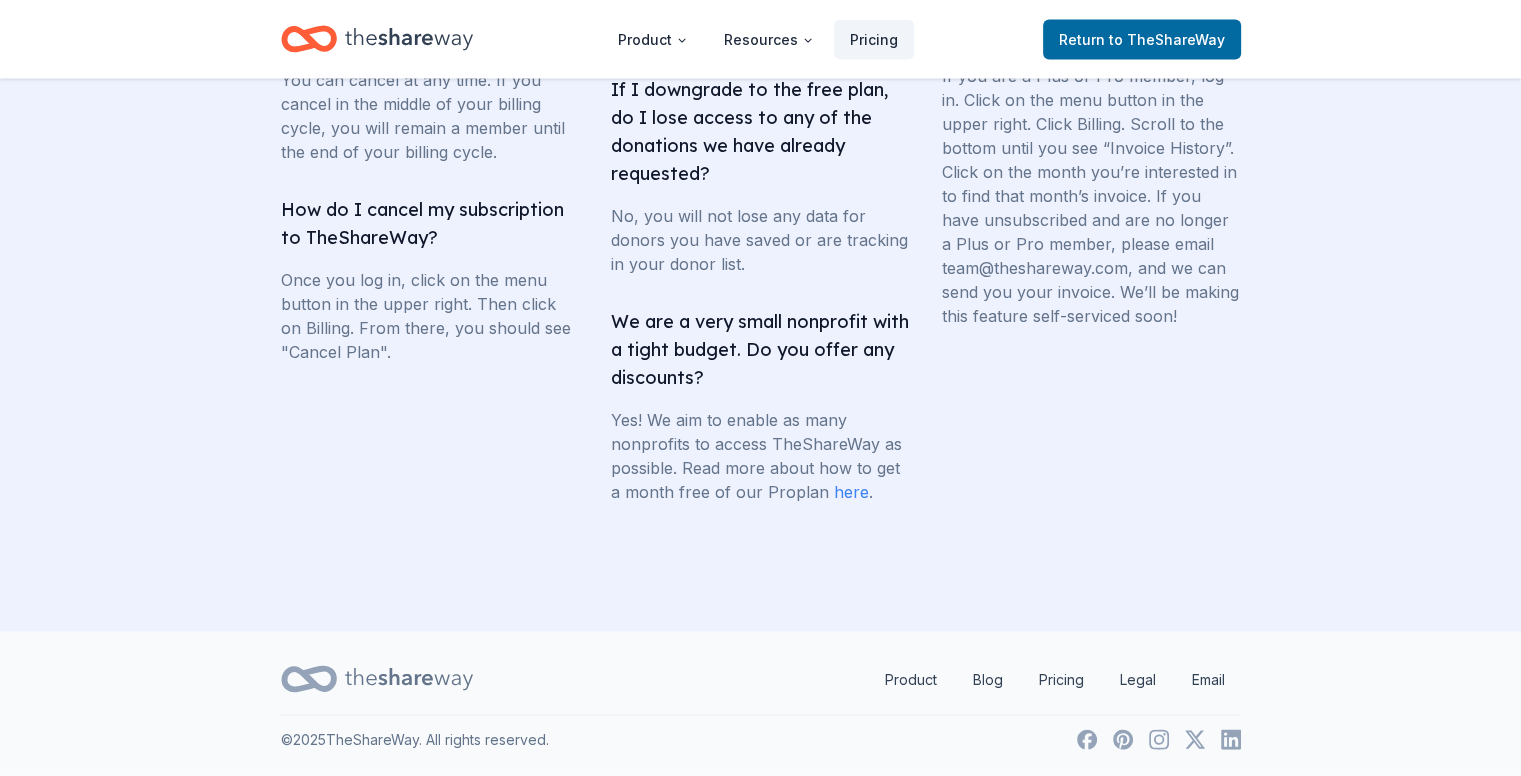 scroll, scrollTop: 0, scrollLeft: 0, axis: both 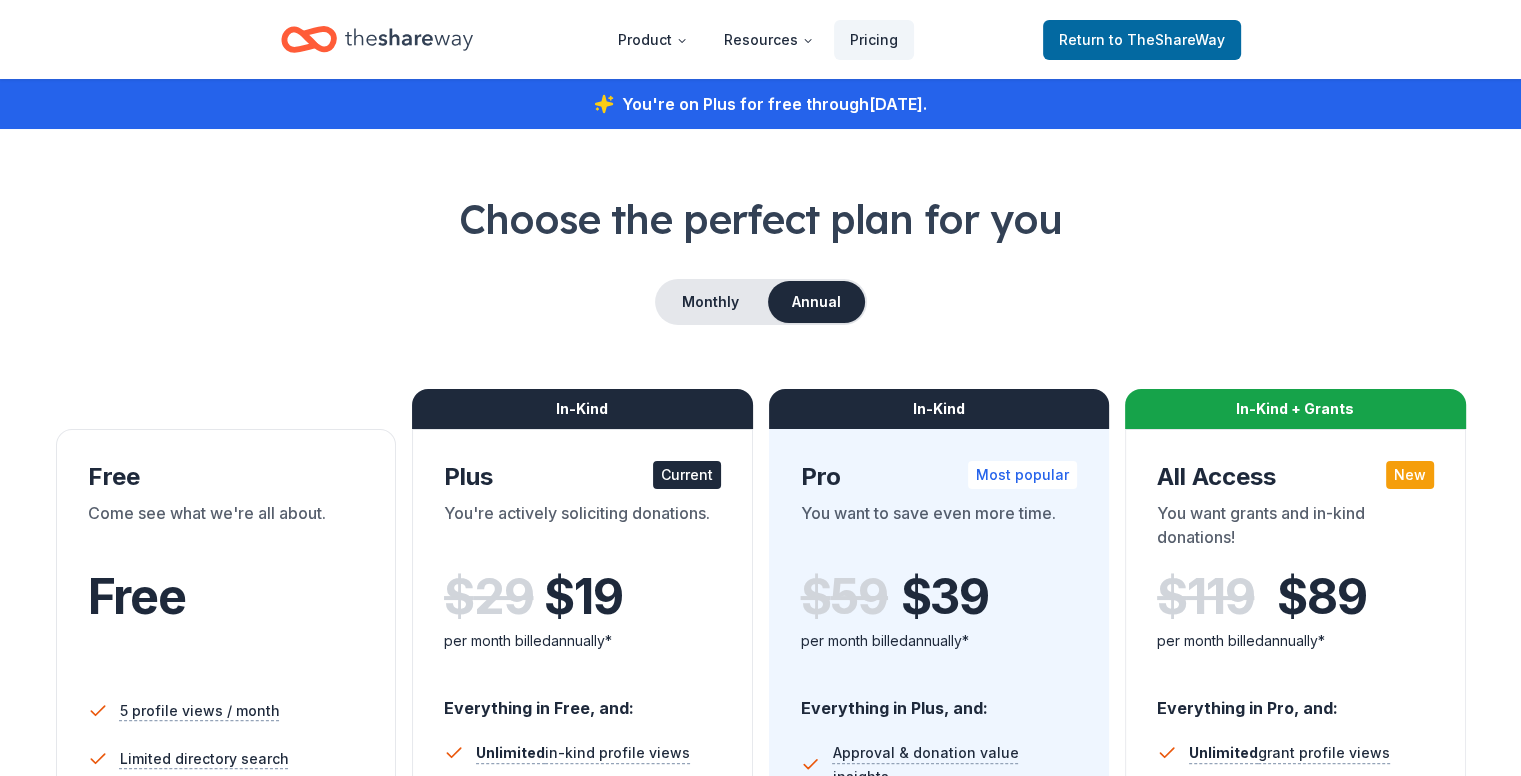 click on "You're on Plus for free through  August 04, 2025 . Choose the perfect plan for you Monthly Annual Free Come see what we're all about. Free 5 profile views / month Limited directory search 2 new donors / week (in-kind only) Track Reminder emails Up-to-date data In-Kind Plus Current You're actively soliciting donations. $ 29 $ 19 per month billed  annually* Everything in Free, and: Unlimited  in-kind profile views Full in-kind directory search 10 new in-kind donors / week Filter by new donors Sort donors in Track Limited copy & paste shortcuts * Saving $120 per year Change plan In-Kind Pro Most popular You want to save even more time. $ 59 $ 39 per month billed  annually* Everything in Plus, and: Approval & donation value insights Sort donors by approval rate Sort donors by donation value Sort donors by due date Export donors Unlimited  copy & paste shortcuts * Saving $240 per year Upgrade In-Kind + Grants All Access New You want grants and in-kind donations! $ 119 $ 89 per month billed  annually* Unlimited" at bounding box center (760, 2365) 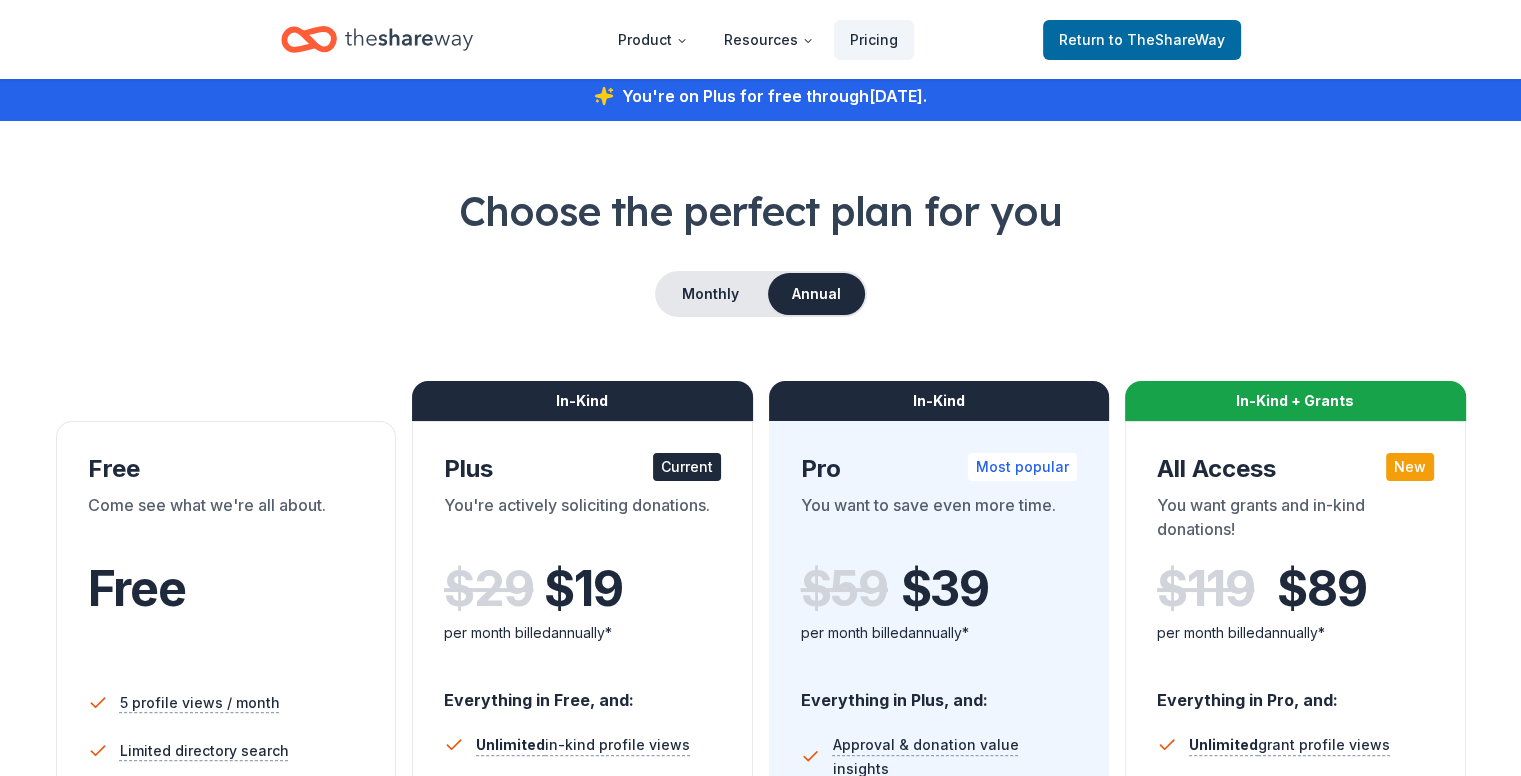 scroll, scrollTop: 0, scrollLeft: 0, axis: both 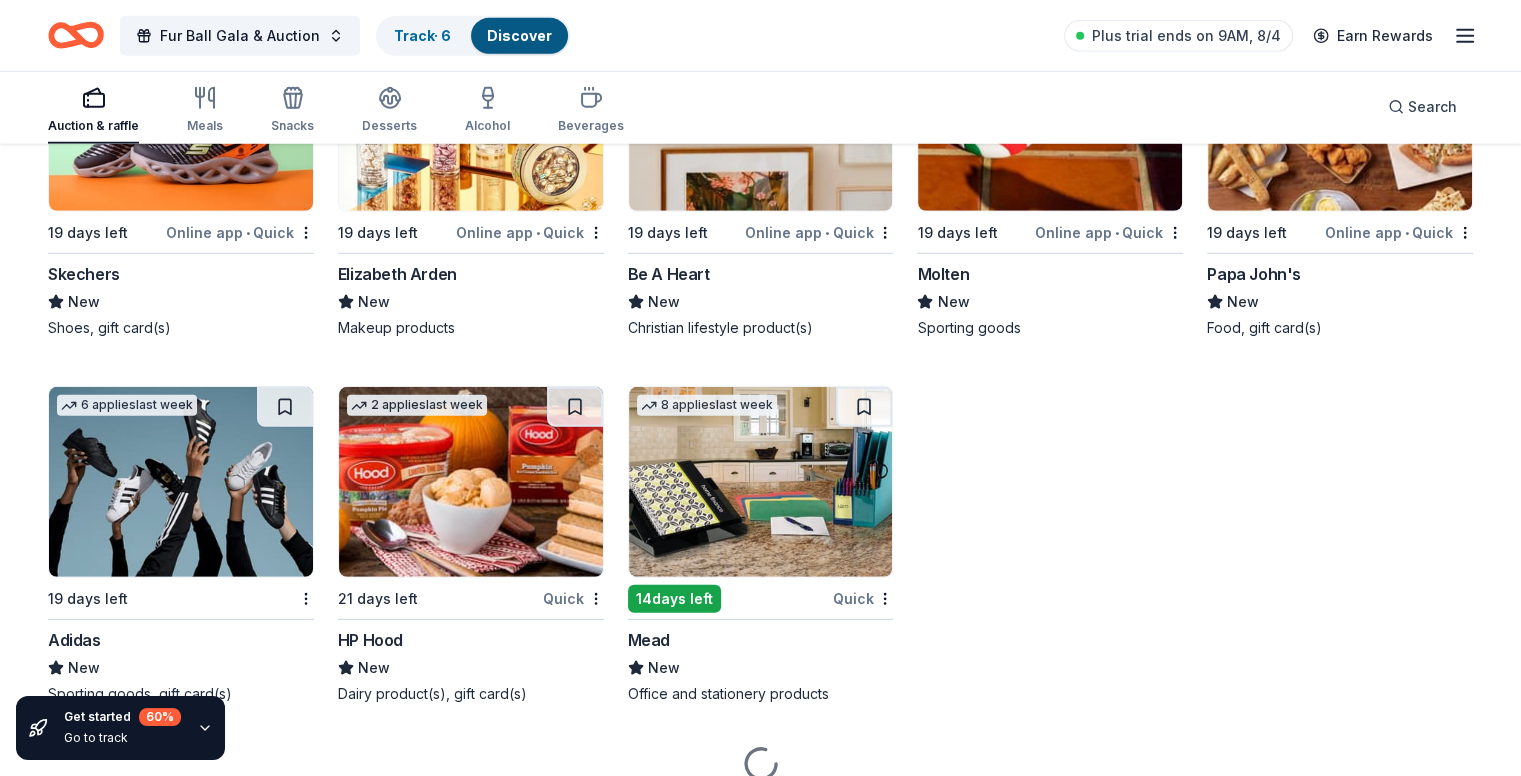 click on "Fur Ball Gala & Auction Track  · 6 Discover Plus trial ends on 9AM, 8/4 Earn Rewards" at bounding box center (760, 35) 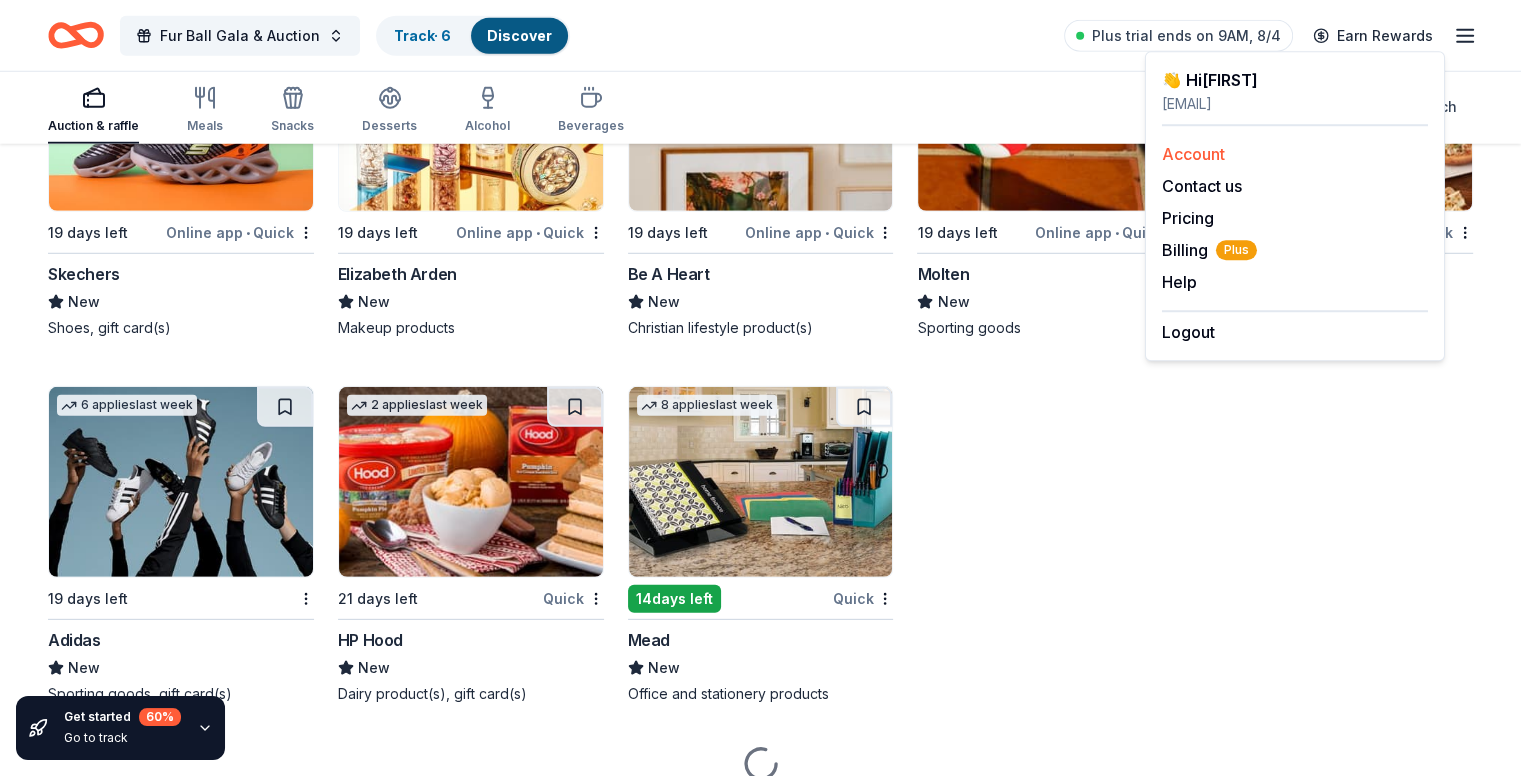 click on "Account" at bounding box center [1193, 154] 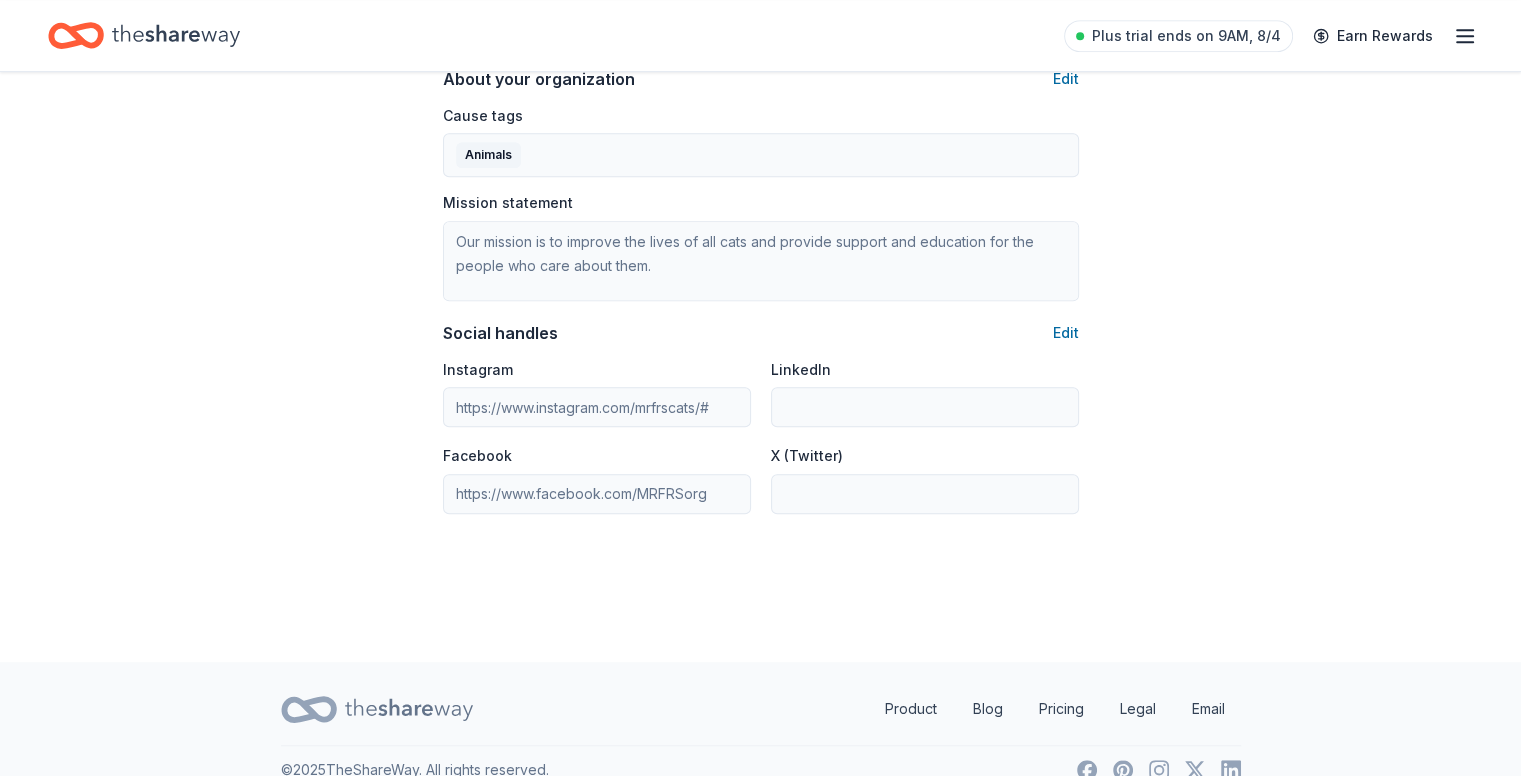 scroll, scrollTop: 1200, scrollLeft: 0, axis: vertical 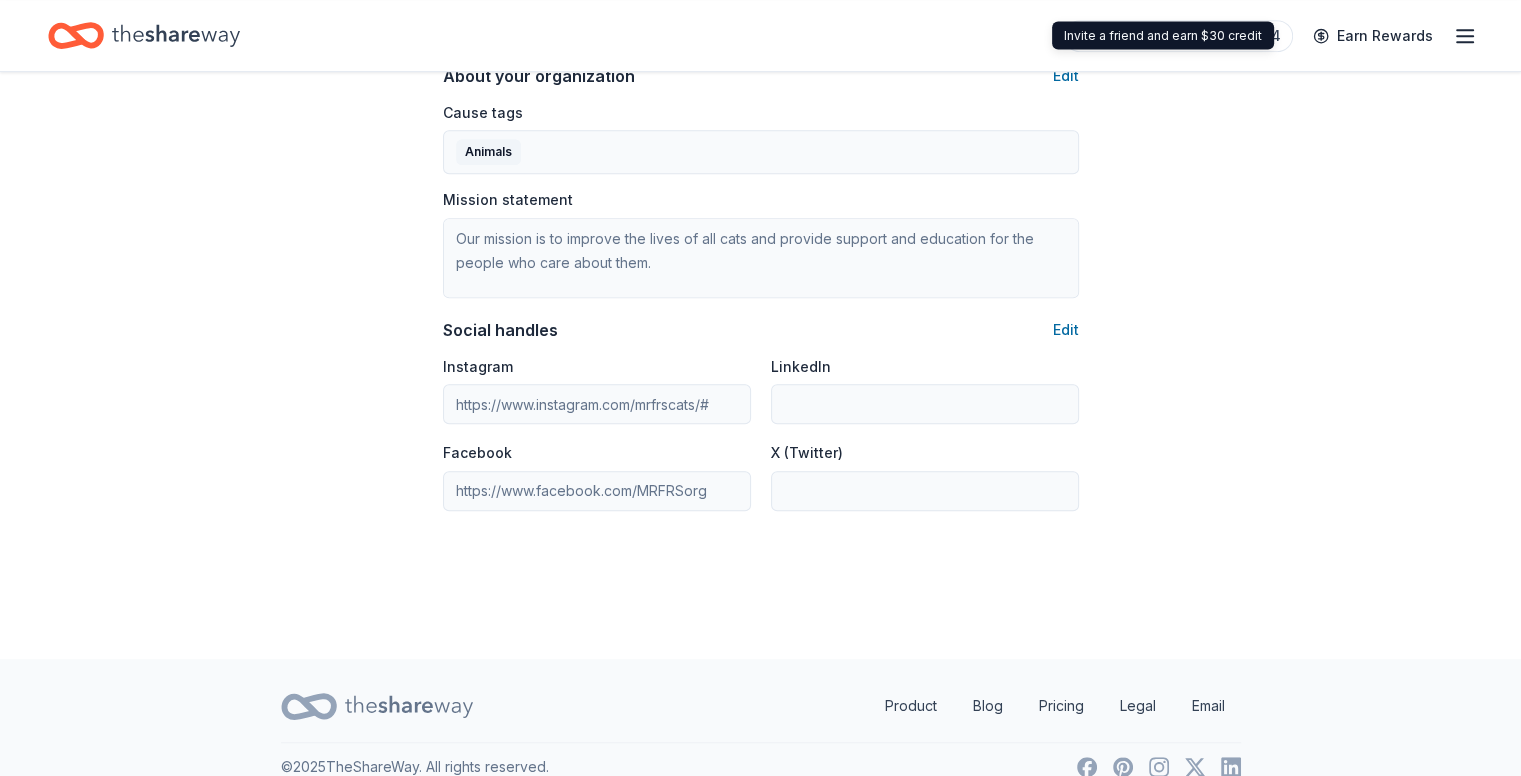 click 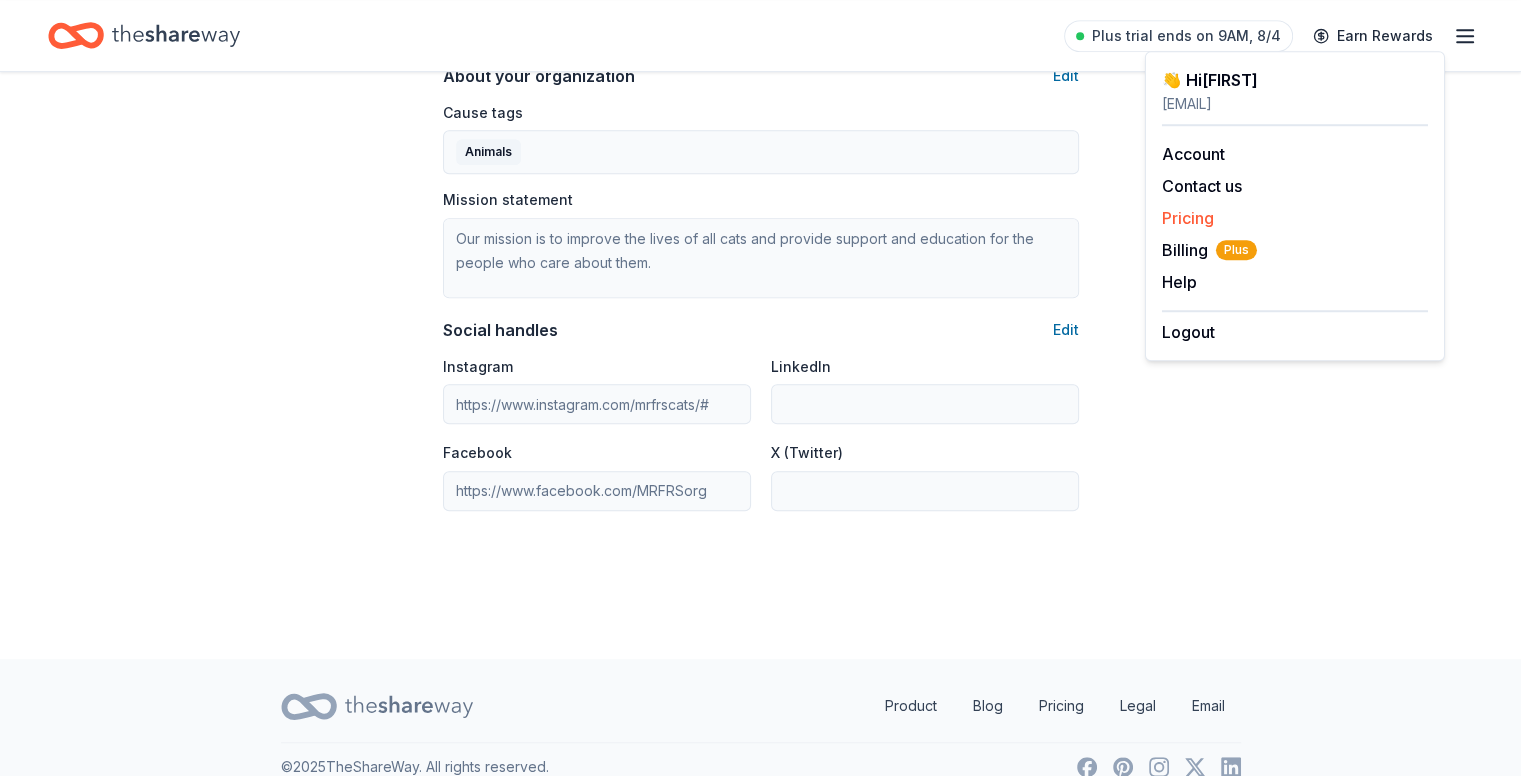 click on "Pricing" at bounding box center (1188, 218) 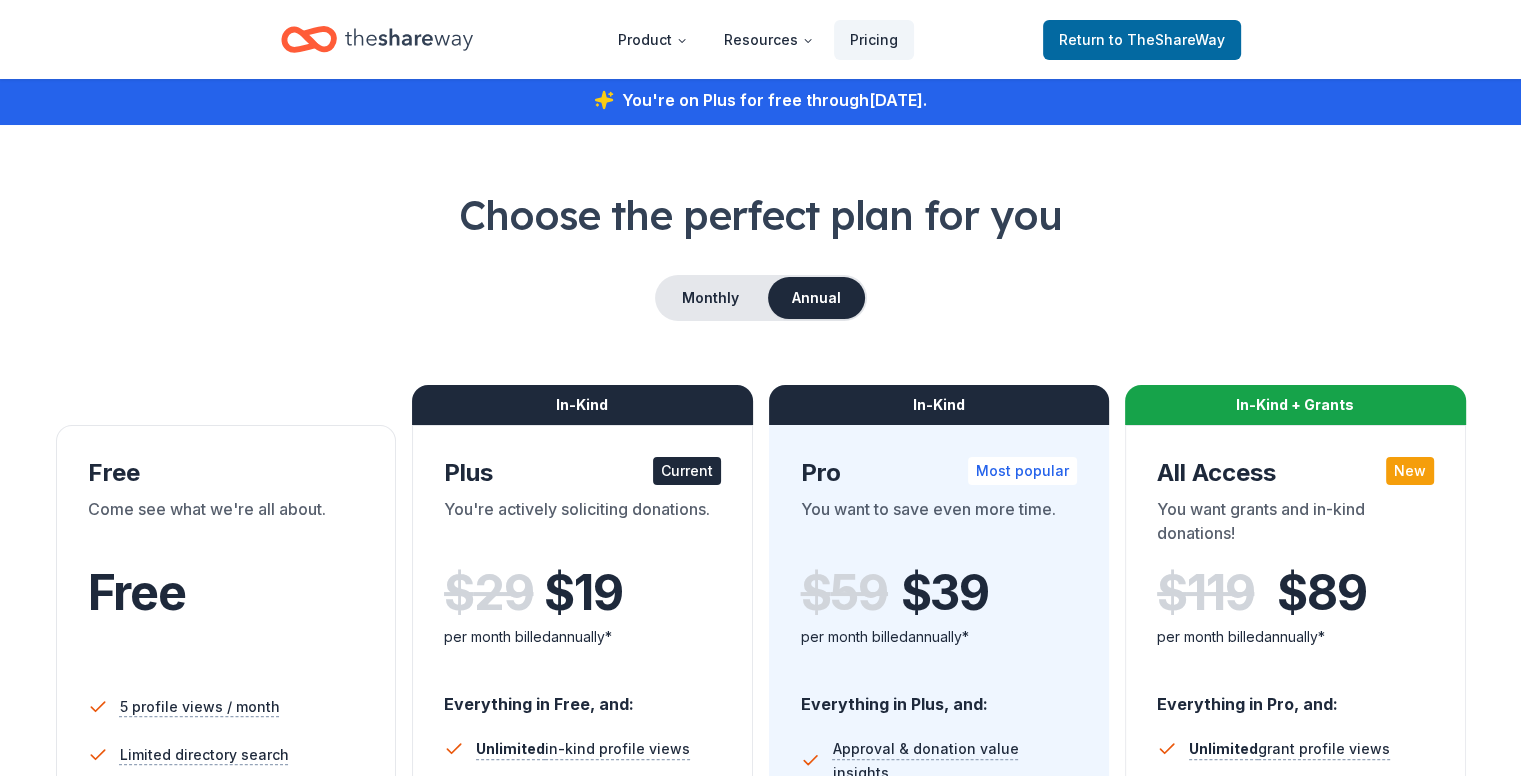 scroll, scrollTop: 0, scrollLeft: 0, axis: both 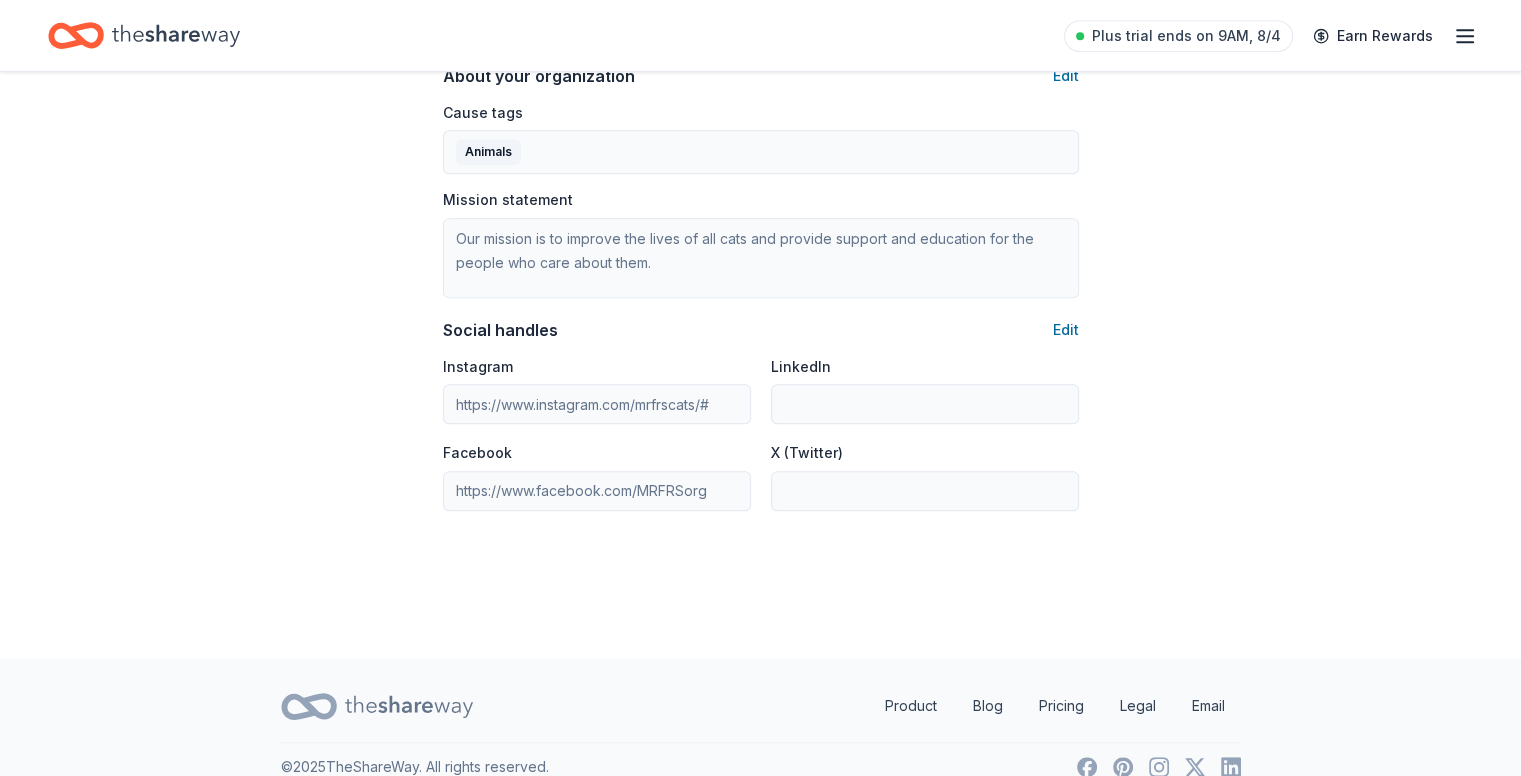 click 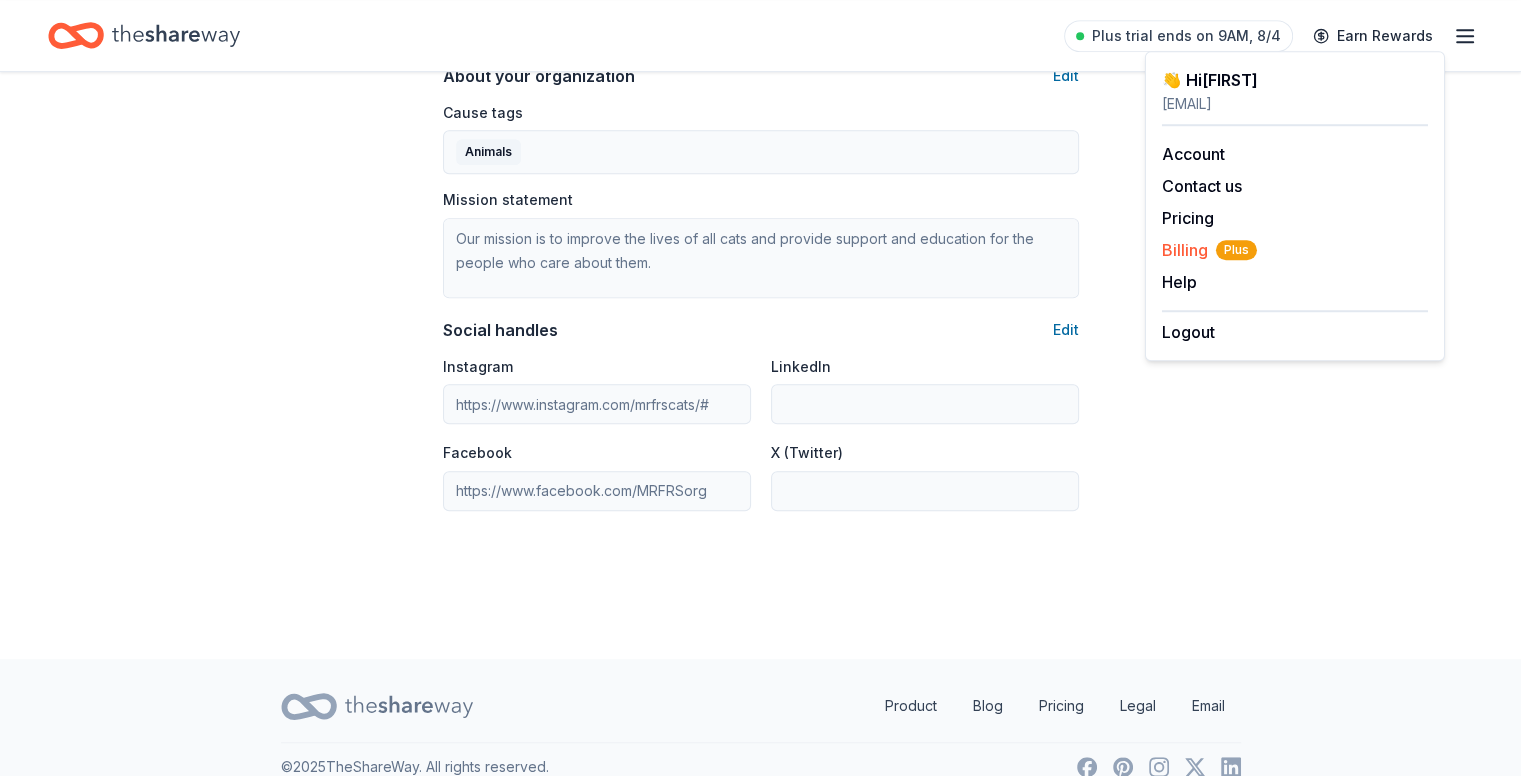 click on "Billing Plus" at bounding box center [1209, 250] 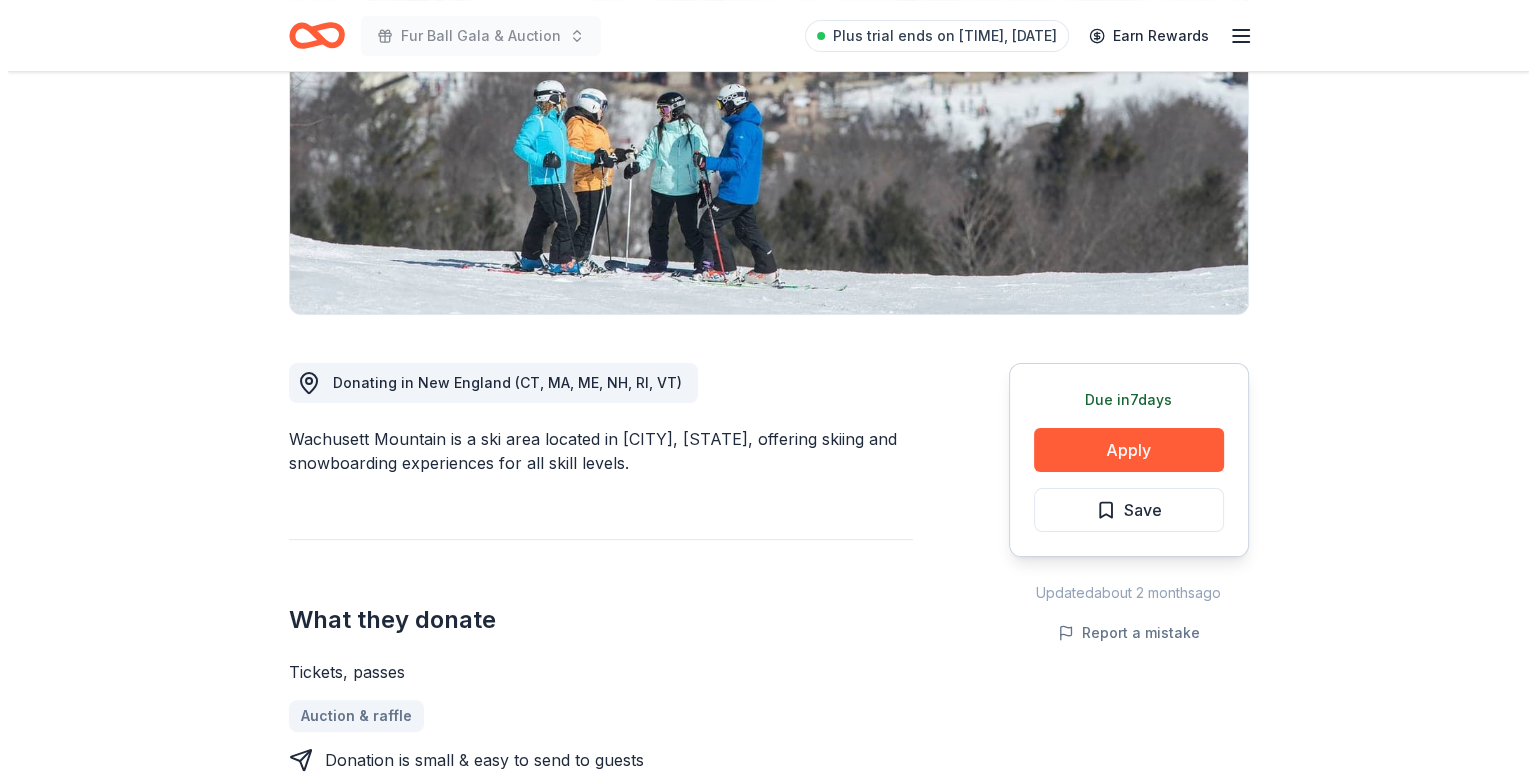 scroll, scrollTop: 300, scrollLeft: 0, axis: vertical 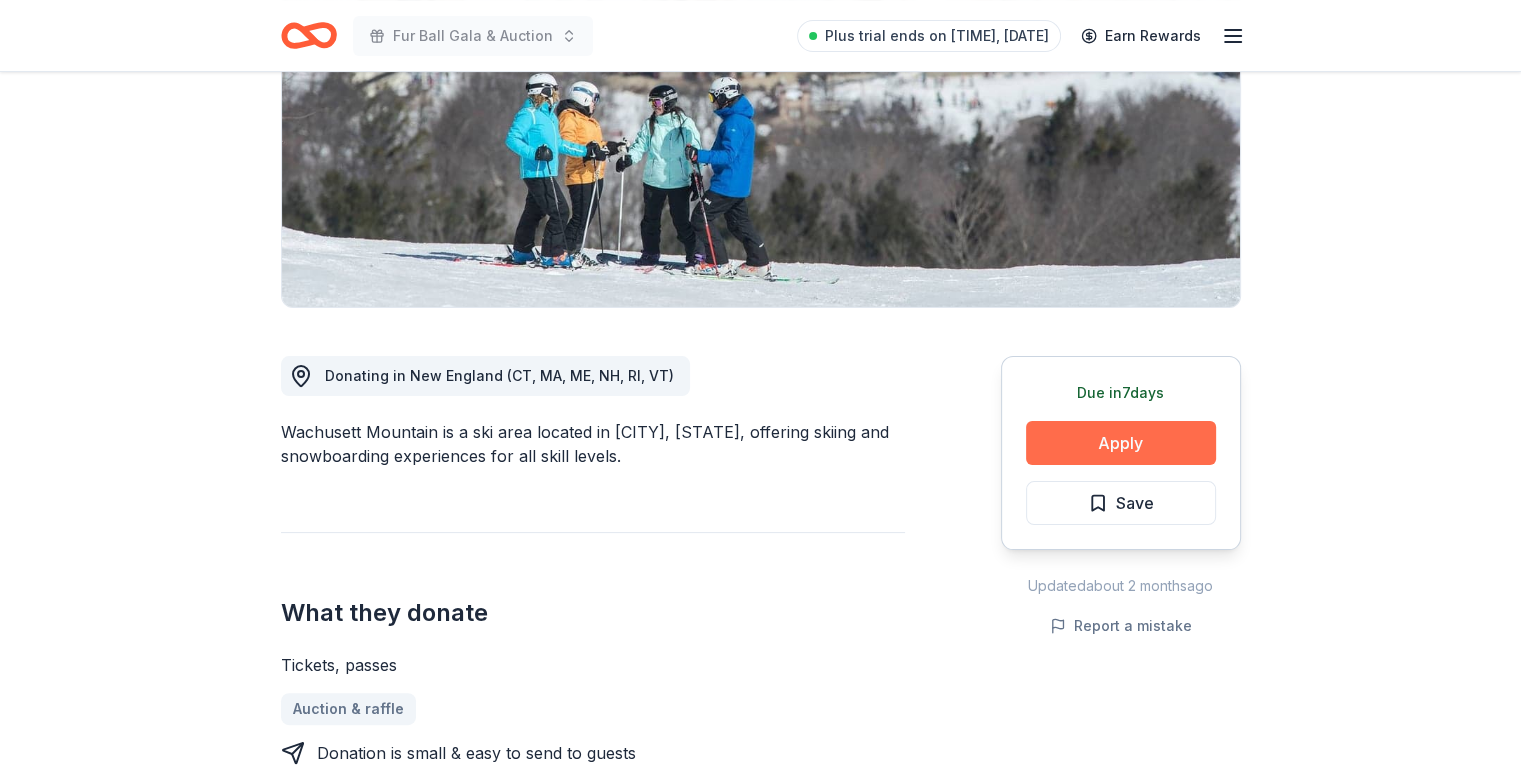 click on "Apply" at bounding box center [1121, 443] 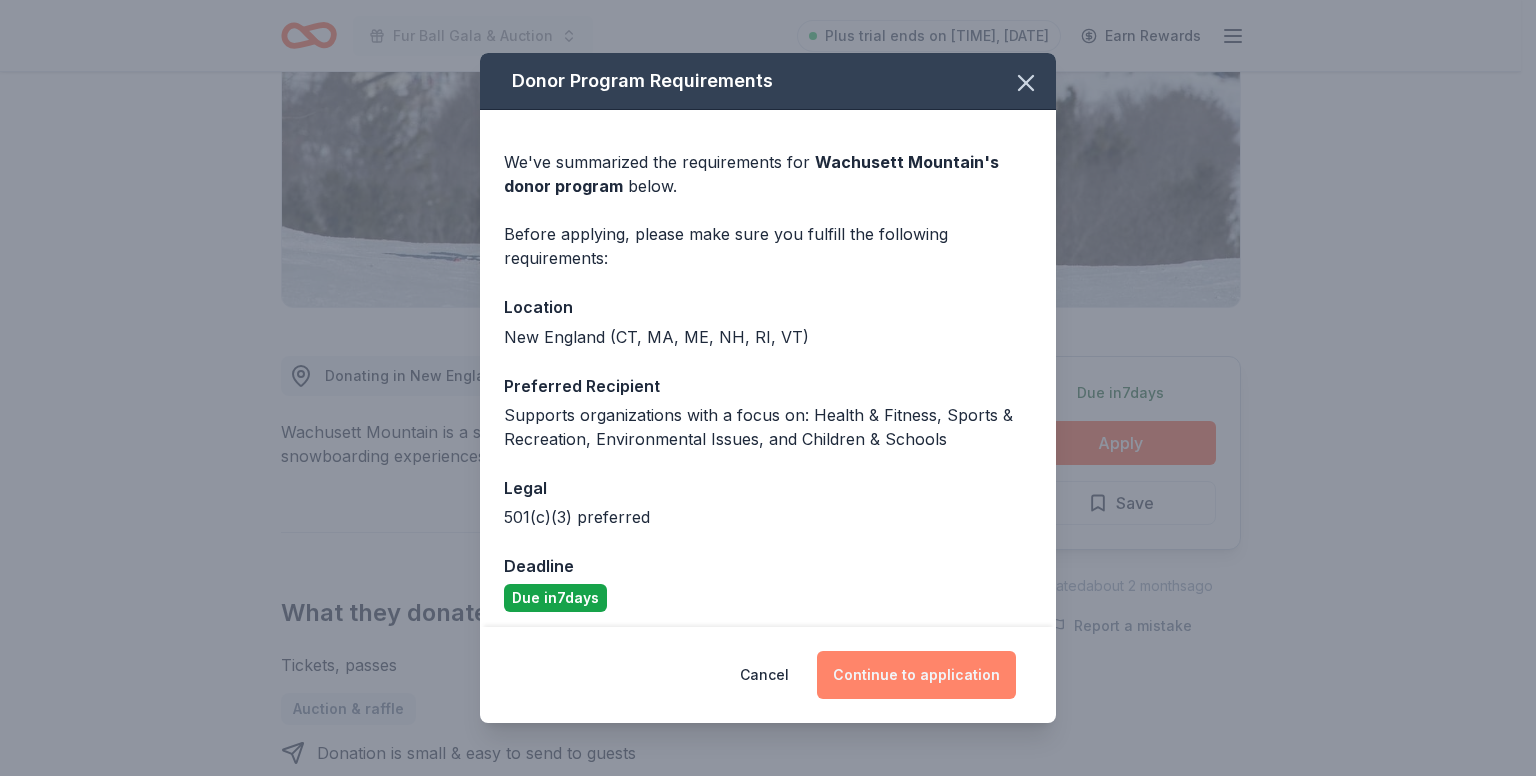click on "Continue to application" at bounding box center [916, 675] 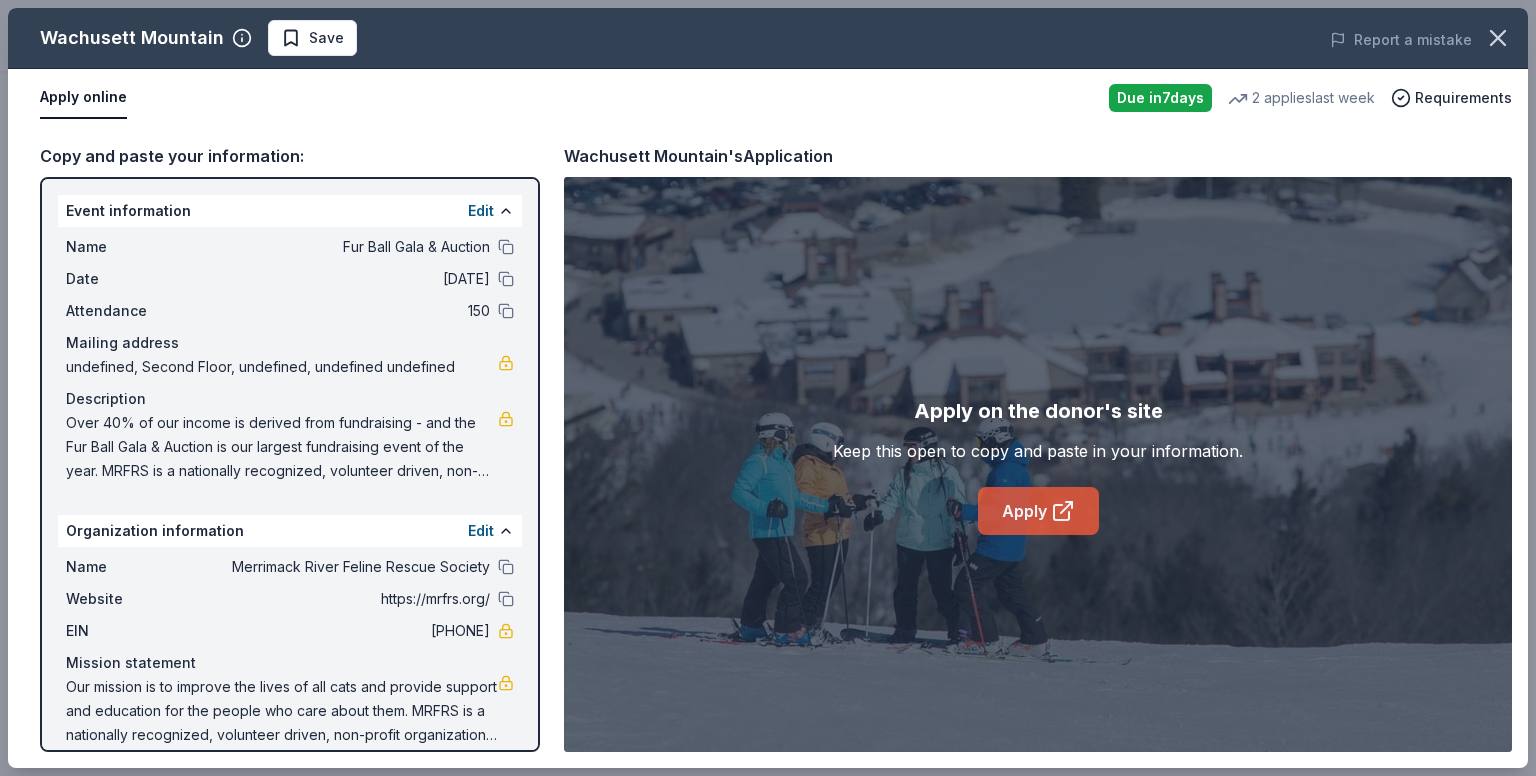 click on "Apply" at bounding box center [1038, 511] 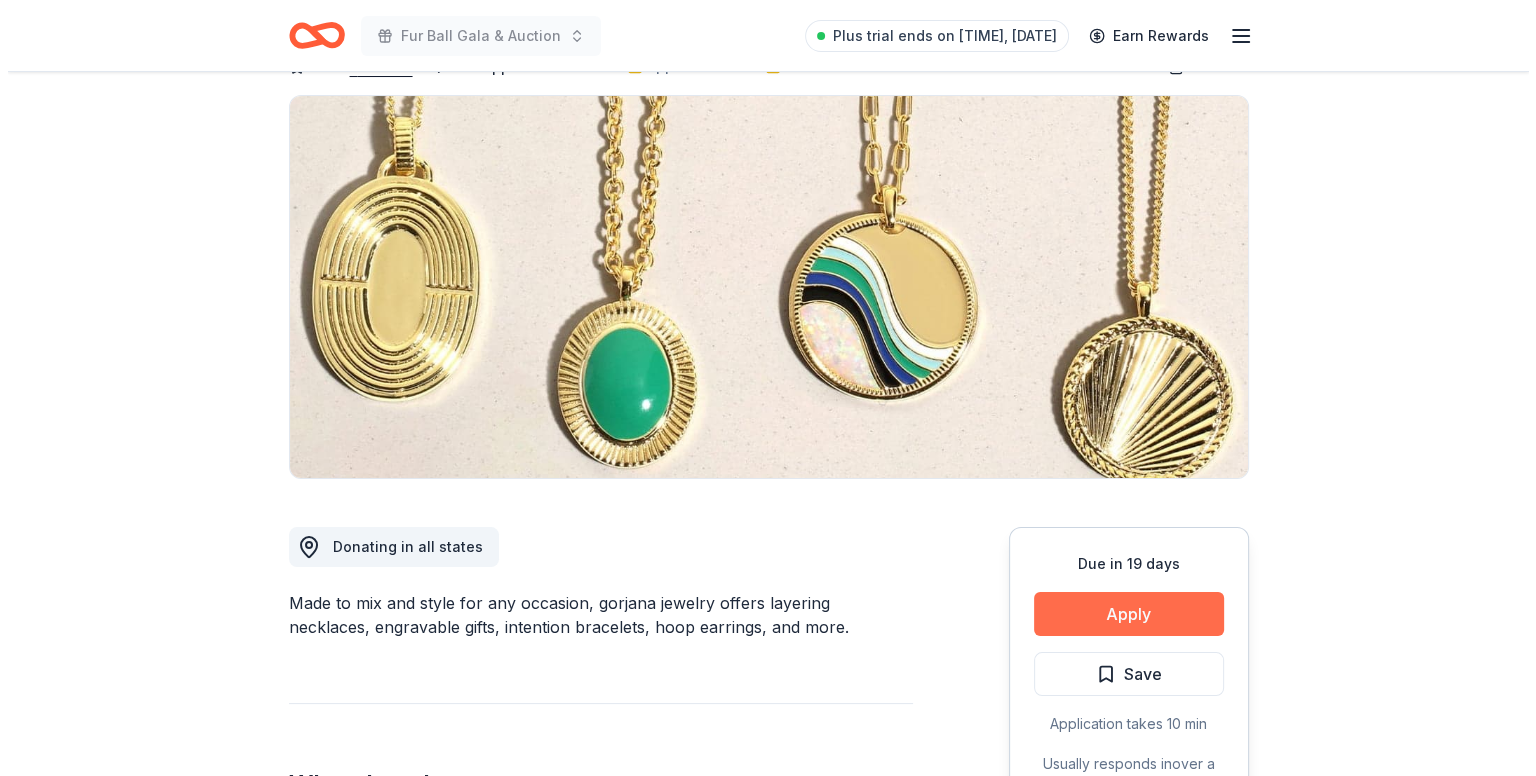 scroll, scrollTop: 300, scrollLeft: 0, axis: vertical 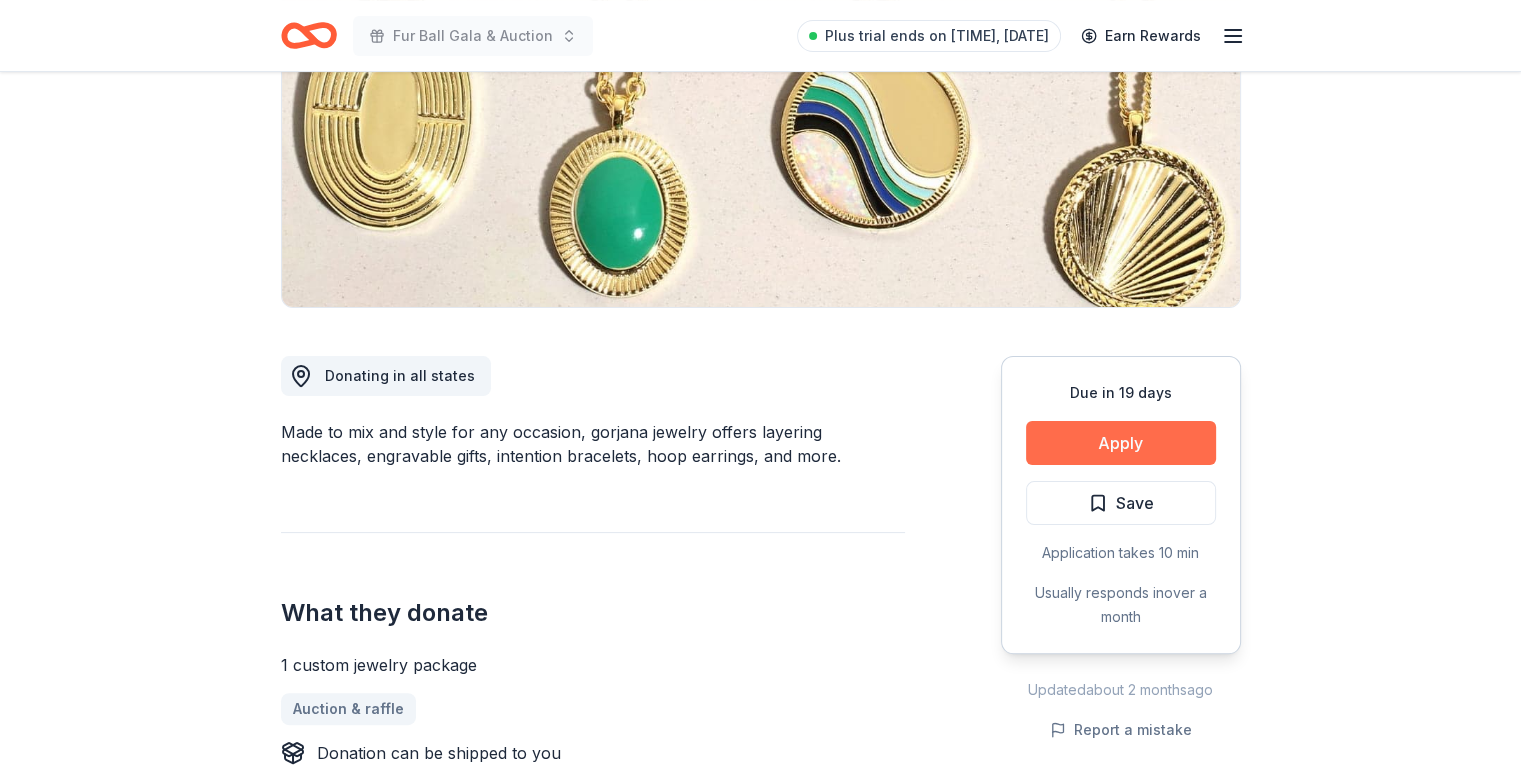 click on "Apply" at bounding box center (1121, 443) 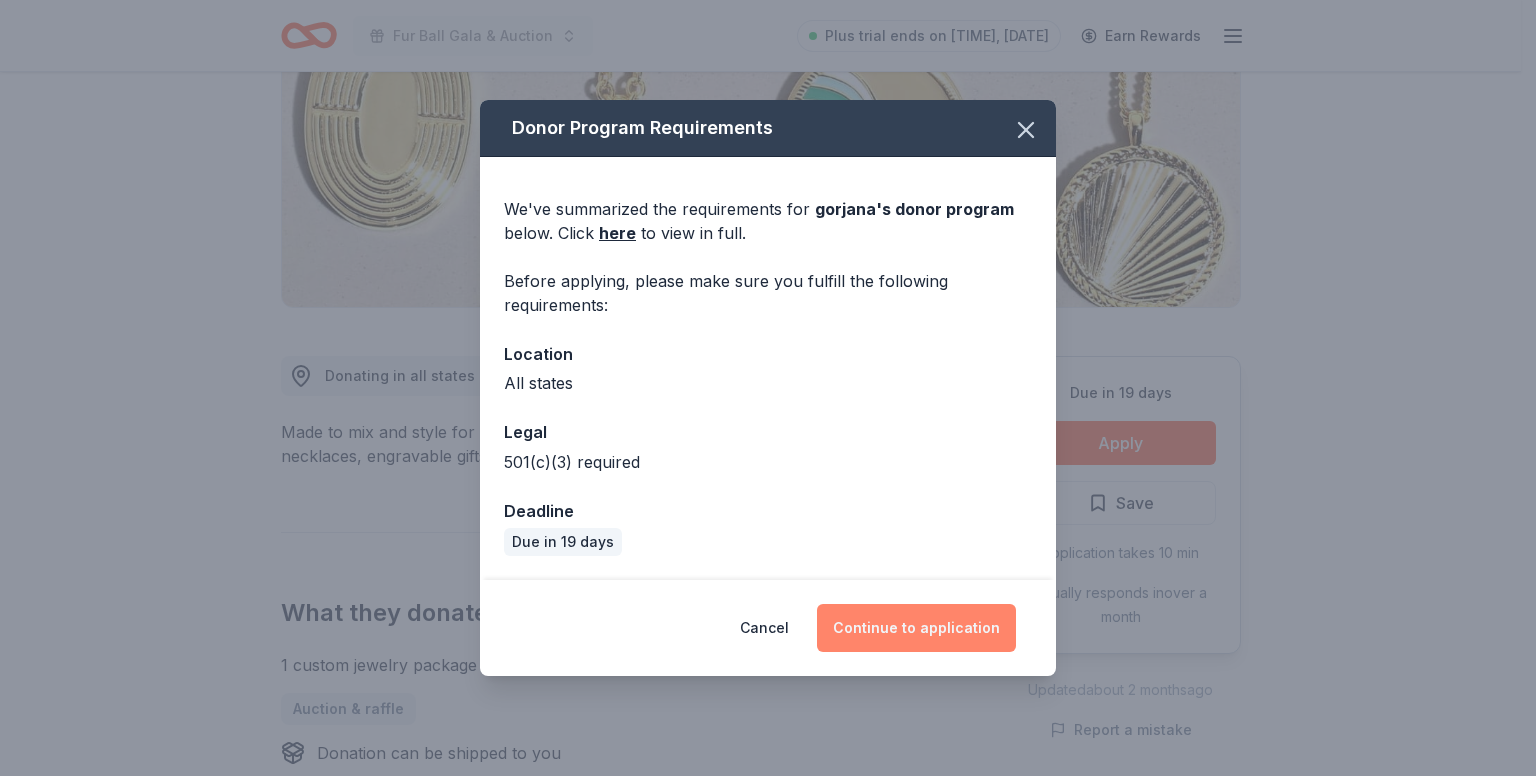 click on "Continue to application" at bounding box center [916, 628] 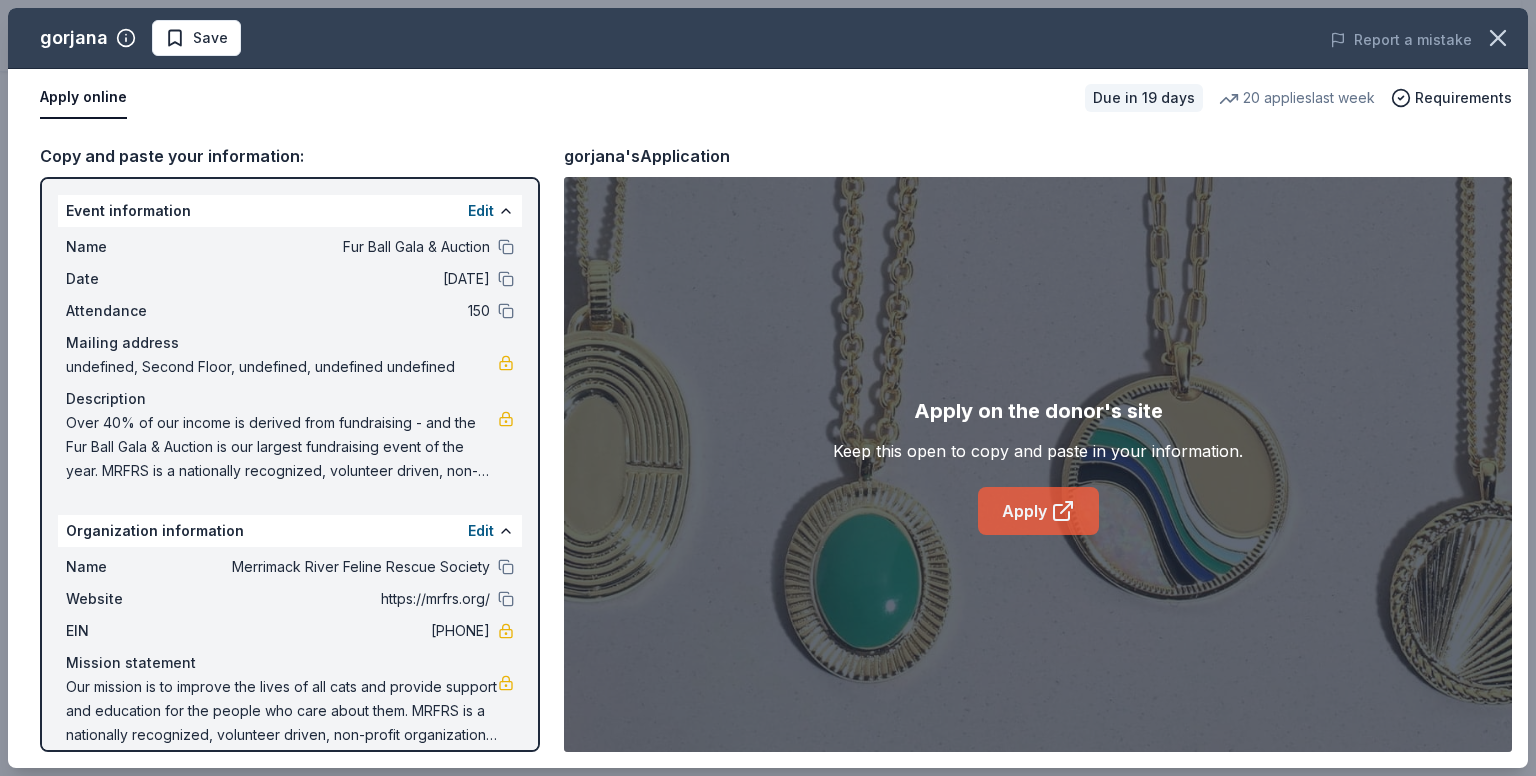 click on "Apply" at bounding box center (1038, 511) 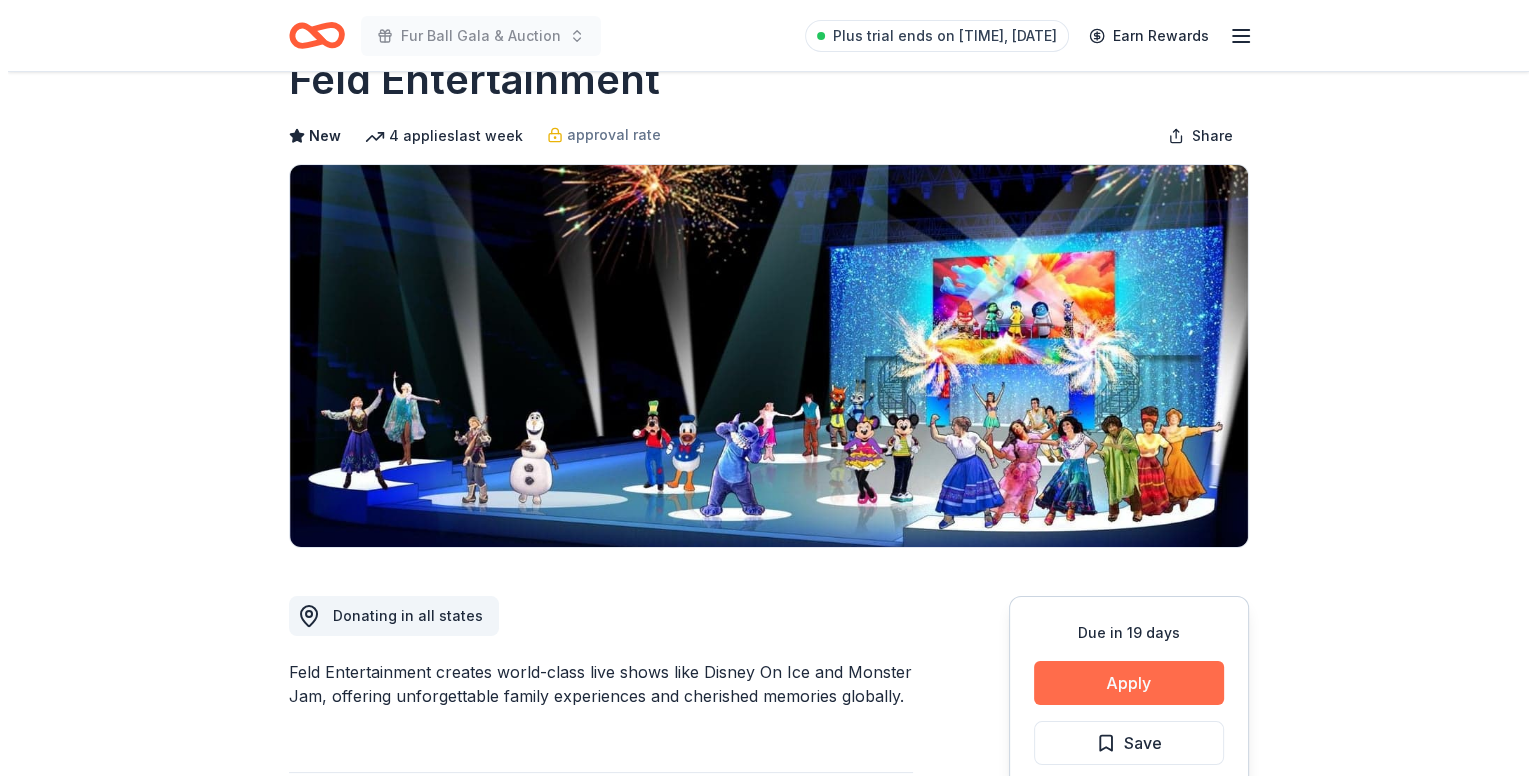 scroll, scrollTop: 100, scrollLeft: 0, axis: vertical 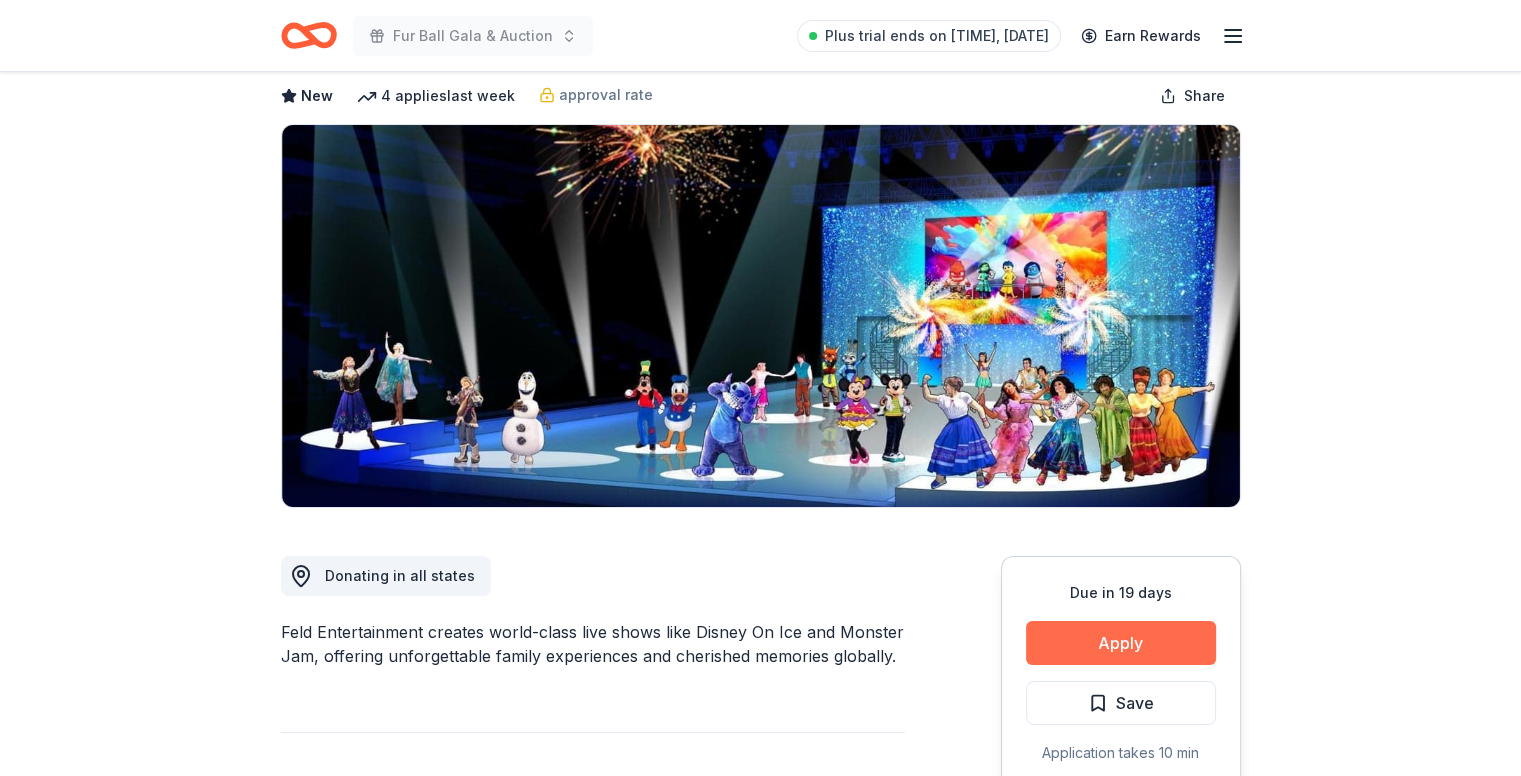 click on "Apply" at bounding box center (1121, 643) 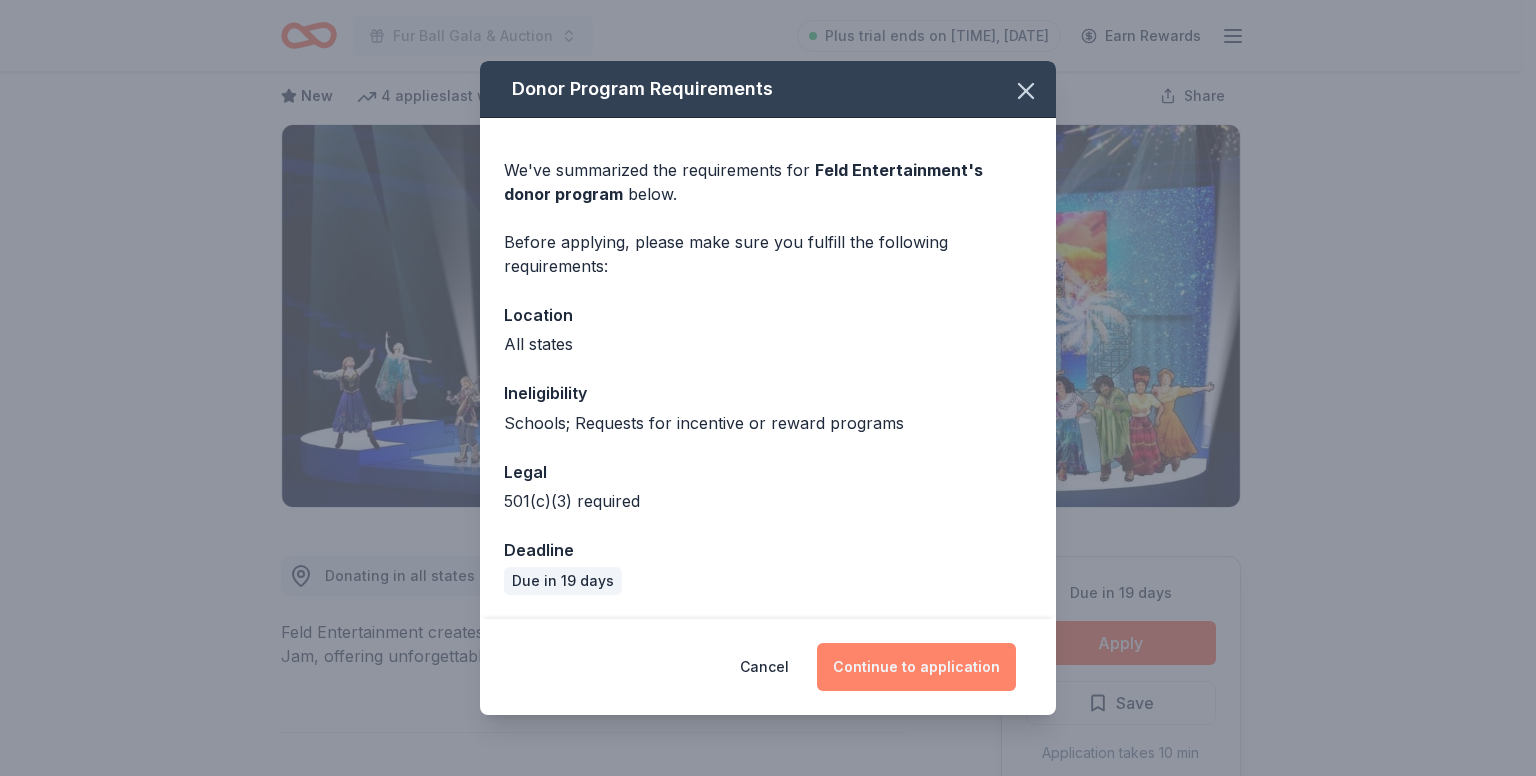 click on "Continue to application" at bounding box center [916, 667] 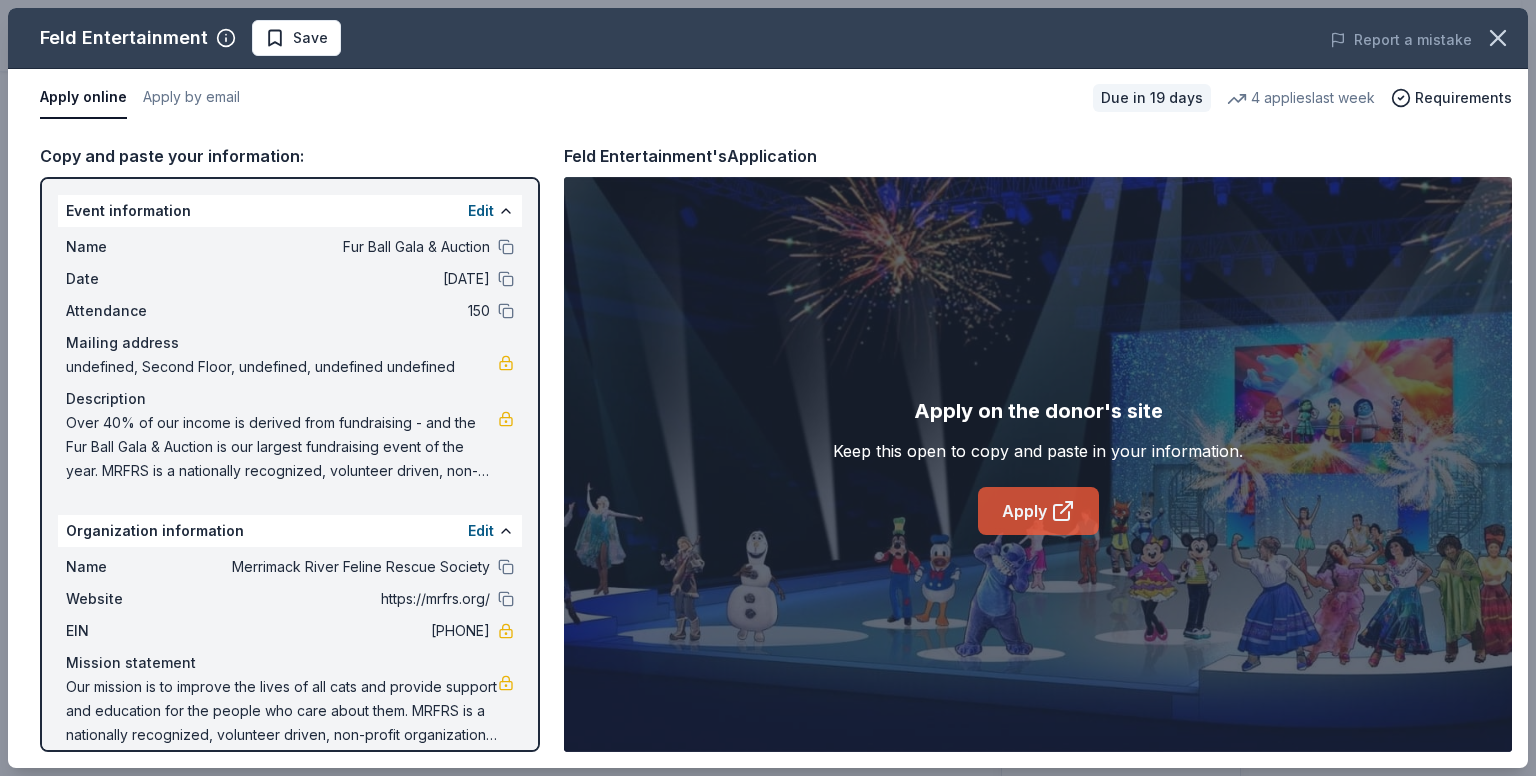 click on "Apply" at bounding box center [1038, 511] 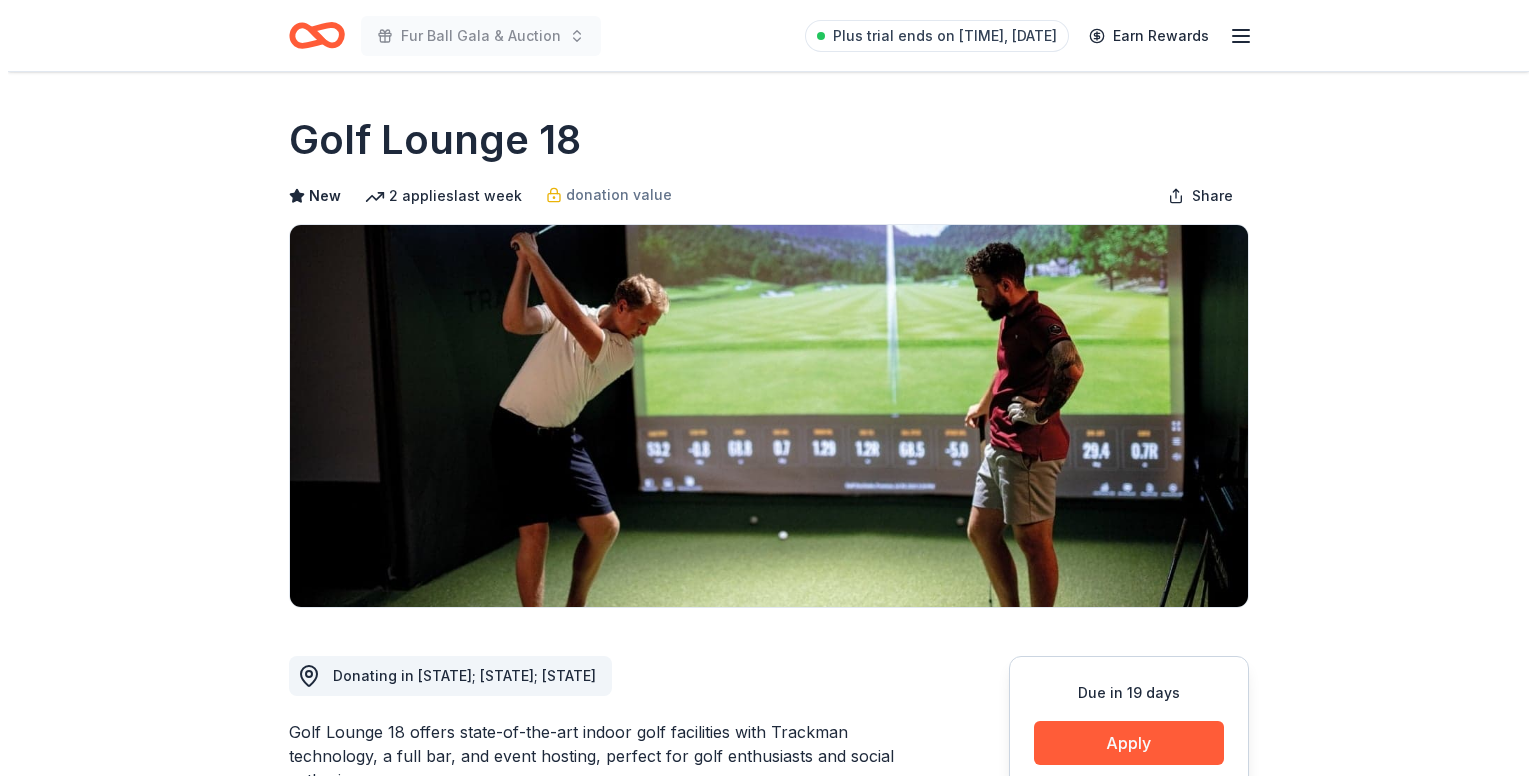 scroll, scrollTop: 0, scrollLeft: 0, axis: both 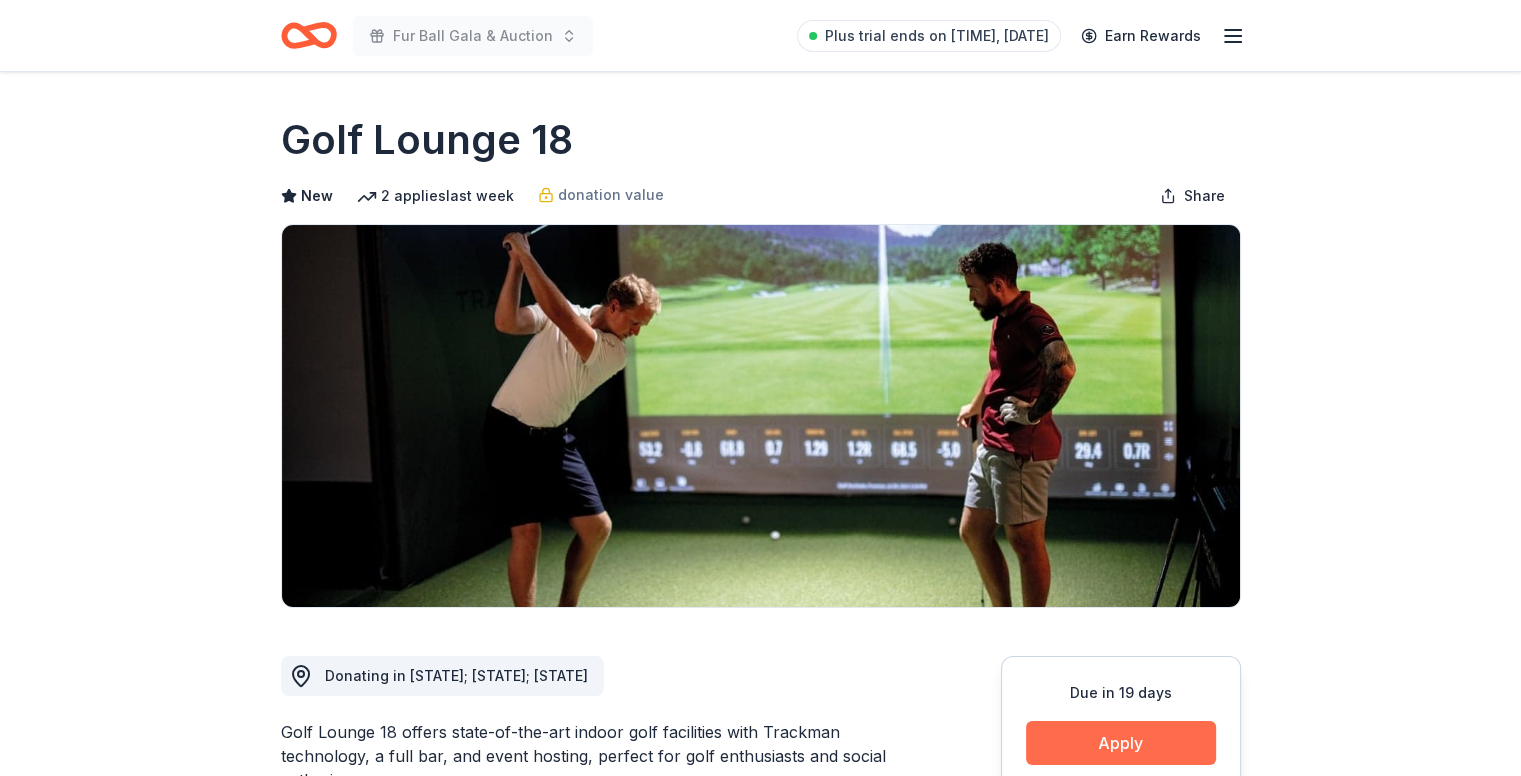 click on "Apply" at bounding box center (1121, 743) 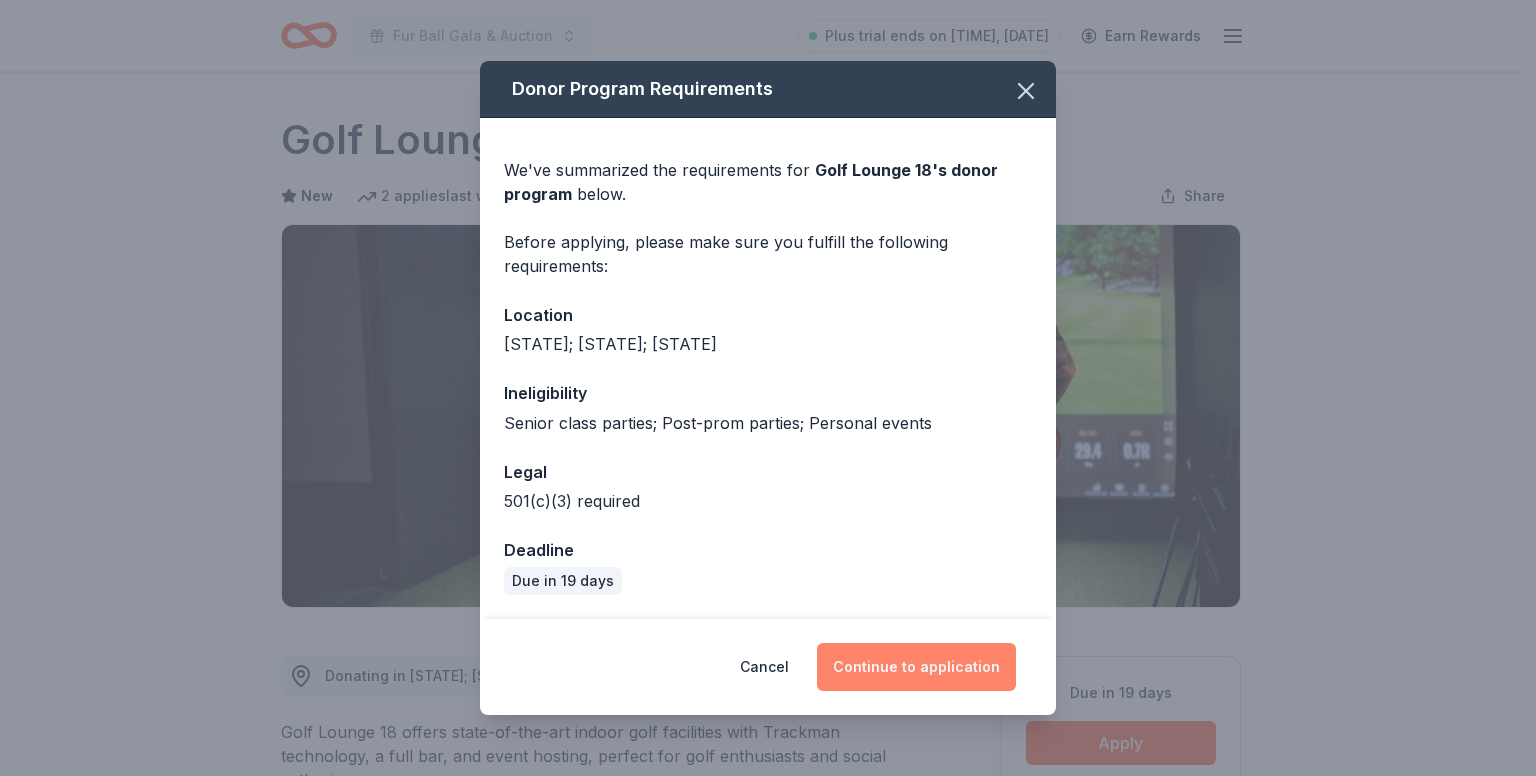 click on "Continue to application" at bounding box center (916, 667) 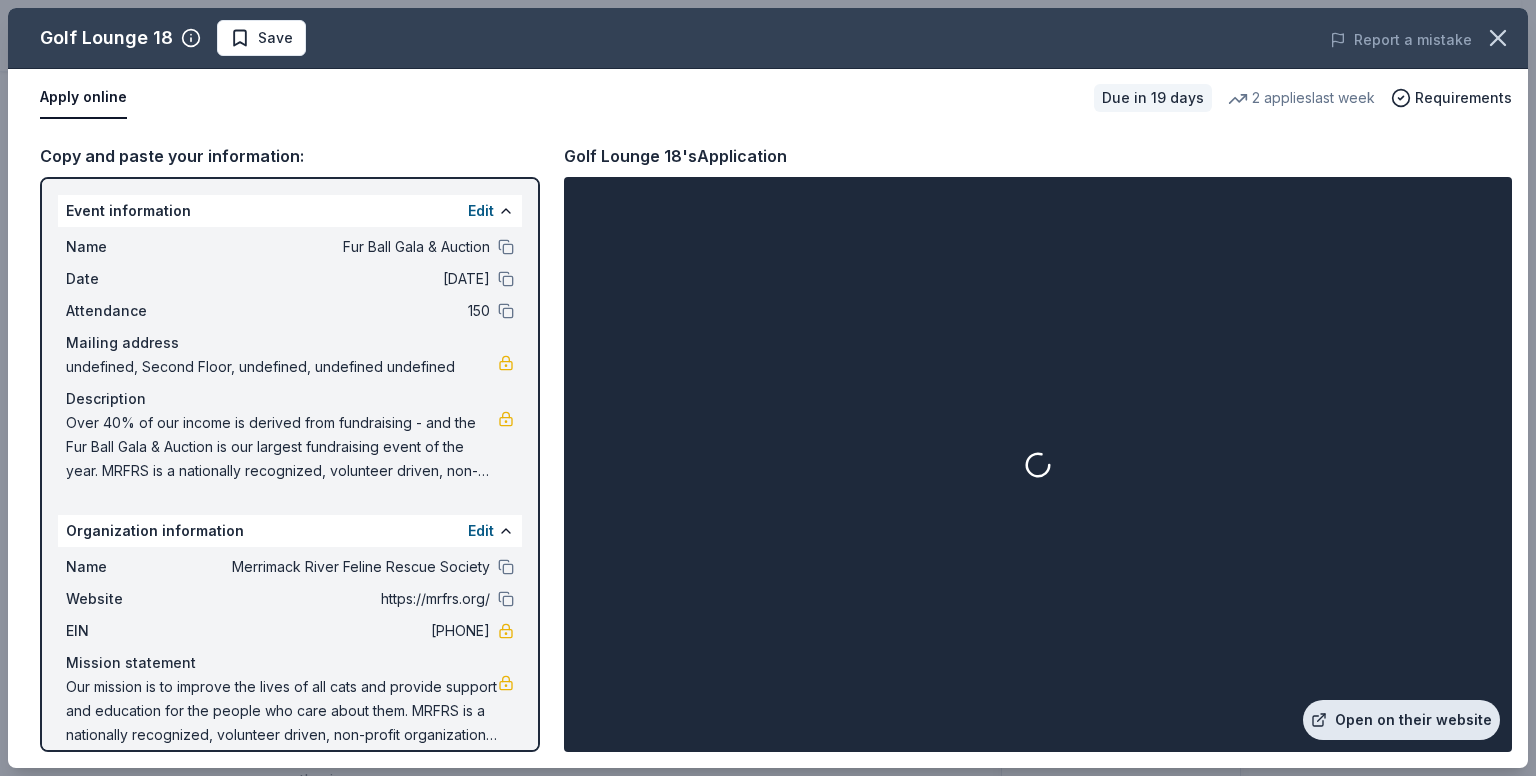 click on "Open on their website" at bounding box center (1401, 720) 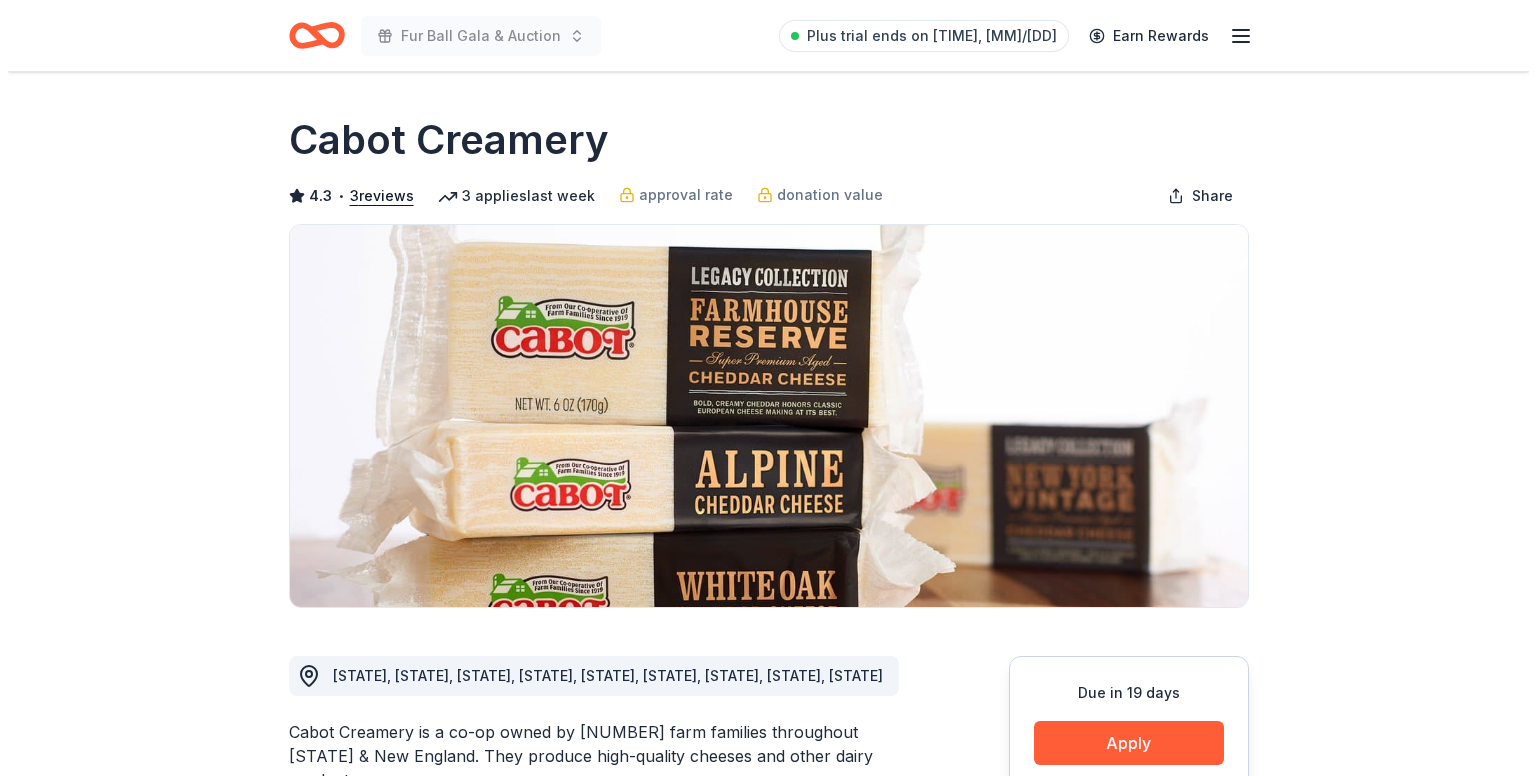 scroll, scrollTop: 0, scrollLeft: 0, axis: both 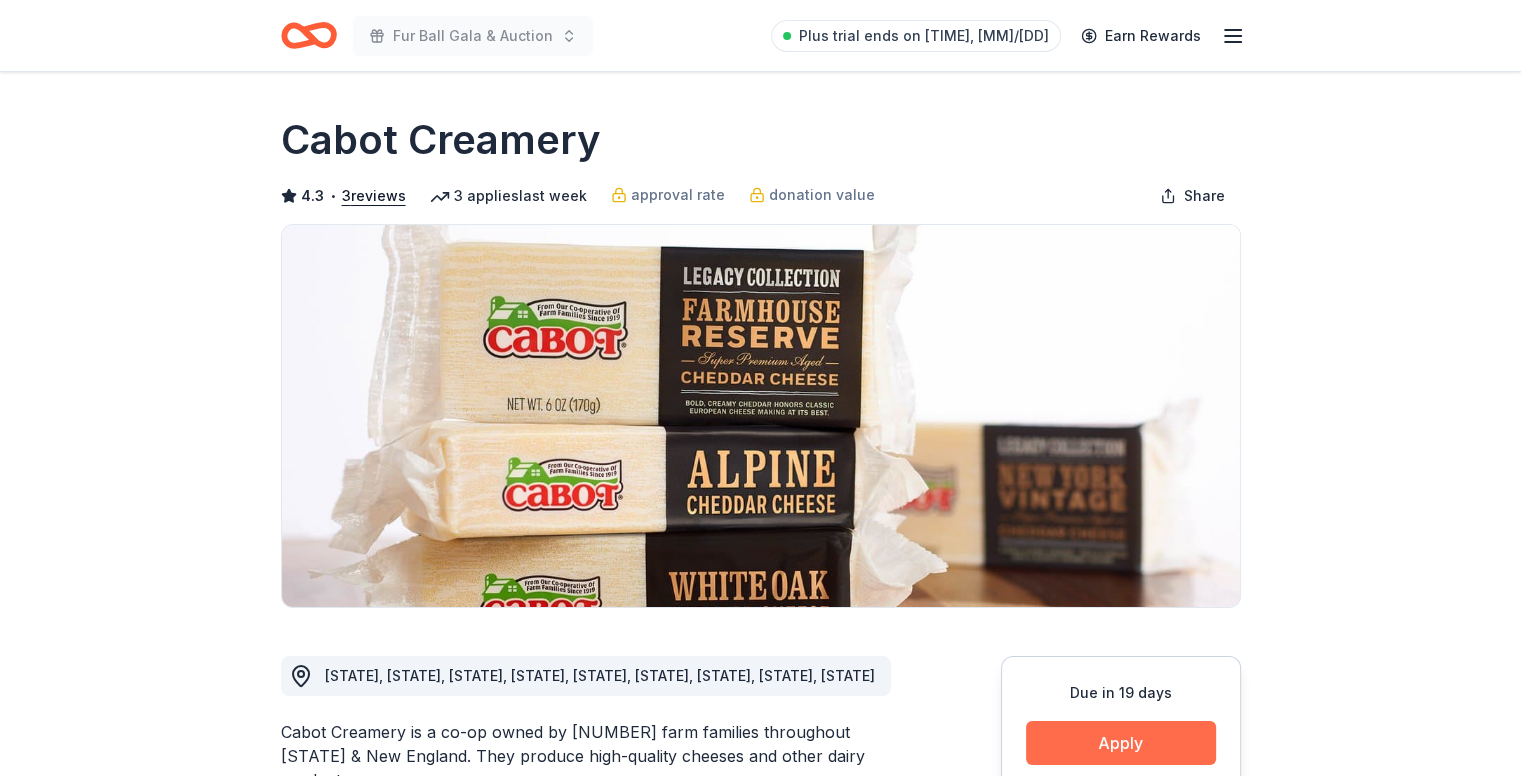 click on "Apply" at bounding box center [1121, 743] 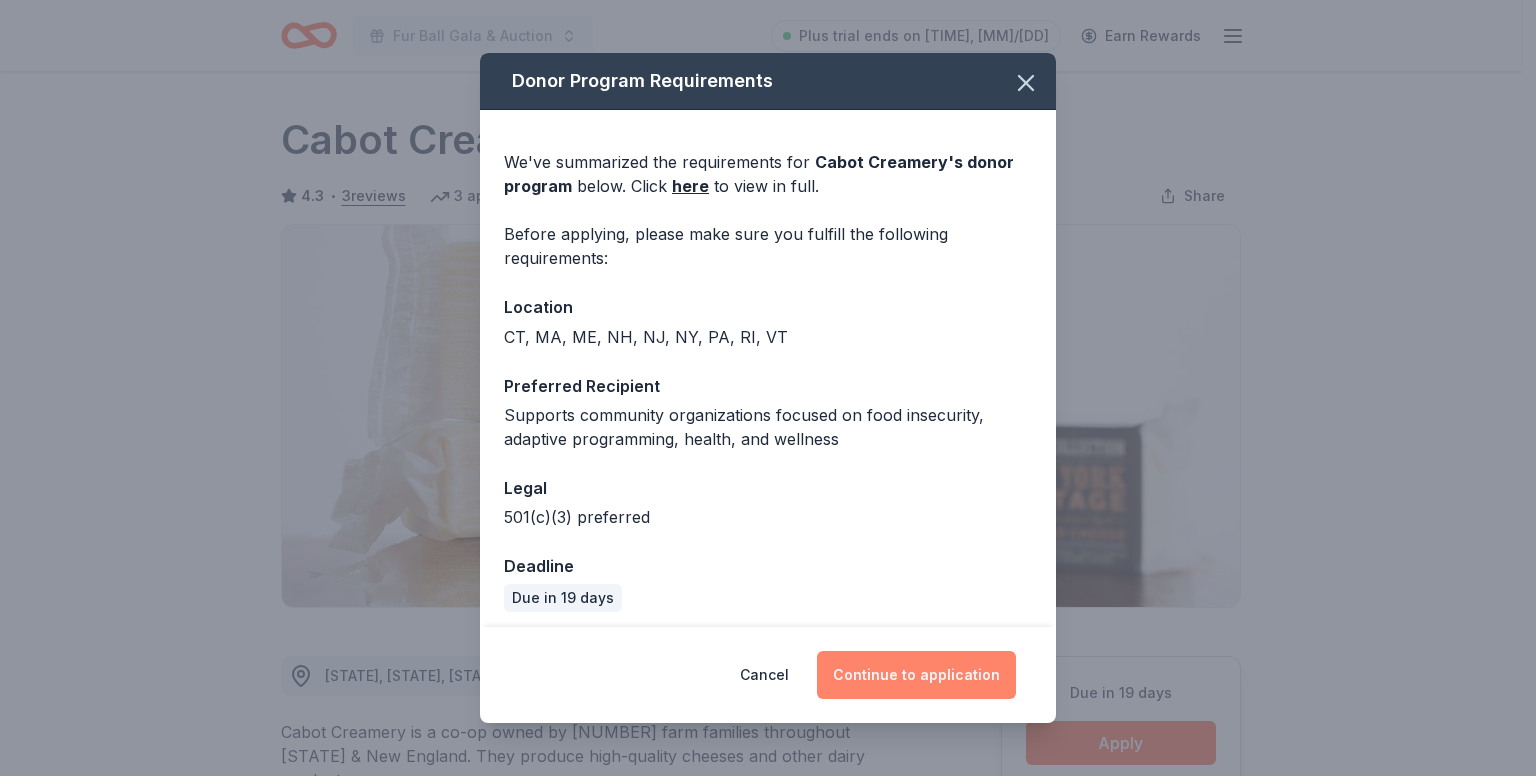 click on "Continue to application" at bounding box center (916, 675) 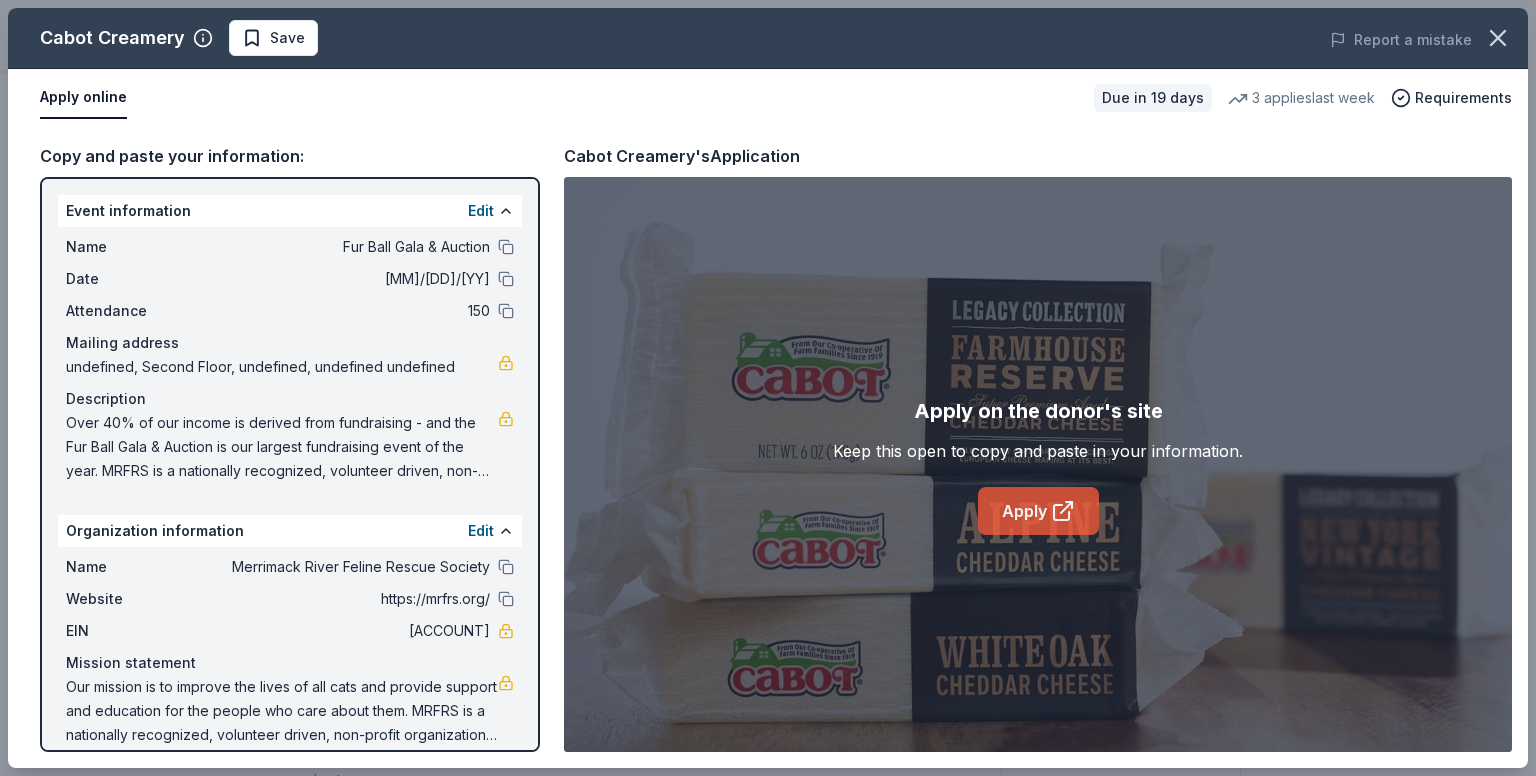 click on "Apply" at bounding box center [1038, 511] 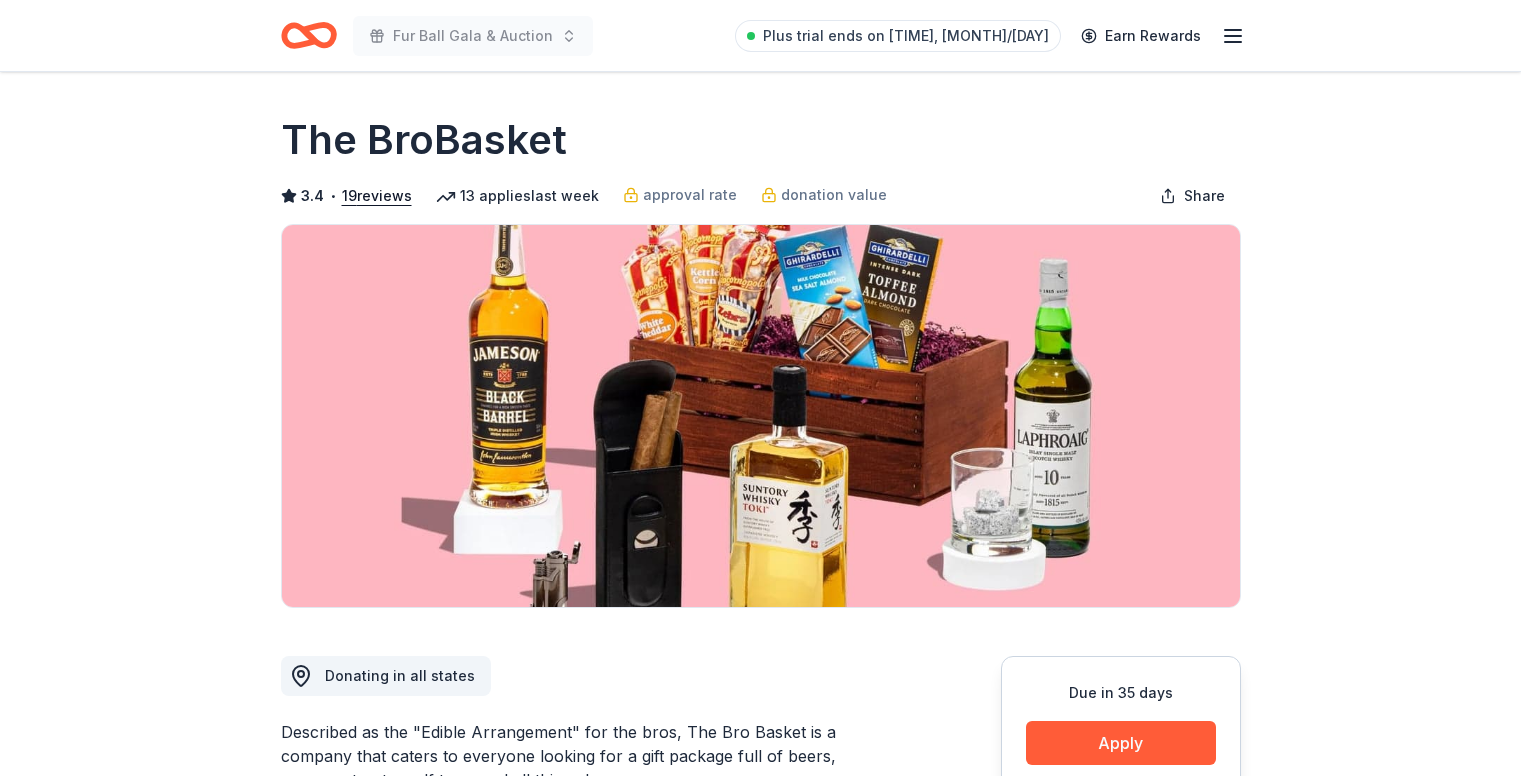 scroll, scrollTop: 0, scrollLeft: 0, axis: both 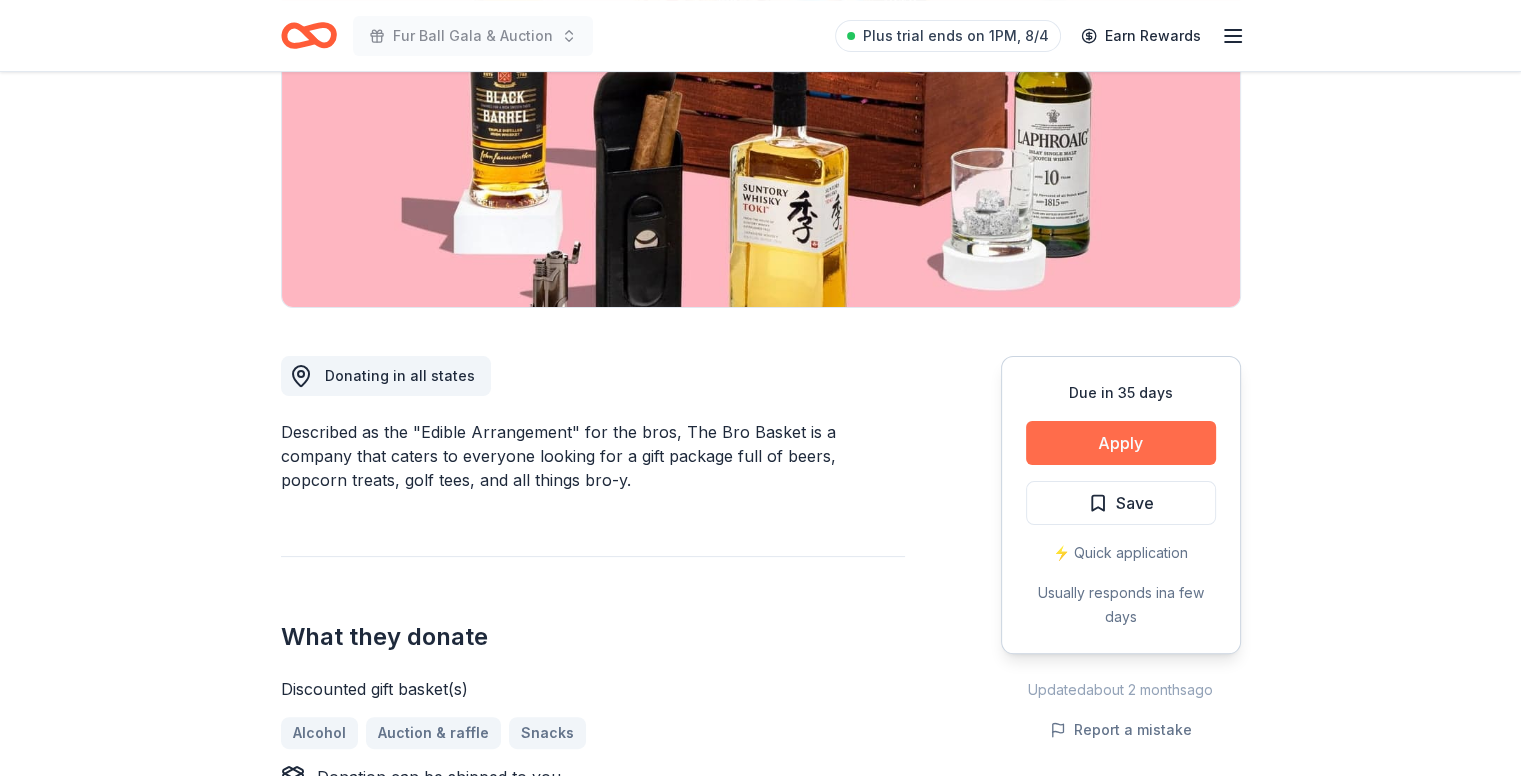 click on "Apply" at bounding box center (1121, 443) 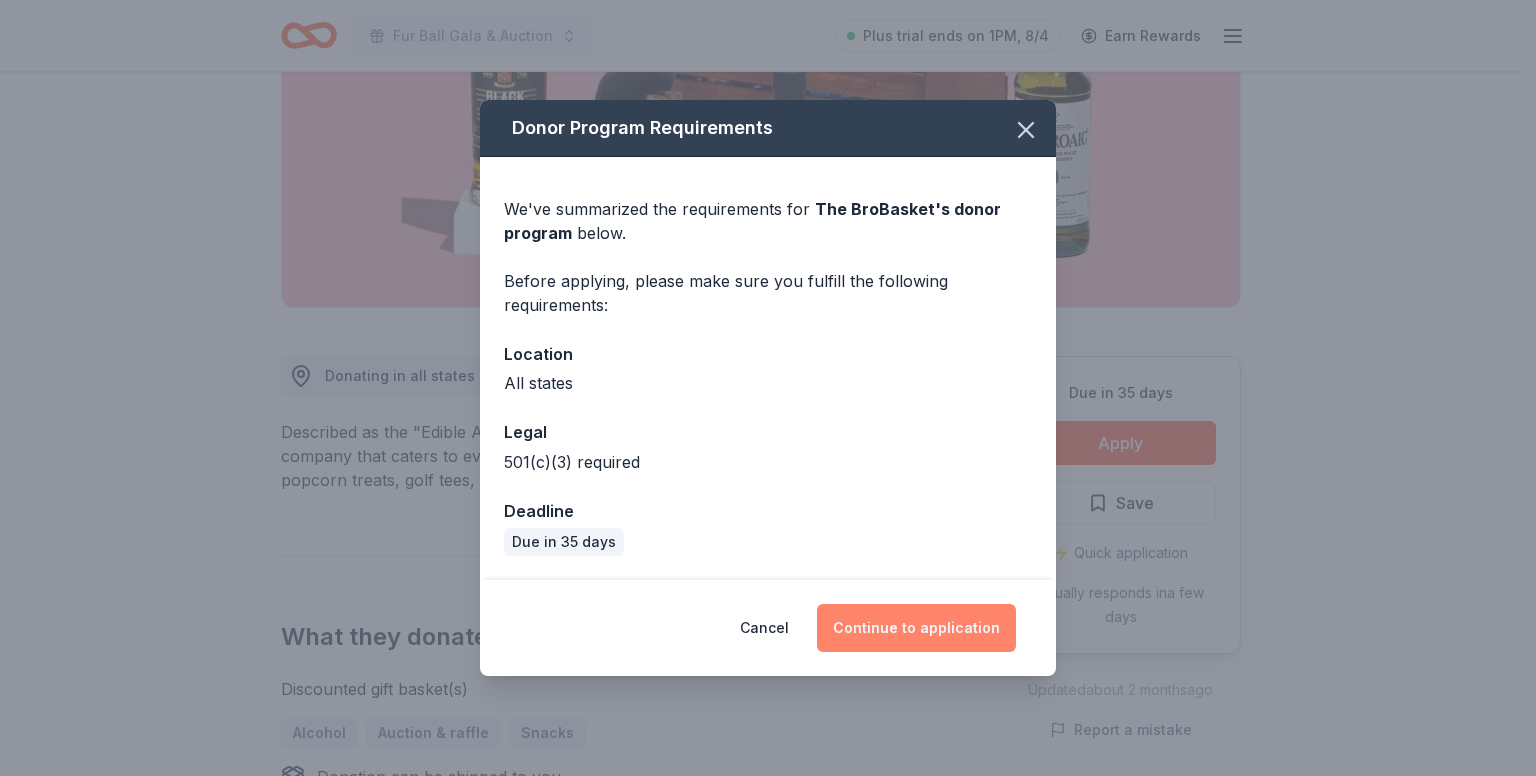 click on "Continue to application" at bounding box center [916, 628] 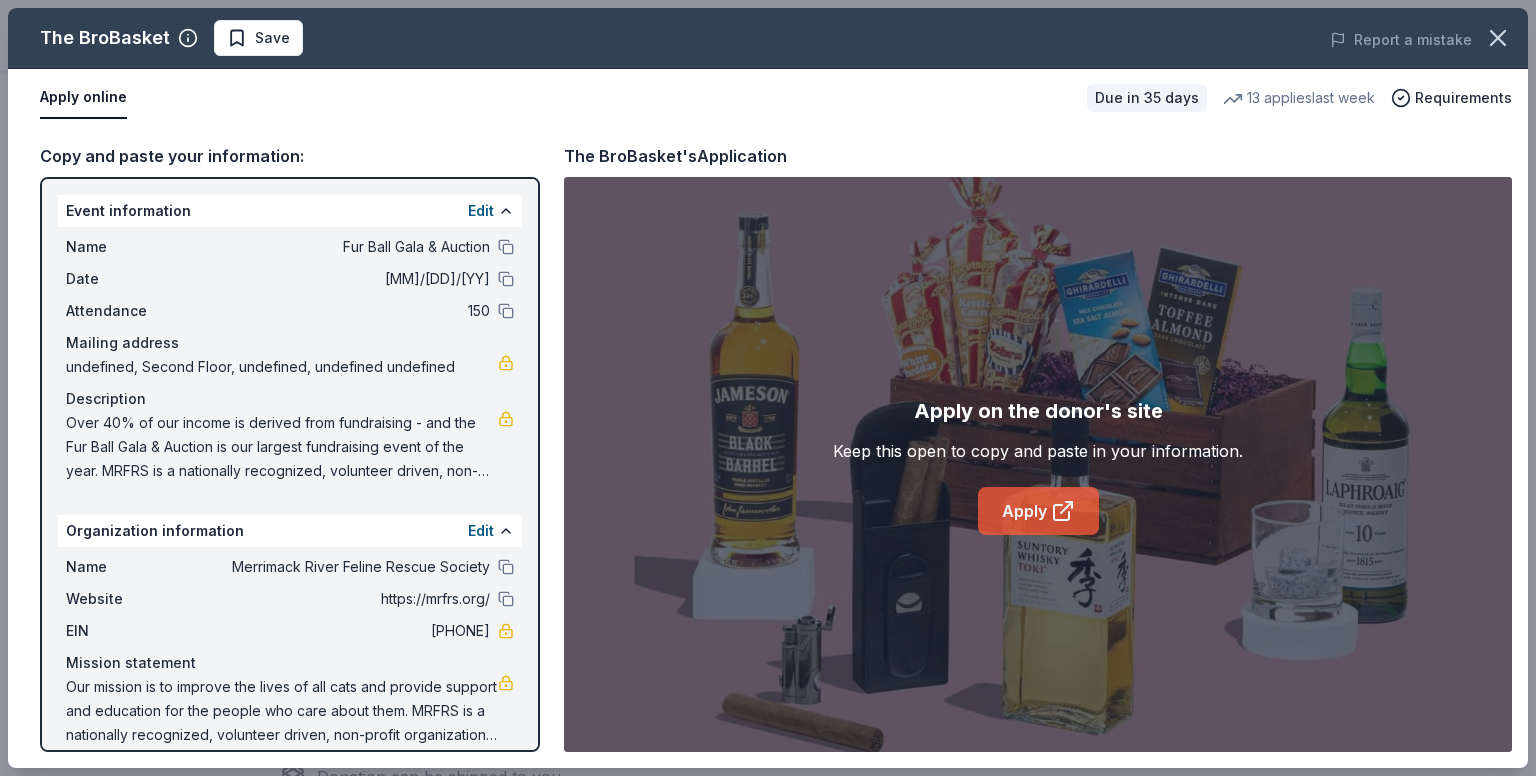 click on "Apply" at bounding box center (1038, 511) 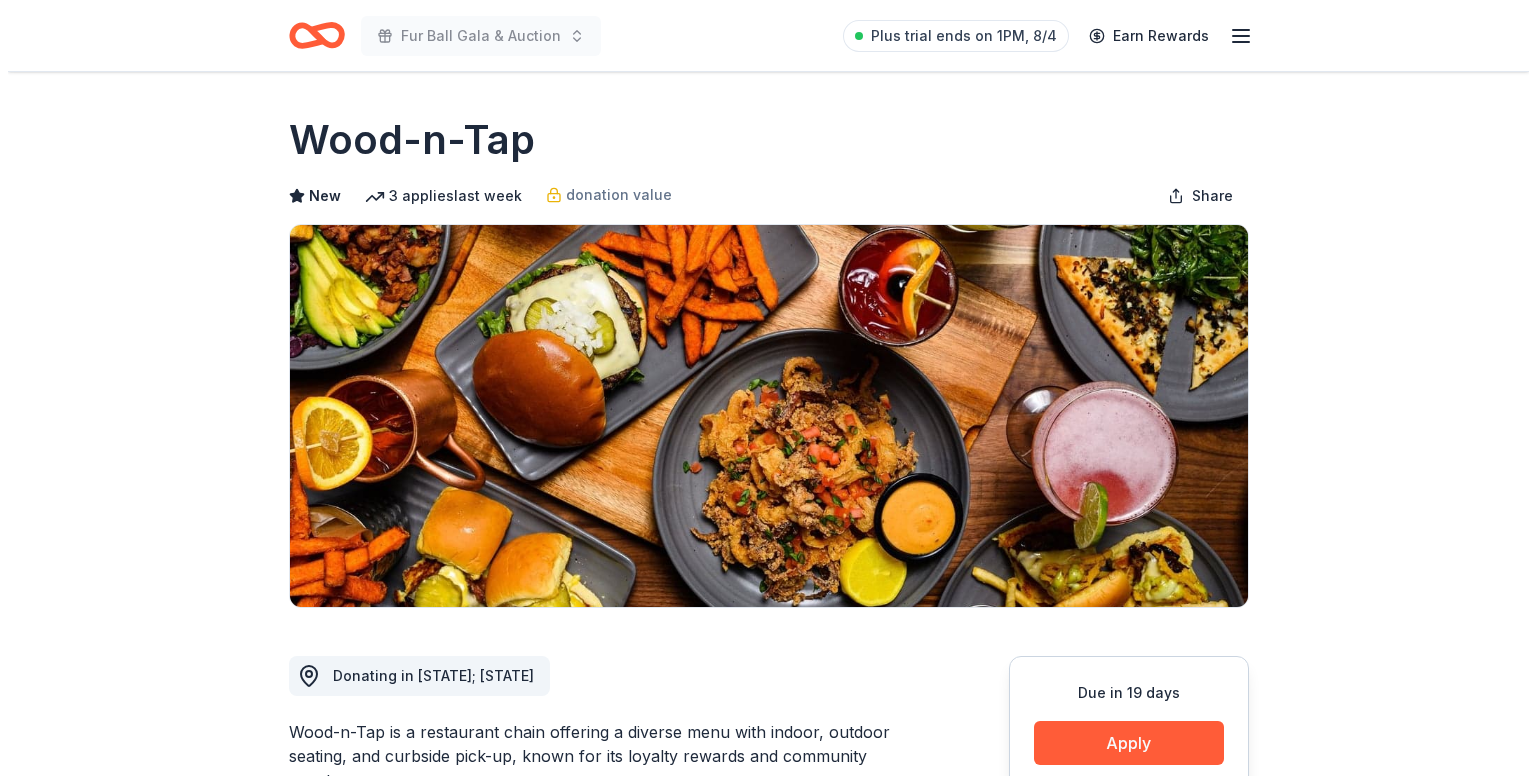 scroll, scrollTop: 0, scrollLeft: 0, axis: both 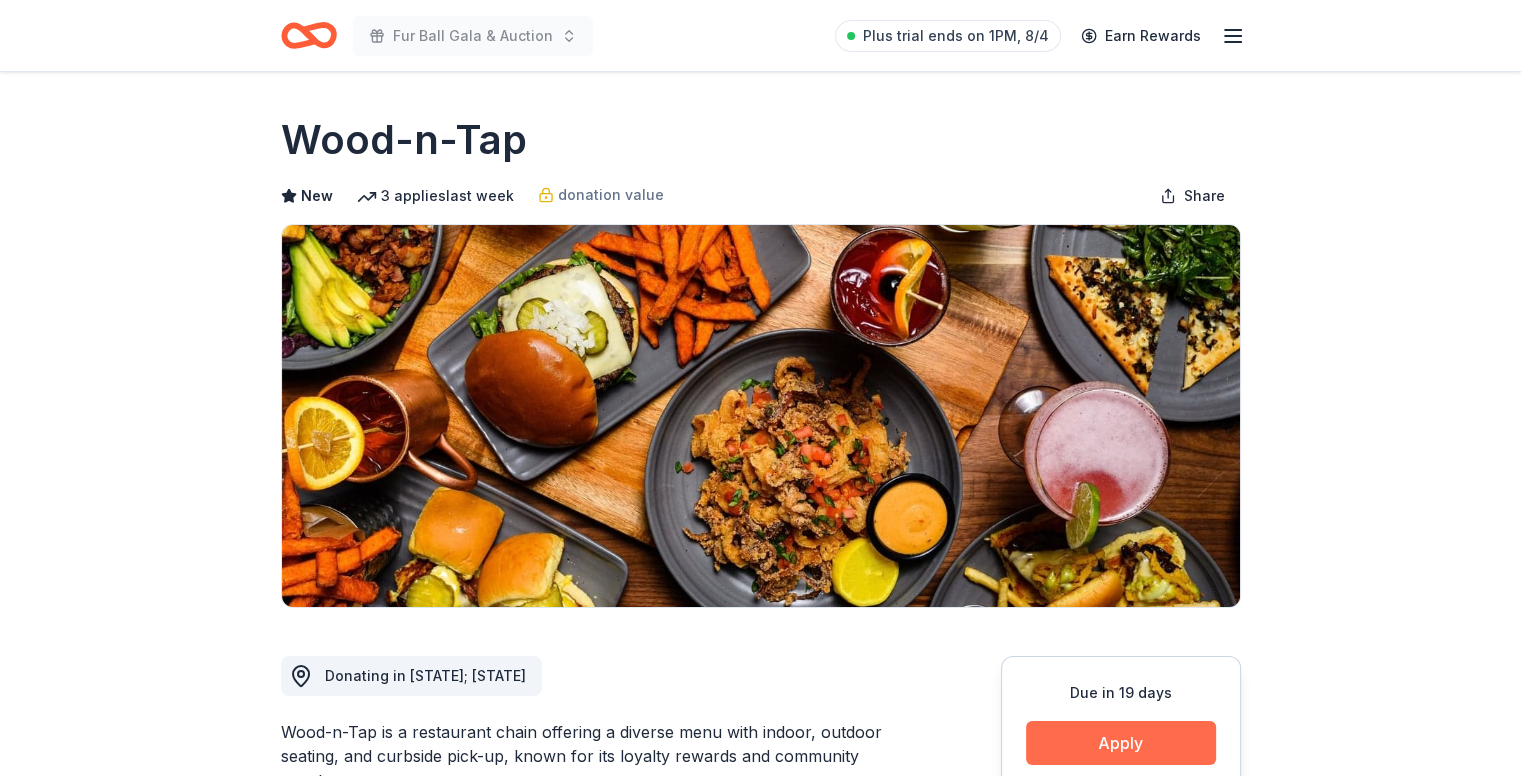 click on "Apply" at bounding box center (1121, 743) 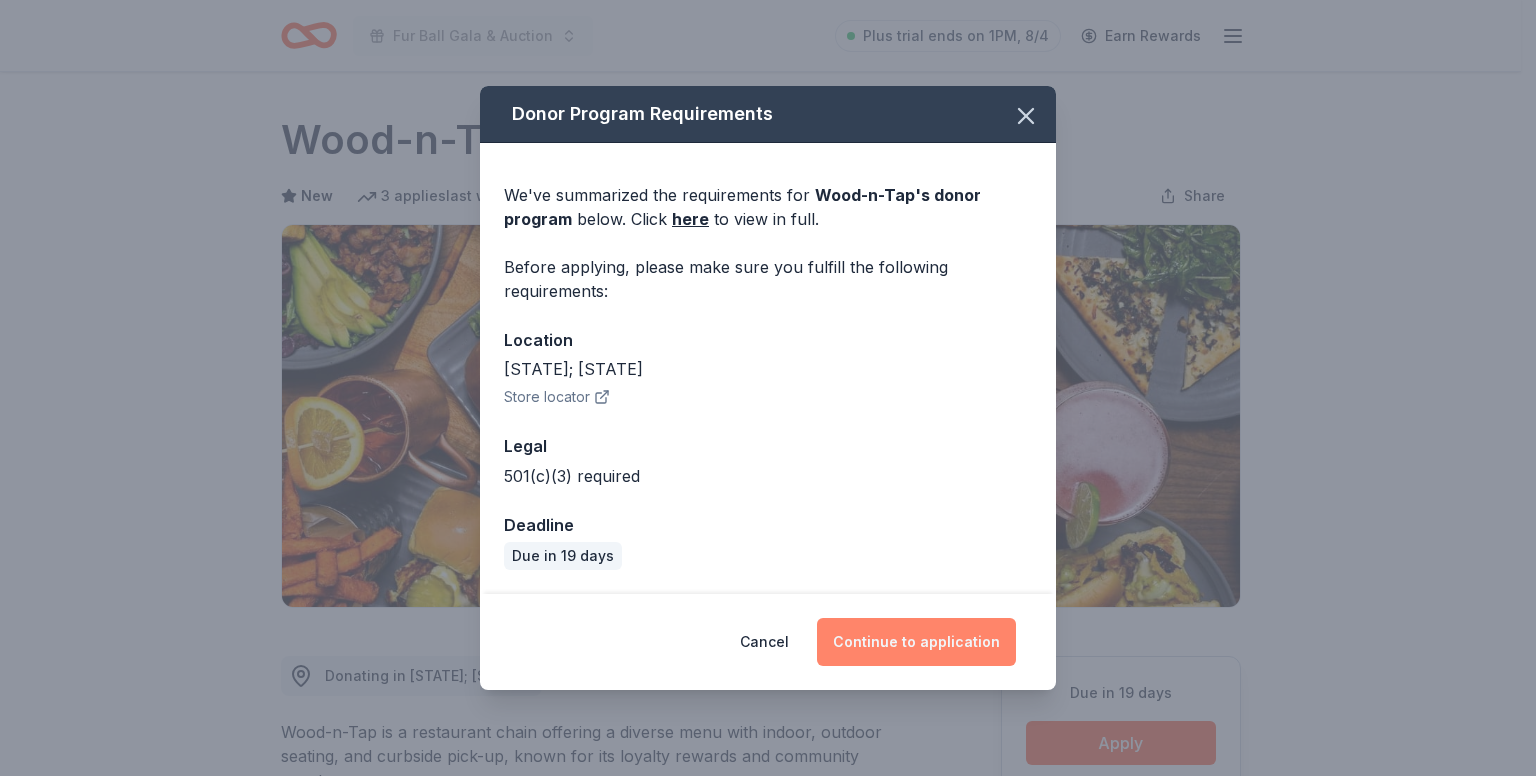click on "Continue to application" at bounding box center (916, 642) 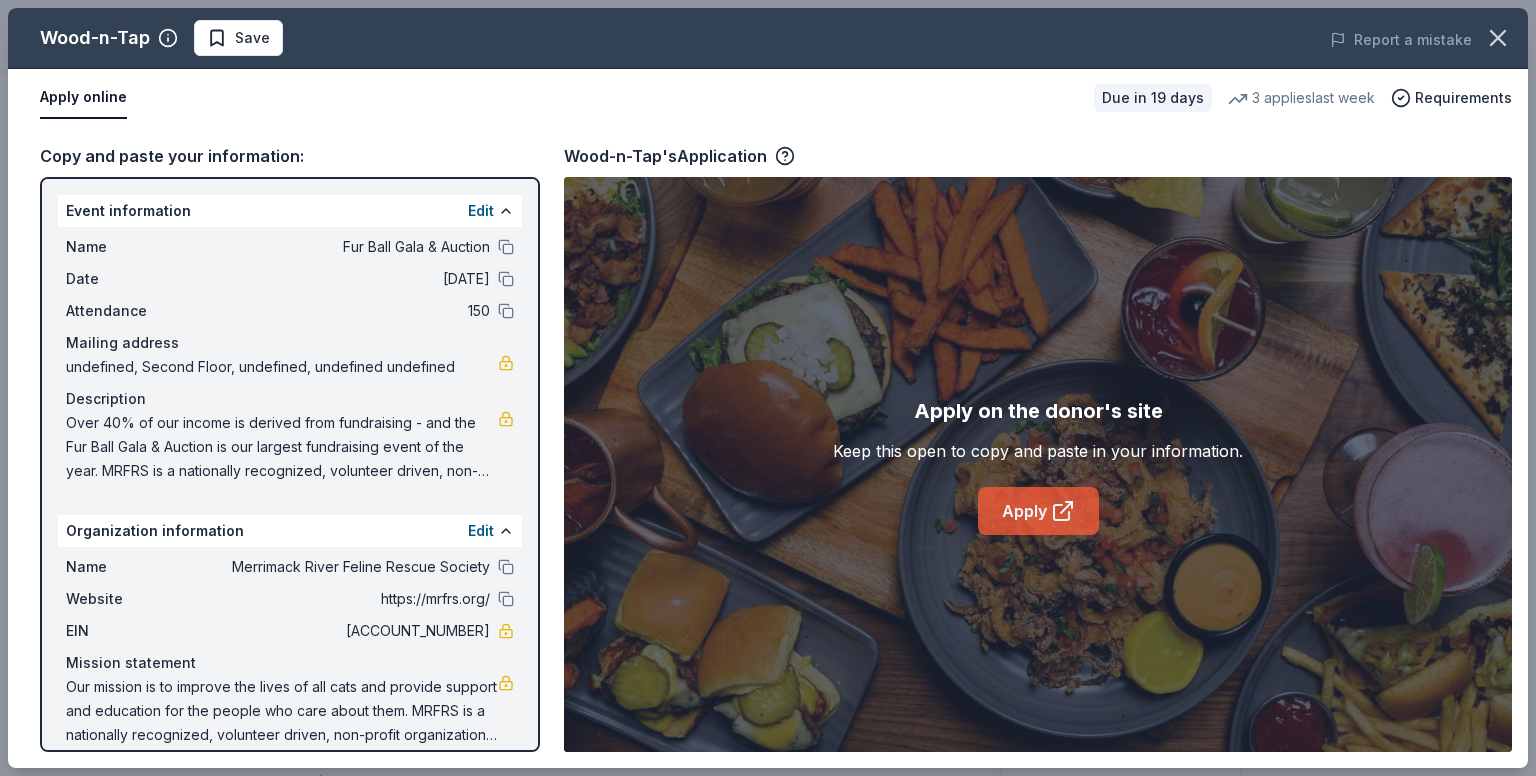 click on "Apply" at bounding box center [1038, 511] 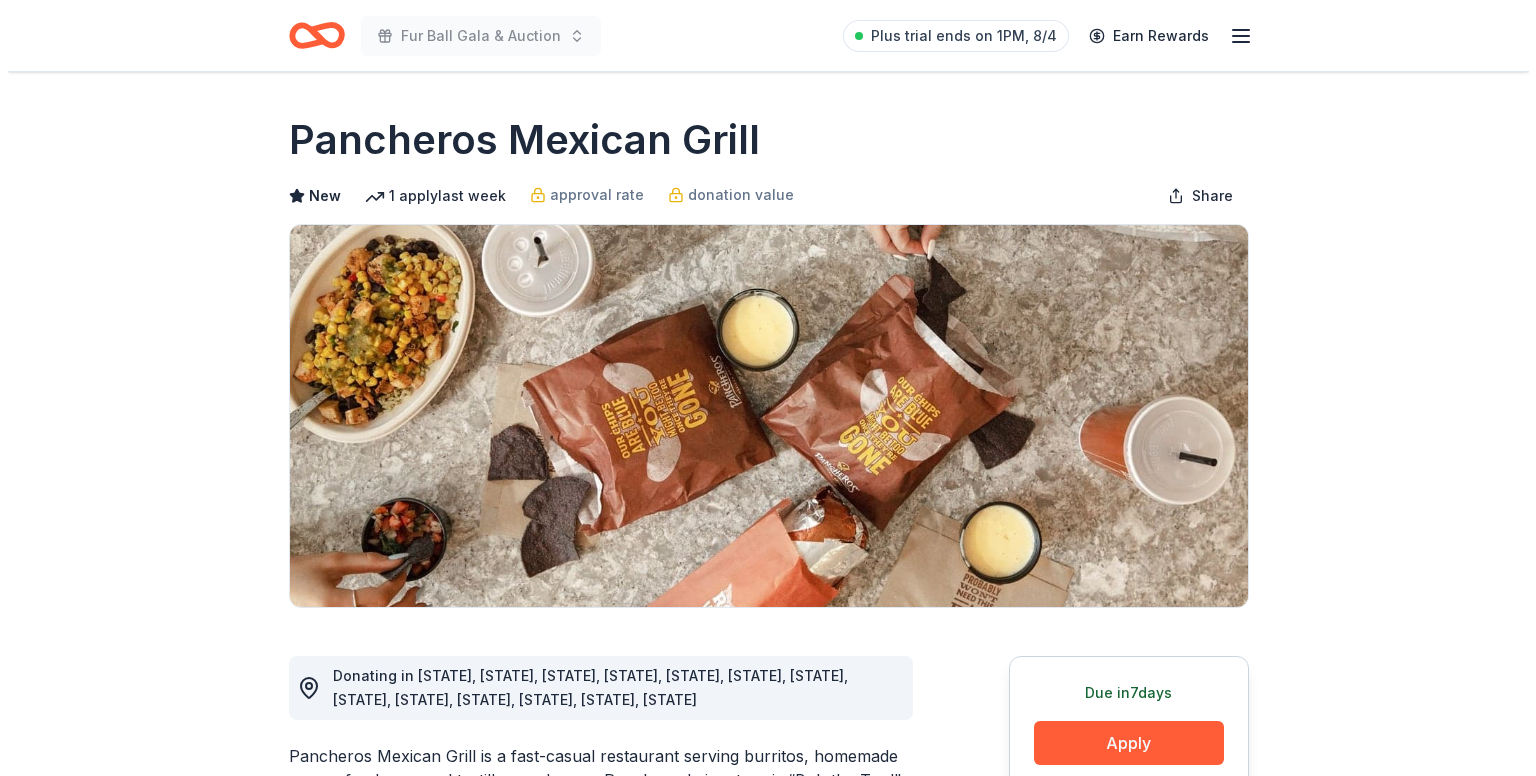 scroll, scrollTop: 0, scrollLeft: 0, axis: both 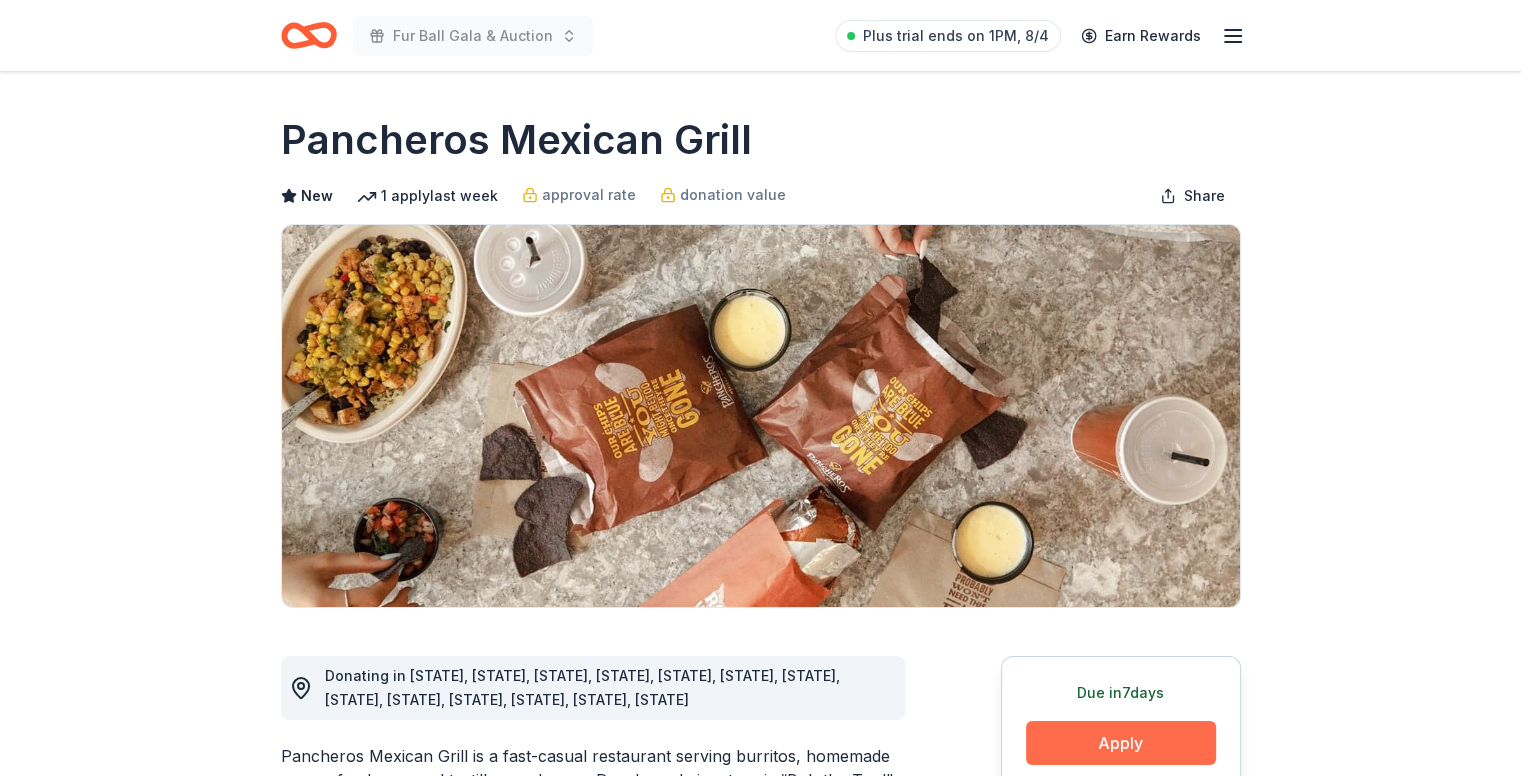 click on "Apply" at bounding box center (1121, 743) 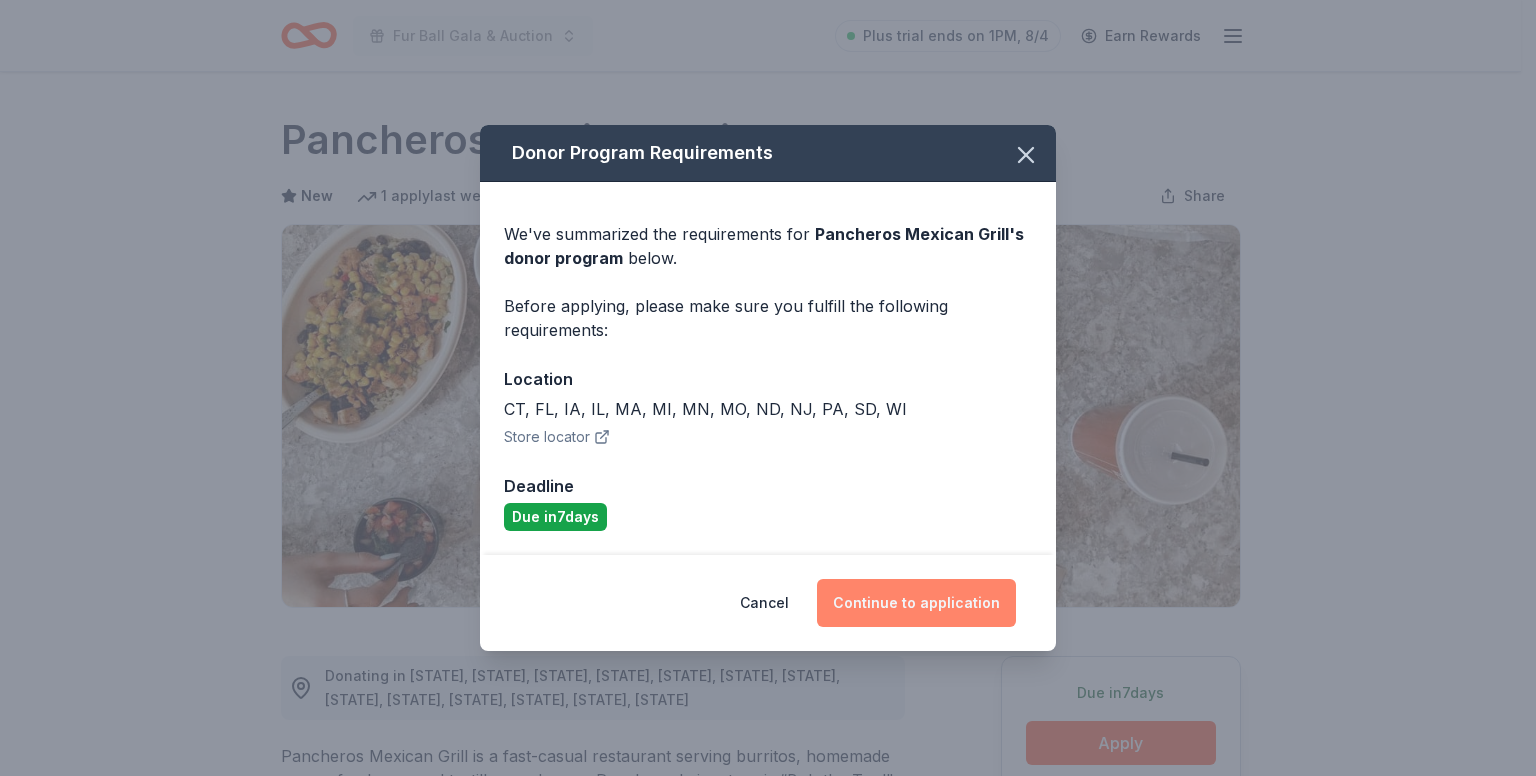 click on "Continue to application" at bounding box center (916, 603) 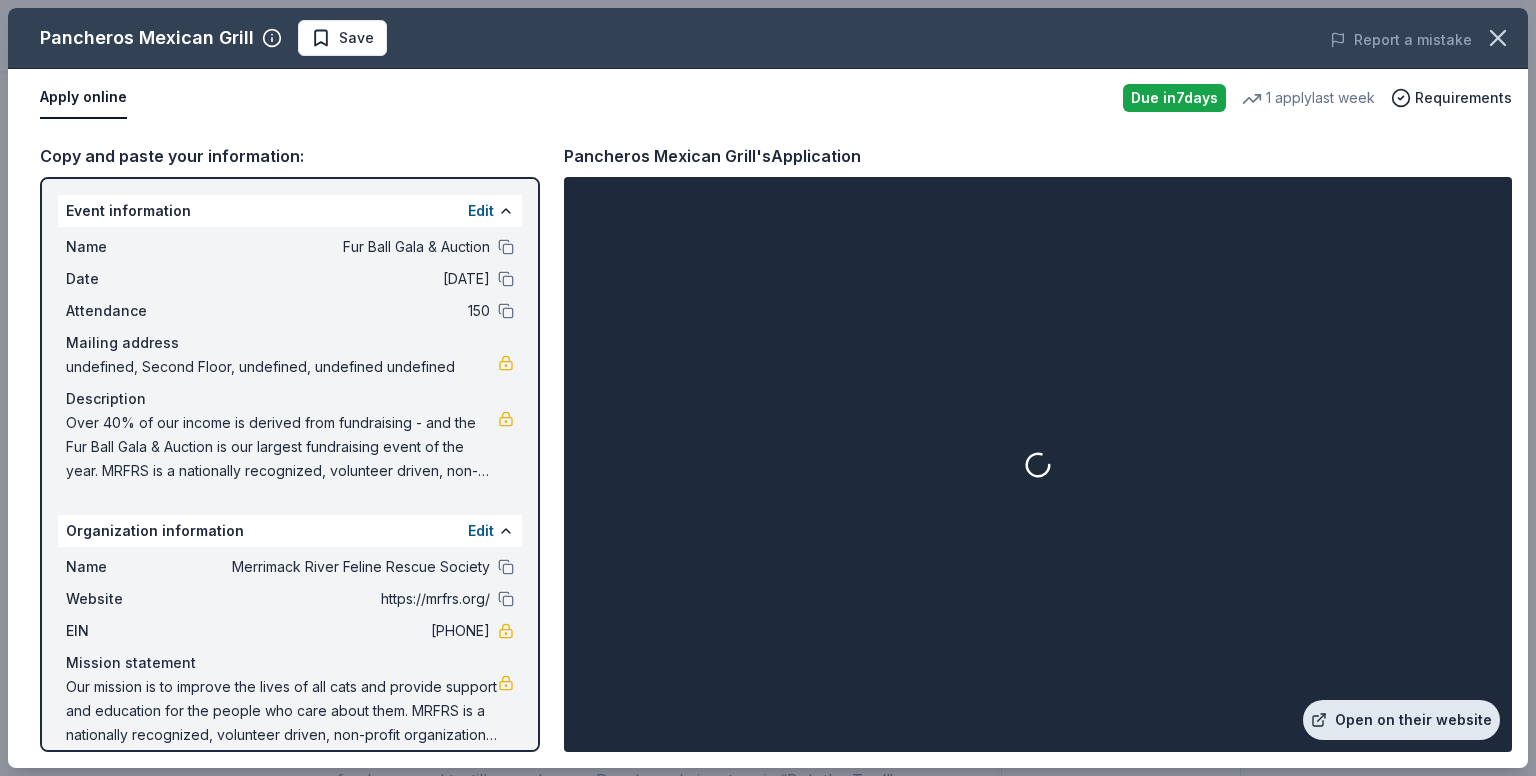 click on "Open on their website" at bounding box center (1401, 720) 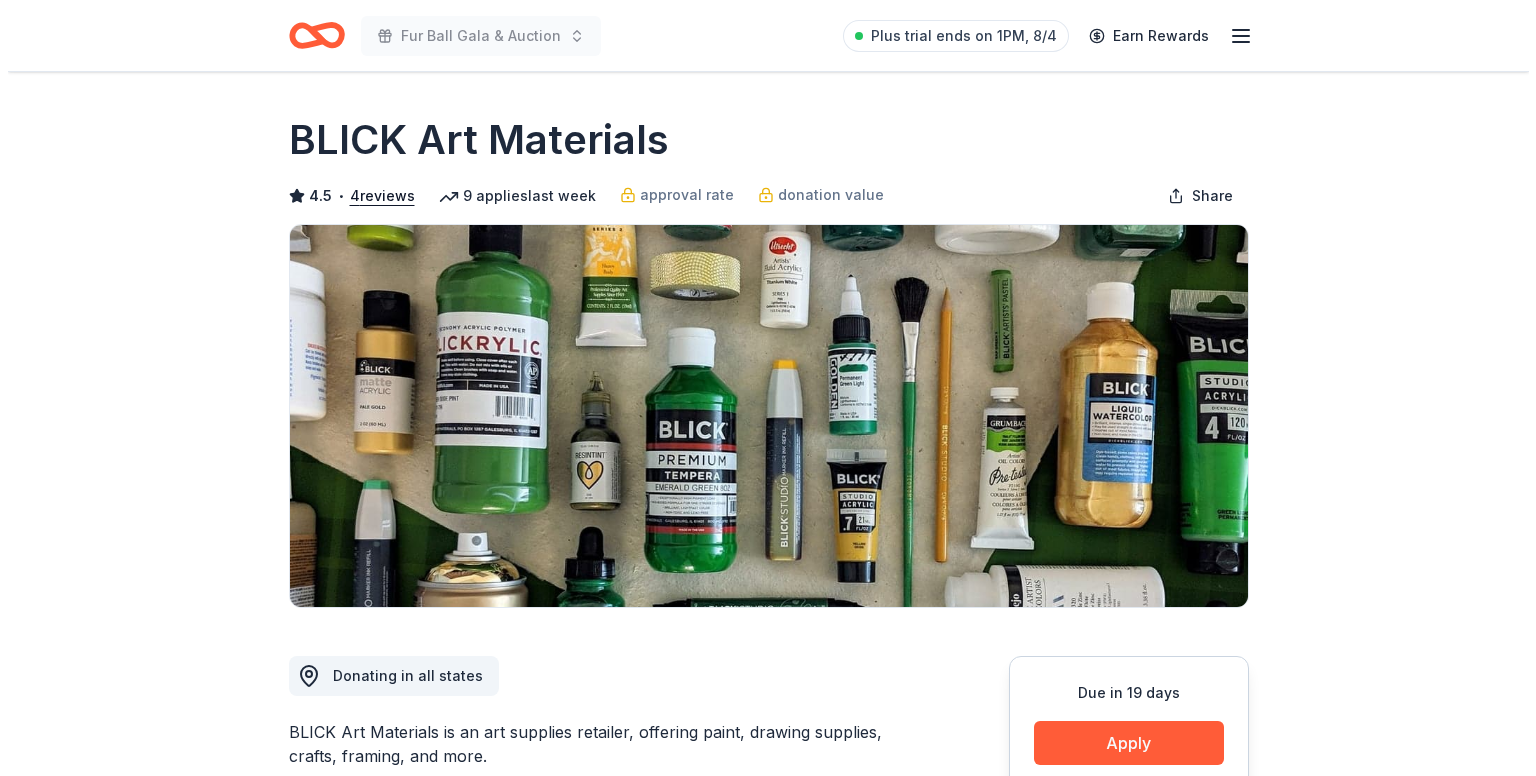 scroll, scrollTop: 0, scrollLeft: 0, axis: both 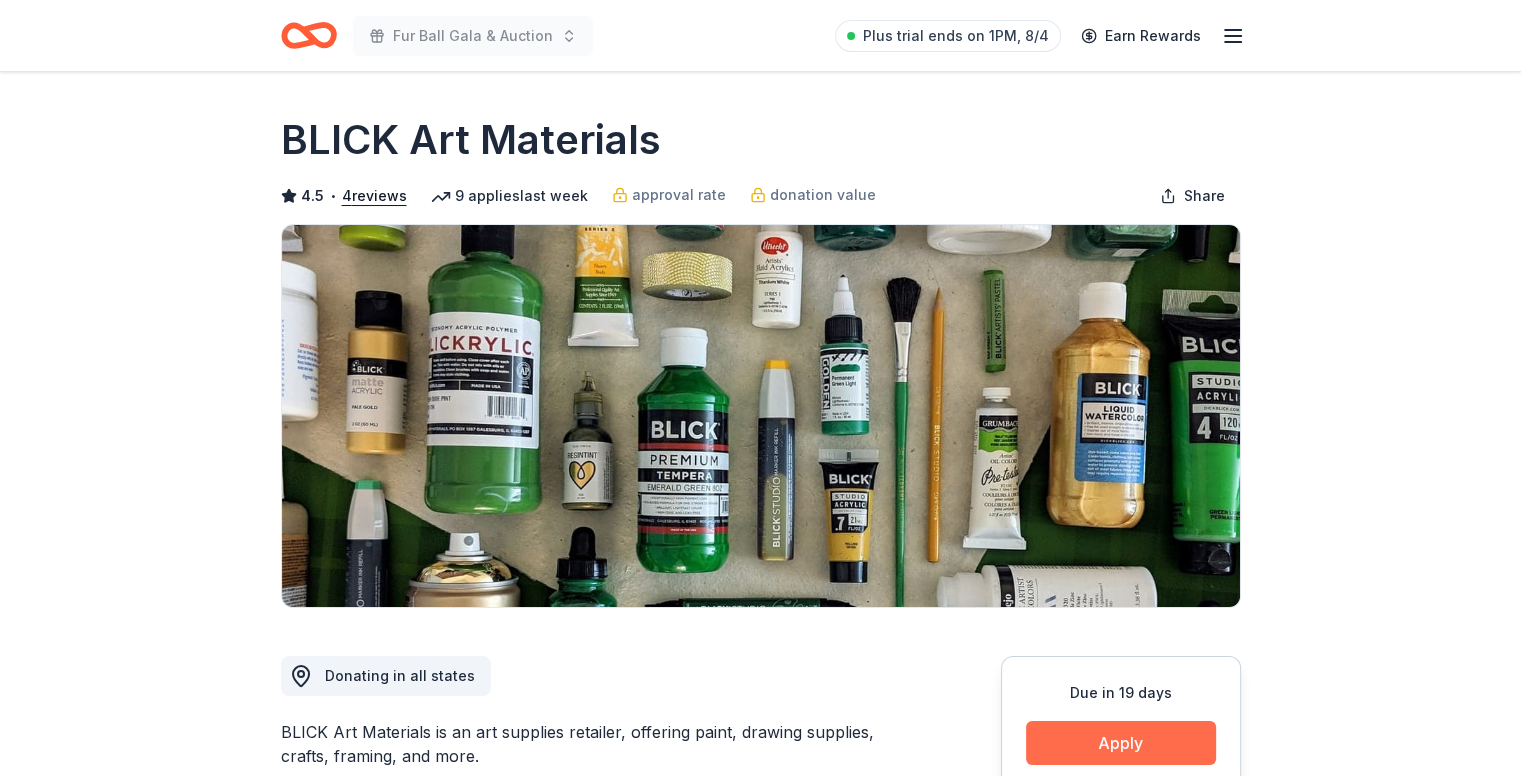 click on "Apply" at bounding box center (1121, 743) 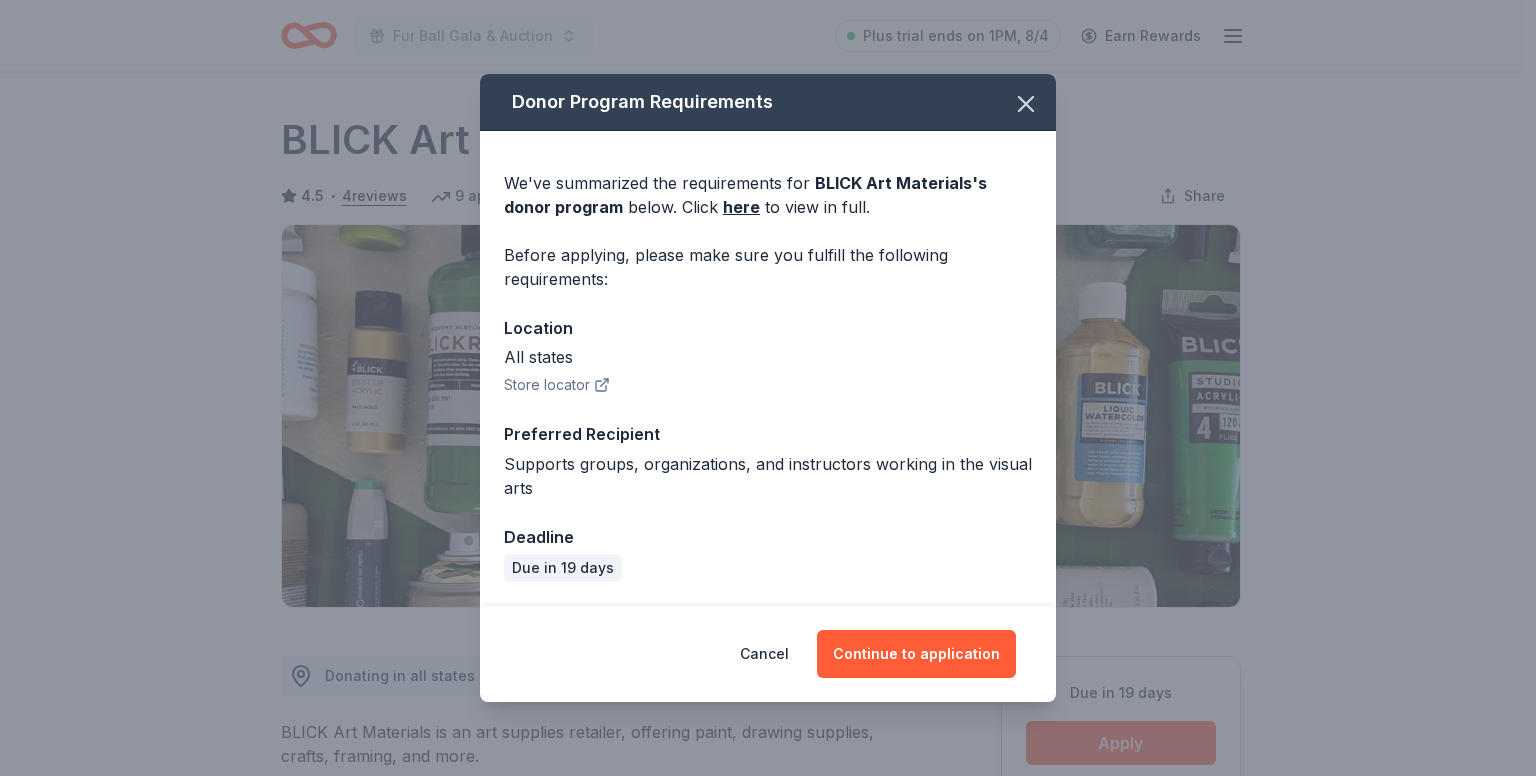 click on "Cancel Continue to application" at bounding box center (768, 654) 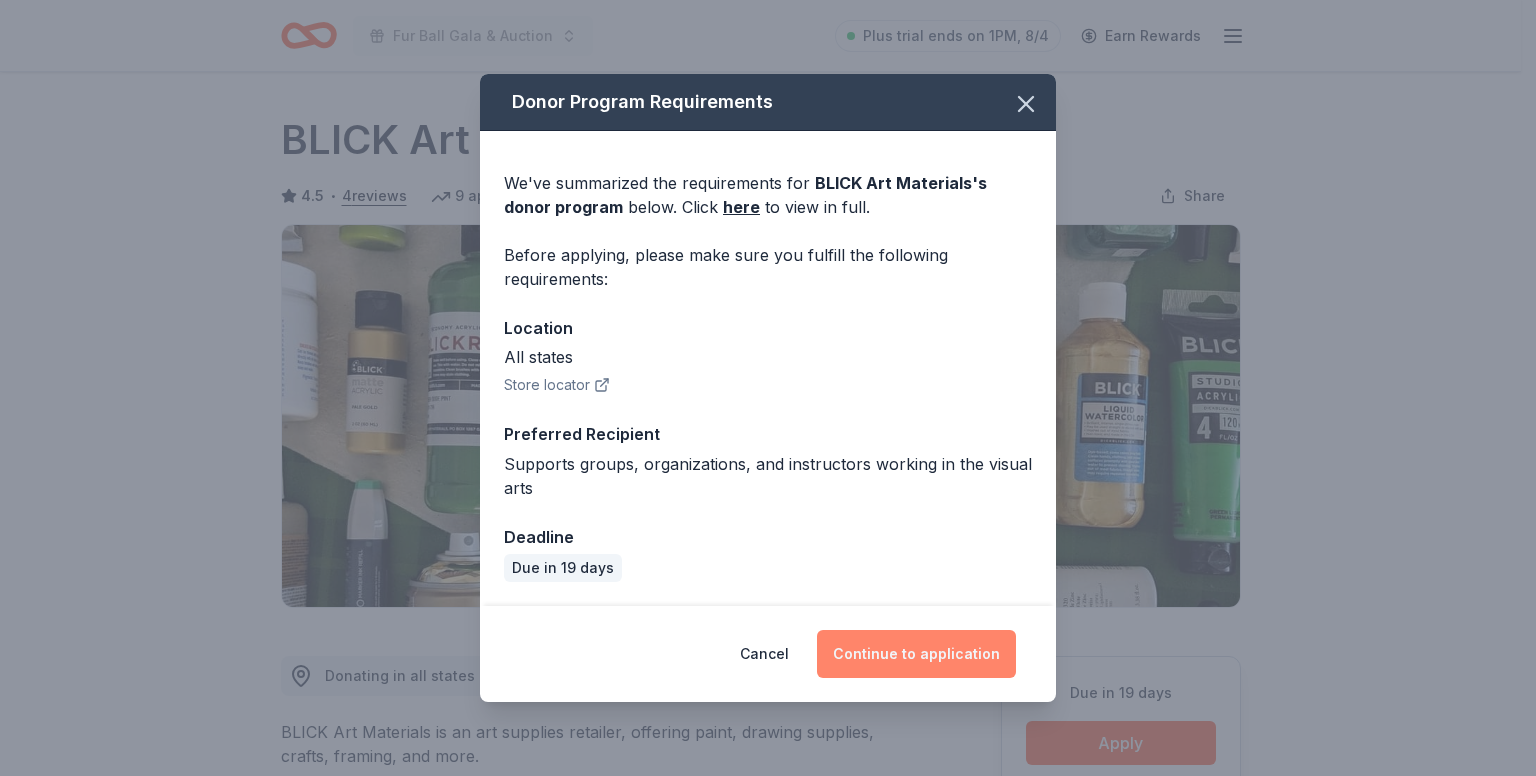 click on "Continue to application" at bounding box center [916, 654] 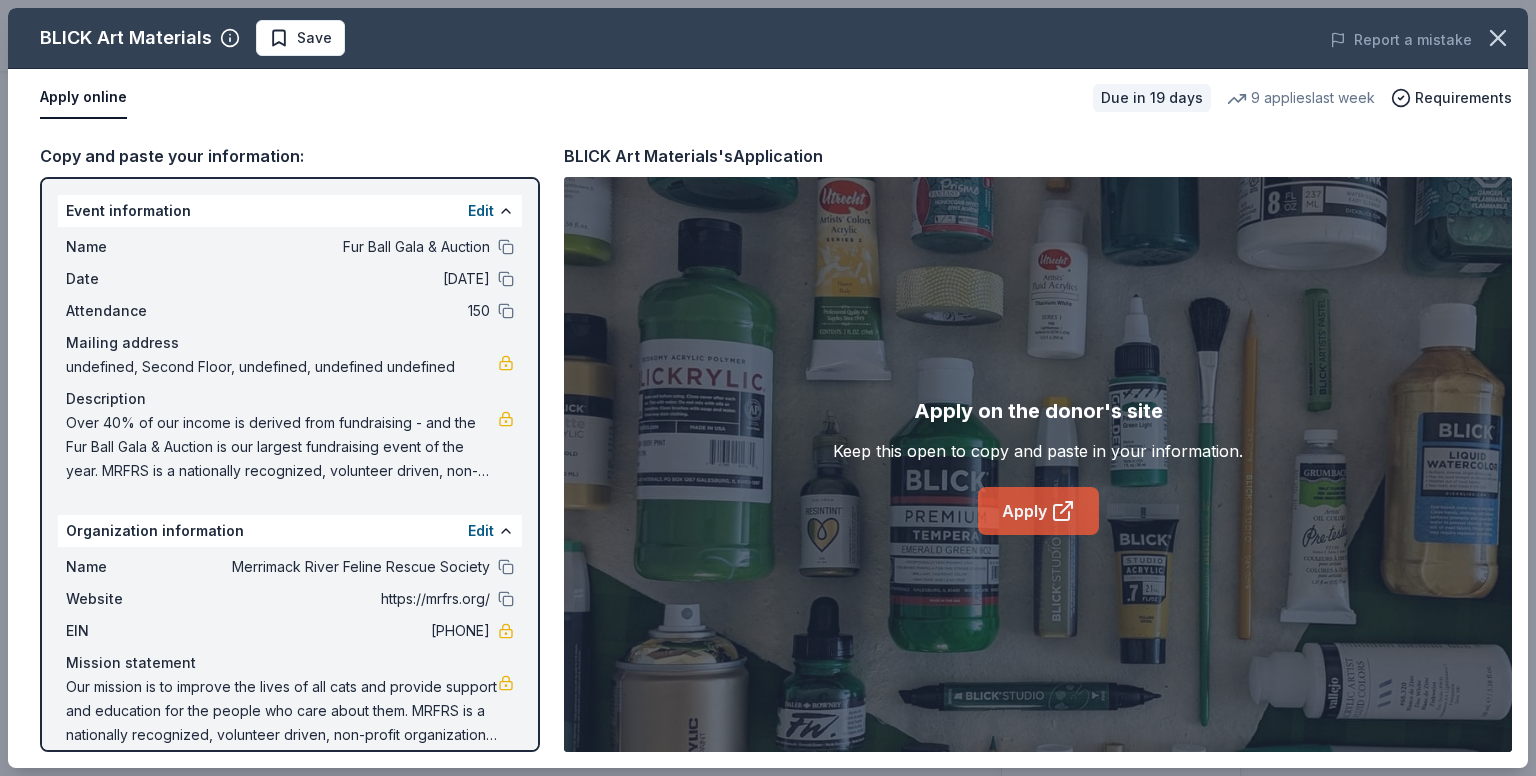 click on "Apply" at bounding box center (1038, 511) 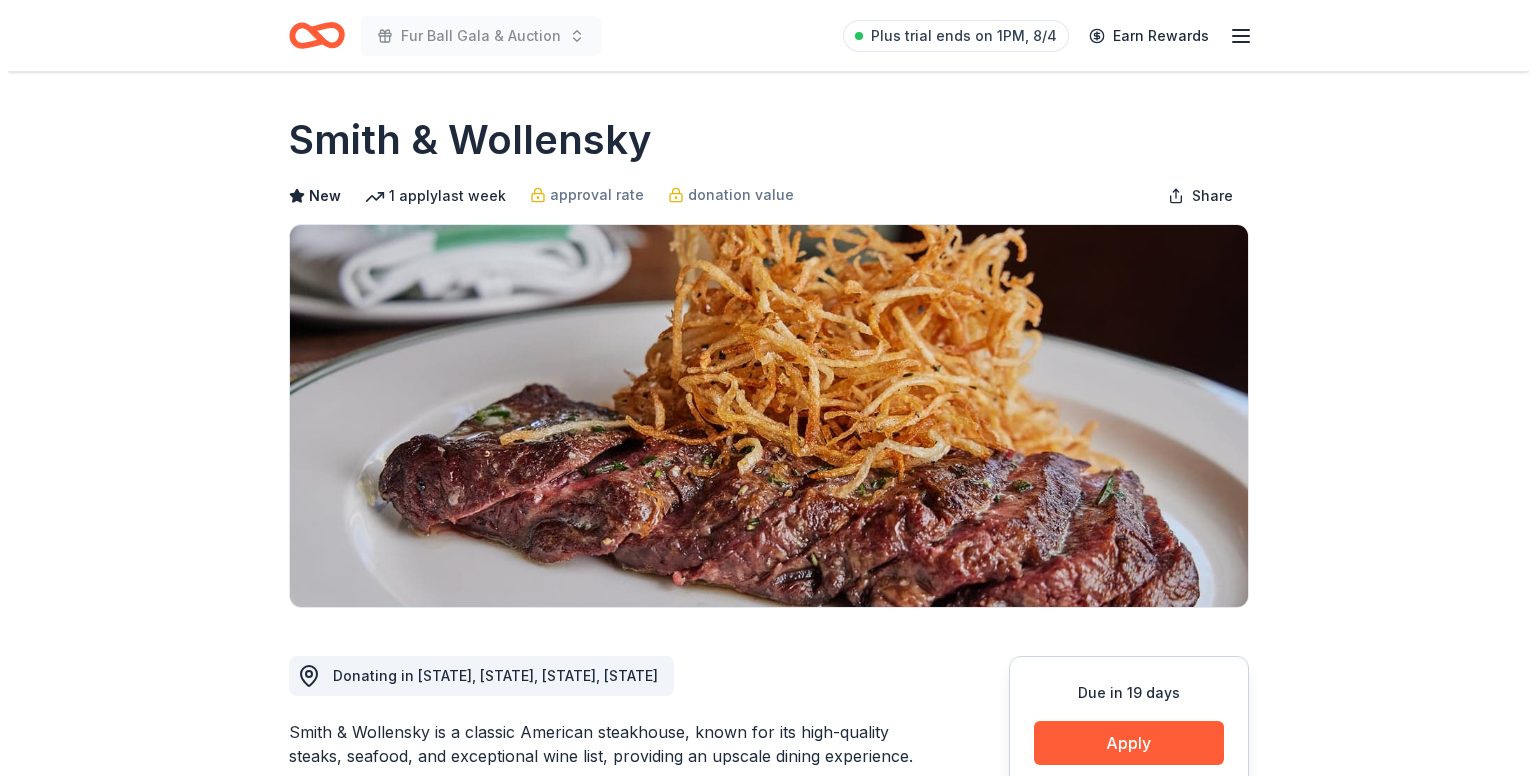 scroll, scrollTop: 0, scrollLeft: 0, axis: both 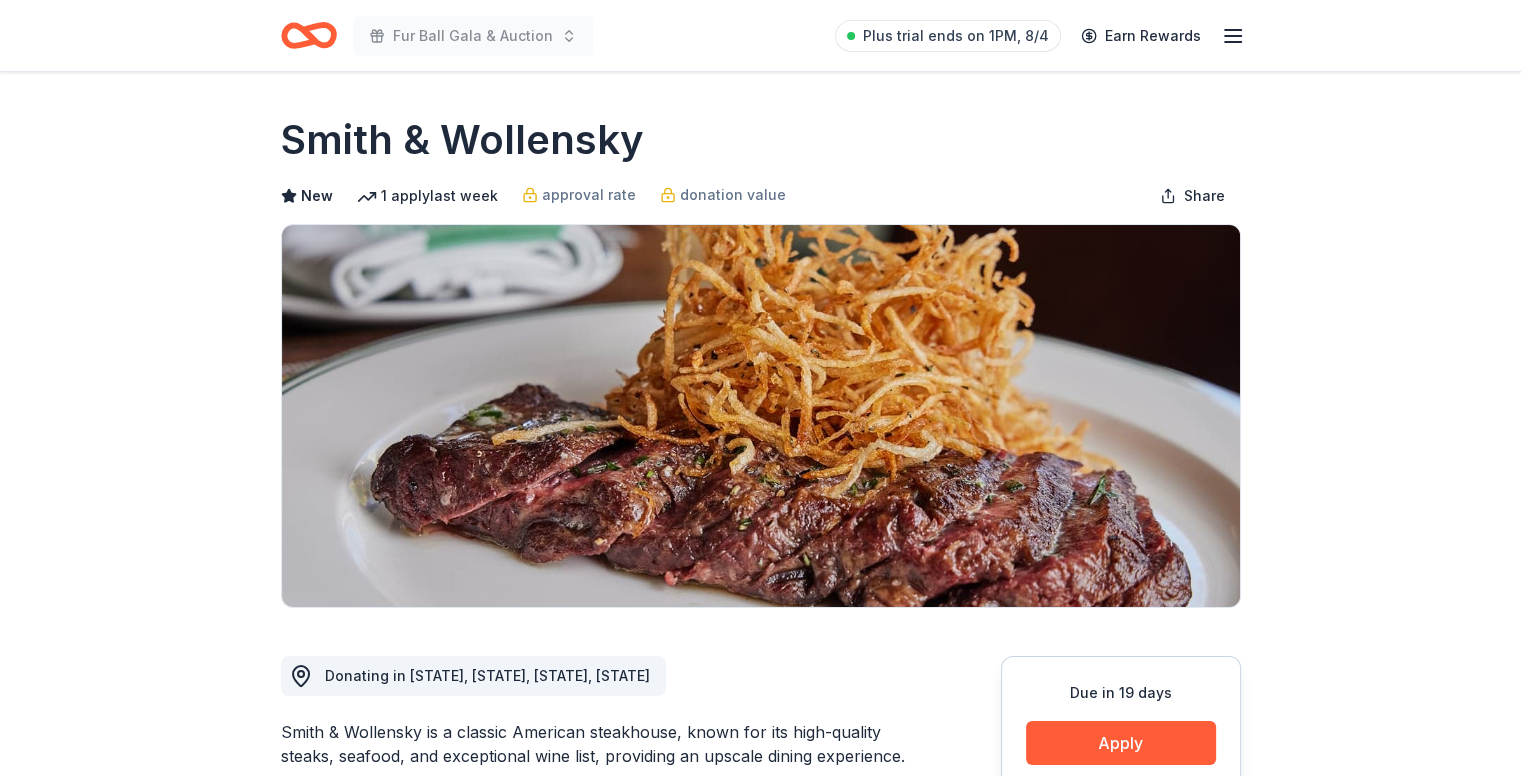 drag, startPoint x: 657, startPoint y: 149, endPoint x: 268, endPoint y: 147, distance: 389.00513 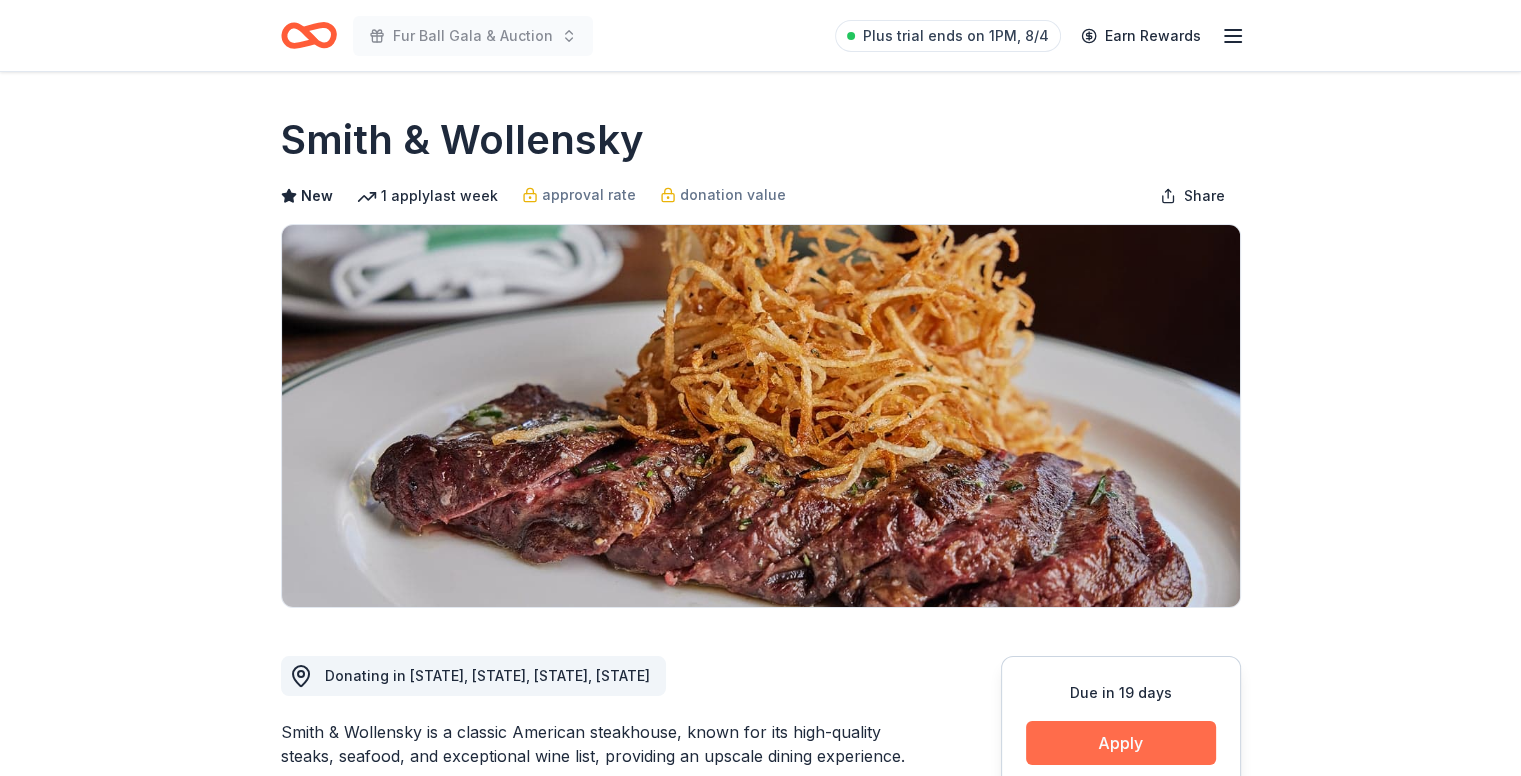 click on "Apply" at bounding box center [1121, 743] 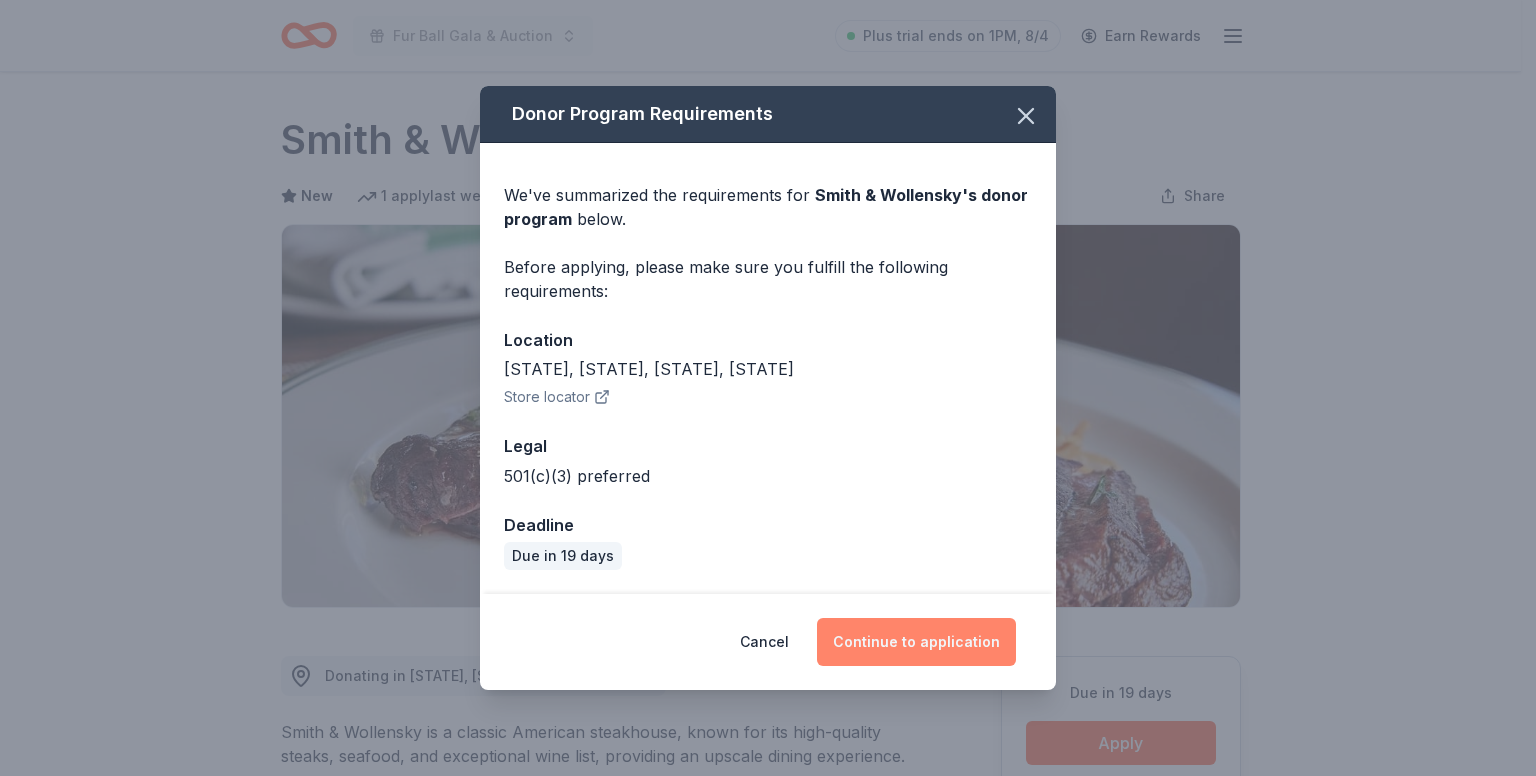 click on "Continue to application" at bounding box center (916, 642) 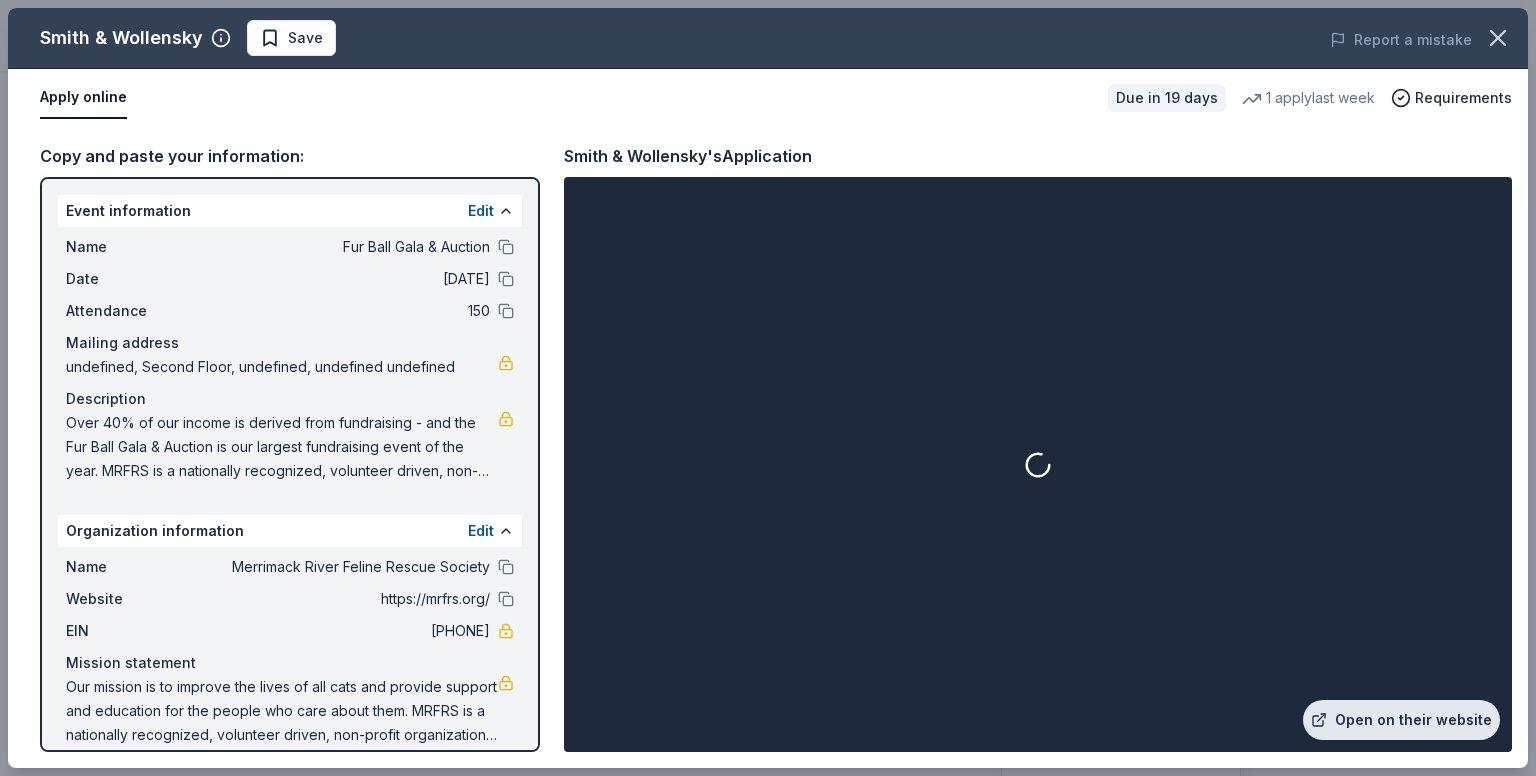 click on "Open on their website" at bounding box center (1401, 720) 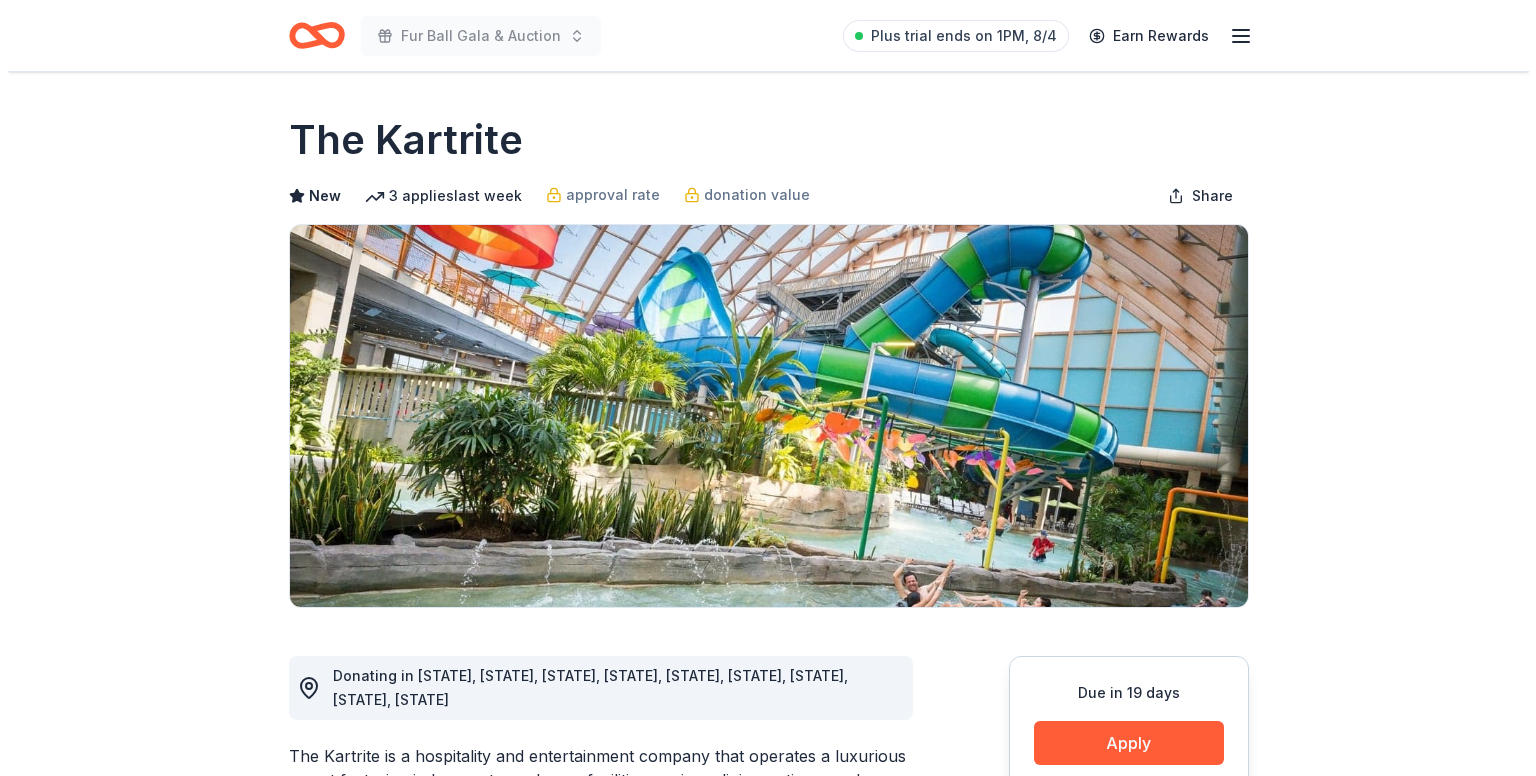 scroll, scrollTop: 0, scrollLeft: 0, axis: both 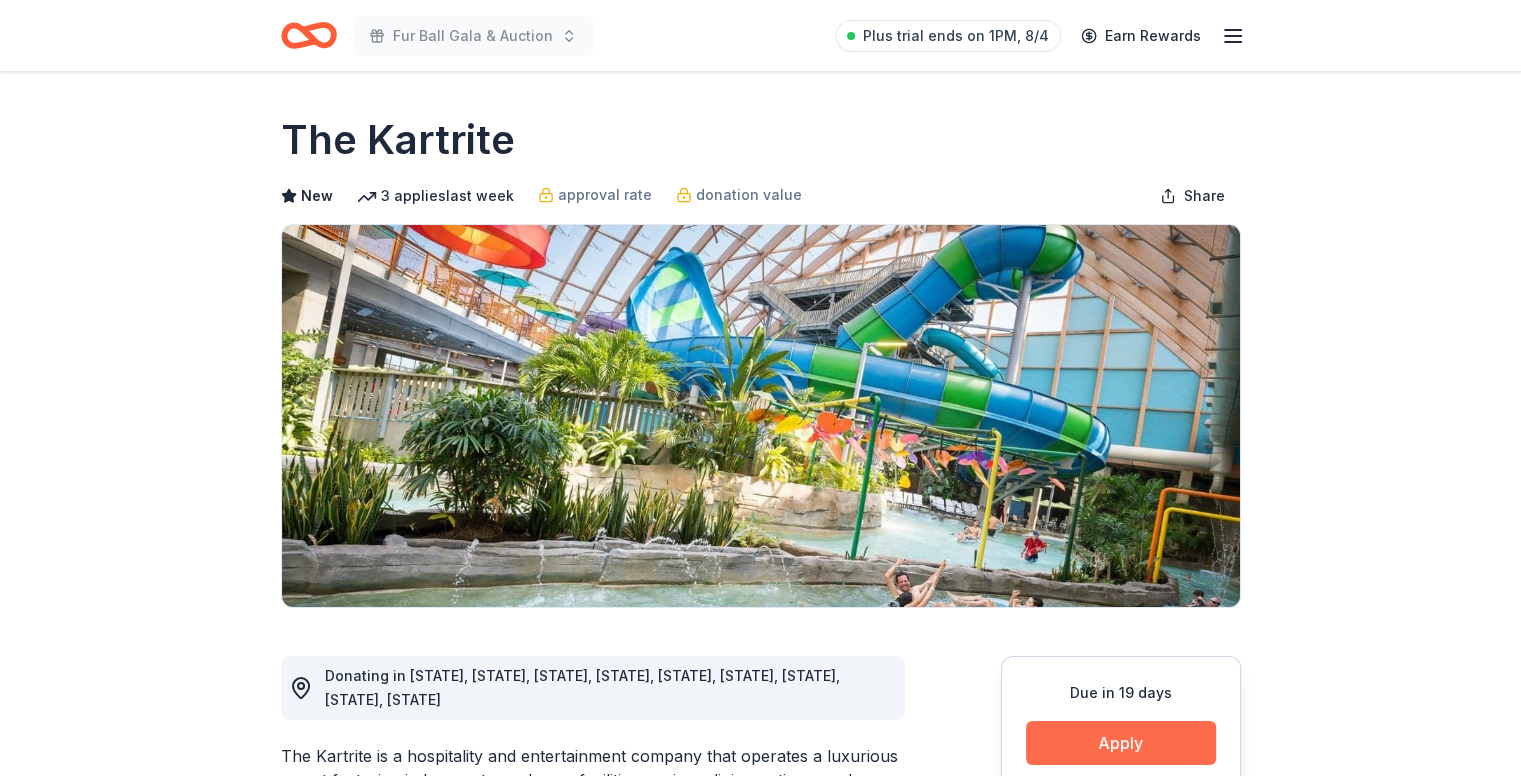 click on "Apply" at bounding box center (1121, 743) 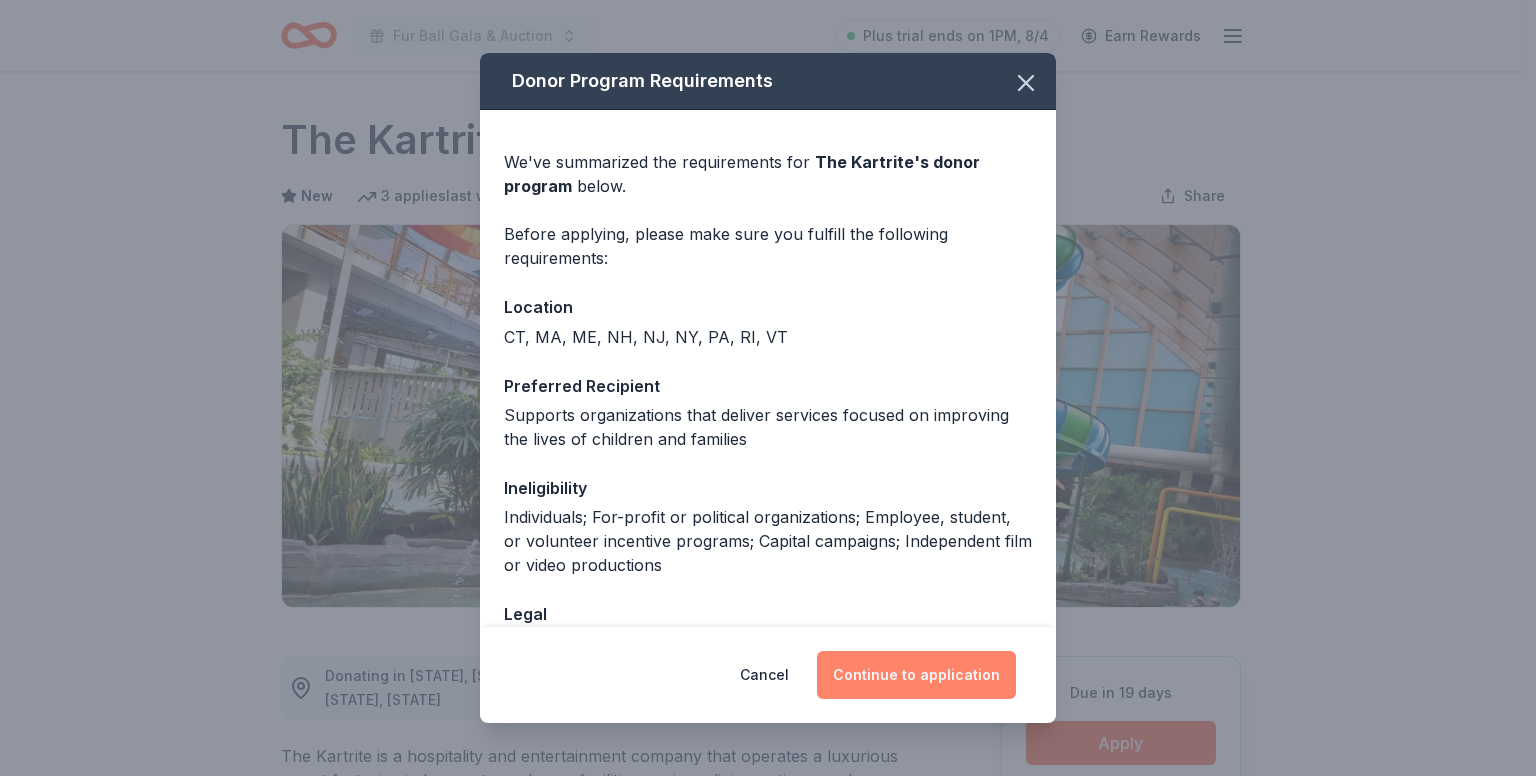 click on "Continue to application" at bounding box center [916, 675] 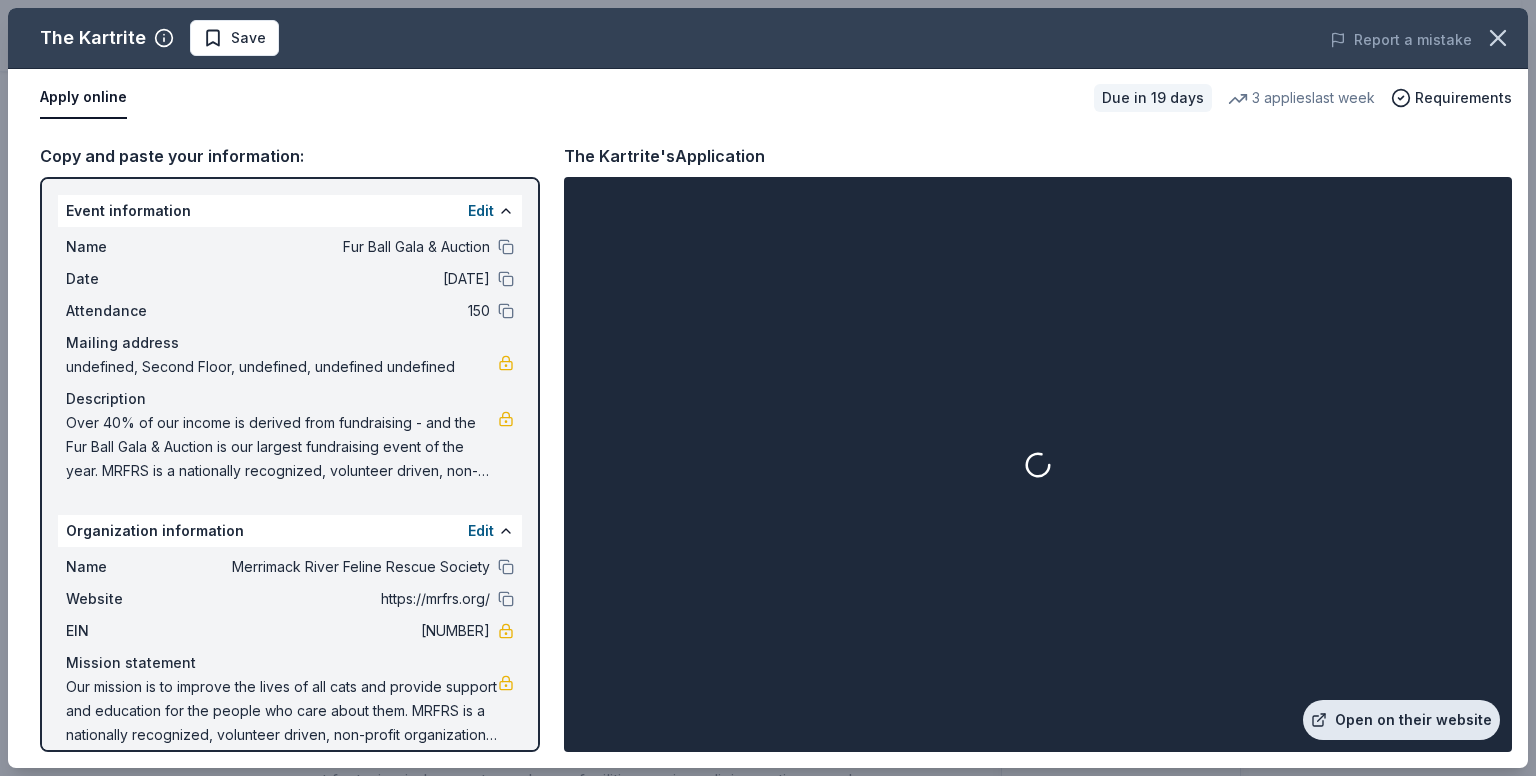 click on "Open on their website" at bounding box center (1401, 720) 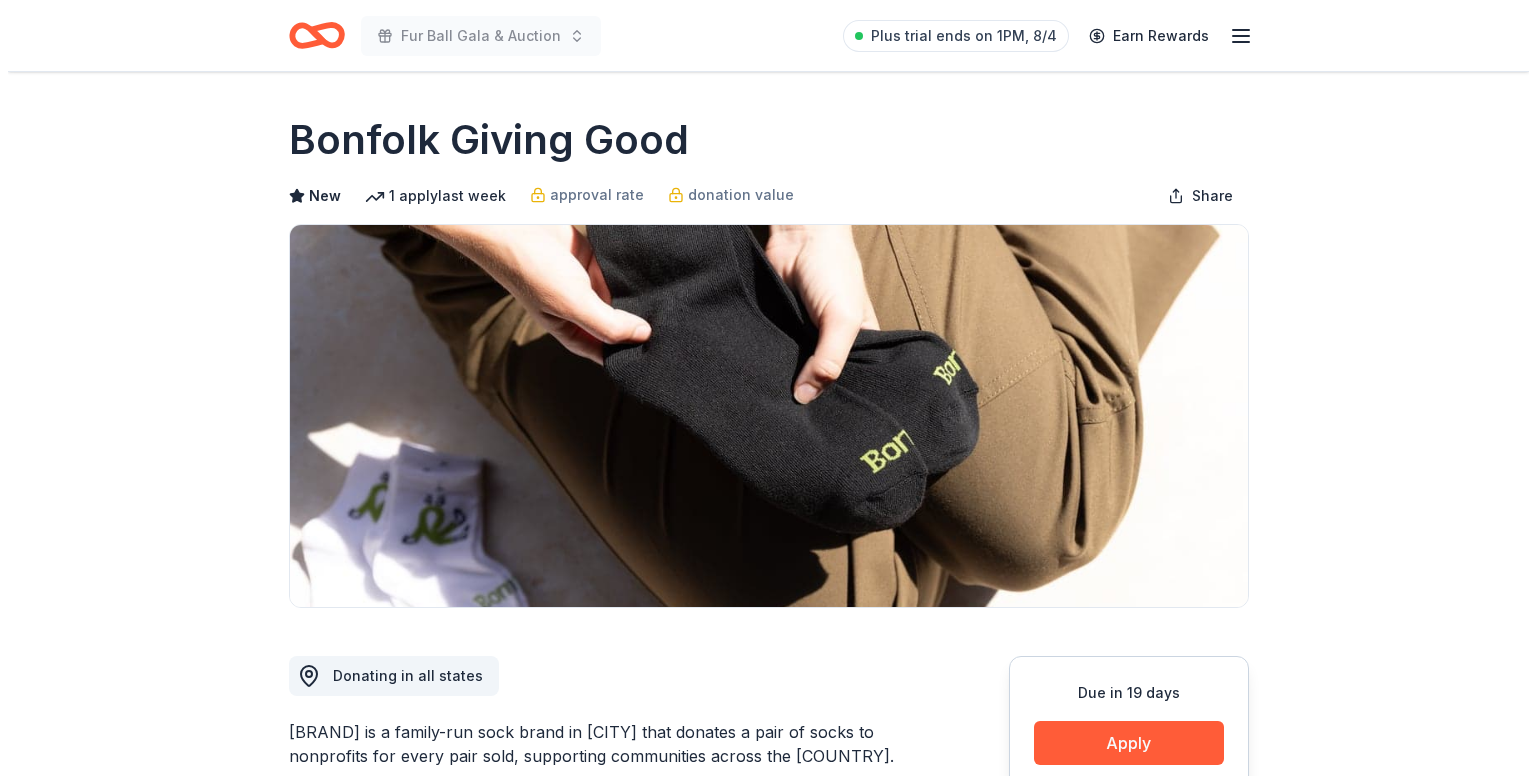 scroll, scrollTop: 0, scrollLeft: 0, axis: both 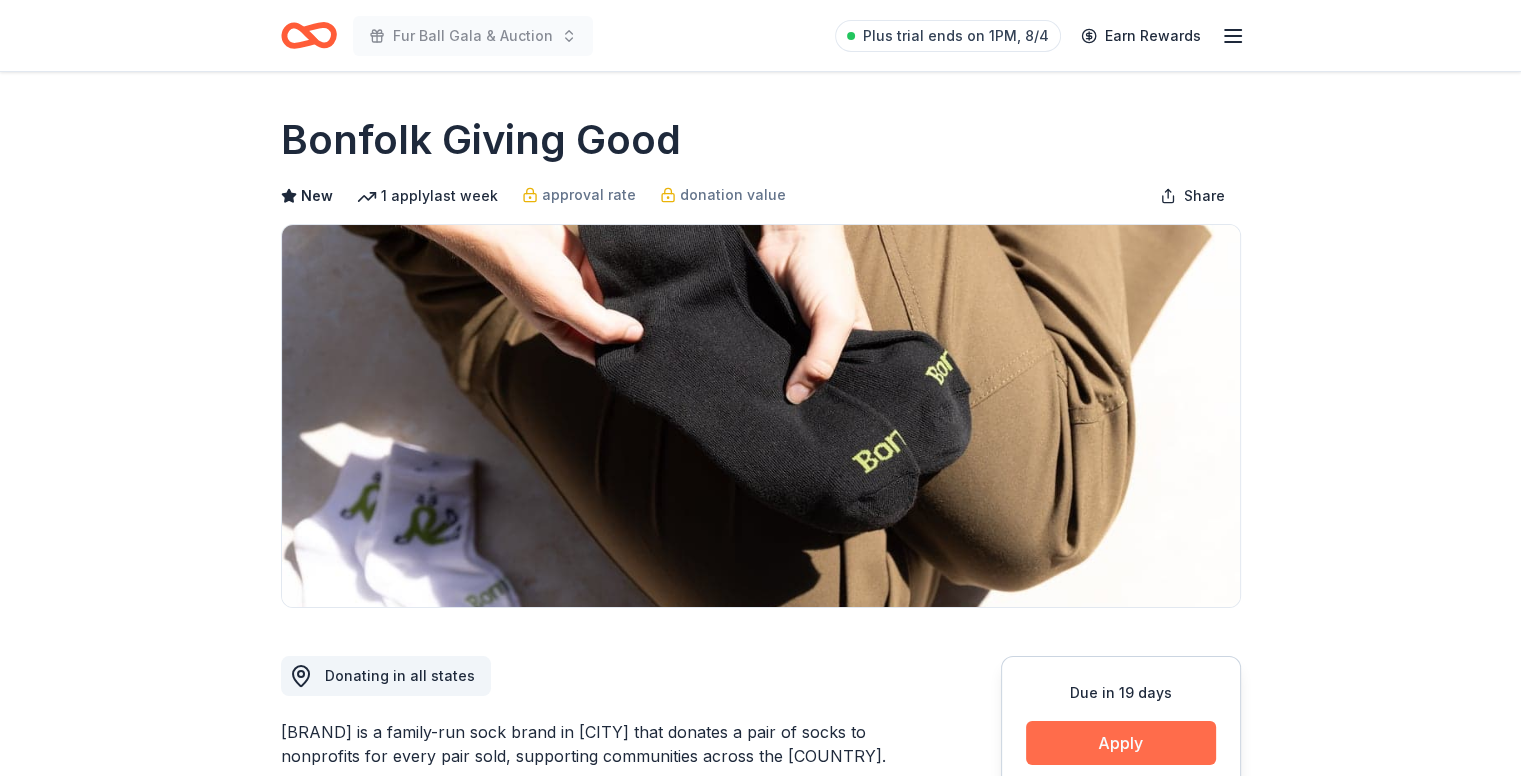 click on "Apply" at bounding box center [1121, 743] 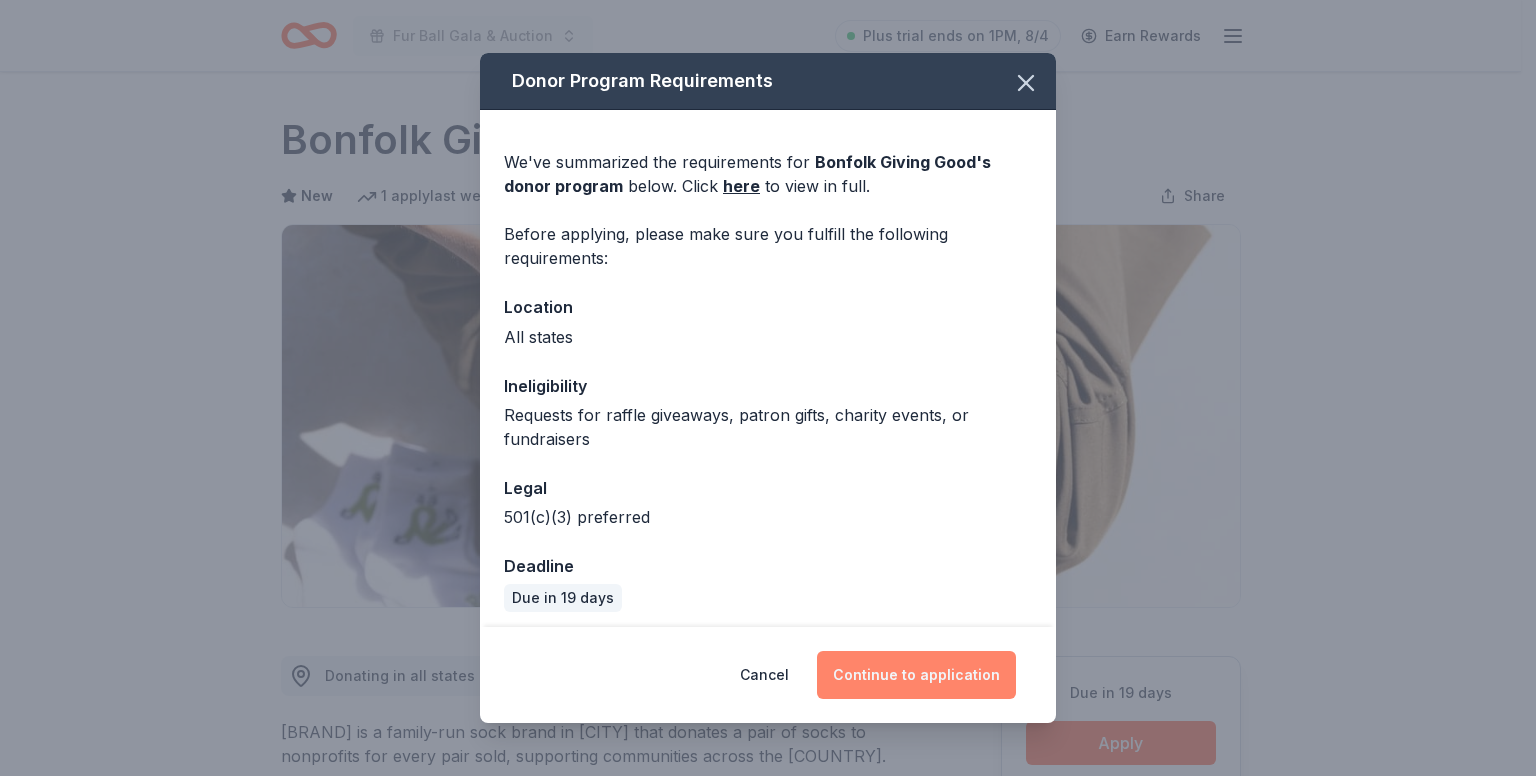 click on "Continue to application" at bounding box center [916, 675] 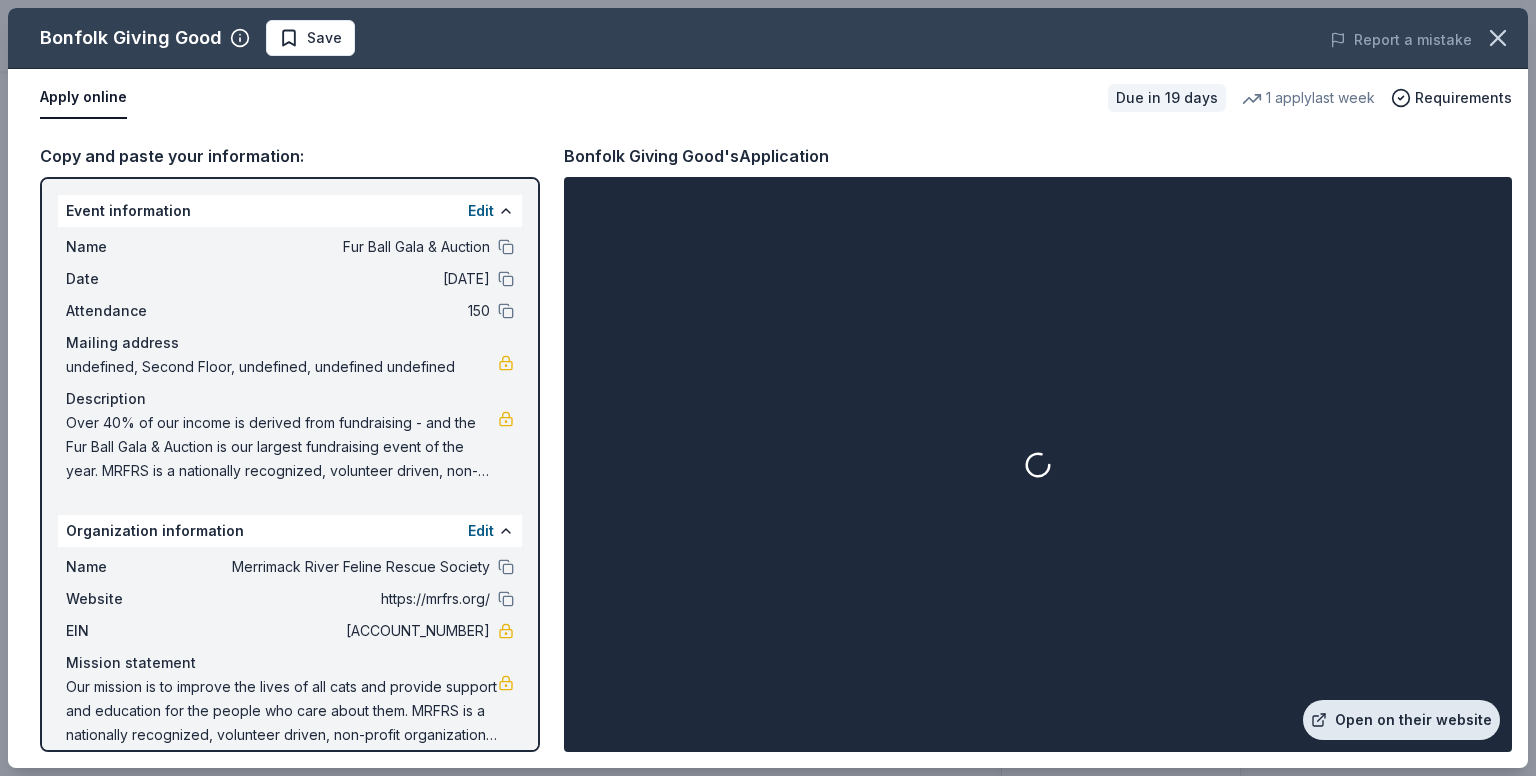 click on "Open on their website" at bounding box center [1401, 720] 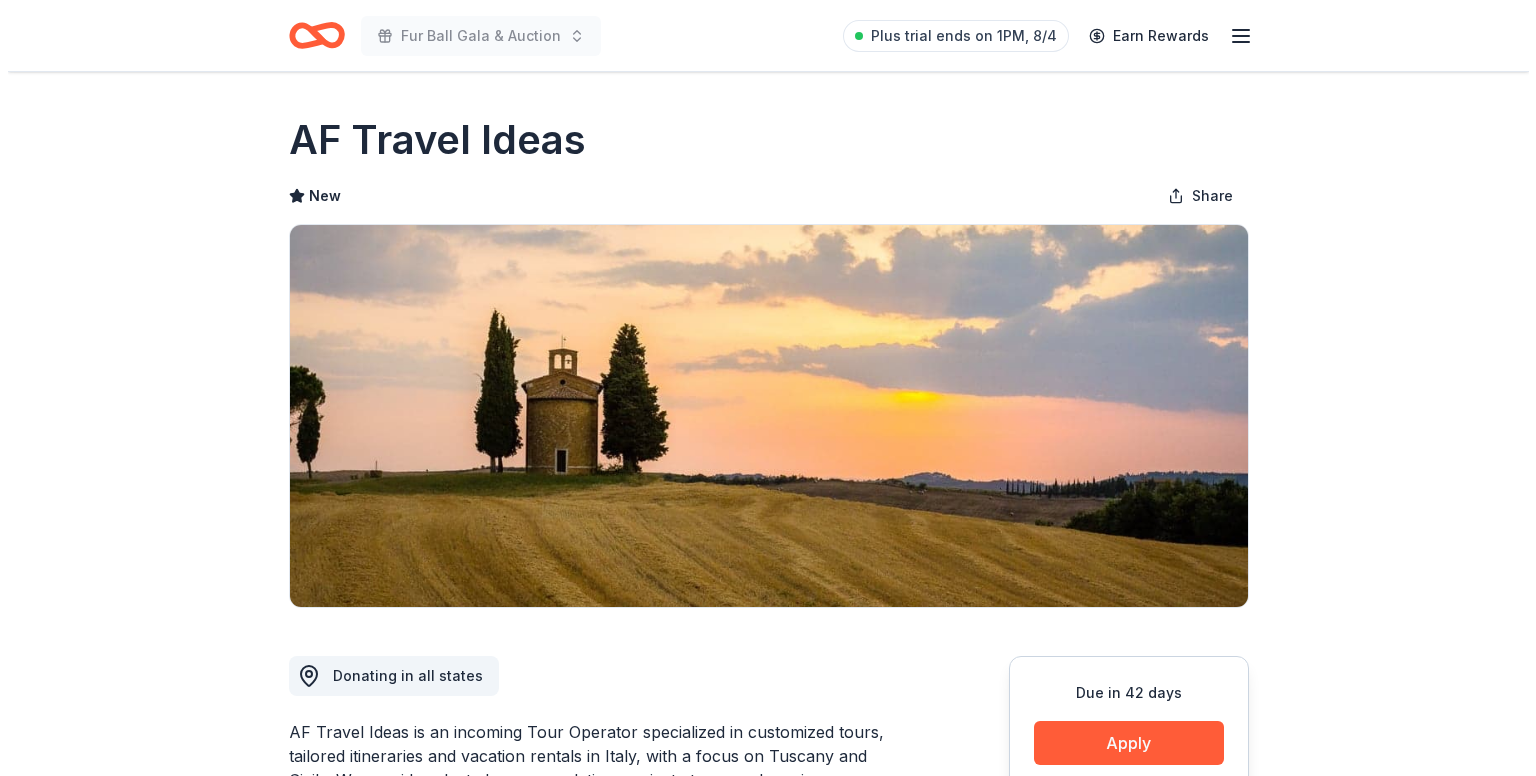 scroll, scrollTop: 0, scrollLeft: 0, axis: both 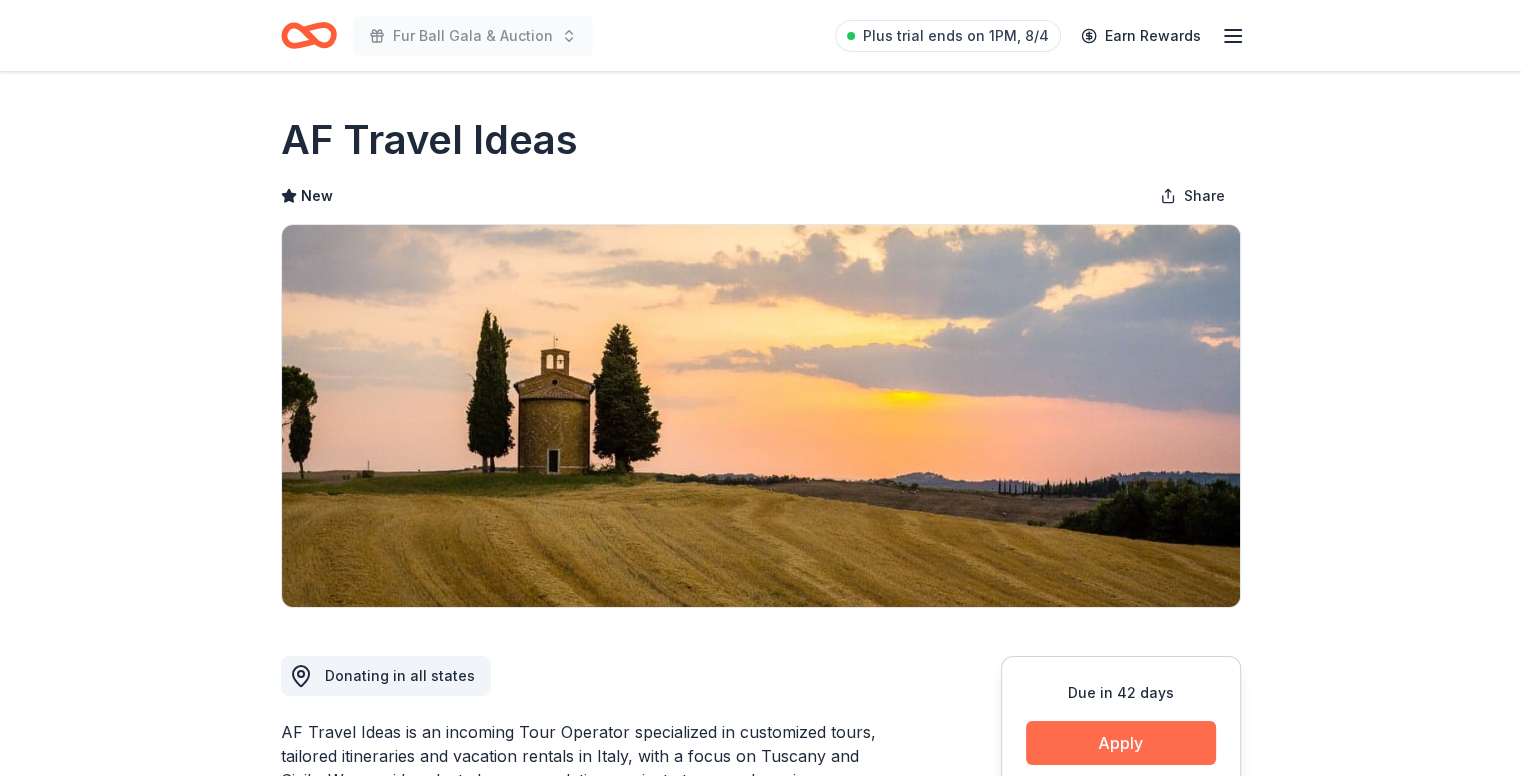 click on "Apply" at bounding box center (1121, 743) 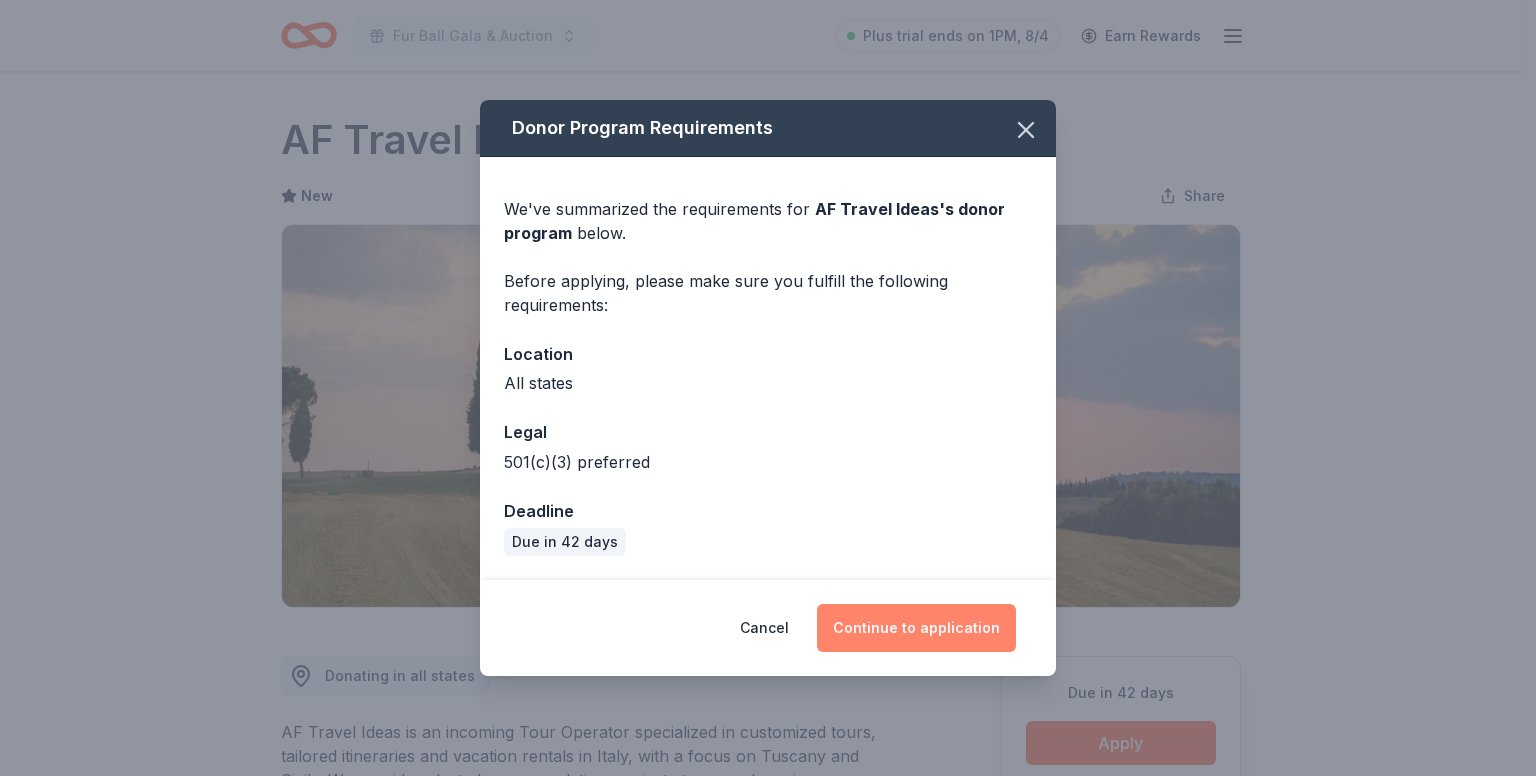click on "Continue to application" at bounding box center (916, 628) 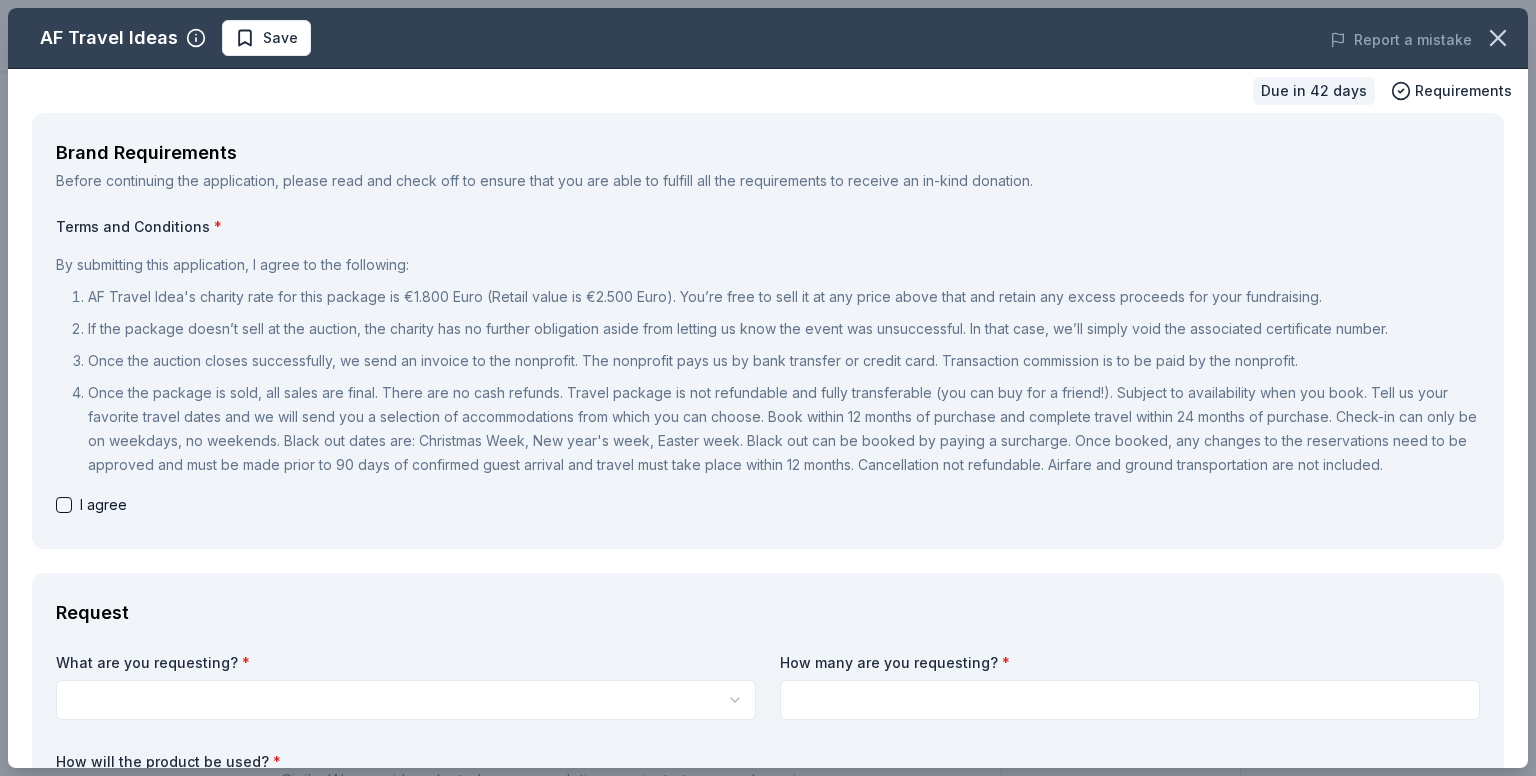 drag, startPoint x: 155, startPoint y: 299, endPoint x: 69, endPoint y: 292, distance: 86.28442 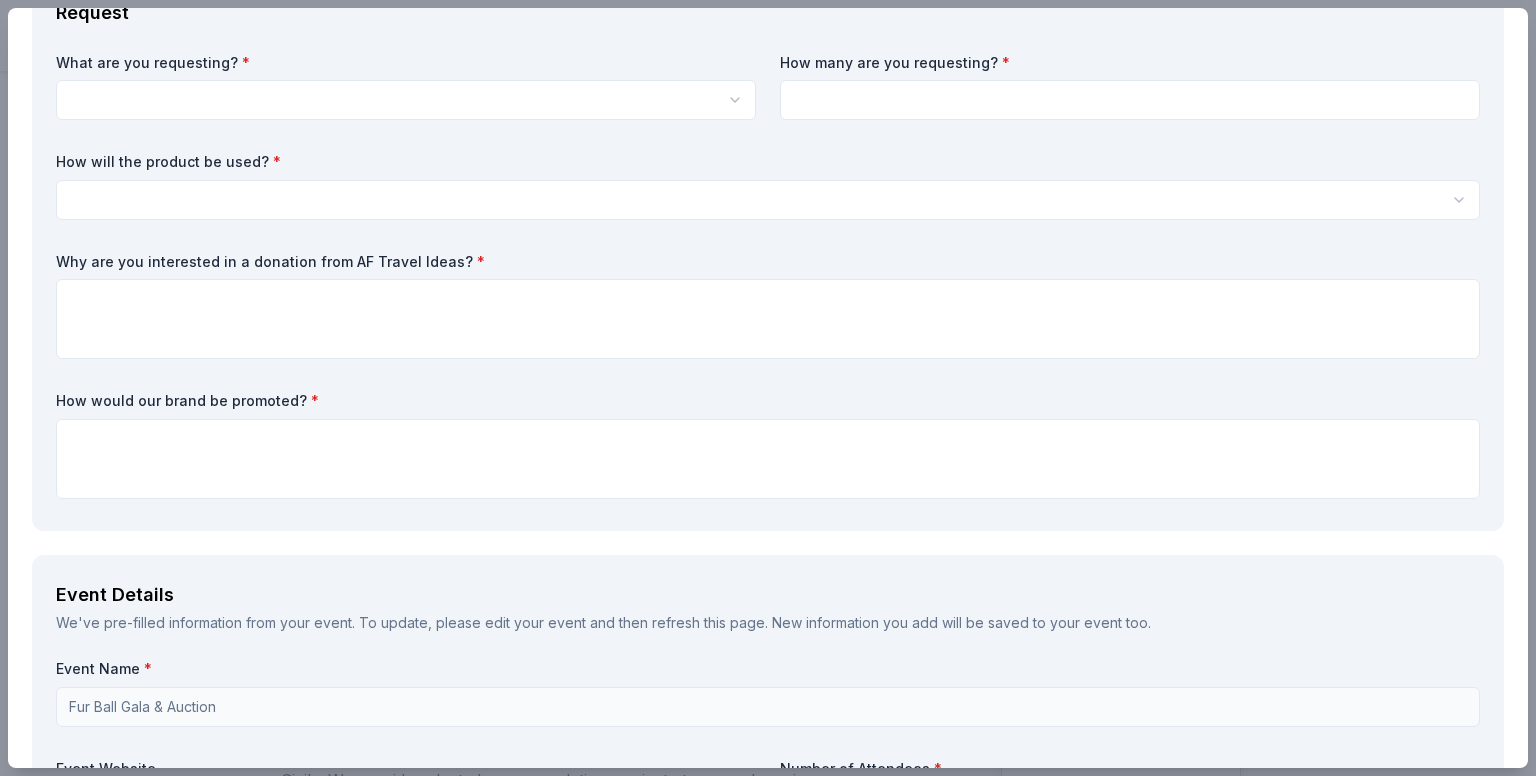 scroll, scrollTop: 0, scrollLeft: 0, axis: both 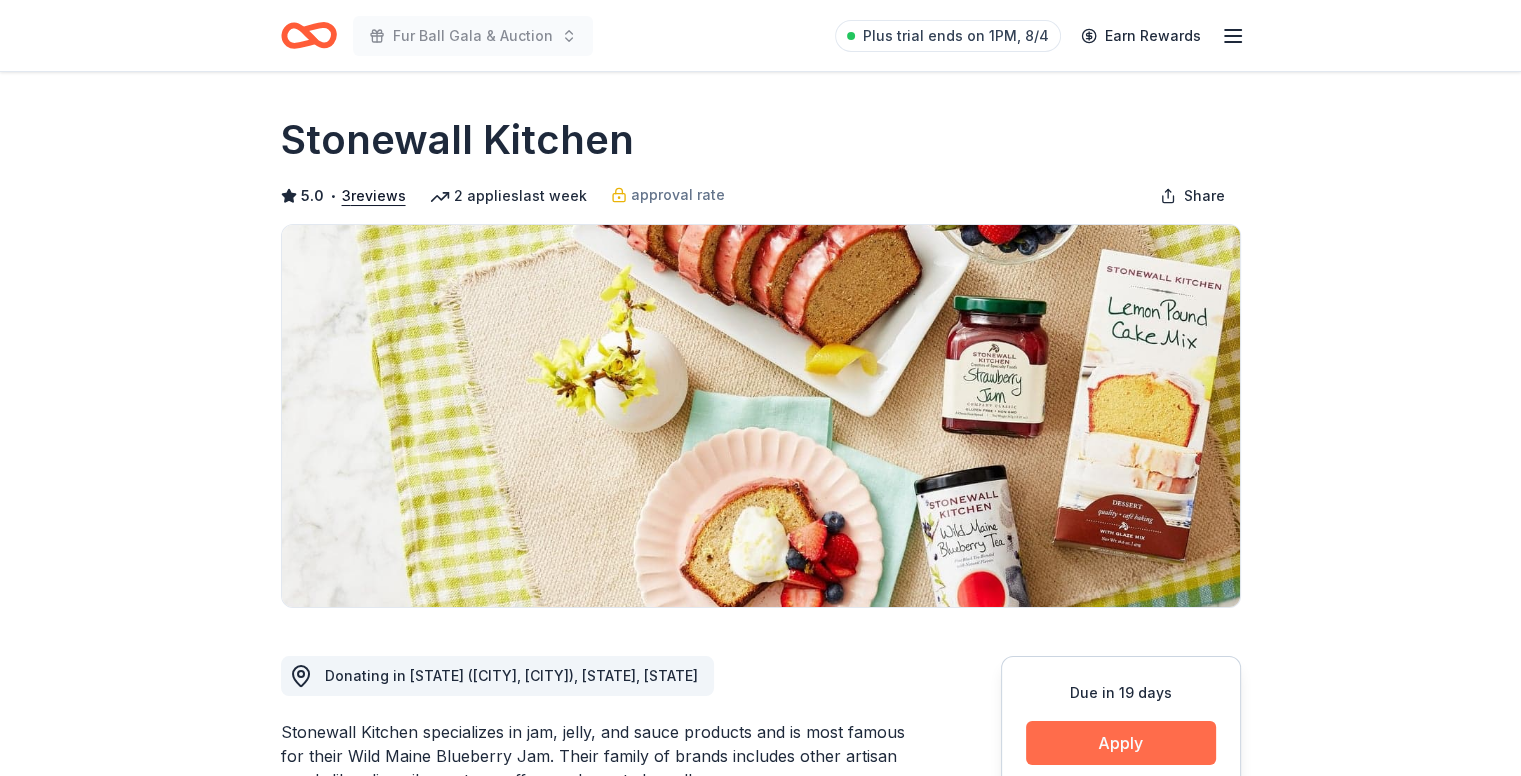 click on "Apply" at bounding box center [1121, 743] 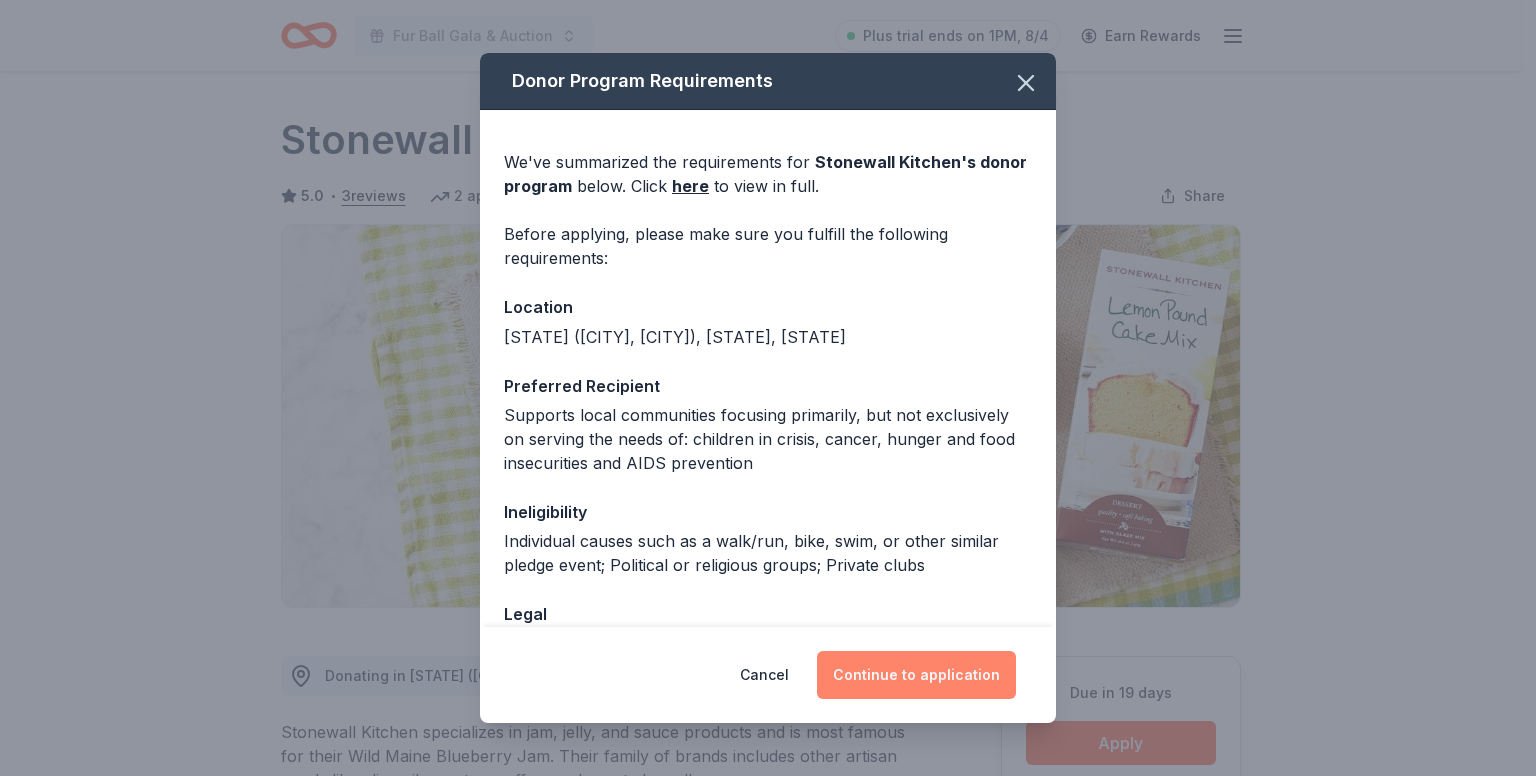 click on "Continue to application" at bounding box center [916, 675] 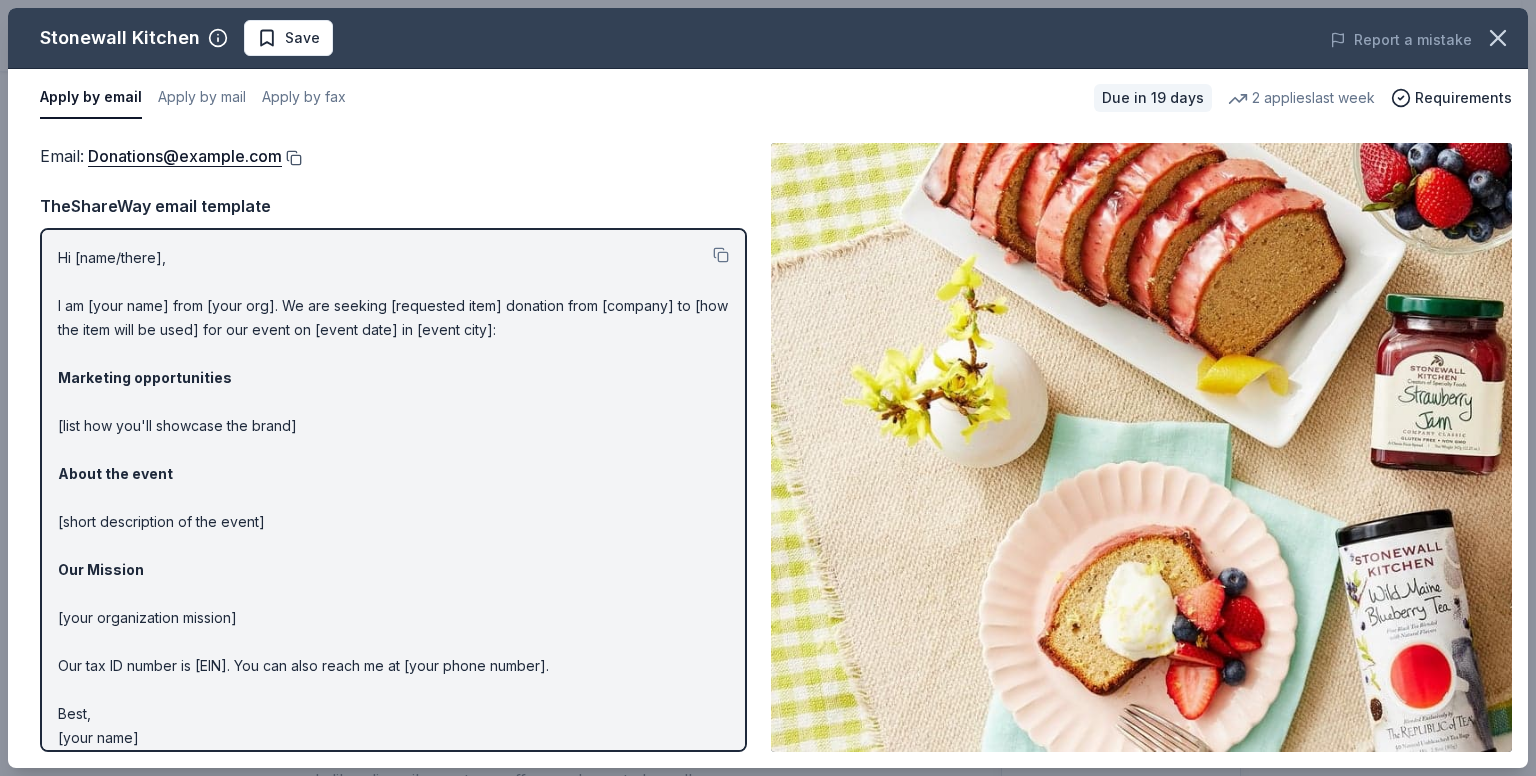 click at bounding box center [292, 158] 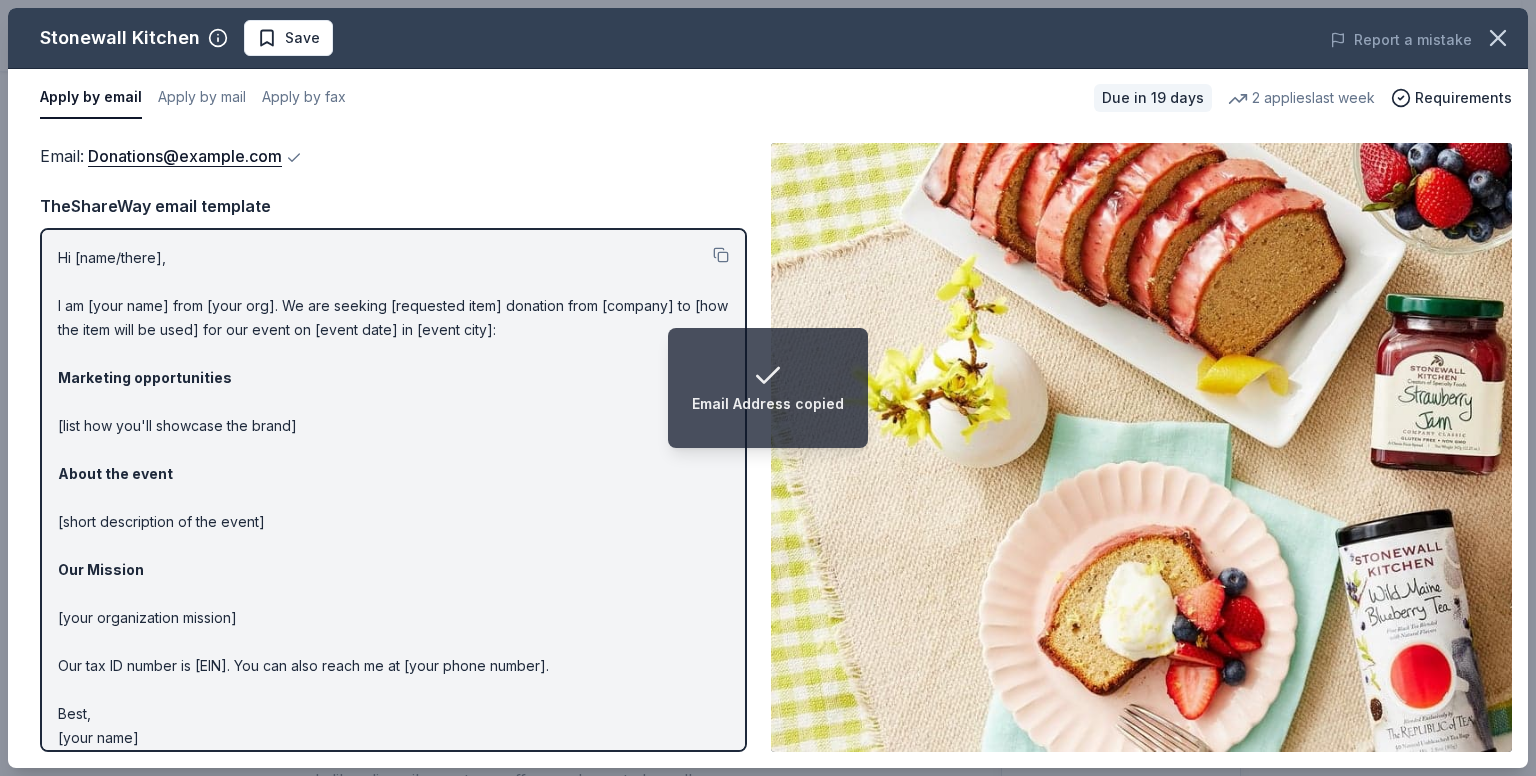type 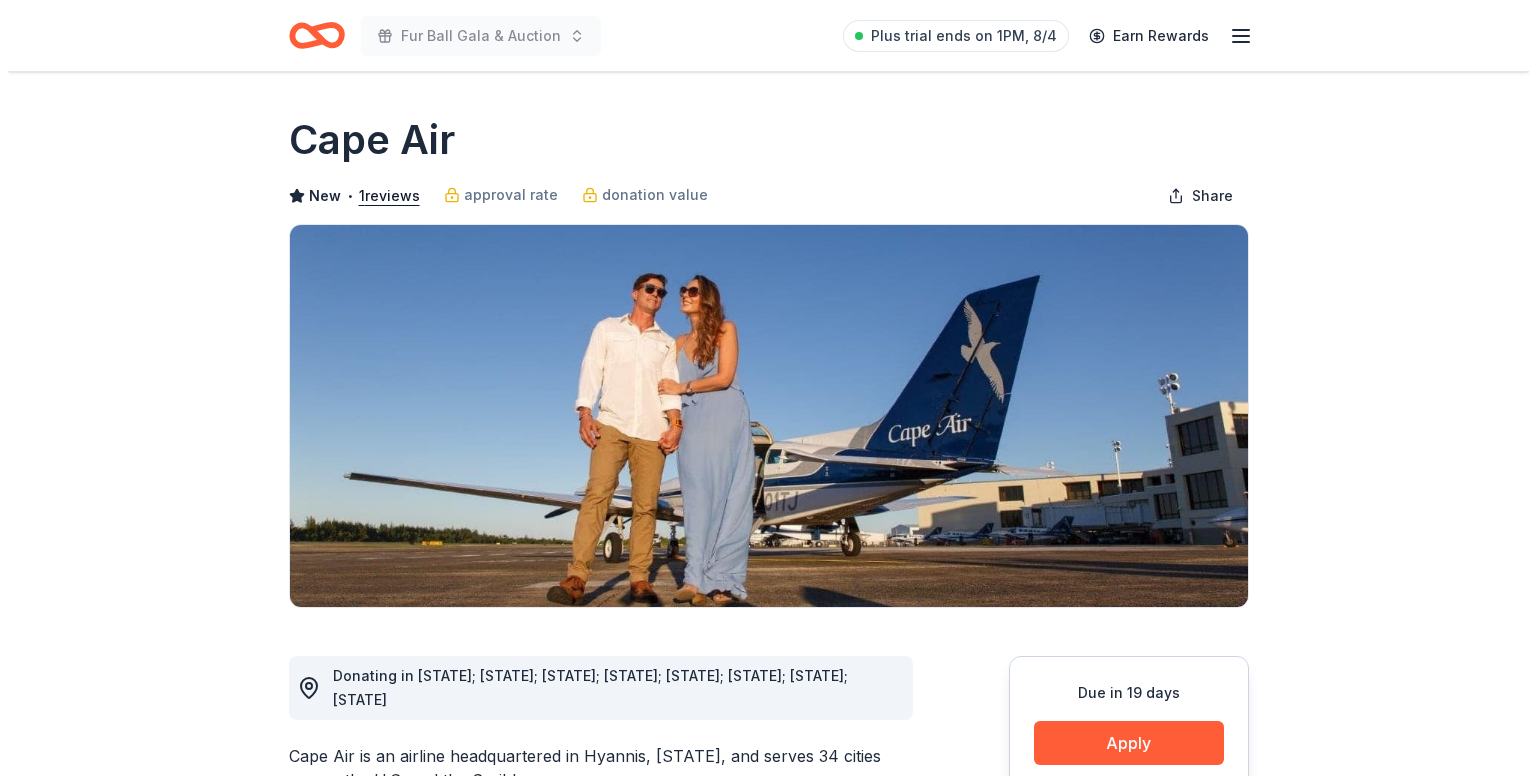 scroll, scrollTop: 0, scrollLeft: 0, axis: both 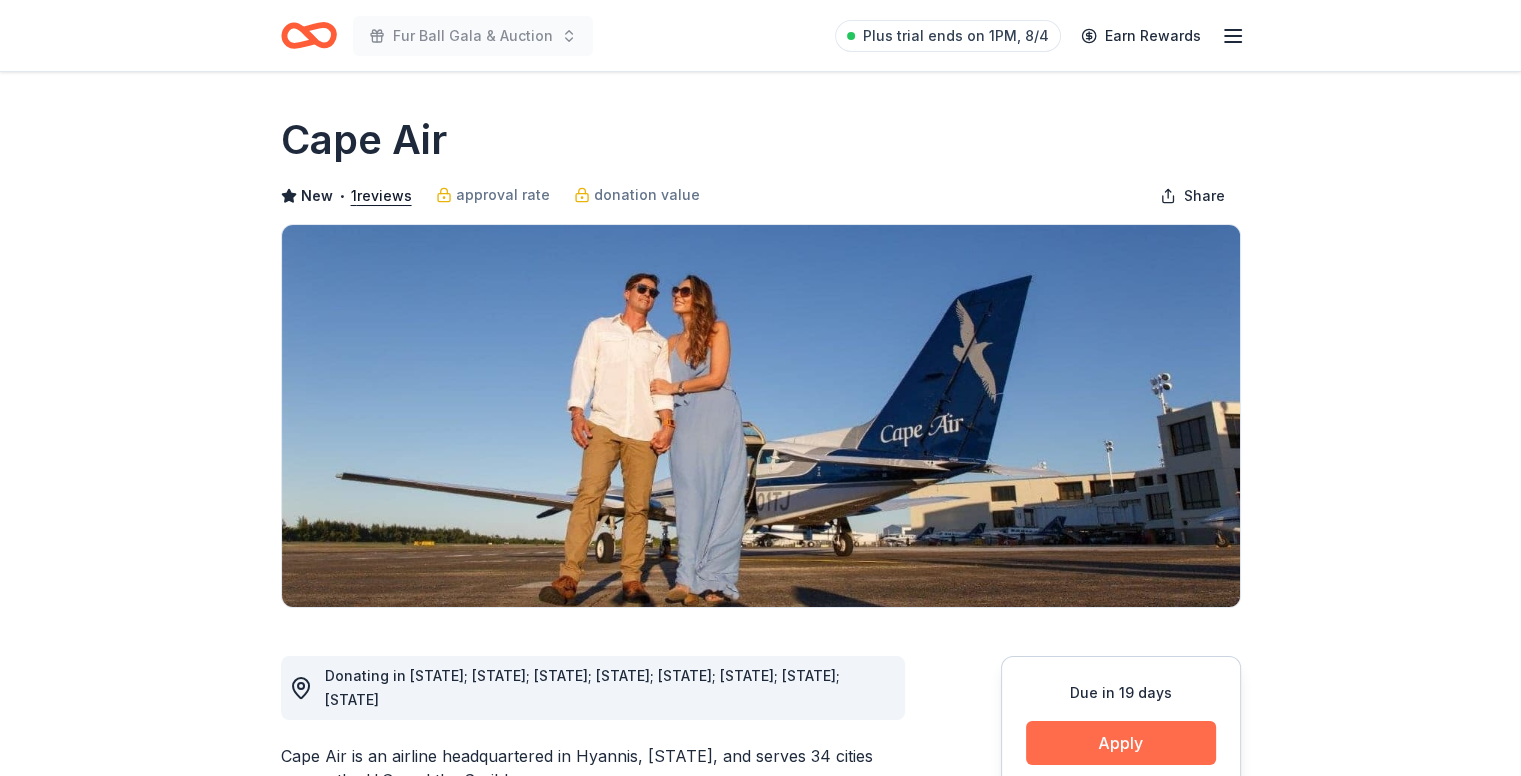 click on "Apply" at bounding box center [1121, 743] 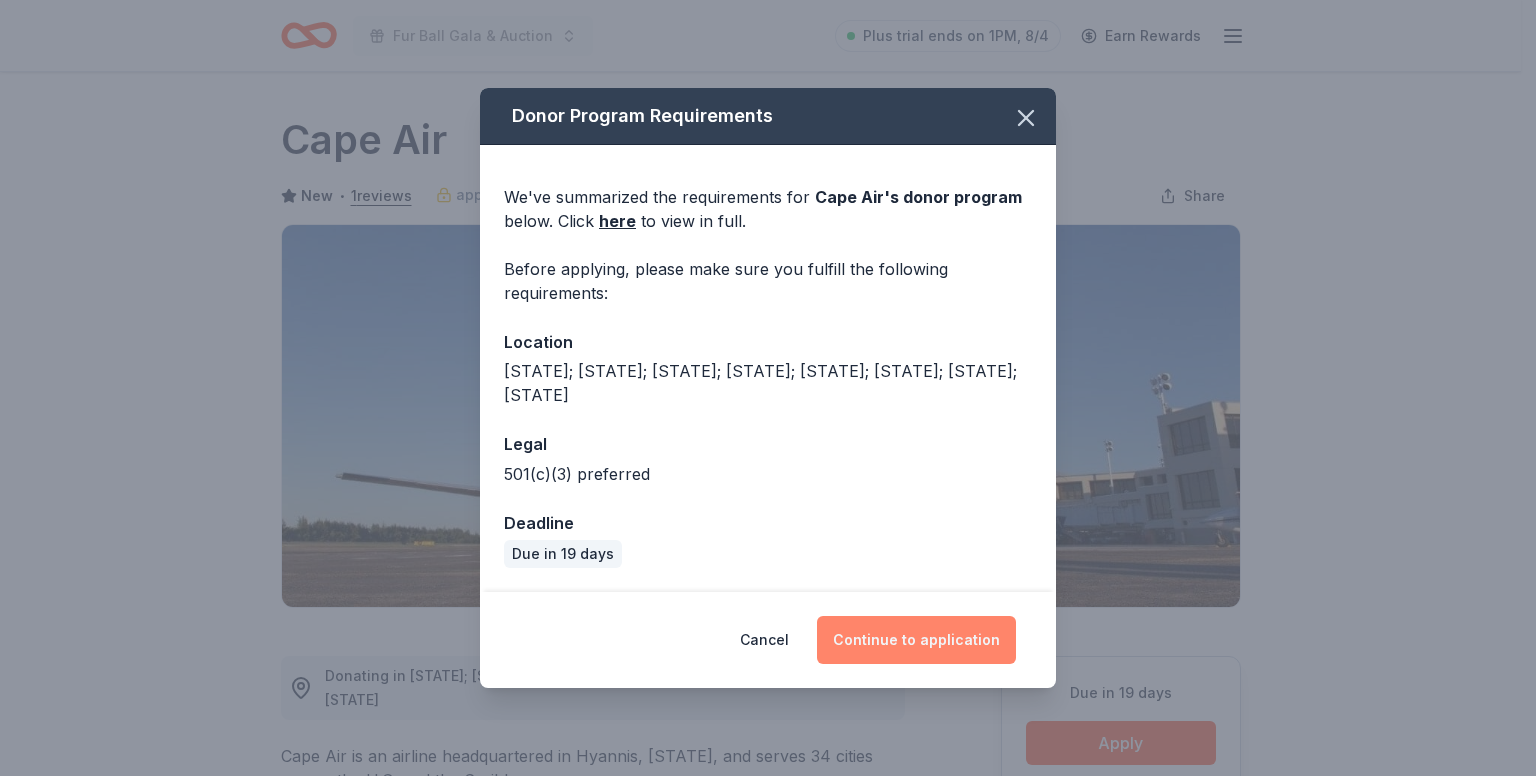 click on "Continue to application" at bounding box center (916, 640) 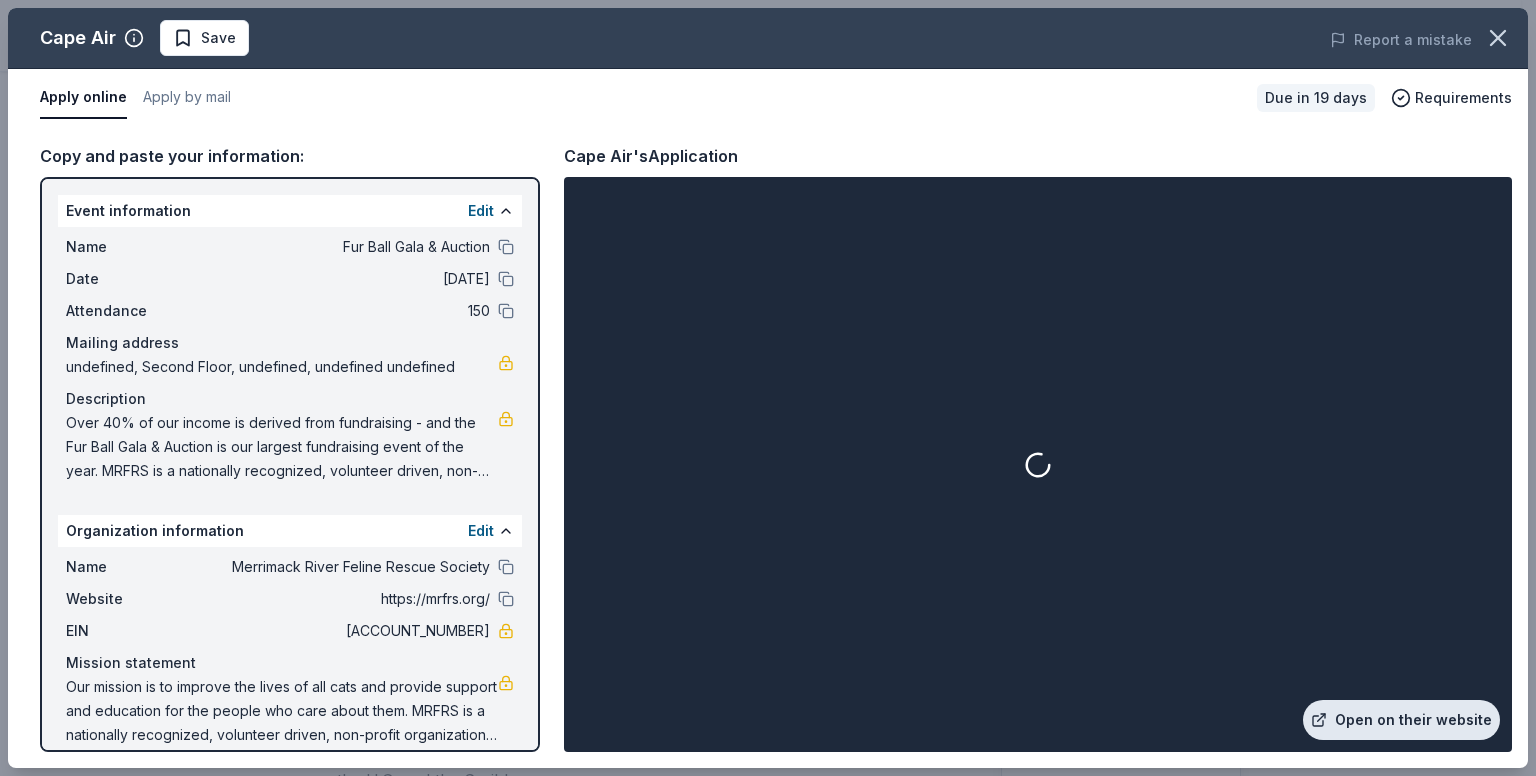 click on "Open on their website" at bounding box center [1401, 720] 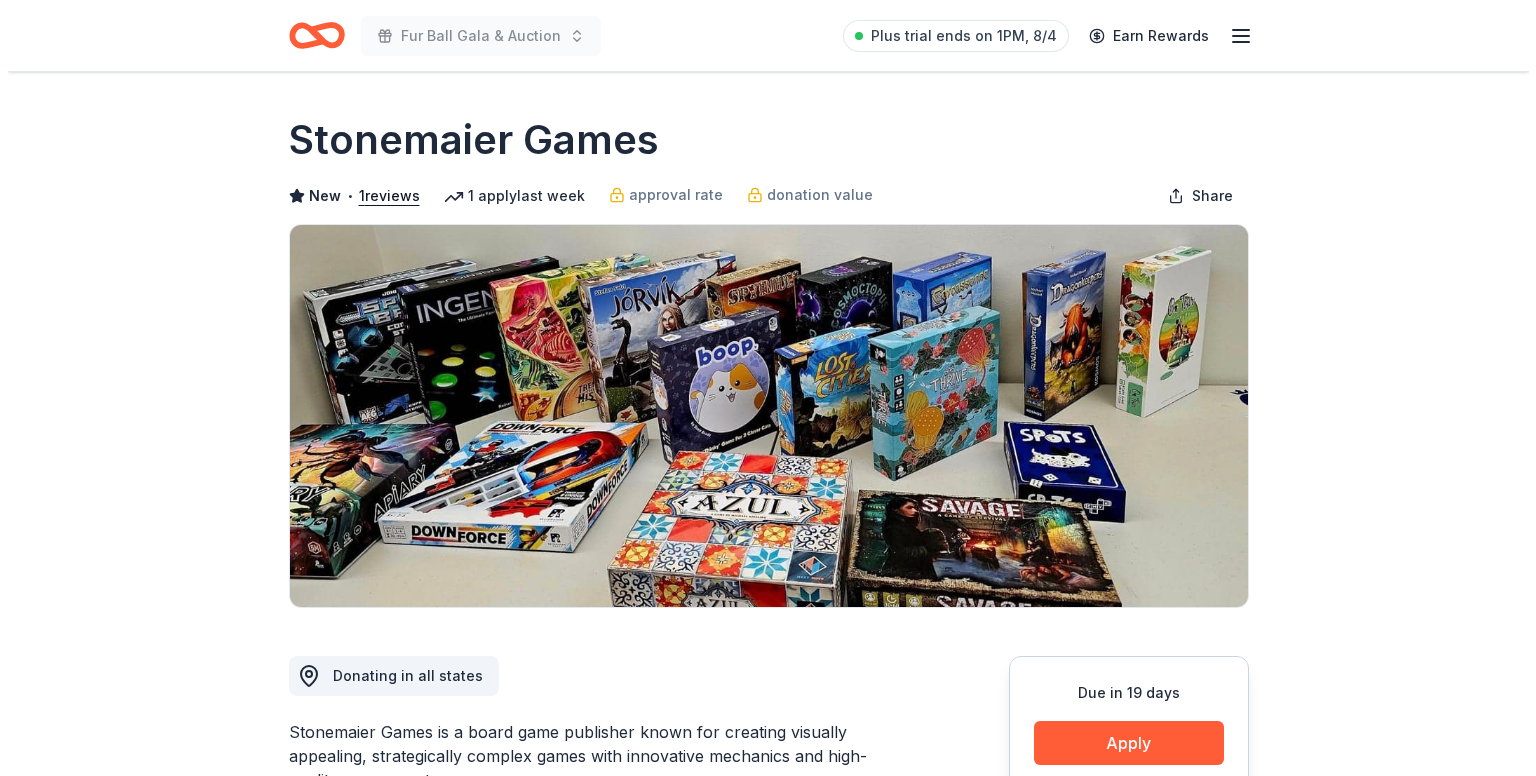 scroll, scrollTop: 0, scrollLeft: 0, axis: both 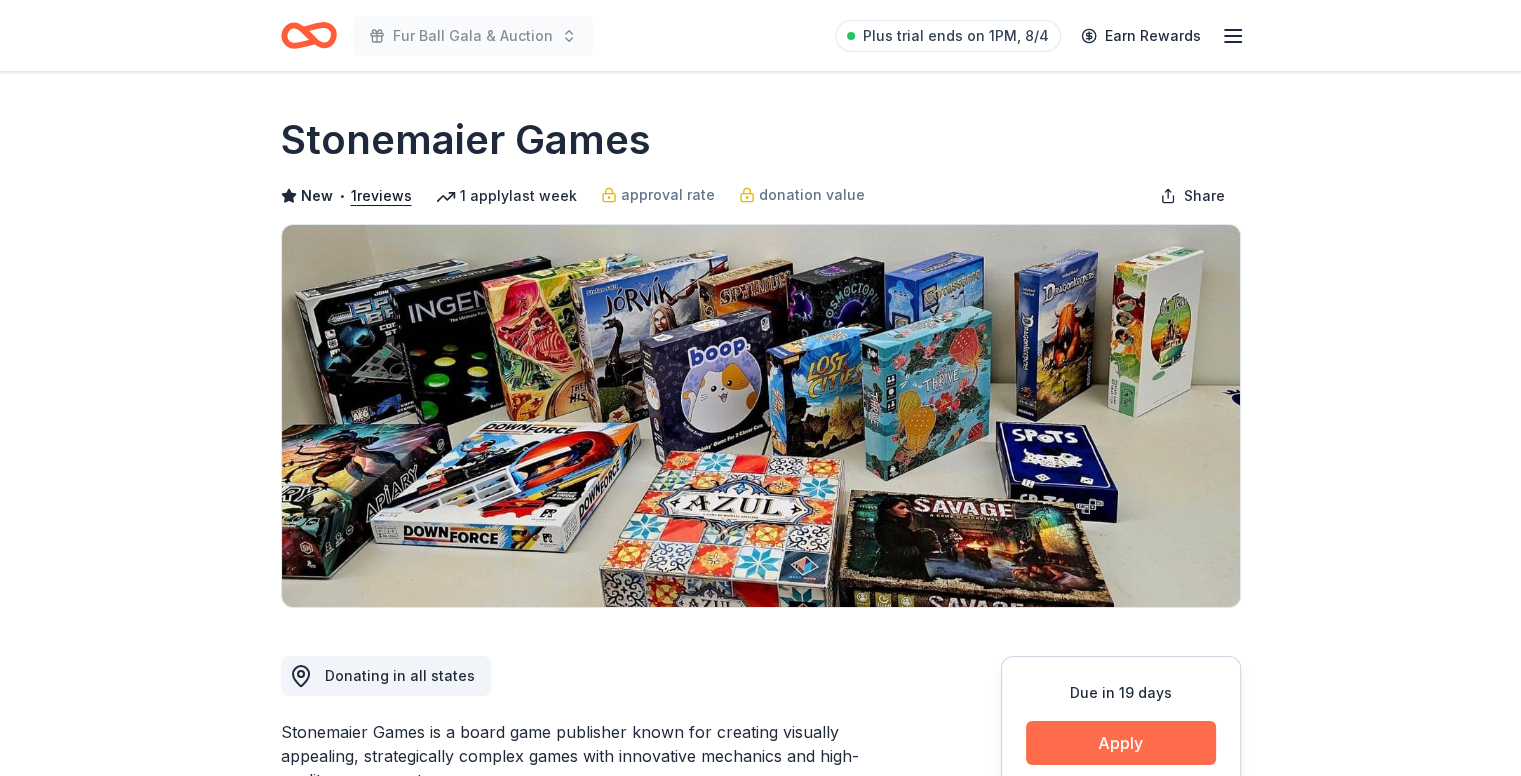 click on "Apply" at bounding box center [1121, 743] 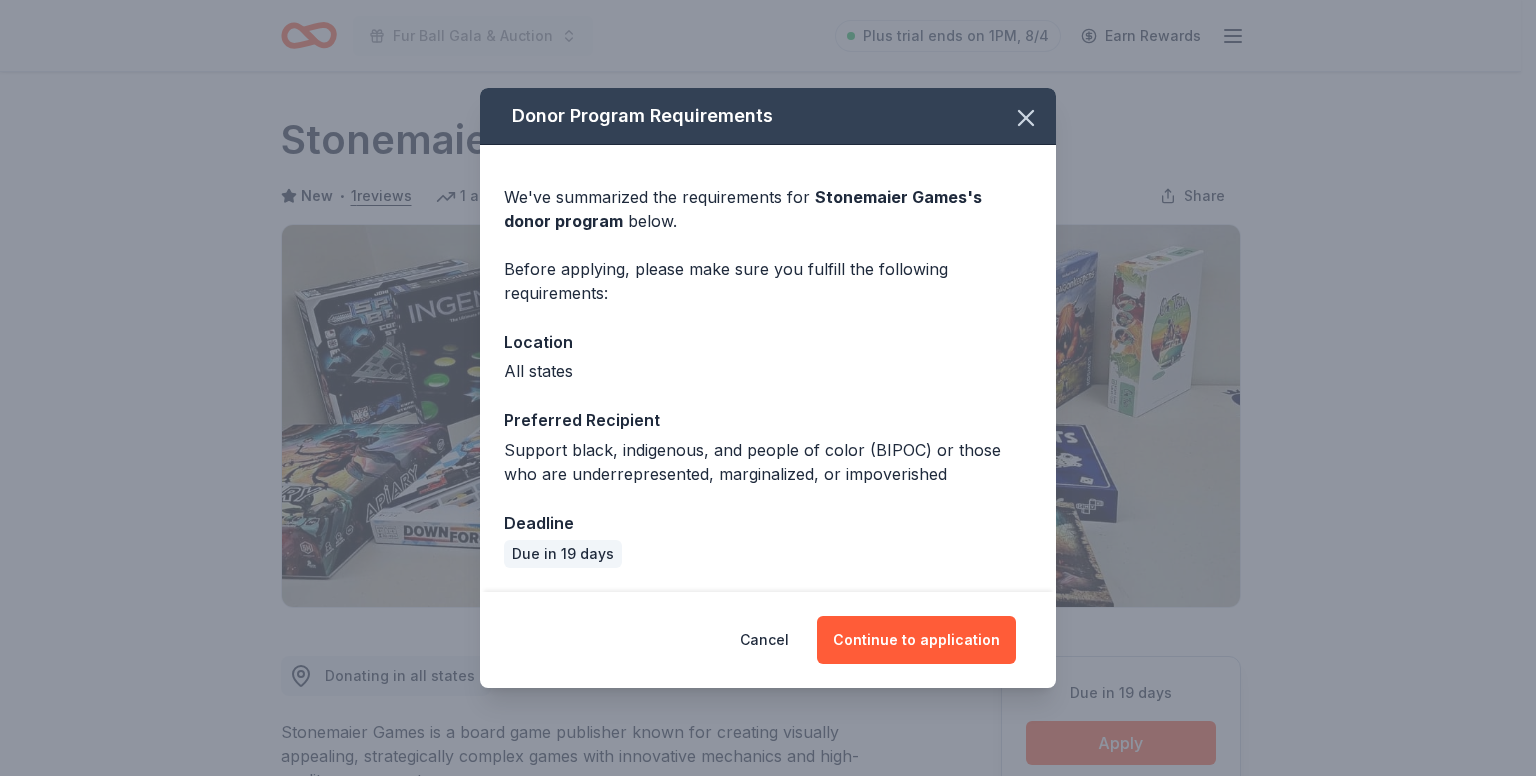 click on "Cancel Continue to application" at bounding box center [768, 640] 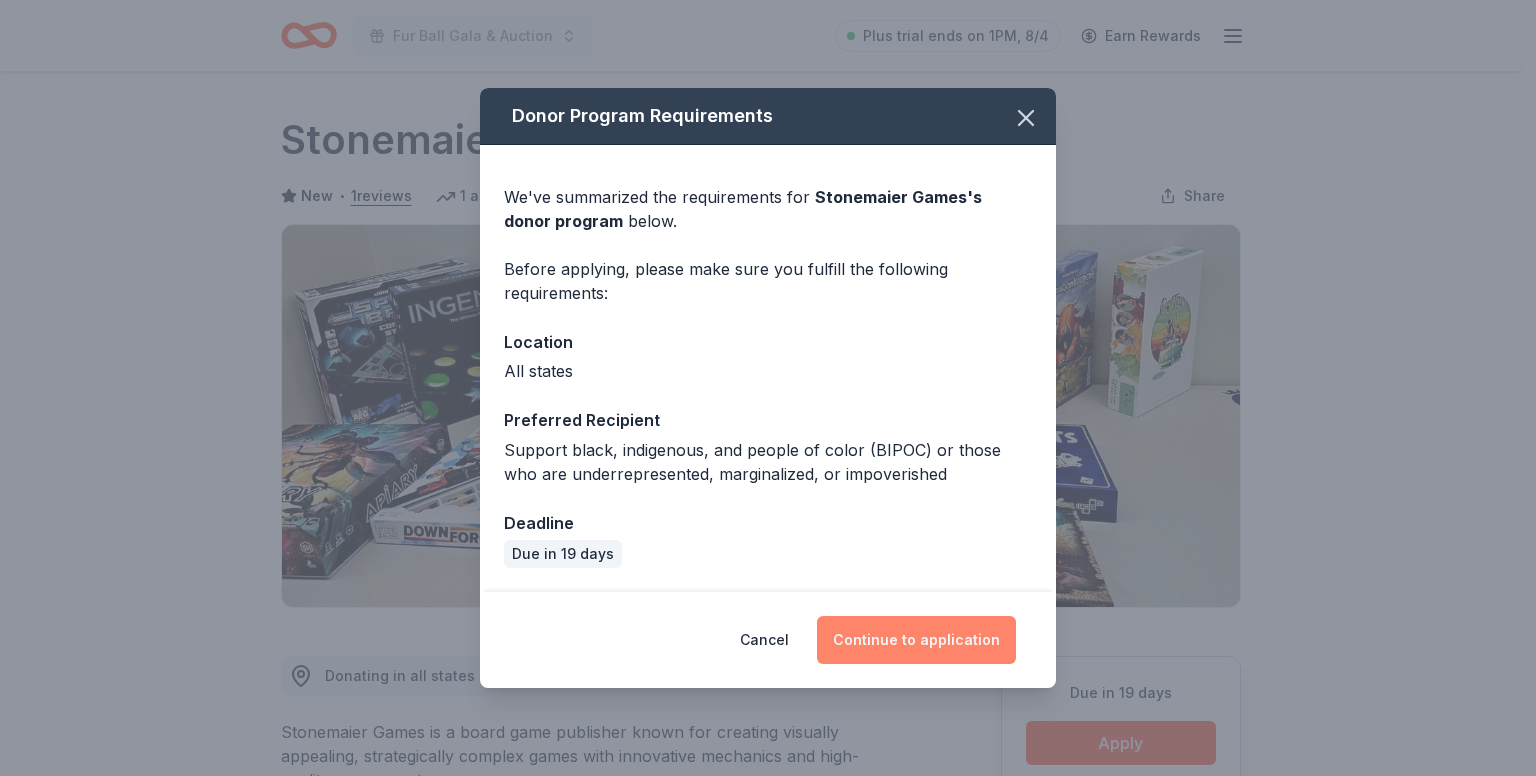 click on "Continue to application" at bounding box center [916, 640] 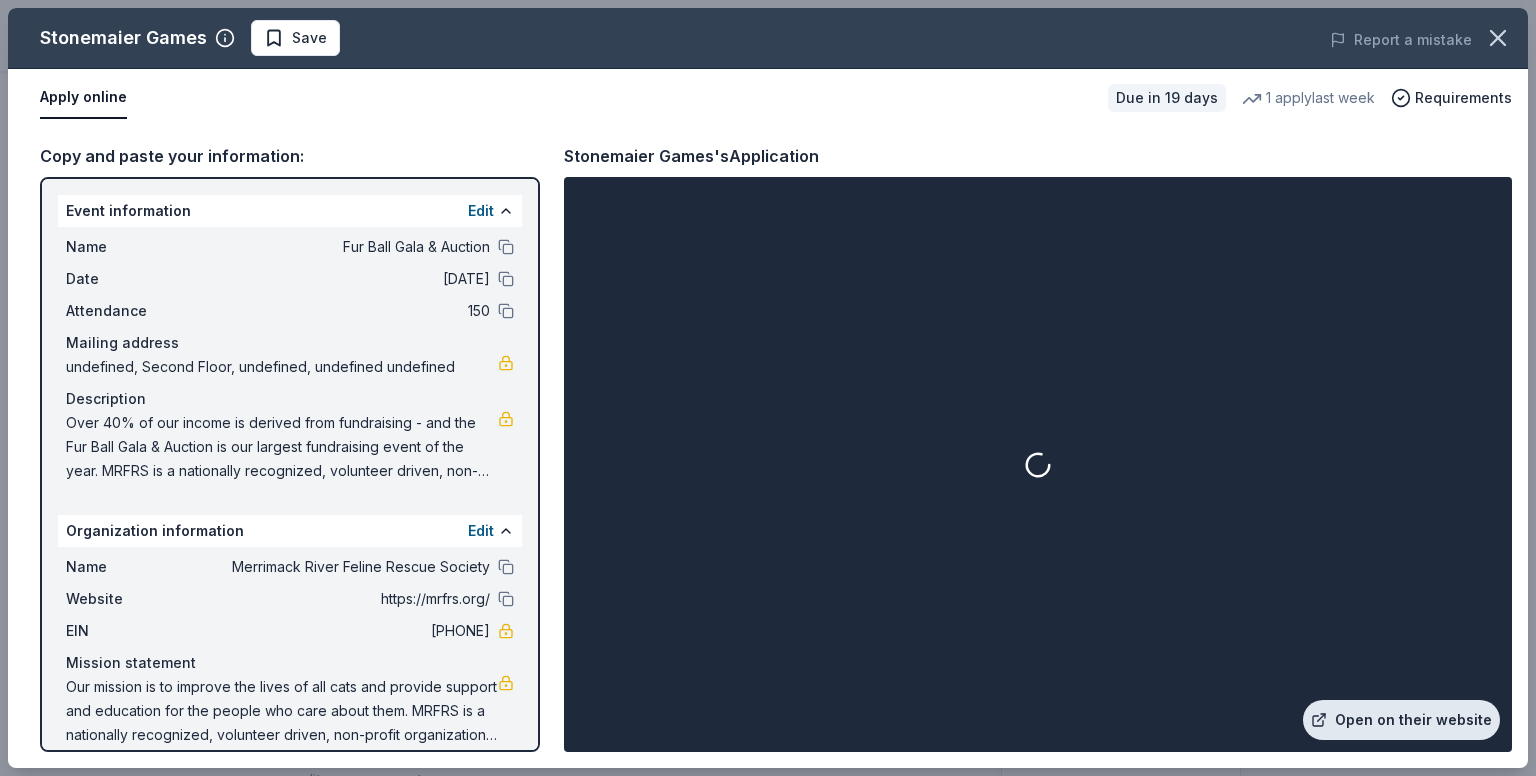 click on "Open on their website" at bounding box center (1401, 720) 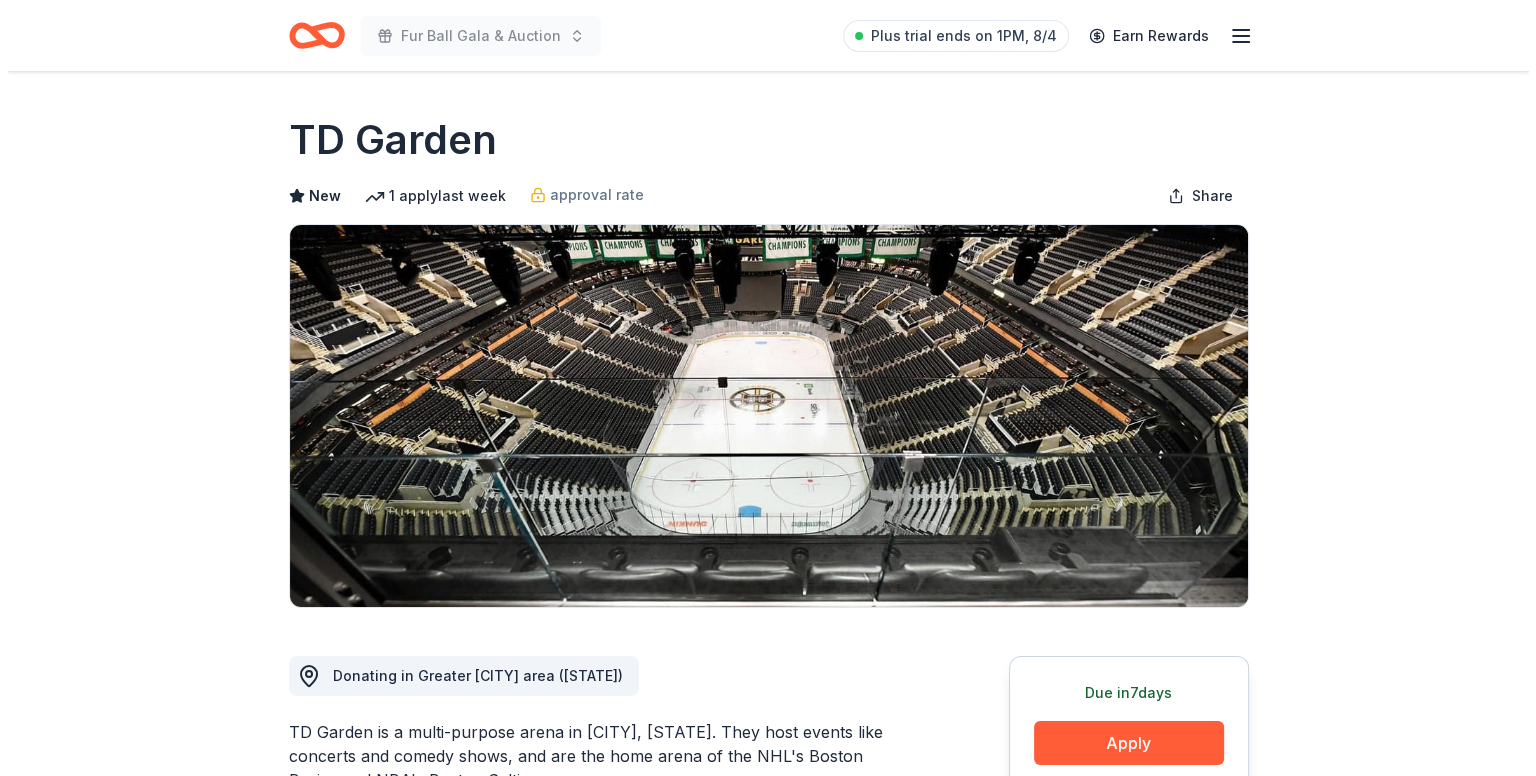 scroll, scrollTop: 300, scrollLeft: 0, axis: vertical 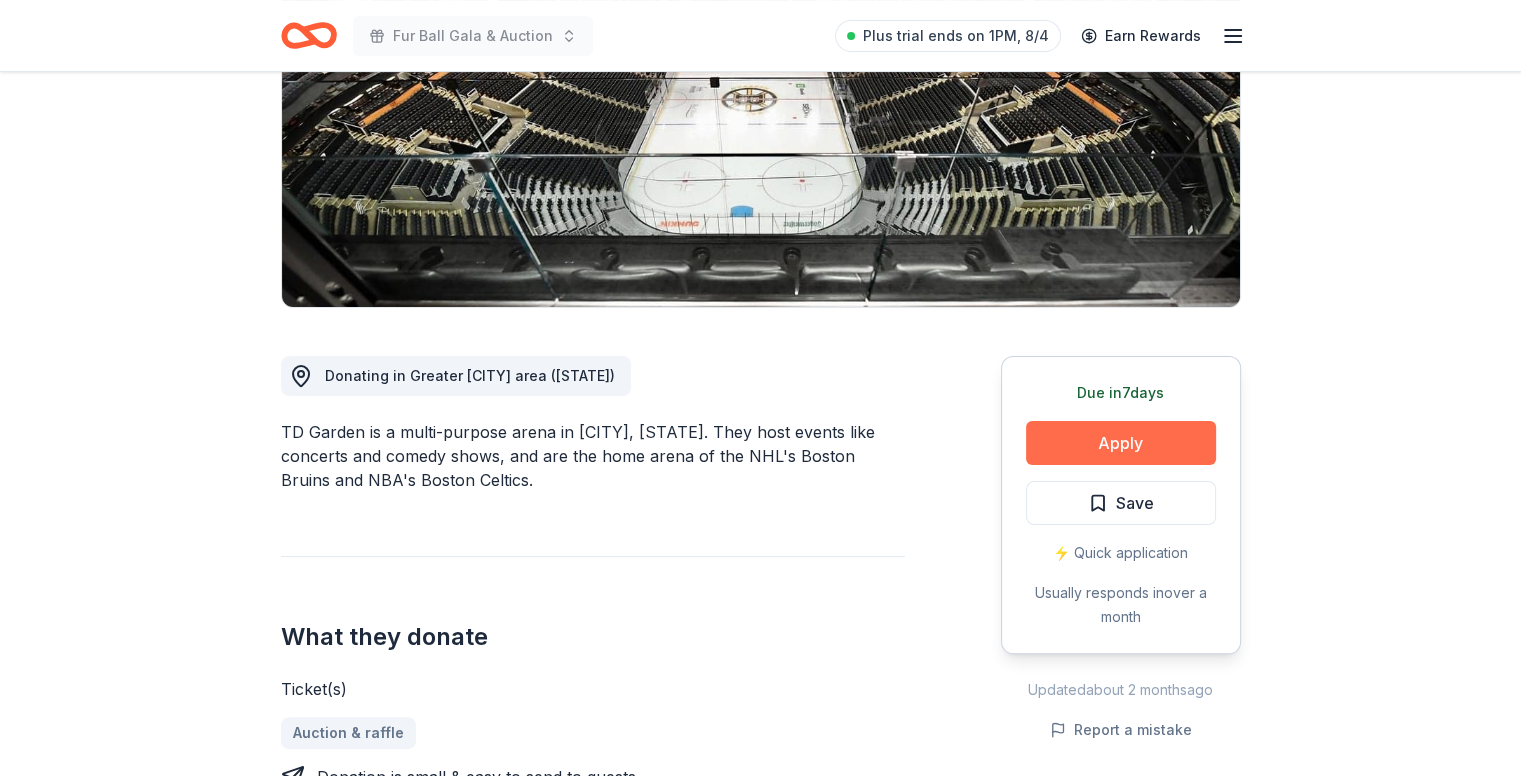 click on "Apply" at bounding box center [1121, 443] 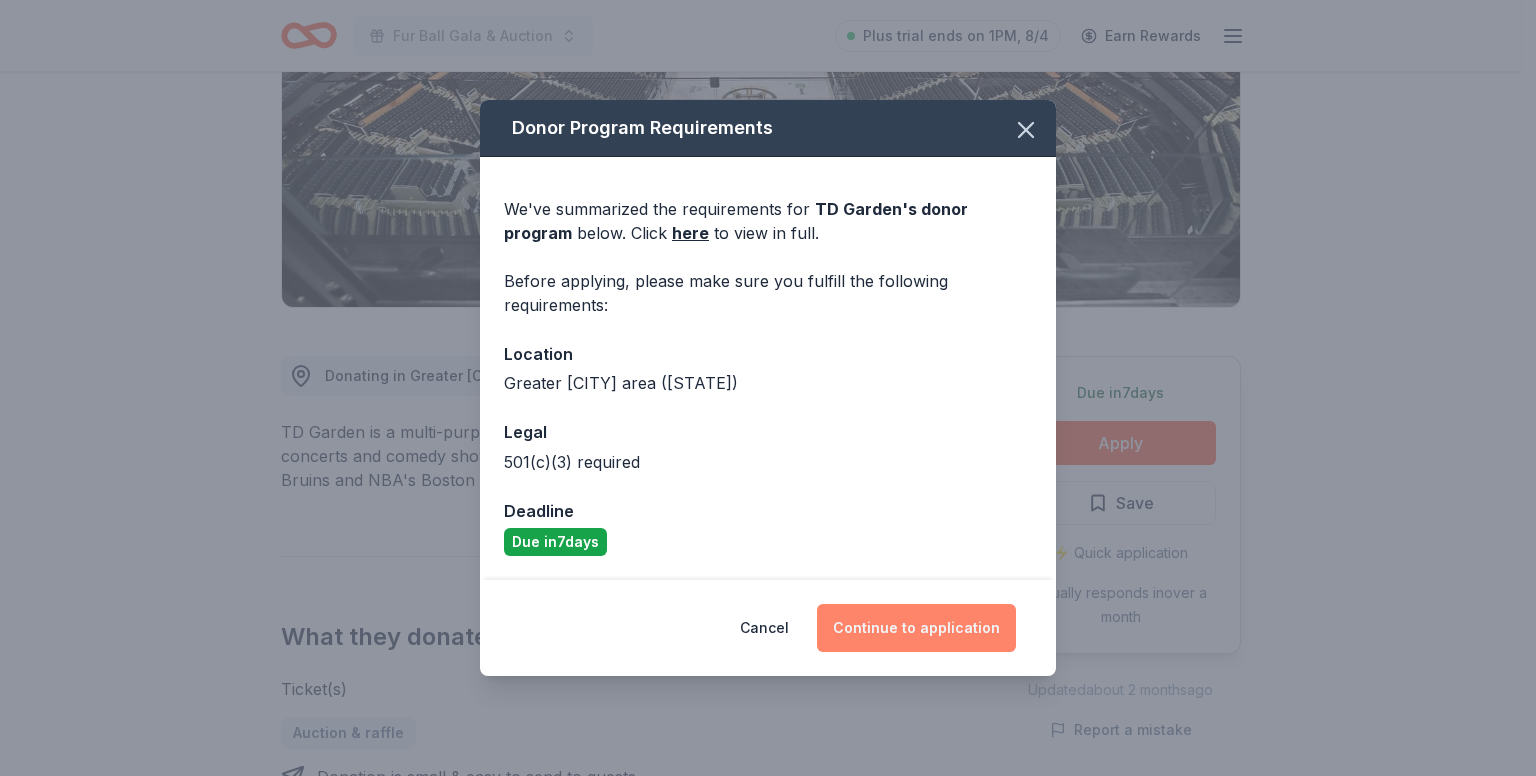 click on "Continue to application" at bounding box center (916, 628) 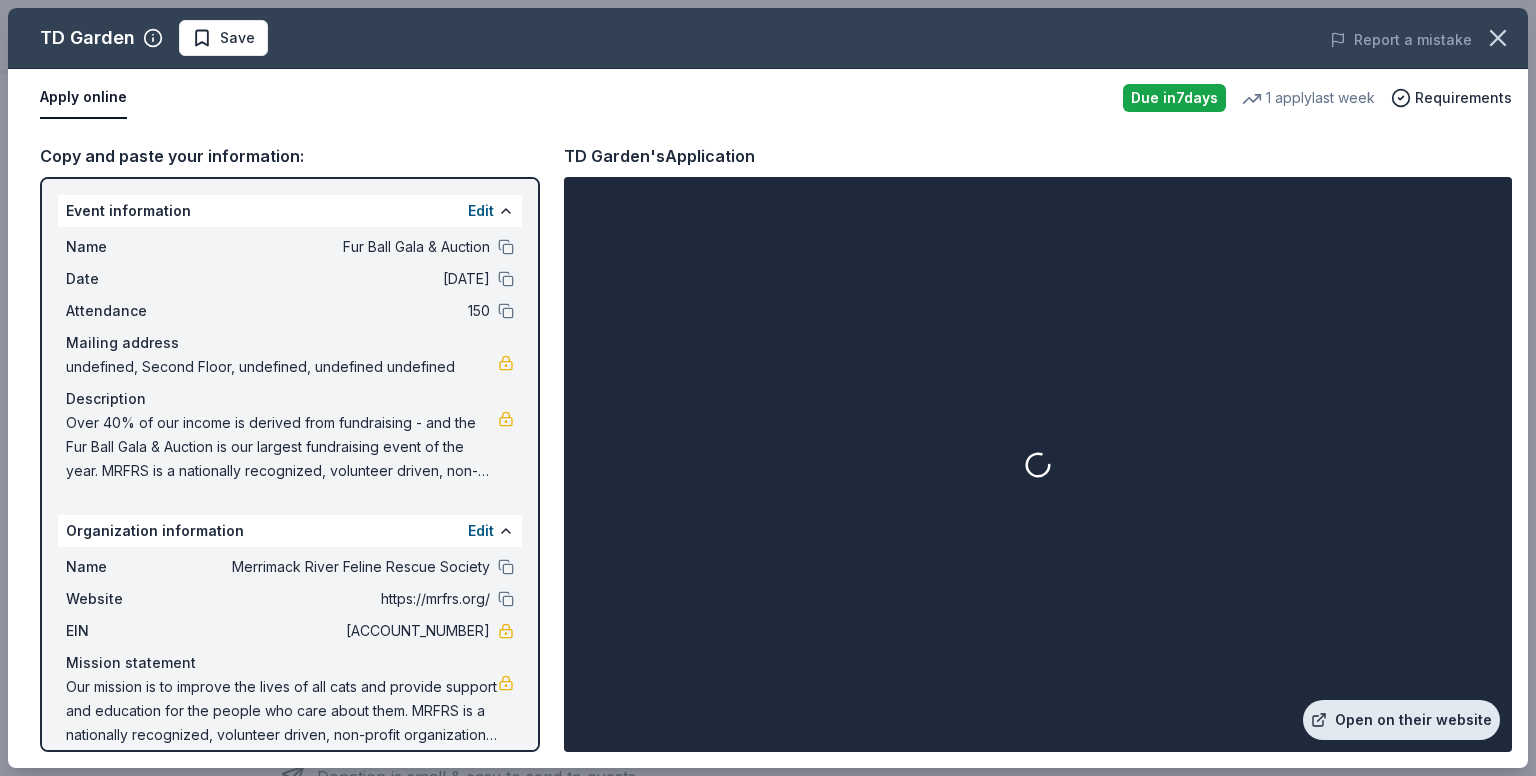 click on "Open on their website" at bounding box center (1401, 720) 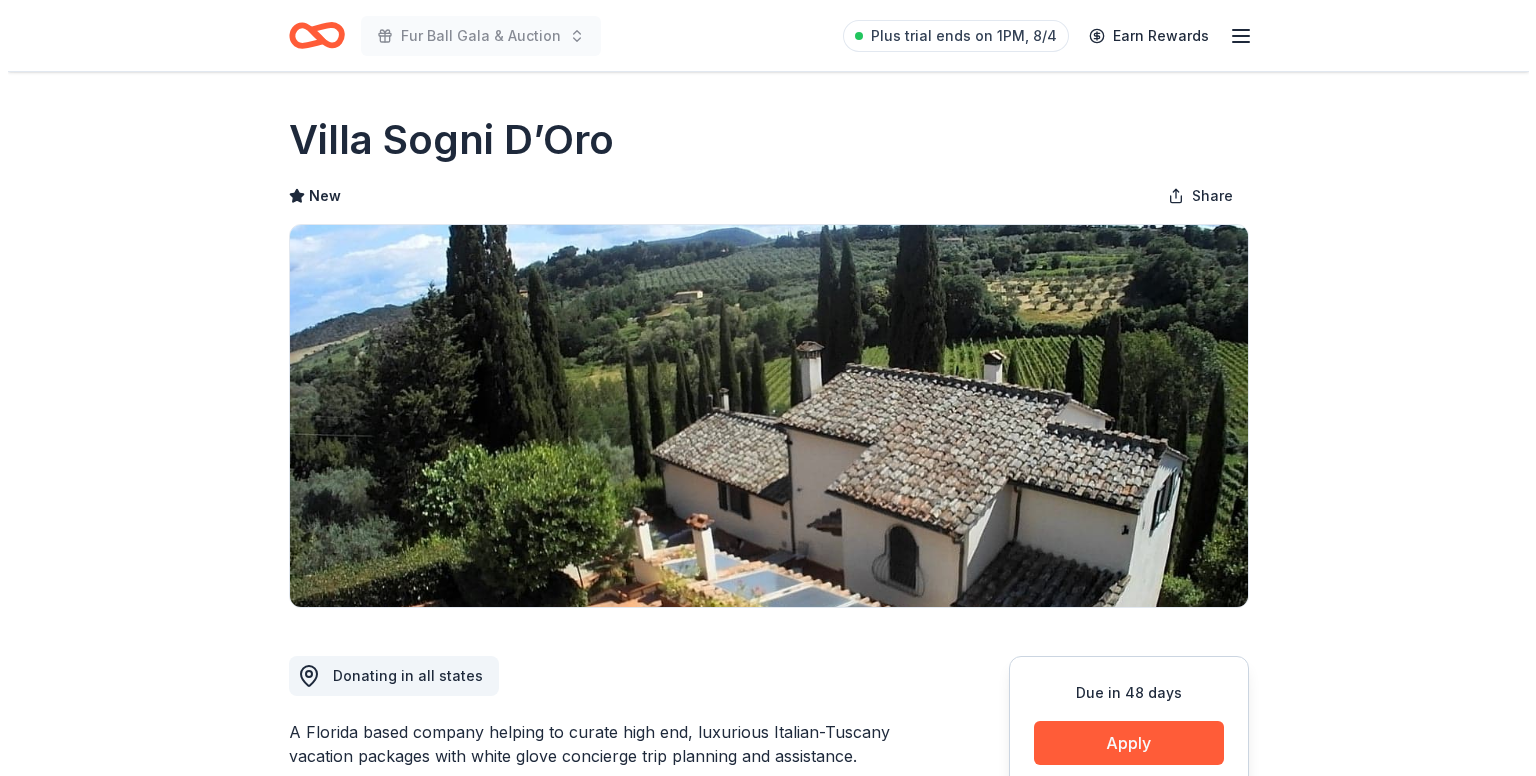scroll, scrollTop: 0, scrollLeft: 0, axis: both 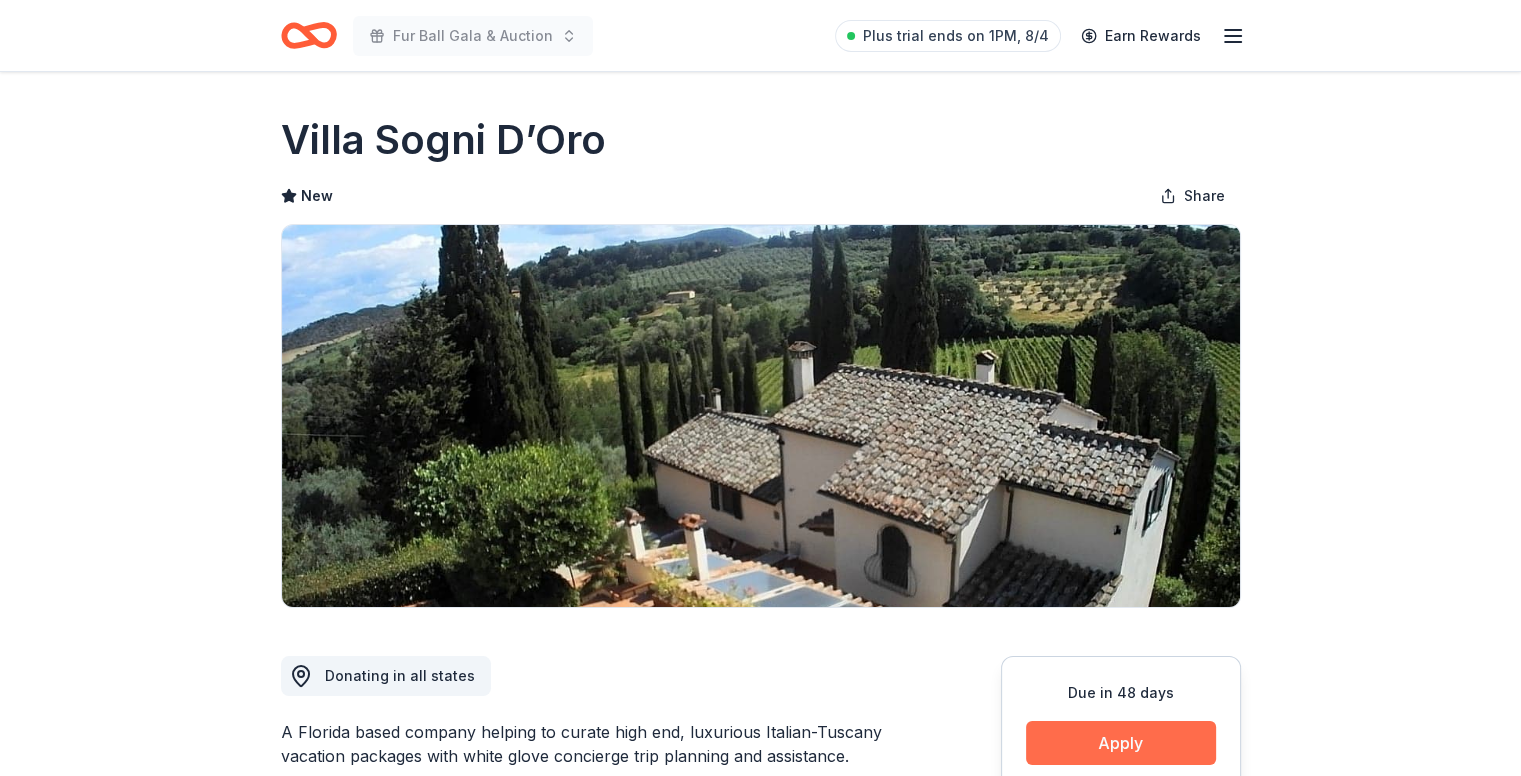click on "Apply" at bounding box center [1121, 743] 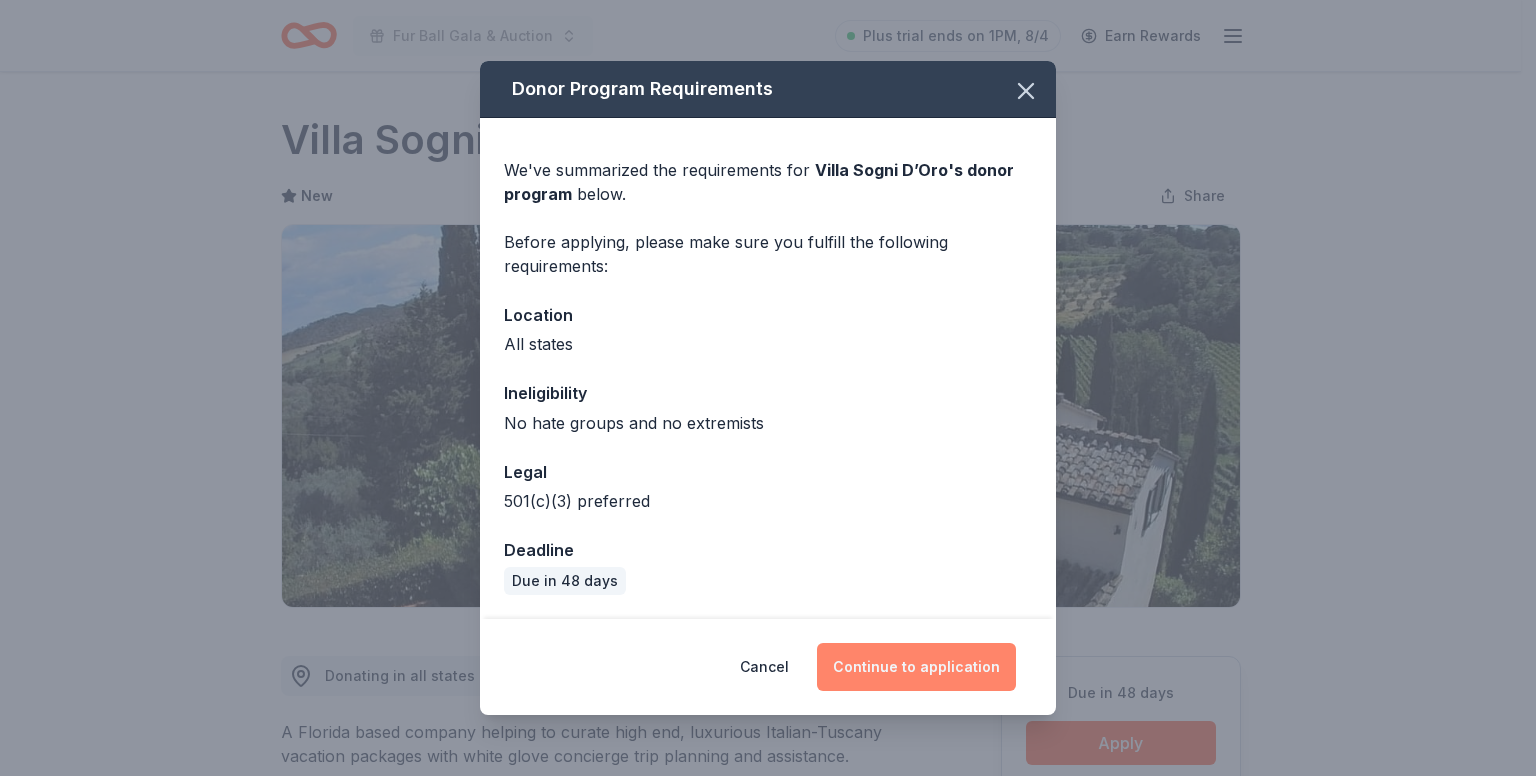 click on "Continue to application" at bounding box center (916, 667) 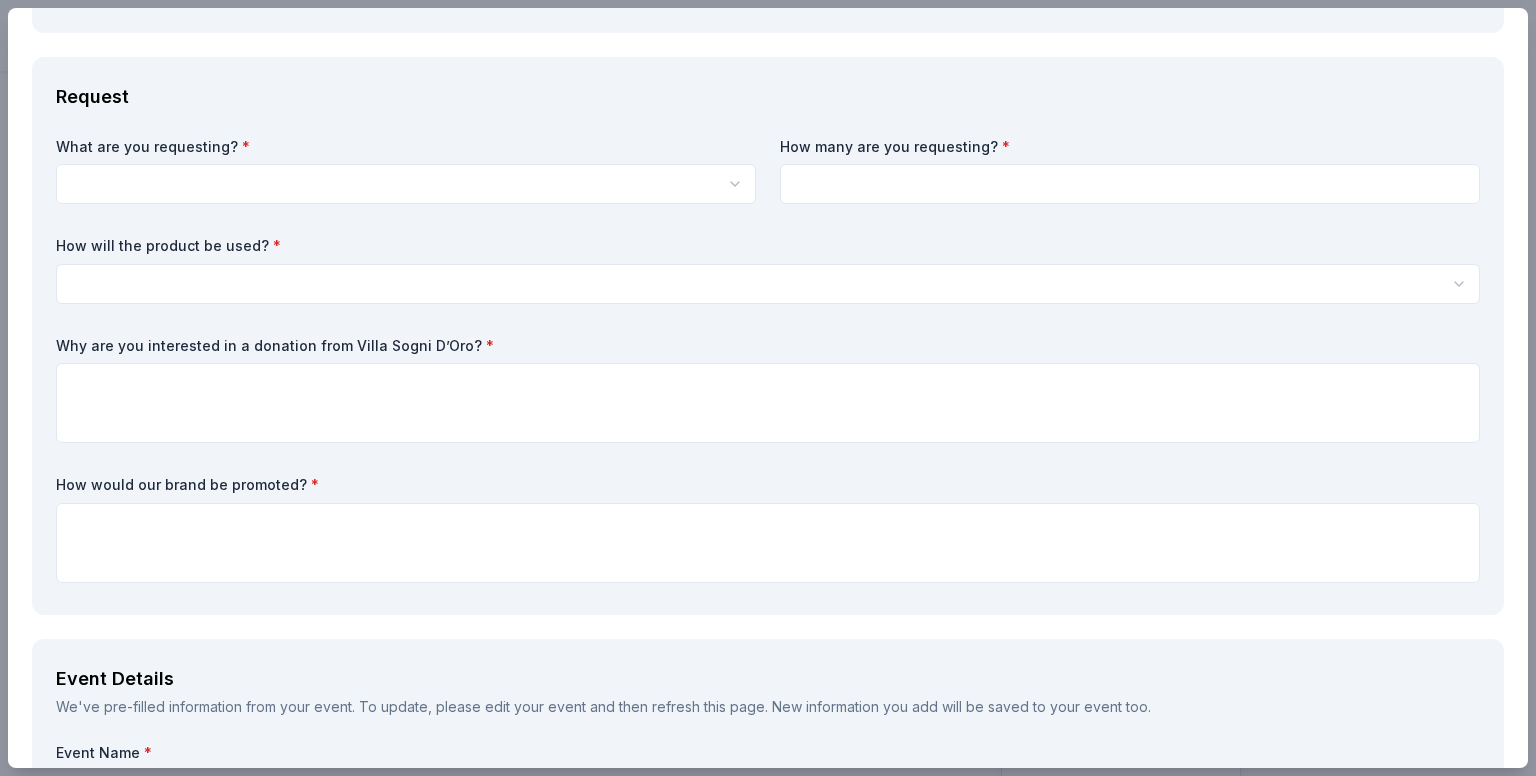 scroll, scrollTop: 0, scrollLeft: 0, axis: both 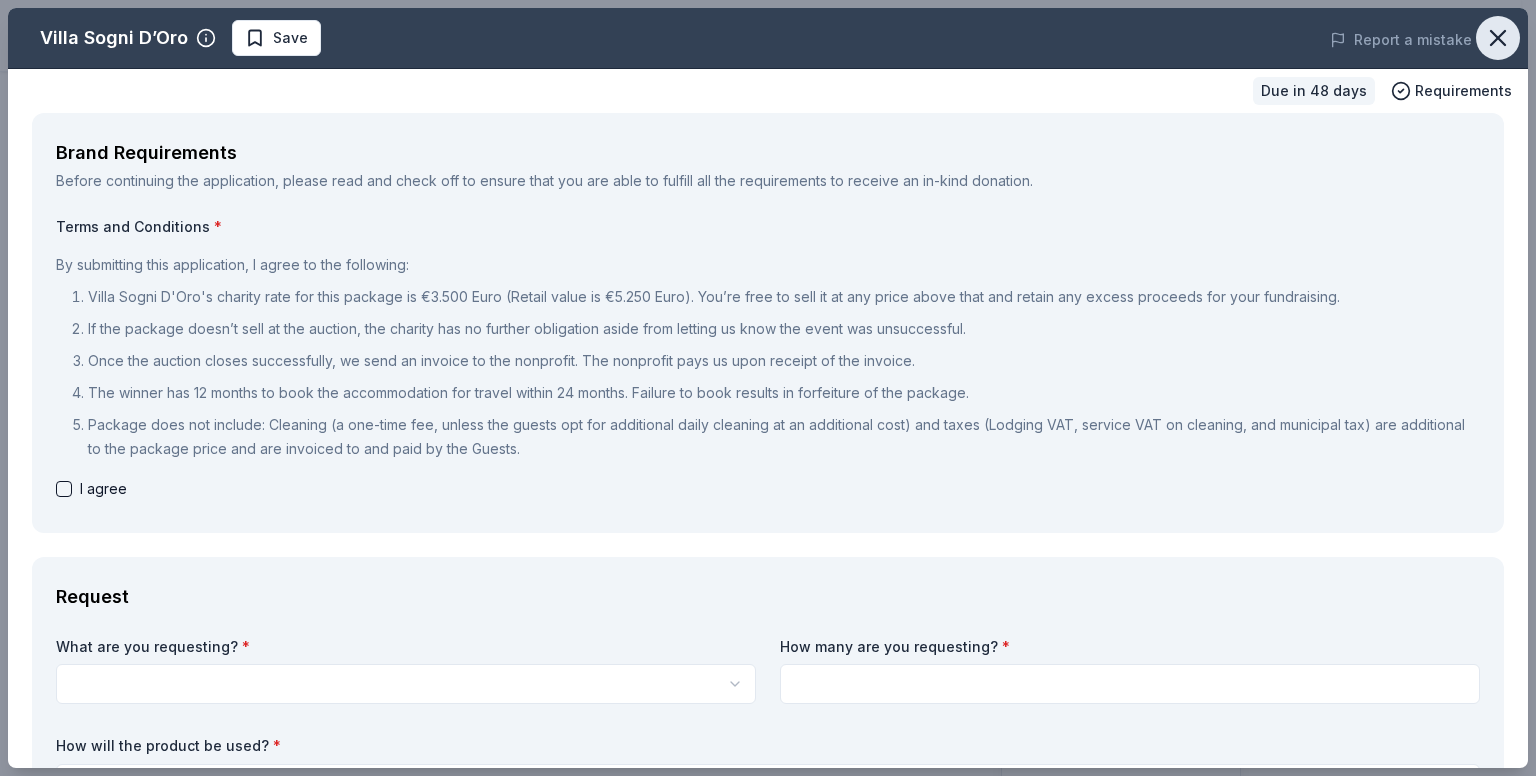 click 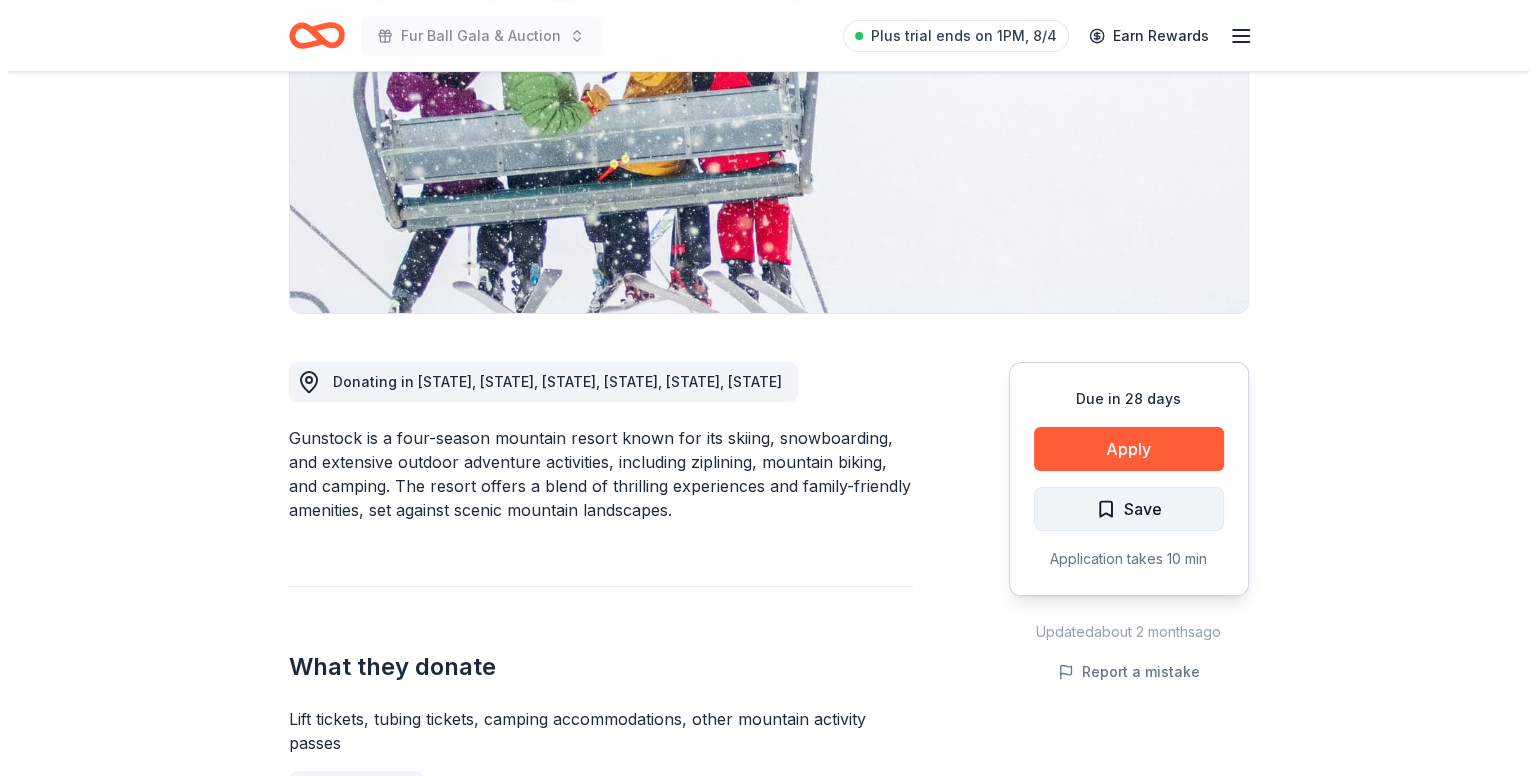 scroll, scrollTop: 300, scrollLeft: 0, axis: vertical 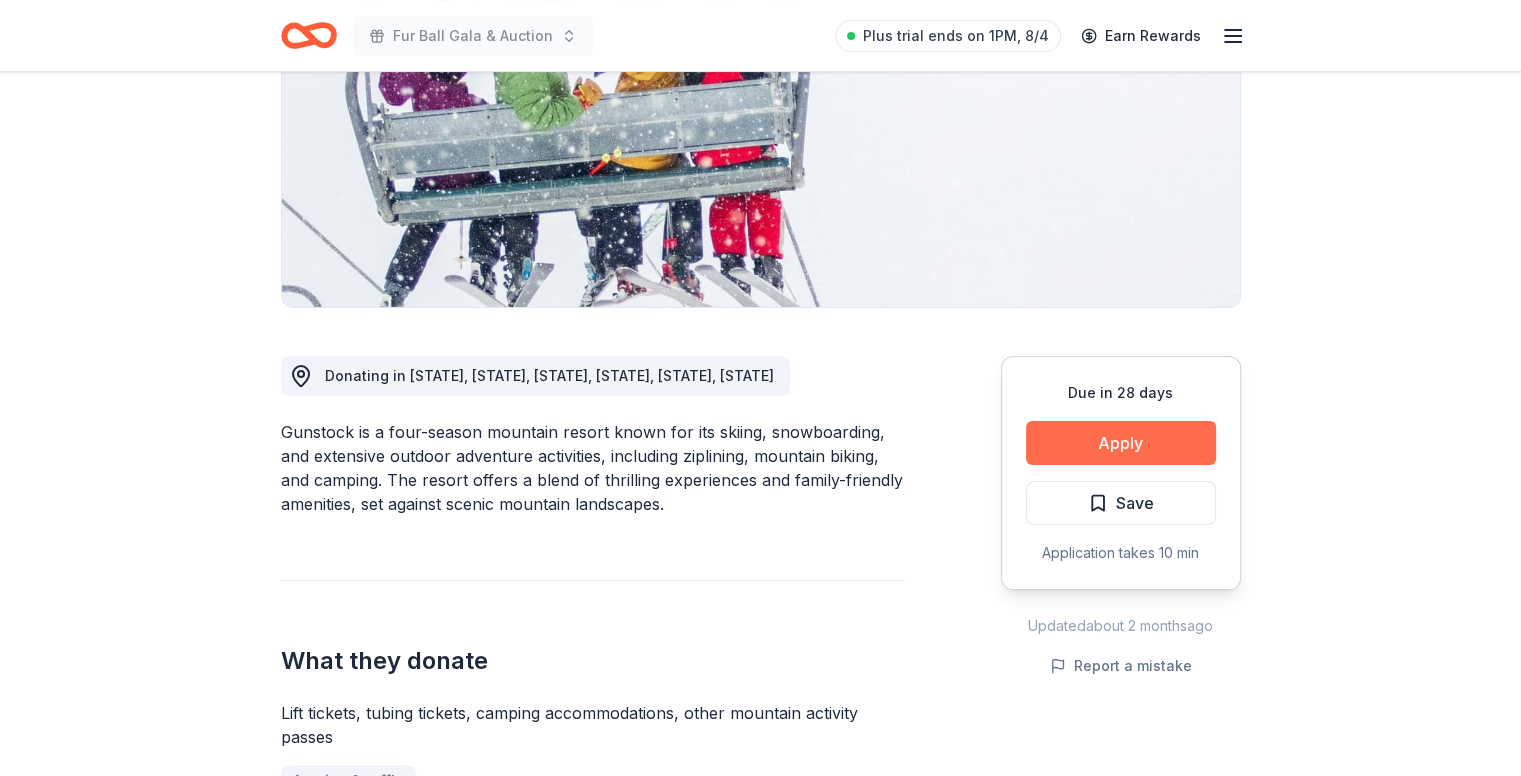 click on "Apply" at bounding box center [1121, 443] 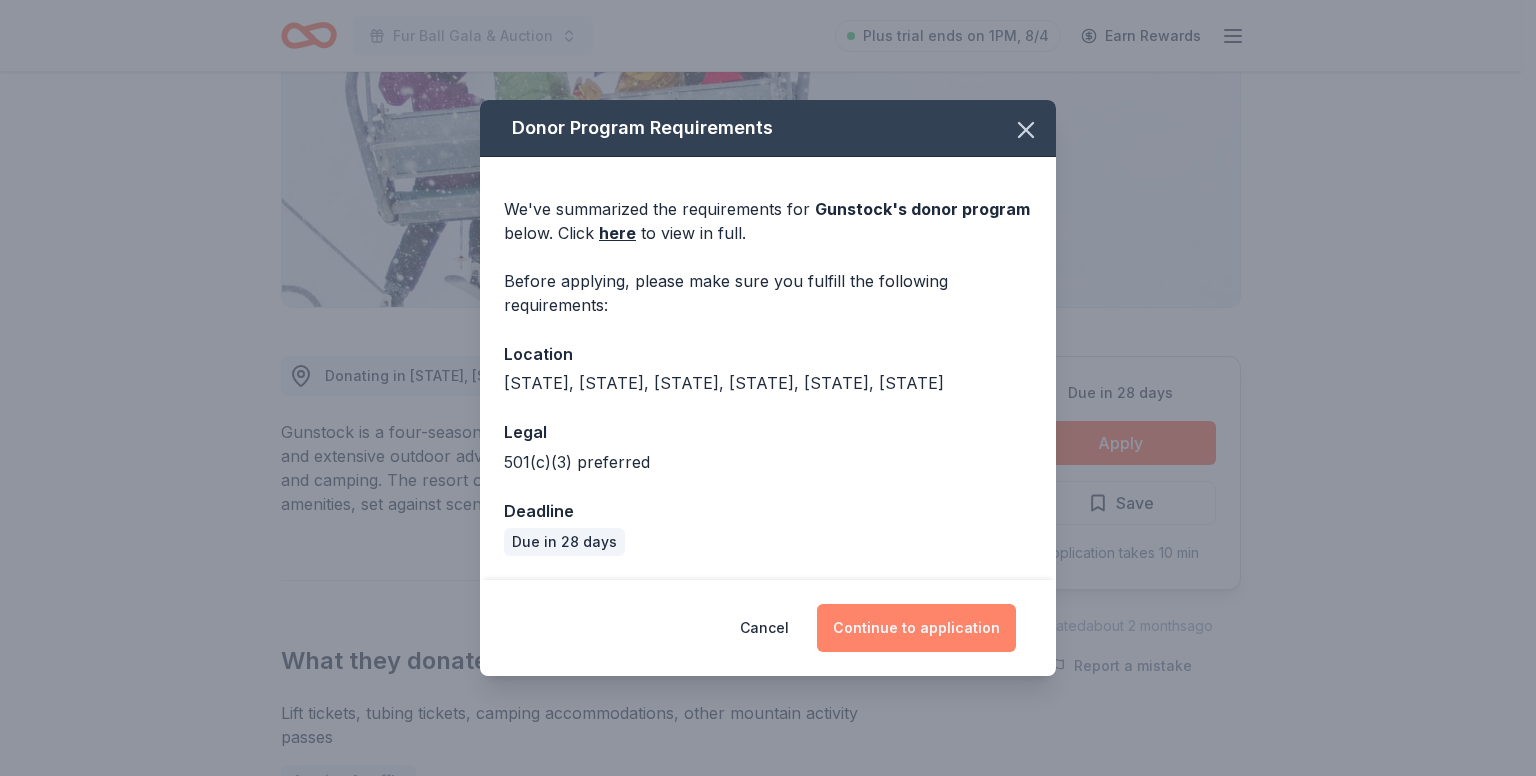 click on "Continue to application" at bounding box center (916, 628) 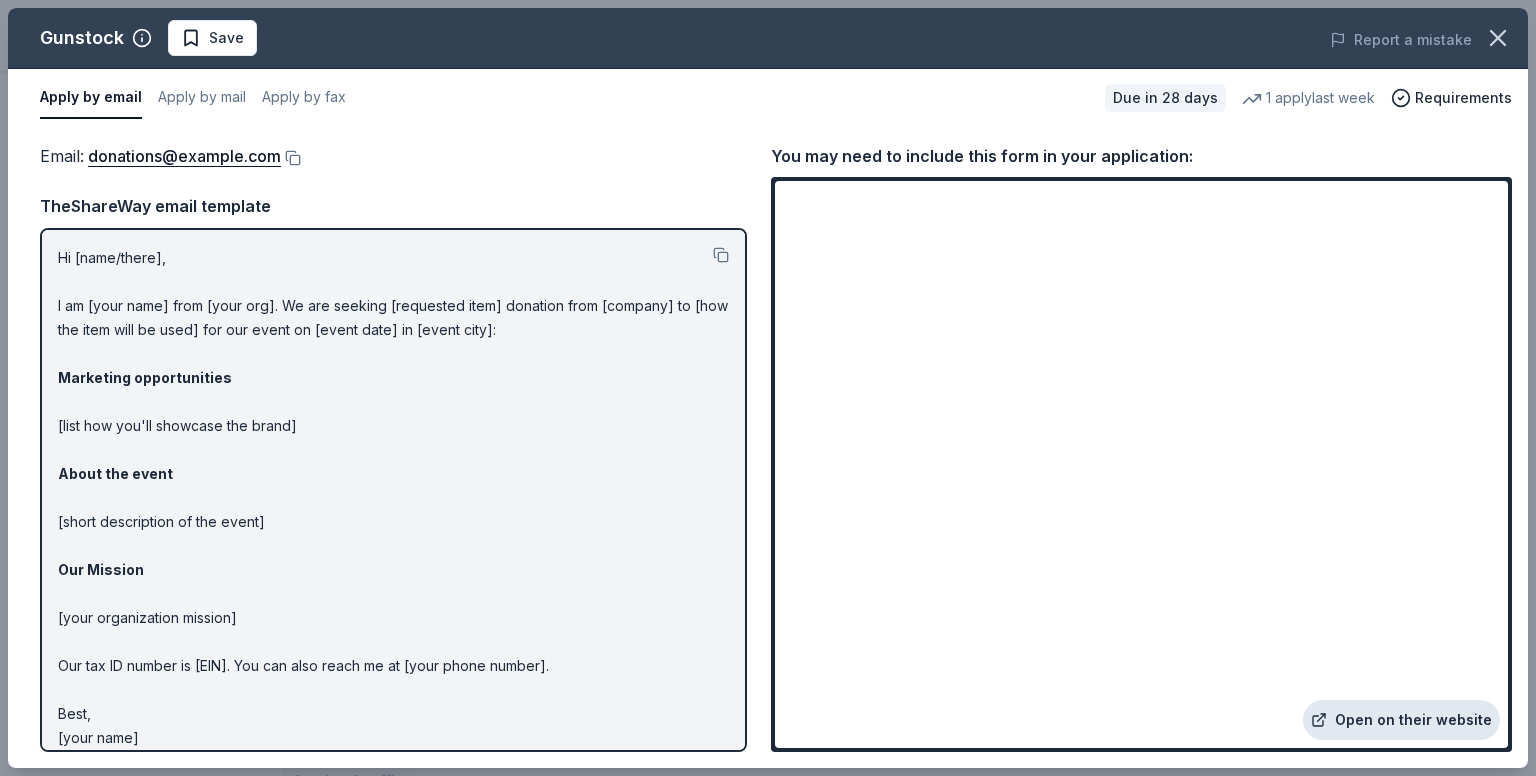 click on "Open on their website" at bounding box center [1401, 720] 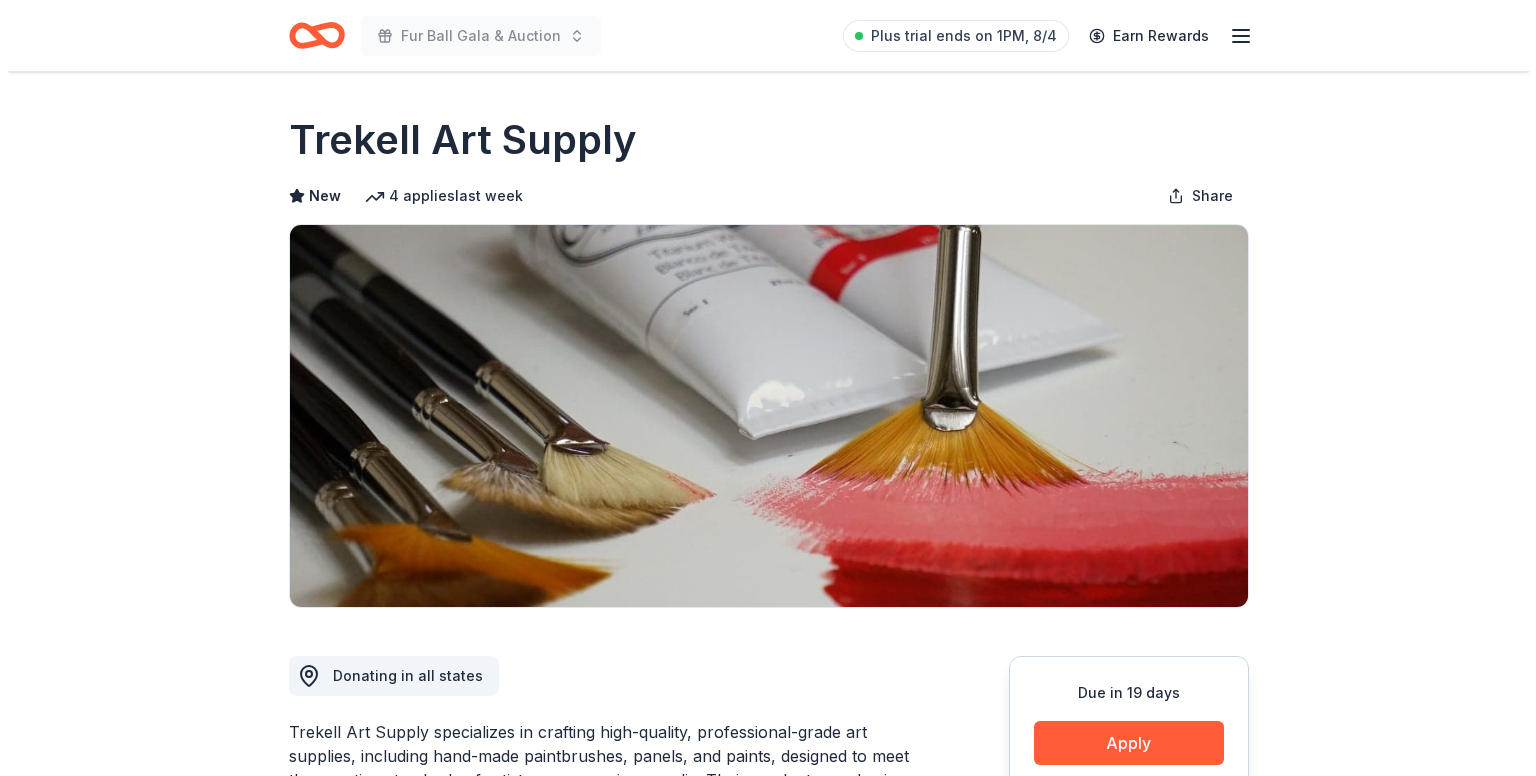 scroll, scrollTop: 0, scrollLeft: 0, axis: both 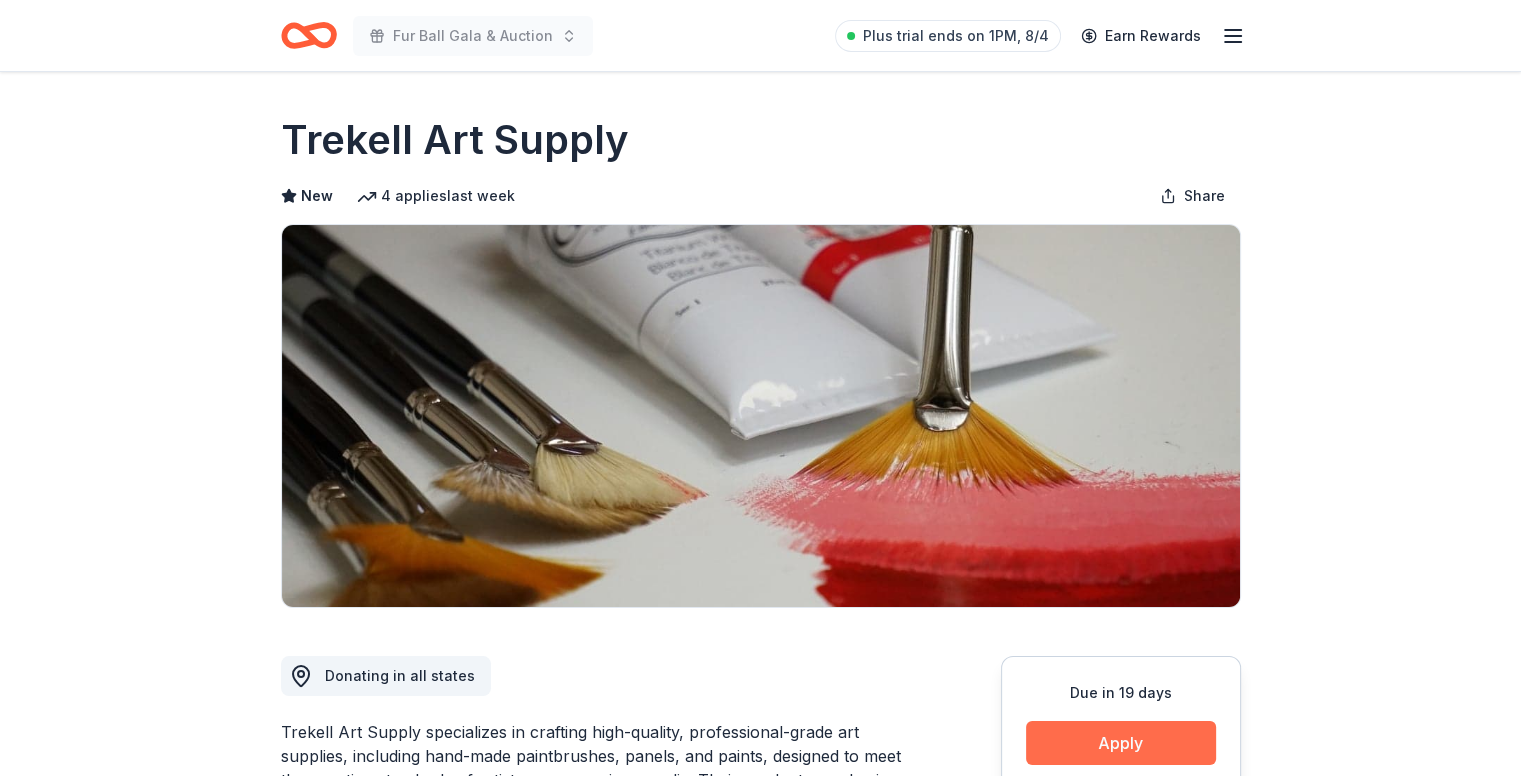 click on "Apply" at bounding box center [1121, 743] 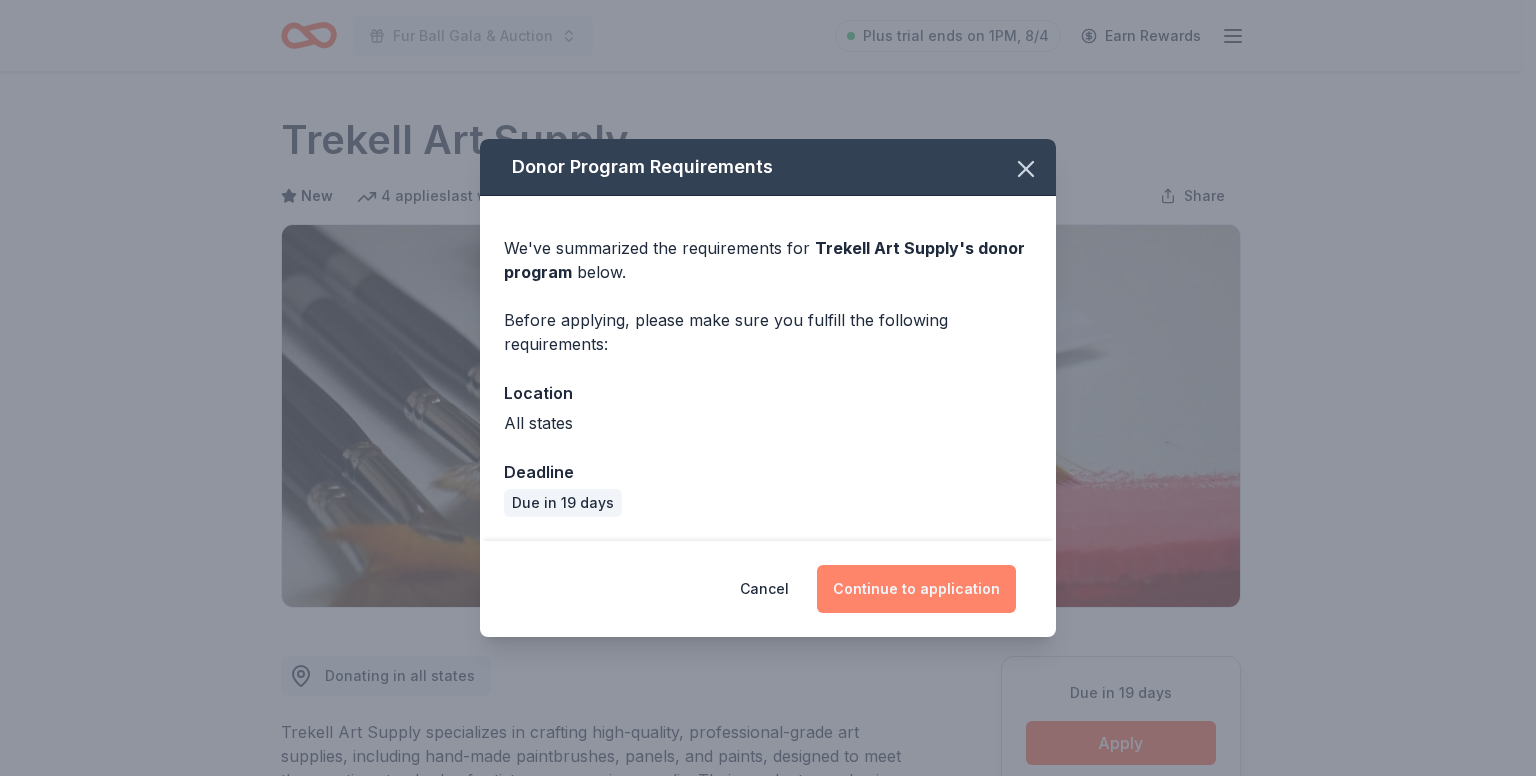 click on "Continue to application" at bounding box center (916, 589) 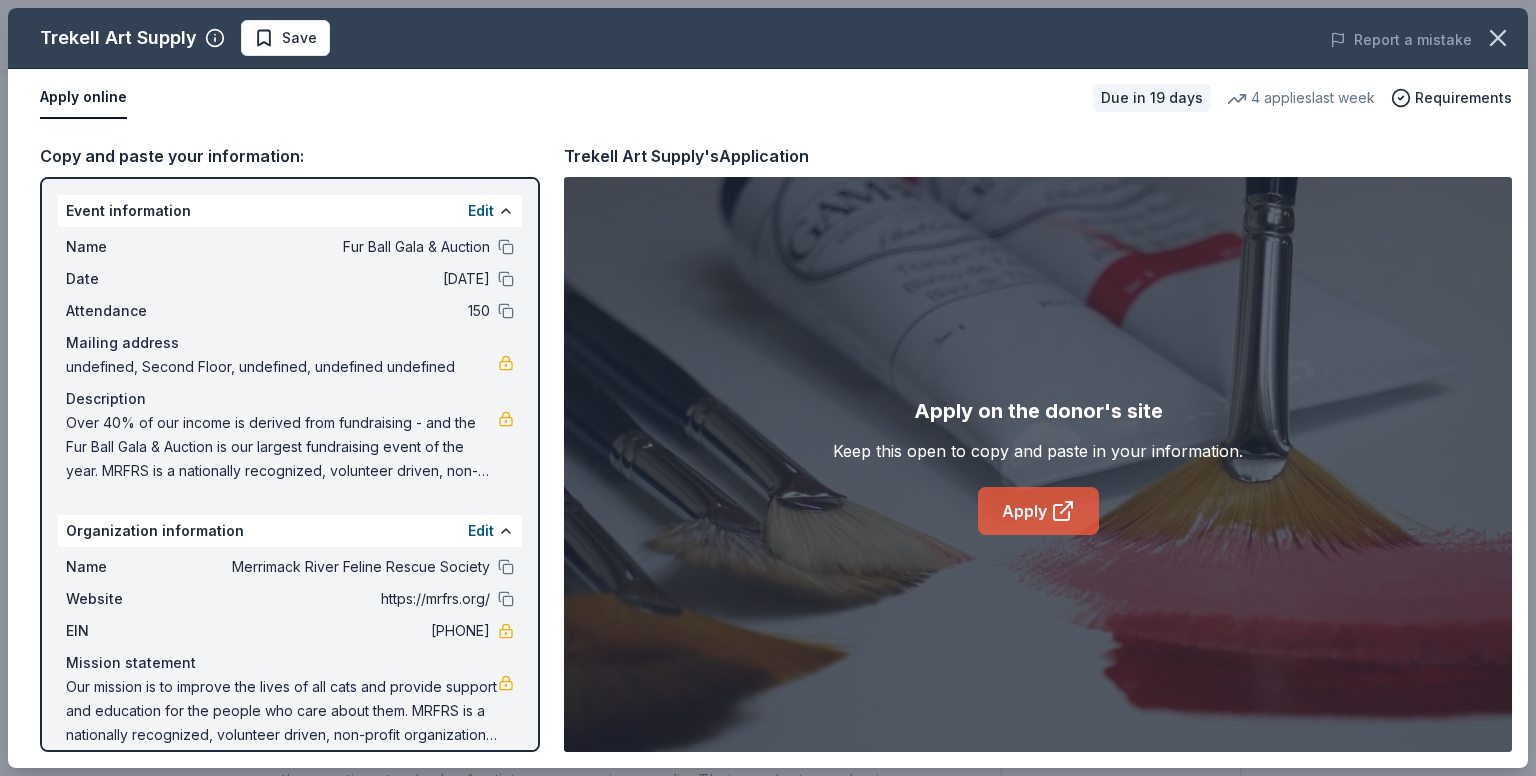 click on "Apply" at bounding box center [1038, 511] 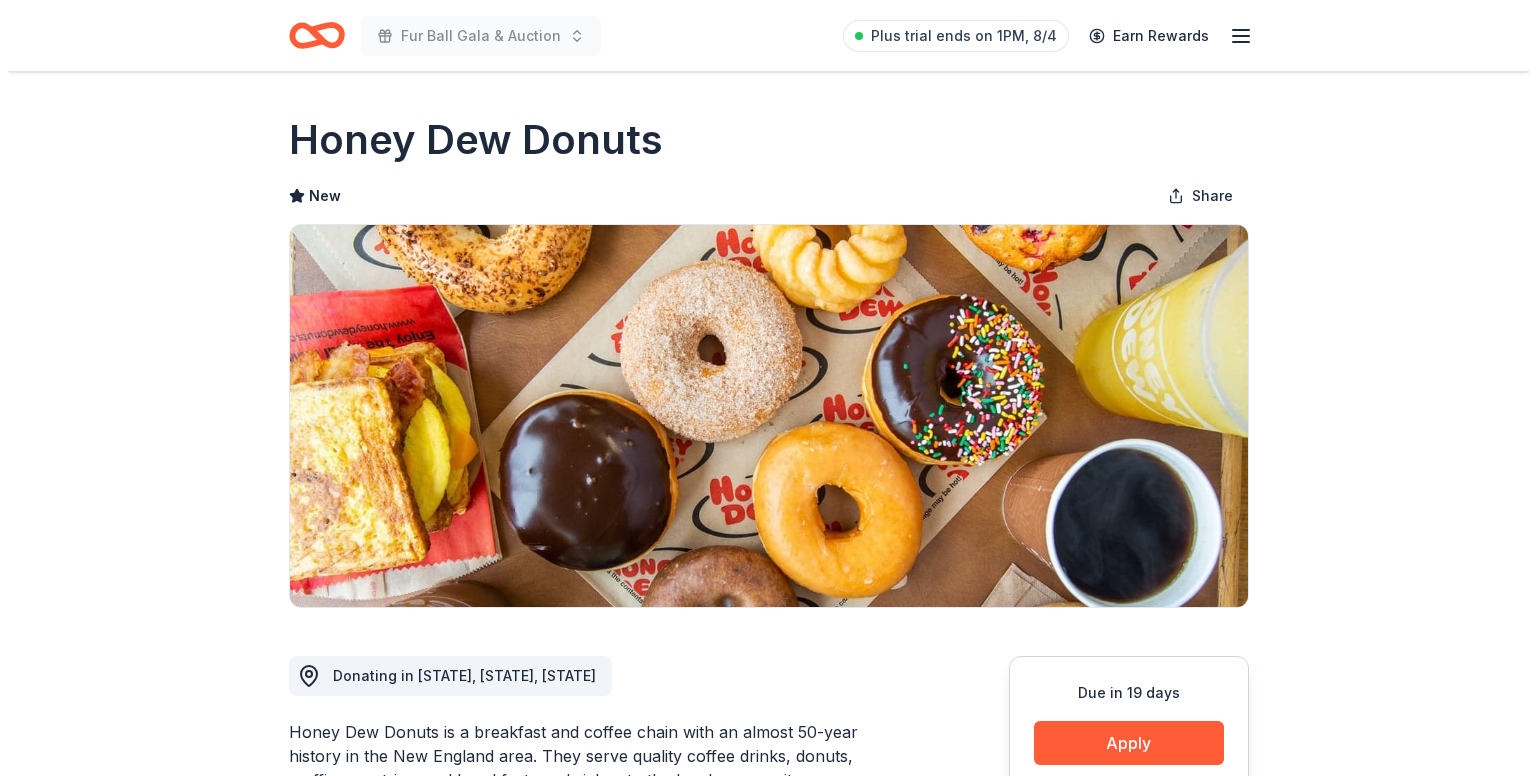 scroll, scrollTop: 0, scrollLeft: 0, axis: both 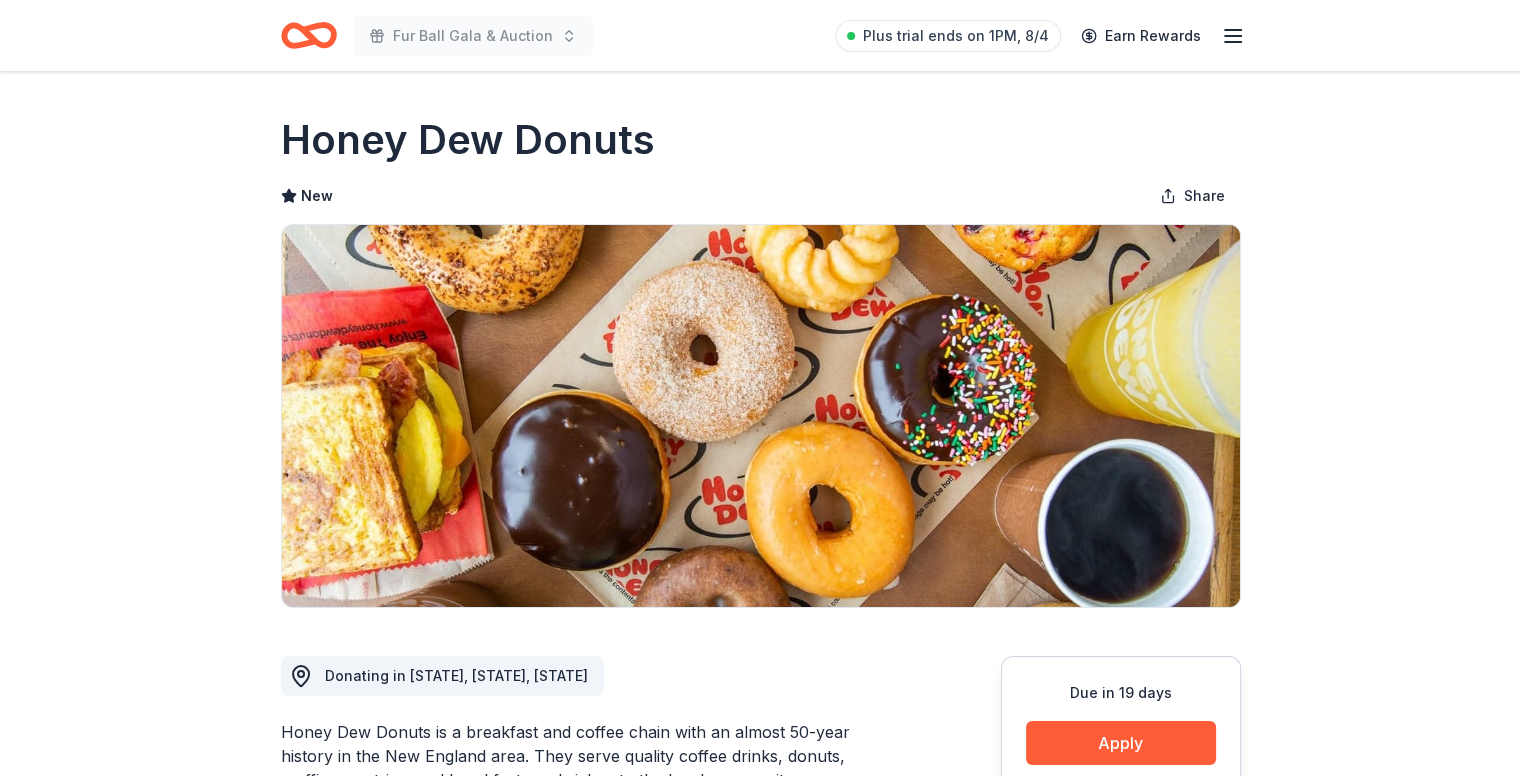 click on "Due in 19 days Apply Save" at bounding box center (1121, 753) 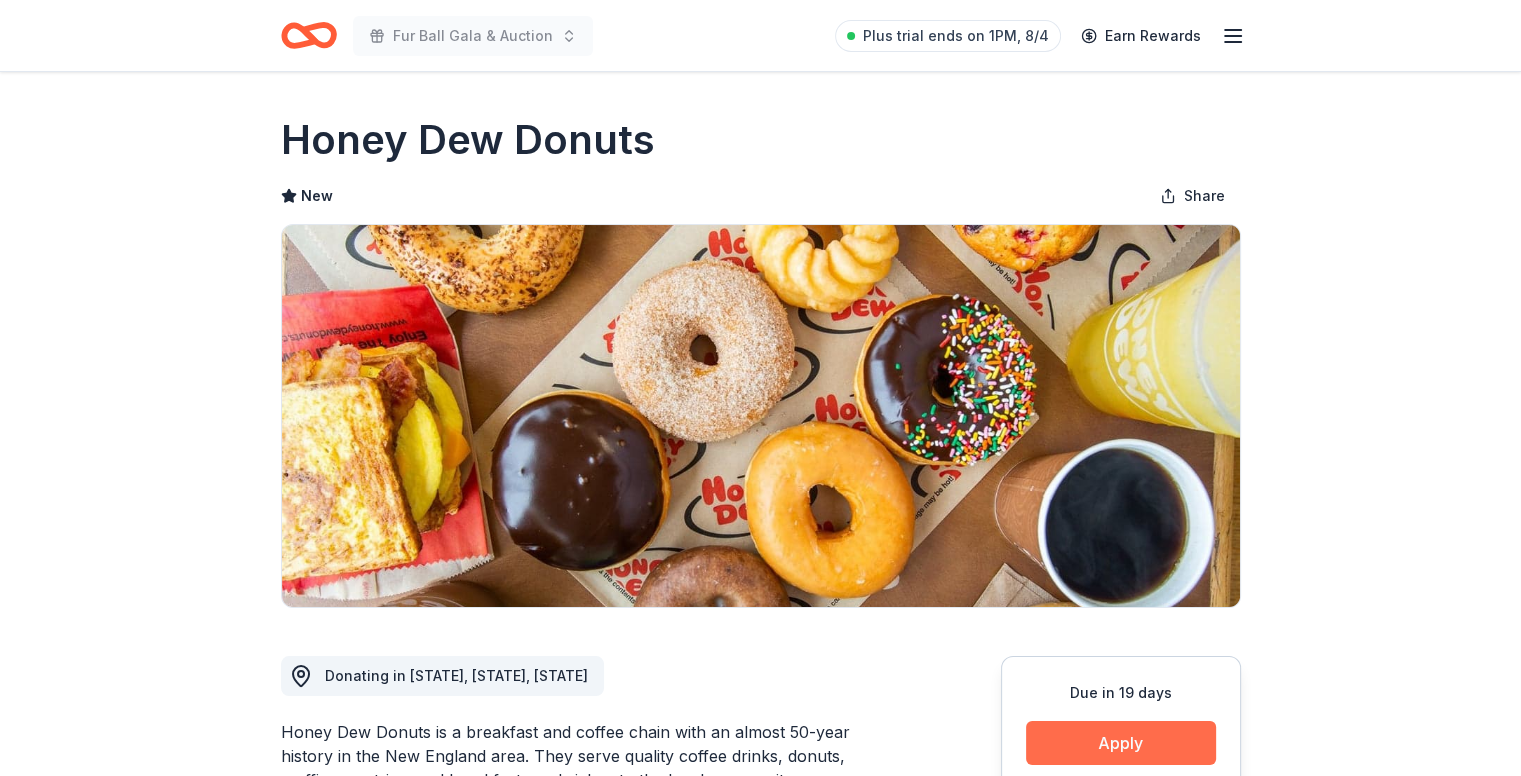 click on "Apply" at bounding box center [1121, 743] 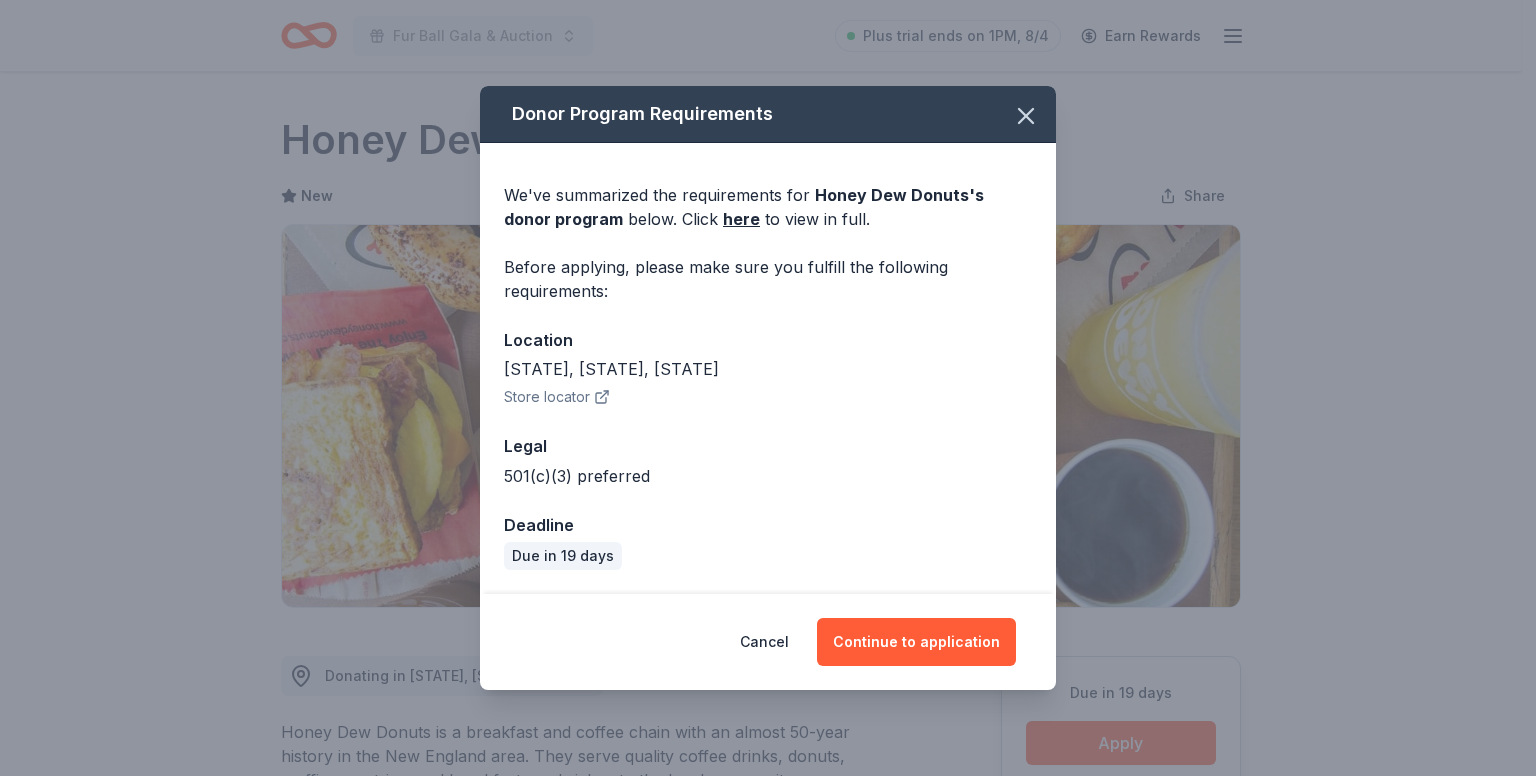 click on "Cancel Continue to application" at bounding box center (768, 642) 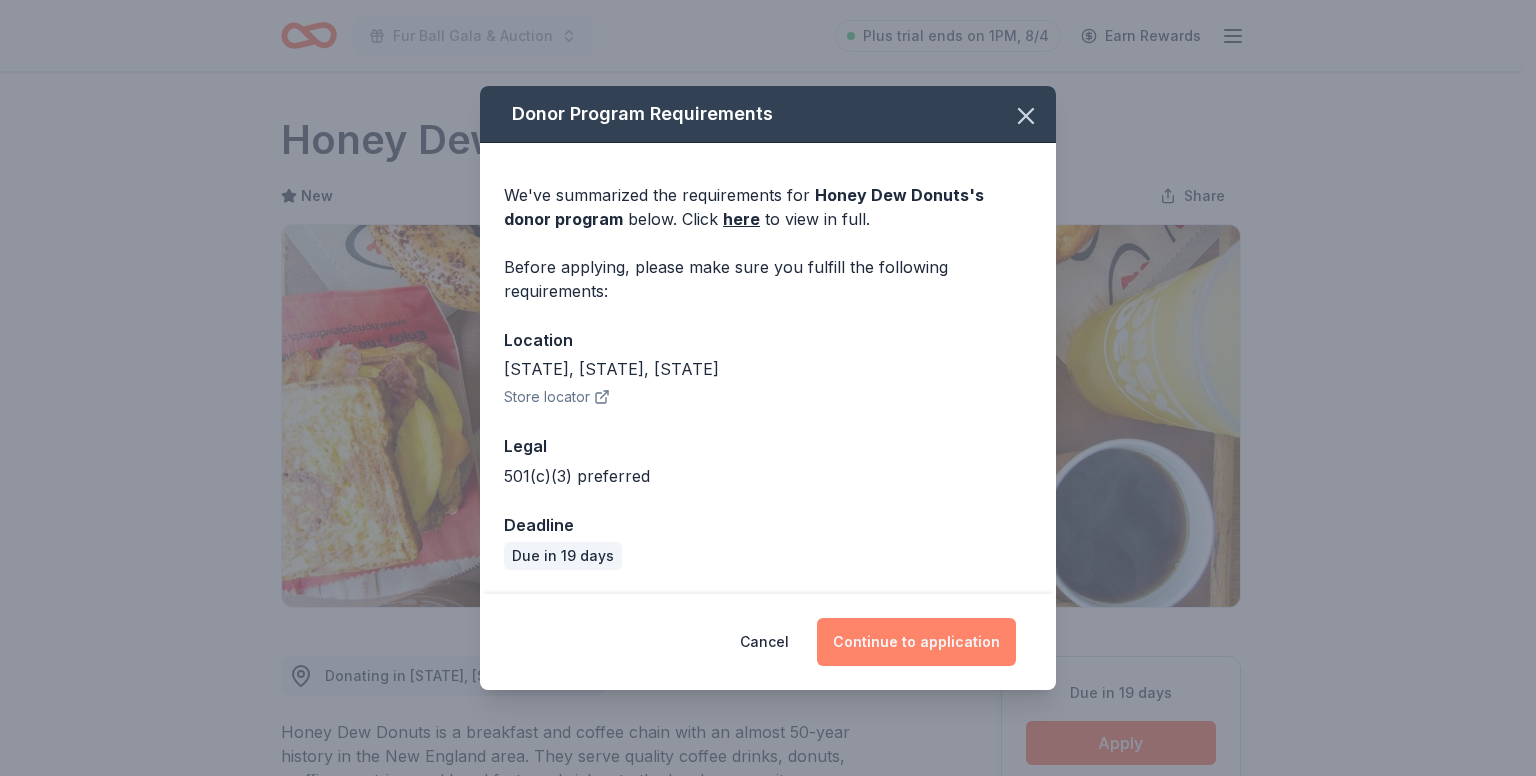 click on "Continue to application" at bounding box center [916, 642] 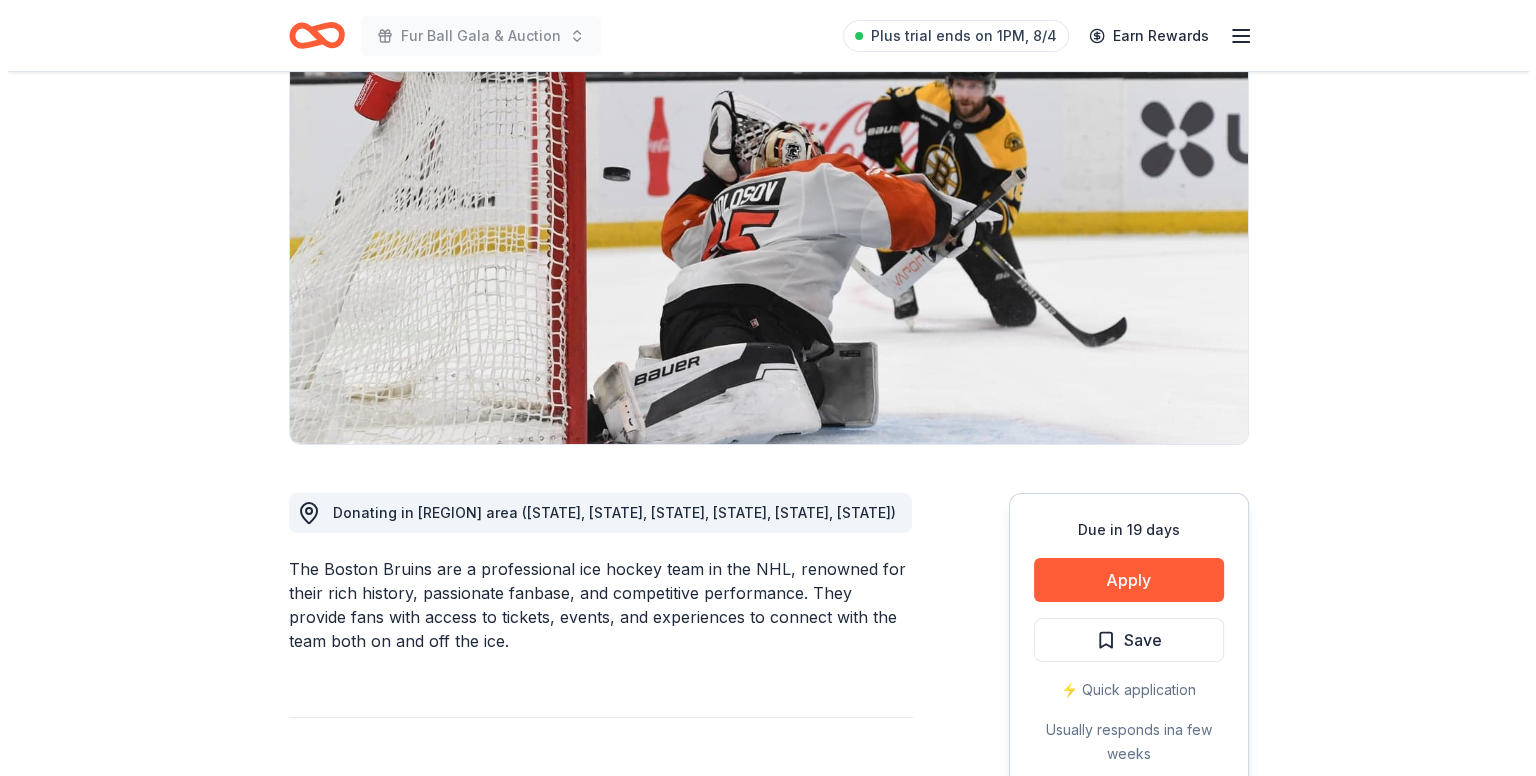 scroll, scrollTop: 200, scrollLeft: 0, axis: vertical 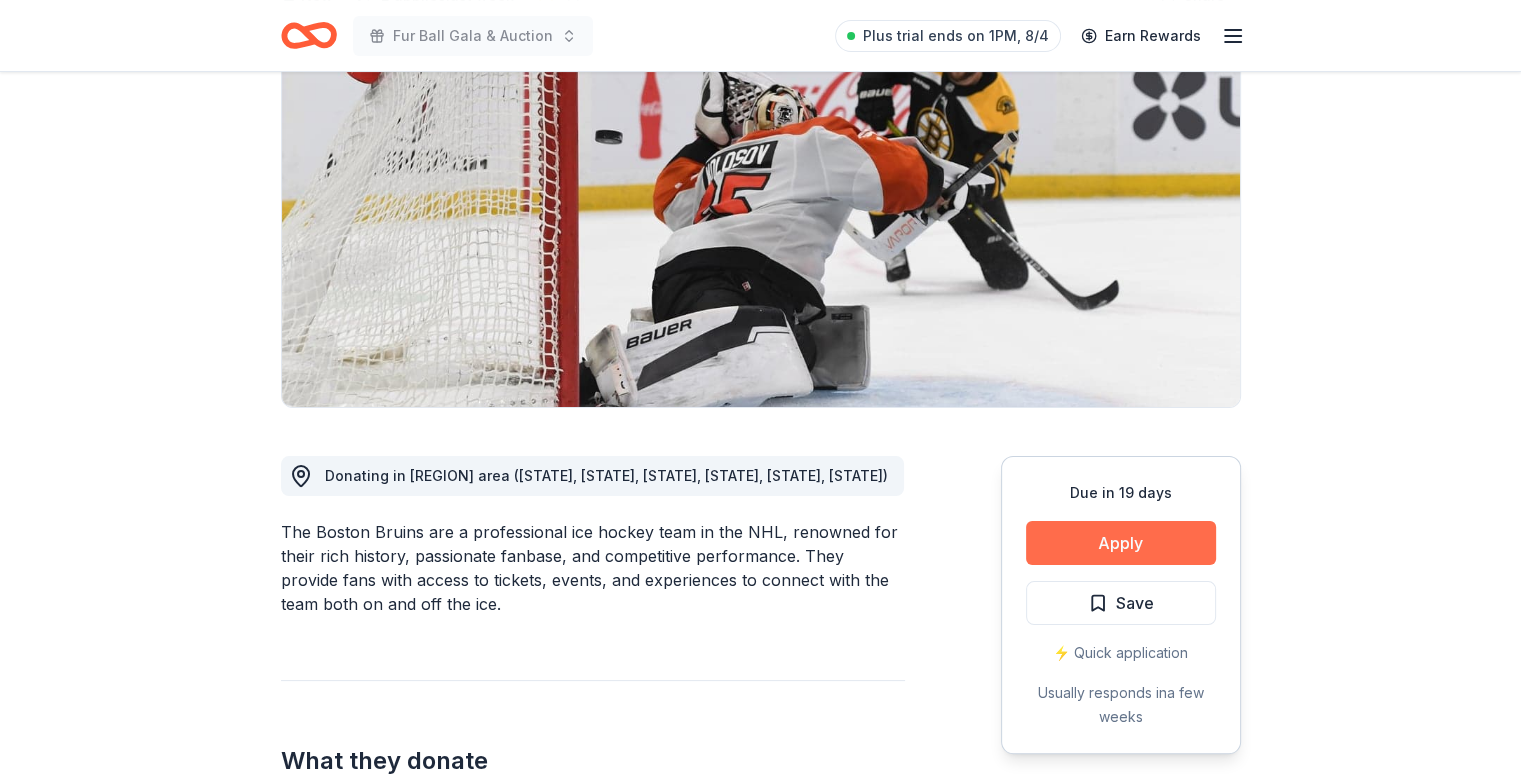 click on "Apply" at bounding box center (1121, 543) 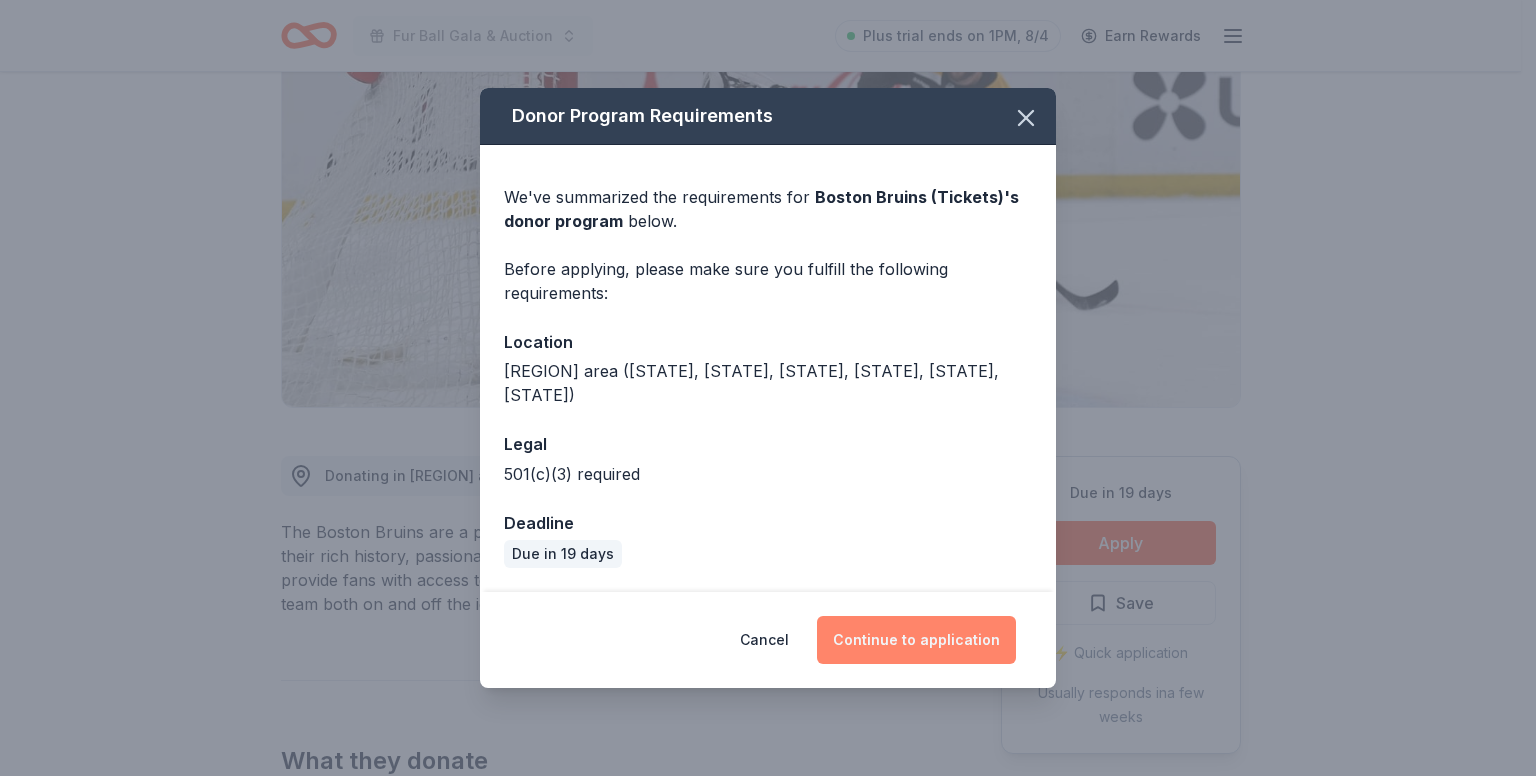click on "Continue to application" at bounding box center [916, 640] 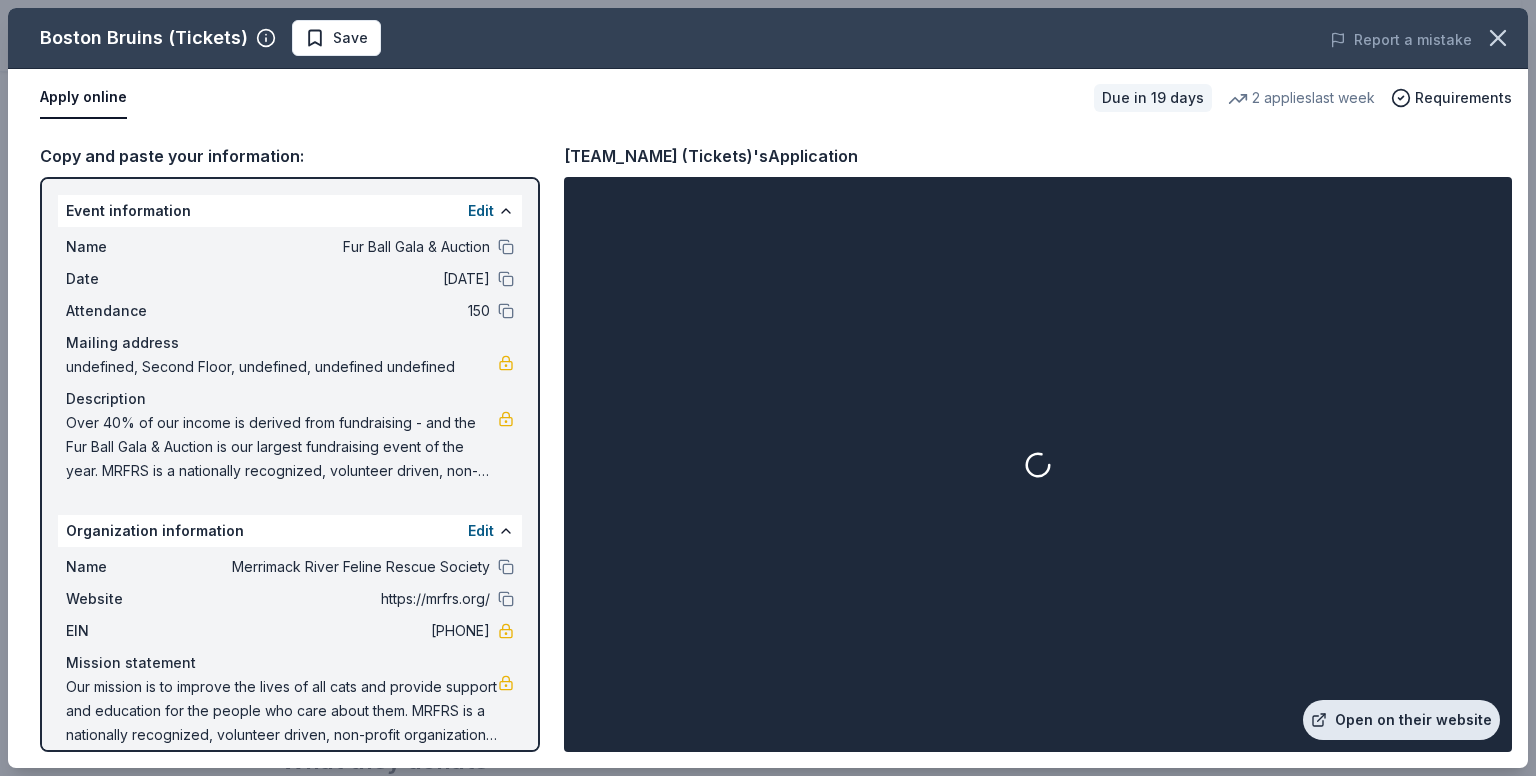 click on "Open on their website" at bounding box center (1038, 464) 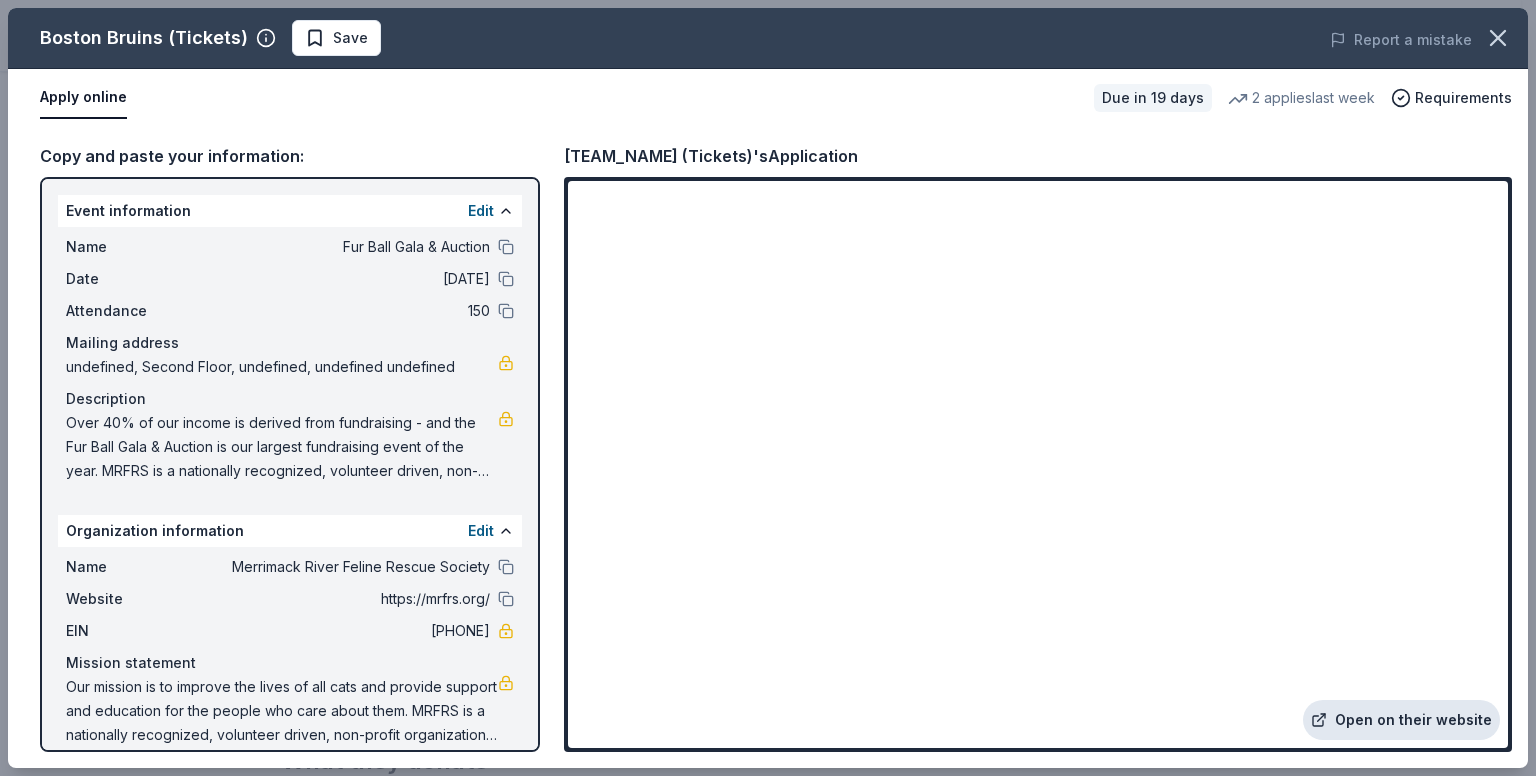 click on "Open on their website" at bounding box center [1401, 720] 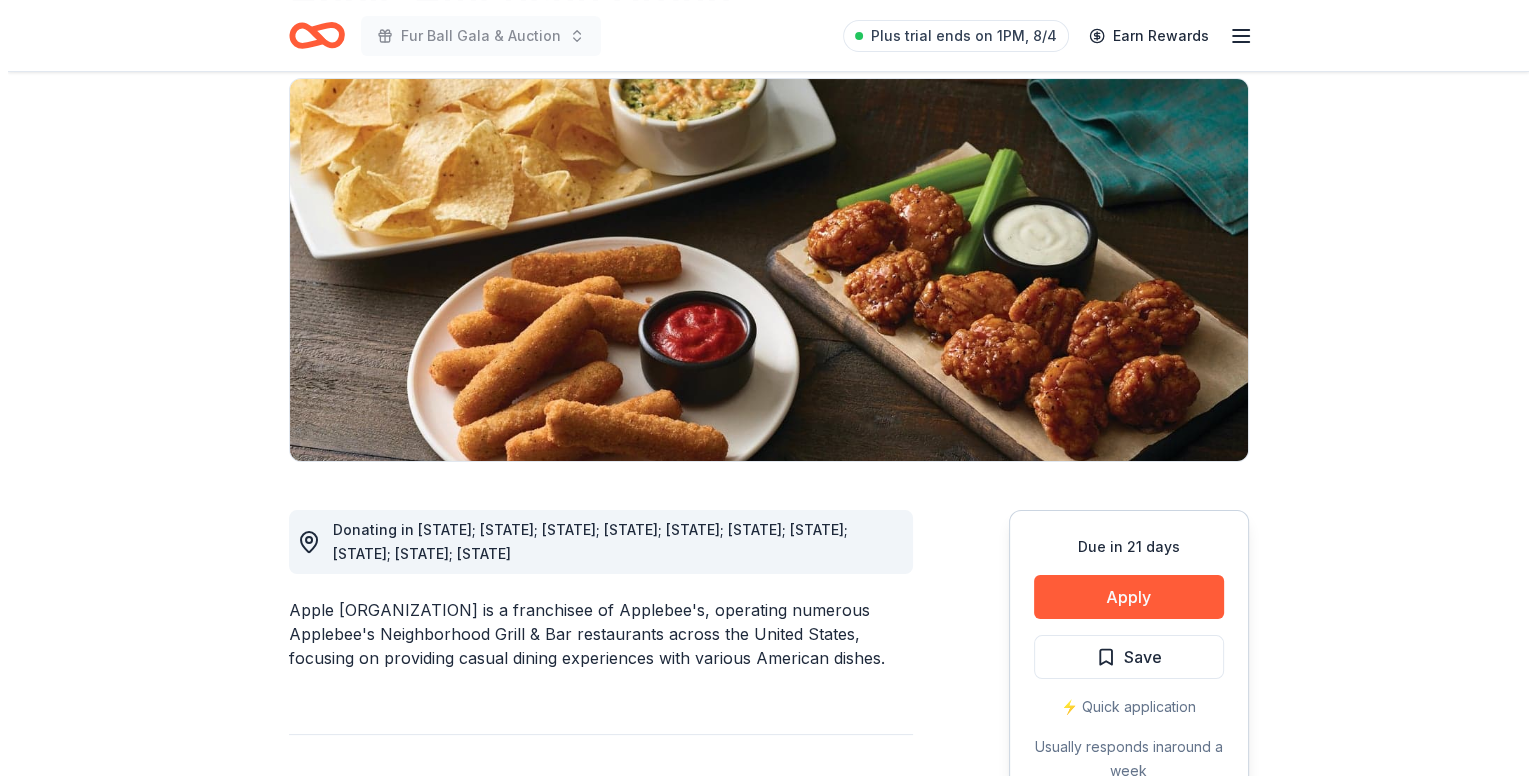 scroll, scrollTop: 0, scrollLeft: 0, axis: both 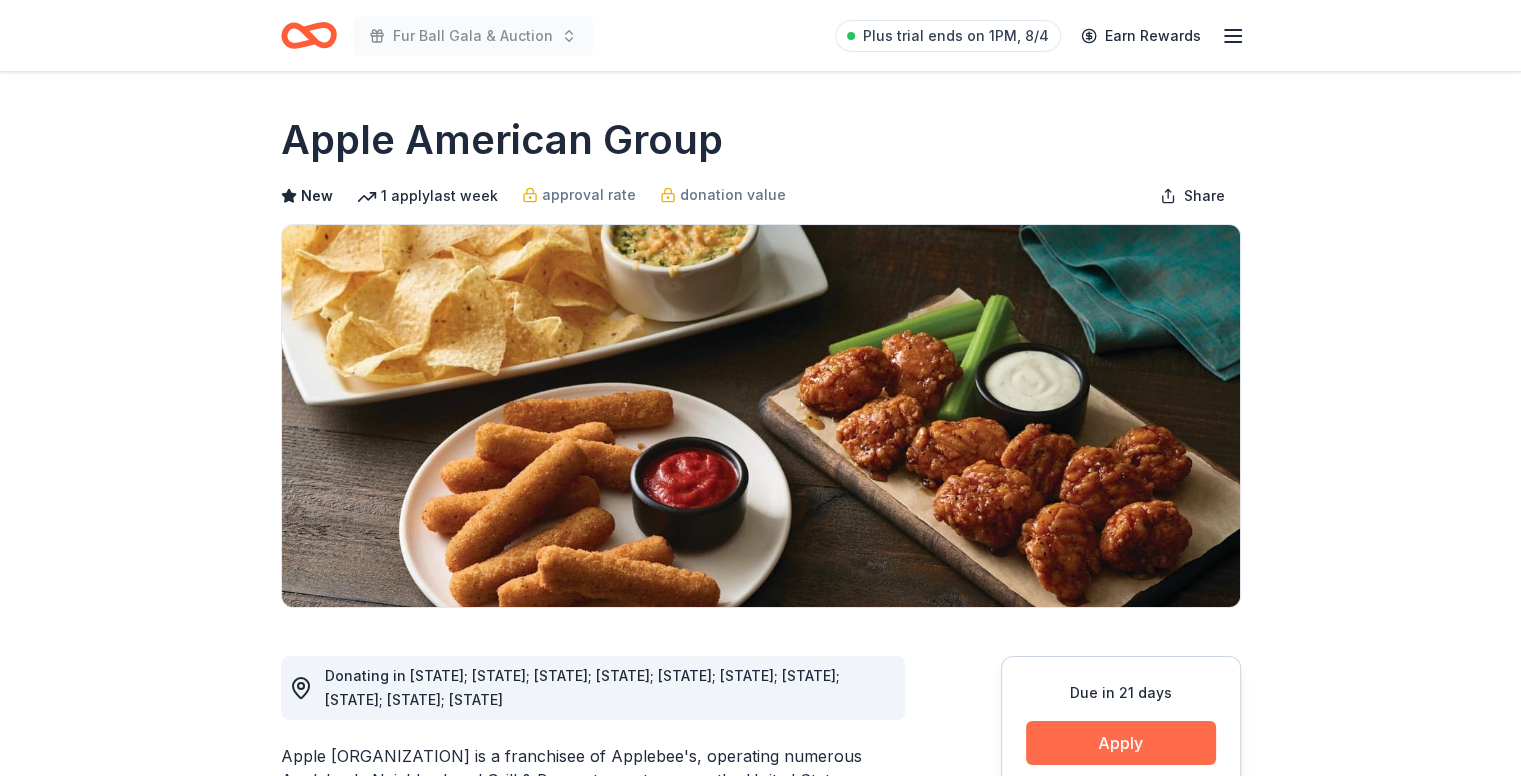 click on "Apply" at bounding box center (1121, 743) 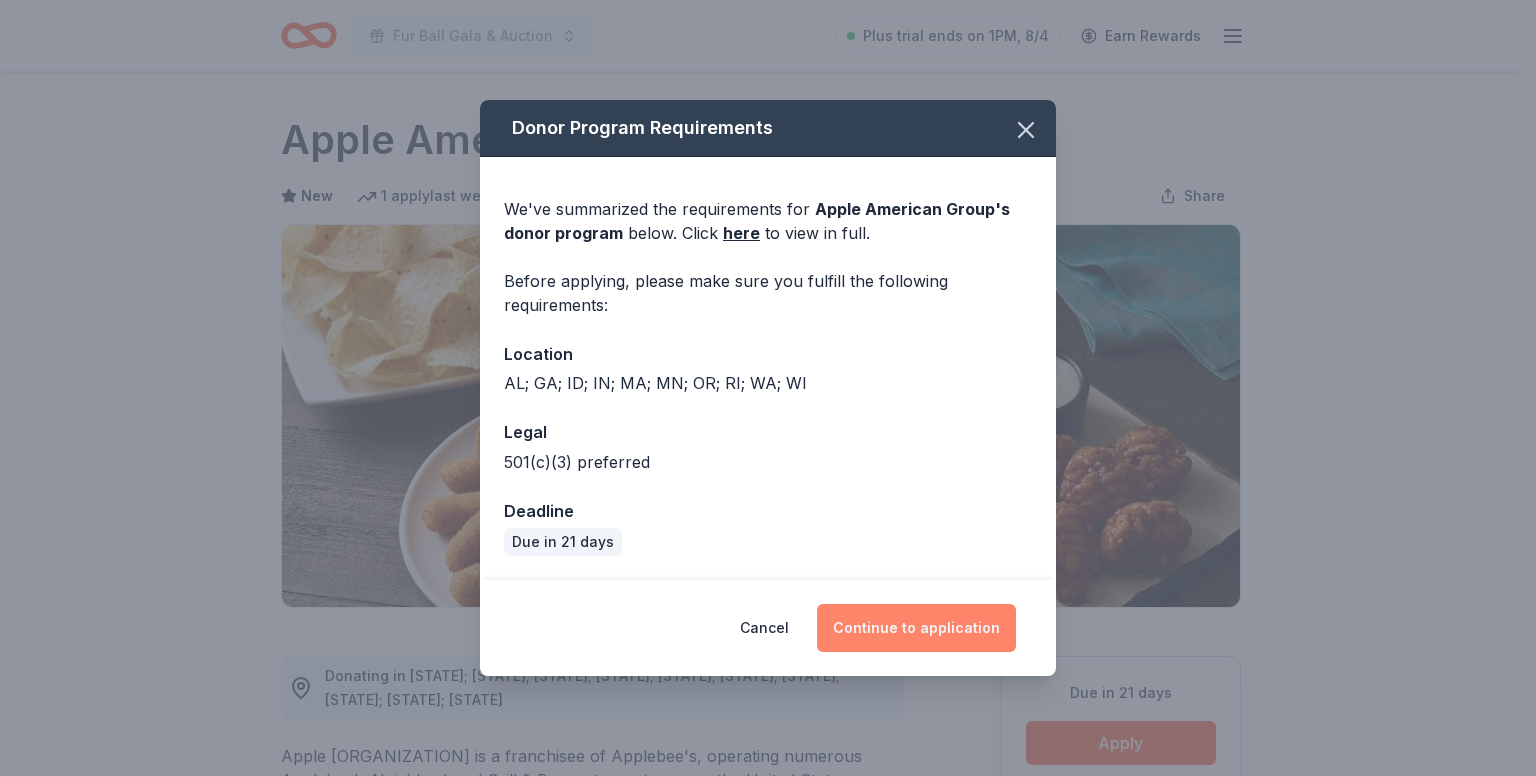 click on "Continue to application" at bounding box center (916, 628) 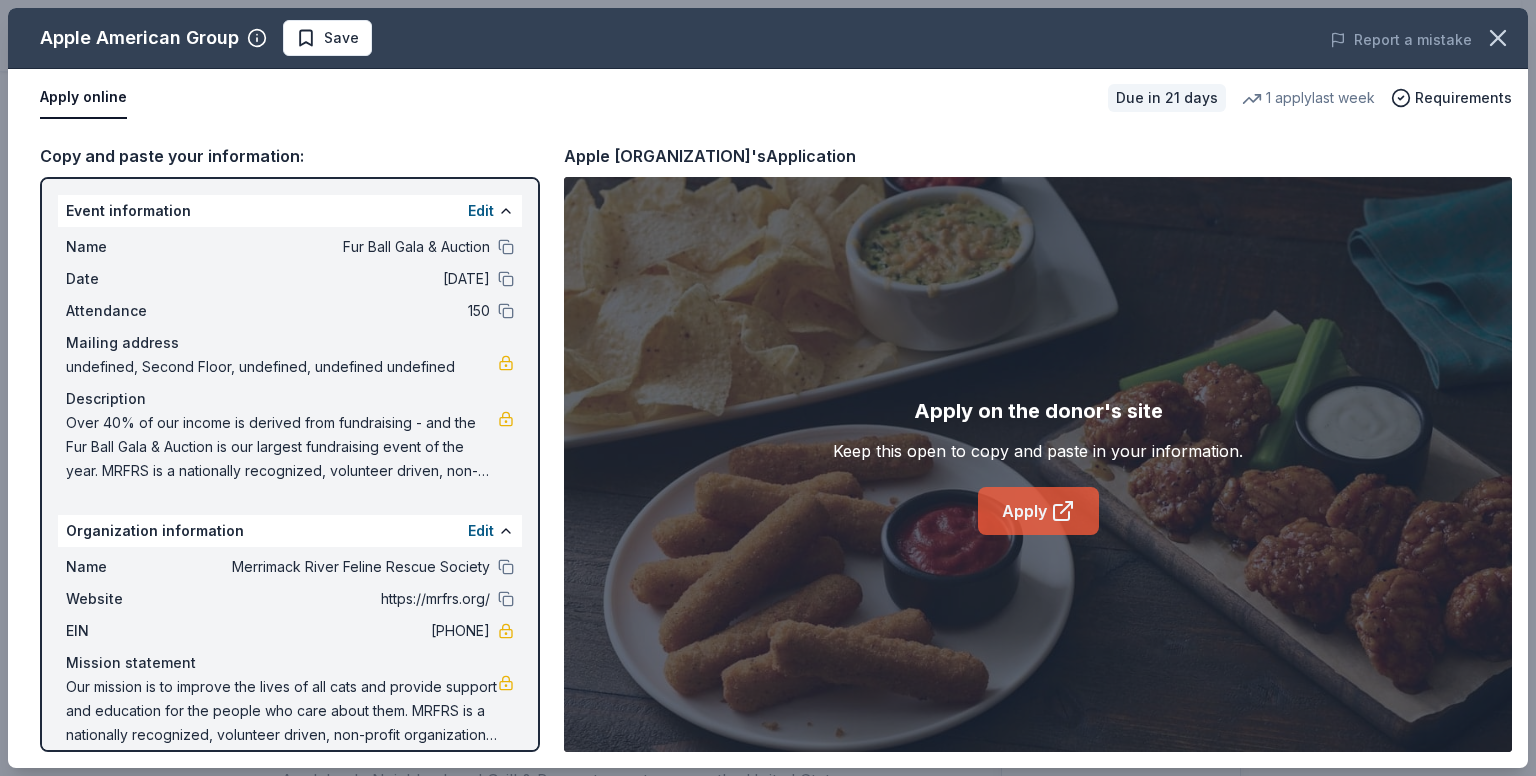 click on "Apply" at bounding box center (1038, 511) 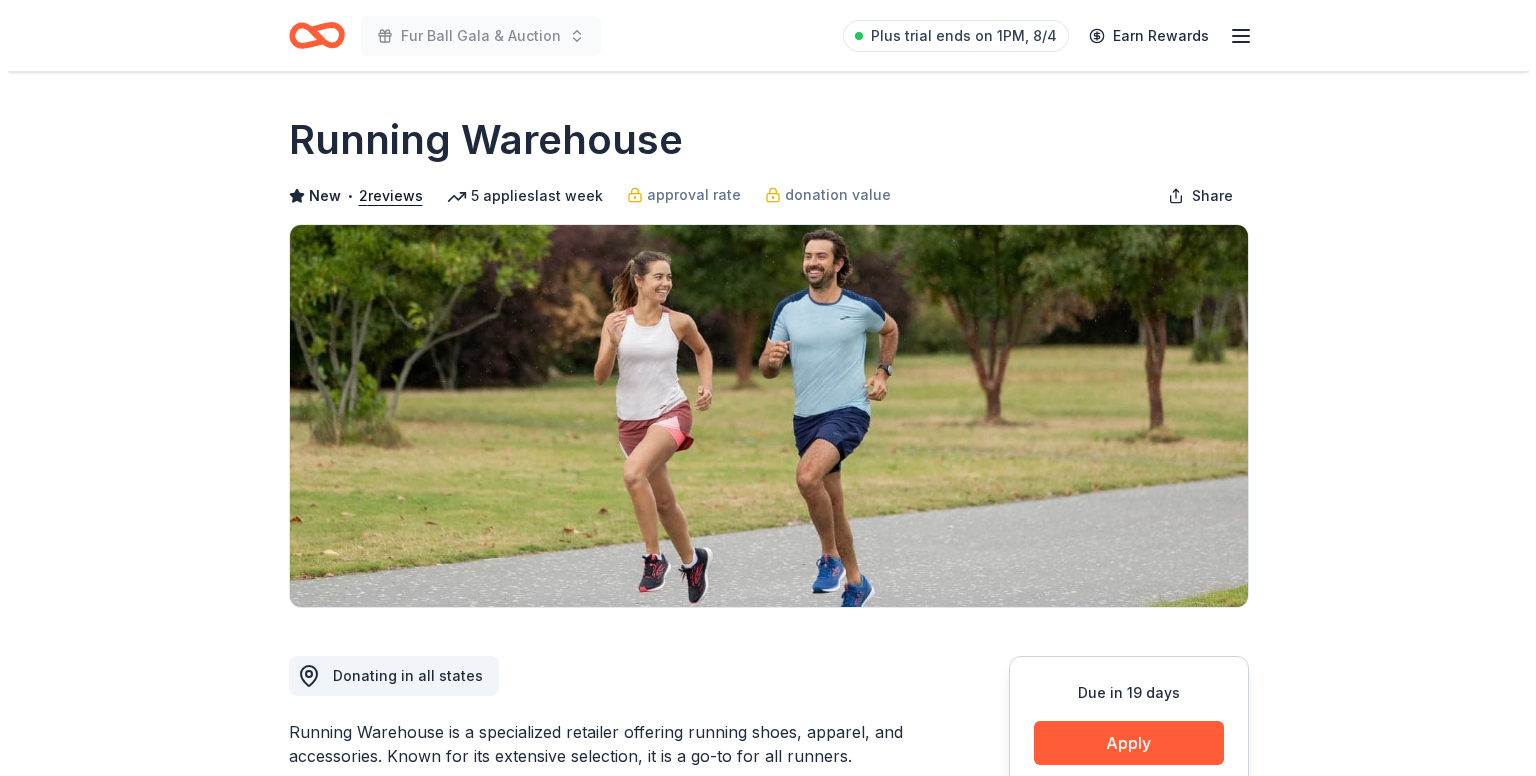 scroll, scrollTop: 0, scrollLeft: 0, axis: both 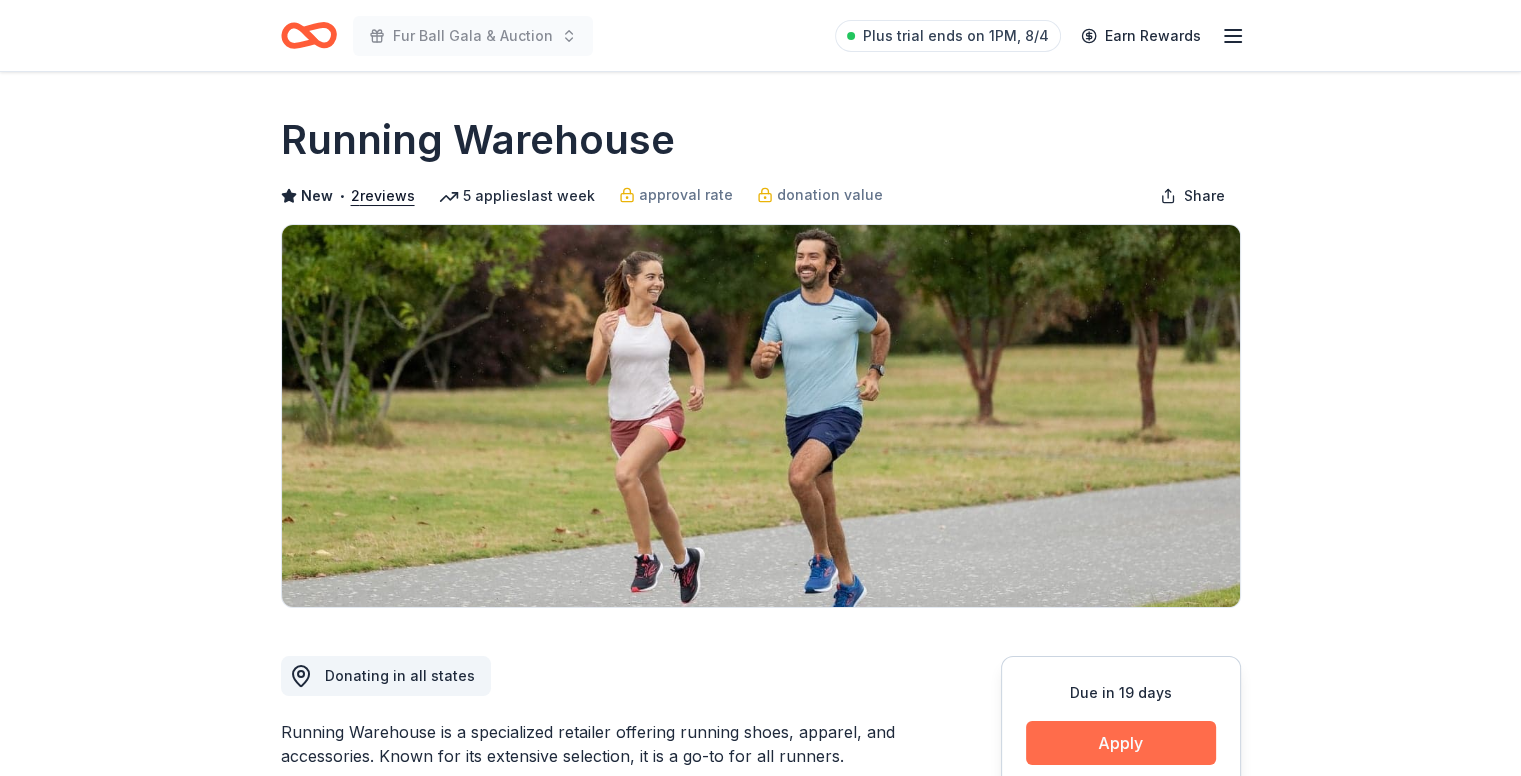 click on "Apply" at bounding box center [1121, 743] 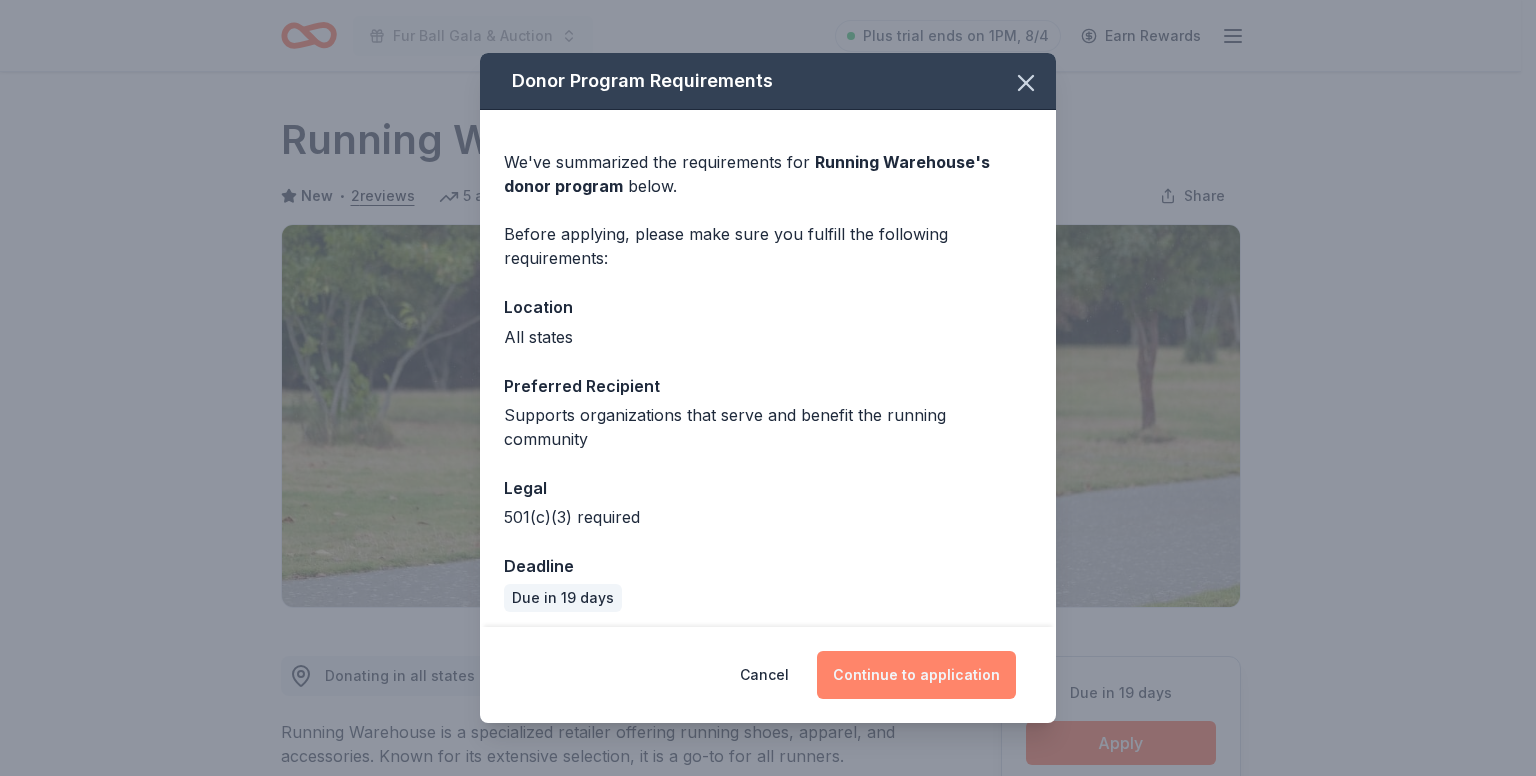 click on "Continue to application" at bounding box center [916, 675] 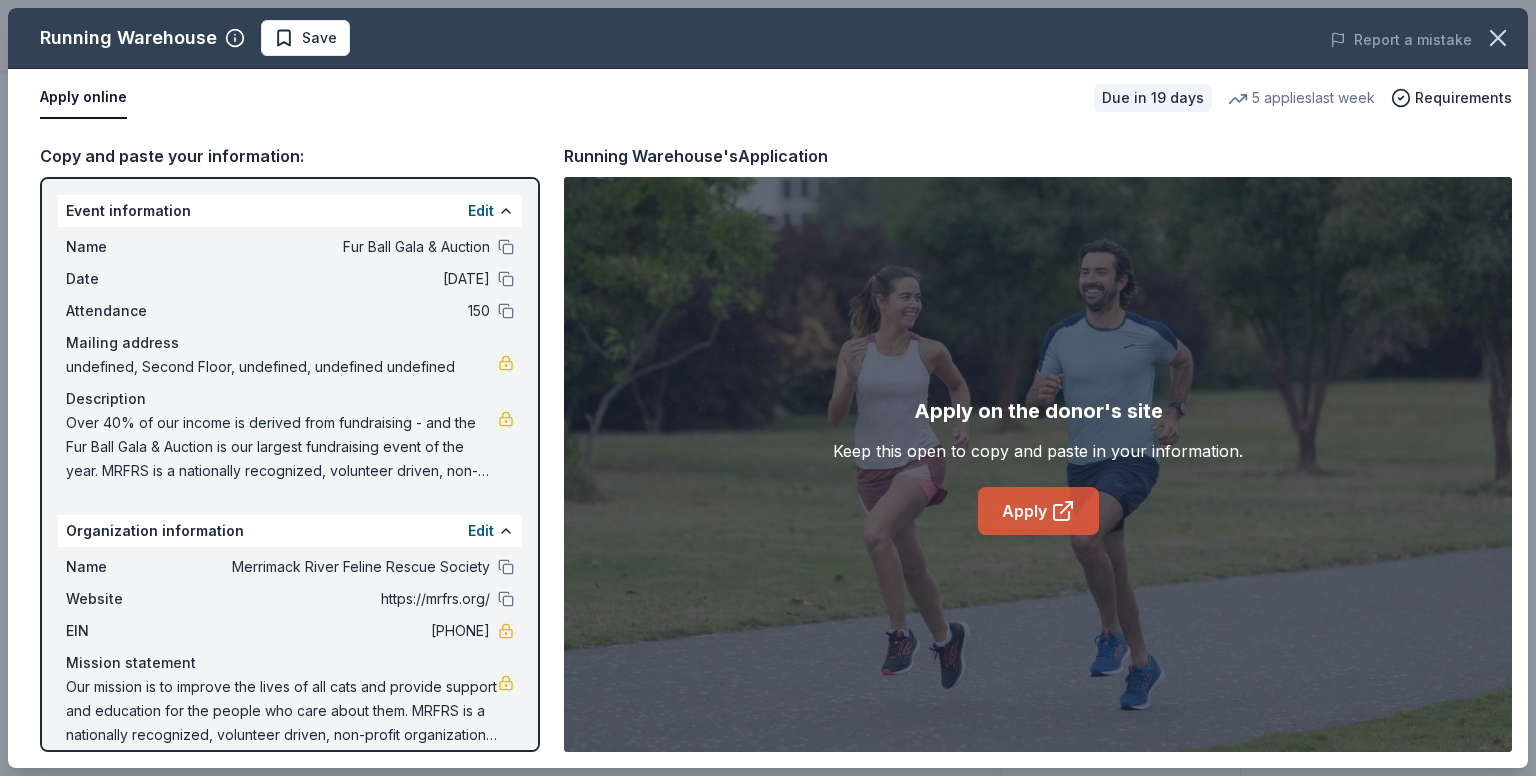 click on "Apply" at bounding box center (1038, 511) 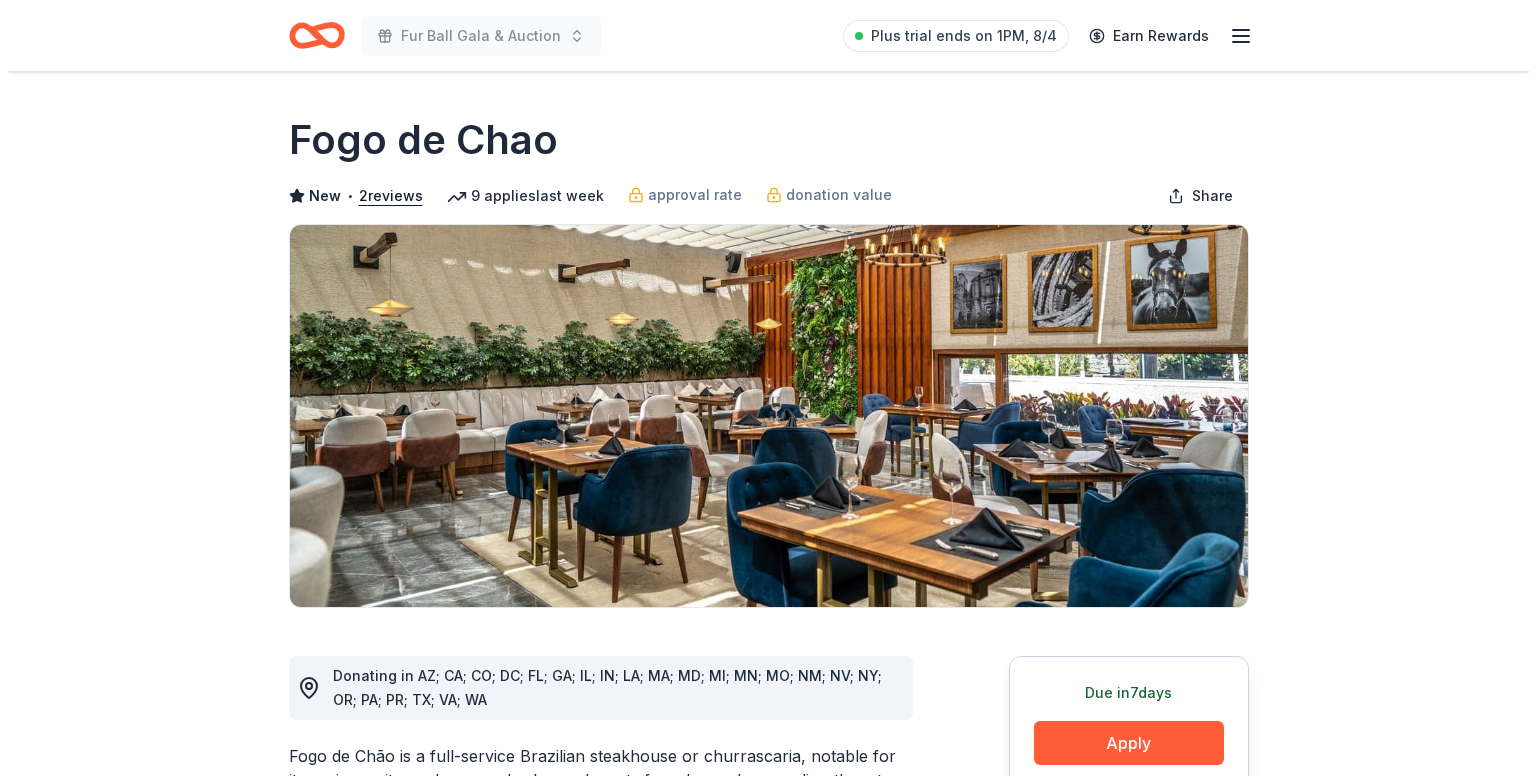 scroll, scrollTop: 0, scrollLeft: 0, axis: both 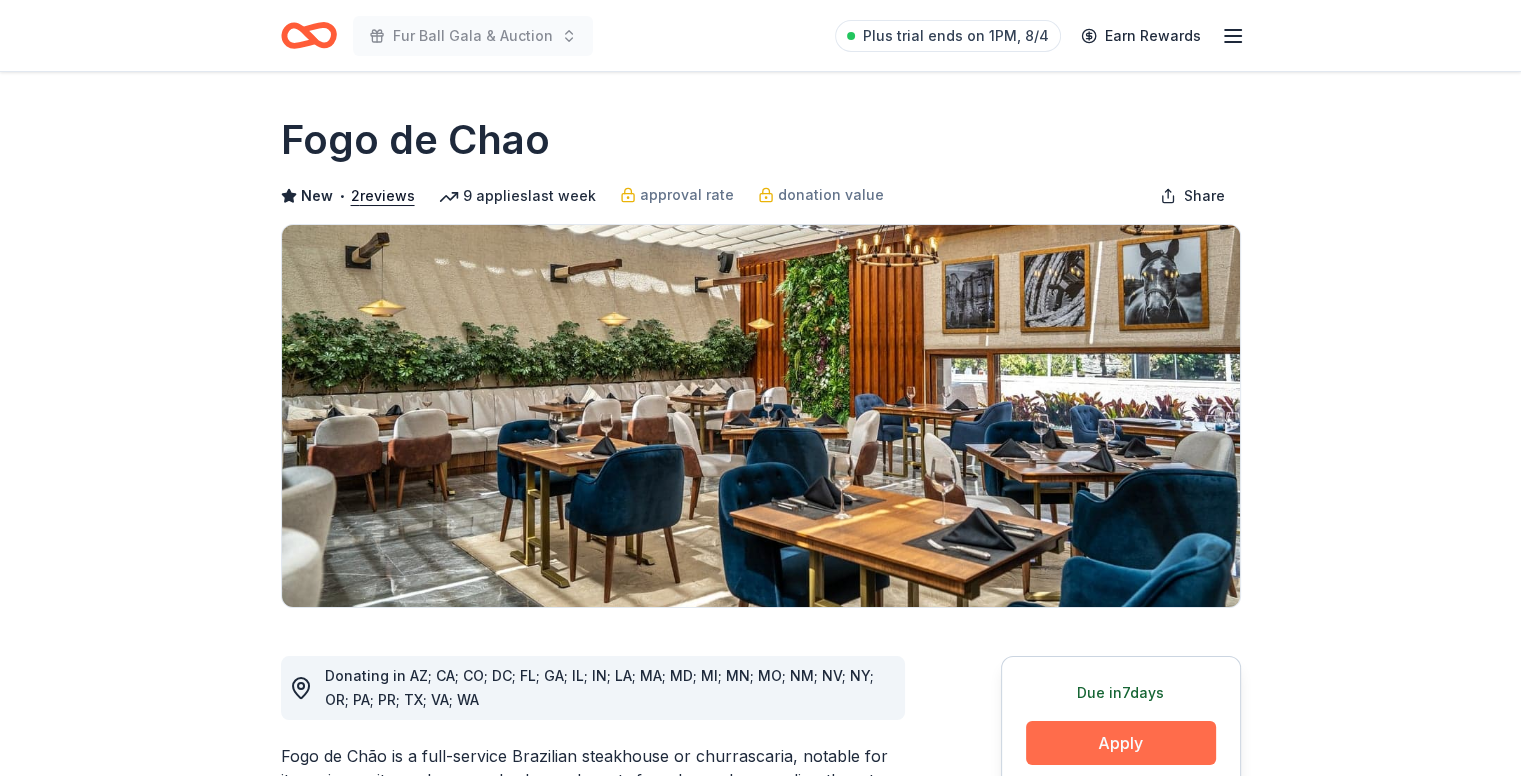 click on "Apply" at bounding box center (1121, 743) 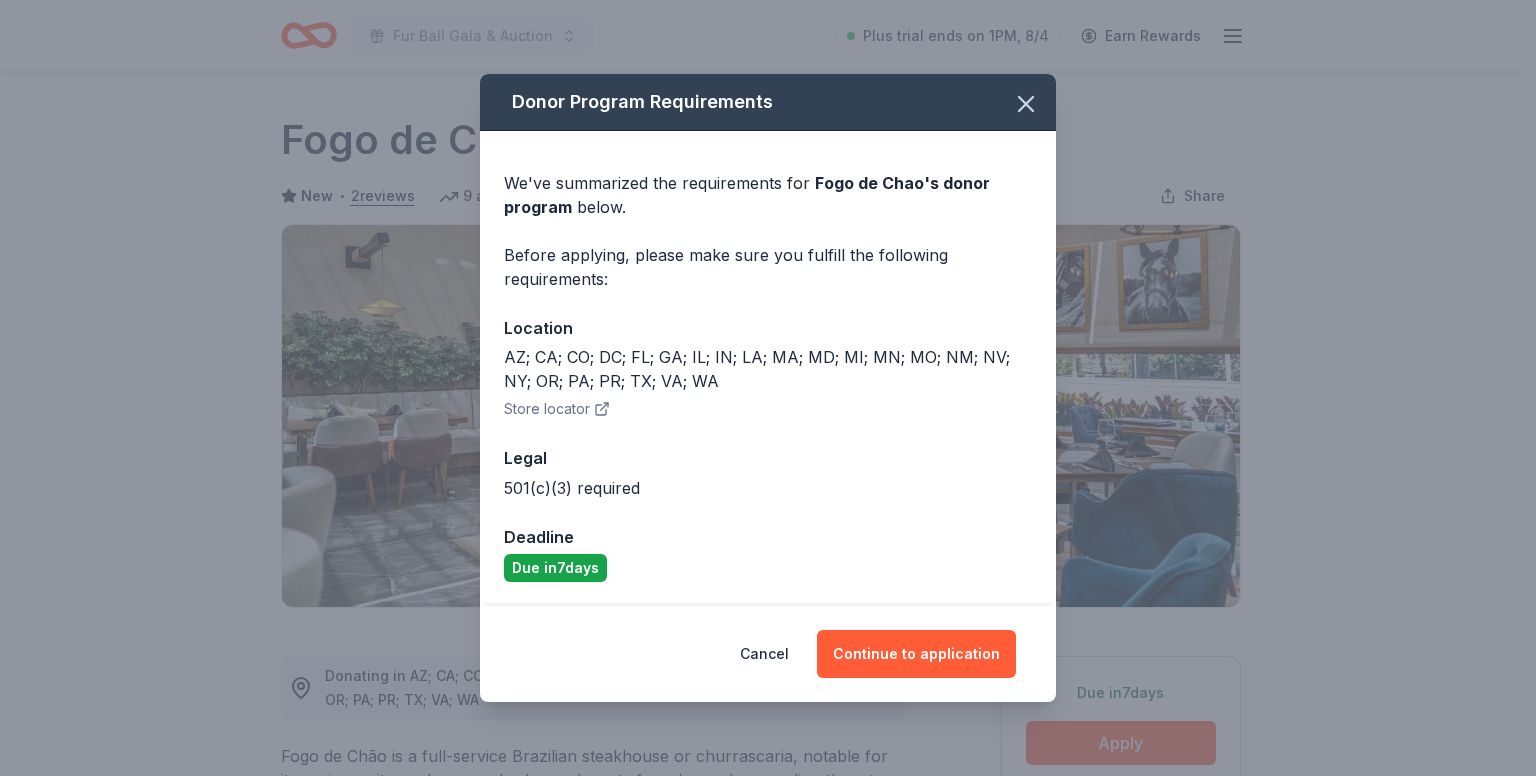 drag, startPoint x: 883, startPoint y: 602, endPoint x: 892, endPoint y: 627, distance: 26.57066 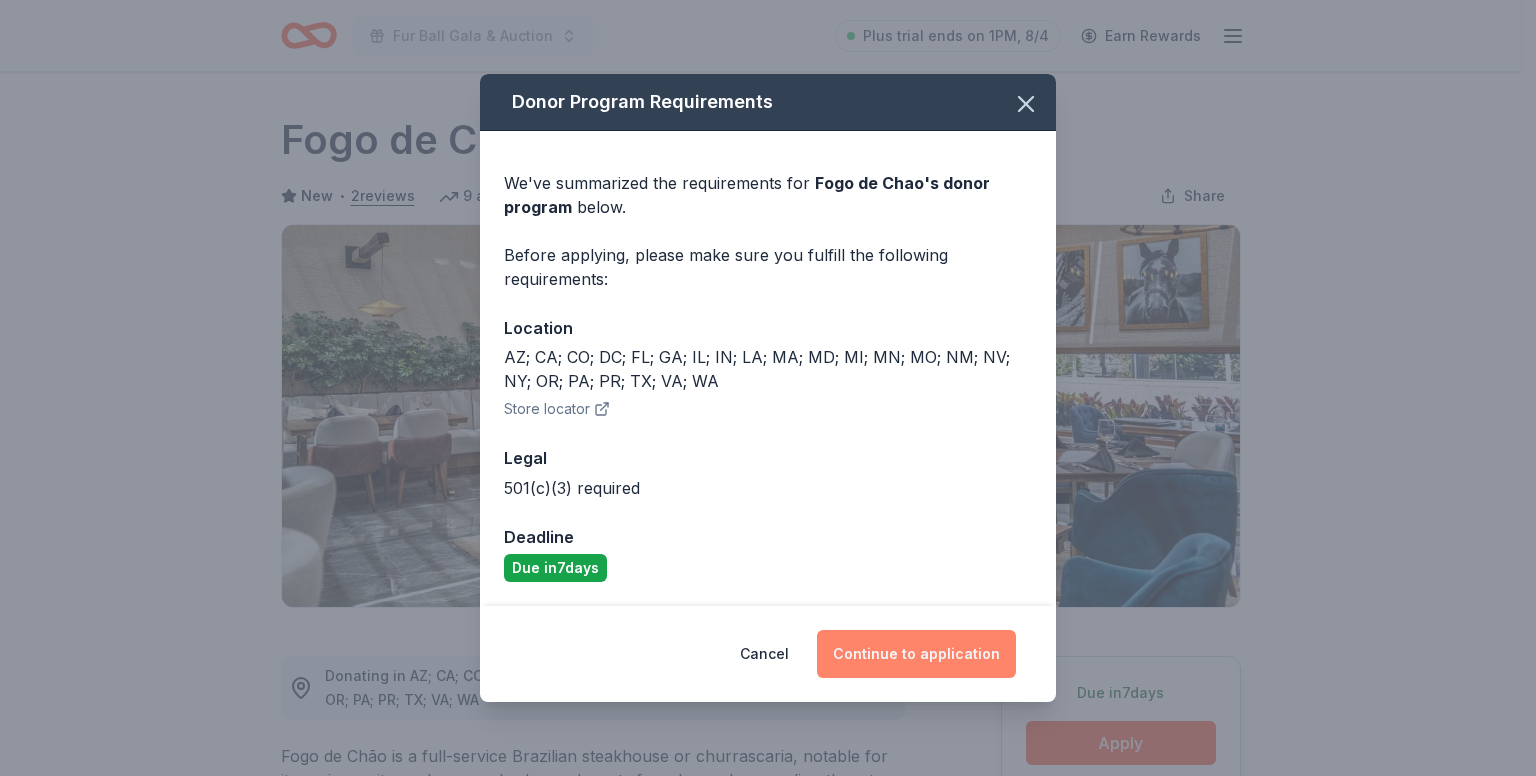 click on "Continue to application" at bounding box center [916, 654] 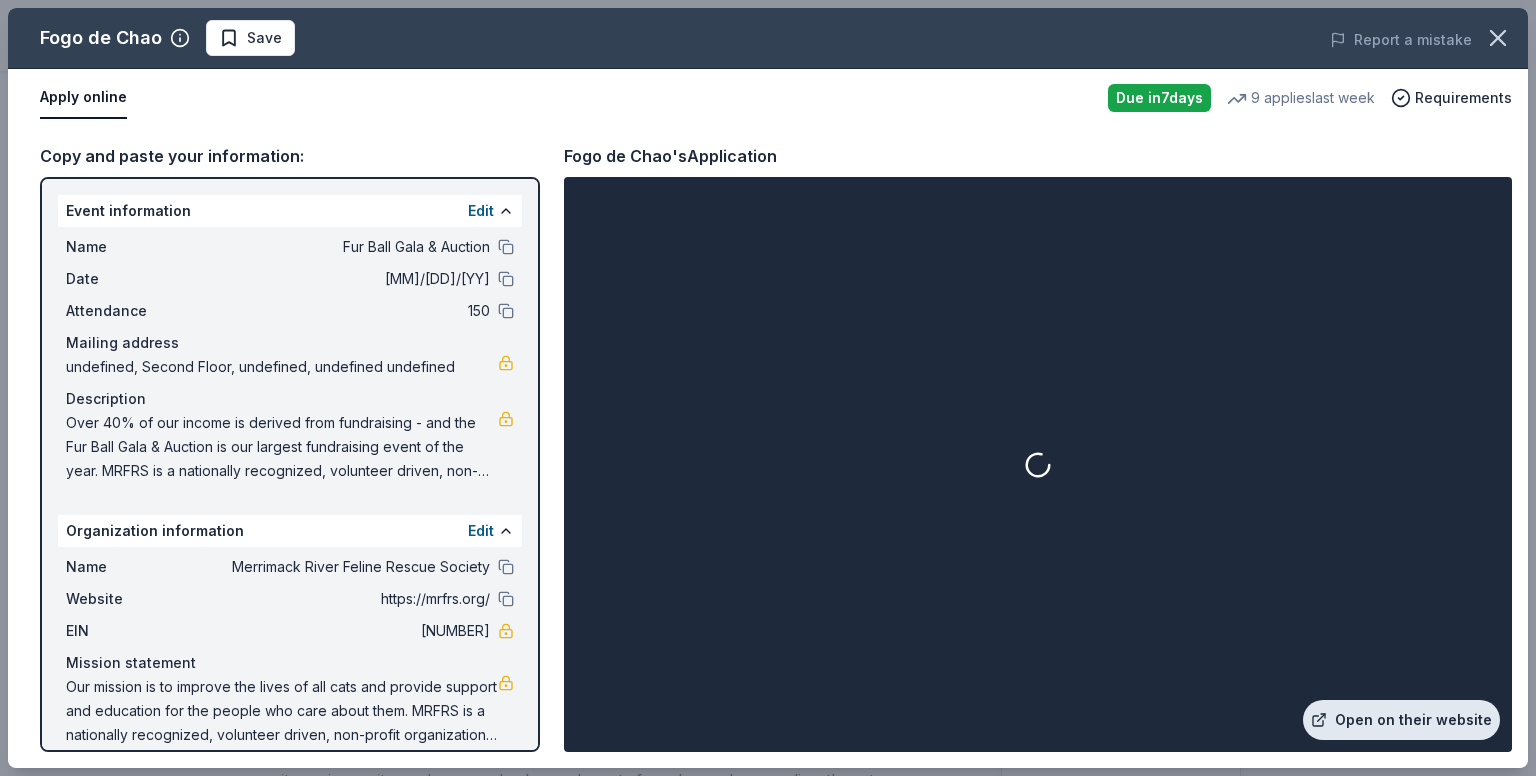 click on "Open on their website" at bounding box center (1401, 720) 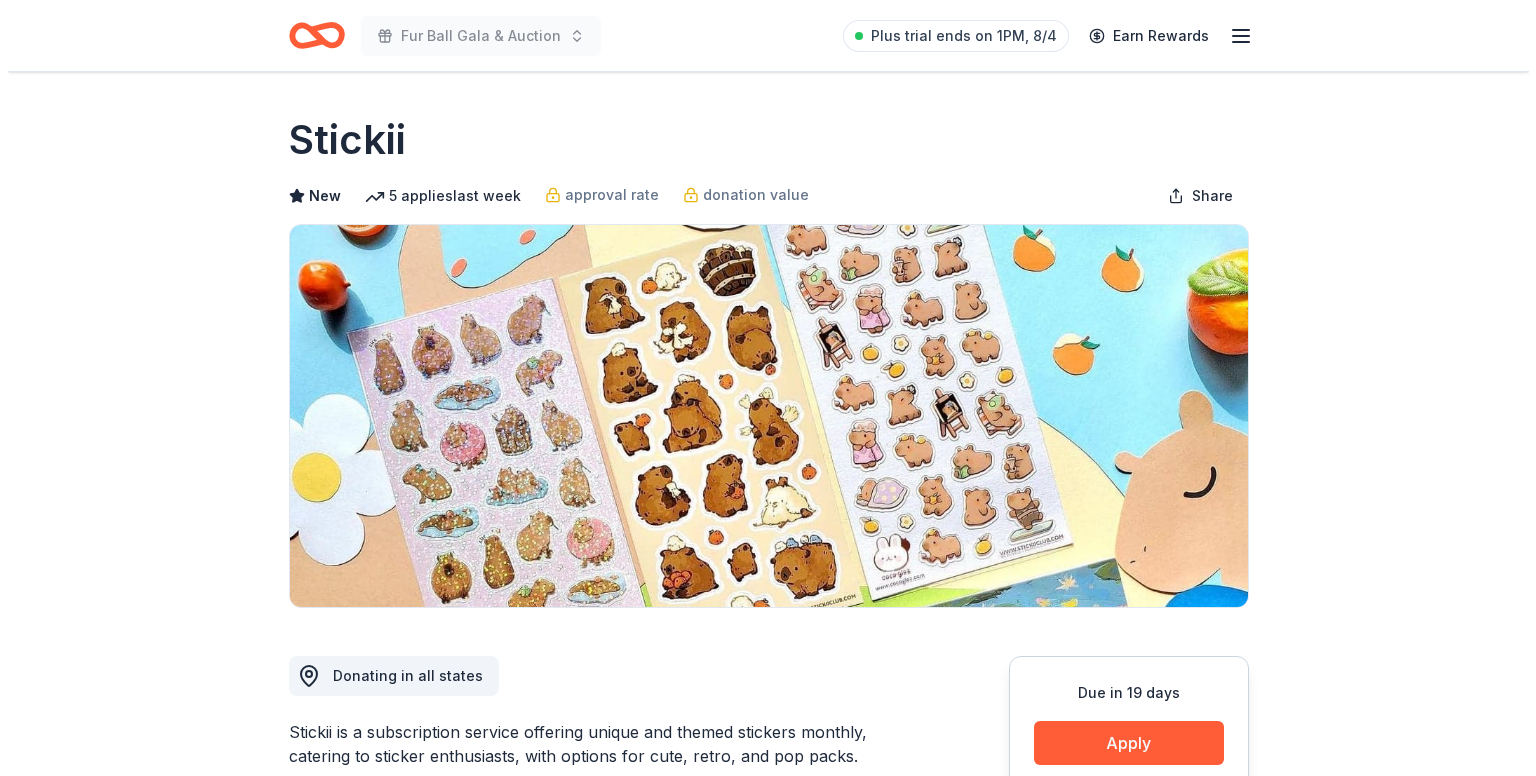 scroll, scrollTop: 0, scrollLeft: 0, axis: both 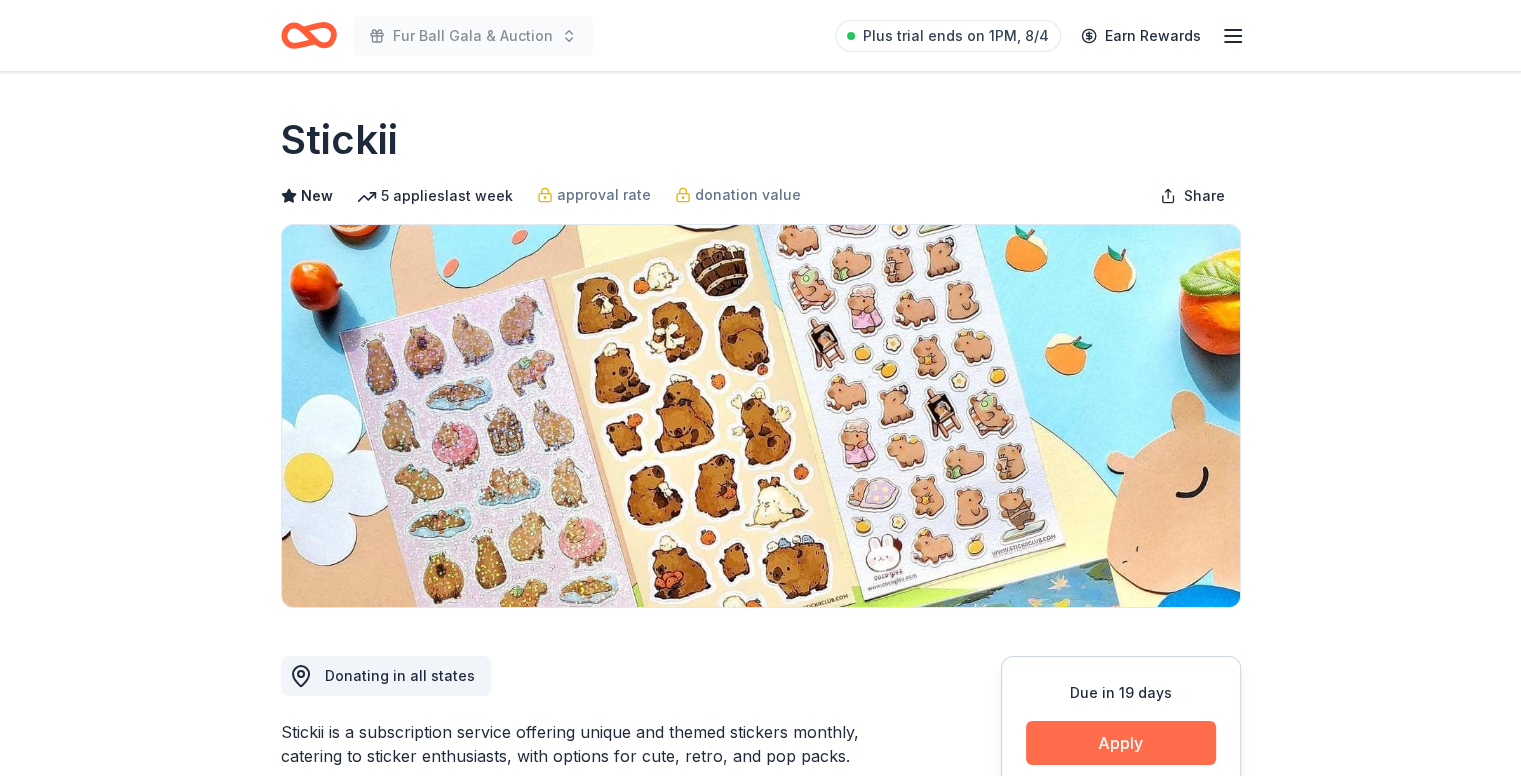click on "Apply" at bounding box center [1121, 743] 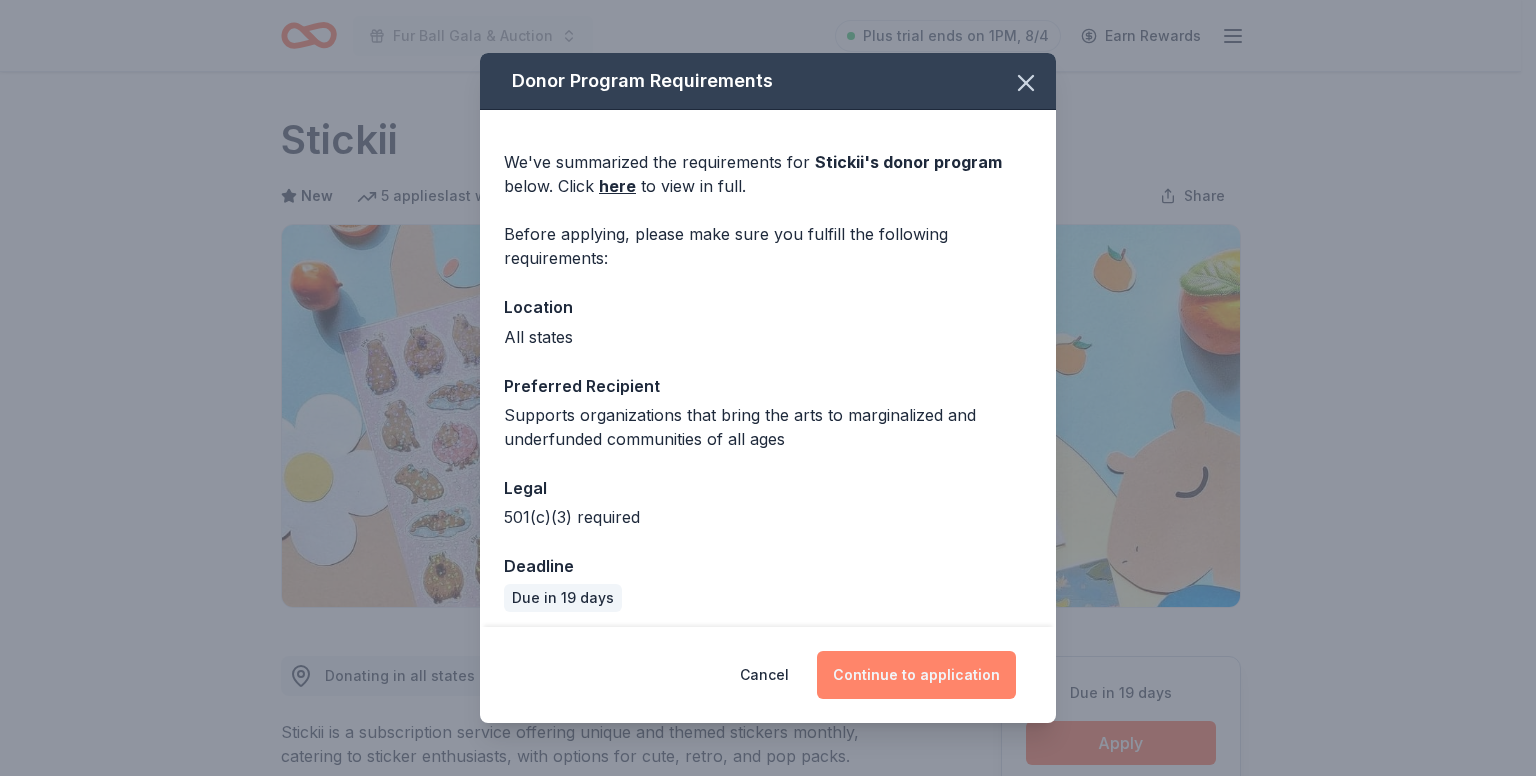 click on "Continue to application" at bounding box center (916, 675) 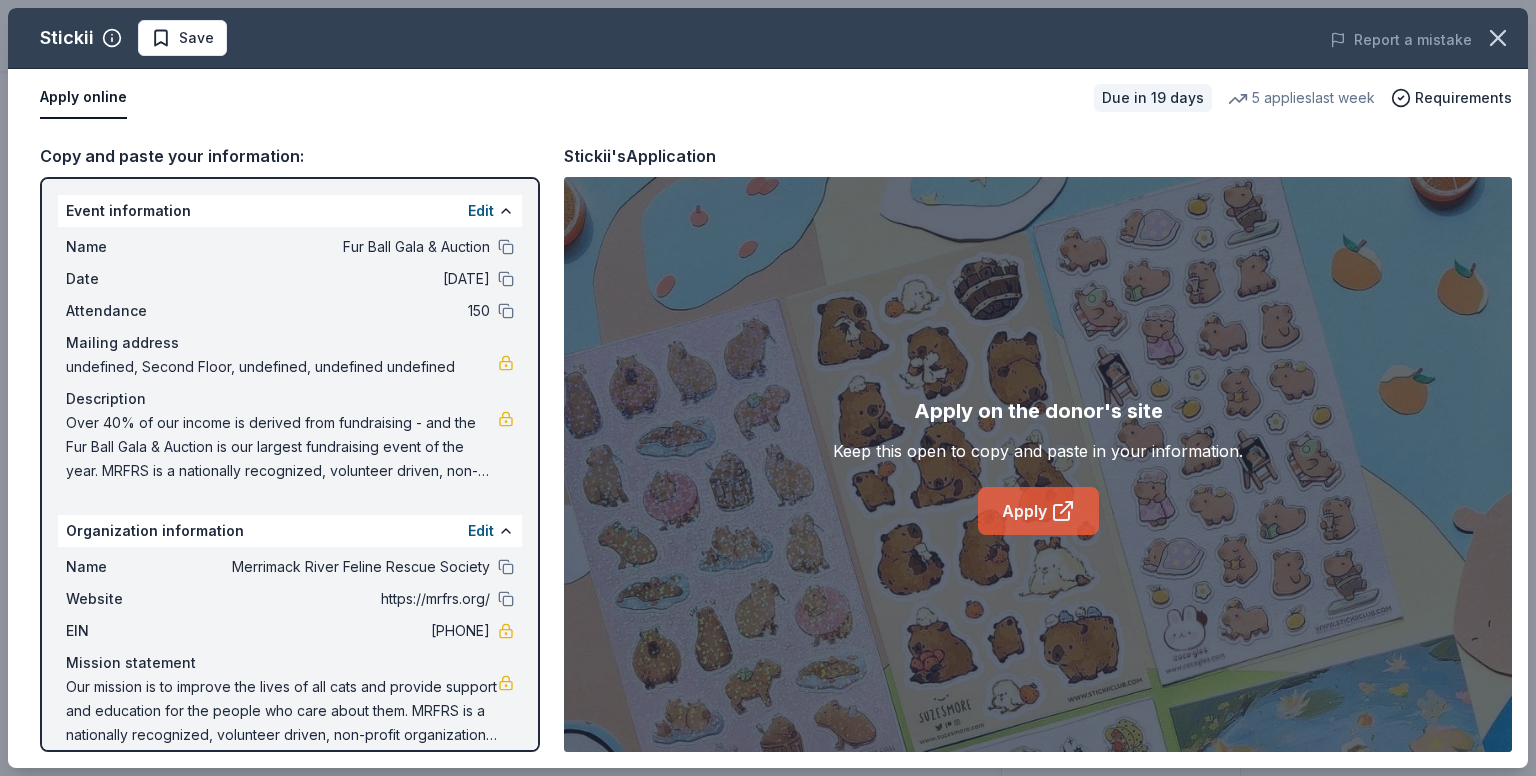 click on "Apply" at bounding box center (1038, 511) 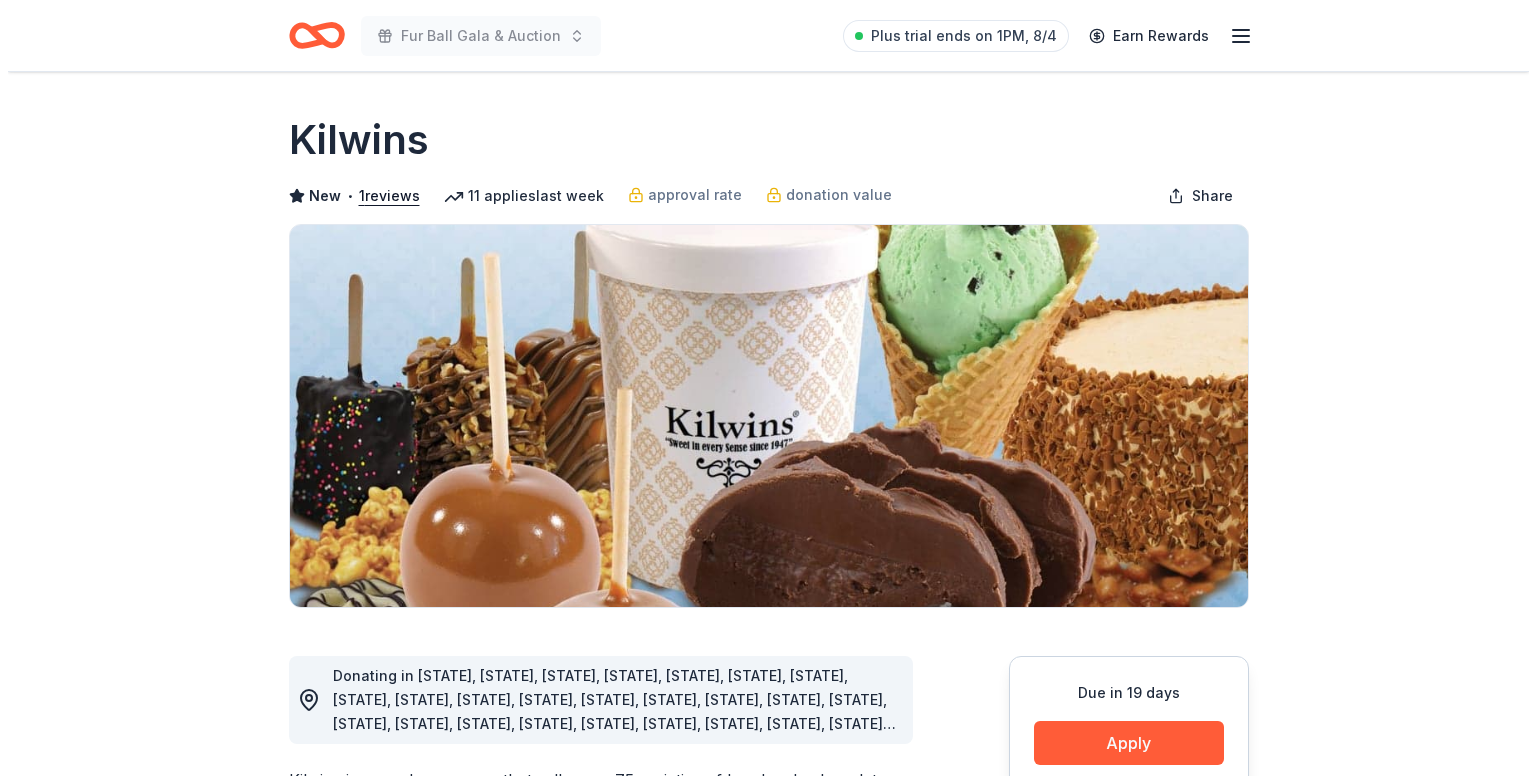 scroll, scrollTop: 0, scrollLeft: 0, axis: both 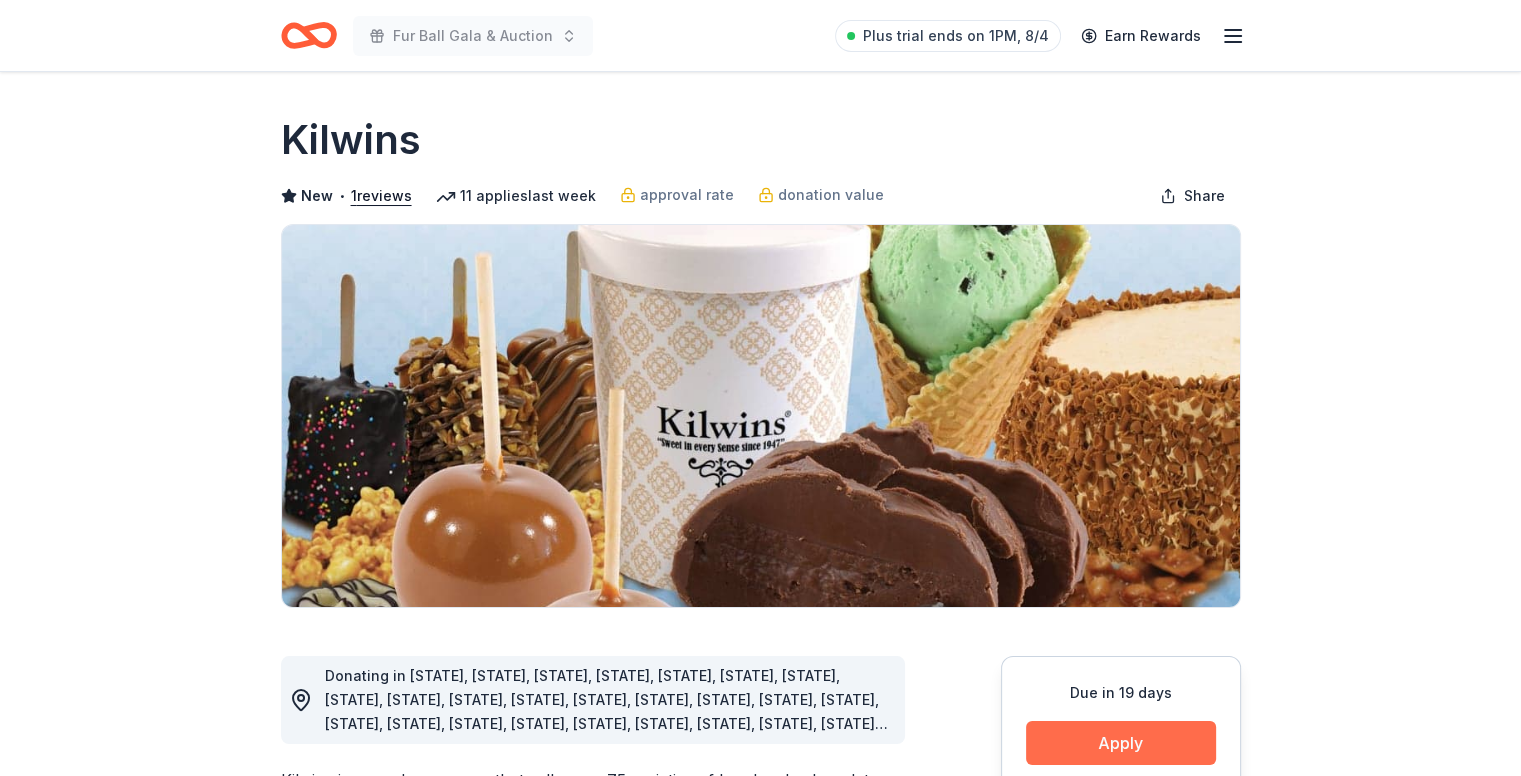 click on "Apply" at bounding box center (1121, 743) 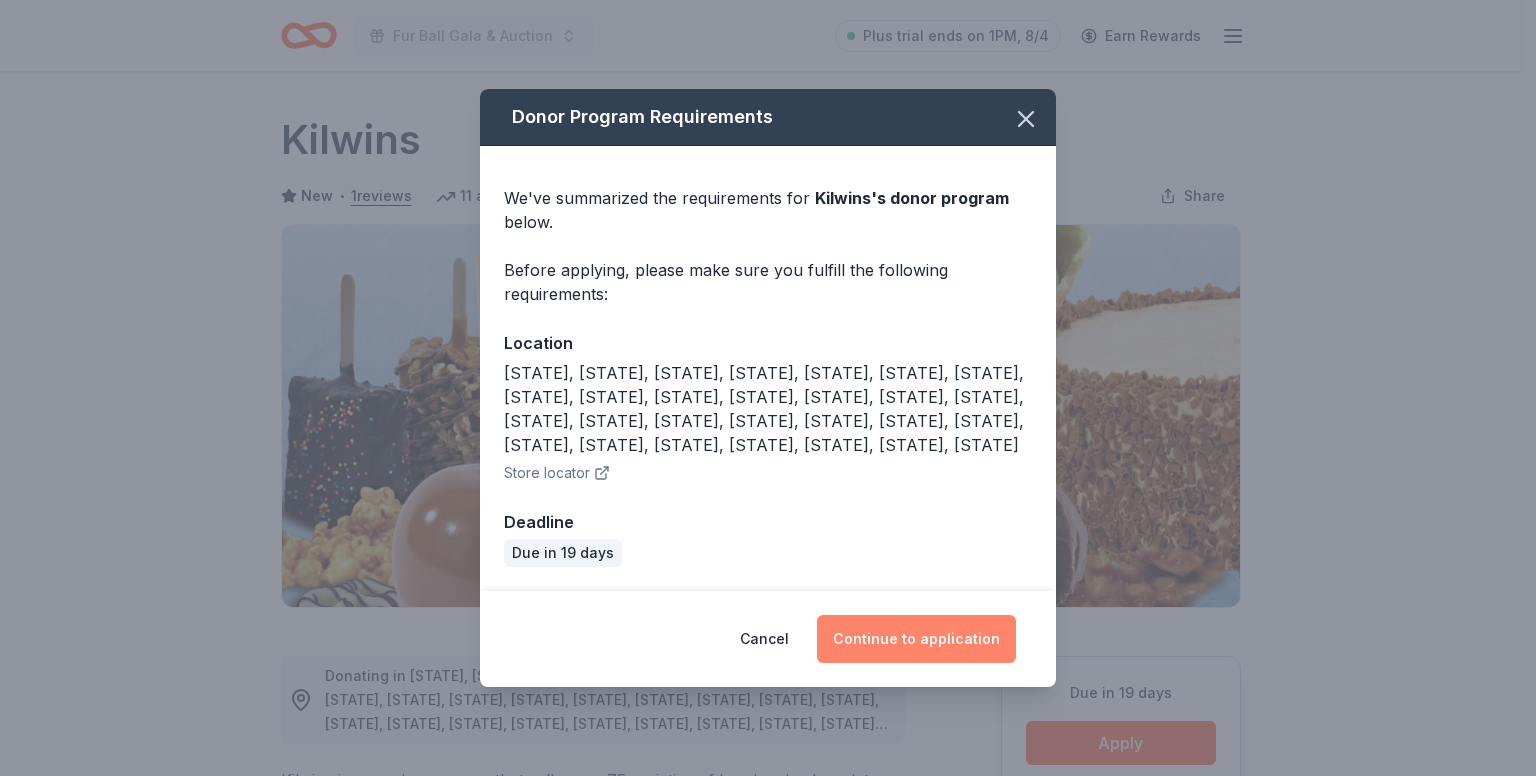 click on "Continue to application" at bounding box center [916, 639] 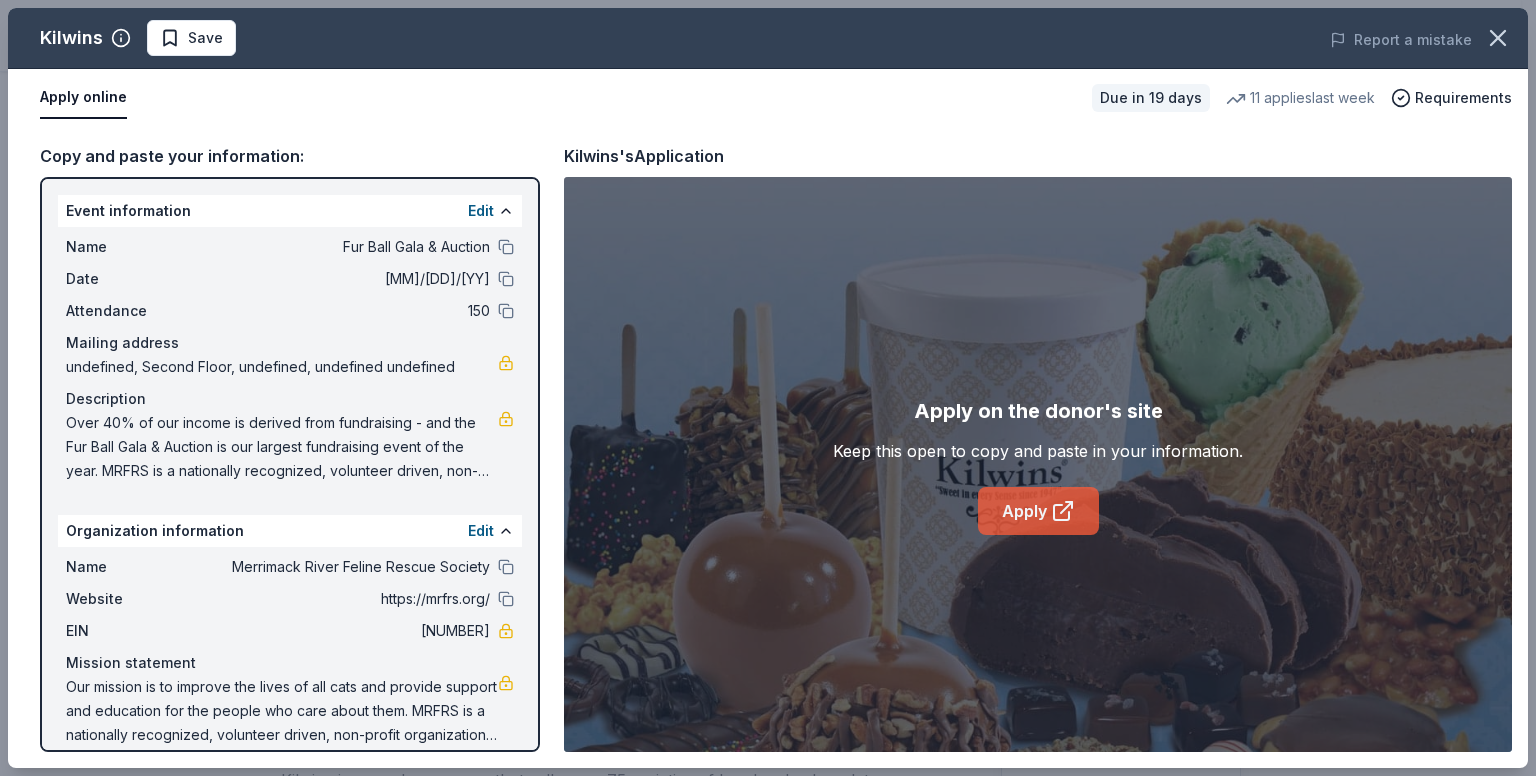 click on "Apply" at bounding box center (1038, 511) 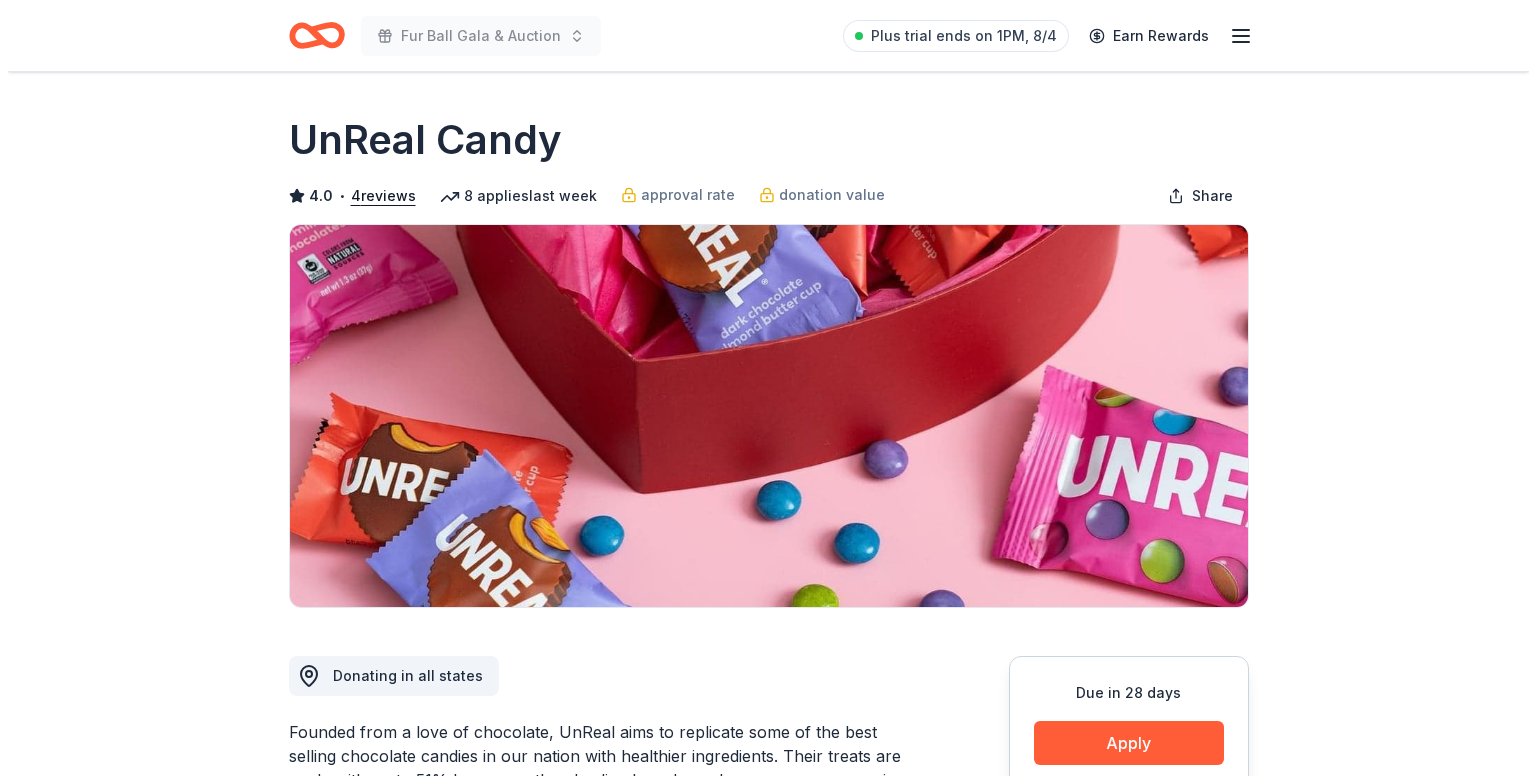 scroll, scrollTop: 0, scrollLeft: 0, axis: both 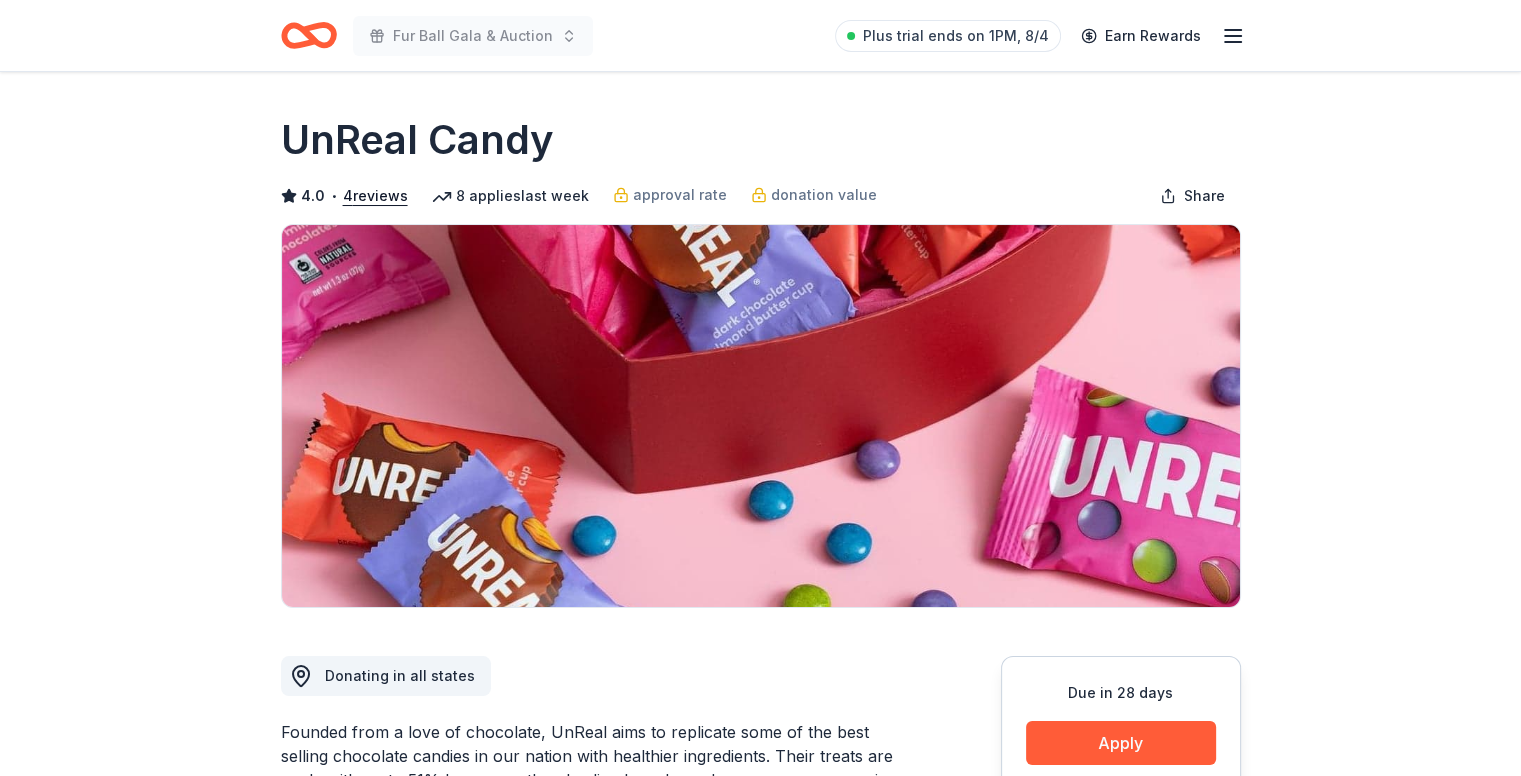 click on "Due in 28 days Apply Save ⚡️ Quick application Usually responds in  a few days" at bounding box center [1121, 805] 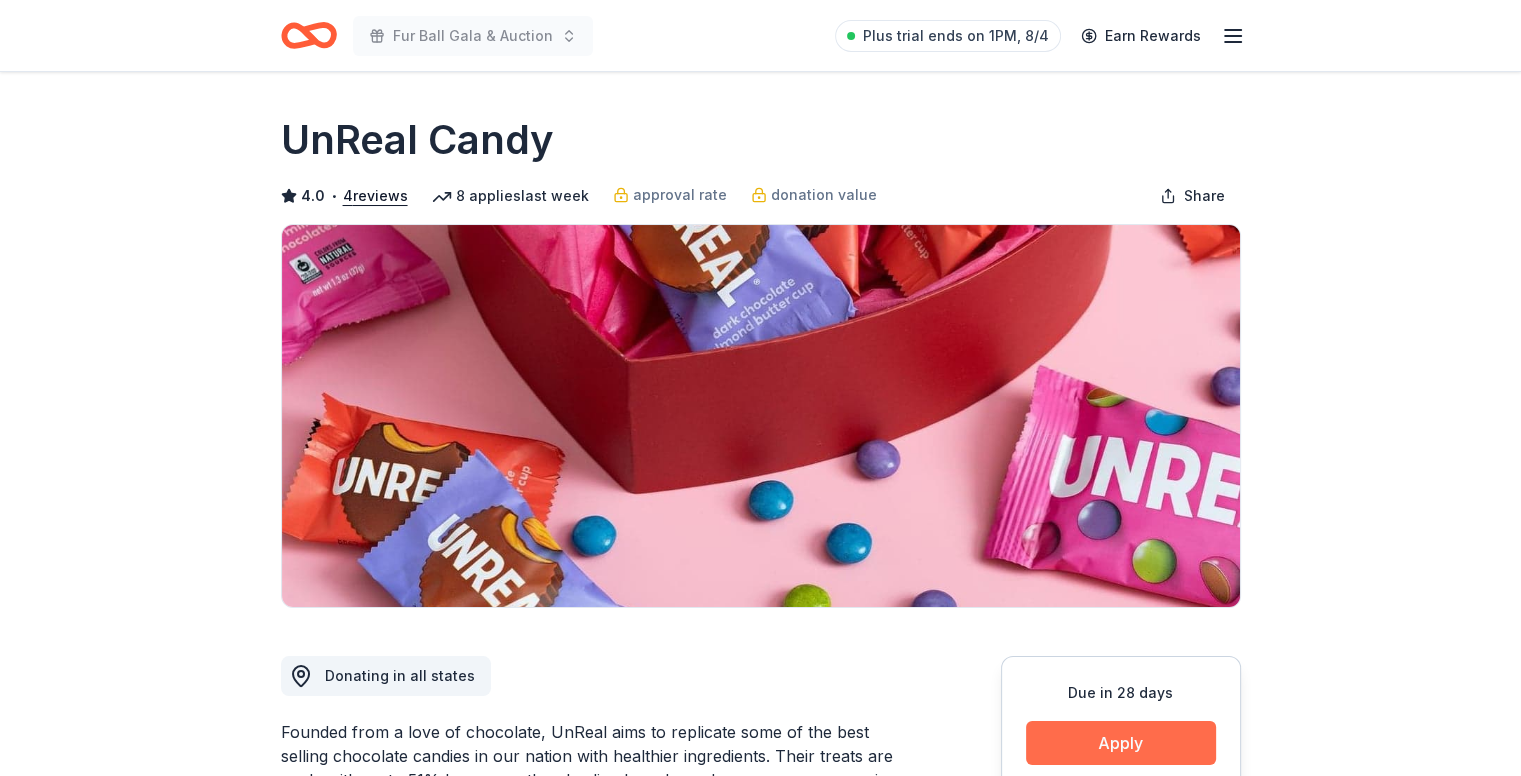 click on "Apply" at bounding box center [1121, 743] 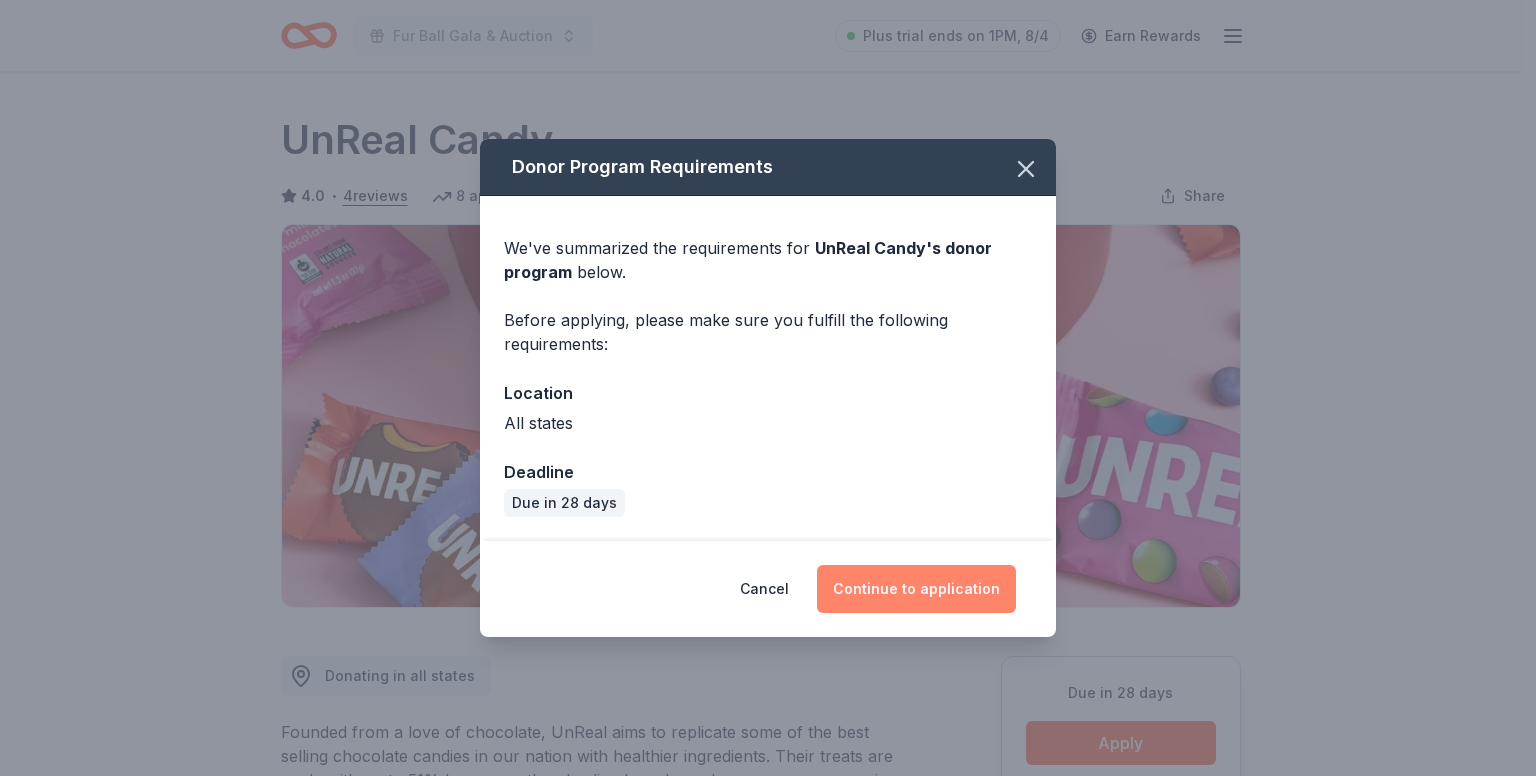 click on "Continue to application" at bounding box center [916, 589] 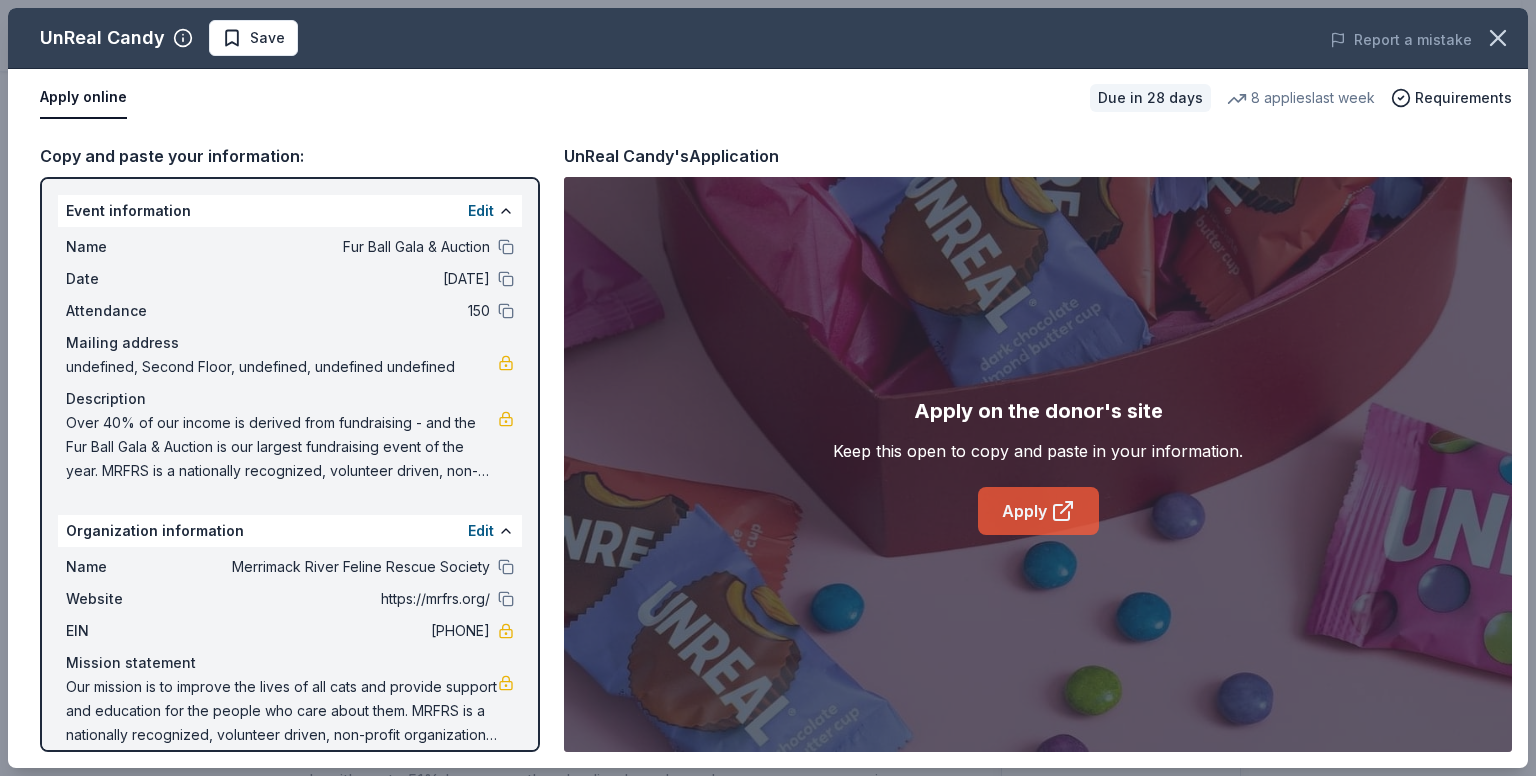 click 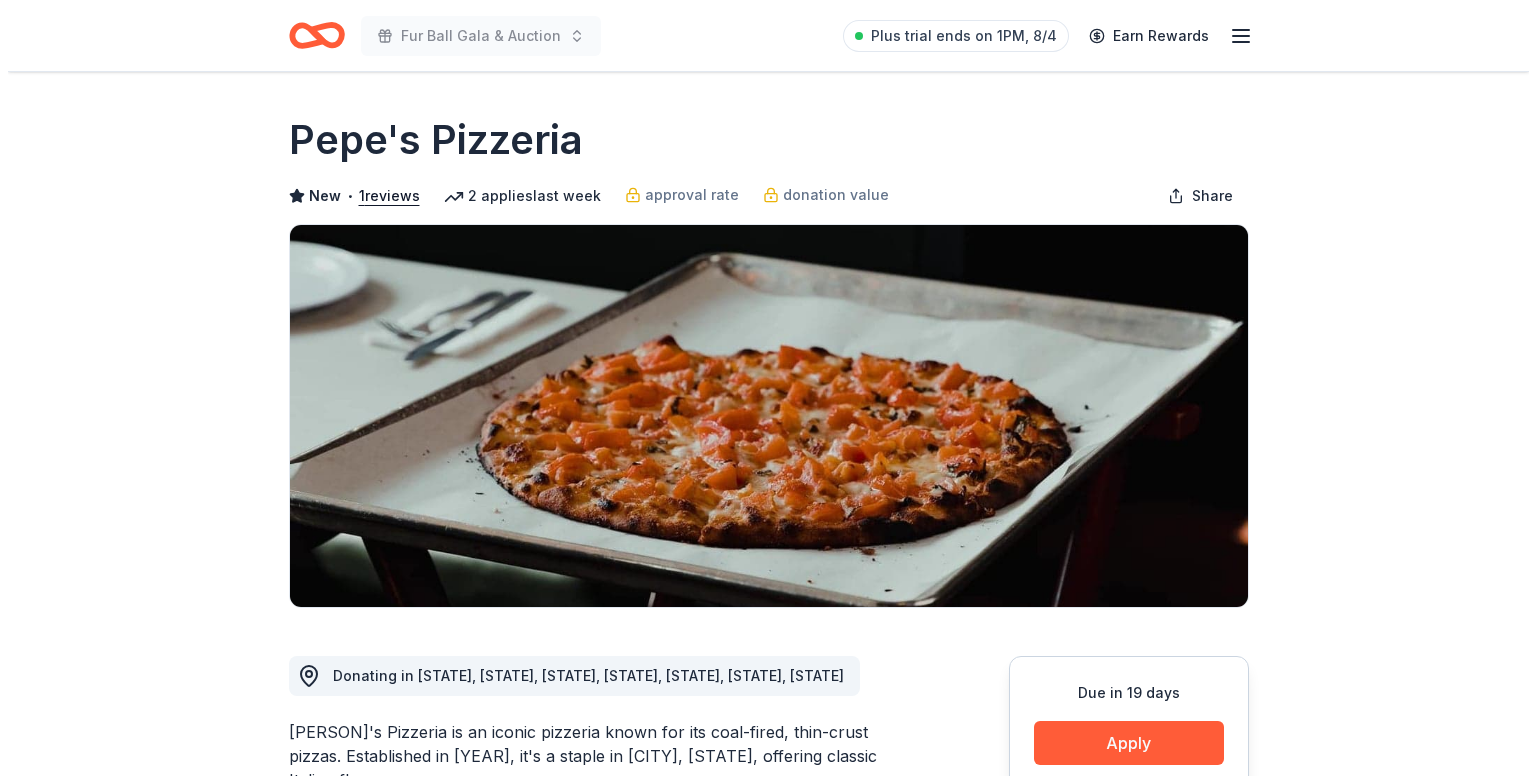 scroll, scrollTop: 0, scrollLeft: 0, axis: both 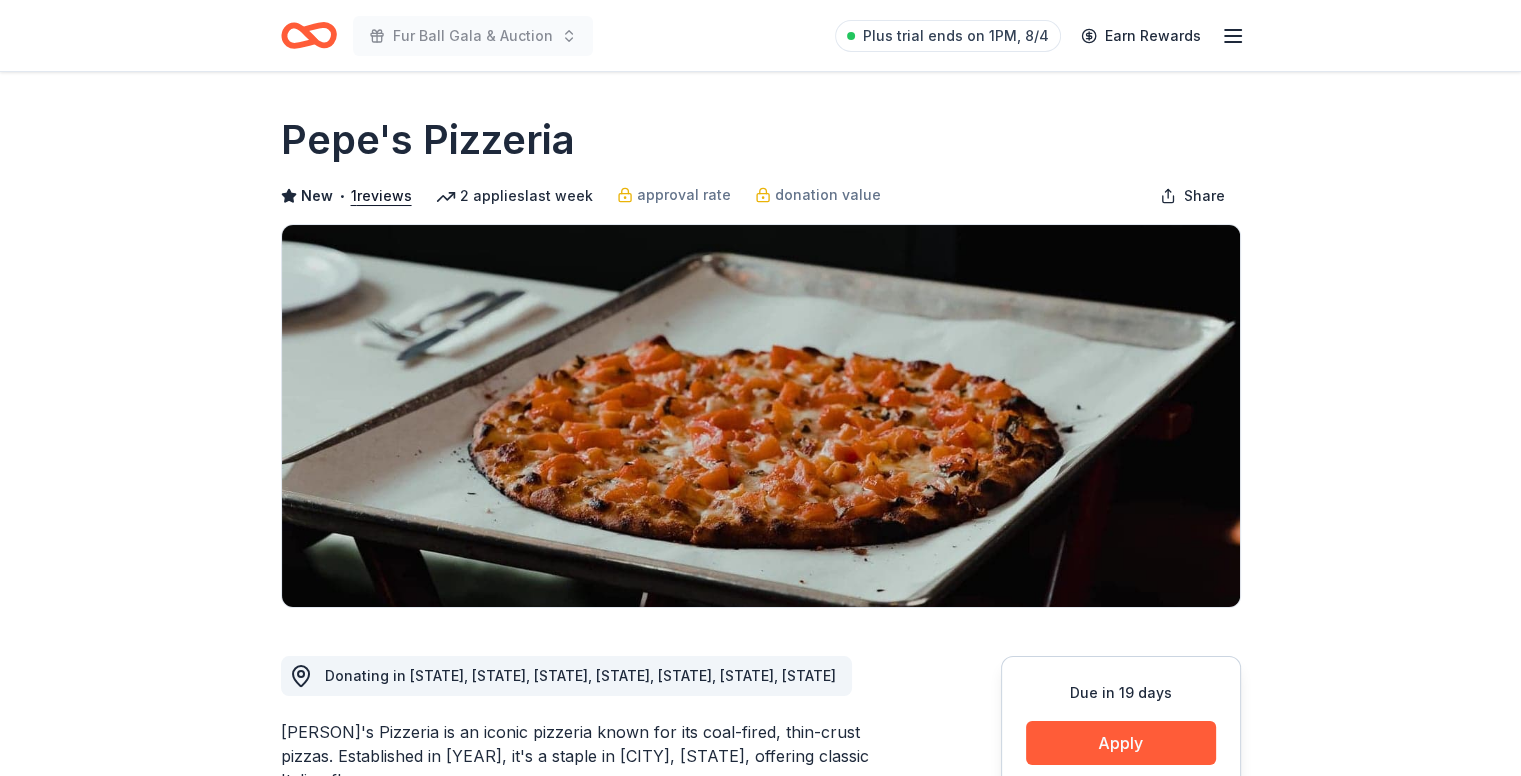 click on "Due in 19 days Apply Save ⚡️ Quick application Usually responds in  over a month" at bounding box center (1121, 805) 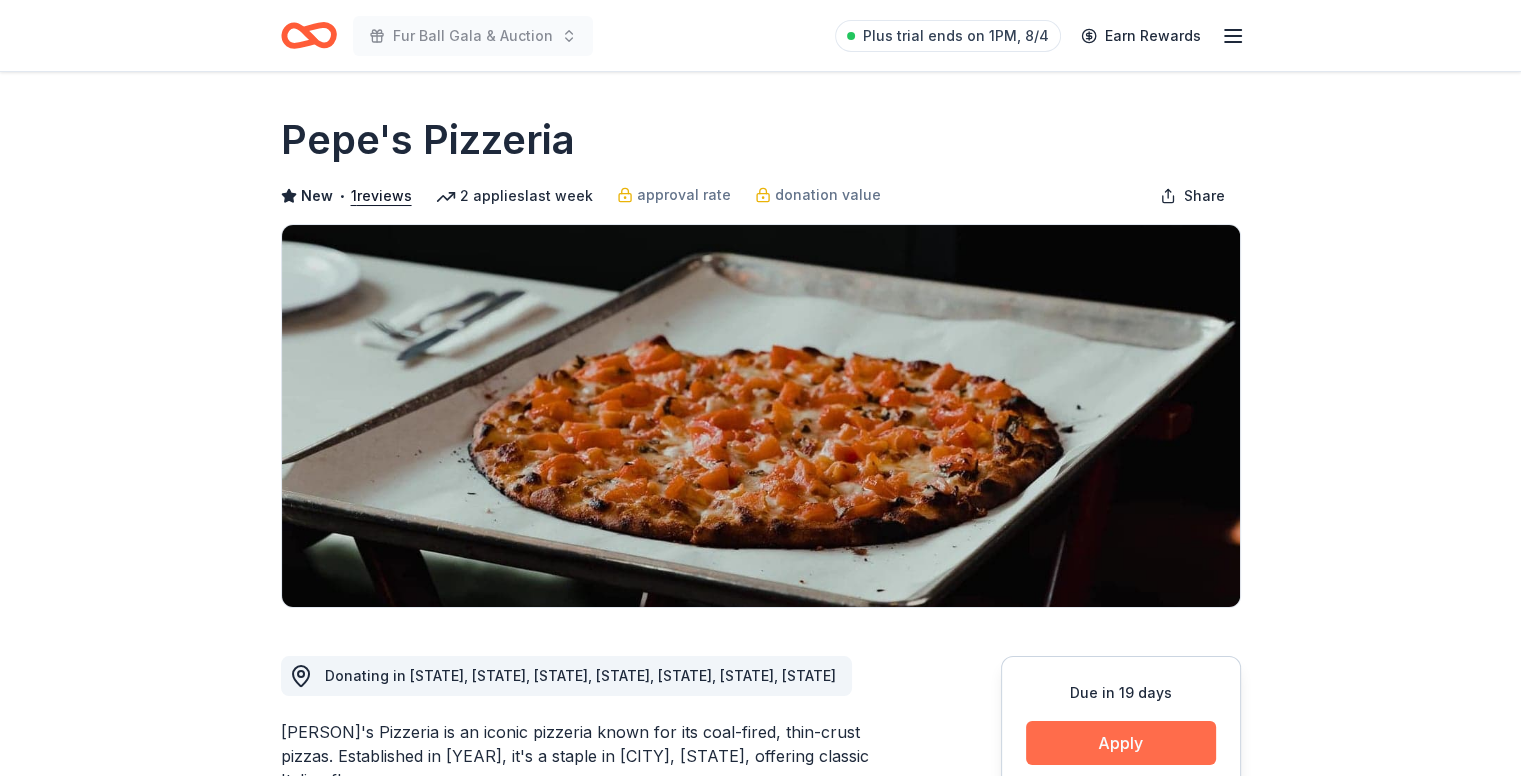 click on "Apply" at bounding box center (1121, 743) 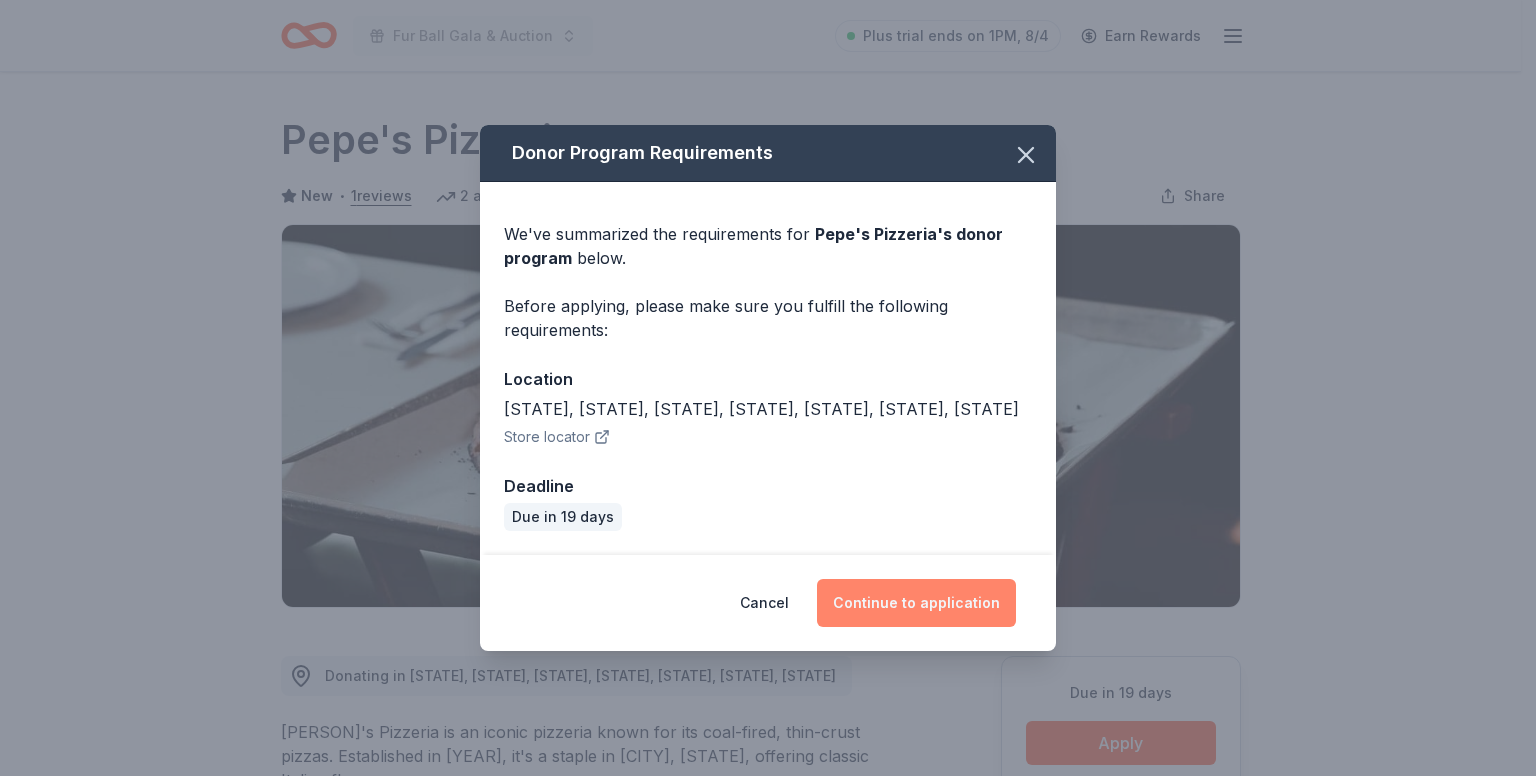 click on "Continue to application" at bounding box center (916, 603) 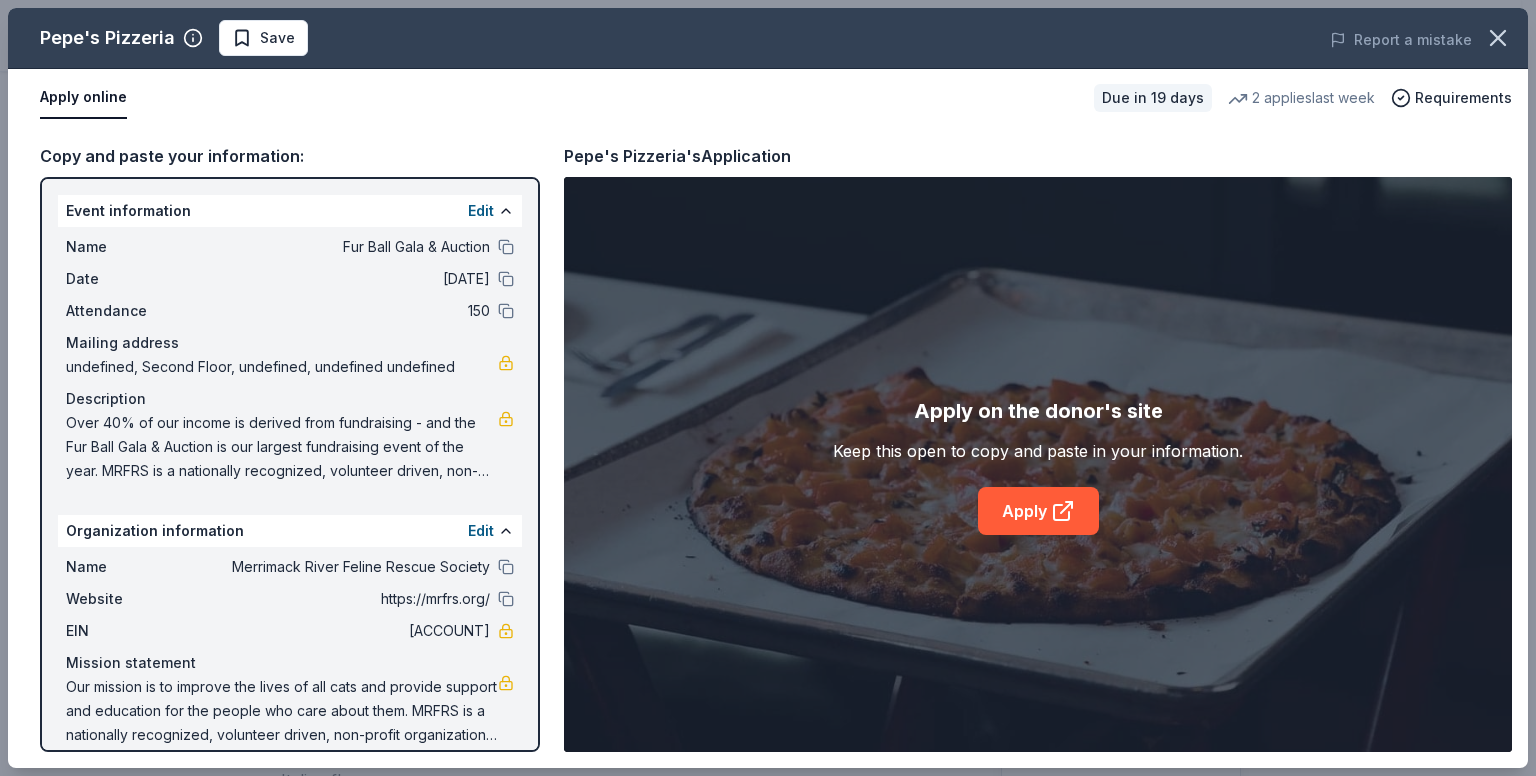 click on "Apply on the donor's site Keep this open to copy and paste in your information. Apply" at bounding box center [1038, 465] 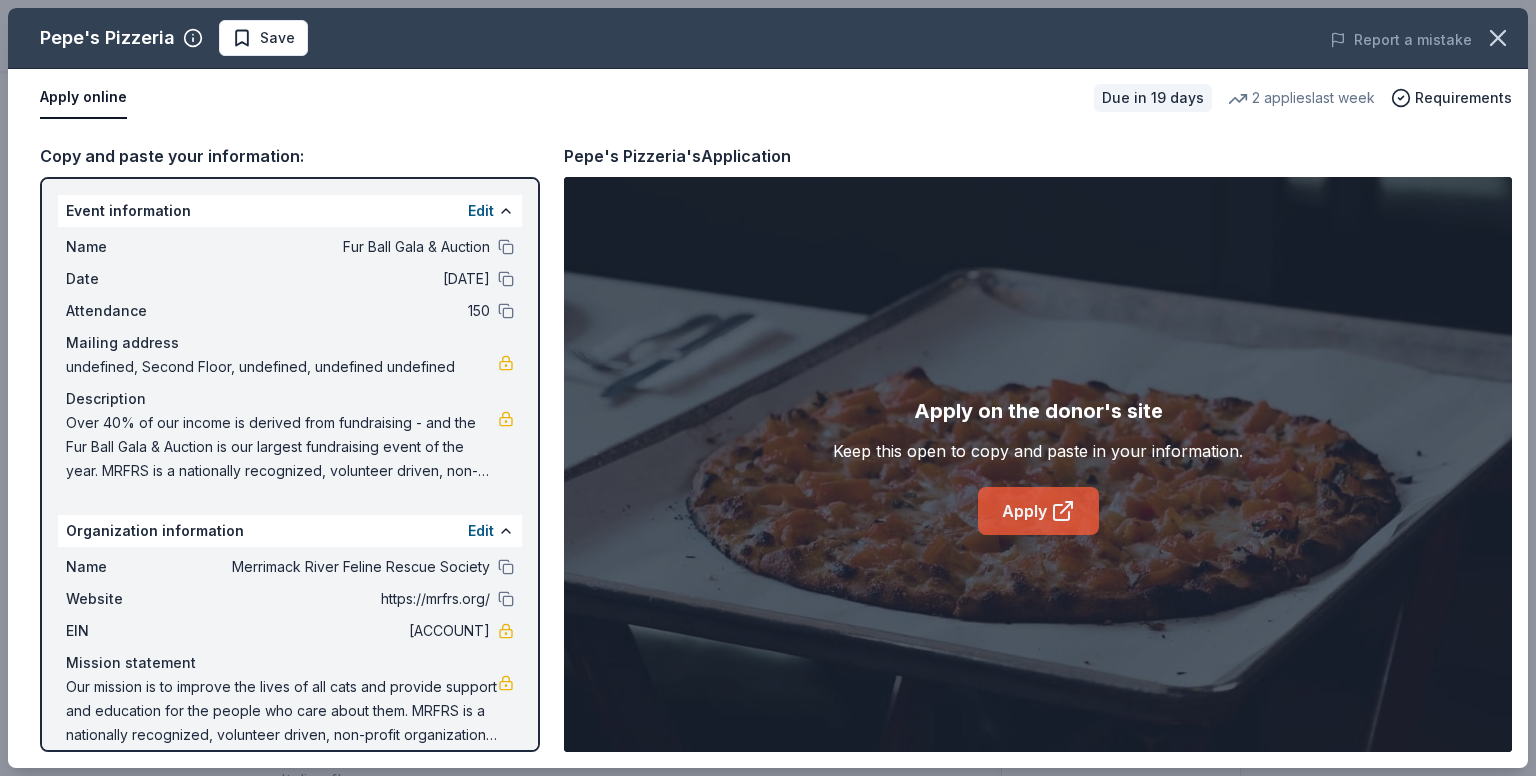 click on "Apply" at bounding box center (1038, 511) 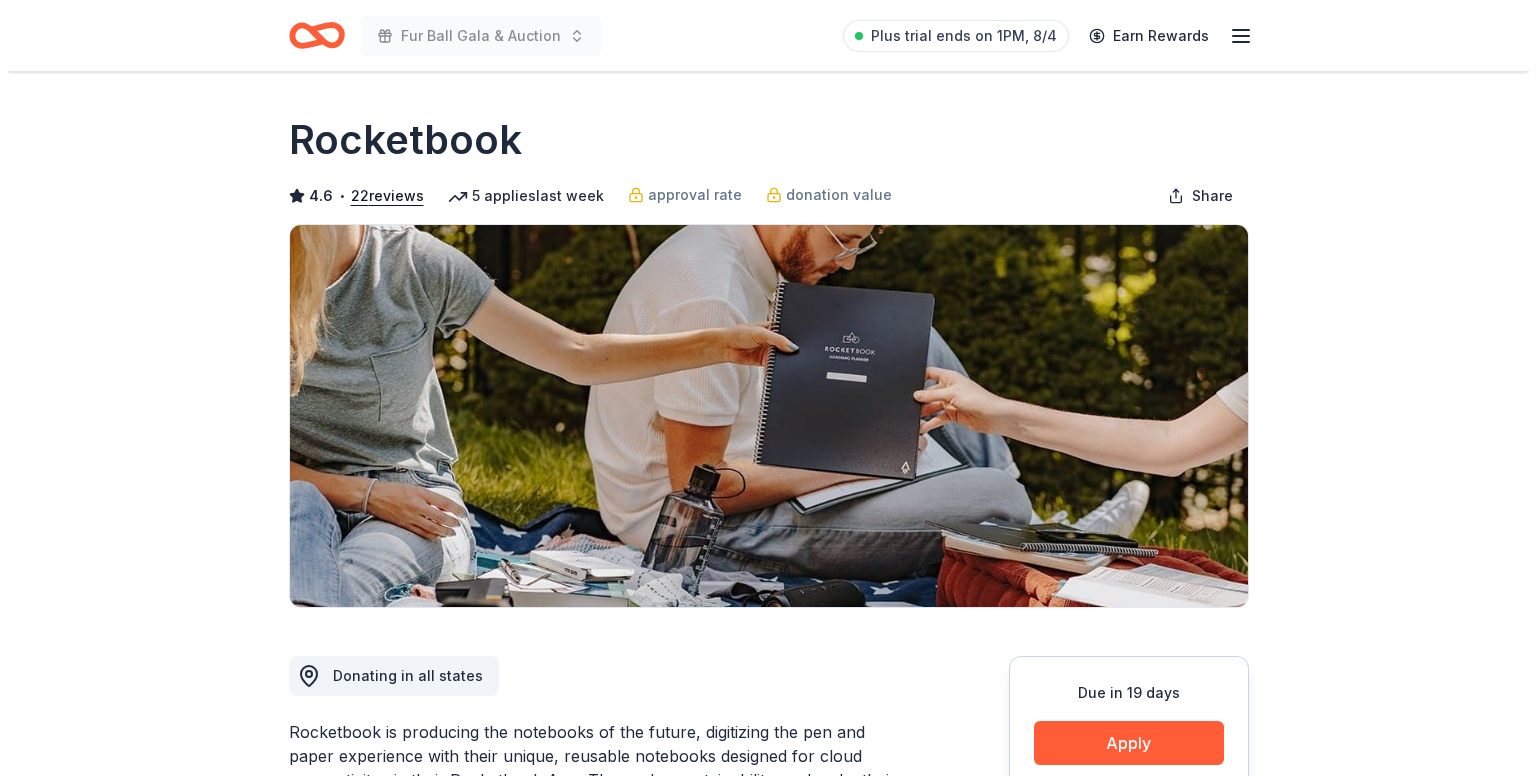 scroll, scrollTop: 0, scrollLeft: 0, axis: both 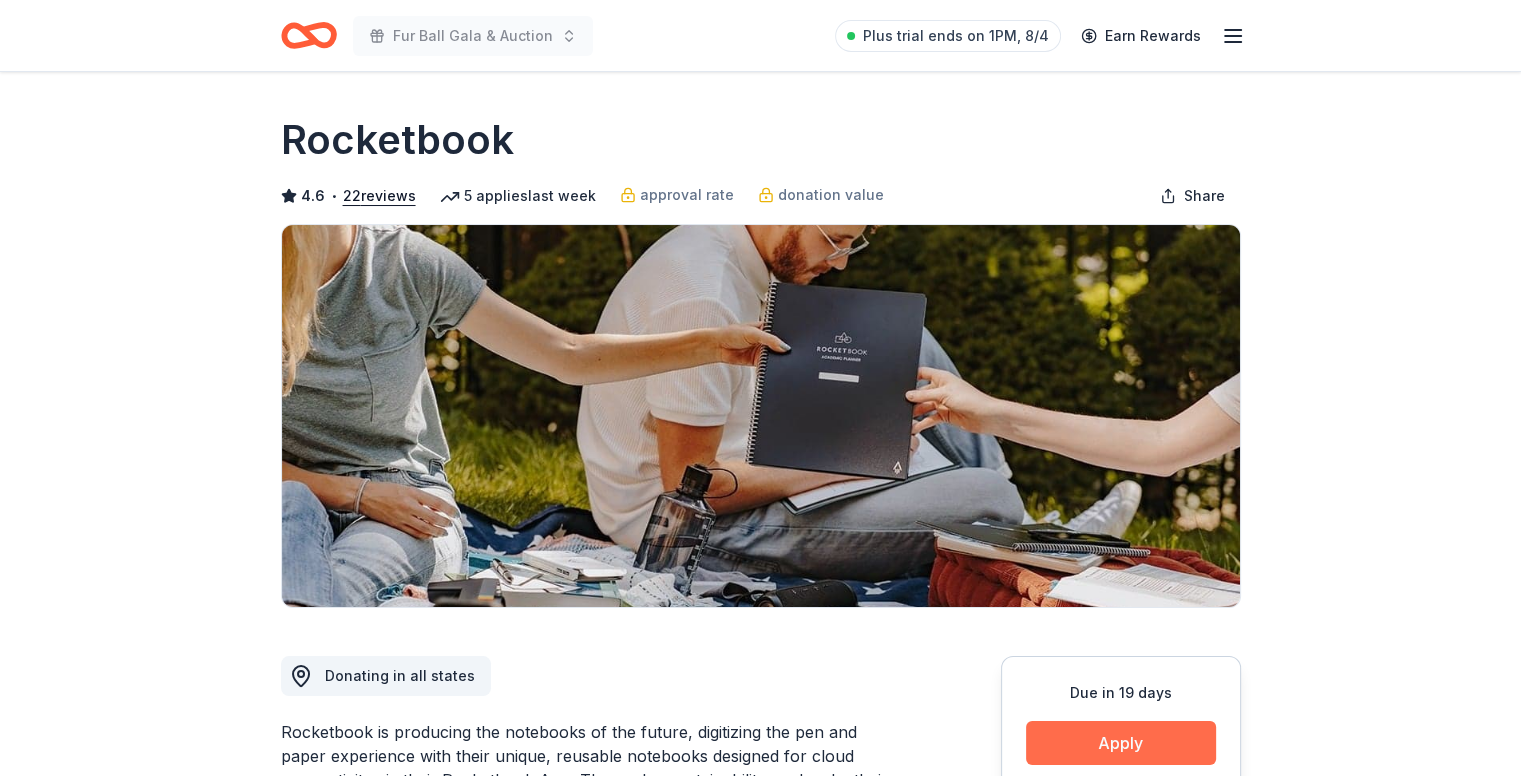 click on "Apply" at bounding box center (1121, 743) 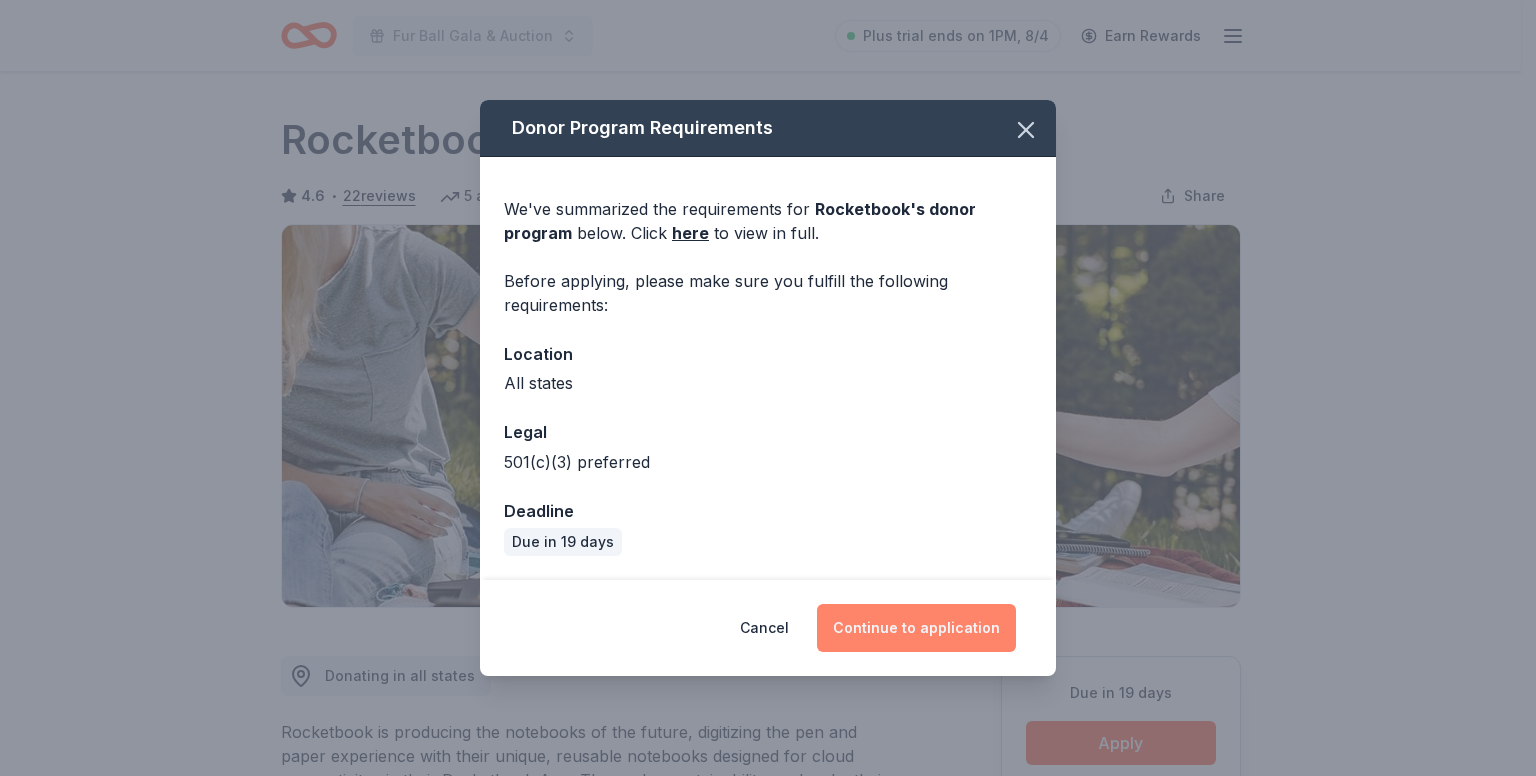 click on "Continue to application" at bounding box center (916, 628) 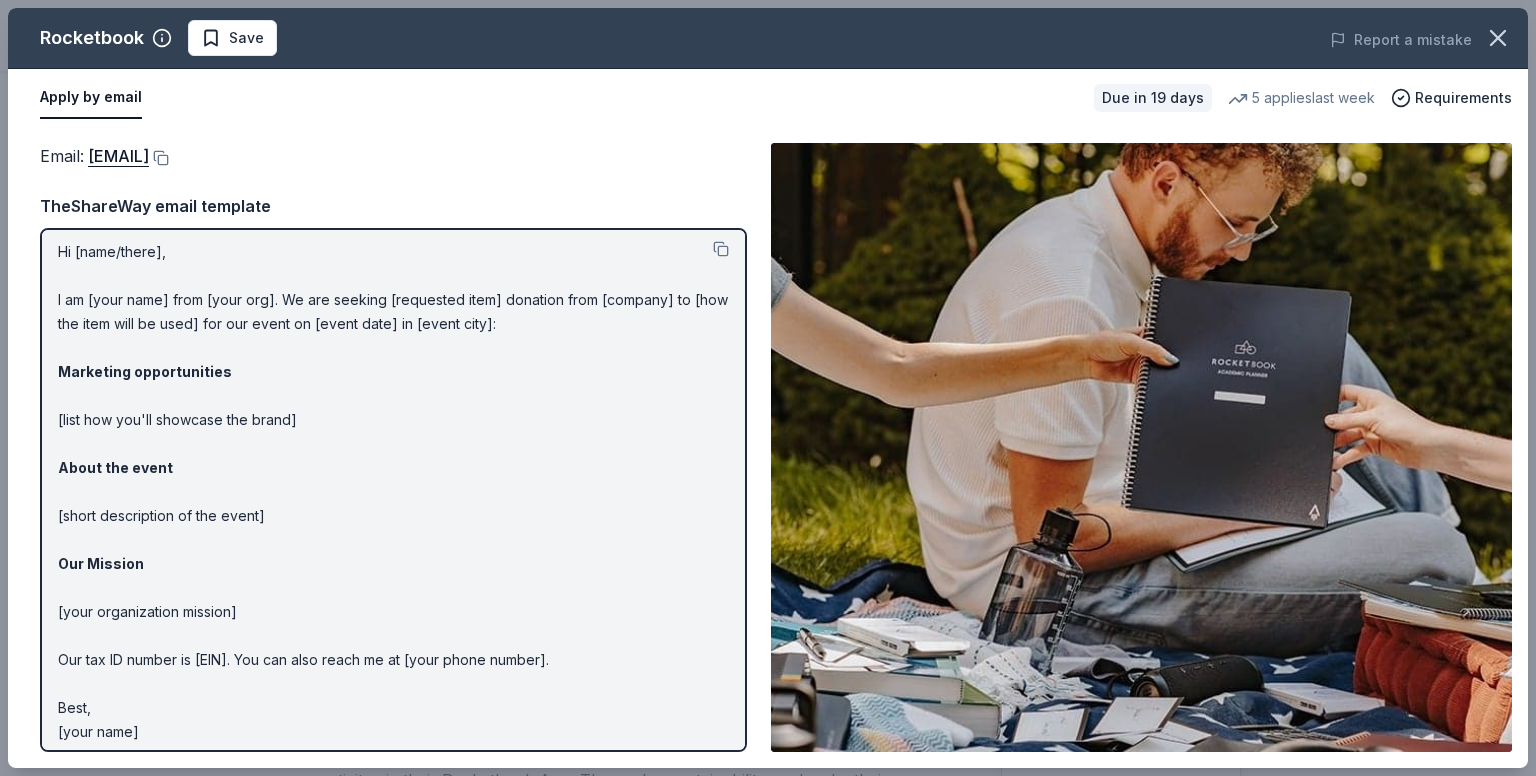 scroll, scrollTop: 0, scrollLeft: 0, axis: both 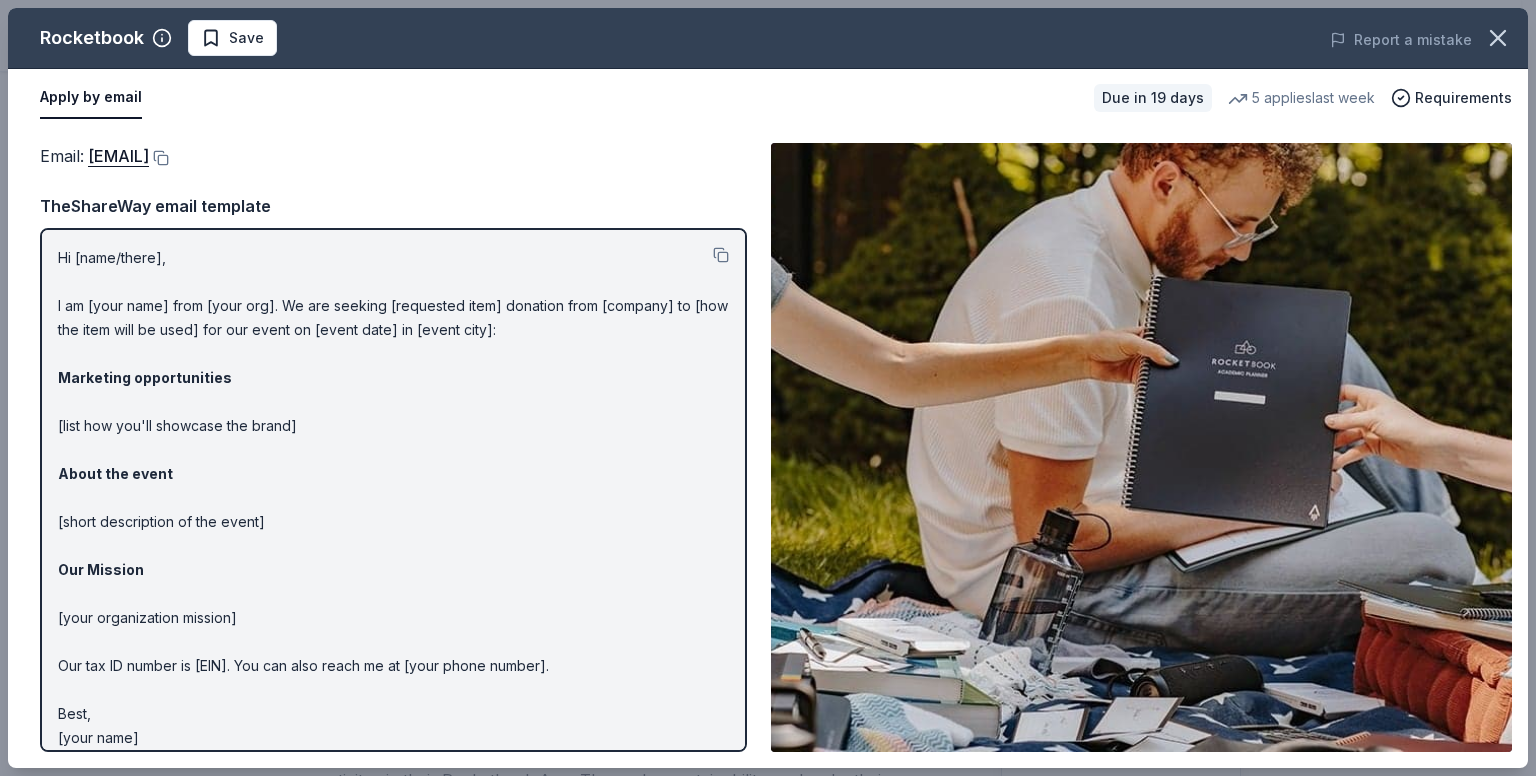 drag, startPoint x: 240, startPoint y: 315, endPoint x: 187, endPoint y: 284, distance: 61.400326 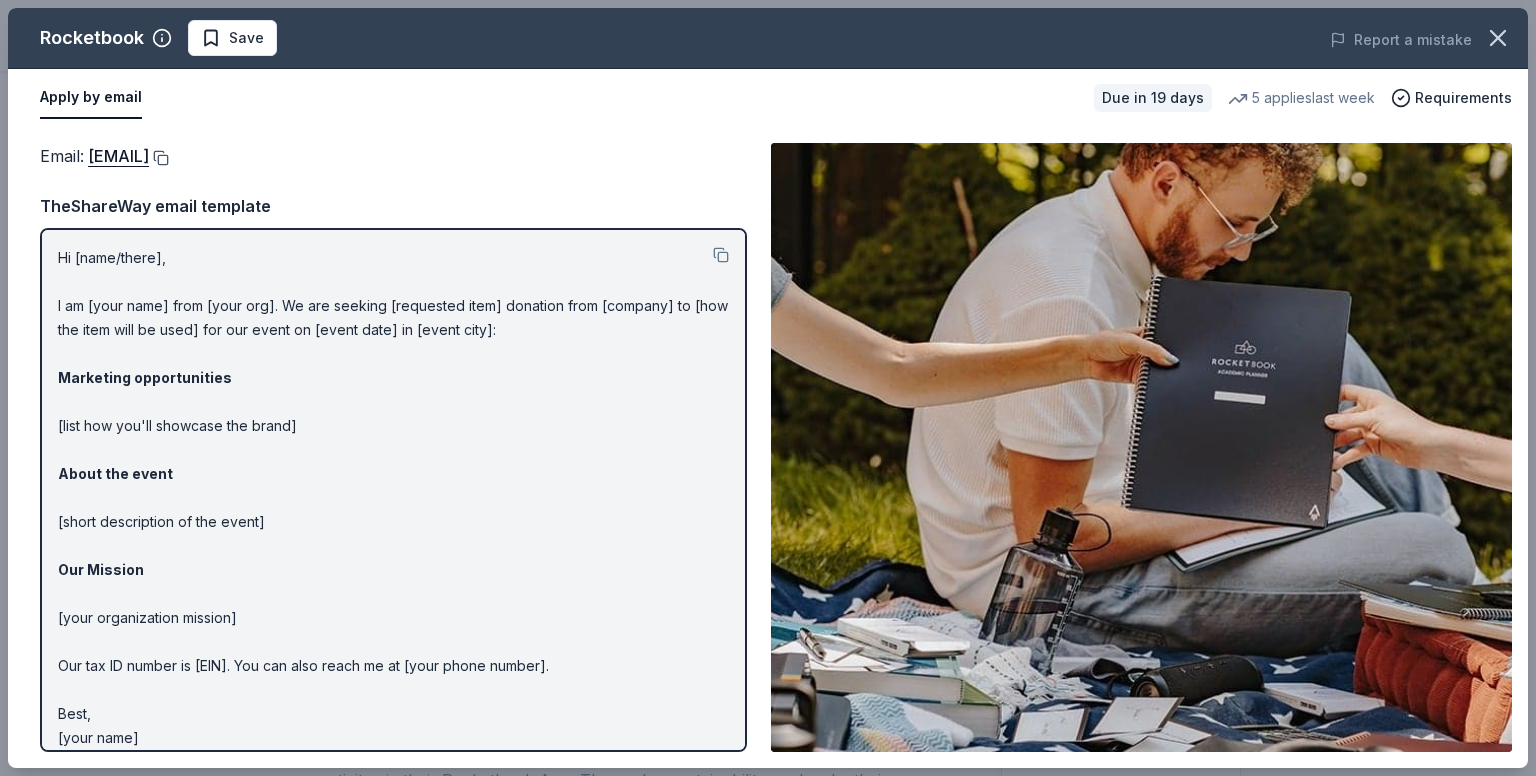 click at bounding box center [159, 158] 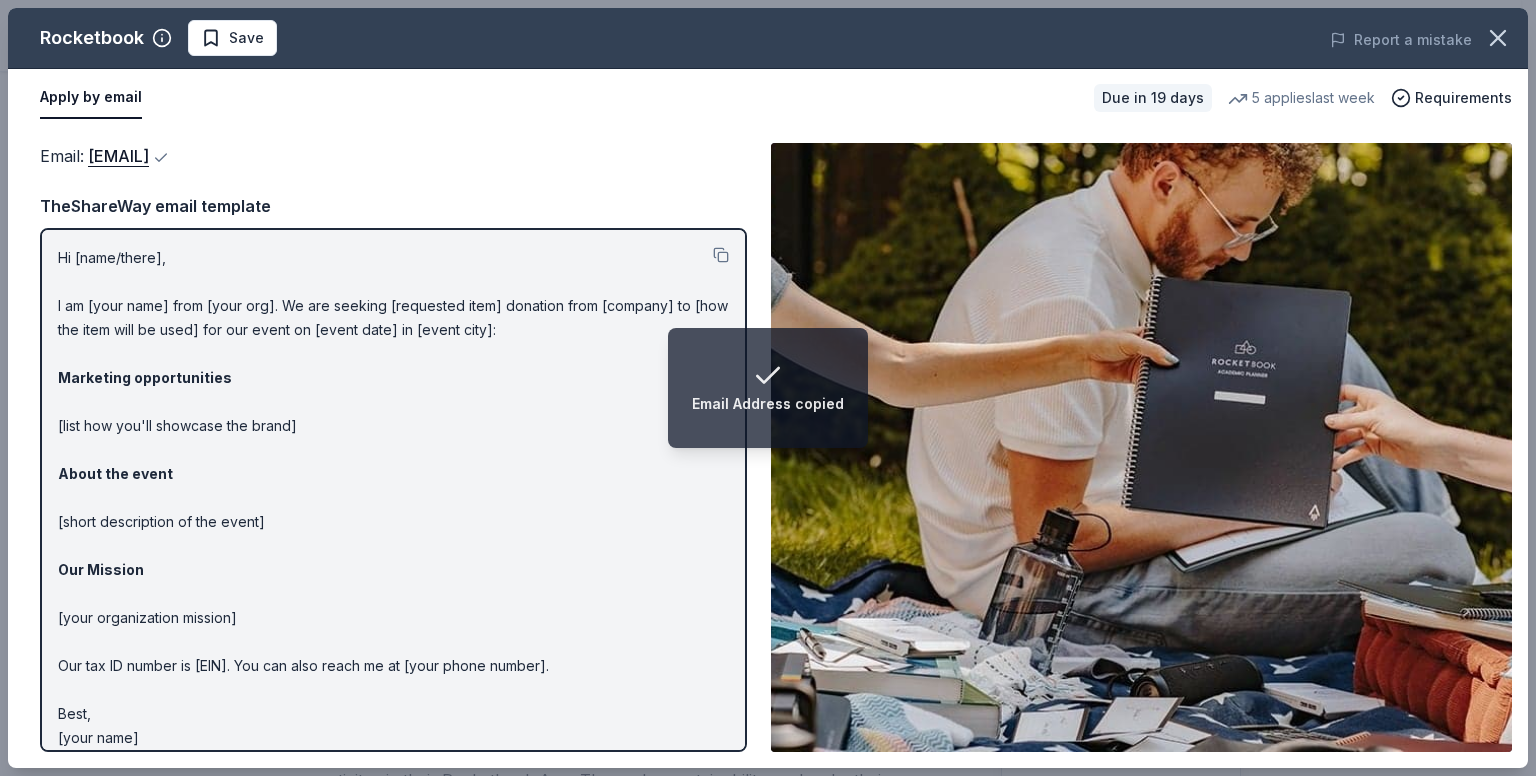 type 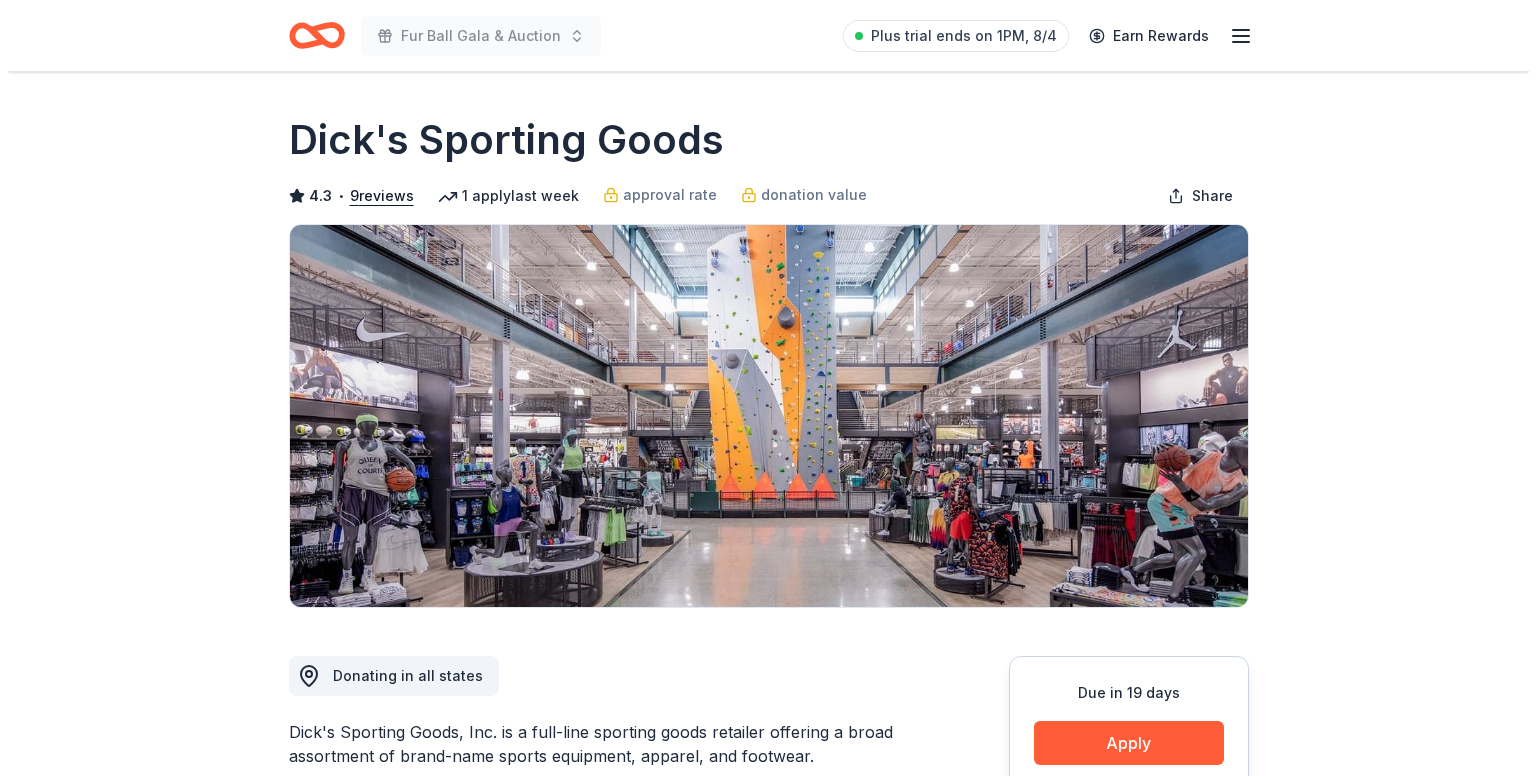 scroll, scrollTop: 0, scrollLeft: 0, axis: both 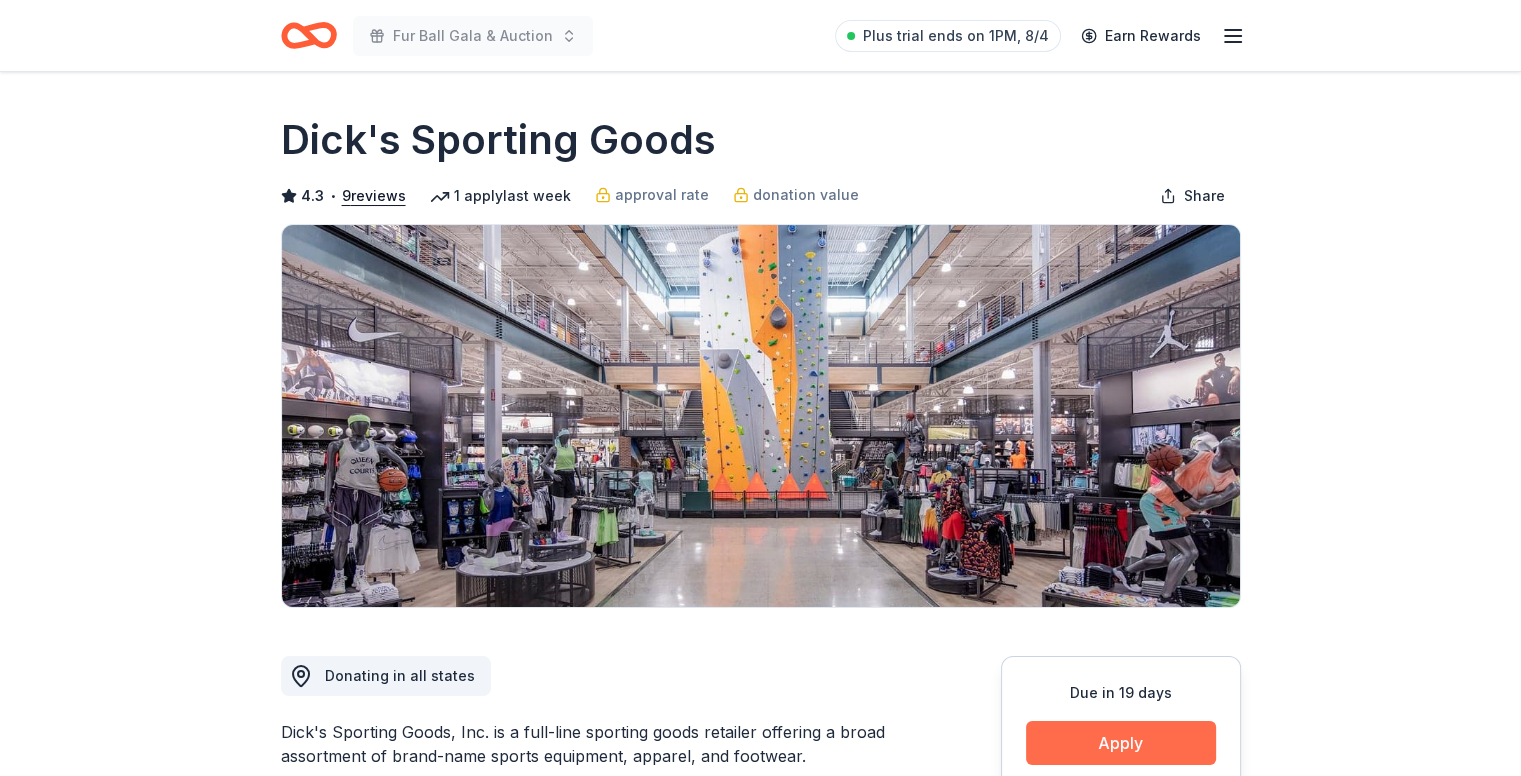 click on "Apply" at bounding box center (1121, 743) 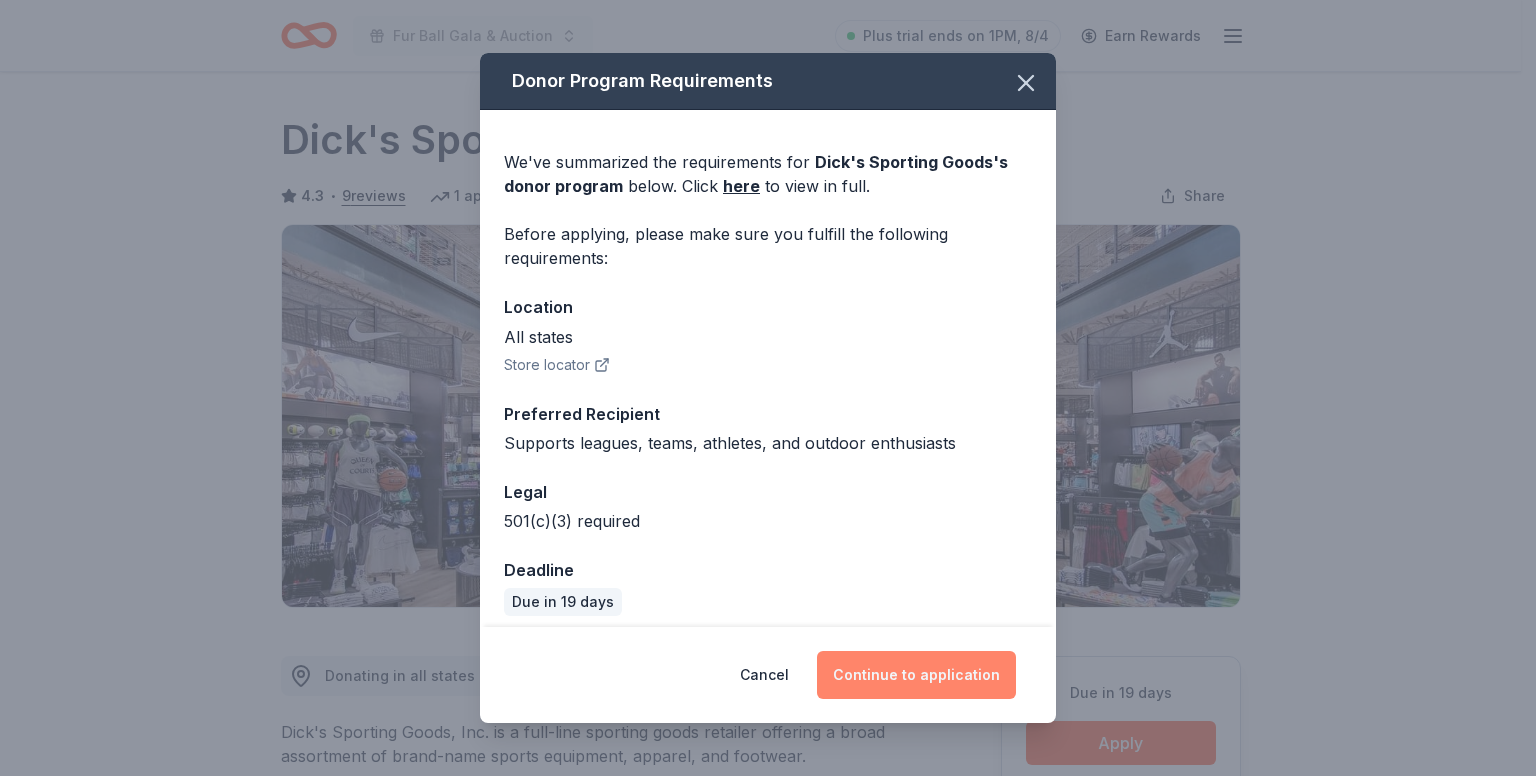 click on "Continue to application" at bounding box center [916, 675] 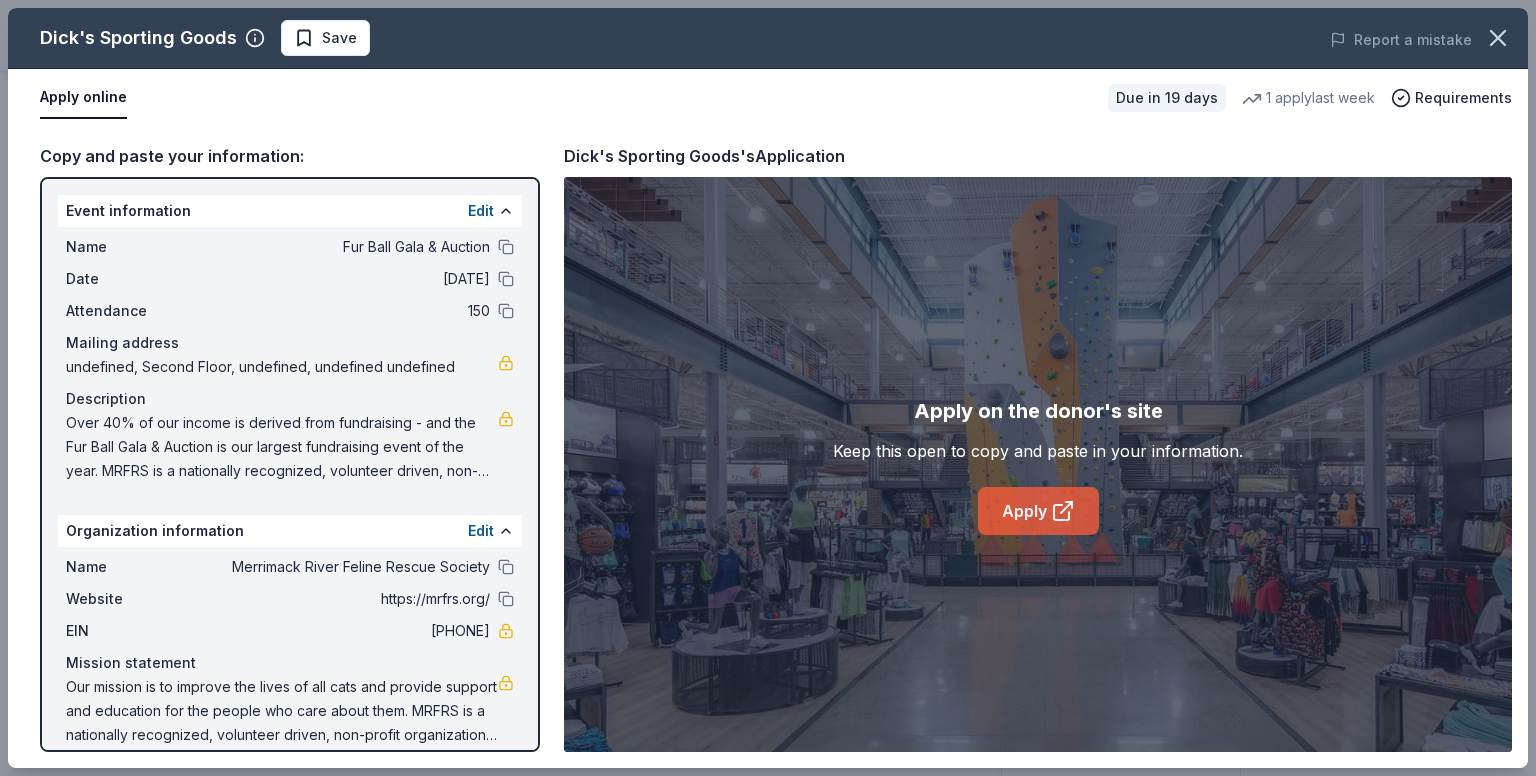 click on "Apply" at bounding box center [1038, 511] 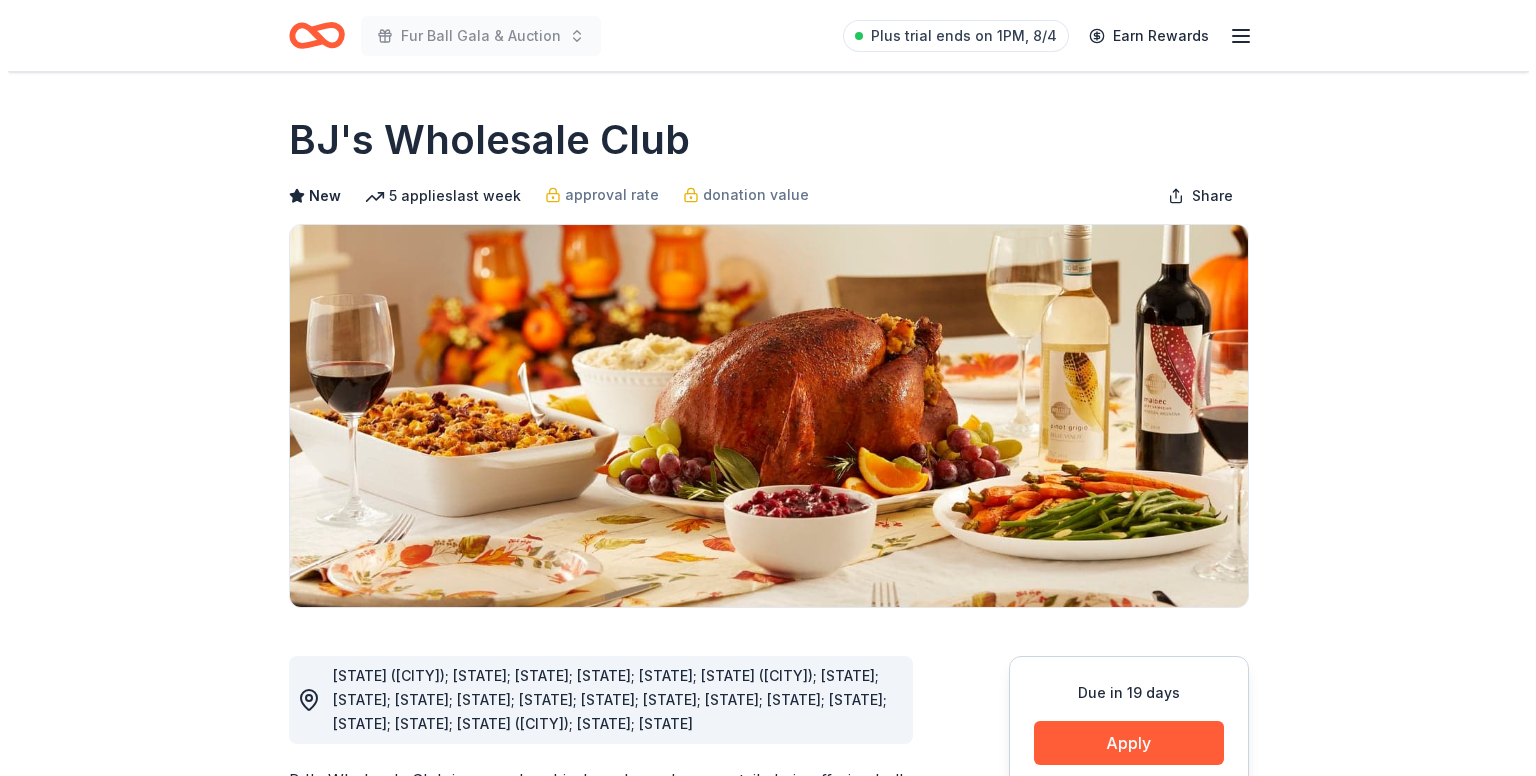 scroll, scrollTop: 0, scrollLeft: 0, axis: both 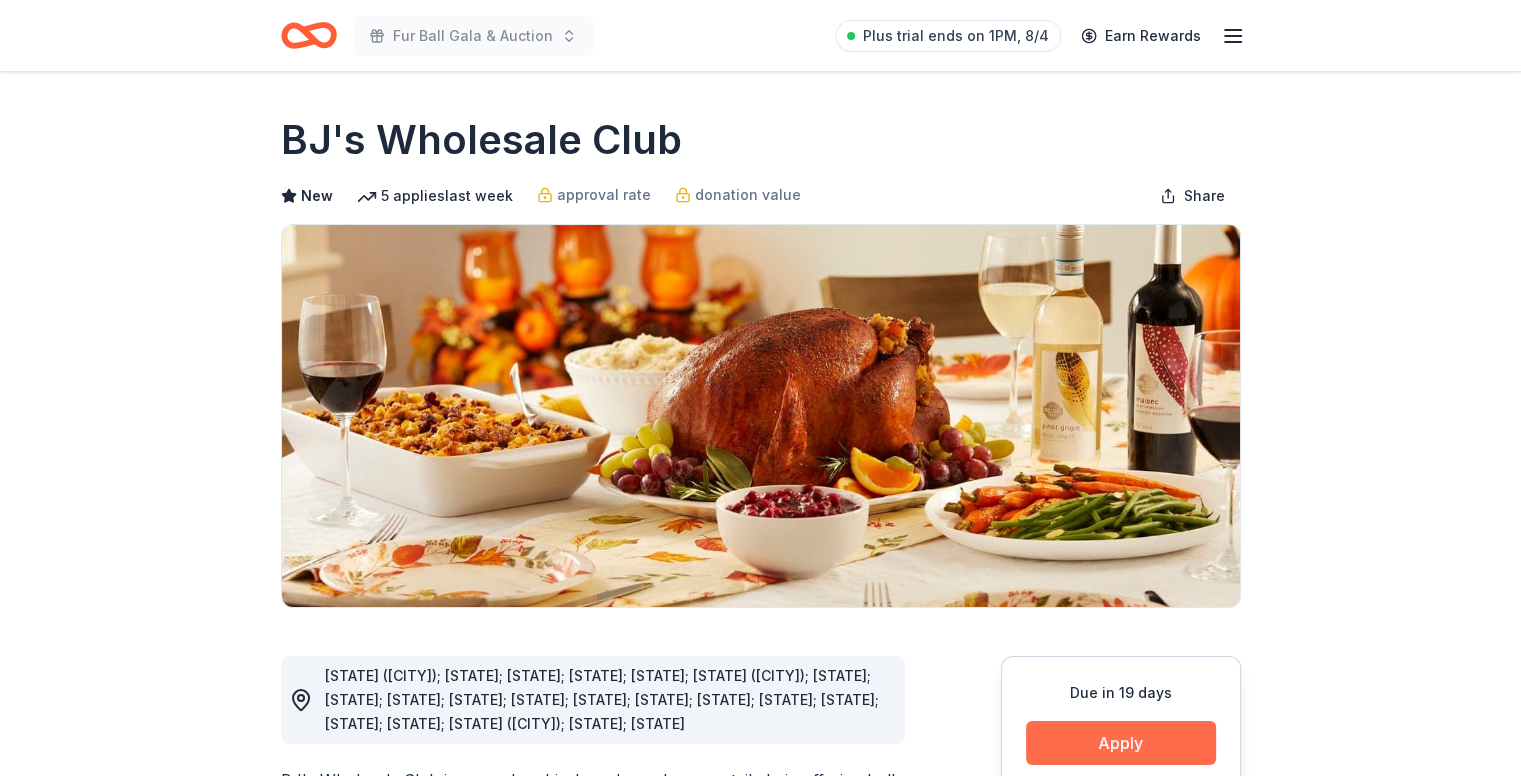click on "Apply" at bounding box center (1121, 743) 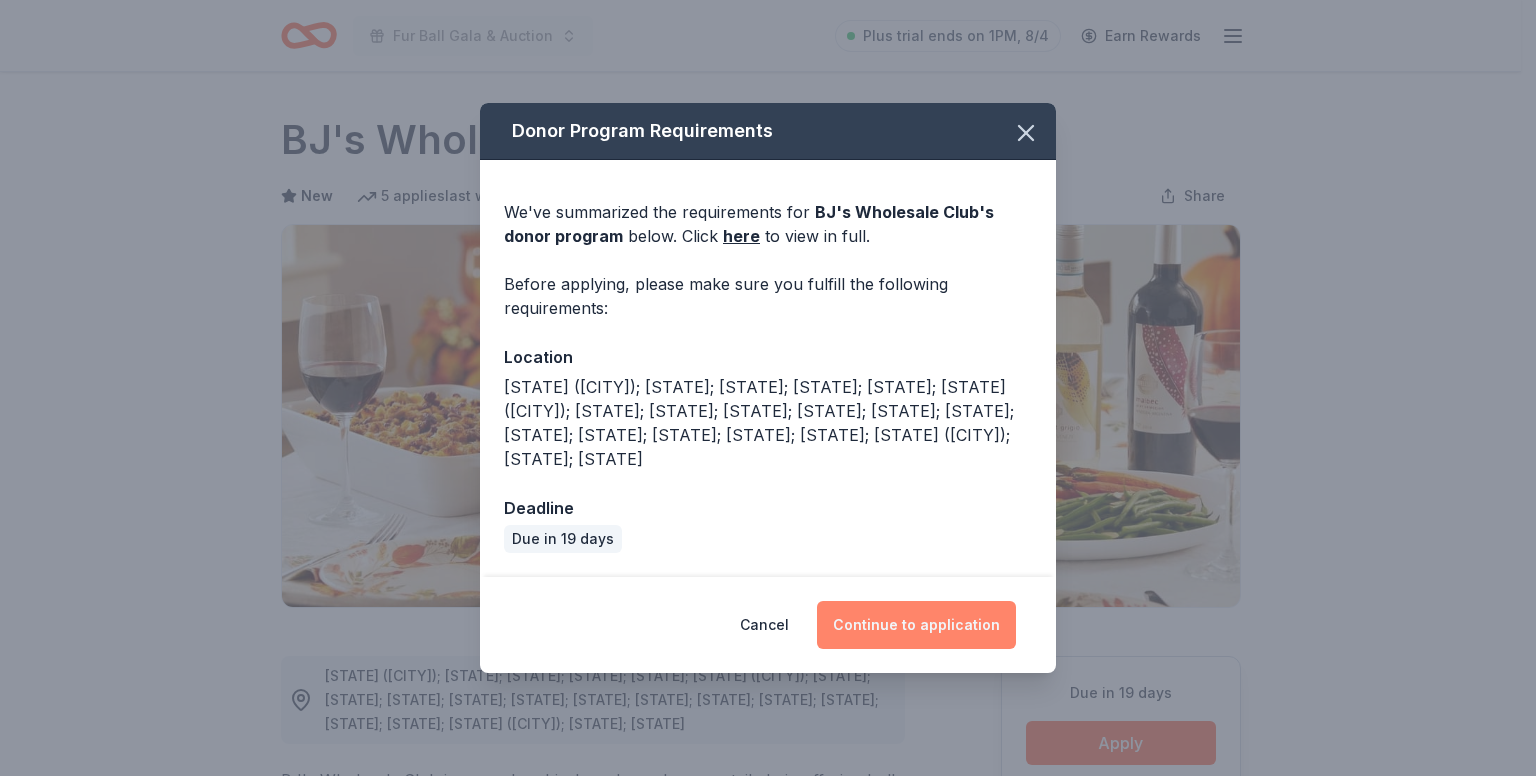 drag, startPoint x: 980, startPoint y: 625, endPoint x: 973, endPoint y: 617, distance: 10.630146 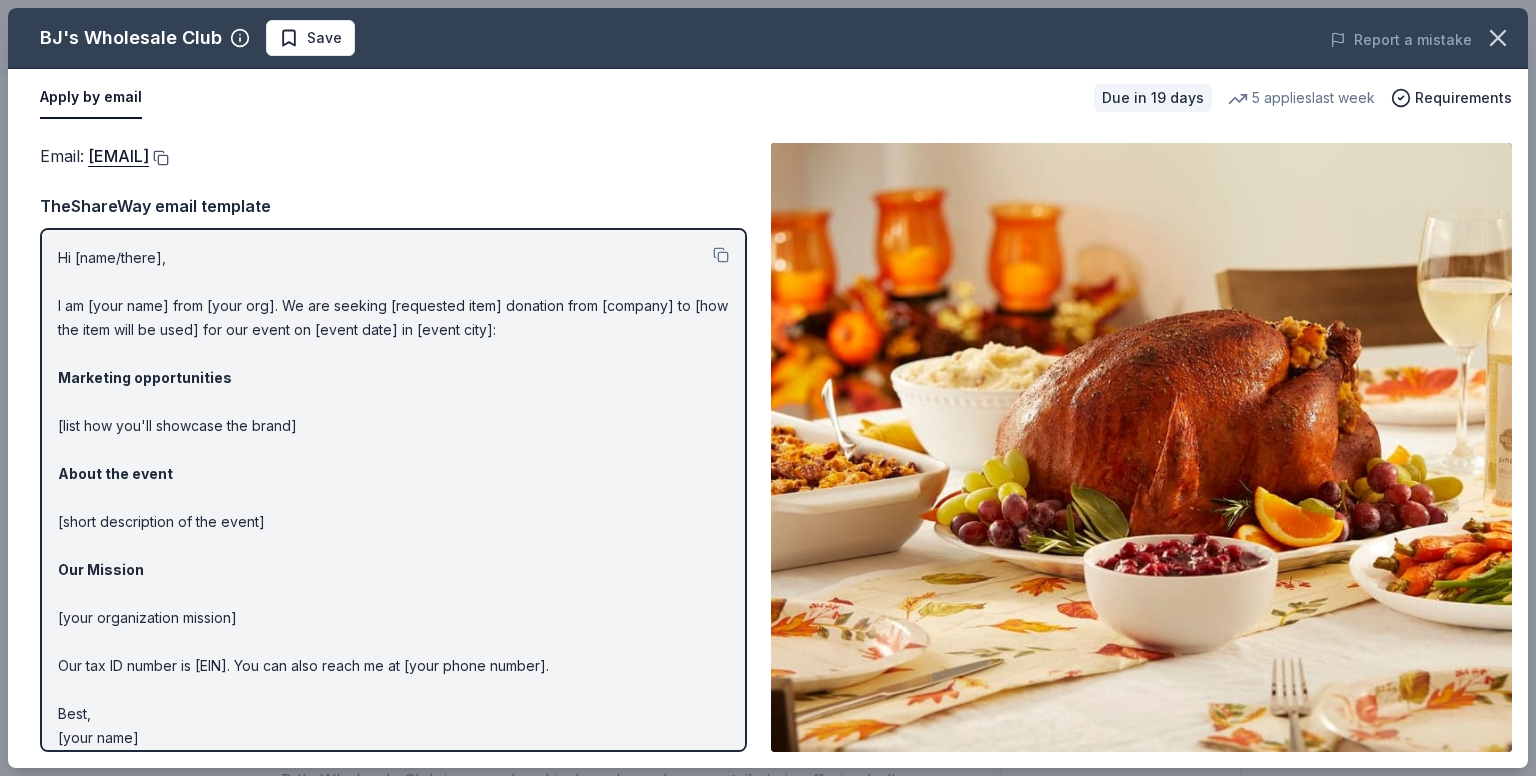 click at bounding box center [159, 158] 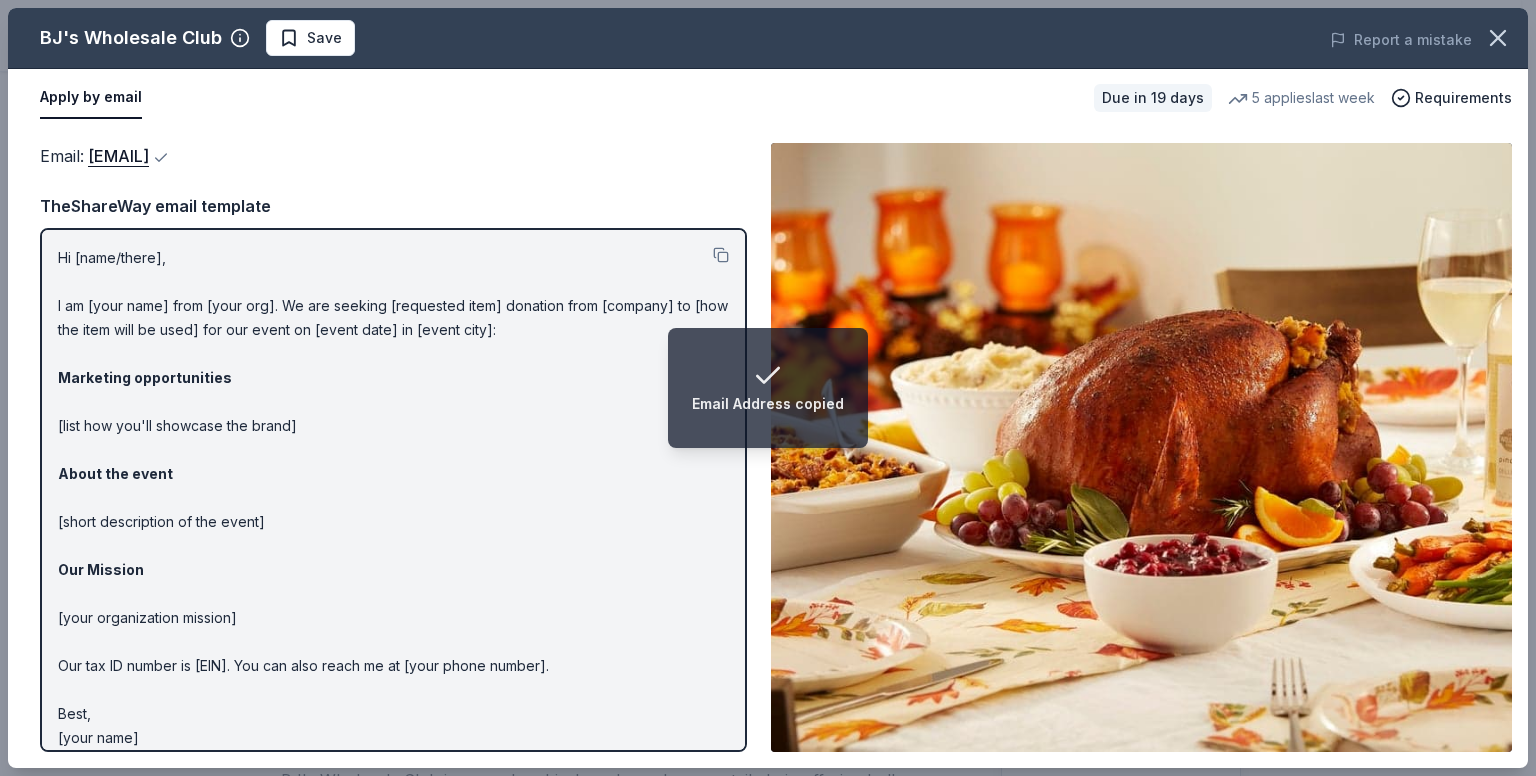 type 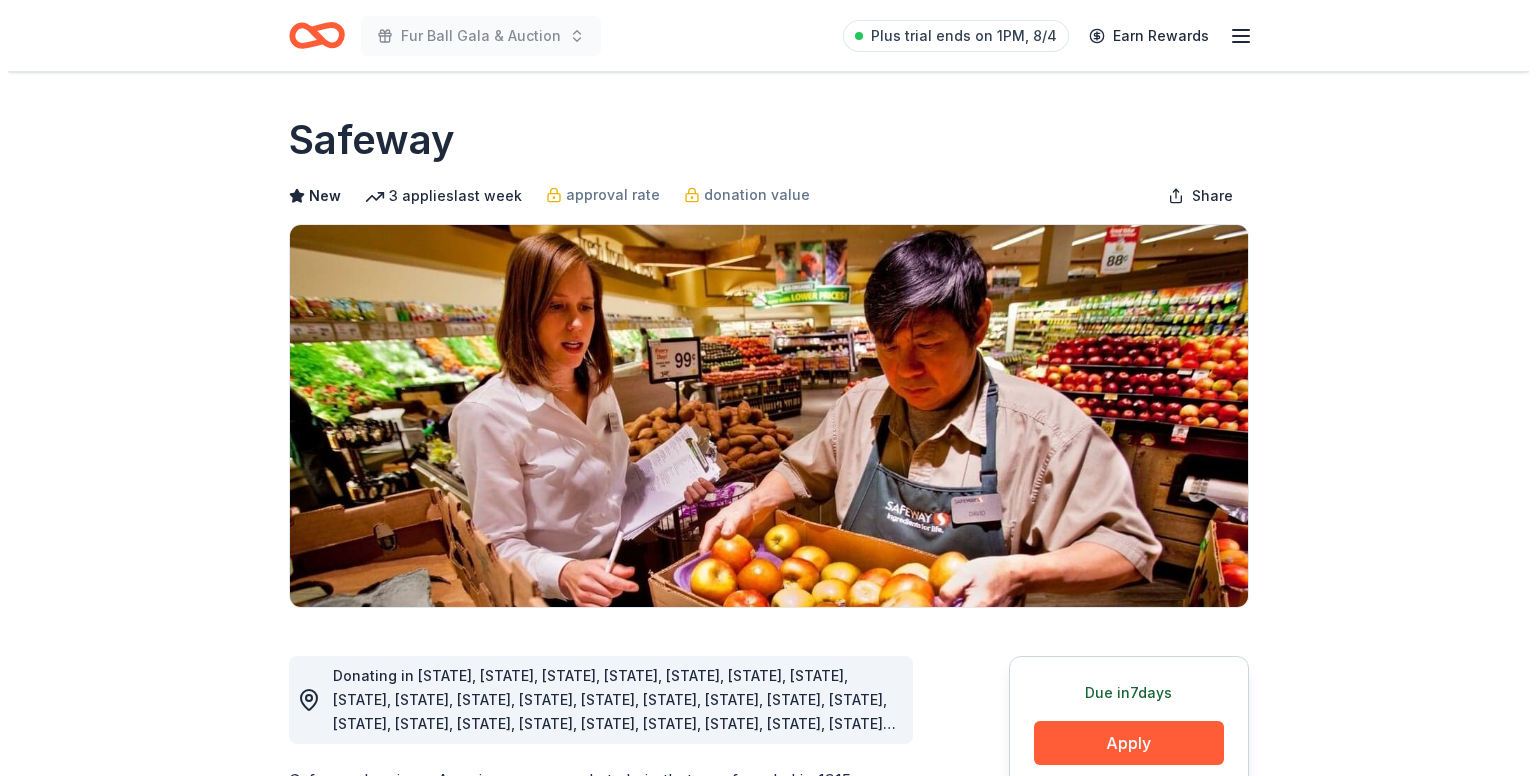 scroll, scrollTop: 0, scrollLeft: 0, axis: both 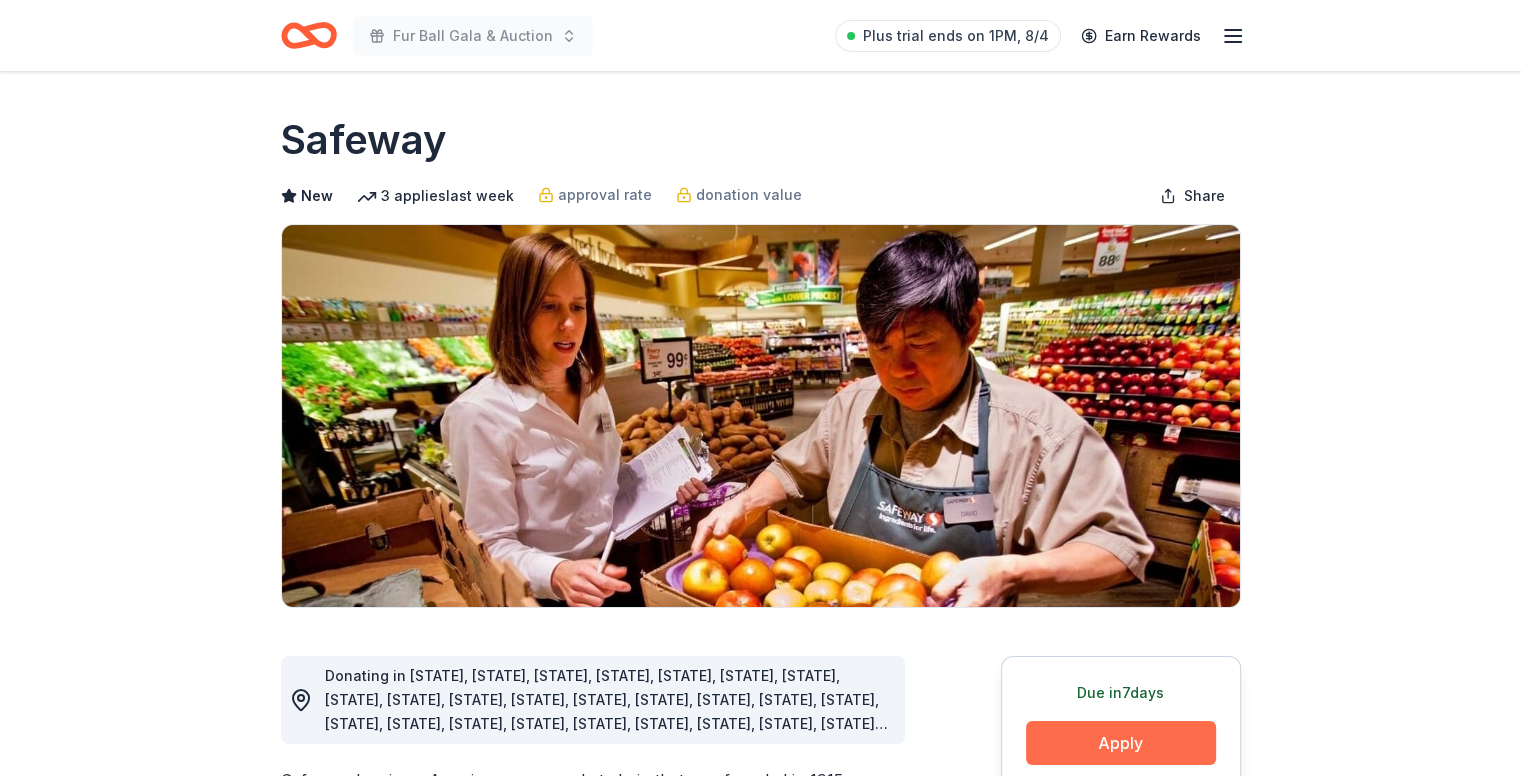 click on "Apply" at bounding box center [1121, 743] 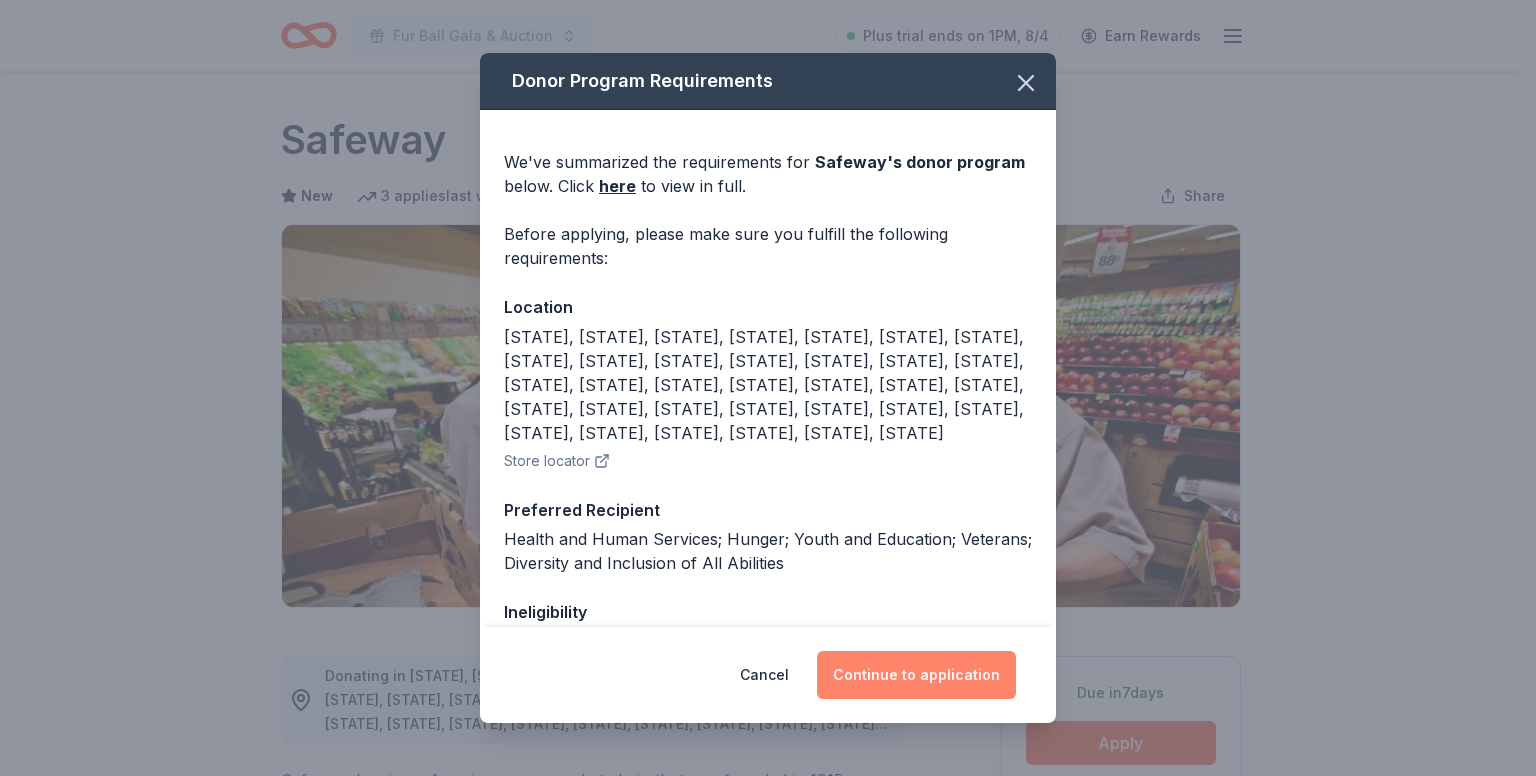 drag, startPoint x: 891, startPoint y: 634, endPoint x: 907, endPoint y: 657, distance: 28.01785 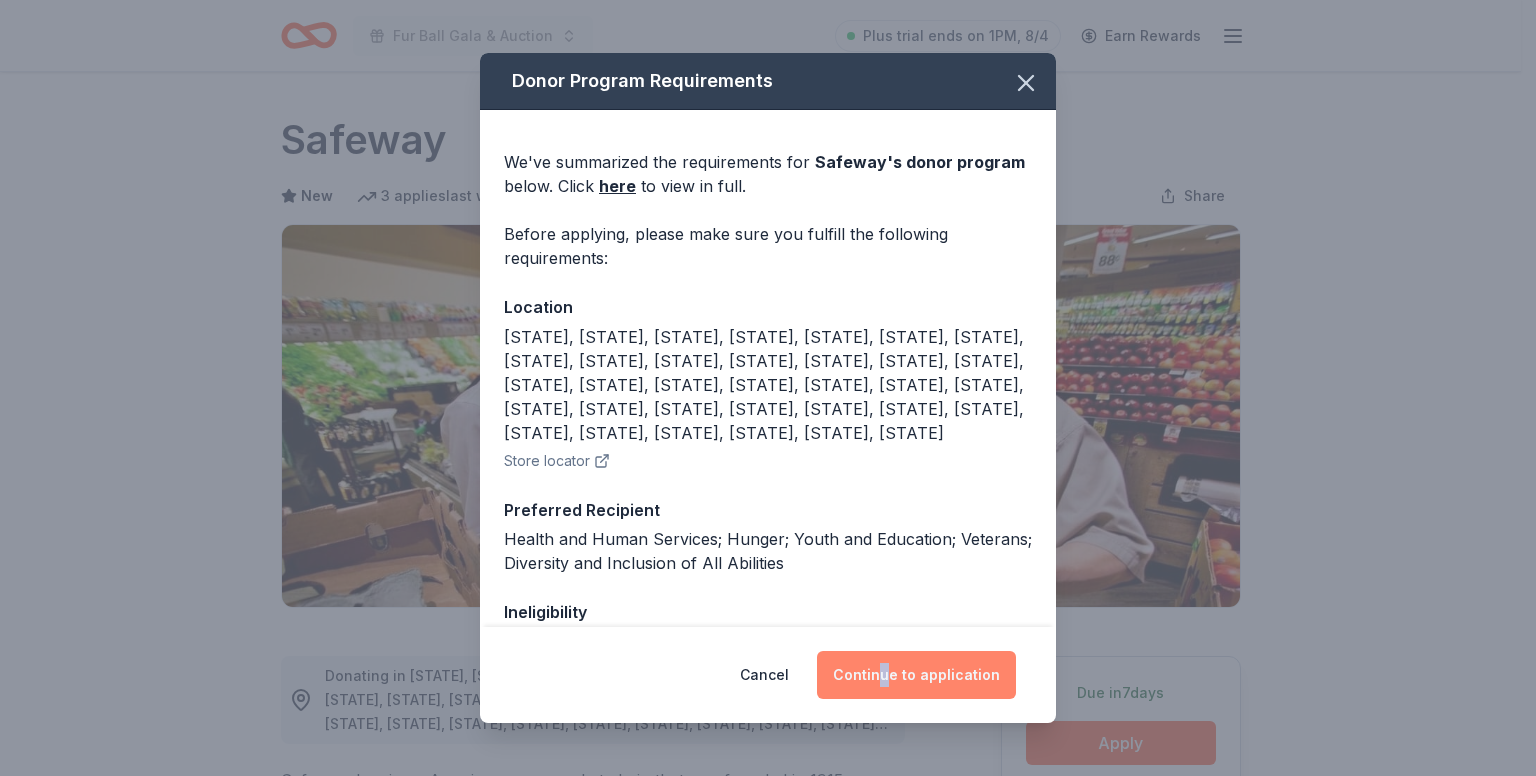 click on "Continue to application" at bounding box center [916, 675] 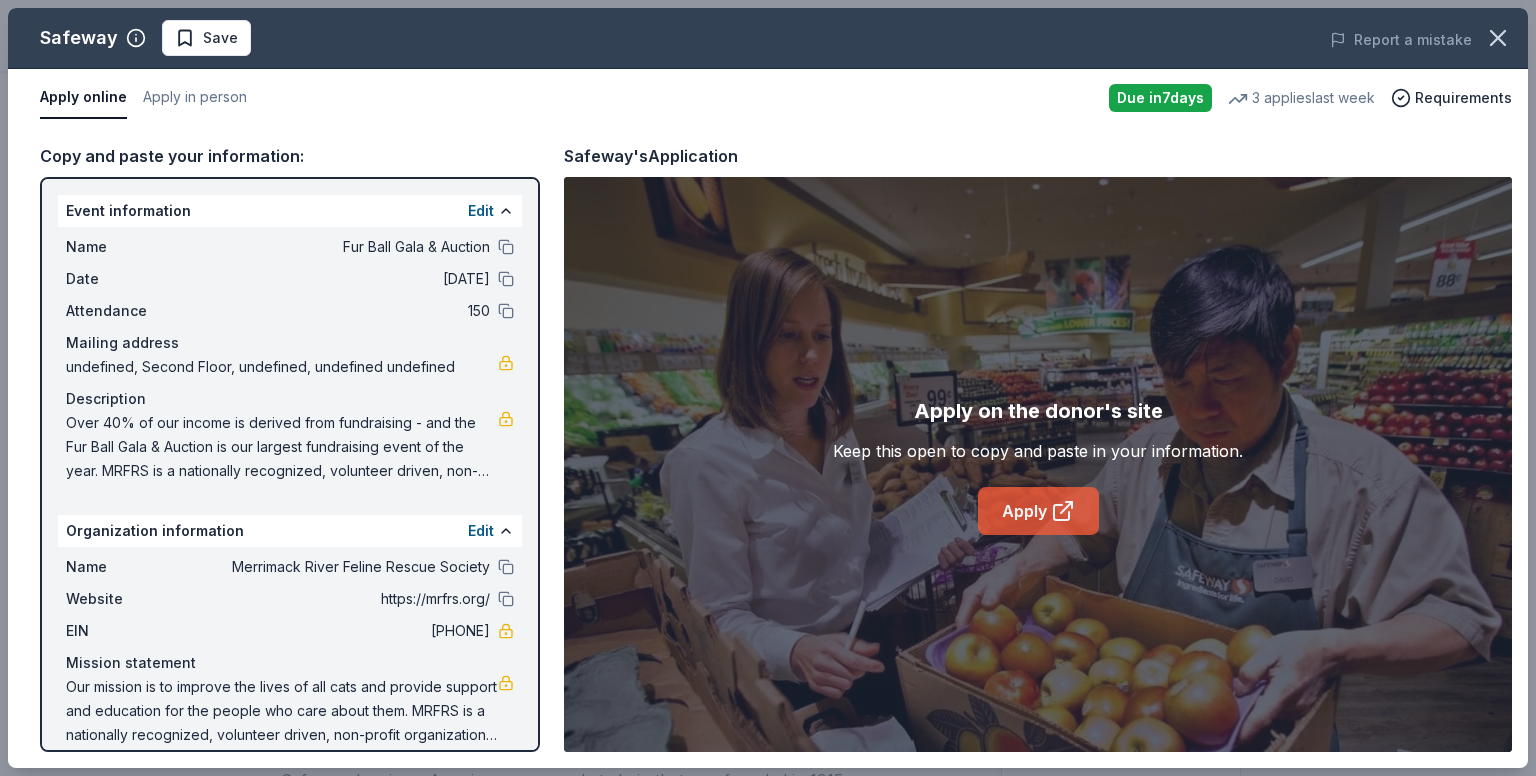 click on "Apply" at bounding box center [1038, 511] 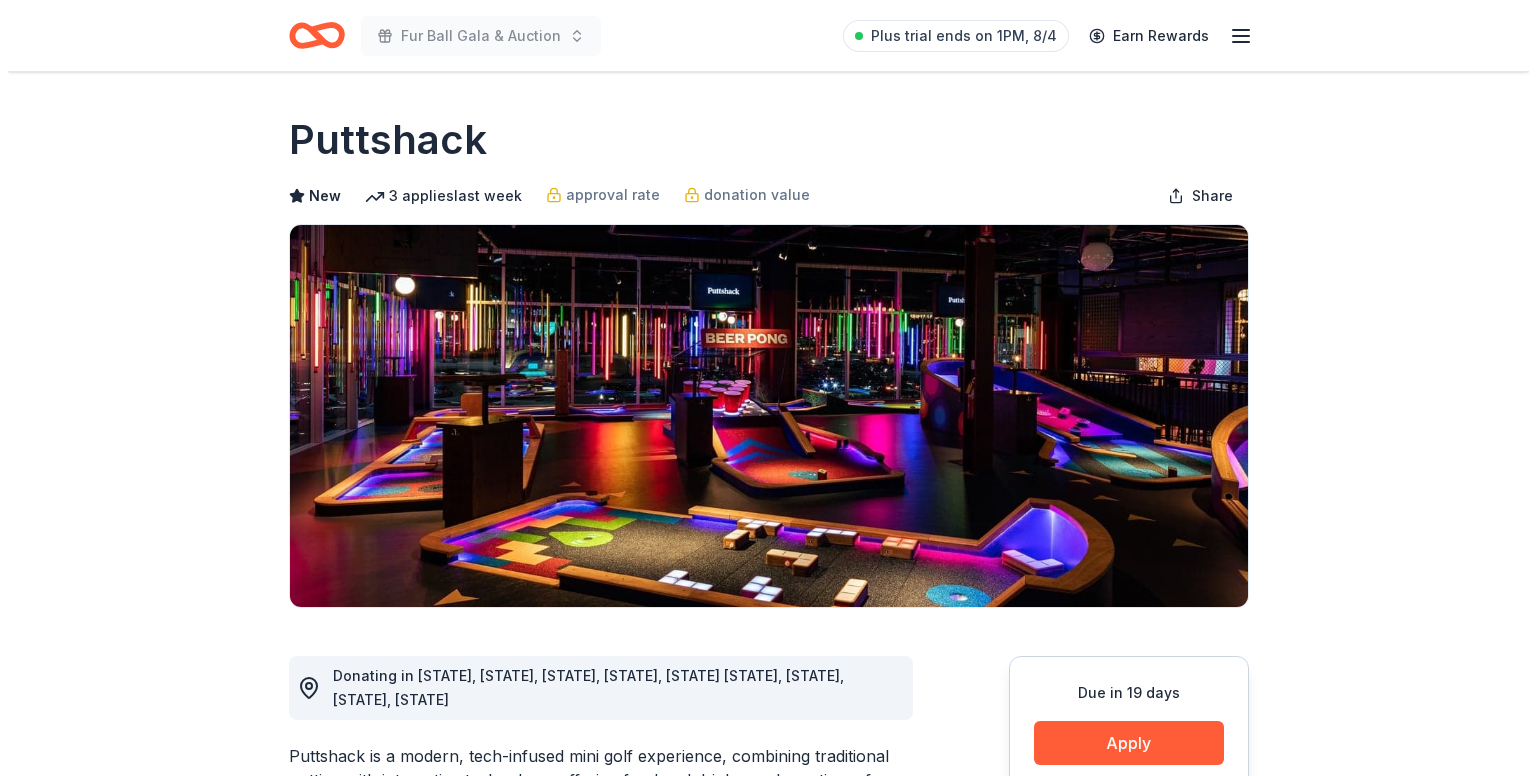 scroll, scrollTop: 0, scrollLeft: 0, axis: both 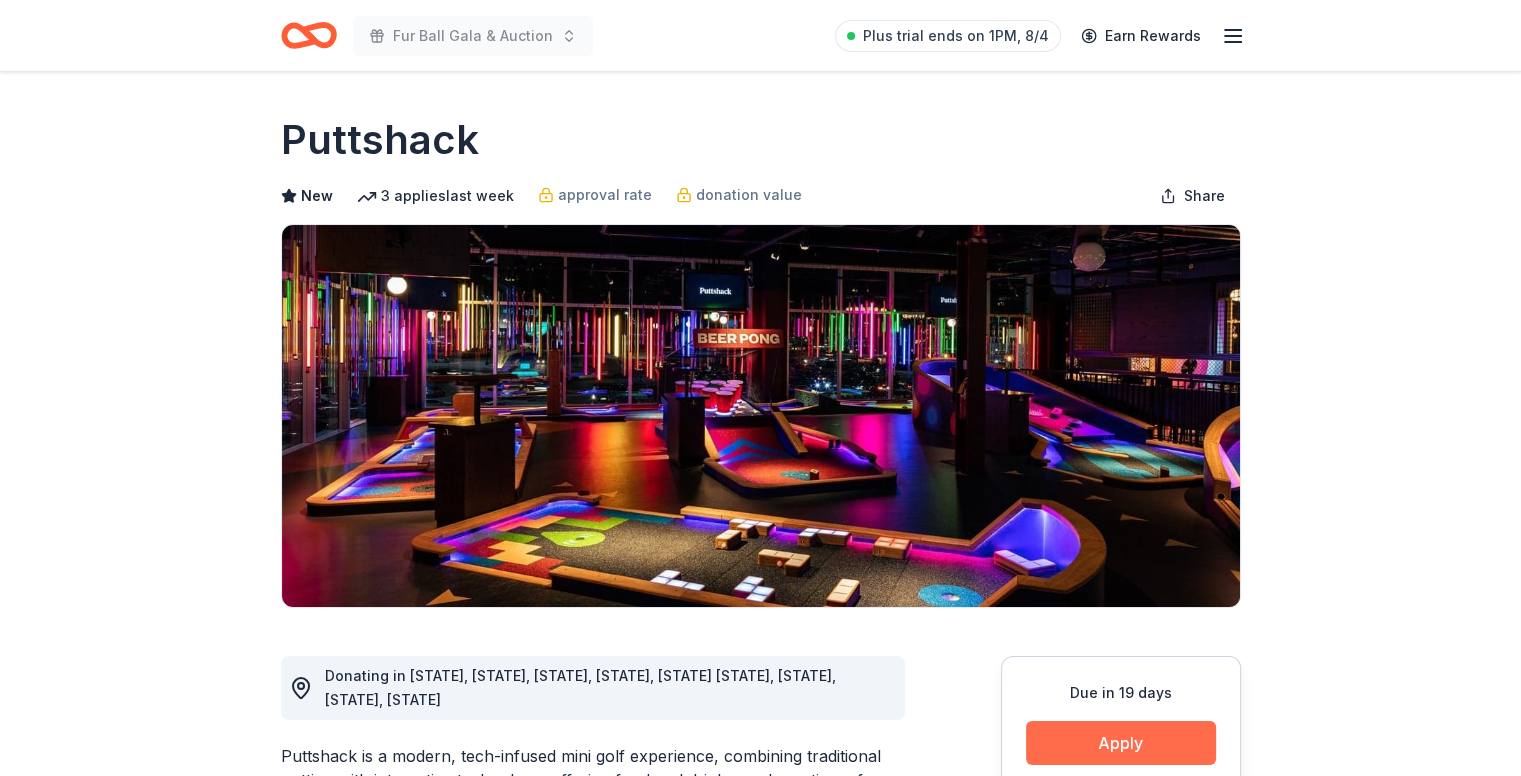 click on "Apply" at bounding box center [1121, 743] 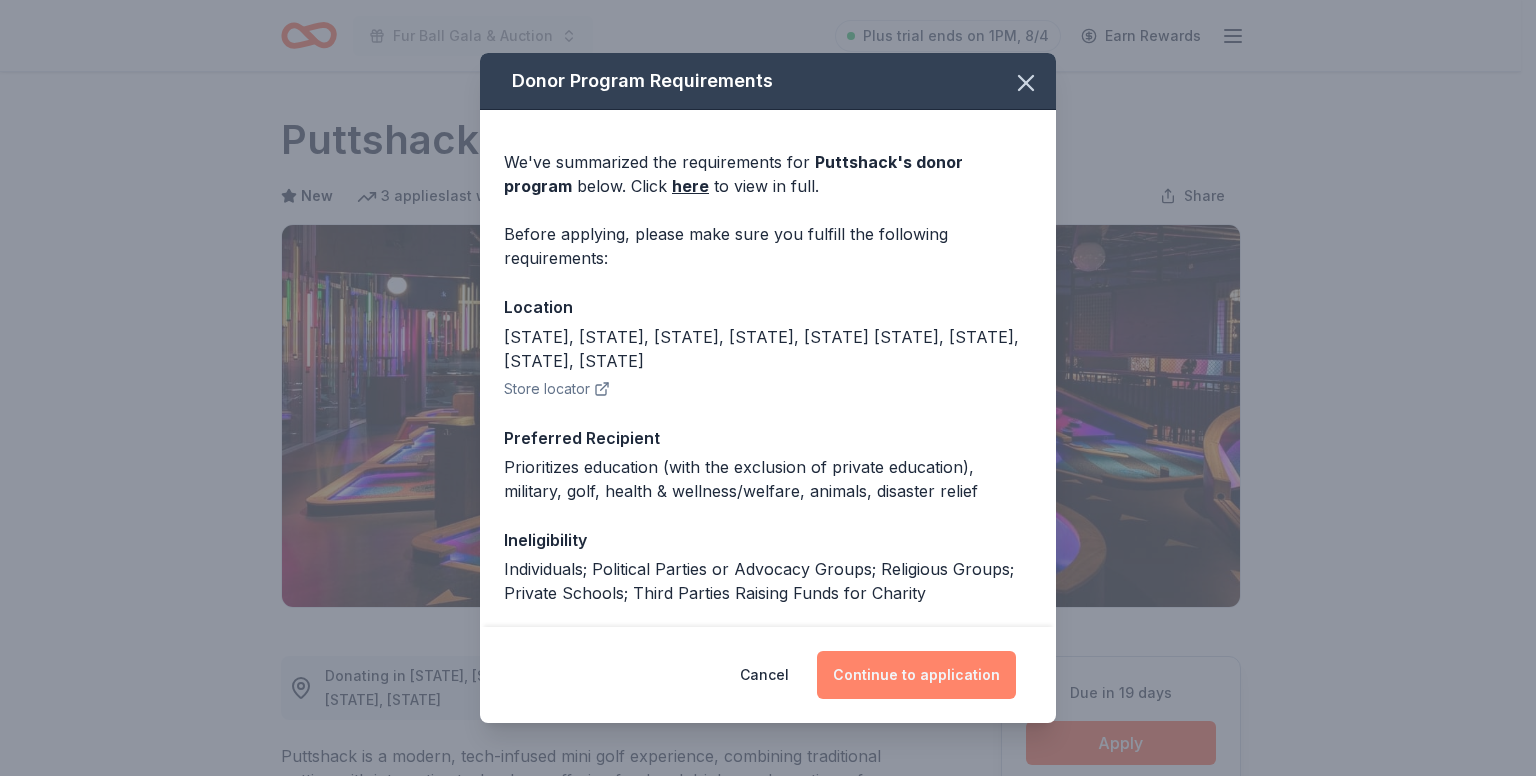 click on "Continue to application" at bounding box center [916, 675] 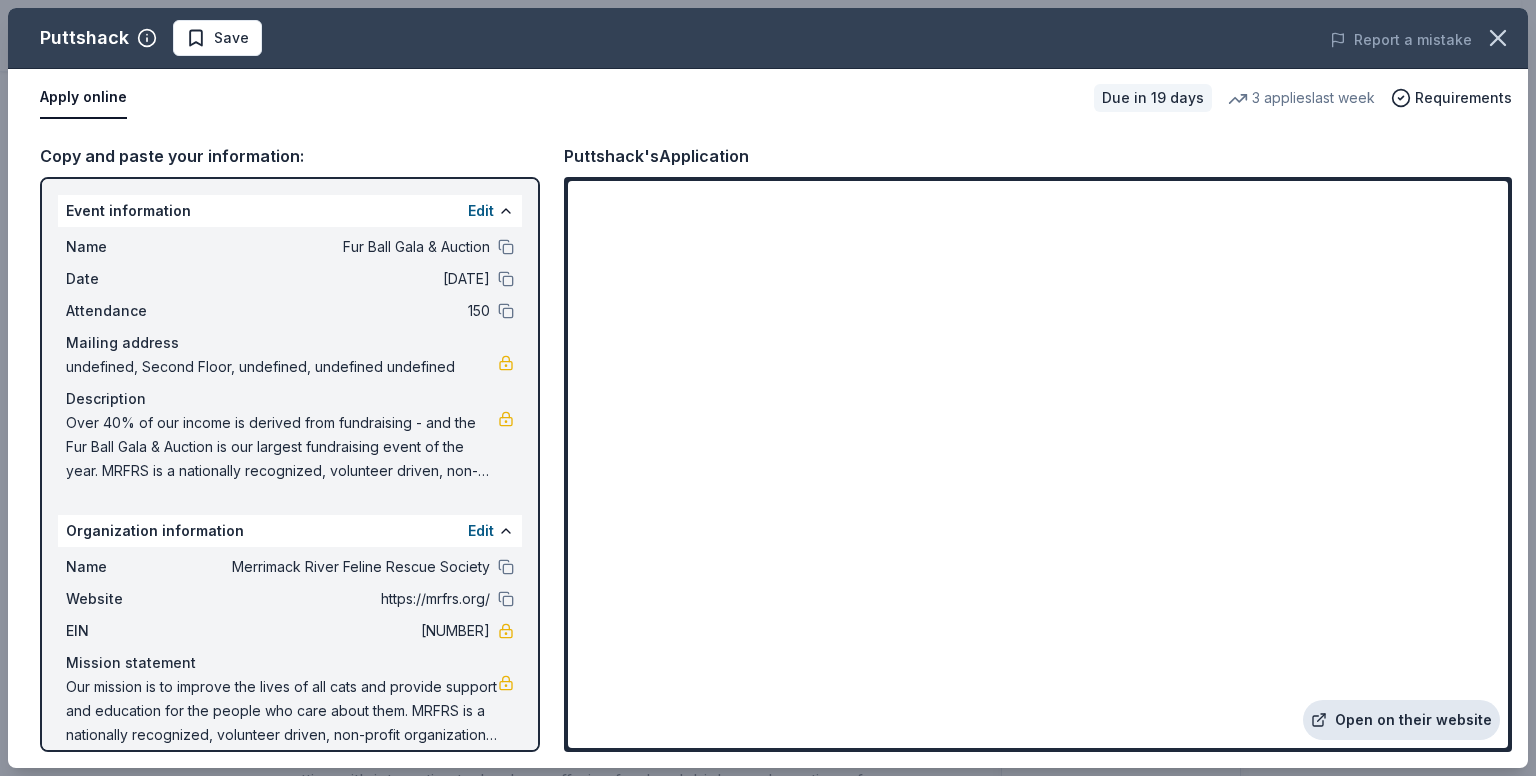 click on "Open on their website" at bounding box center (1401, 720) 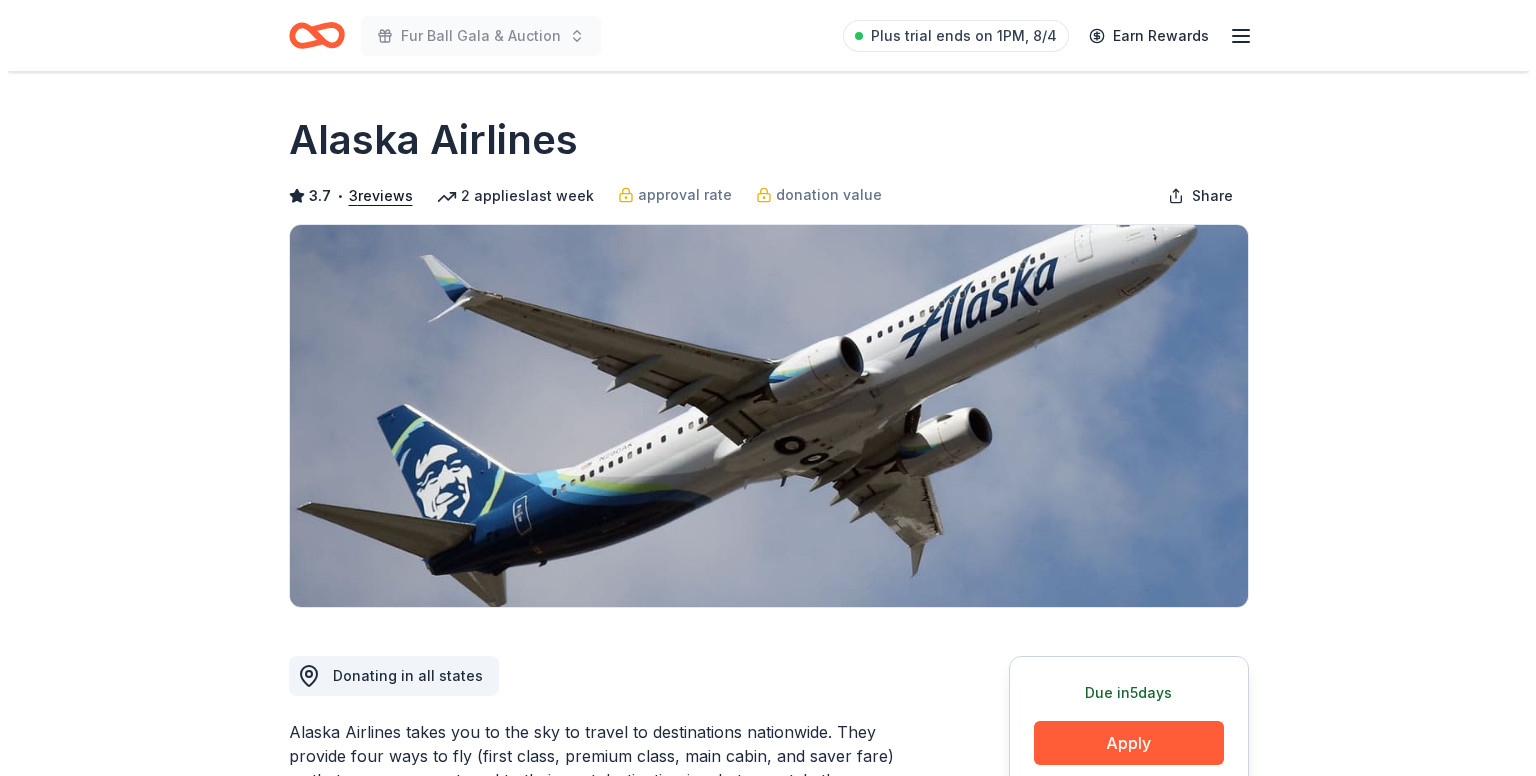 scroll, scrollTop: 0, scrollLeft: 0, axis: both 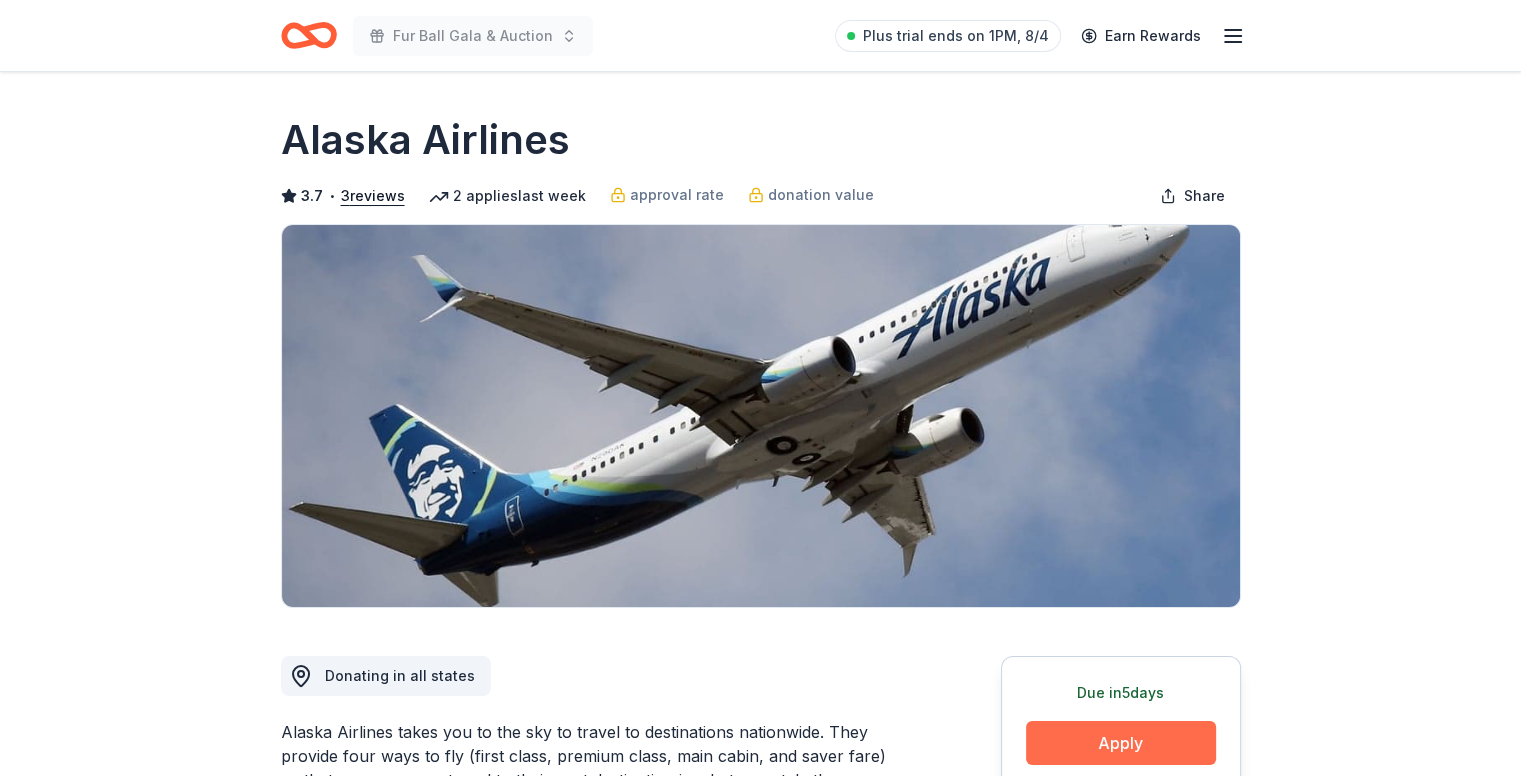 click on "Apply" at bounding box center [1121, 743] 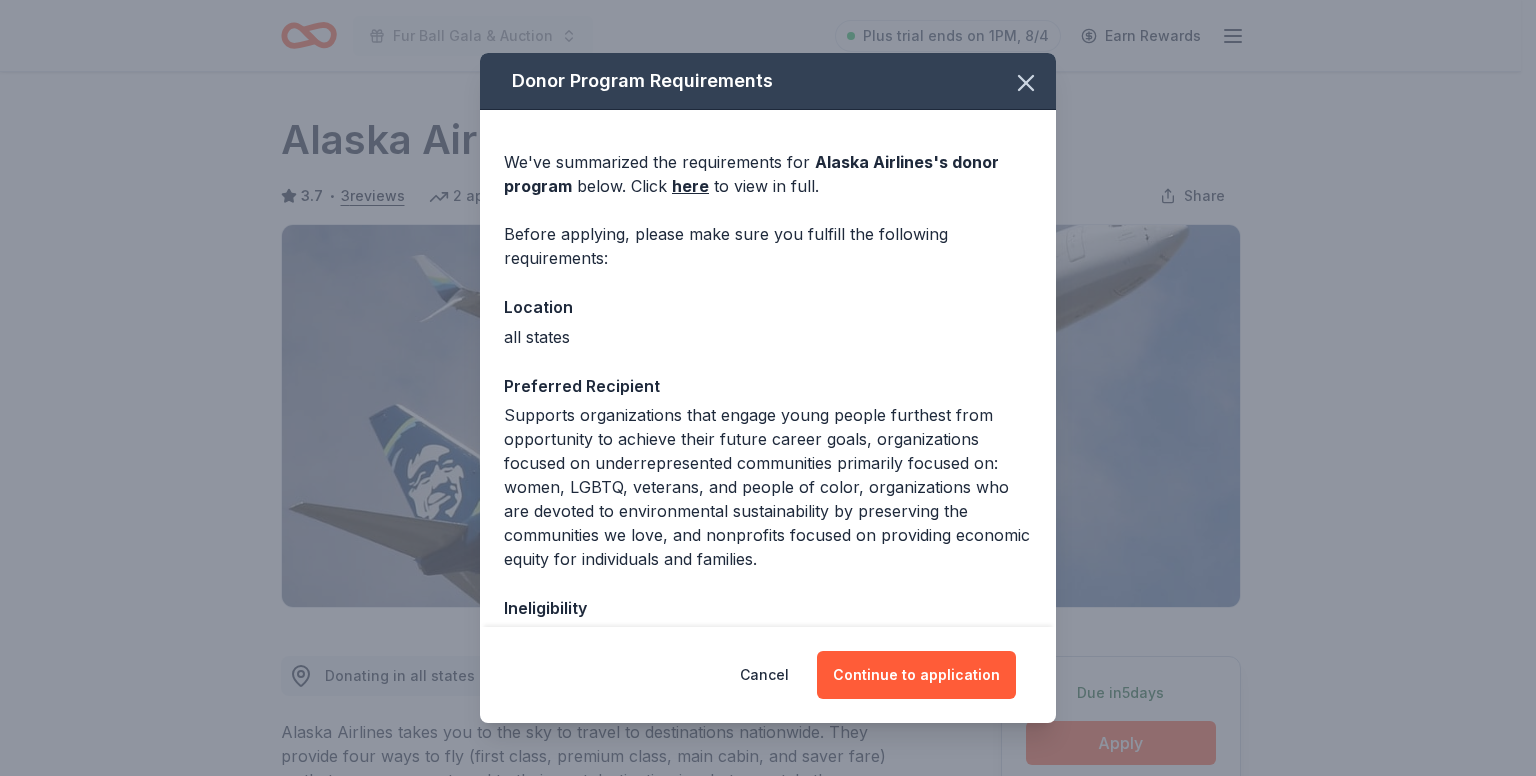 click on "Cancel Continue to application" at bounding box center (768, 675) 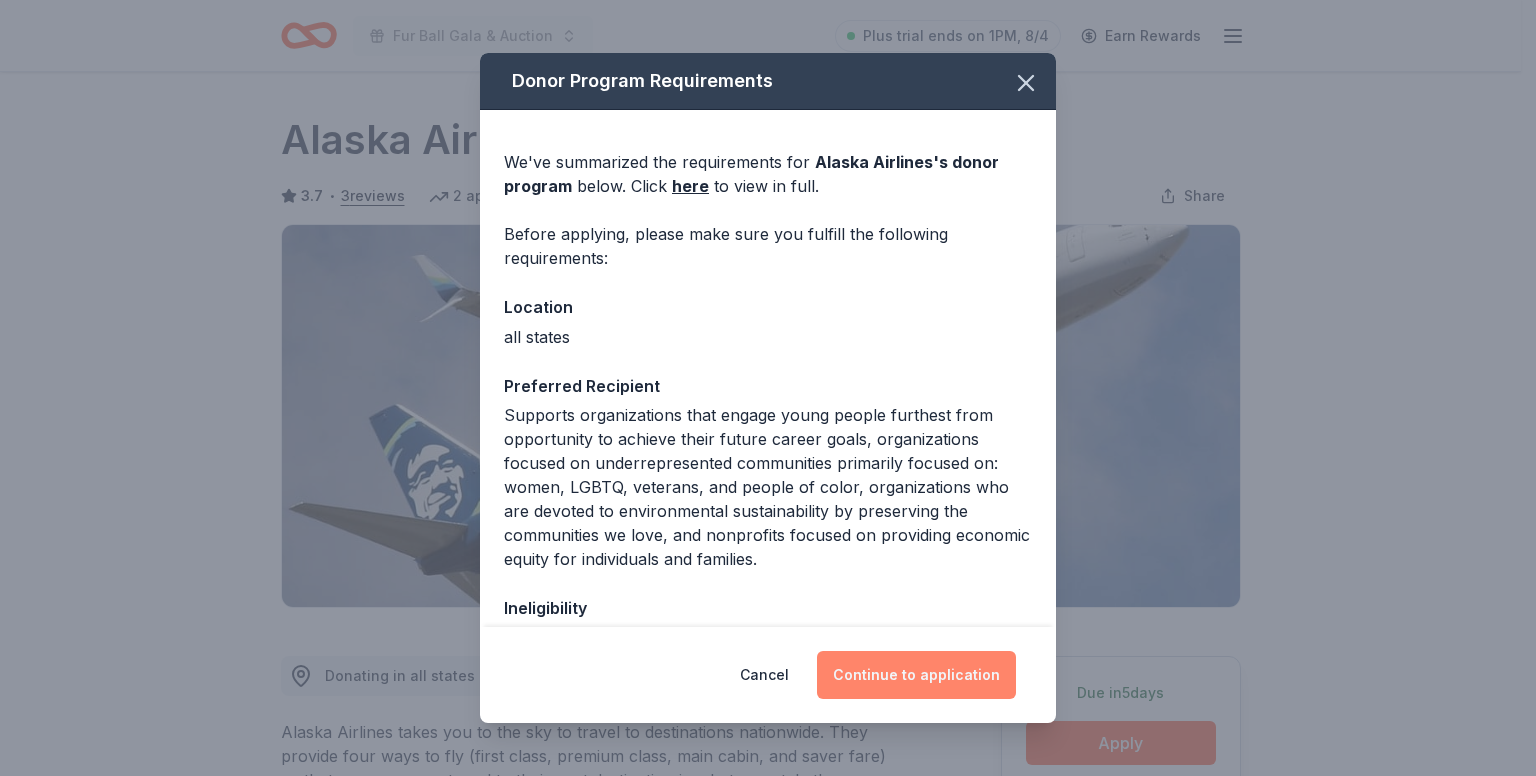 click on "Continue to application" at bounding box center [916, 675] 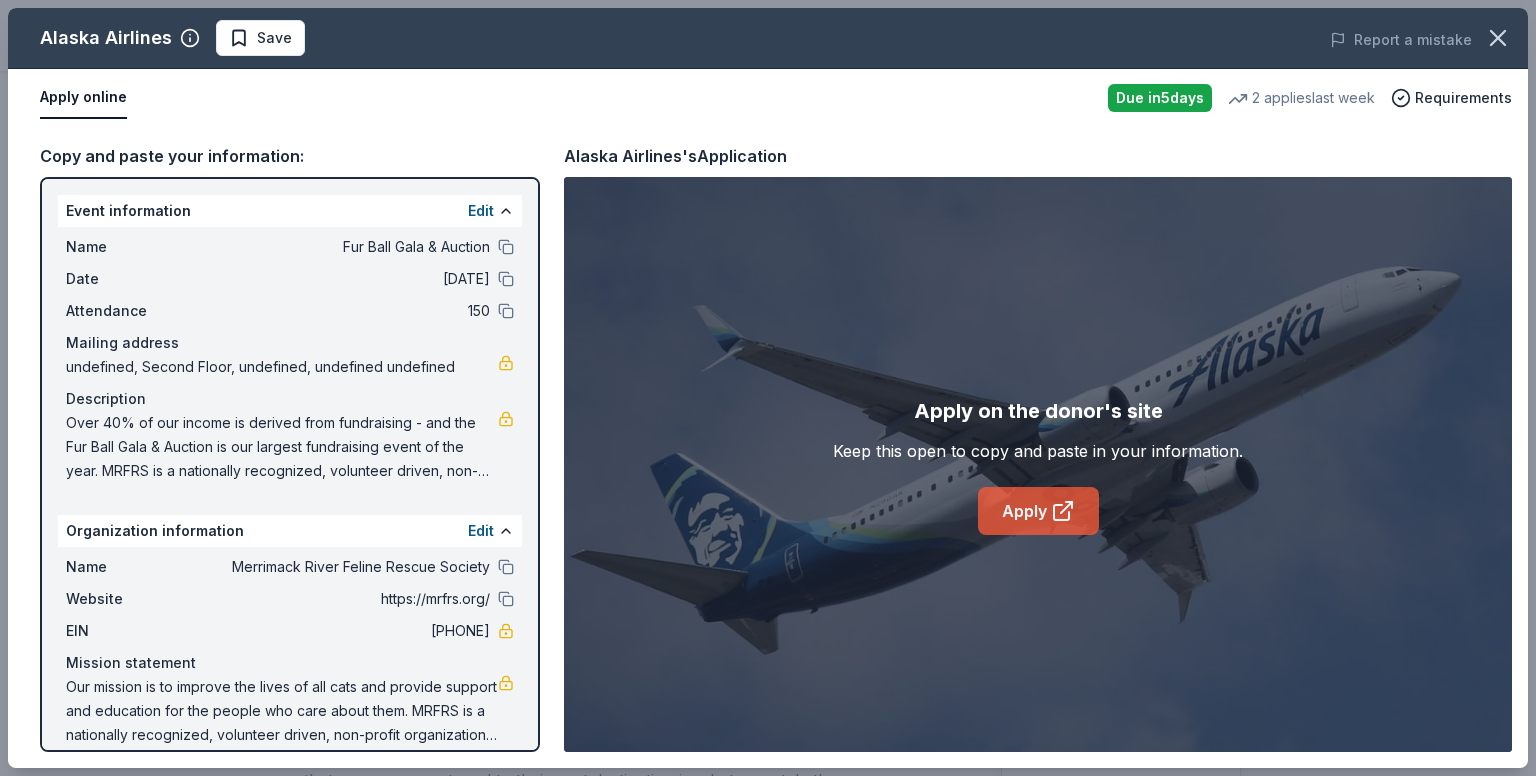 click on "Apply" at bounding box center [1038, 511] 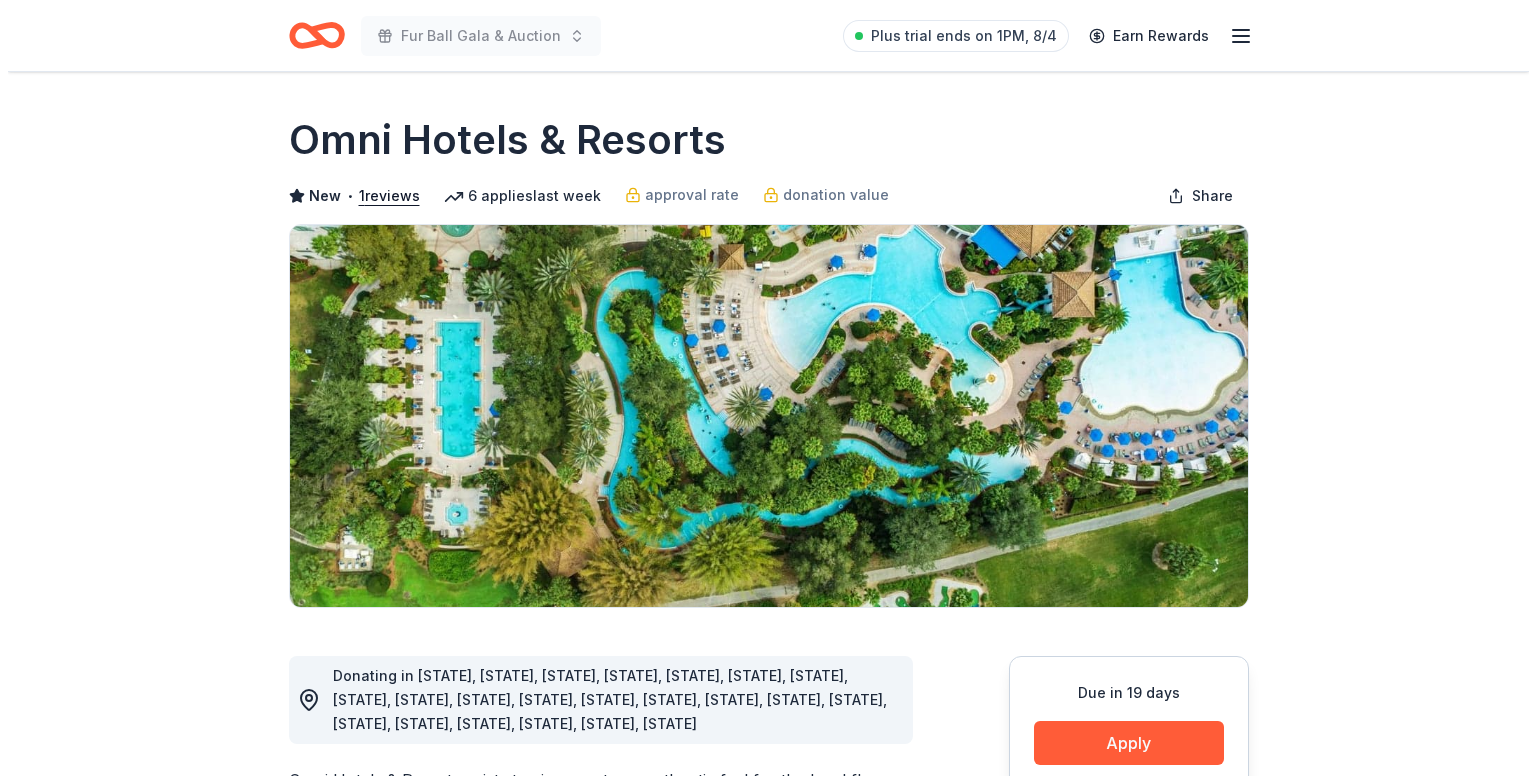 scroll, scrollTop: 0, scrollLeft: 0, axis: both 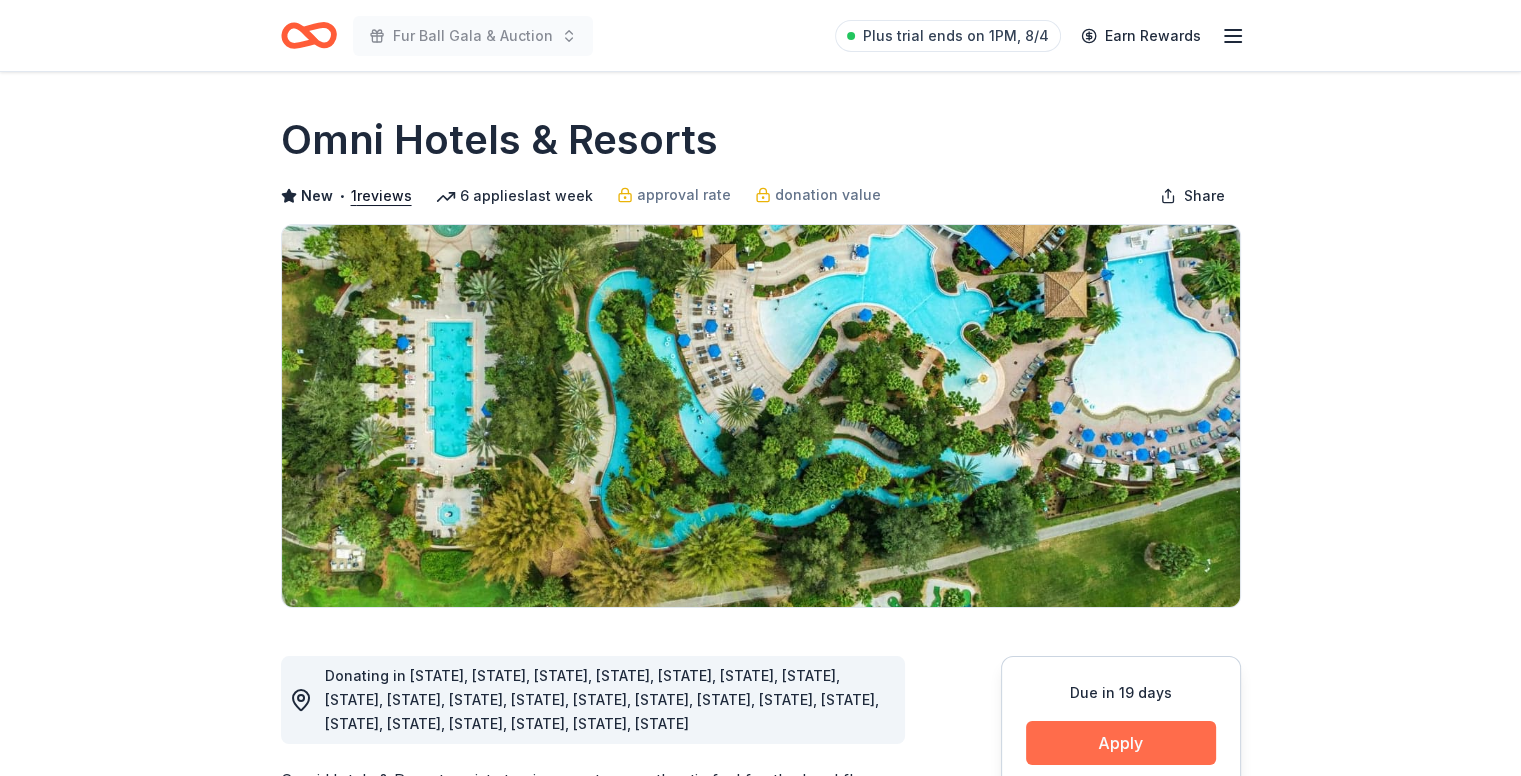 click on "Apply" at bounding box center (1121, 743) 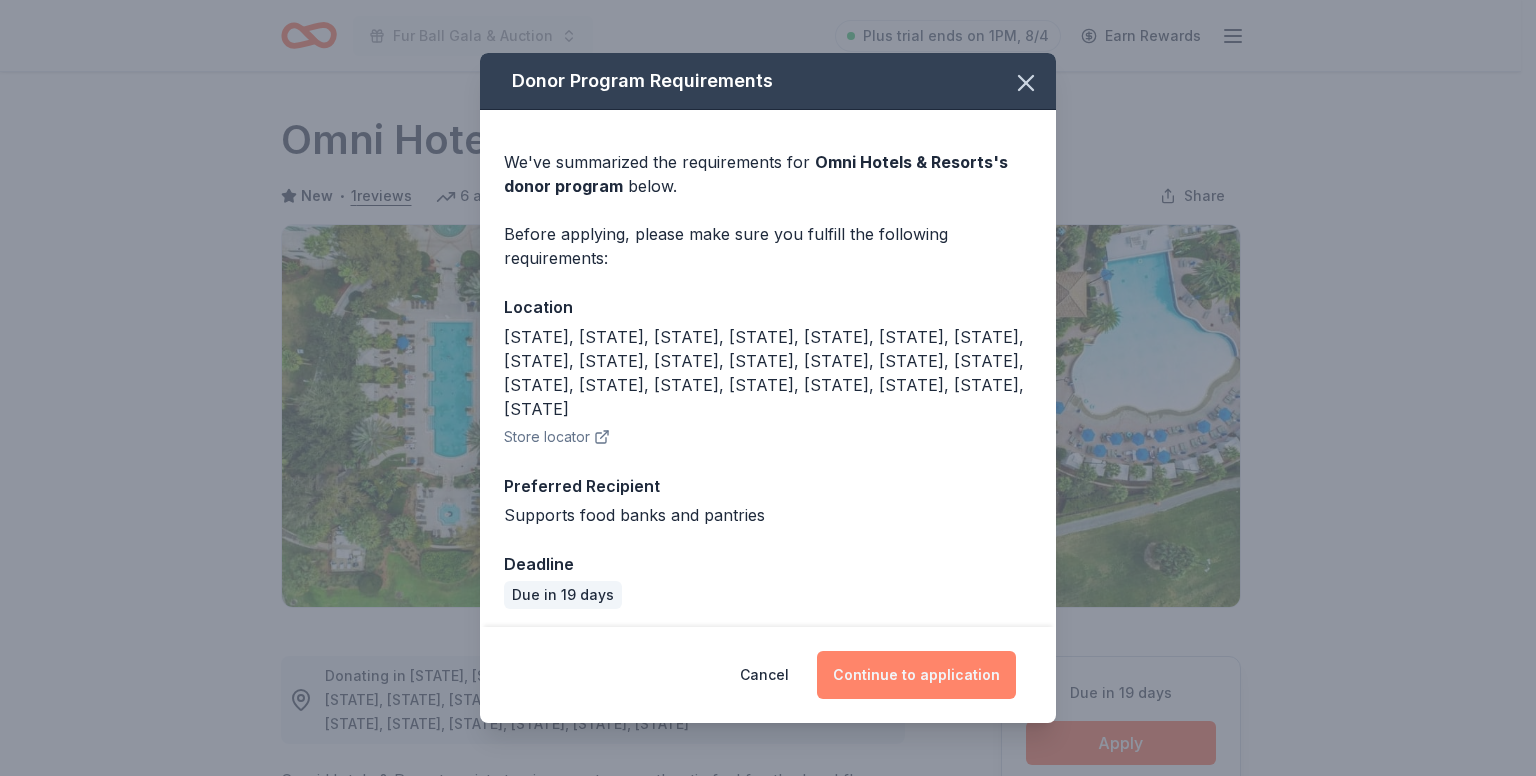 click on "Continue to application" at bounding box center [916, 675] 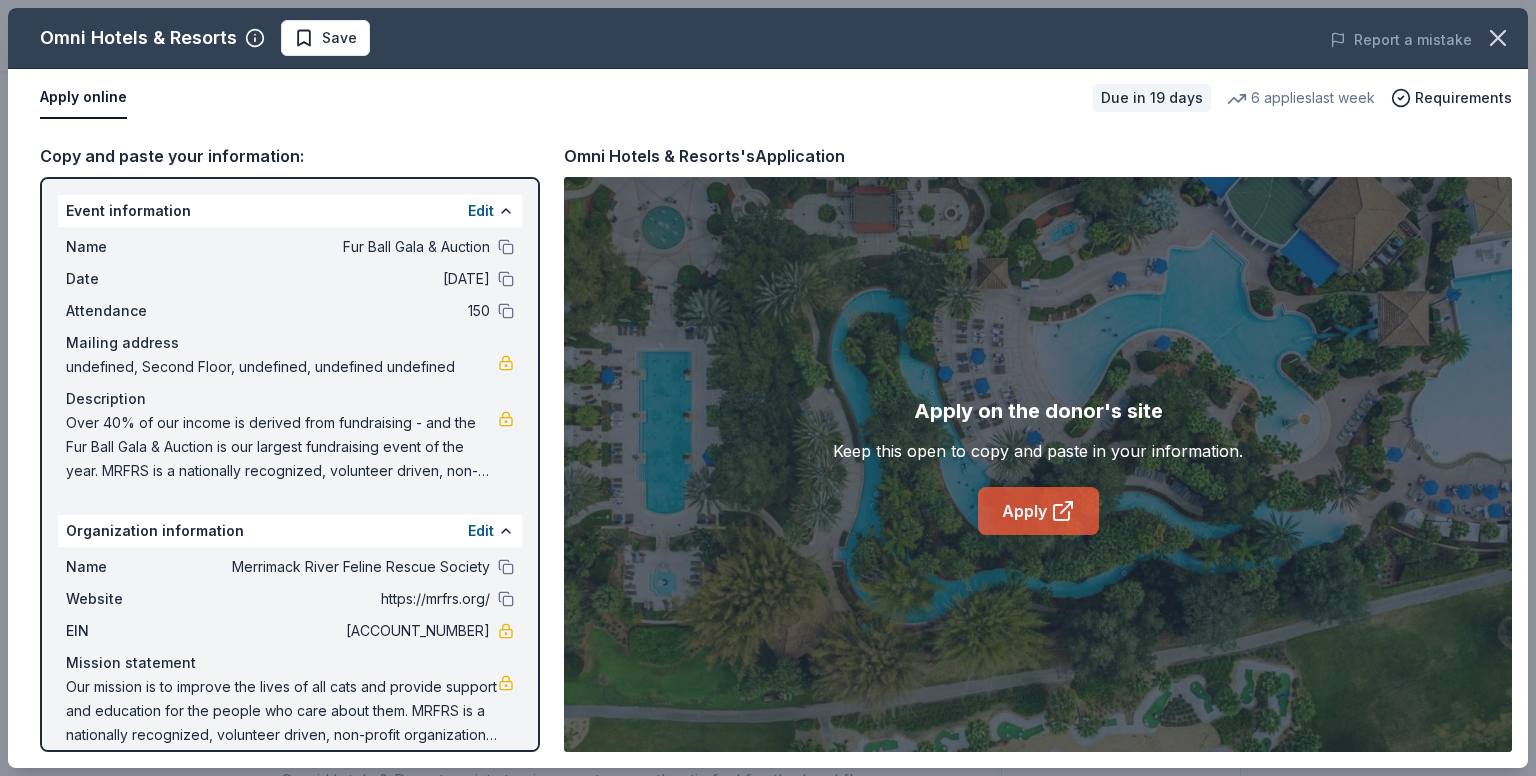 click on "Apply" at bounding box center (1038, 511) 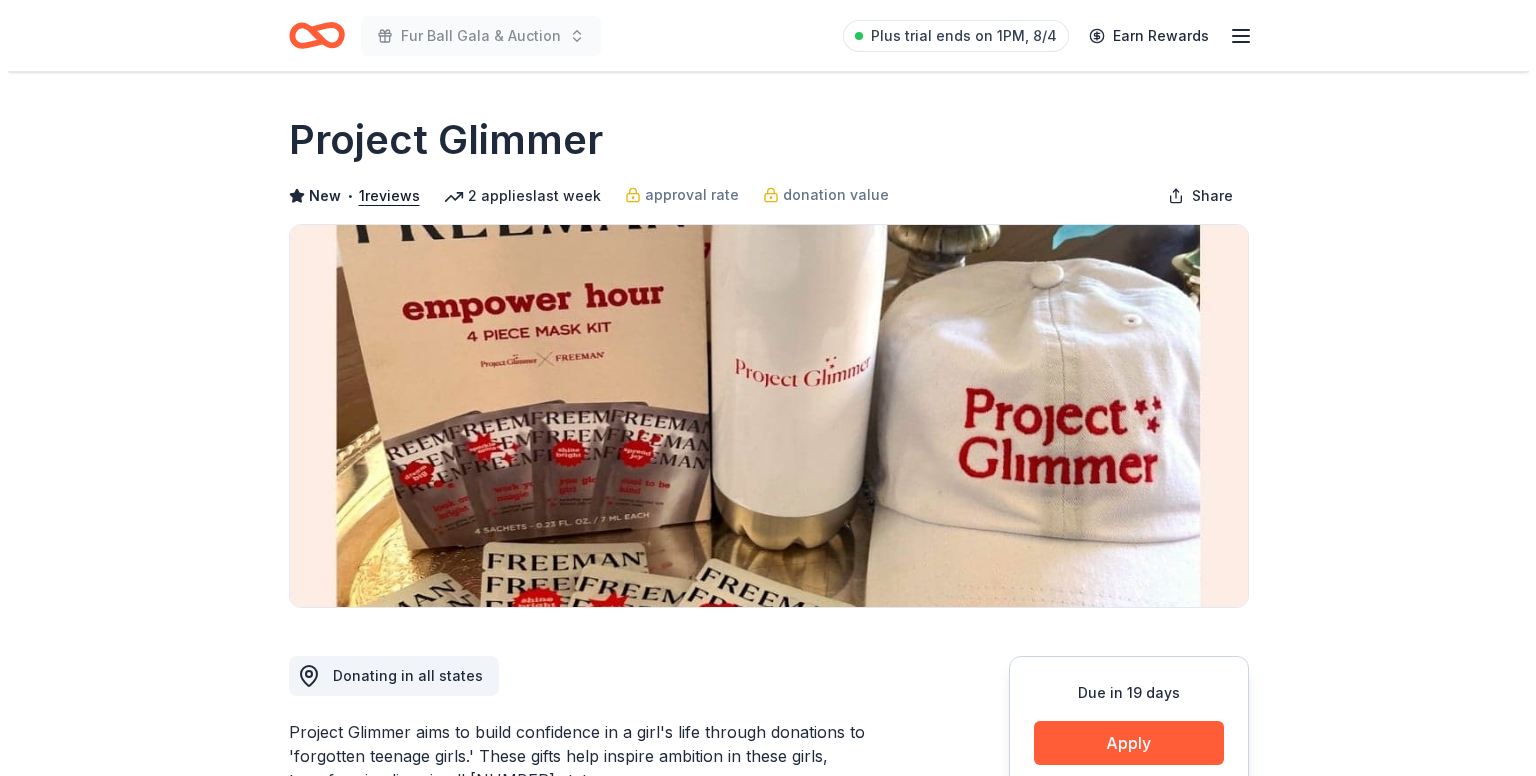 scroll, scrollTop: 0, scrollLeft: 0, axis: both 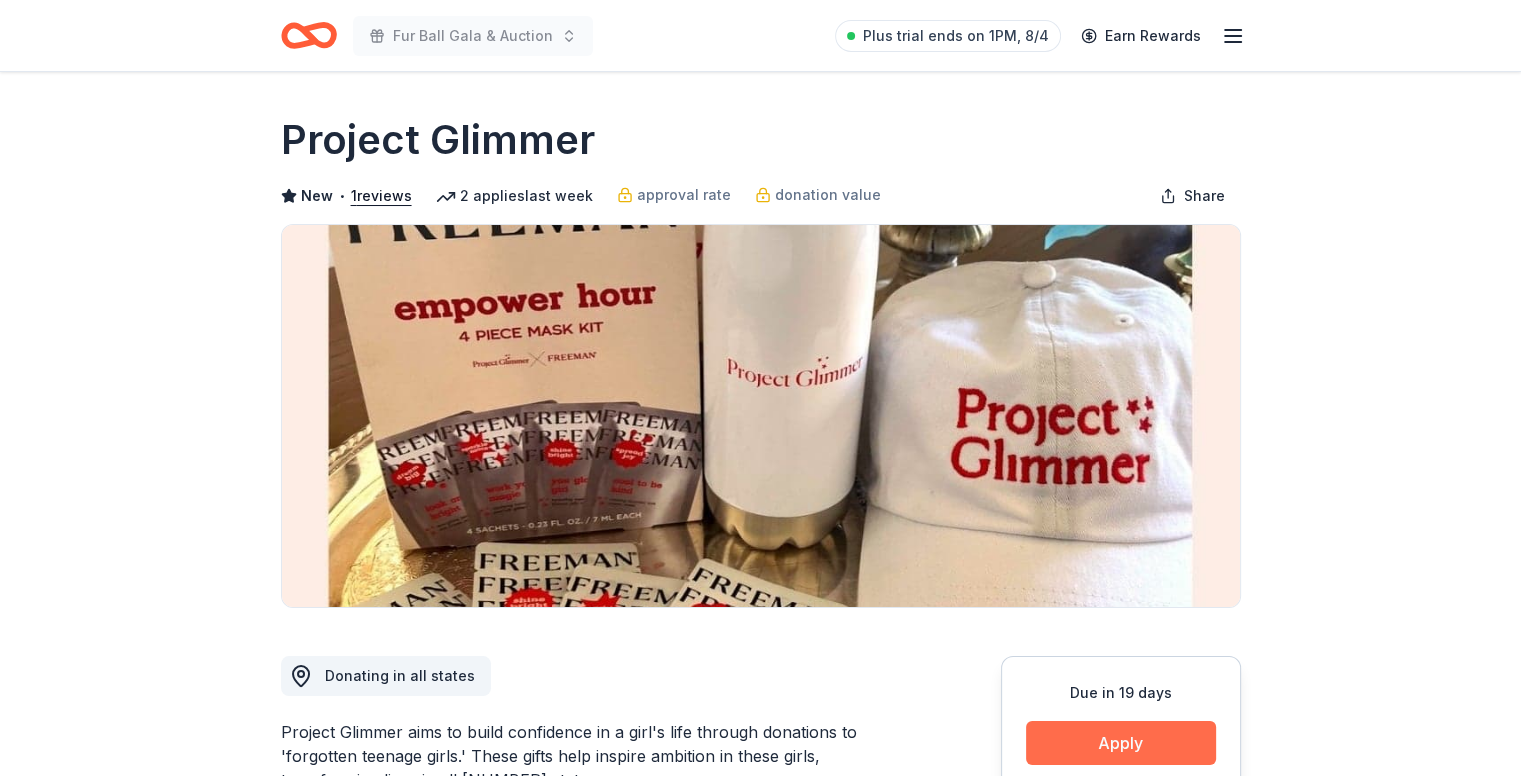 click on "Apply" at bounding box center (1121, 743) 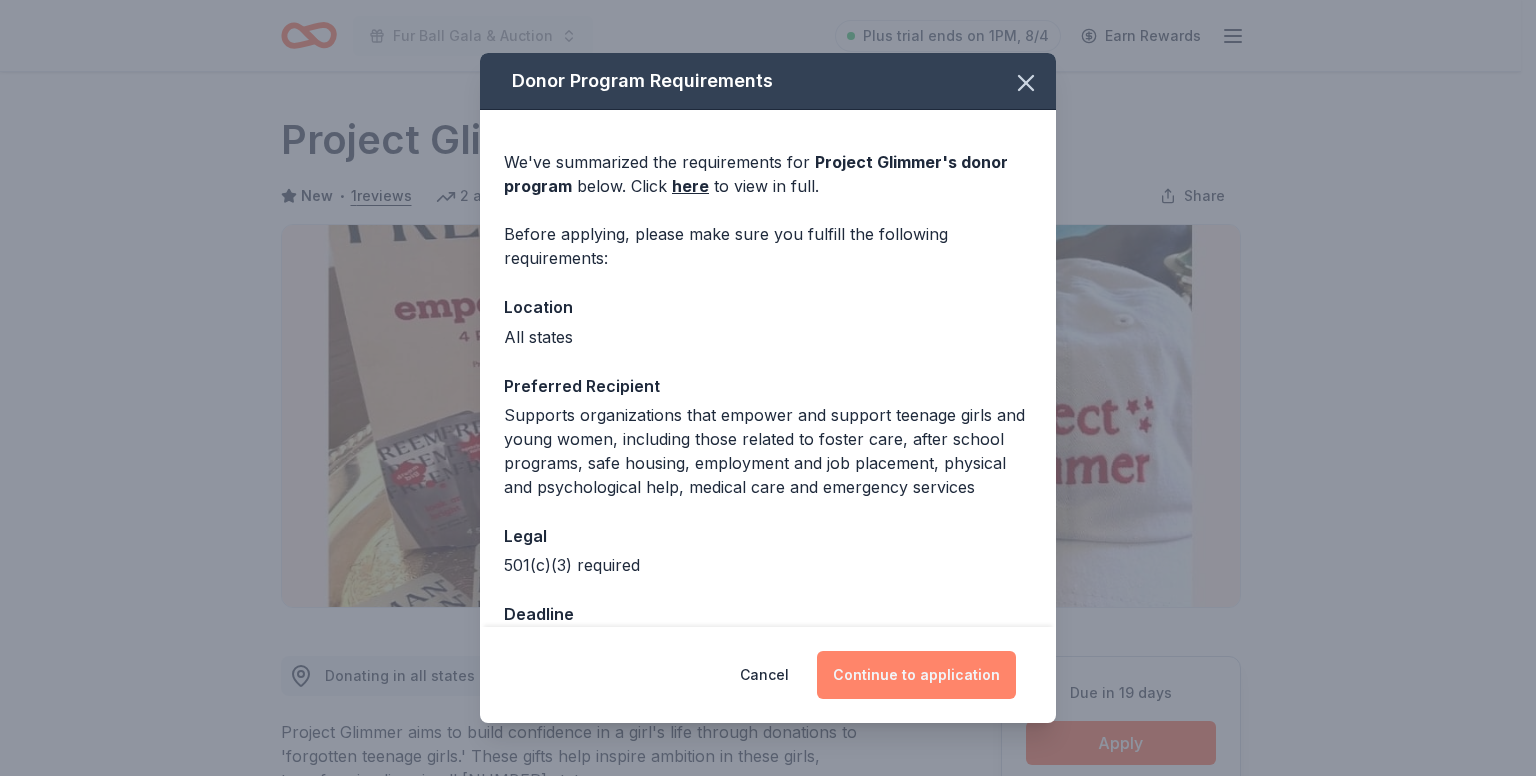 click on "Continue to application" at bounding box center [916, 675] 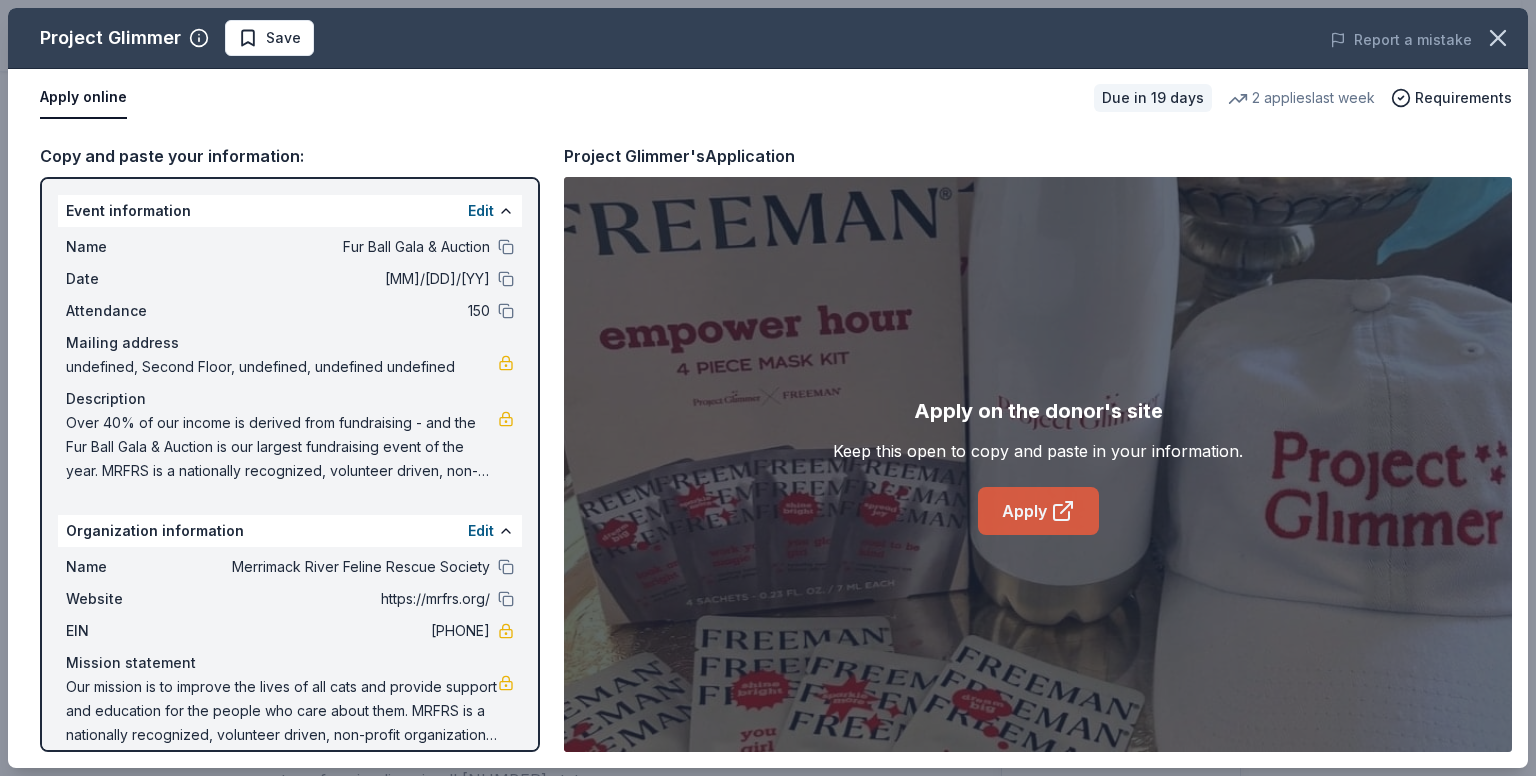 click on "Apply" at bounding box center (1038, 511) 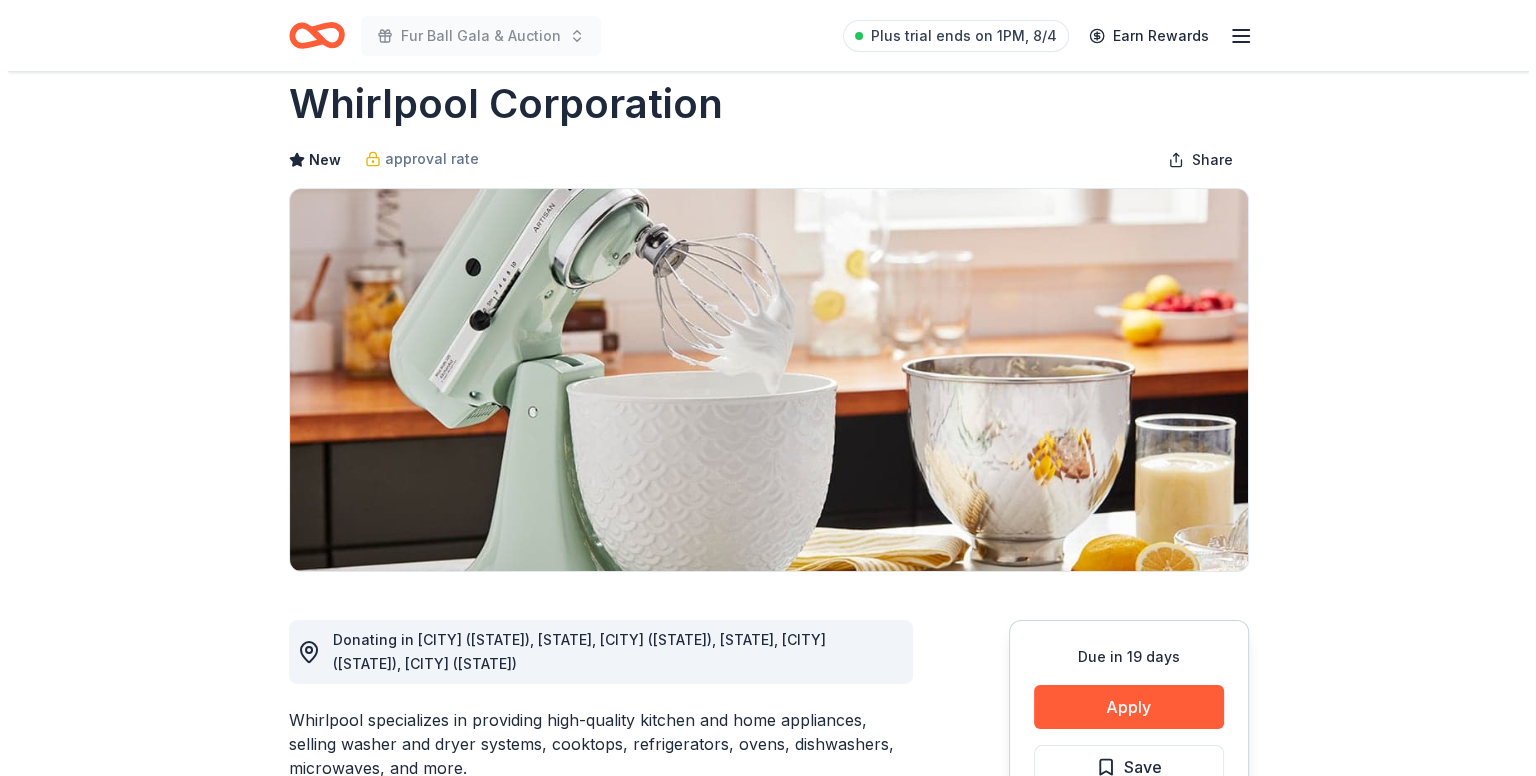 scroll, scrollTop: 100, scrollLeft: 0, axis: vertical 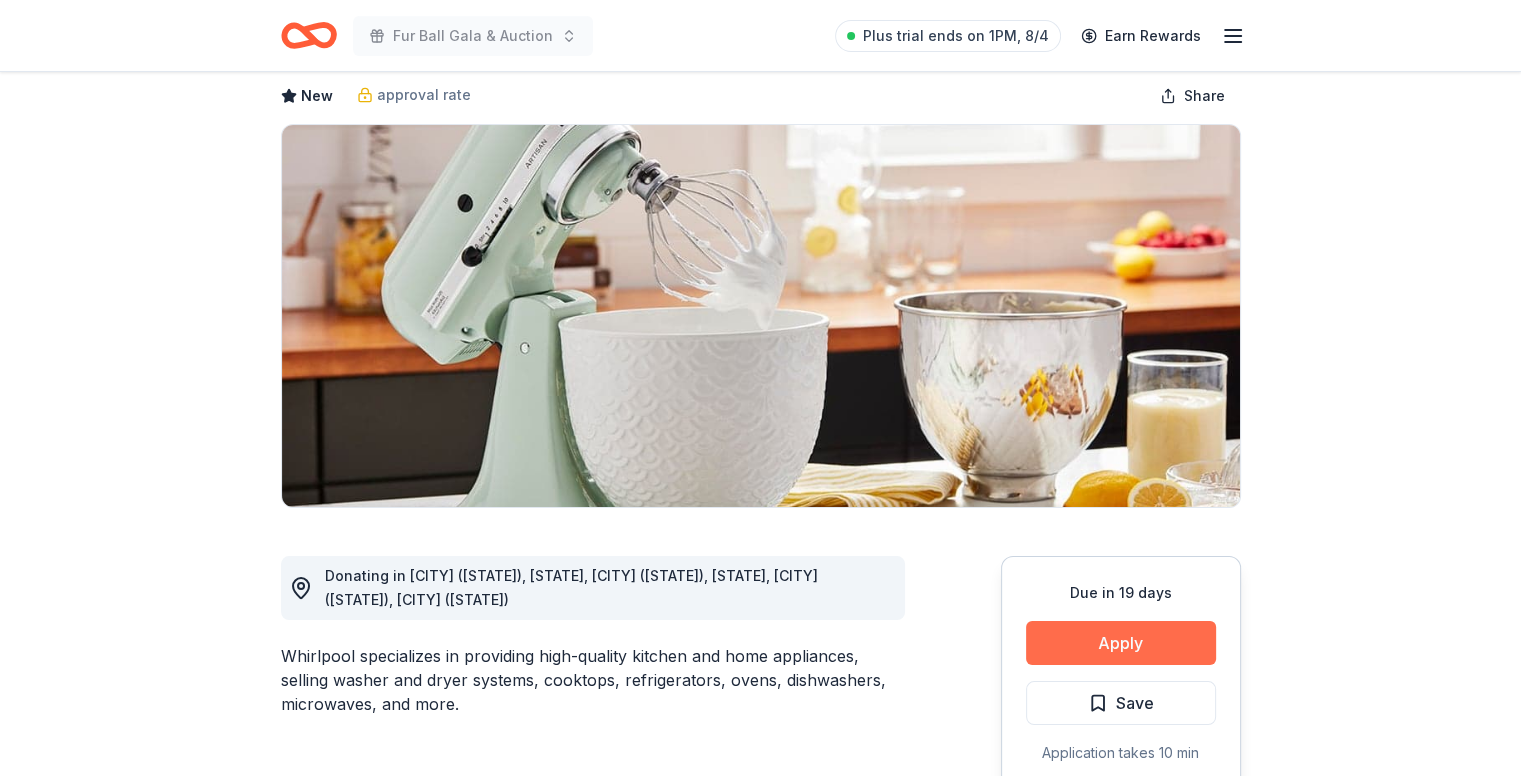 click on "Apply" at bounding box center [1121, 643] 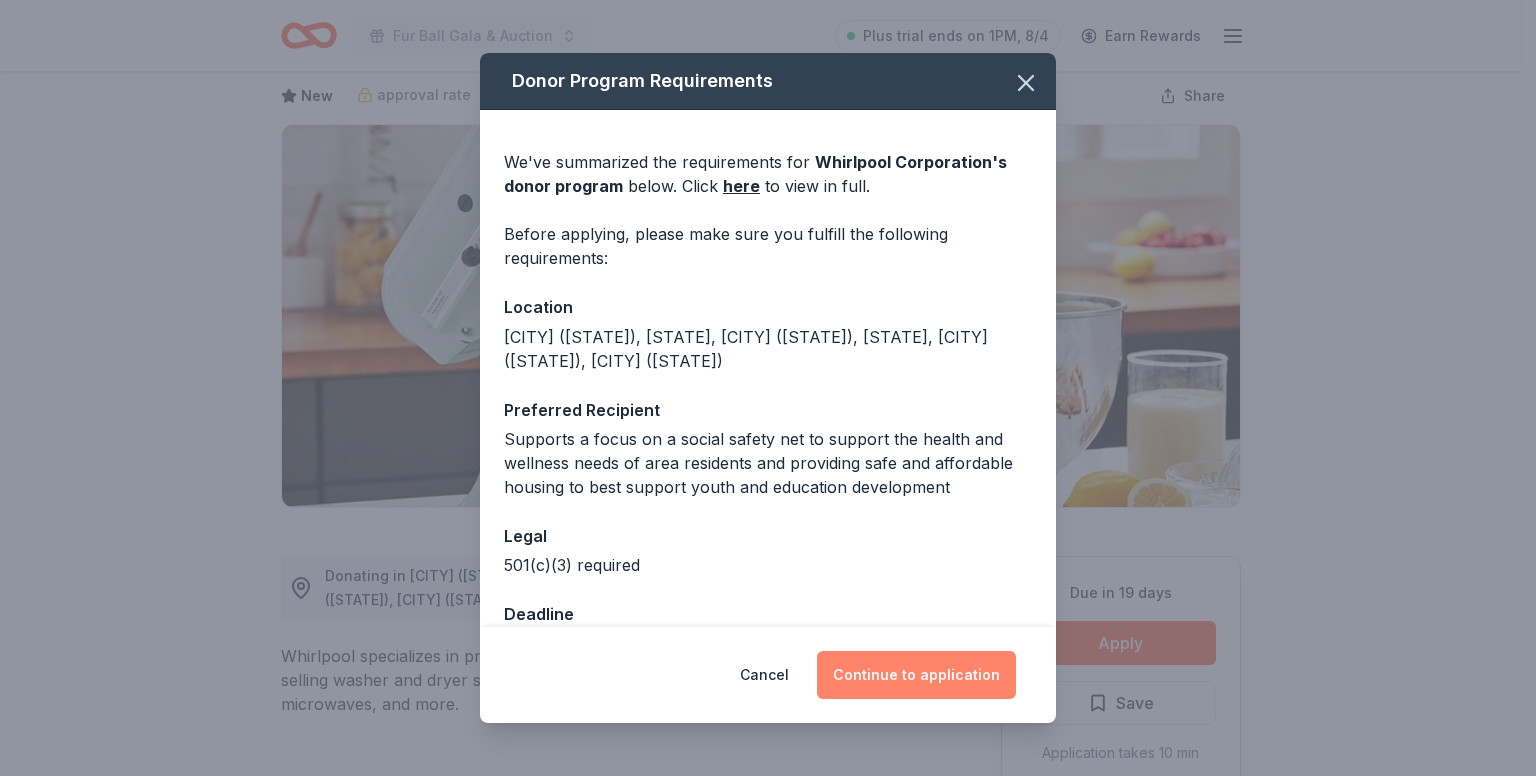 click on "Continue to application" at bounding box center [916, 675] 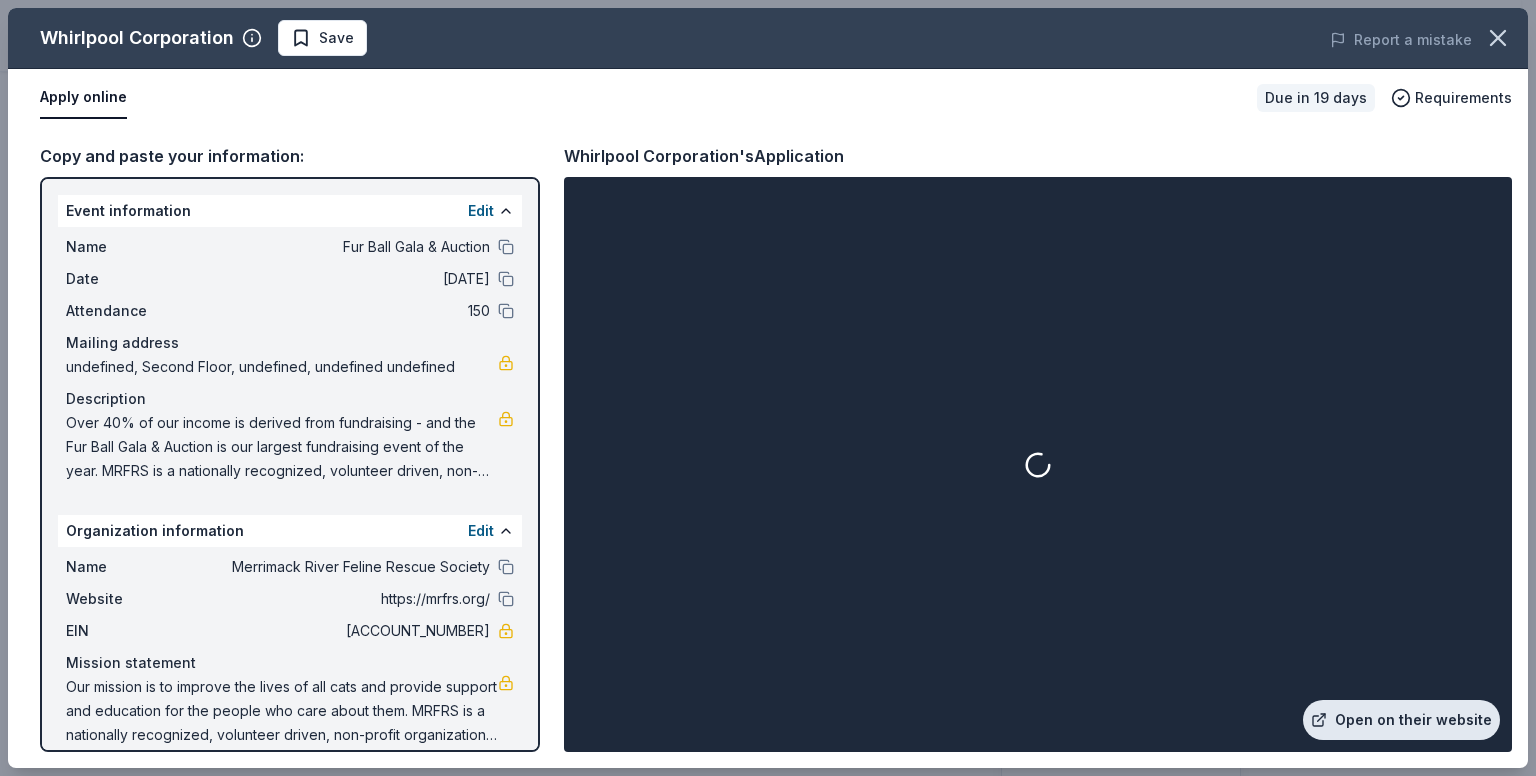 click on "Open on their website" at bounding box center [1401, 720] 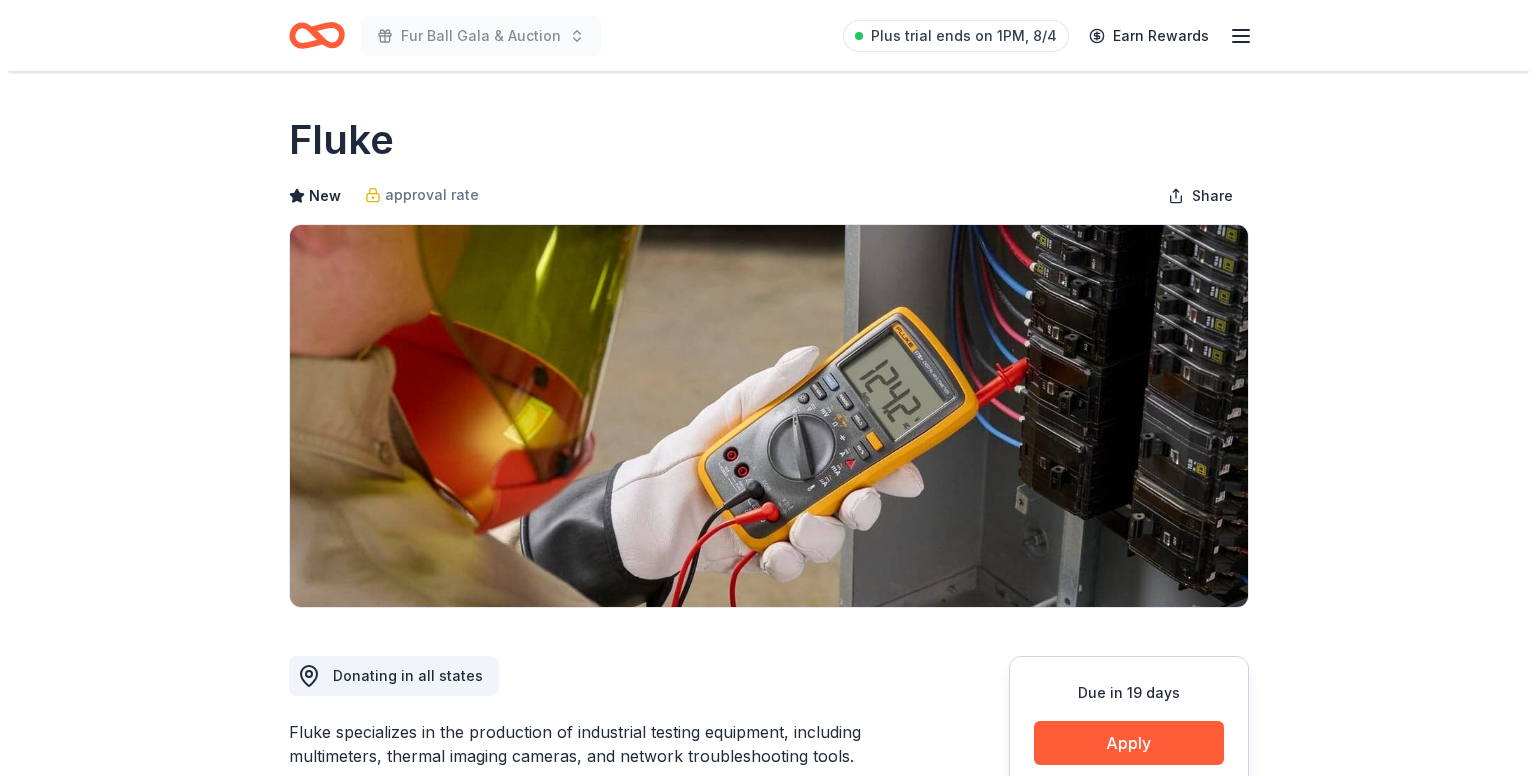 scroll, scrollTop: 0, scrollLeft: 0, axis: both 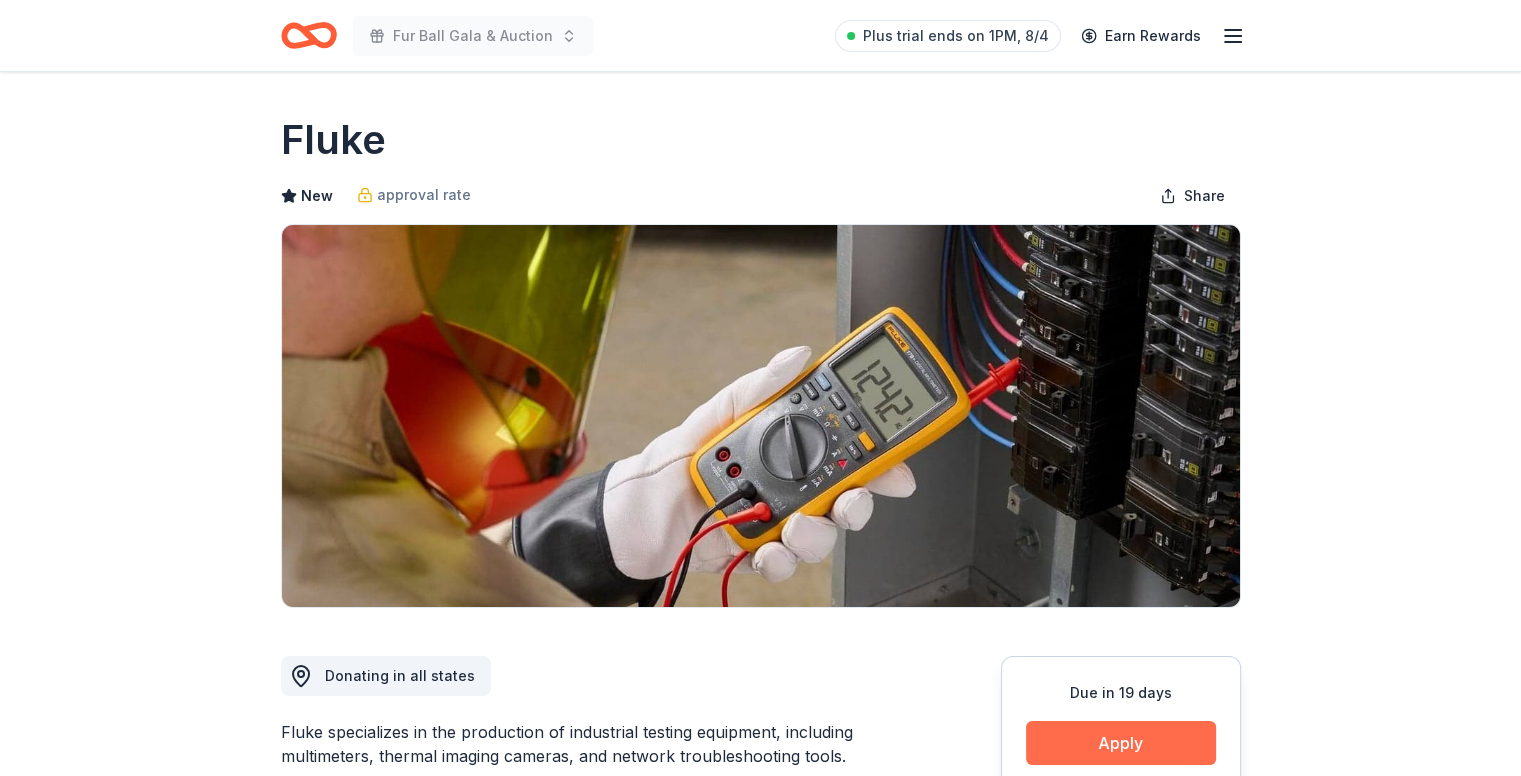 click on "Apply" at bounding box center [1121, 743] 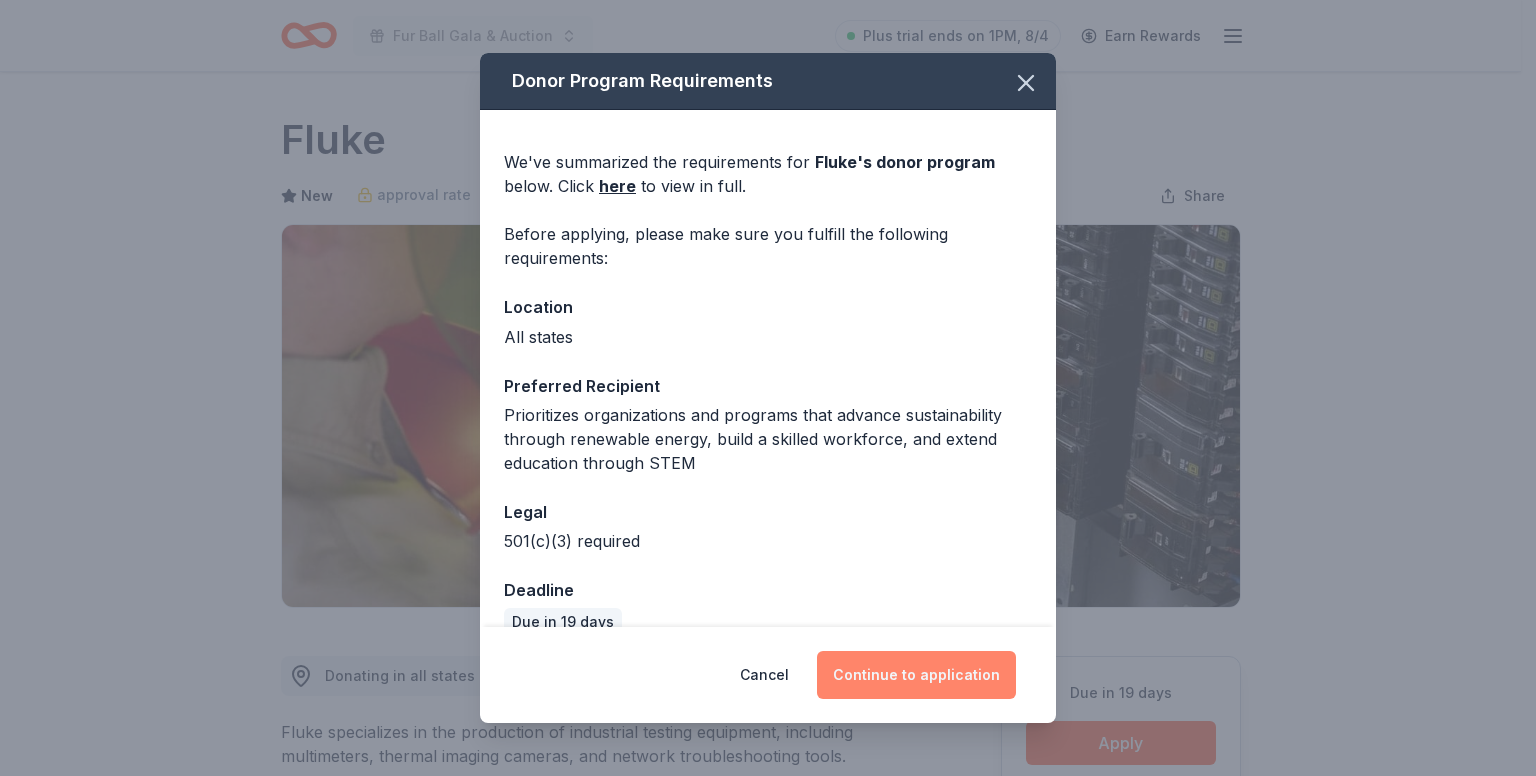 click on "Continue to application" at bounding box center (916, 675) 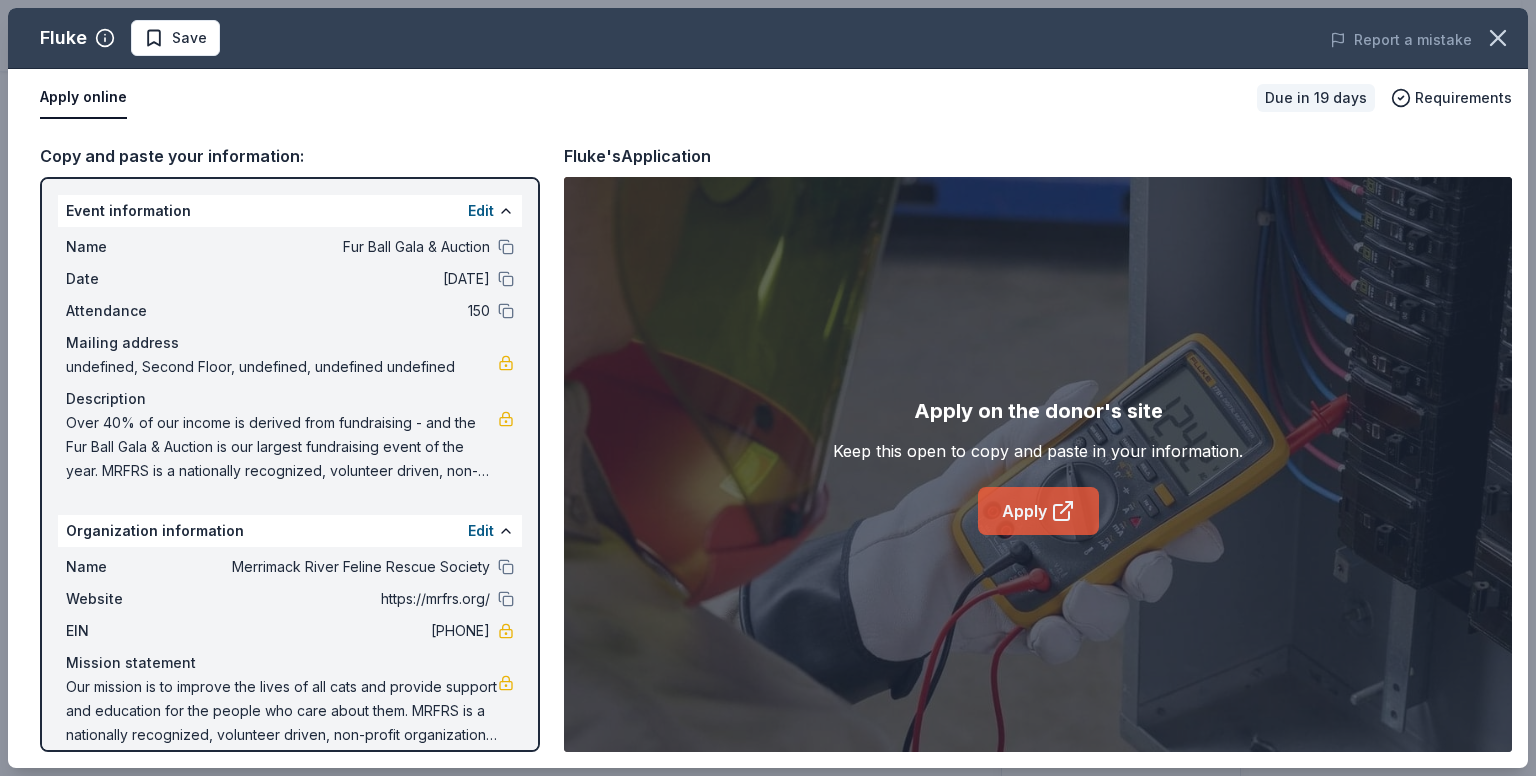 click on "Apply" at bounding box center [1038, 511] 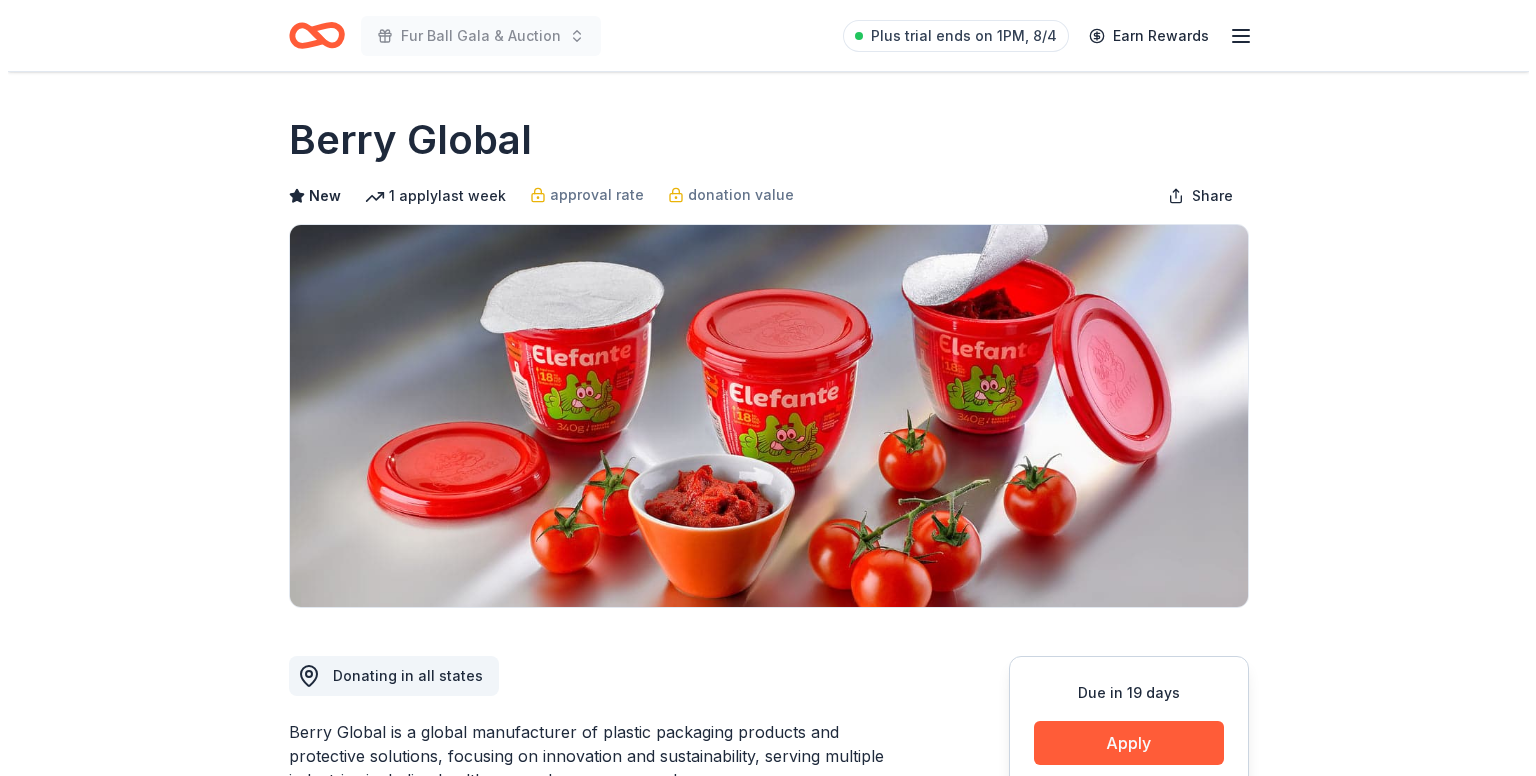 scroll, scrollTop: 0, scrollLeft: 0, axis: both 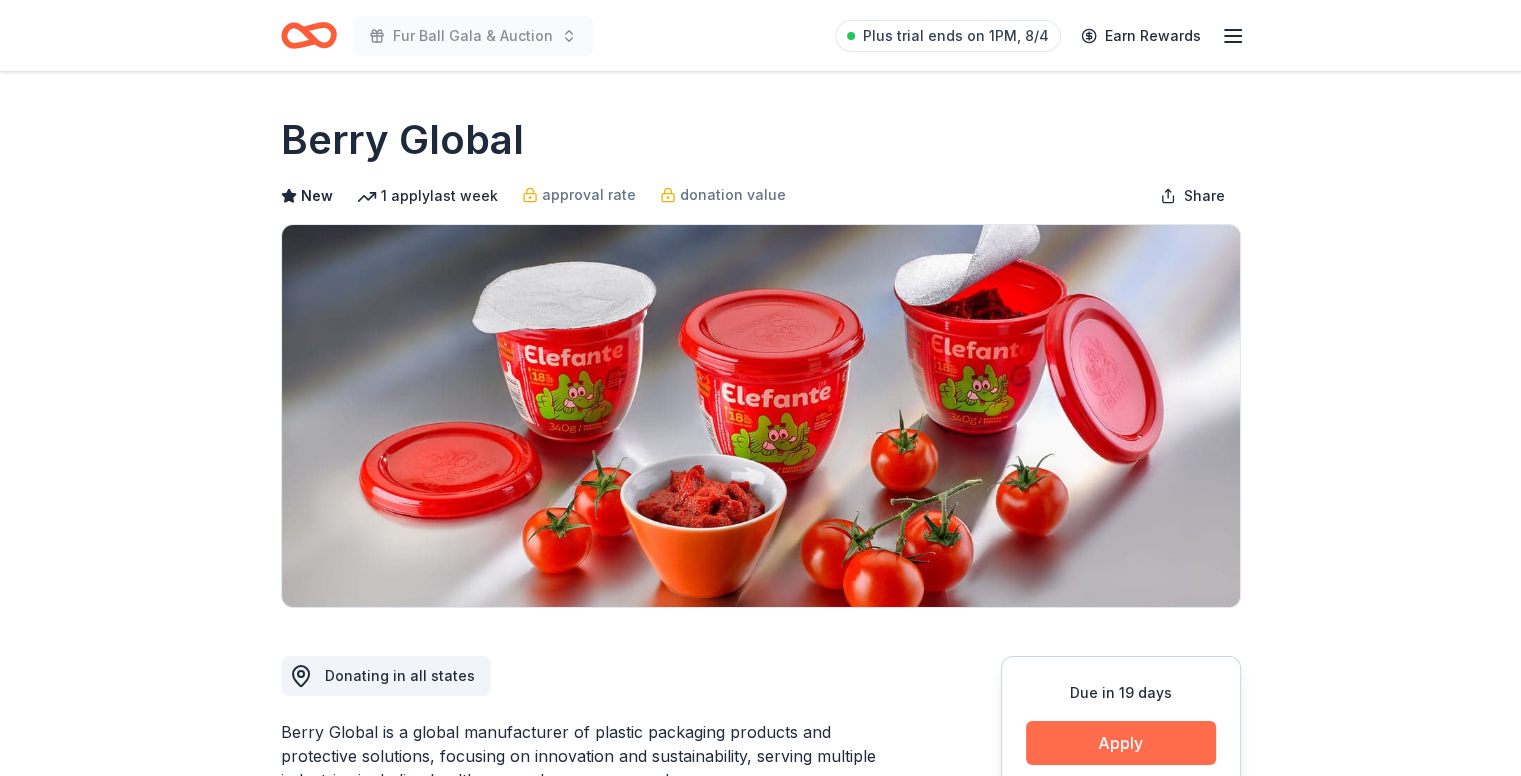 click on "Apply" at bounding box center [1121, 743] 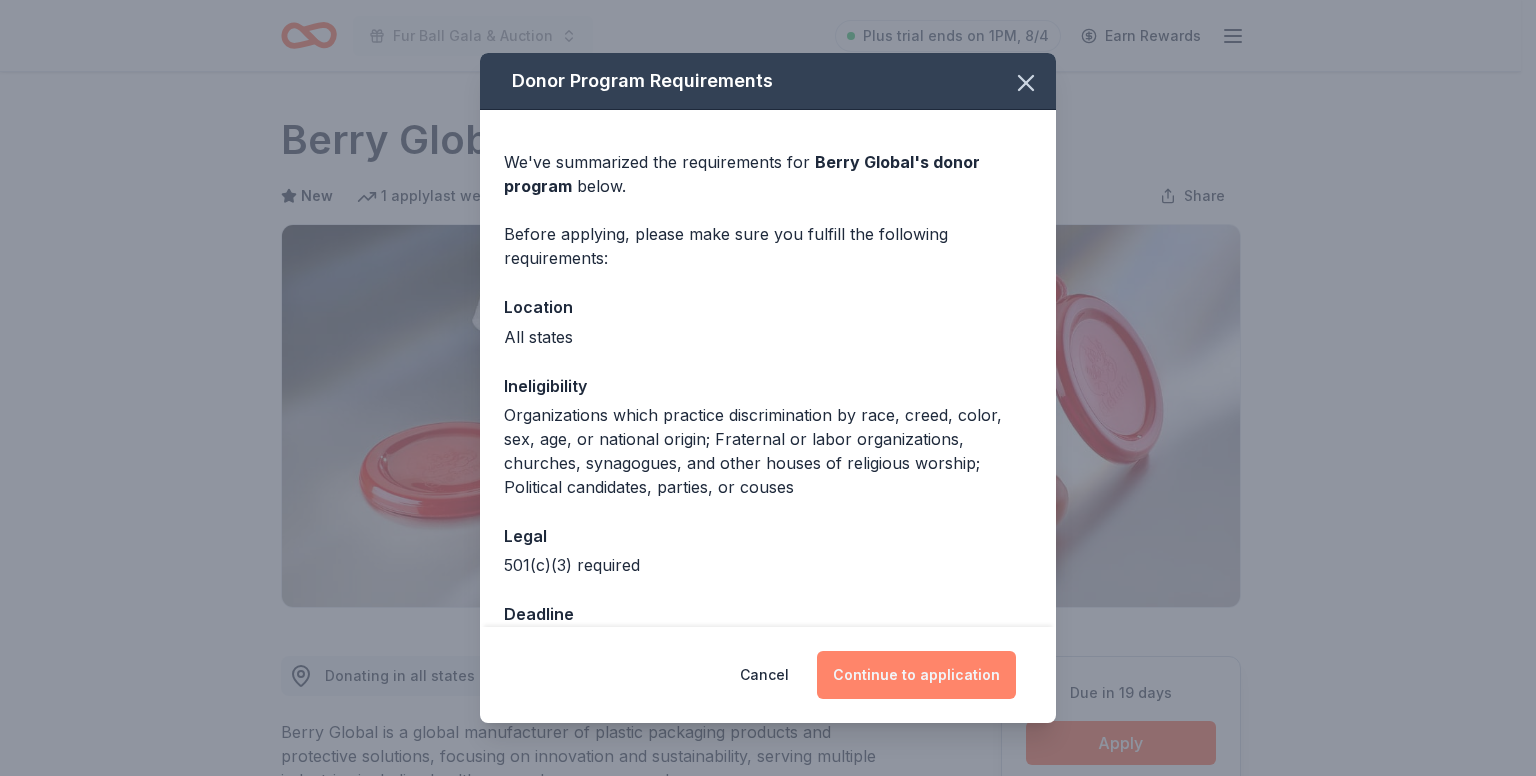 click on "Continue to application" at bounding box center (916, 675) 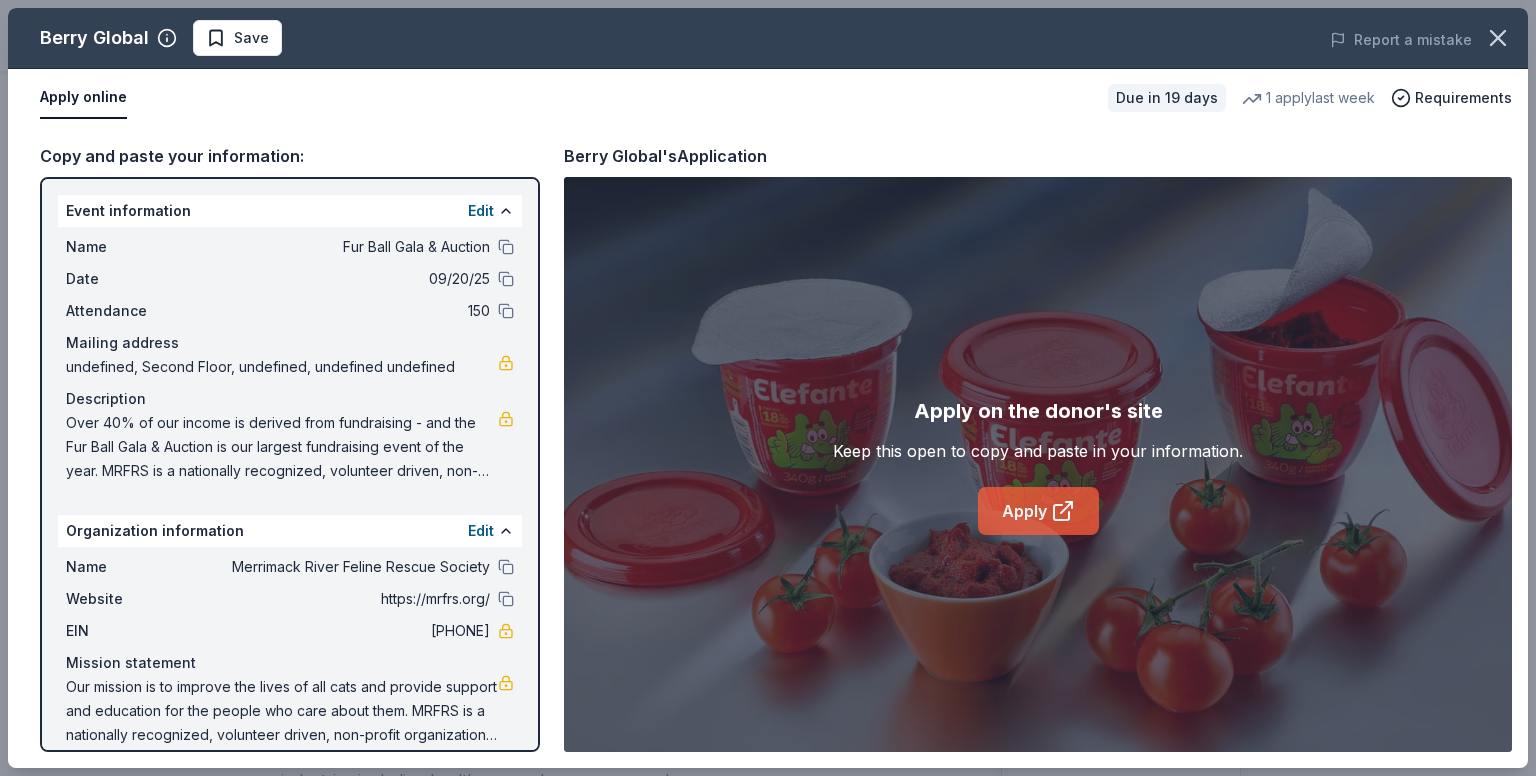 click on "Apply" at bounding box center [1038, 511] 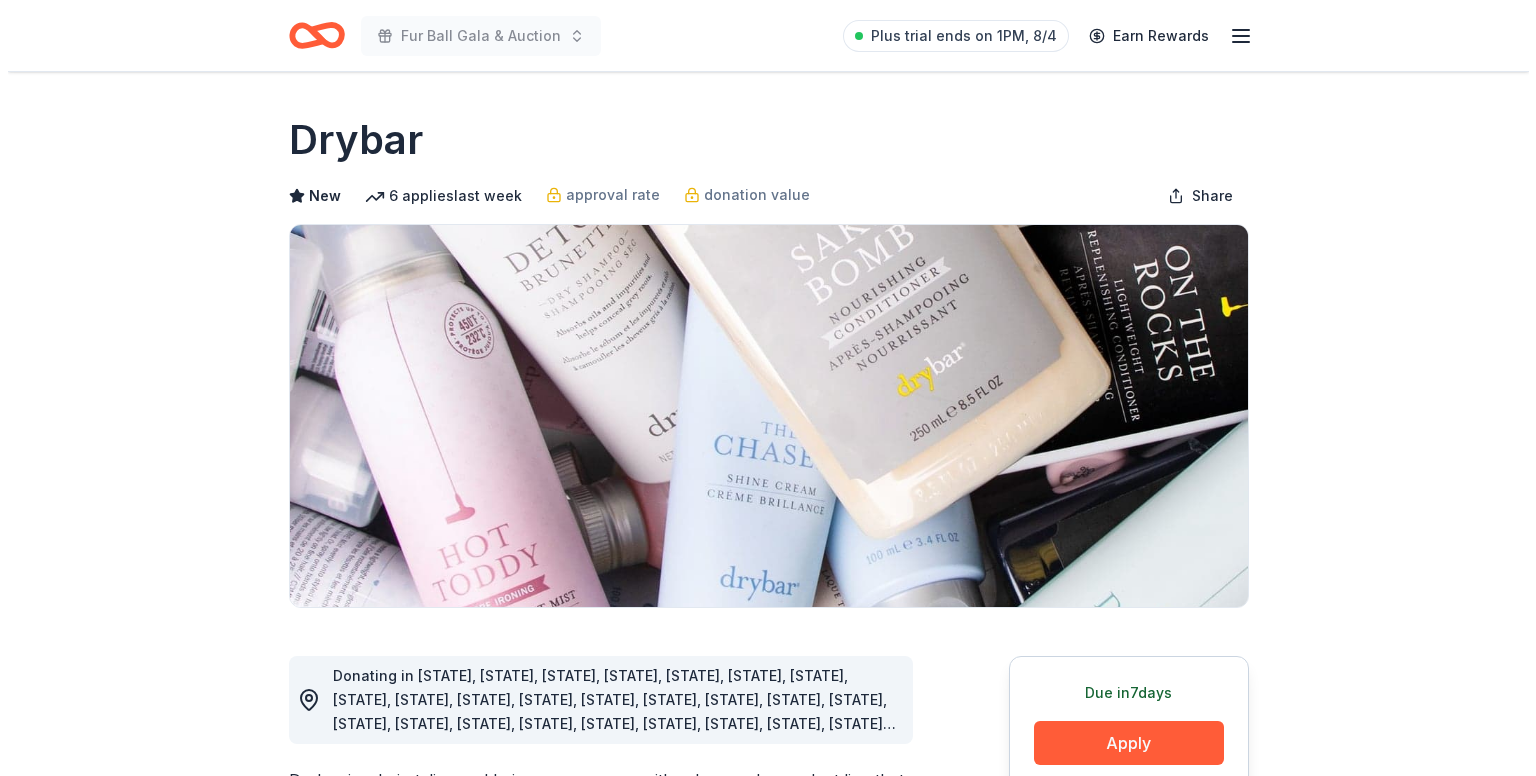scroll, scrollTop: 0, scrollLeft: 0, axis: both 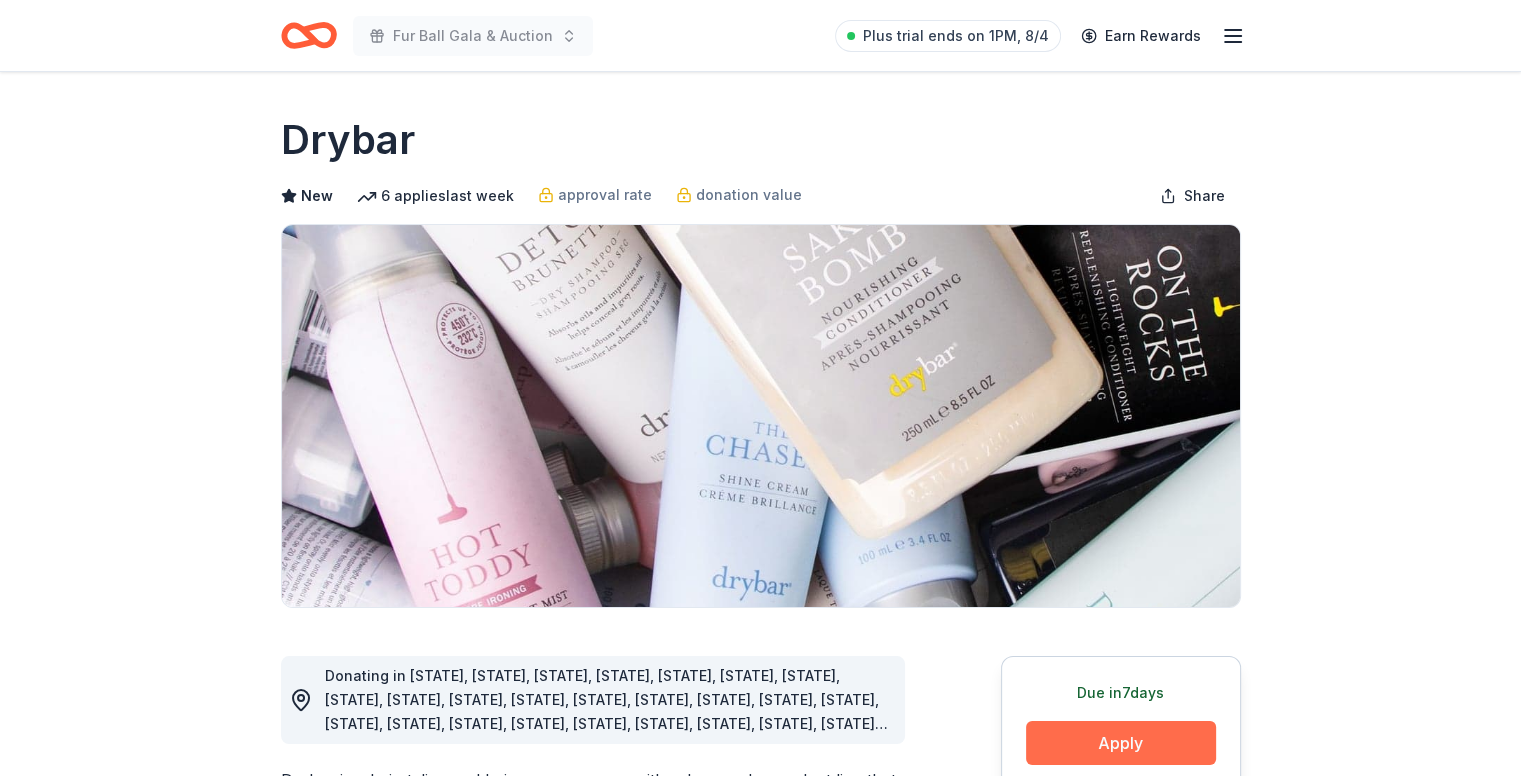 click on "Apply" at bounding box center [1121, 743] 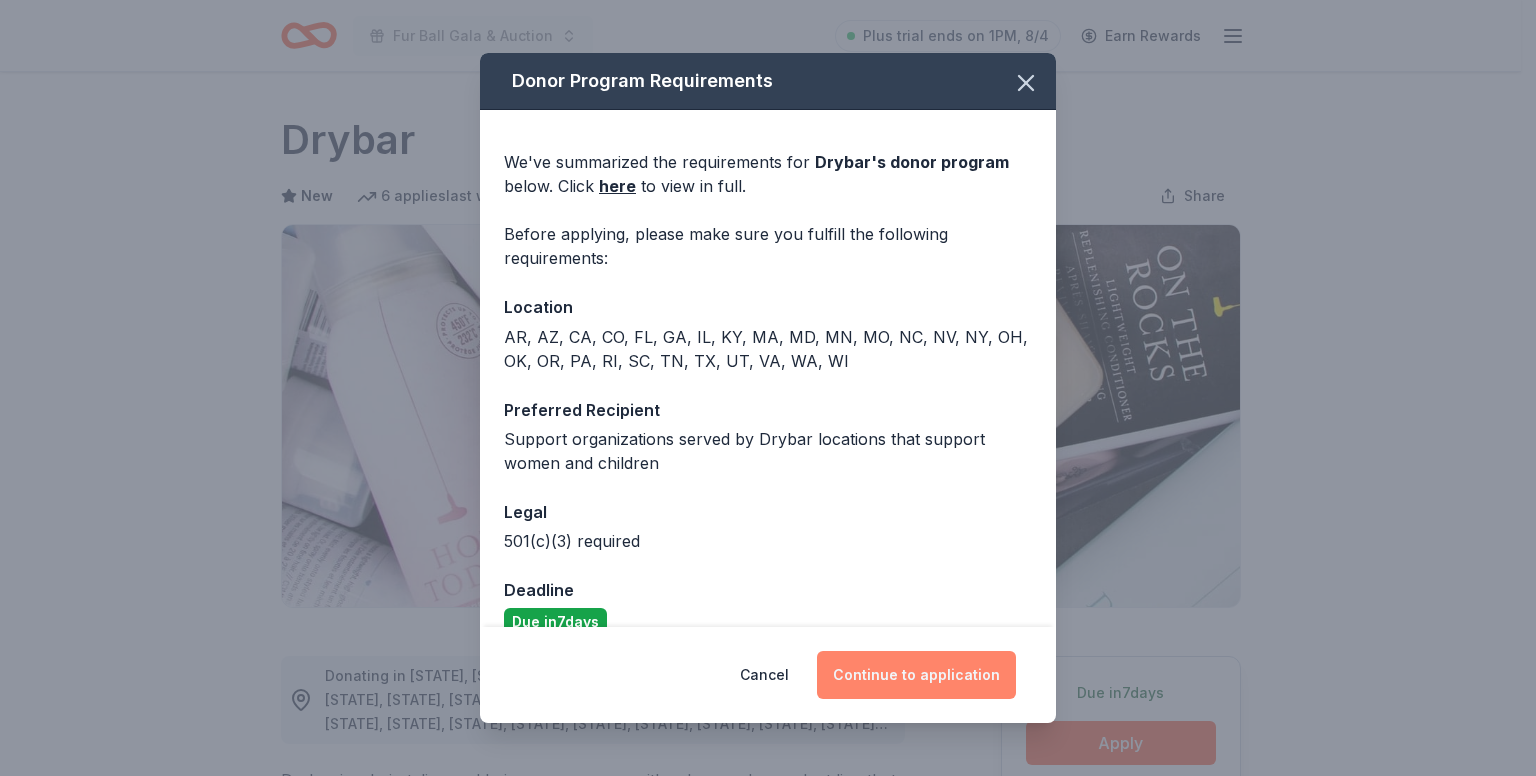 click on "Continue to application" at bounding box center [916, 675] 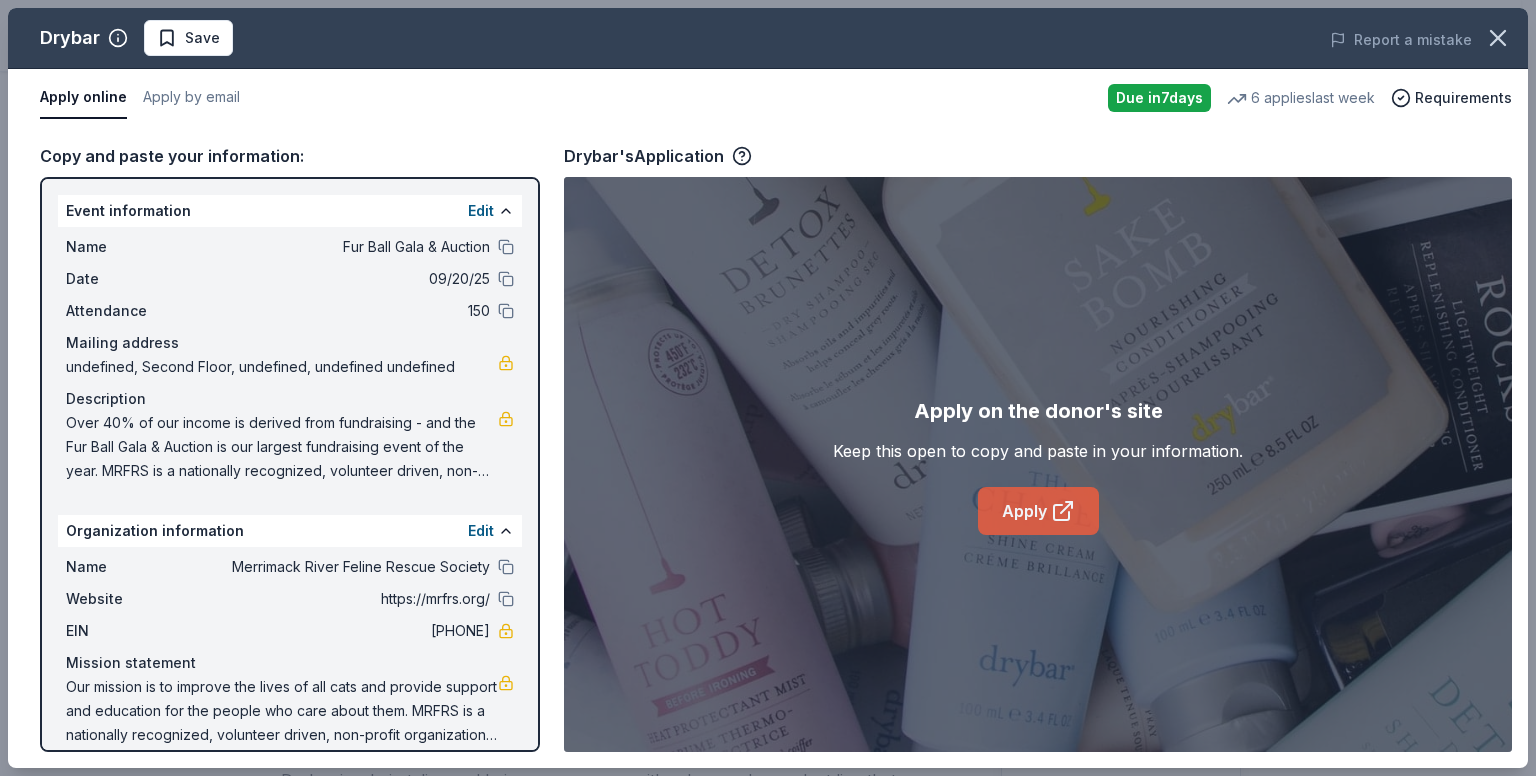 click on "Apply" at bounding box center (1038, 511) 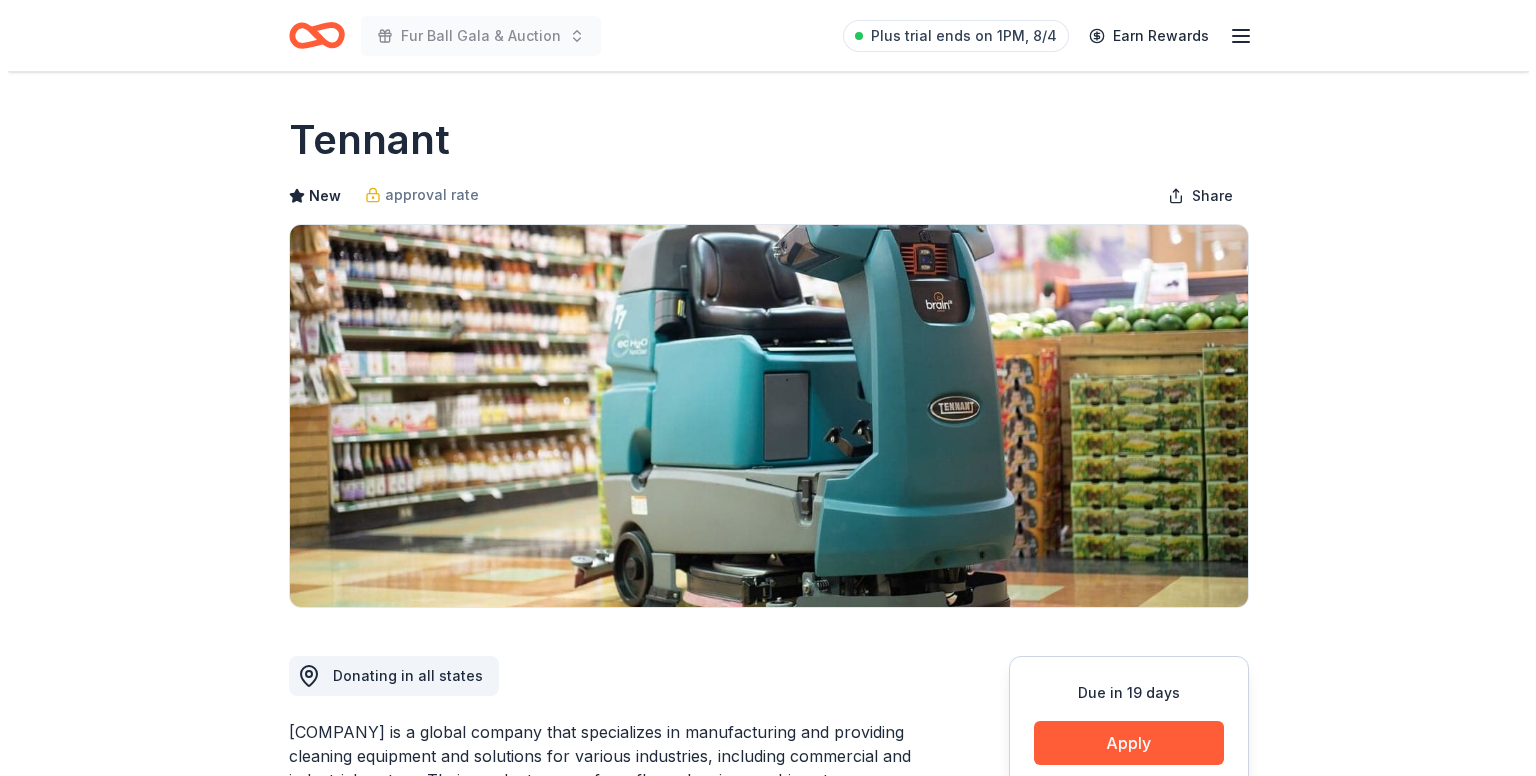 scroll, scrollTop: 0, scrollLeft: 0, axis: both 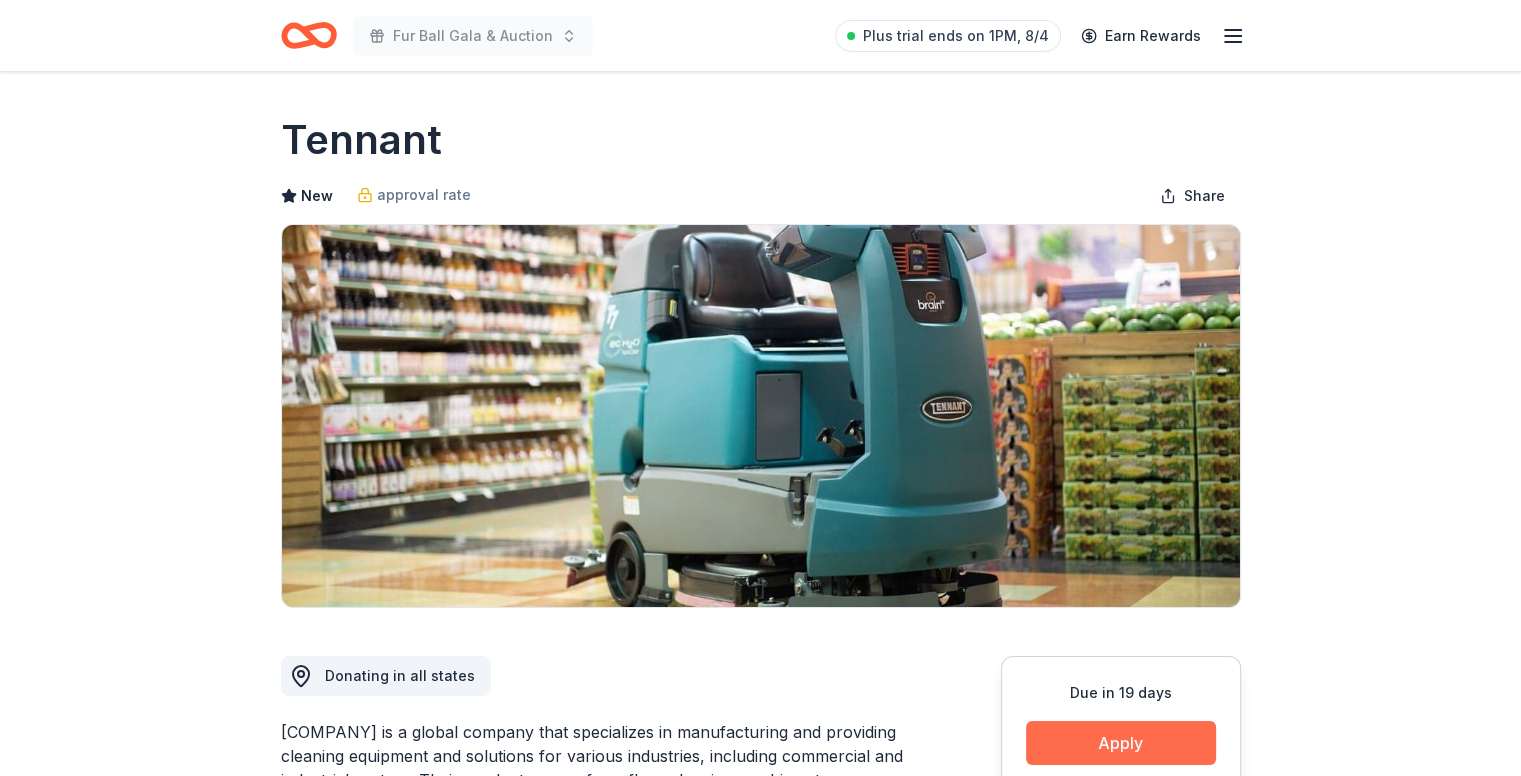 click on "Apply" at bounding box center [1121, 743] 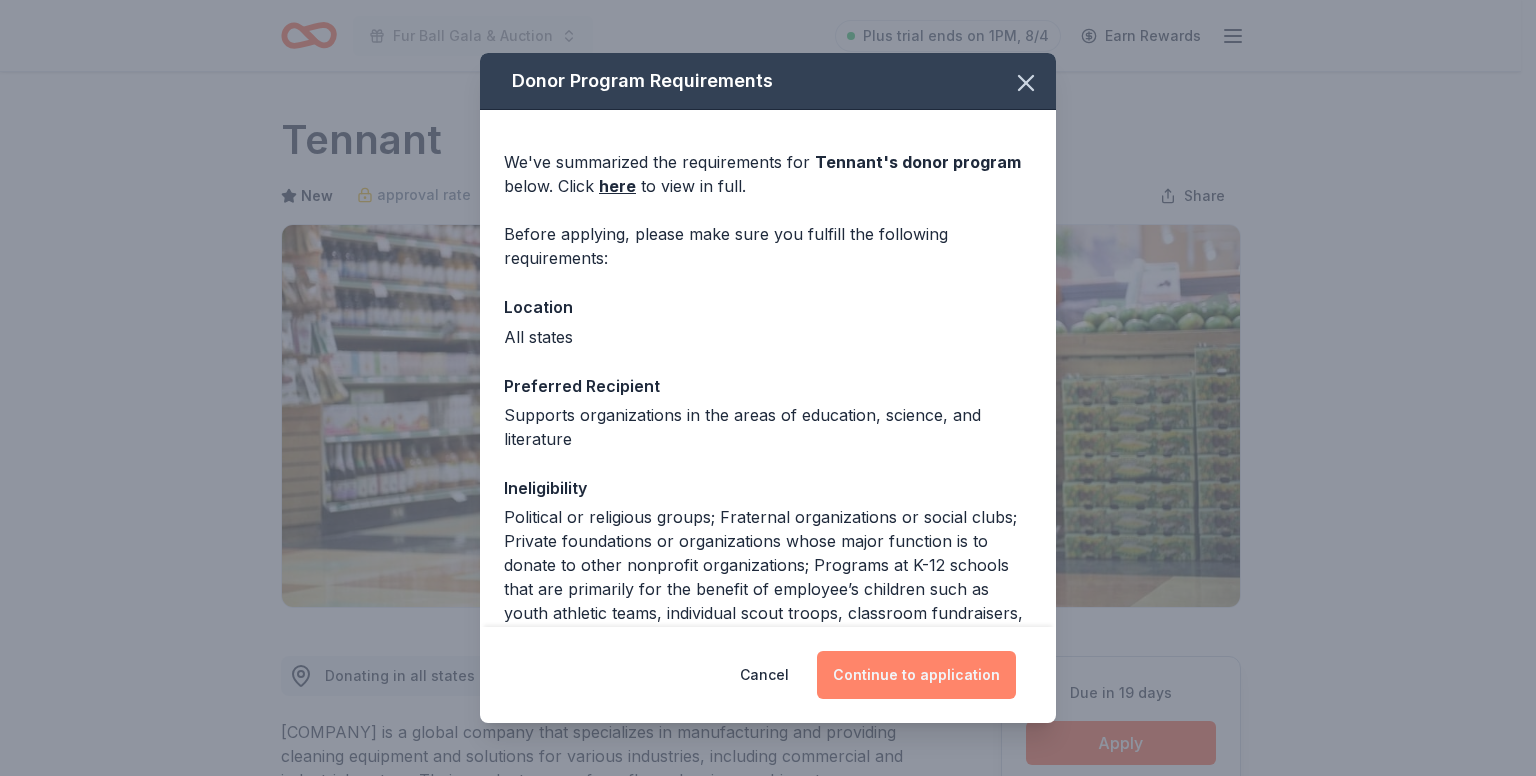 click on "Continue to application" at bounding box center (916, 675) 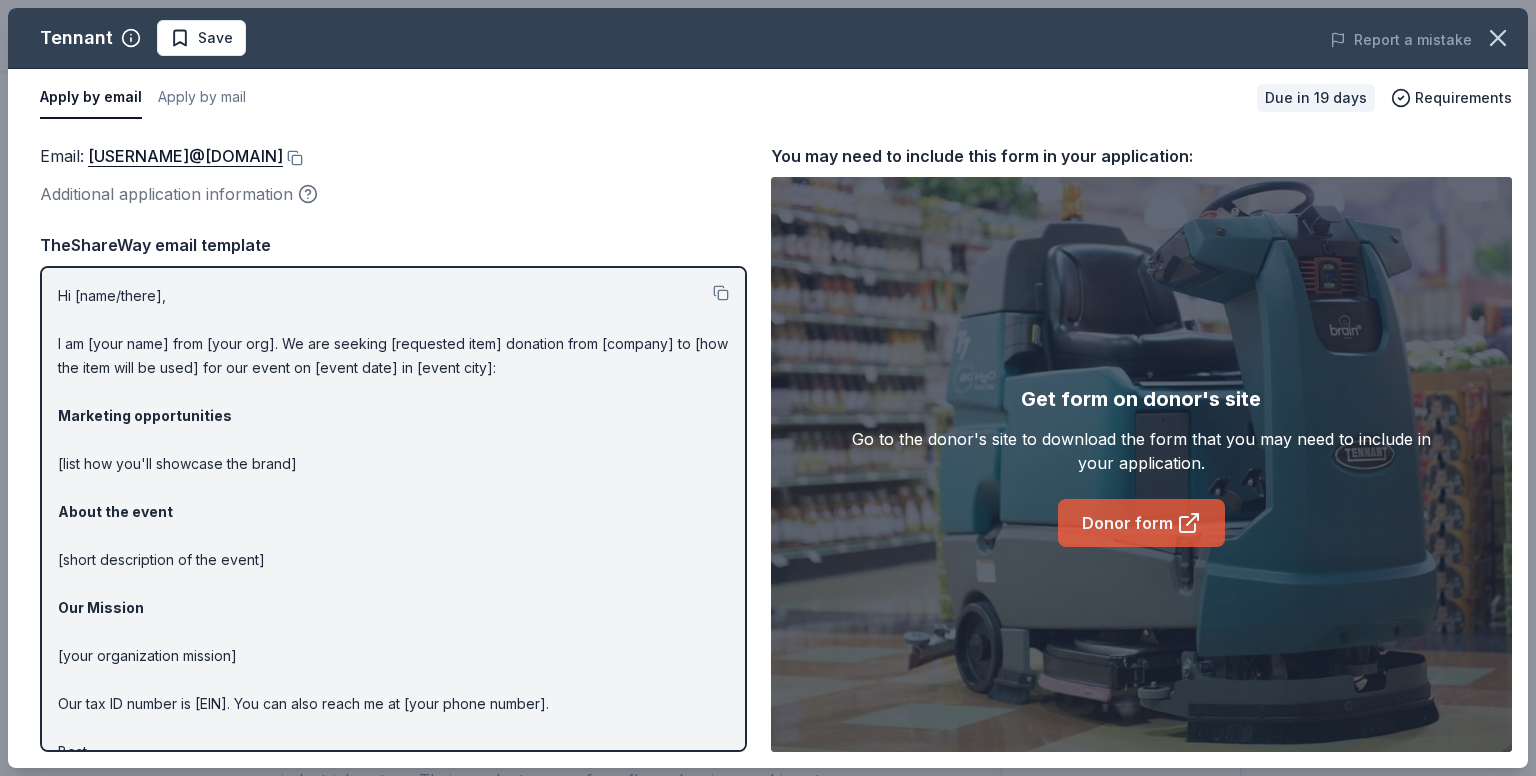 click on "Donor form" at bounding box center (1141, 523) 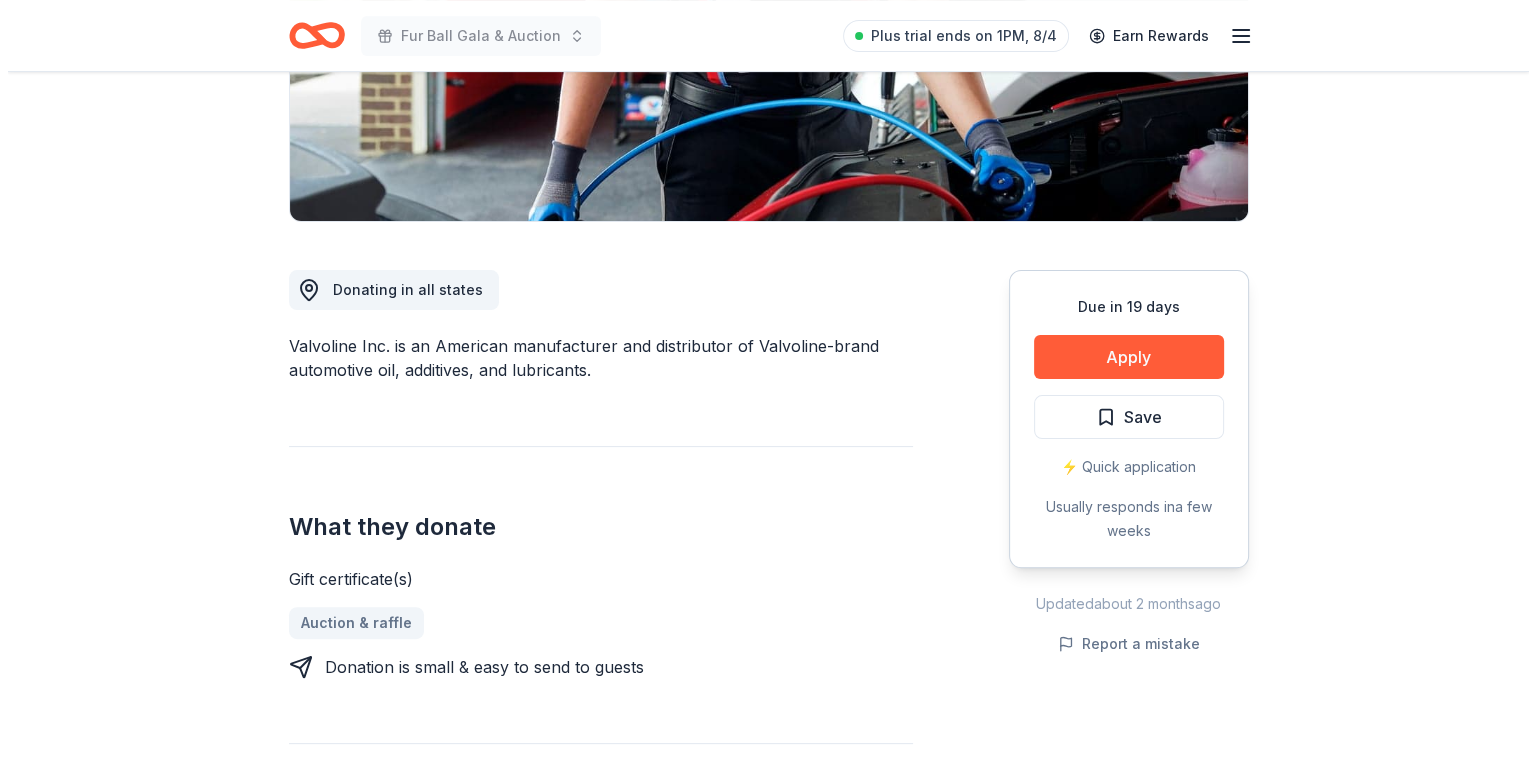 scroll, scrollTop: 400, scrollLeft: 0, axis: vertical 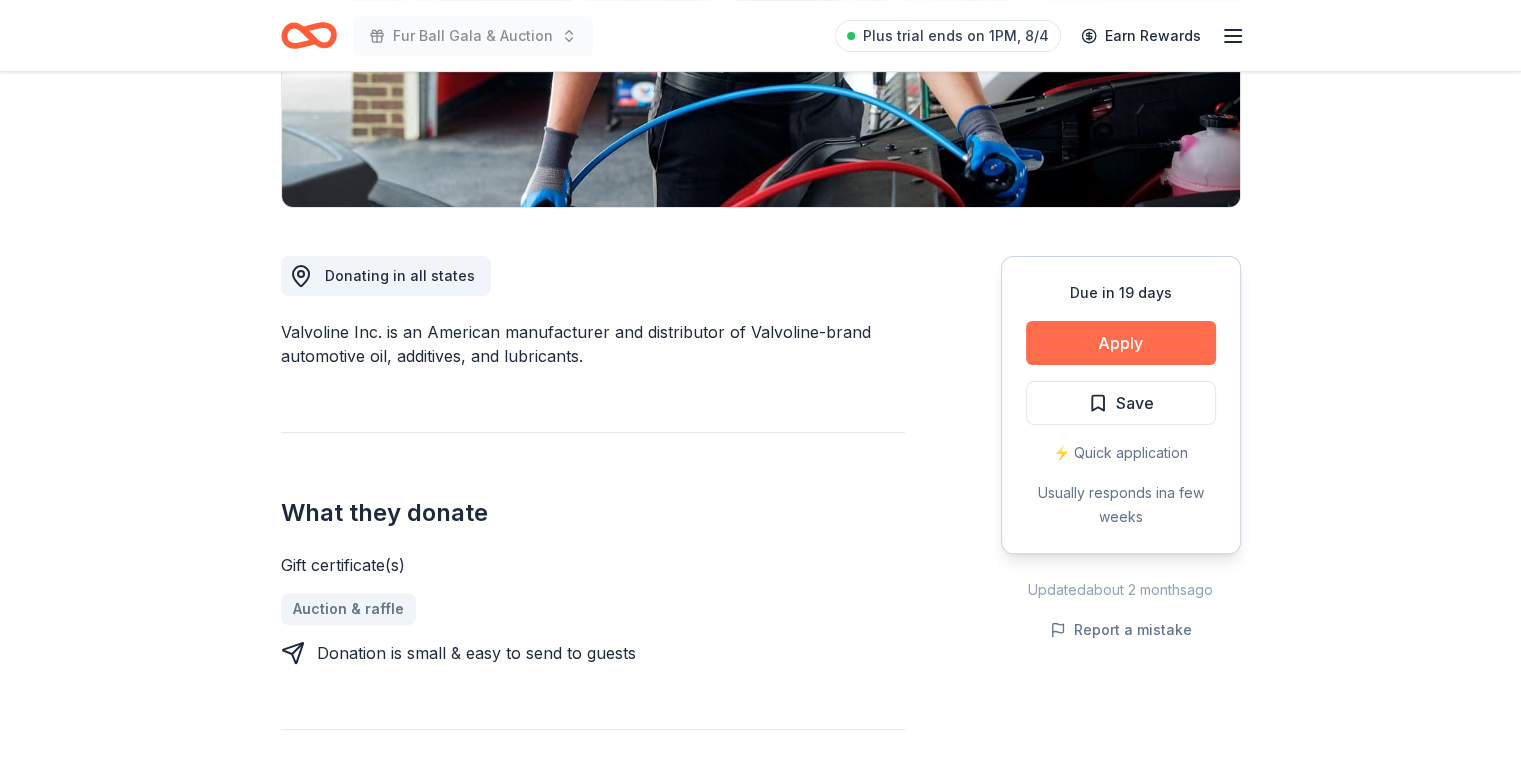 click on "Apply" at bounding box center (1121, 343) 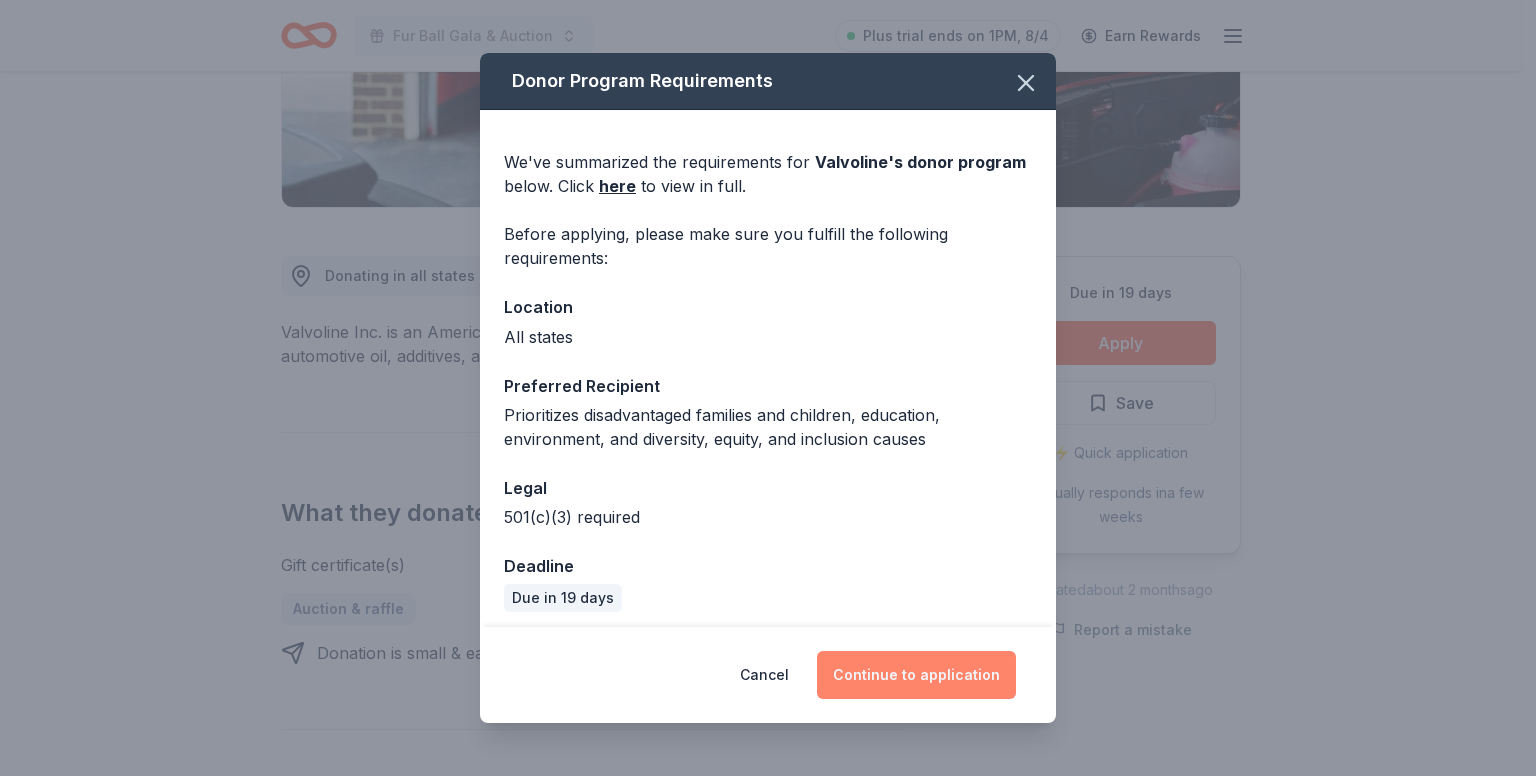 click on "Continue to application" at bounding box center [916, 675] 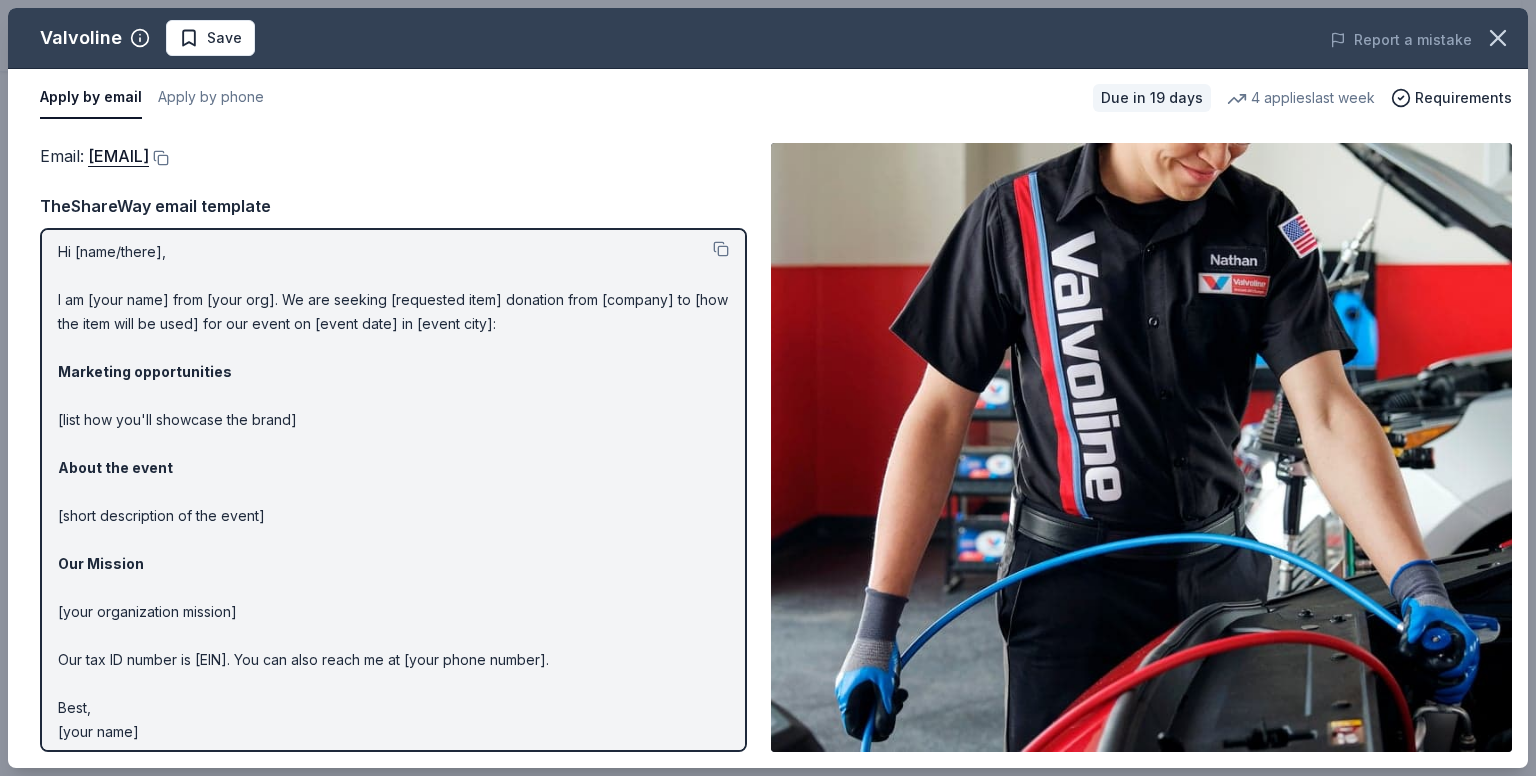 scroll, scrollTop: 0, scrollLeft: 0, axis: both 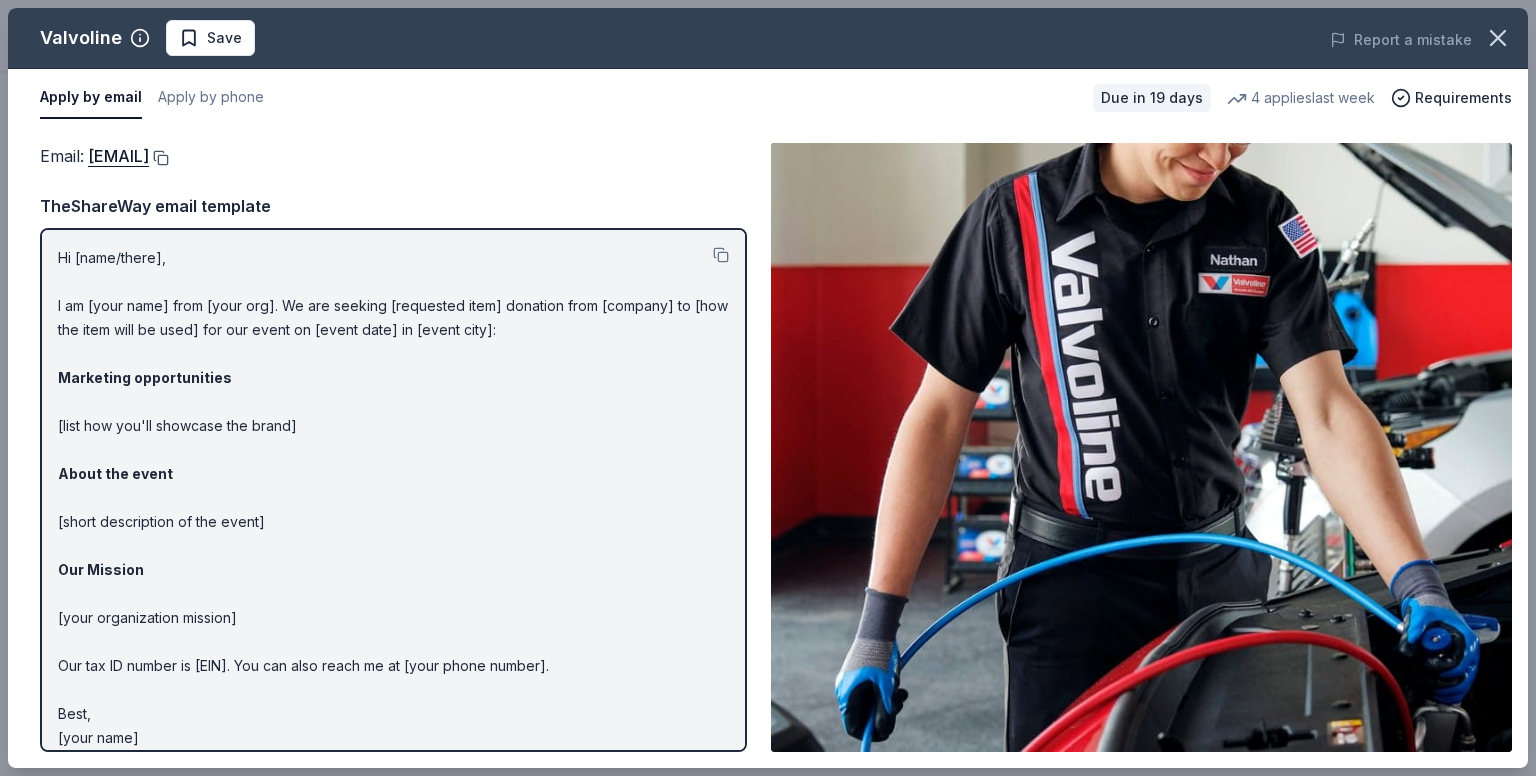 click at bounding box center [159, 158] 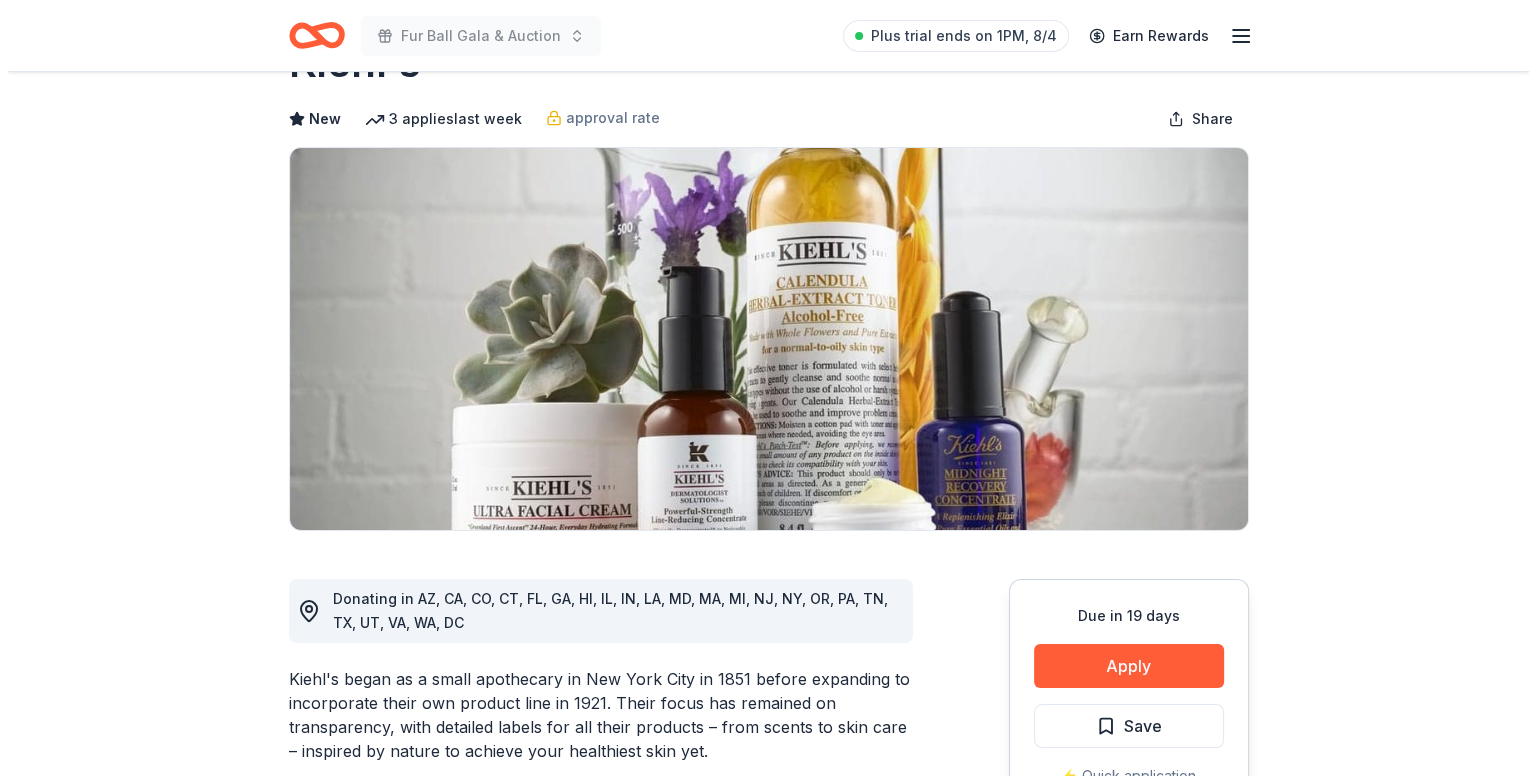scroll, scrollTop: 300, scrollLeft: 0, axis: vertical 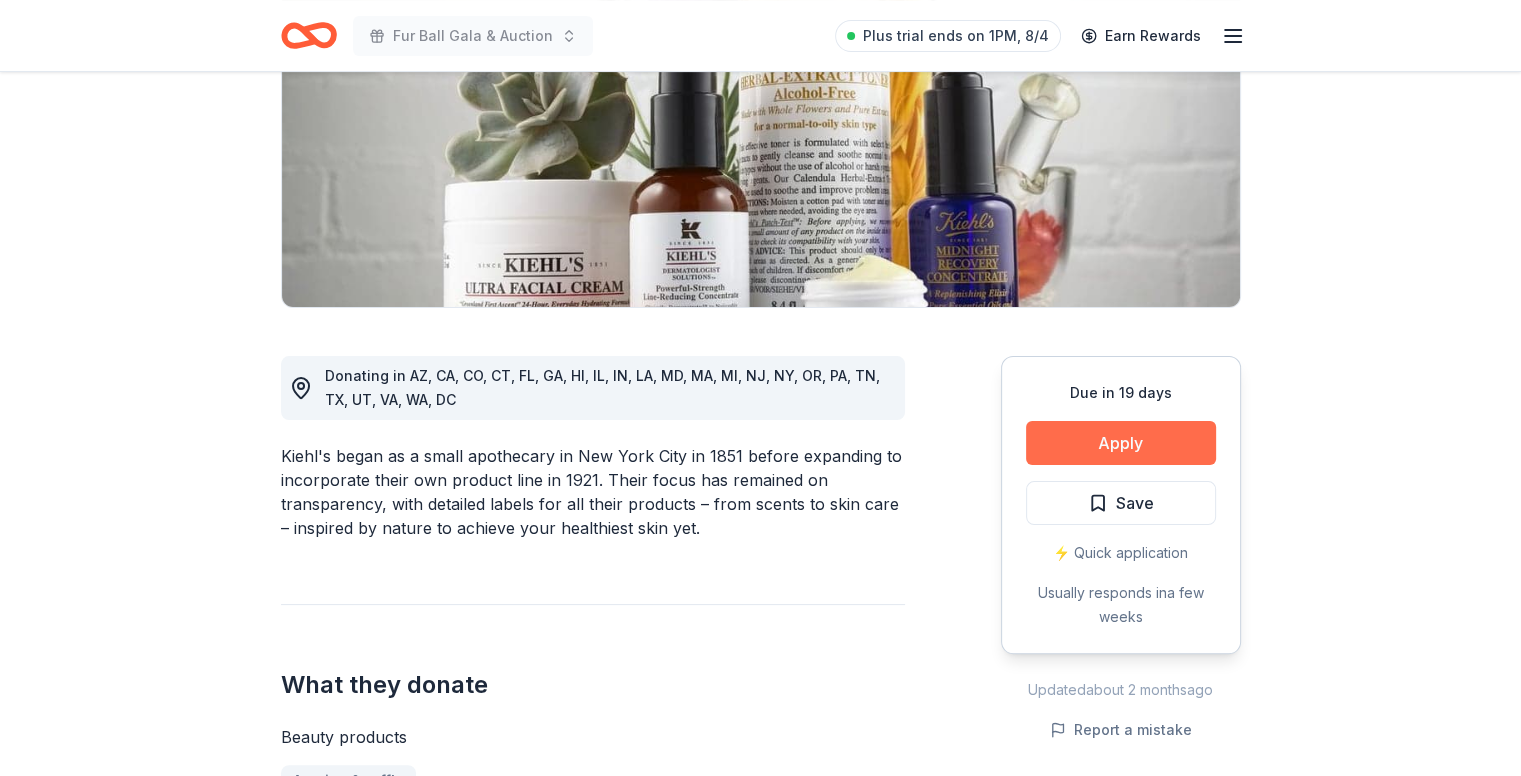 click on "Apply" at bounding box center (1121, 443) 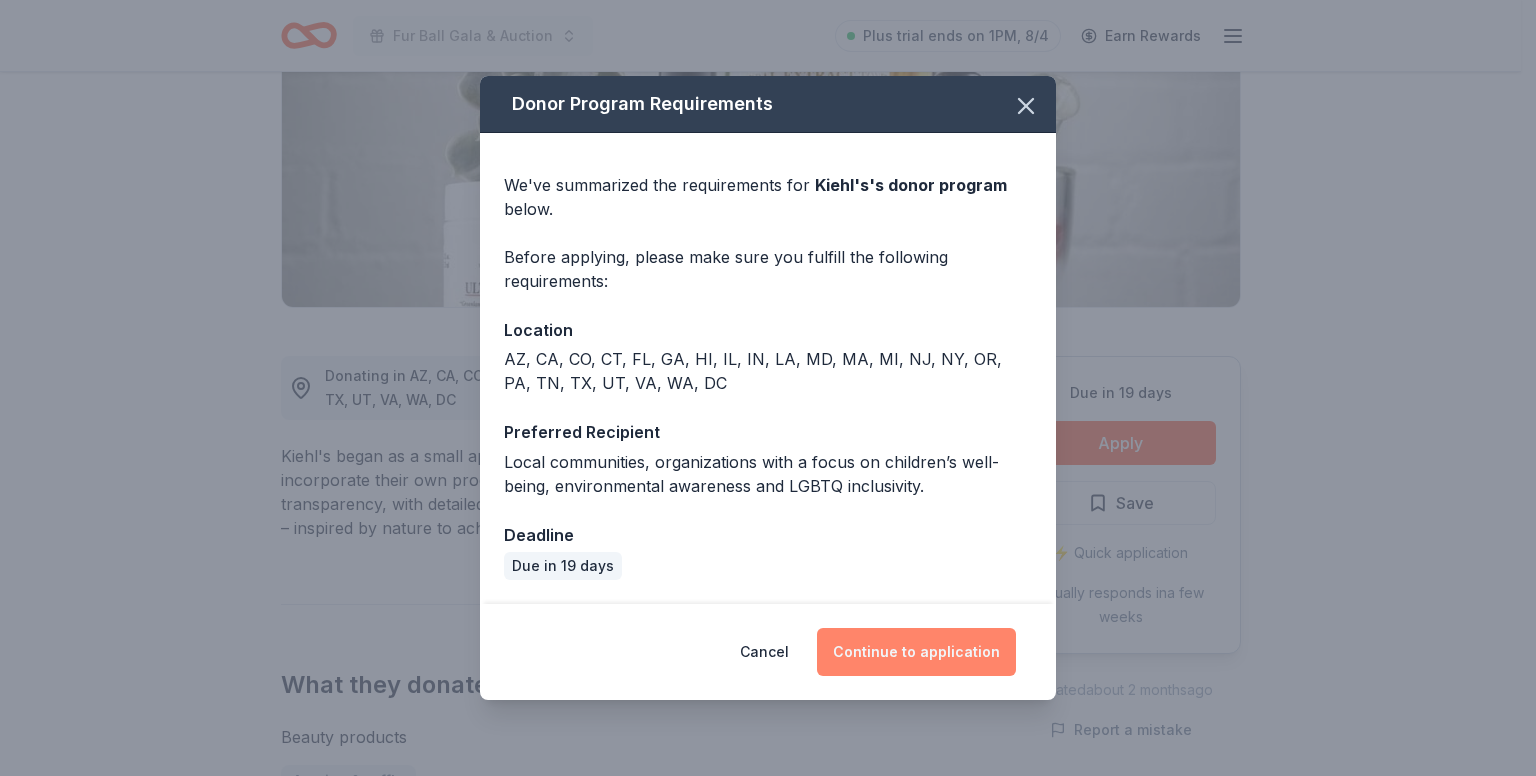 click on "Continue to application" at bounding box center [916, 652] 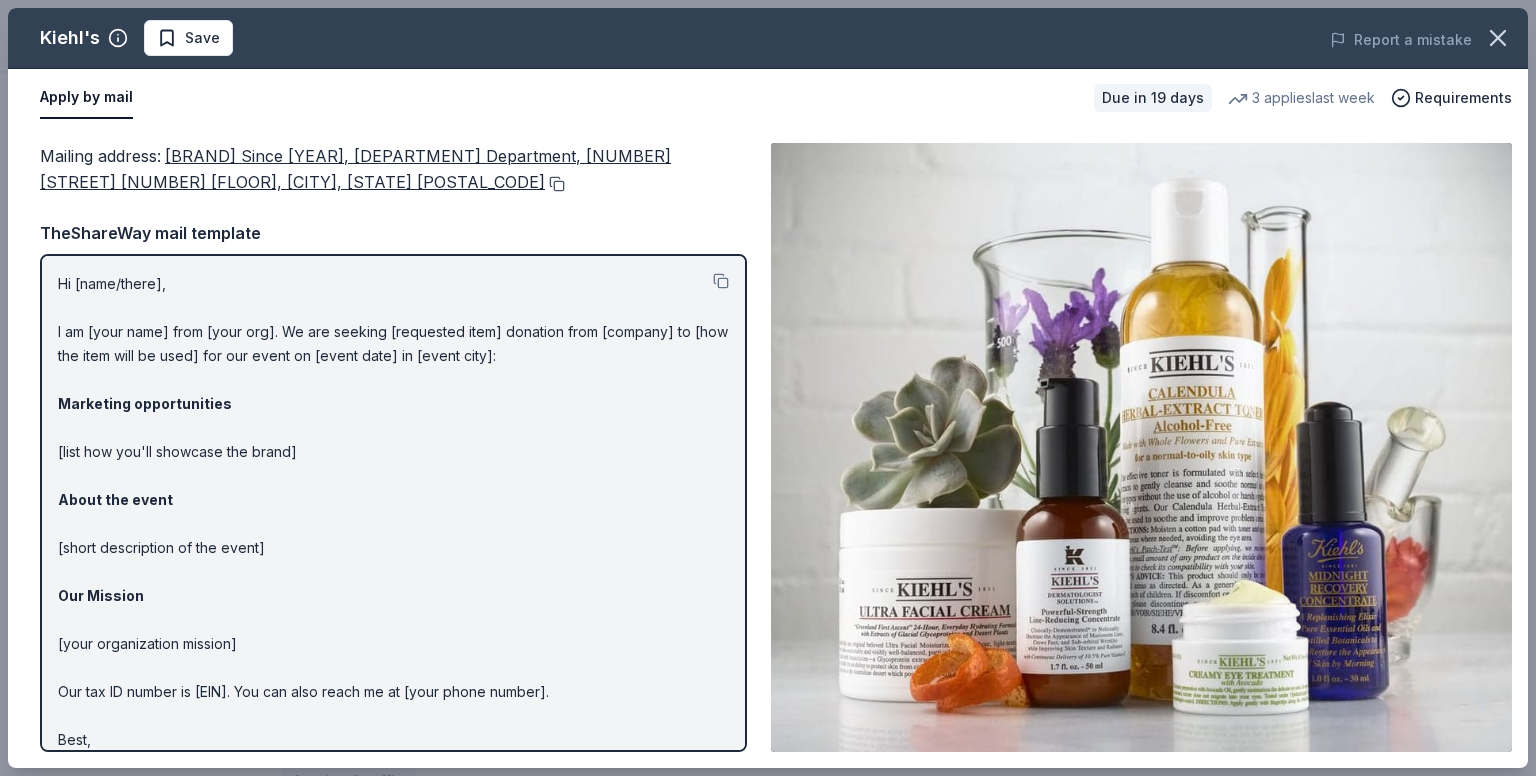 click at bounding box center (555, 184) 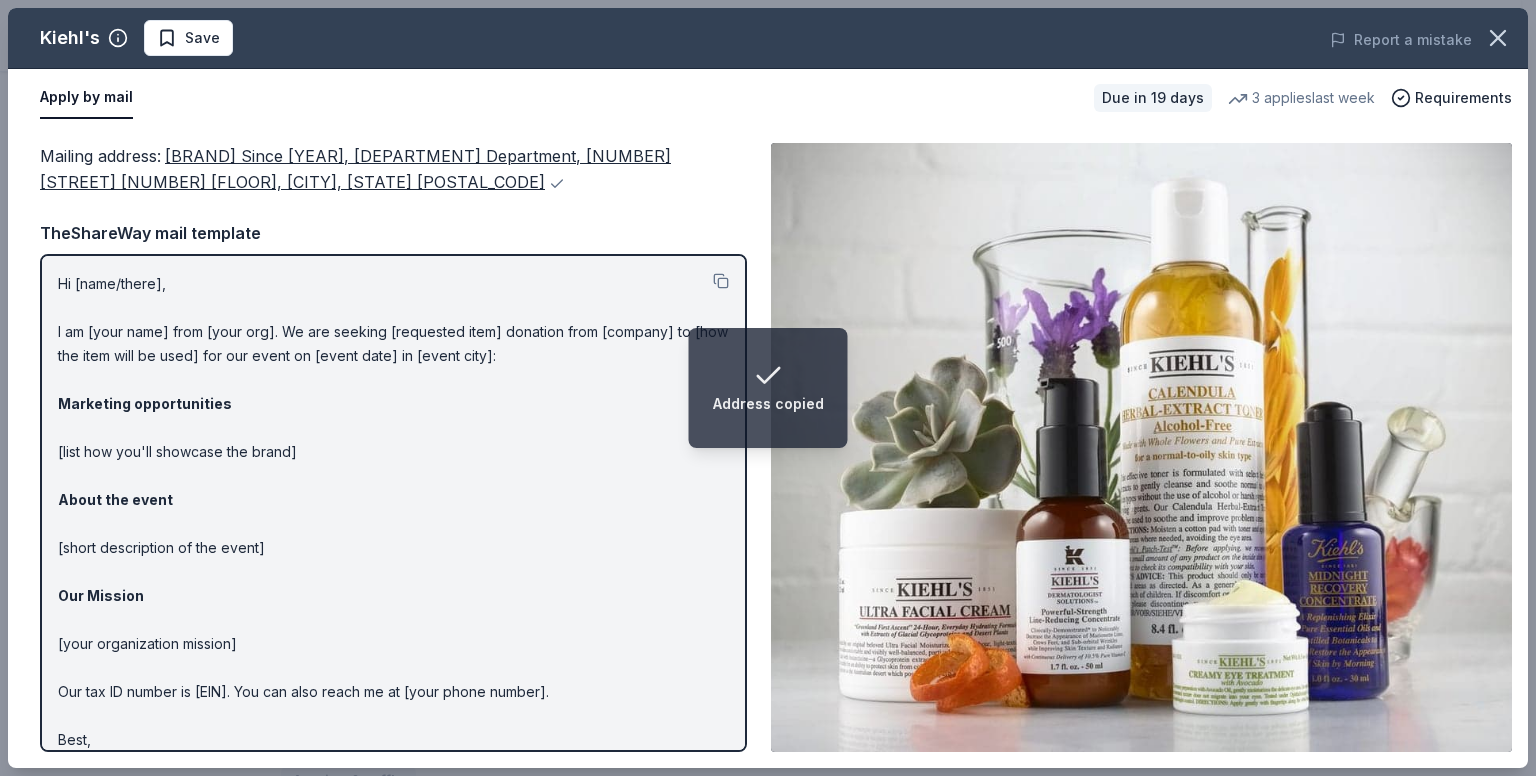 type 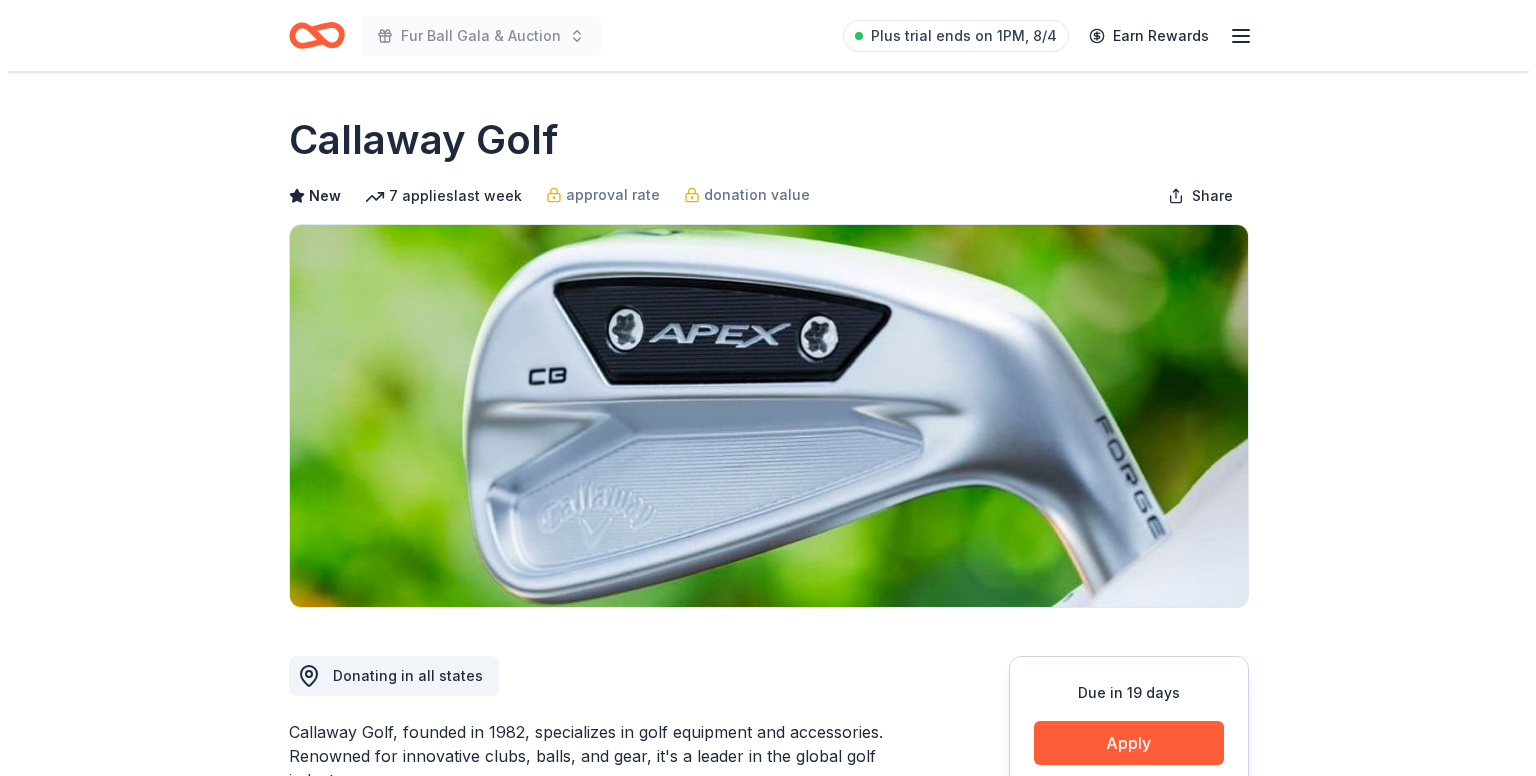 scroll, scrollTop: 0, scrollLeft: 0, axis: both 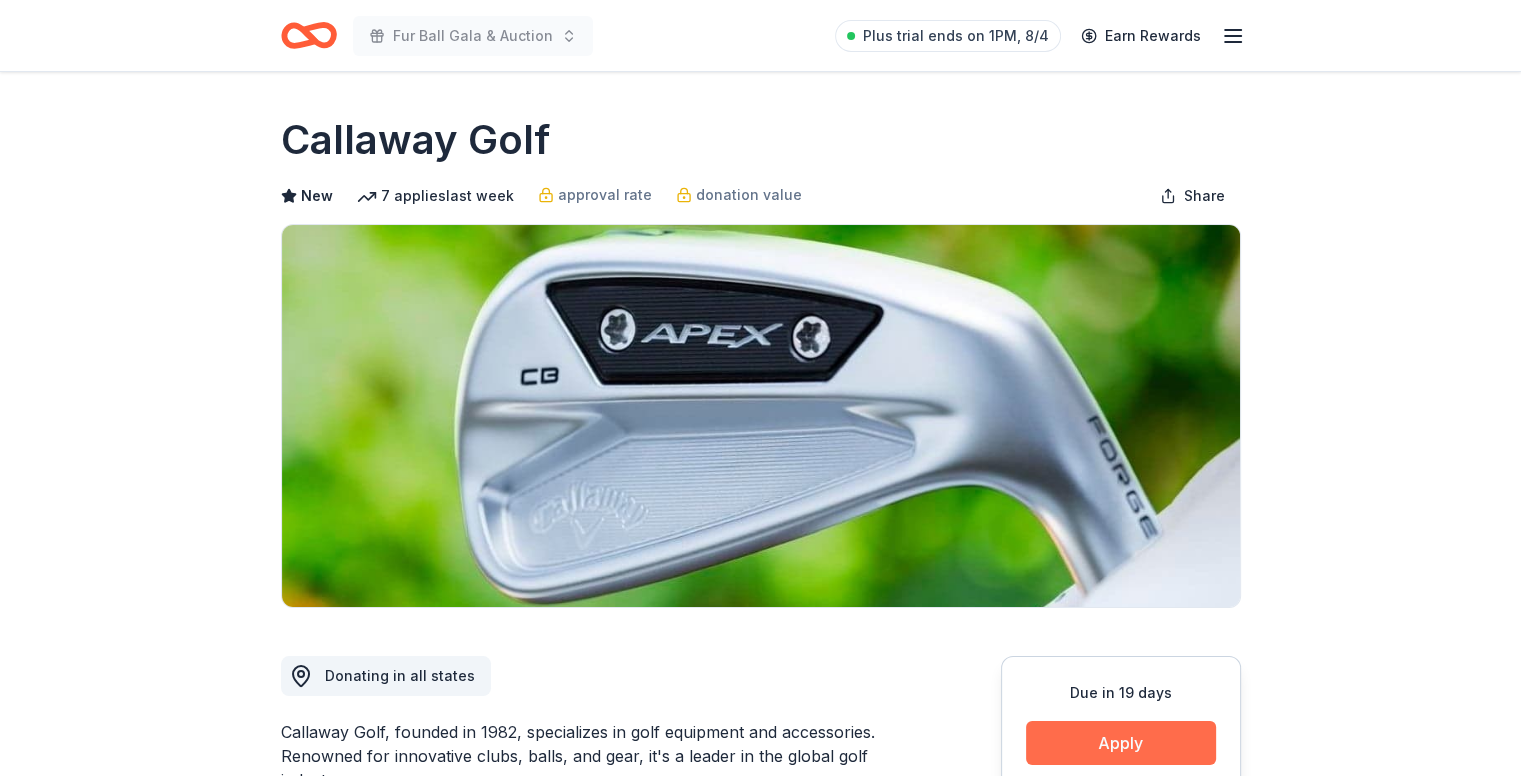 click on "Apply" at bounding box center [1121, 743] 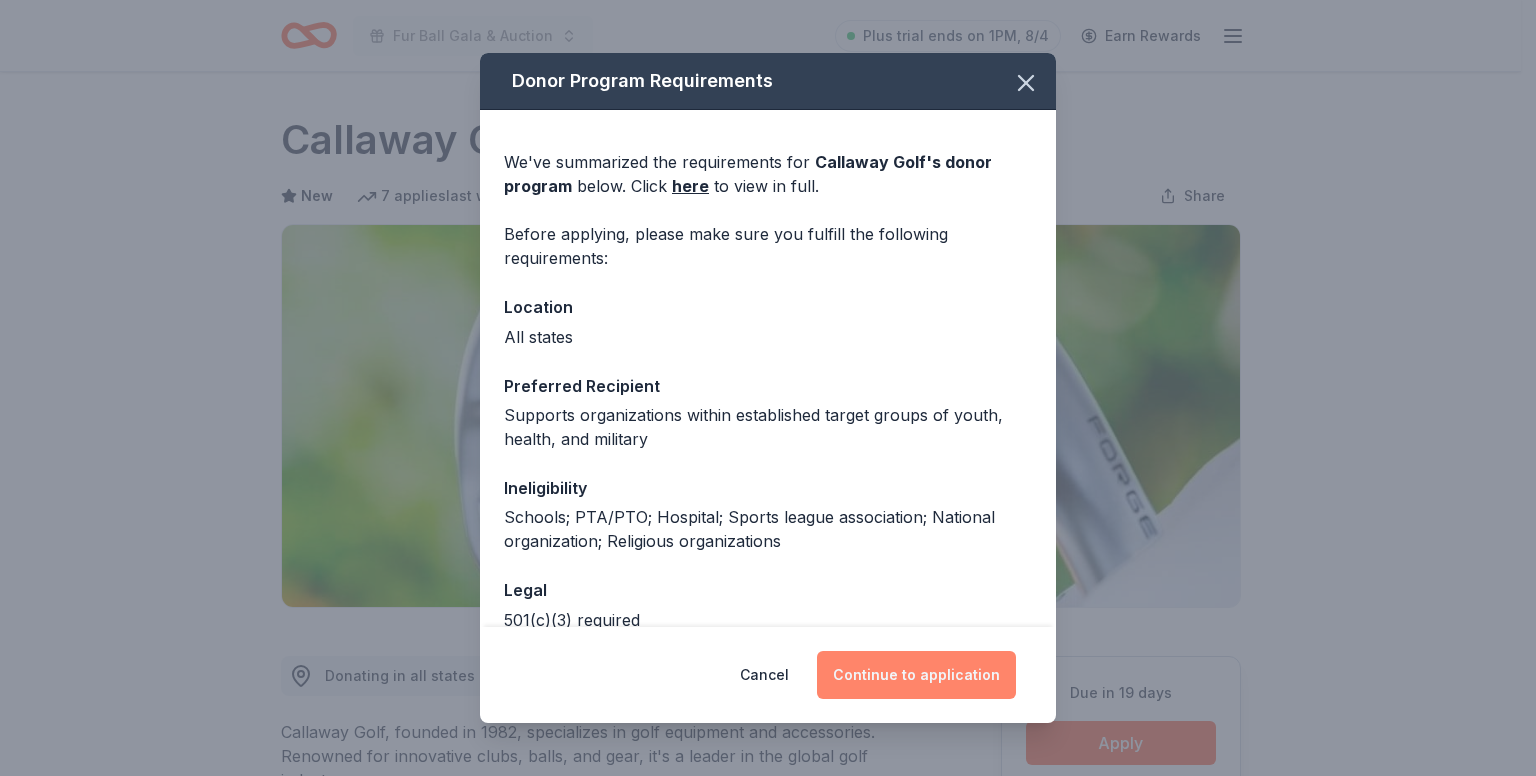 click on "Continue to application" at bounding box center [916, 675] 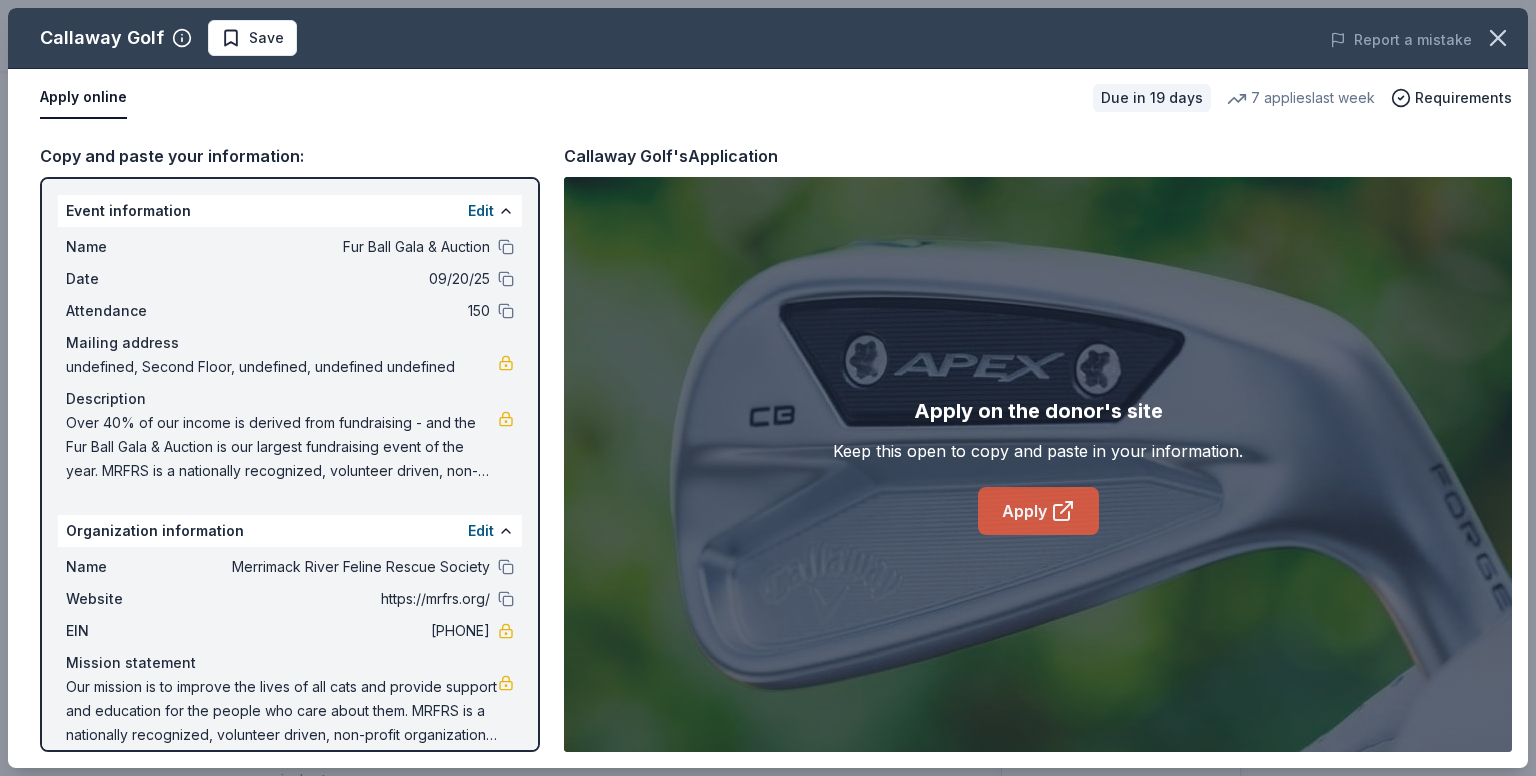 click on "Apply" at bounding box center (1038, 511) 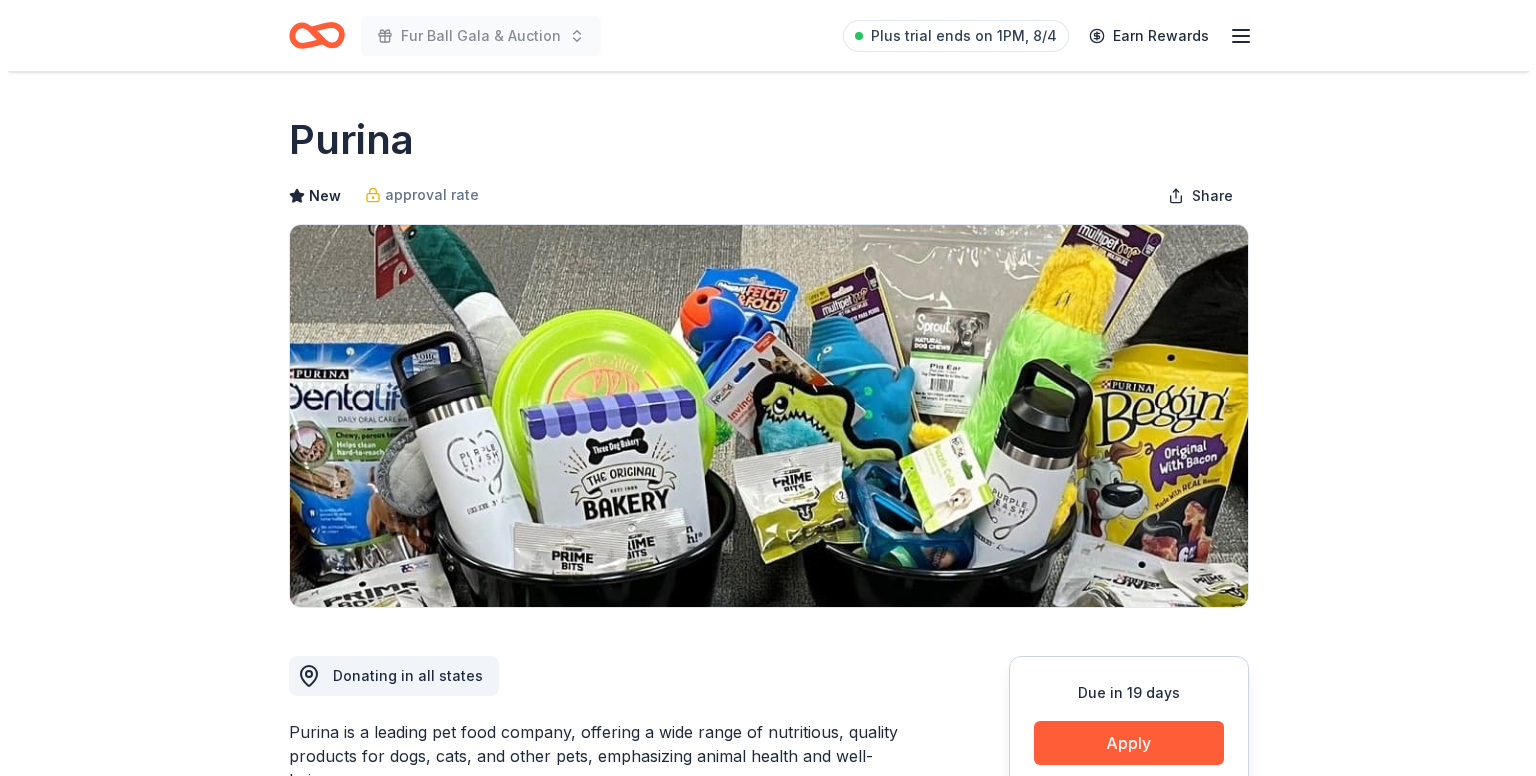 scroll, scrollTop: 0, scrollLeft: 0, axis: both 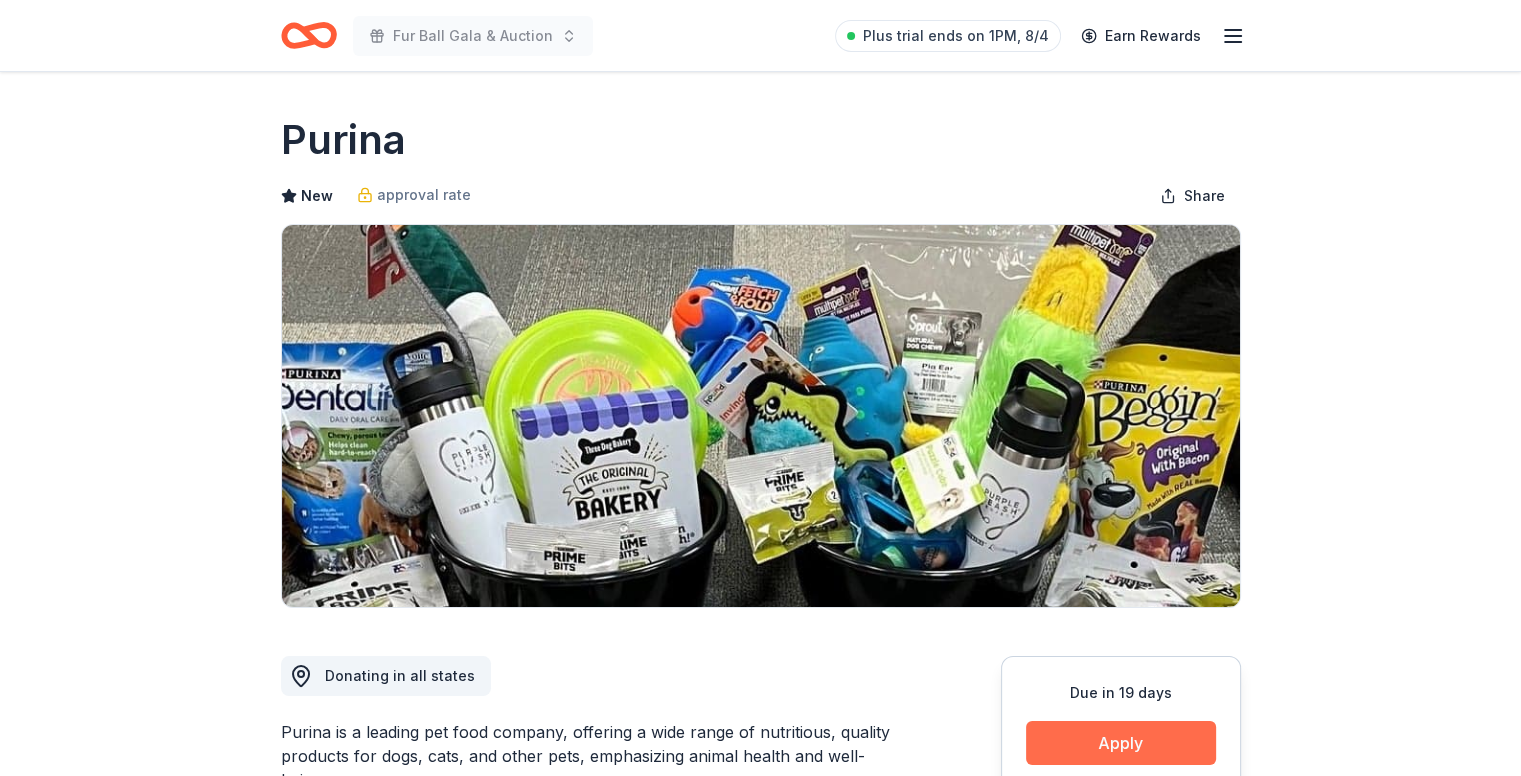 click on "Apply" at bounding box center [1121, 743] 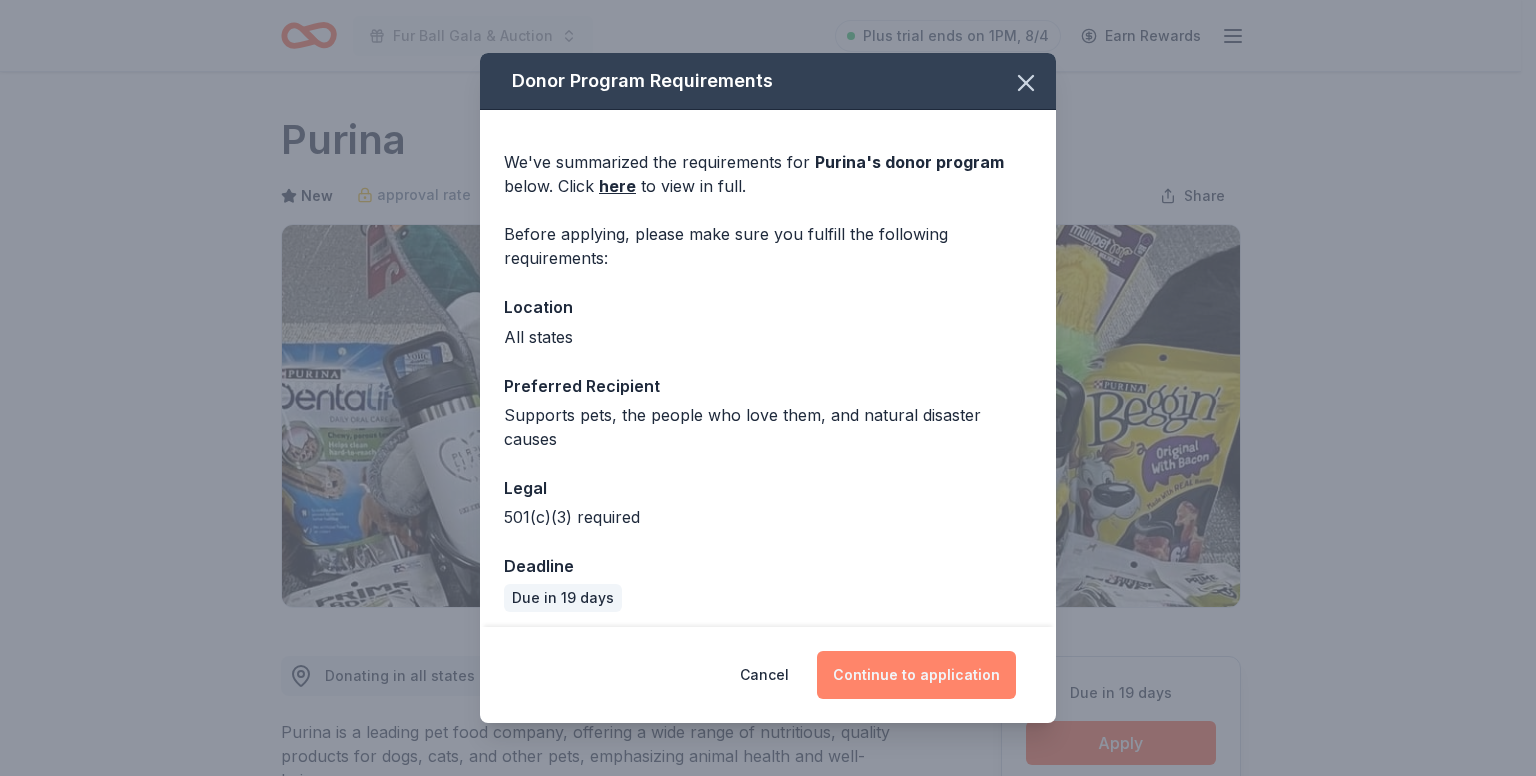 click on "Continue to application" at bounding box center (916, 675) 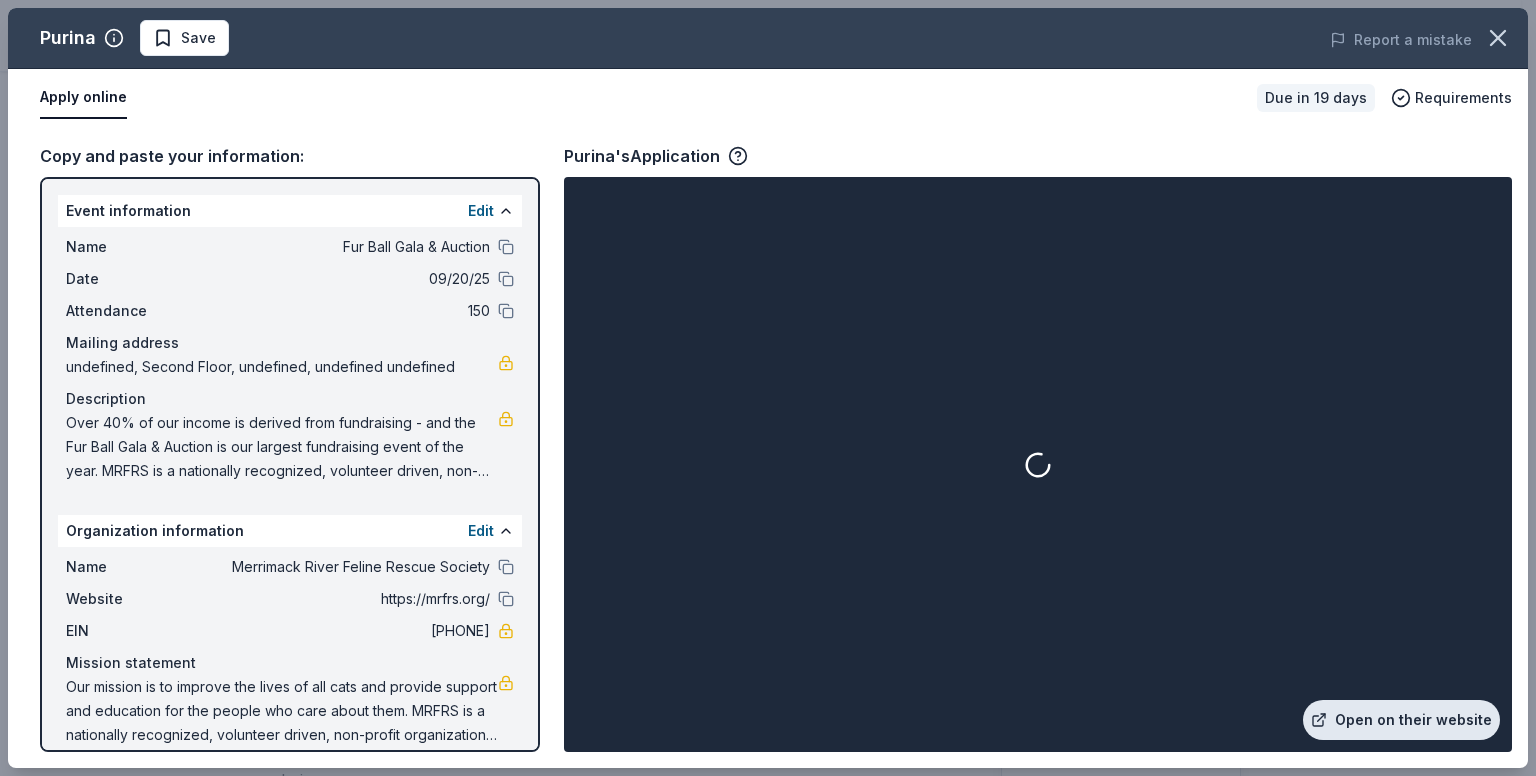 click on "Open on their website" at bounding box center (1401, 720) 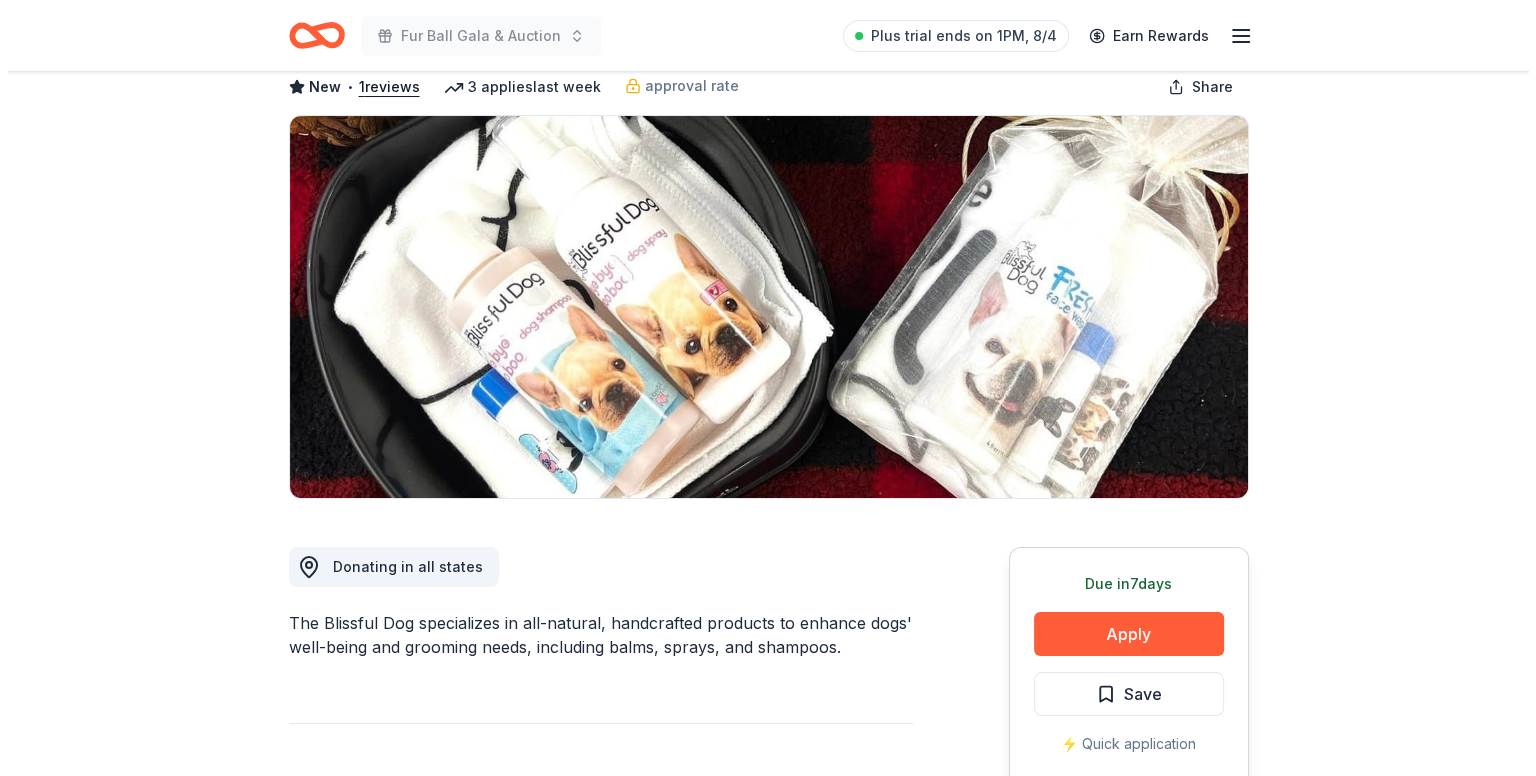 scroll, scrollTop: 200, scrollLeft: 0, axis: vertical 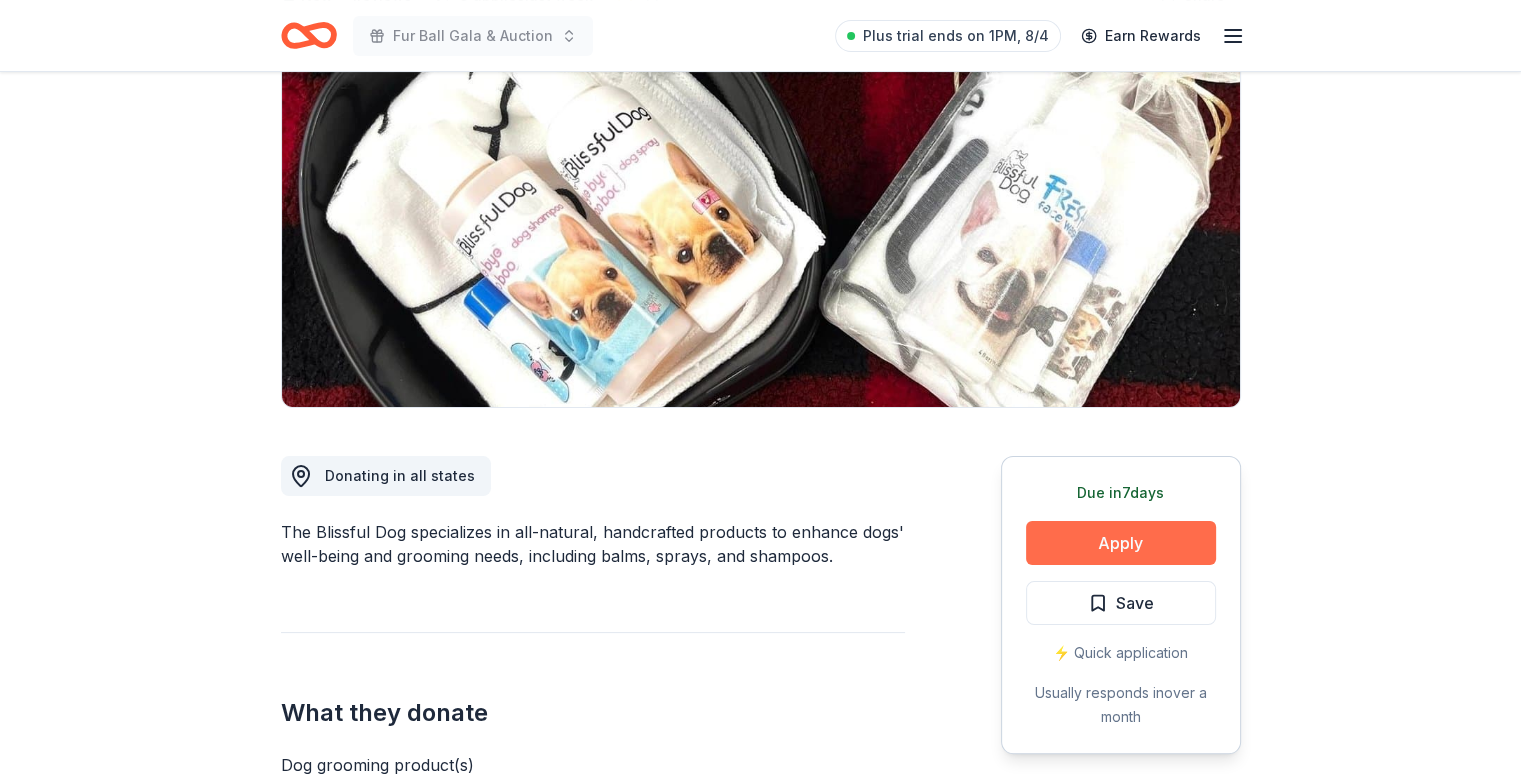 click on "Apply" at bounding box center [1121, 543] 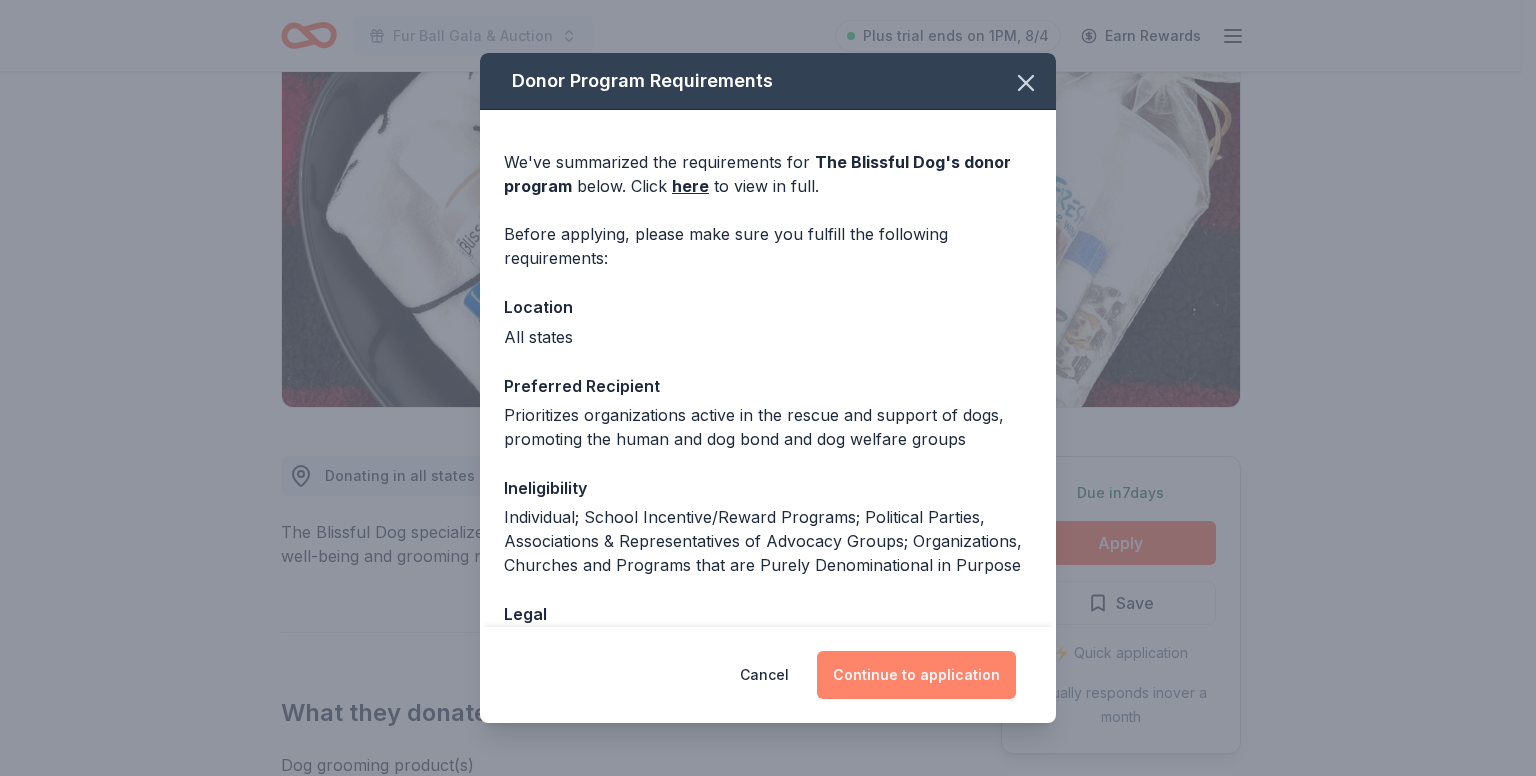 click on "Continue to application" at bounding box center [916, 675] 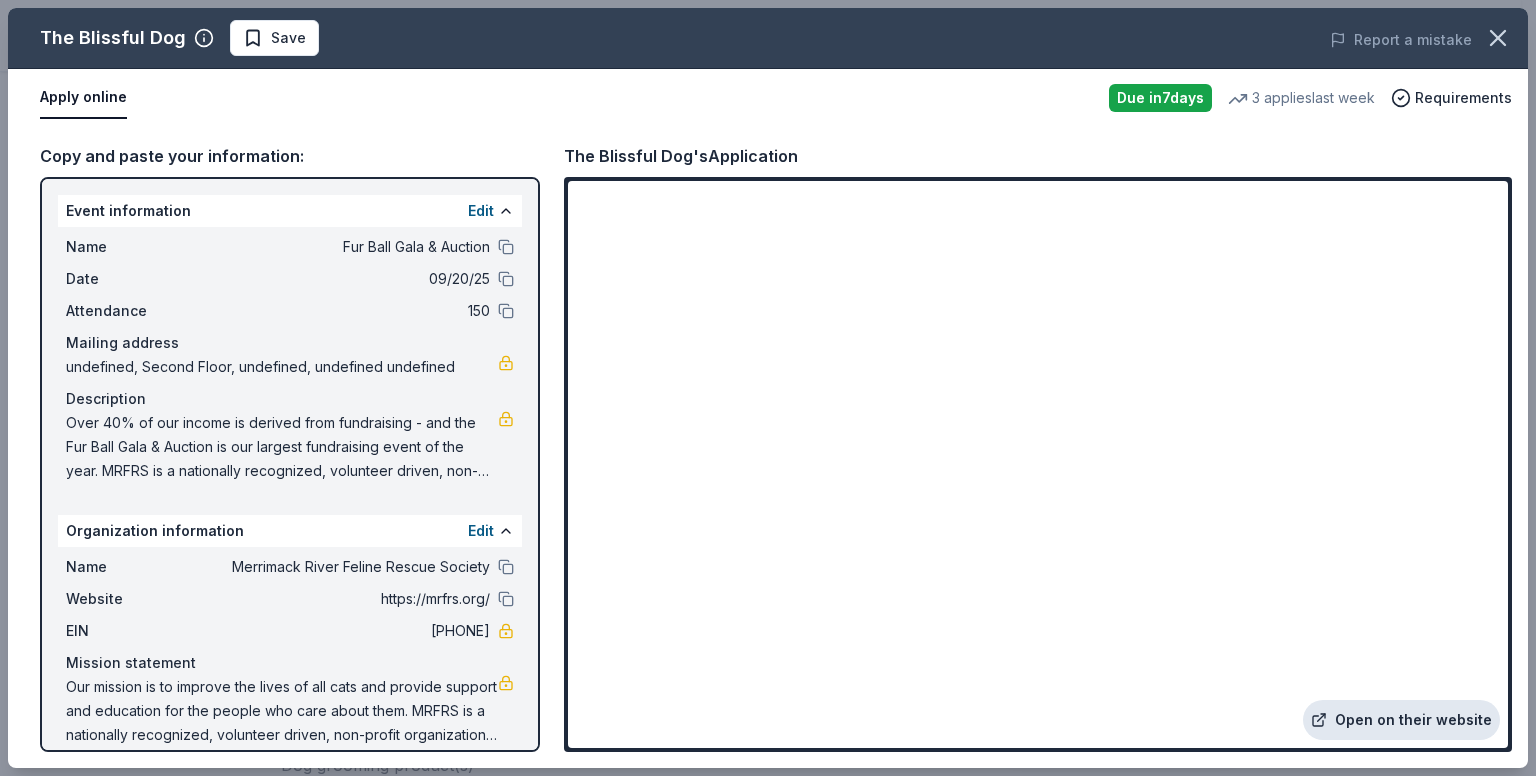 click on "Open on their website" at bounding box center (1401, 720) 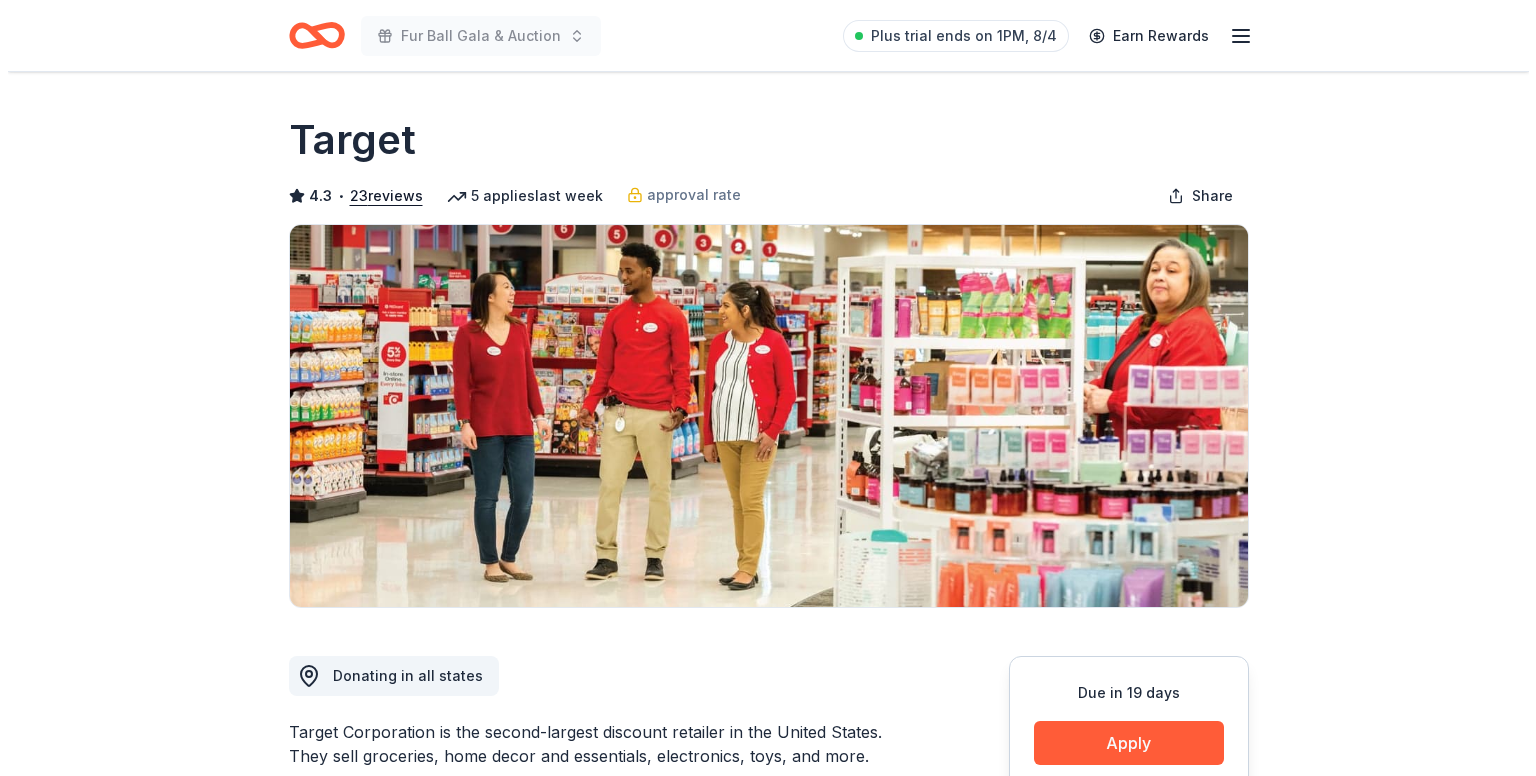 scroll, scrollTop: 0, scrollLeft: 0, axis: both 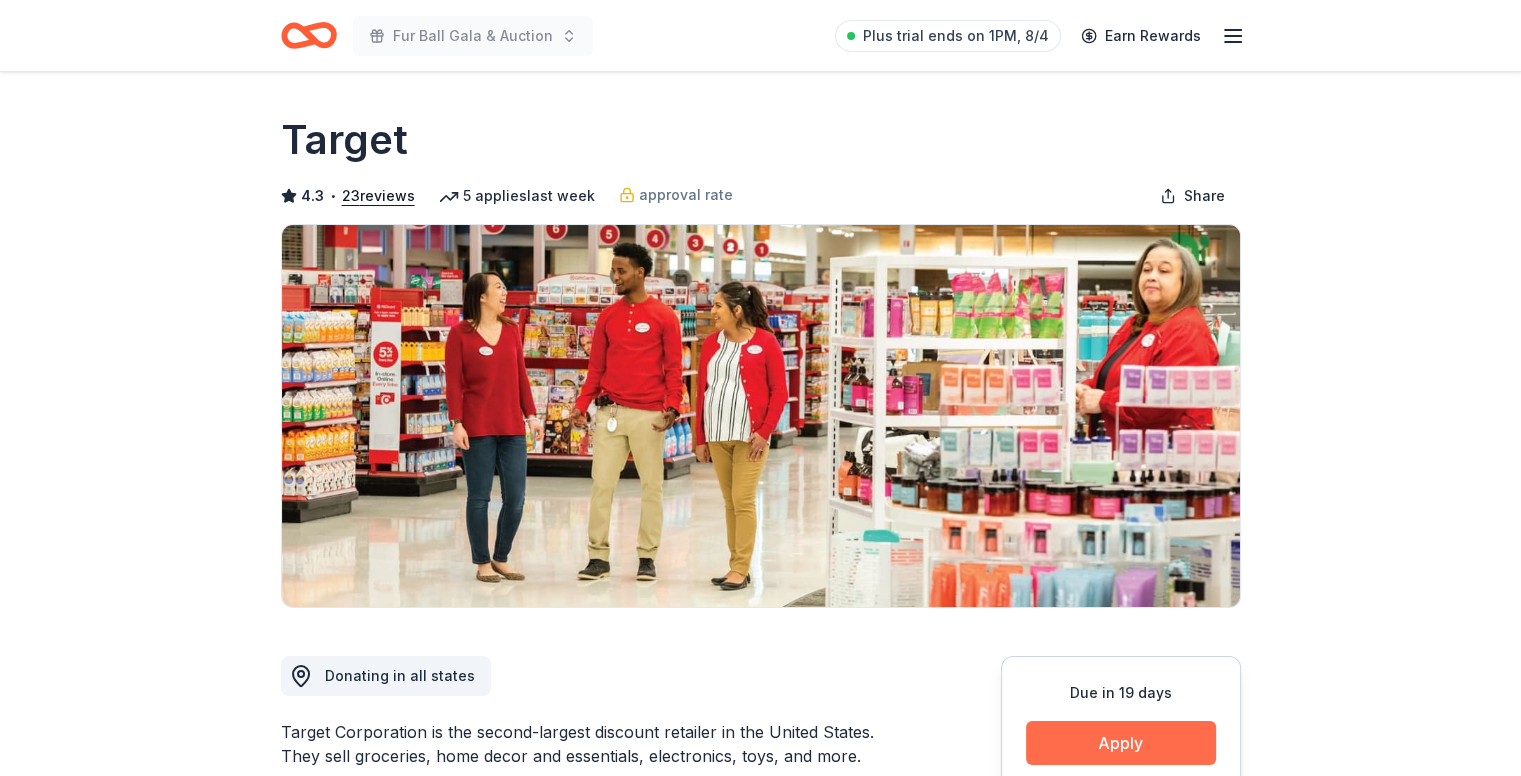 click on "Apply" at bounding box center [1121, 743] 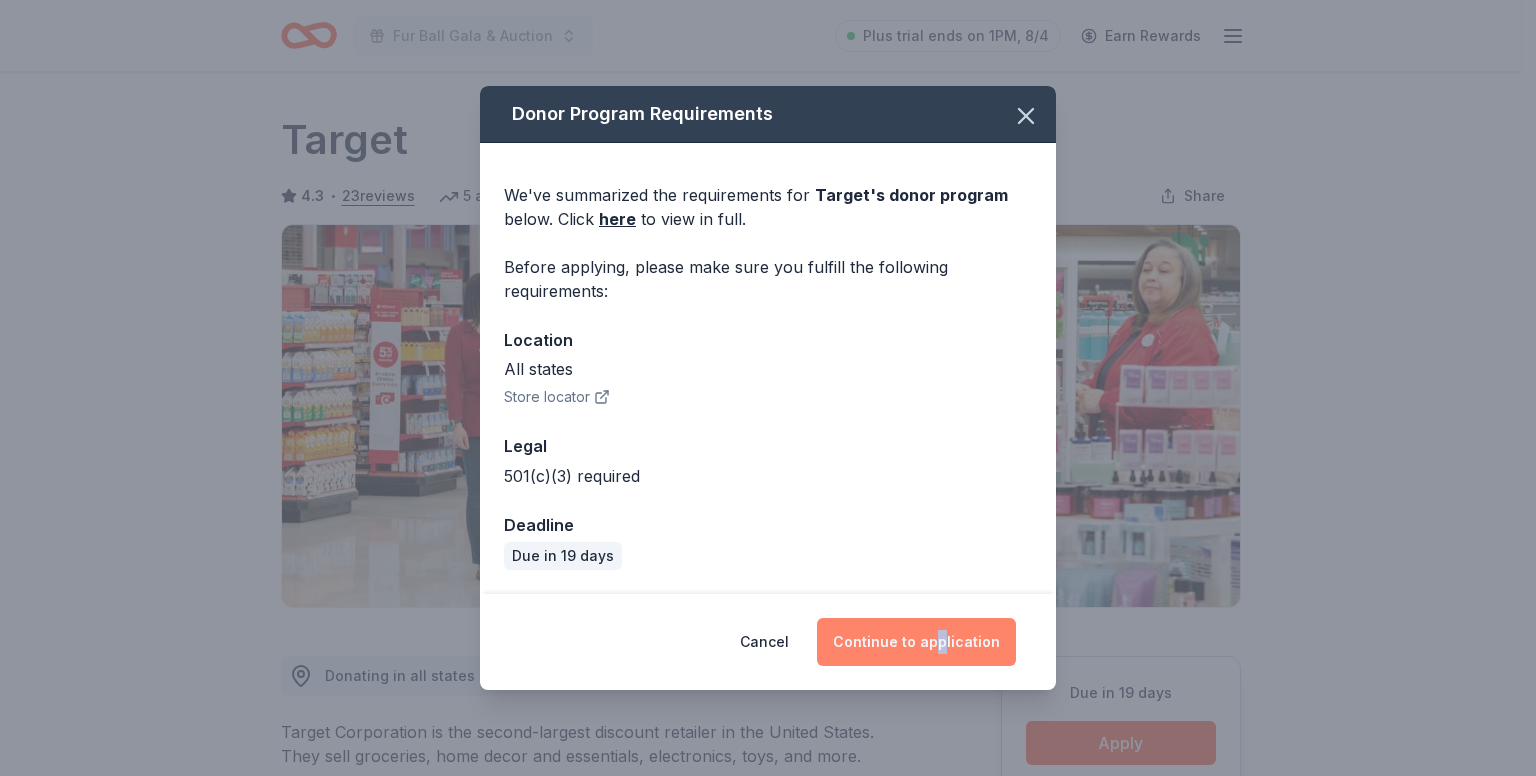 click on "Cancel Continue to application" at bounding box center [768, 642] 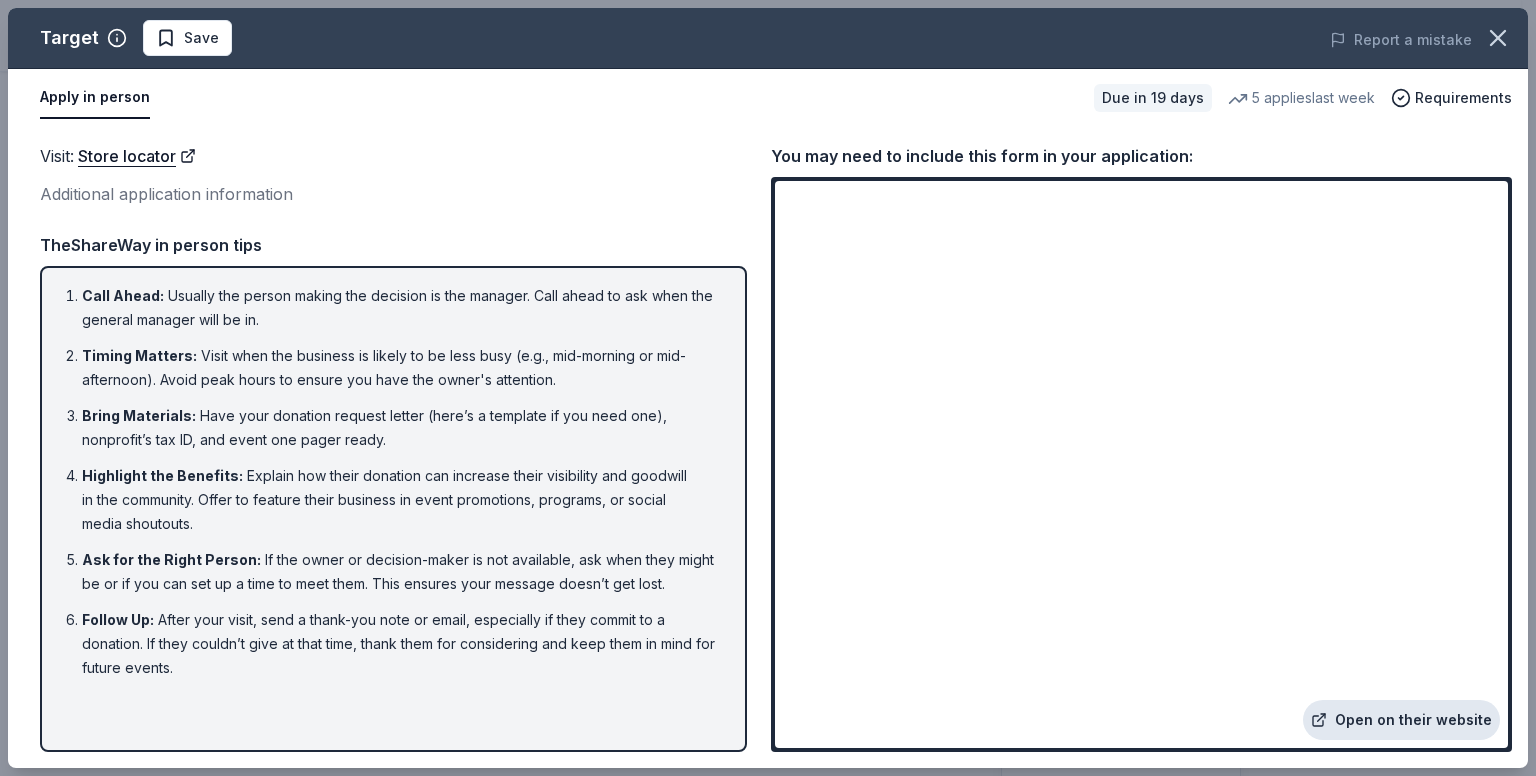 click 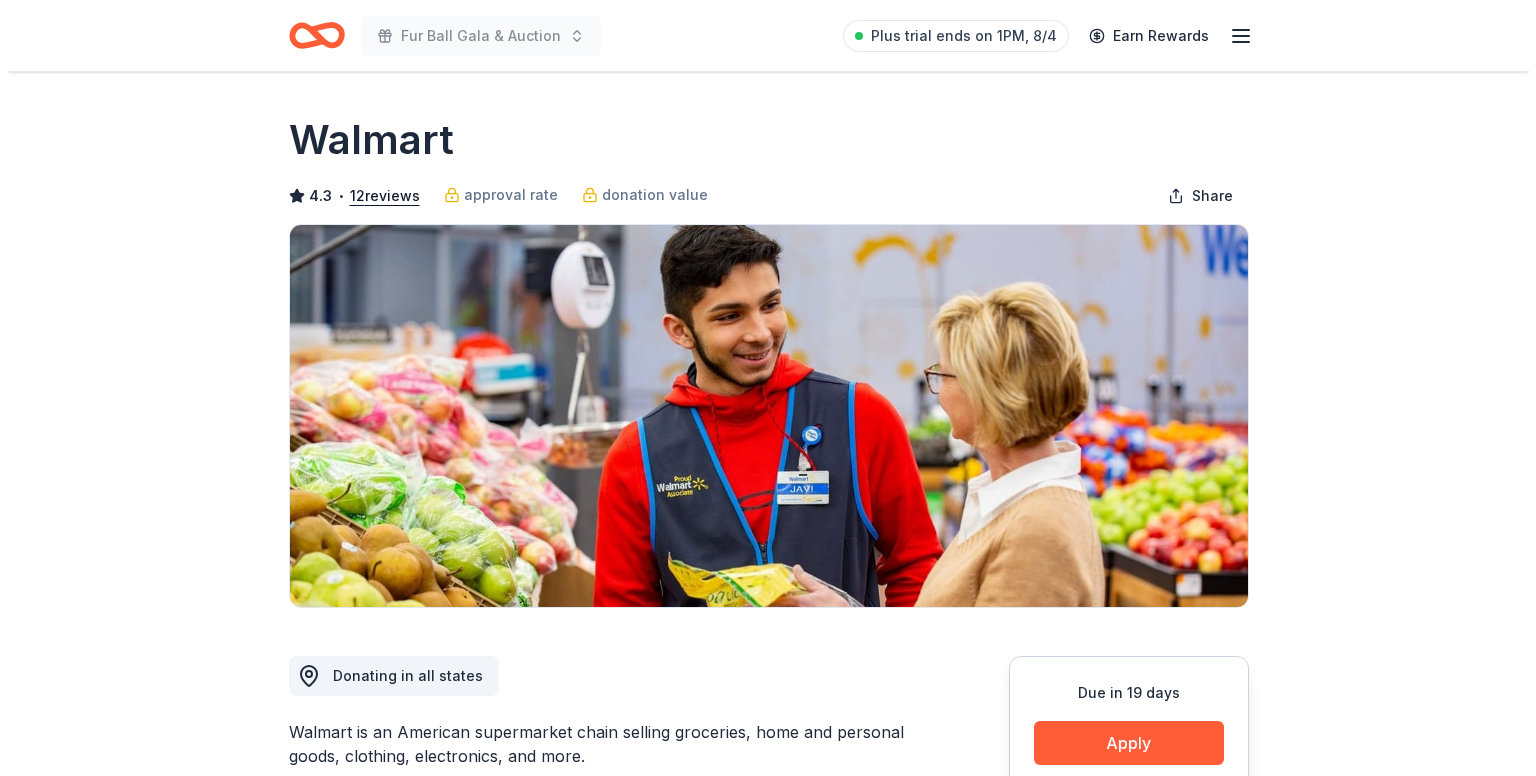 scroll, scrollTop: 0, scrollLeft: 0, axis: both 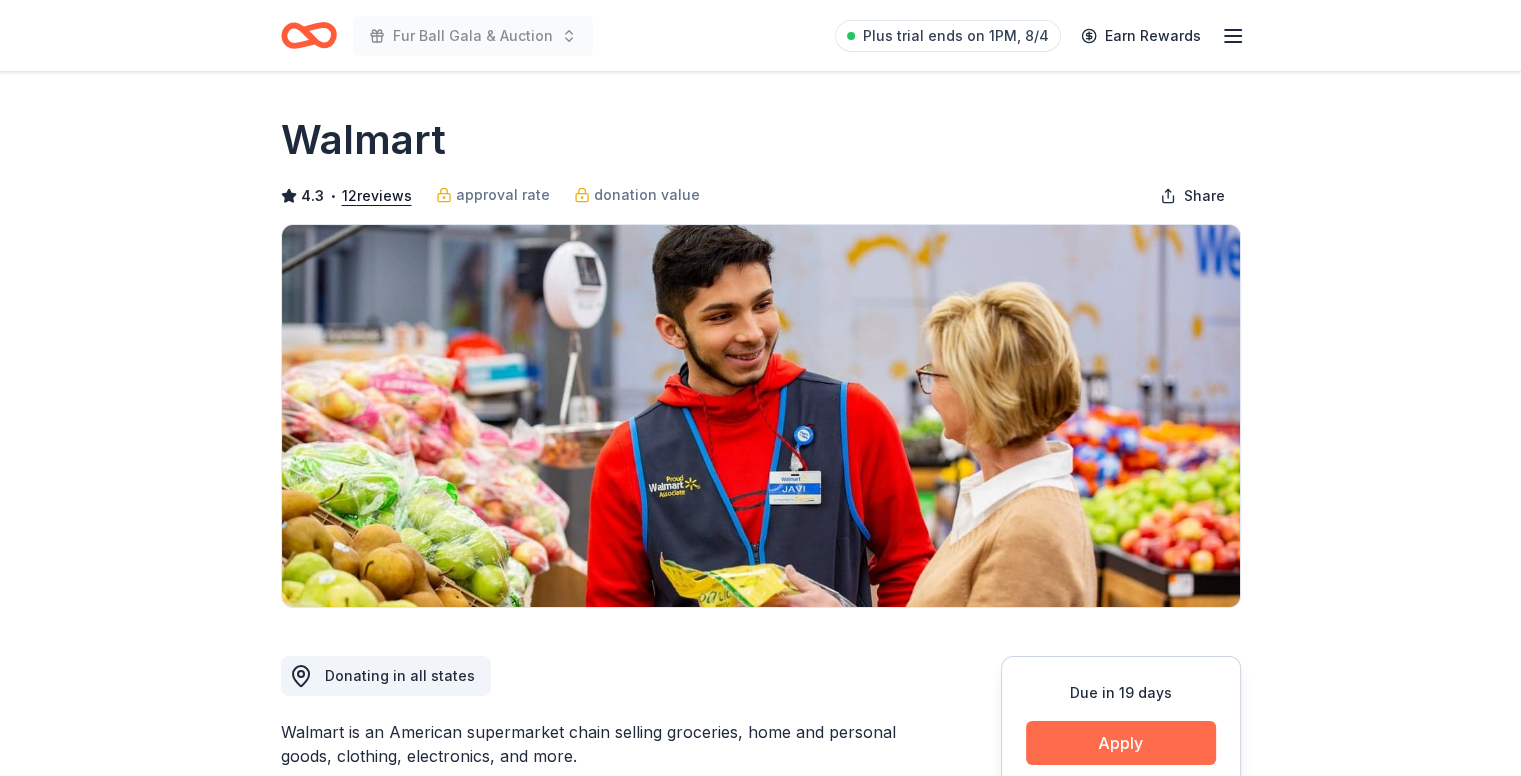 click on "Apply" at bounding box center [1121, 743] 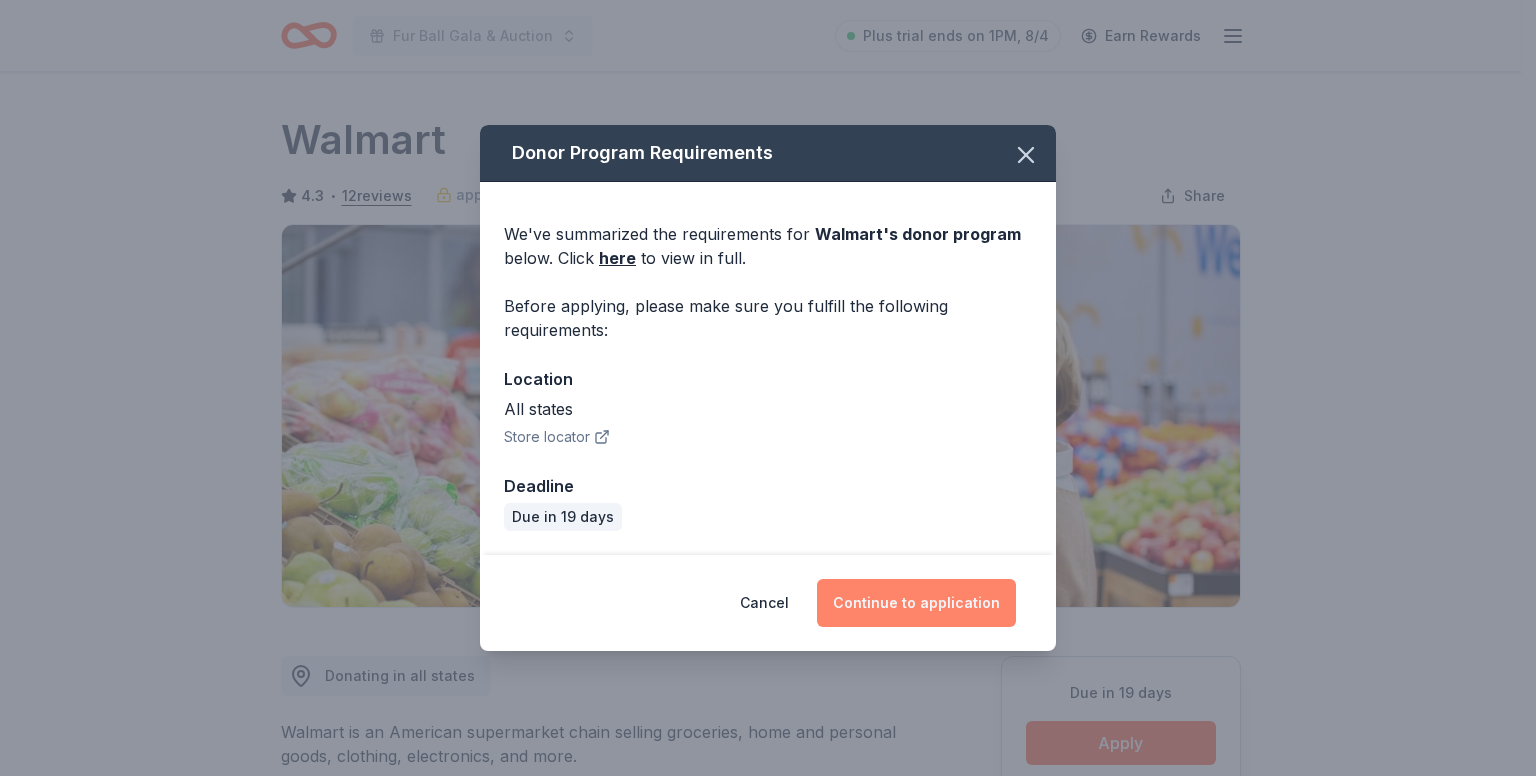 click on "Continue to application" at bounding box center [916, 603] 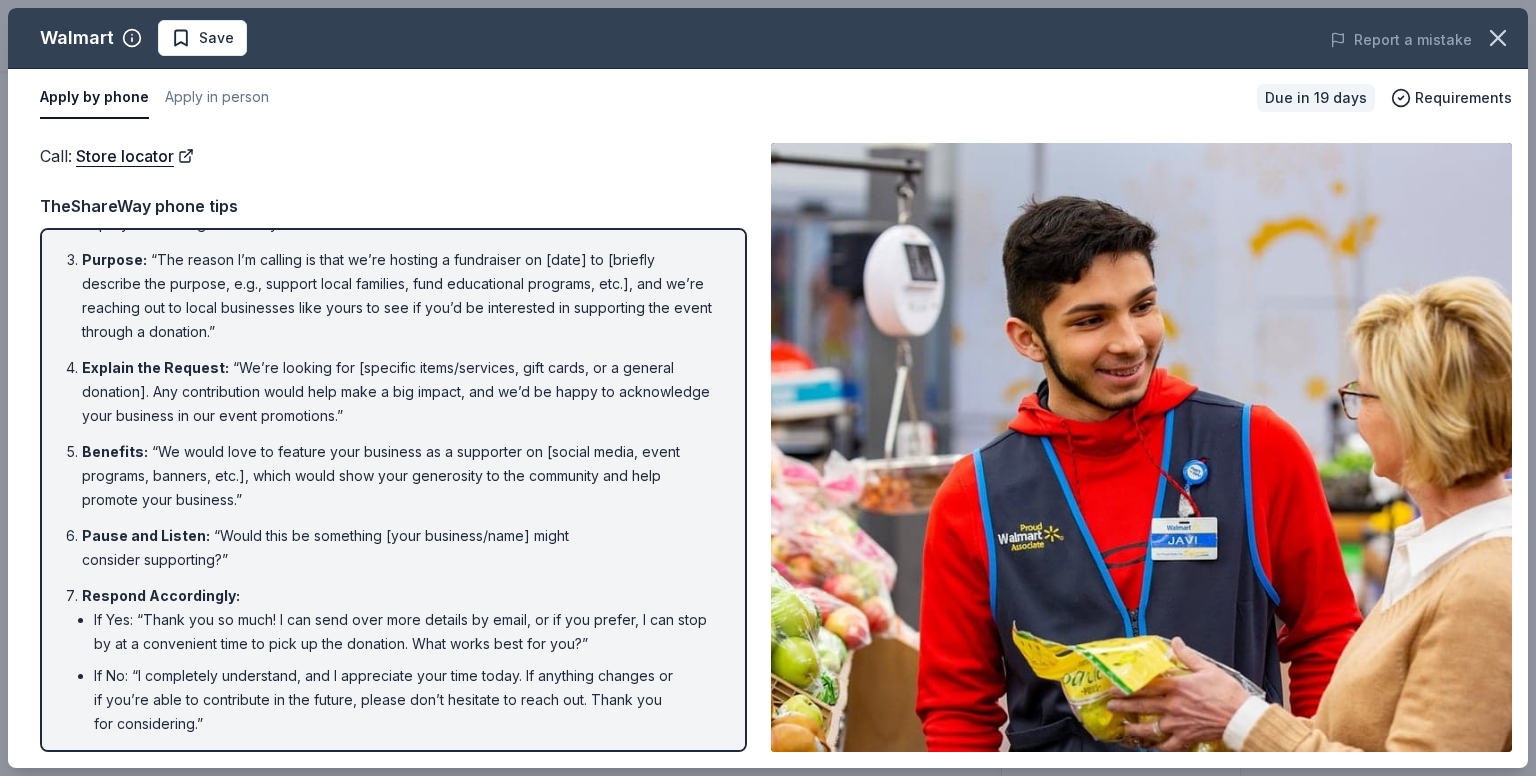 scroll, scrollTop: 0, scrollLeft: 0, axis: both 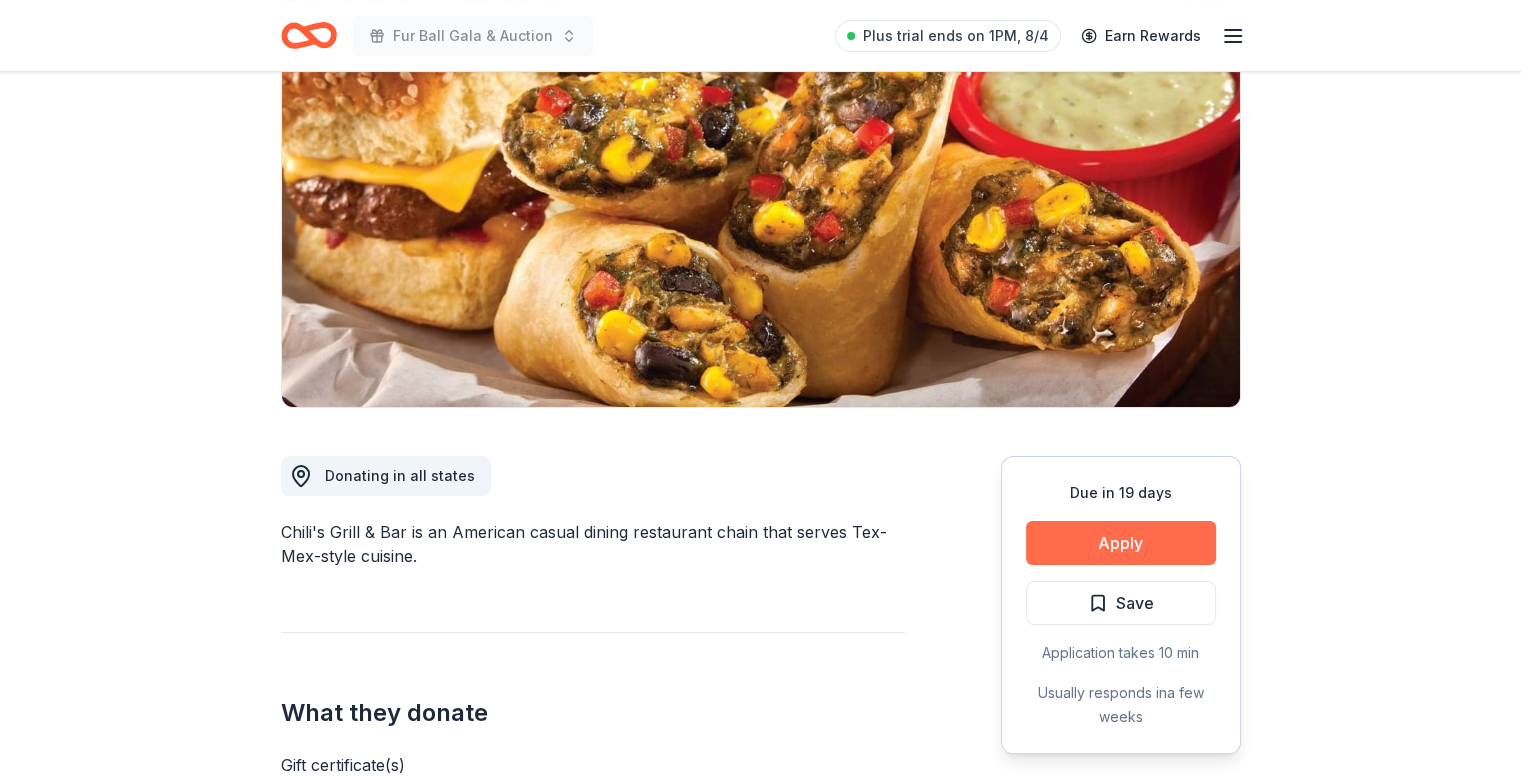 click on "Apply" at bounding box center [1121, 543] 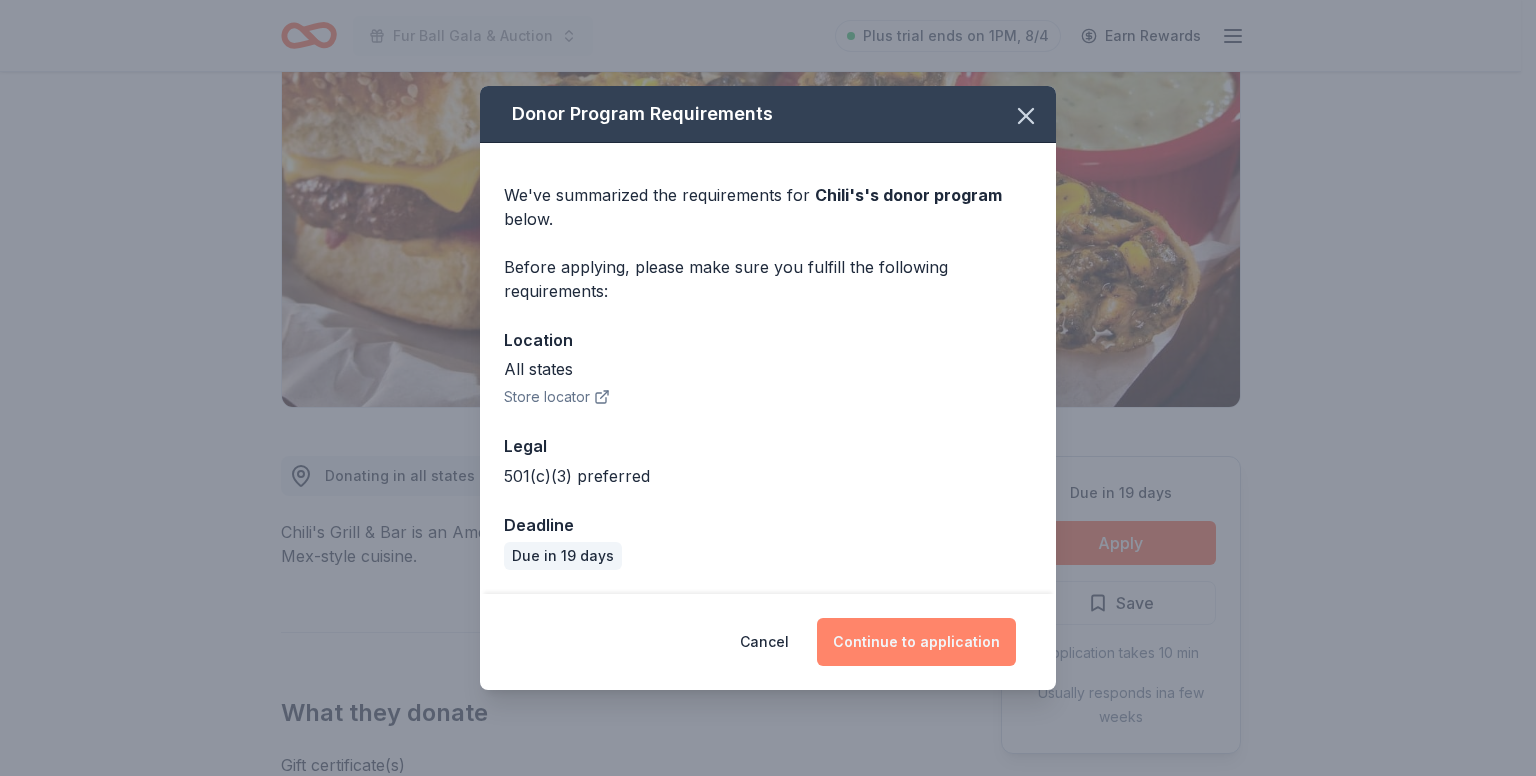 click on "Continue to application" at bounding box center [916, 642] 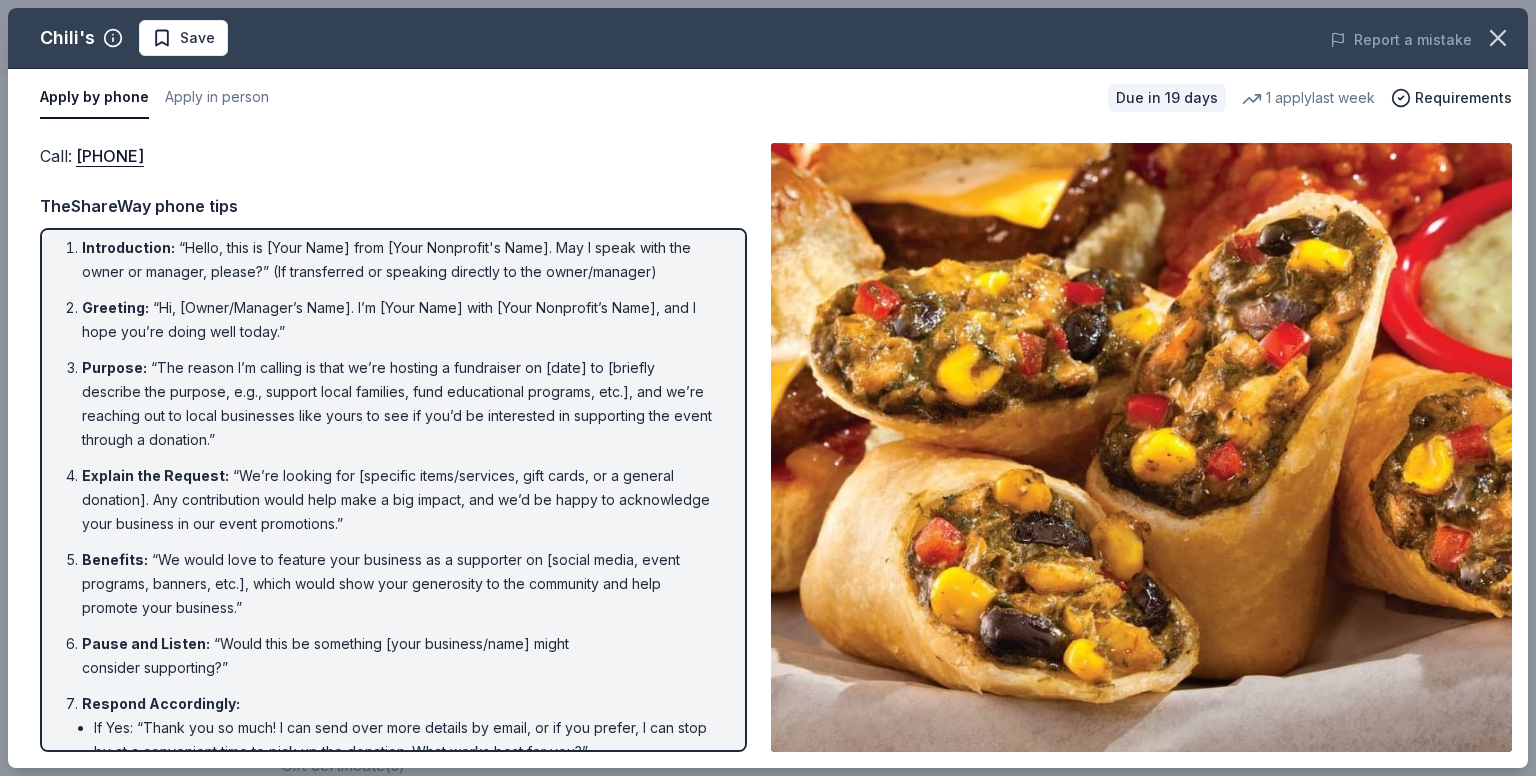 scroll, scrollTop: 0, scrollLeft: 0, axis: both 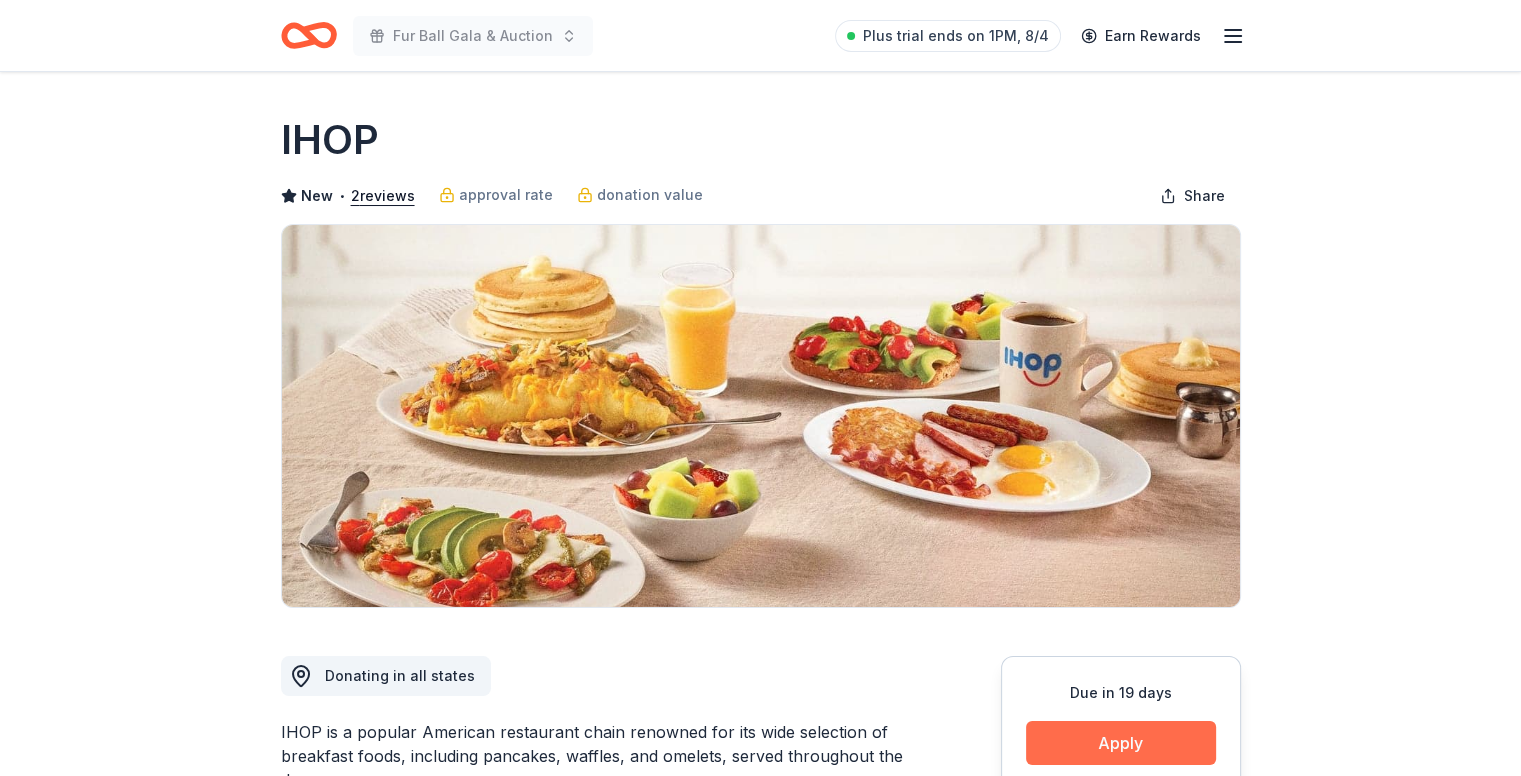 click on "Apply" at bounding box center (1121, 743) 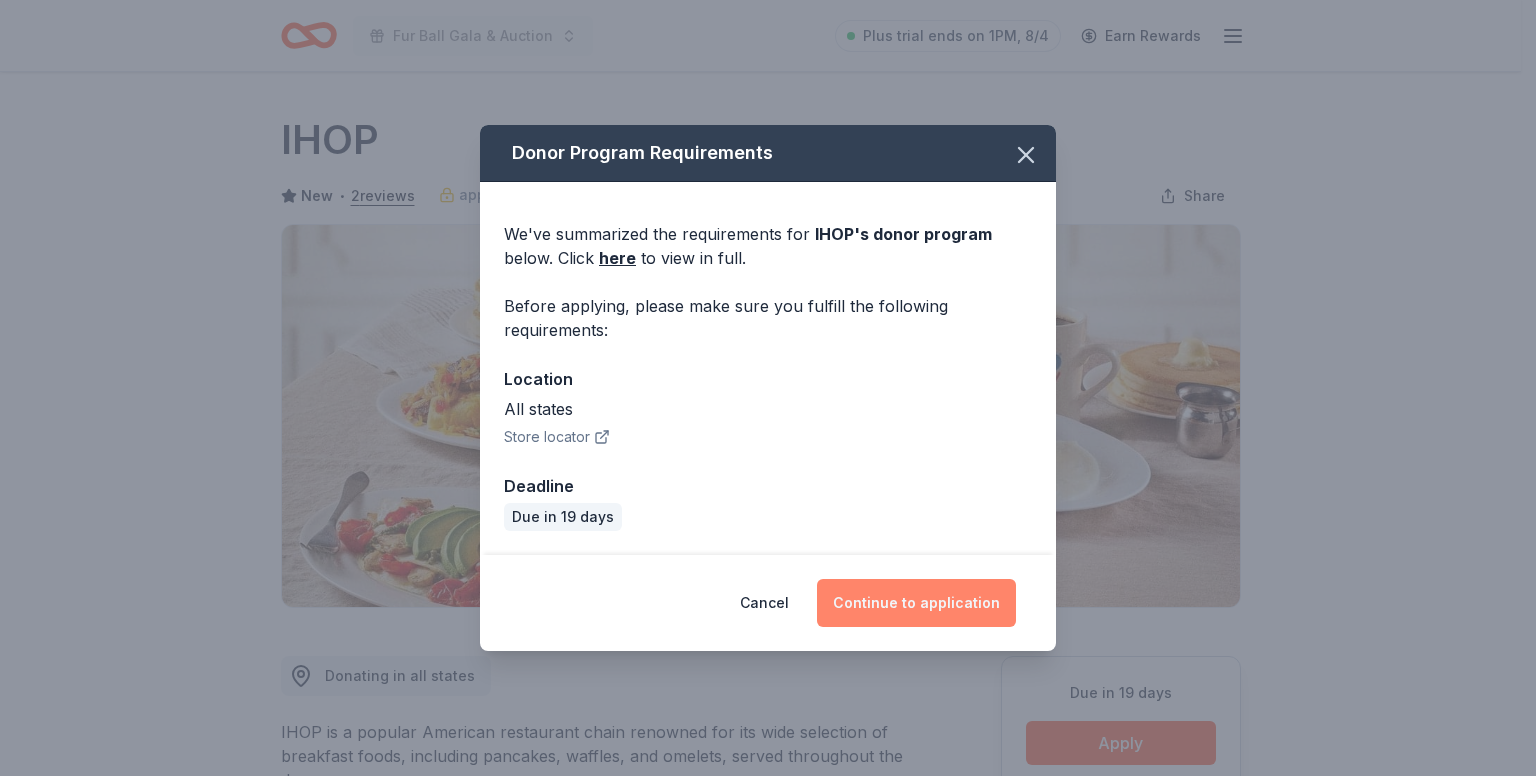 click on "Continue to application" at bounding box center (916, 603) 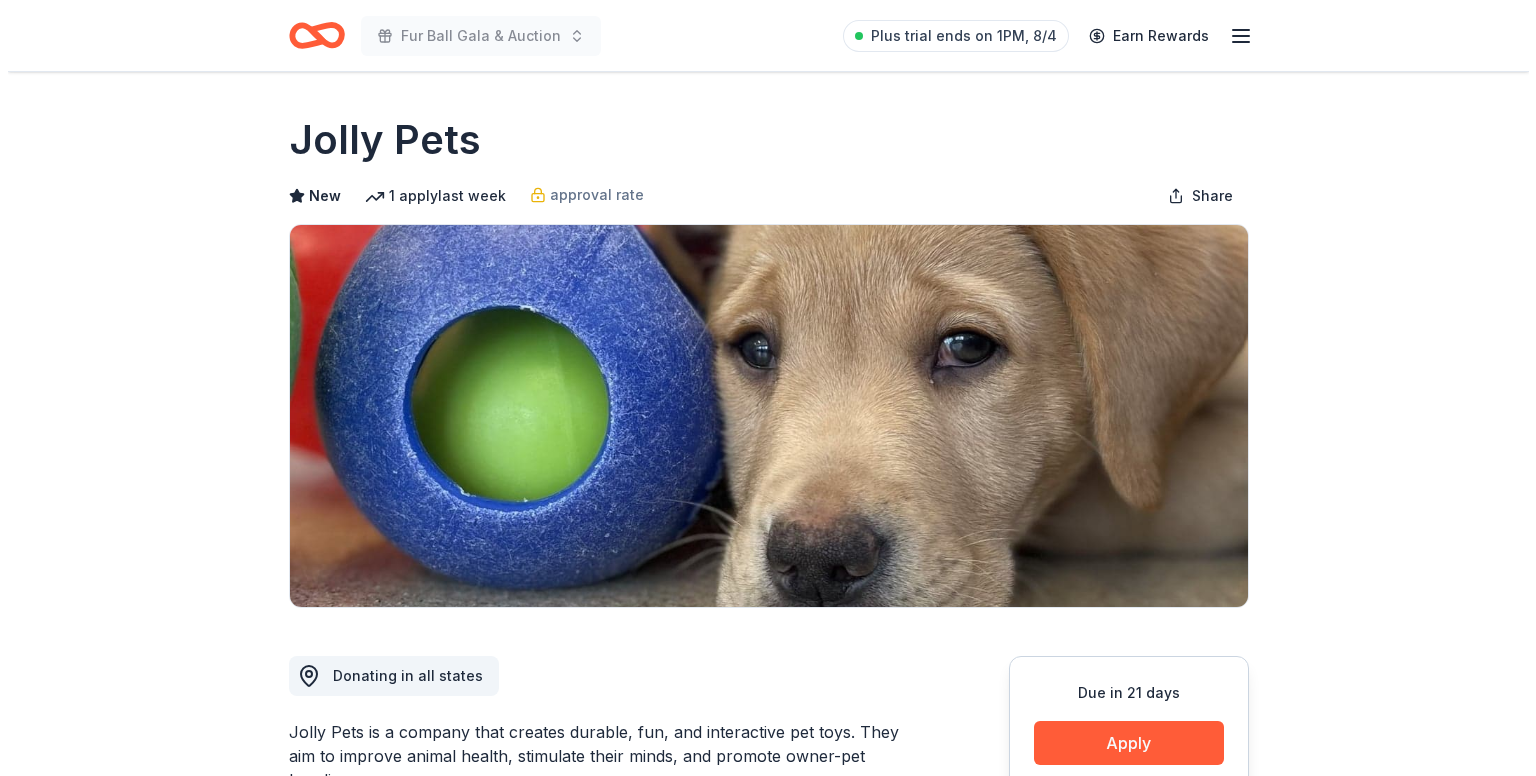 scroll, scrollTop: 0, scrollLeft: 0, axis: both 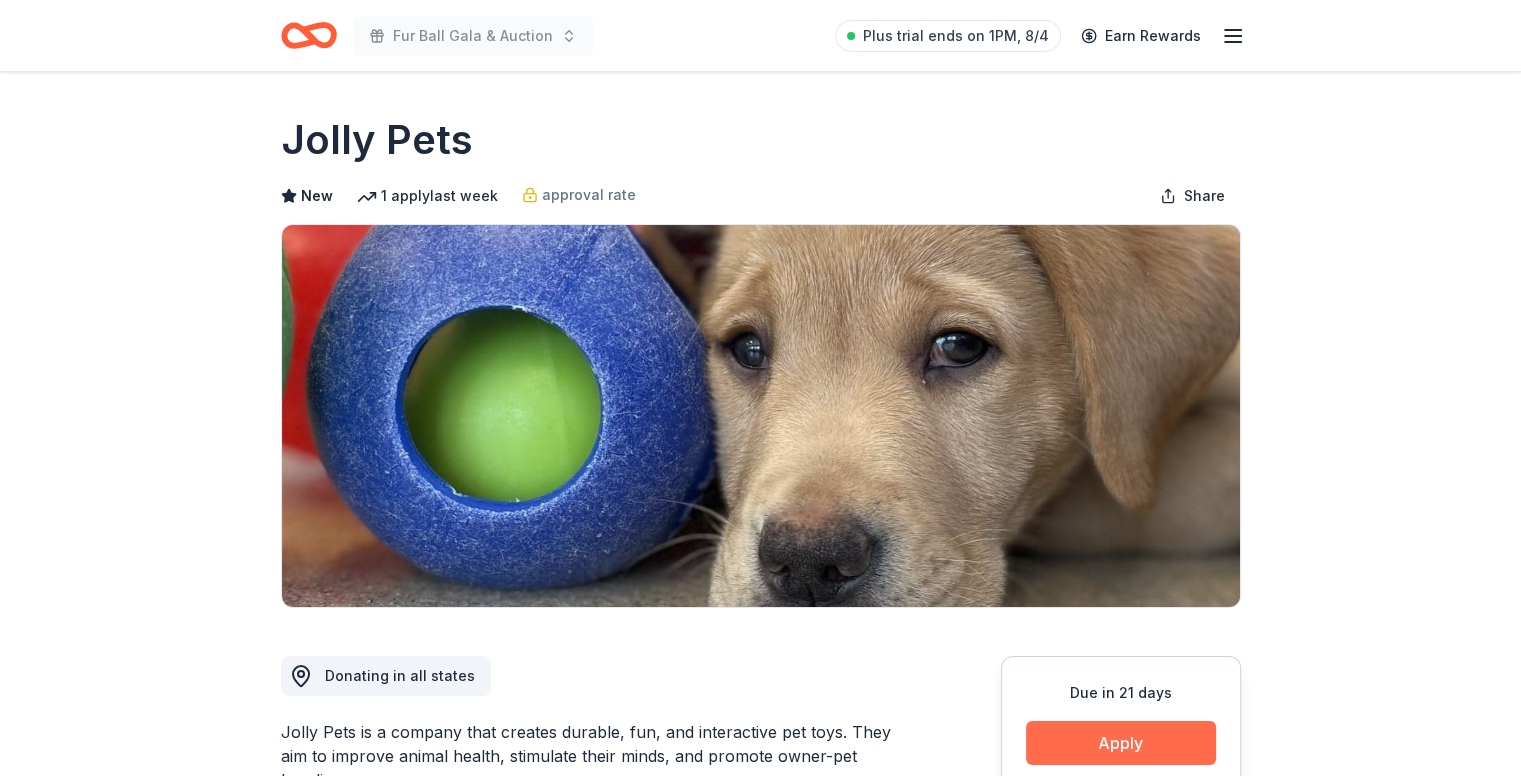 click on "Apply" at bounding box center [1121, 743] 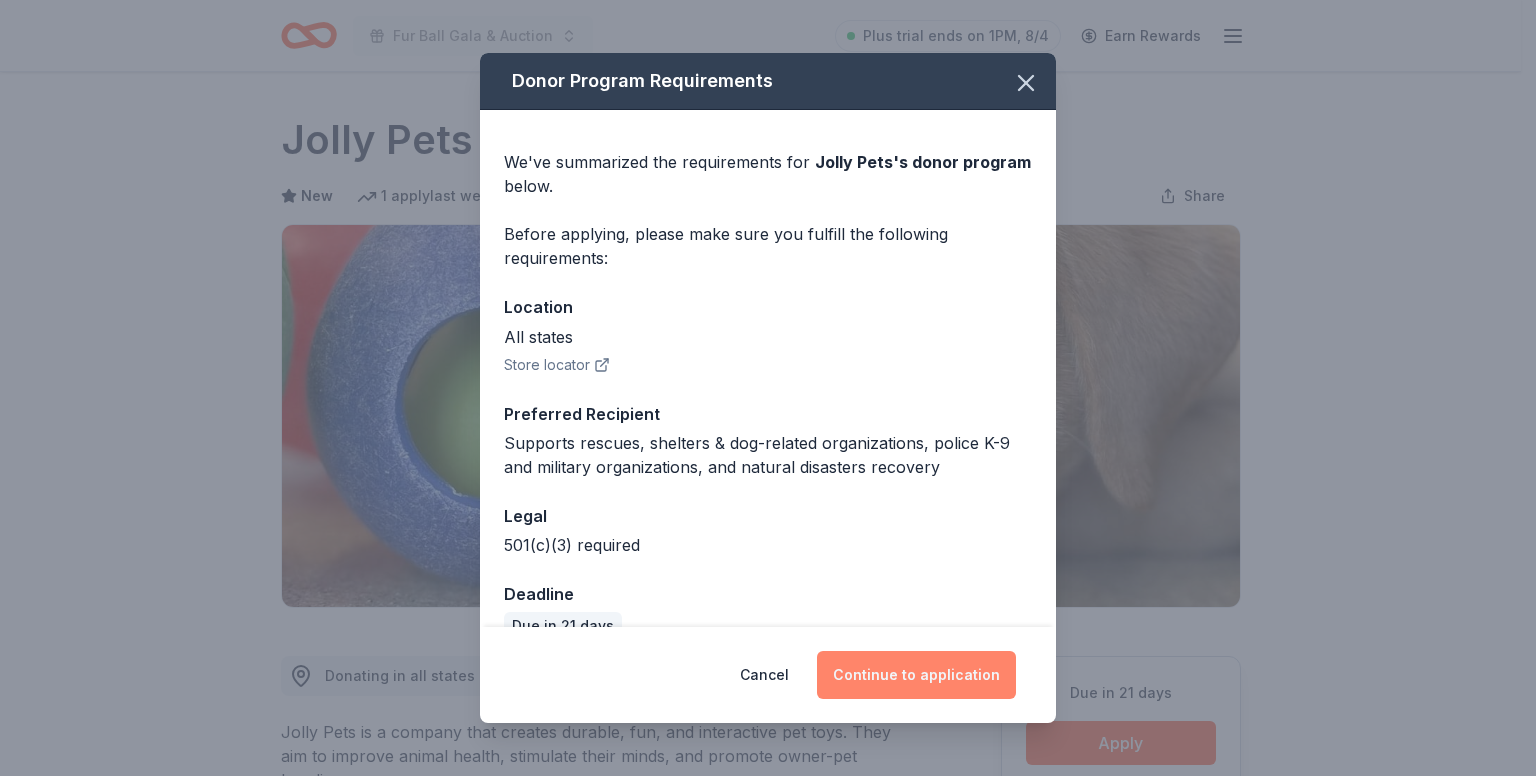 click on "Continue to application" at bounding box center (916, 675) 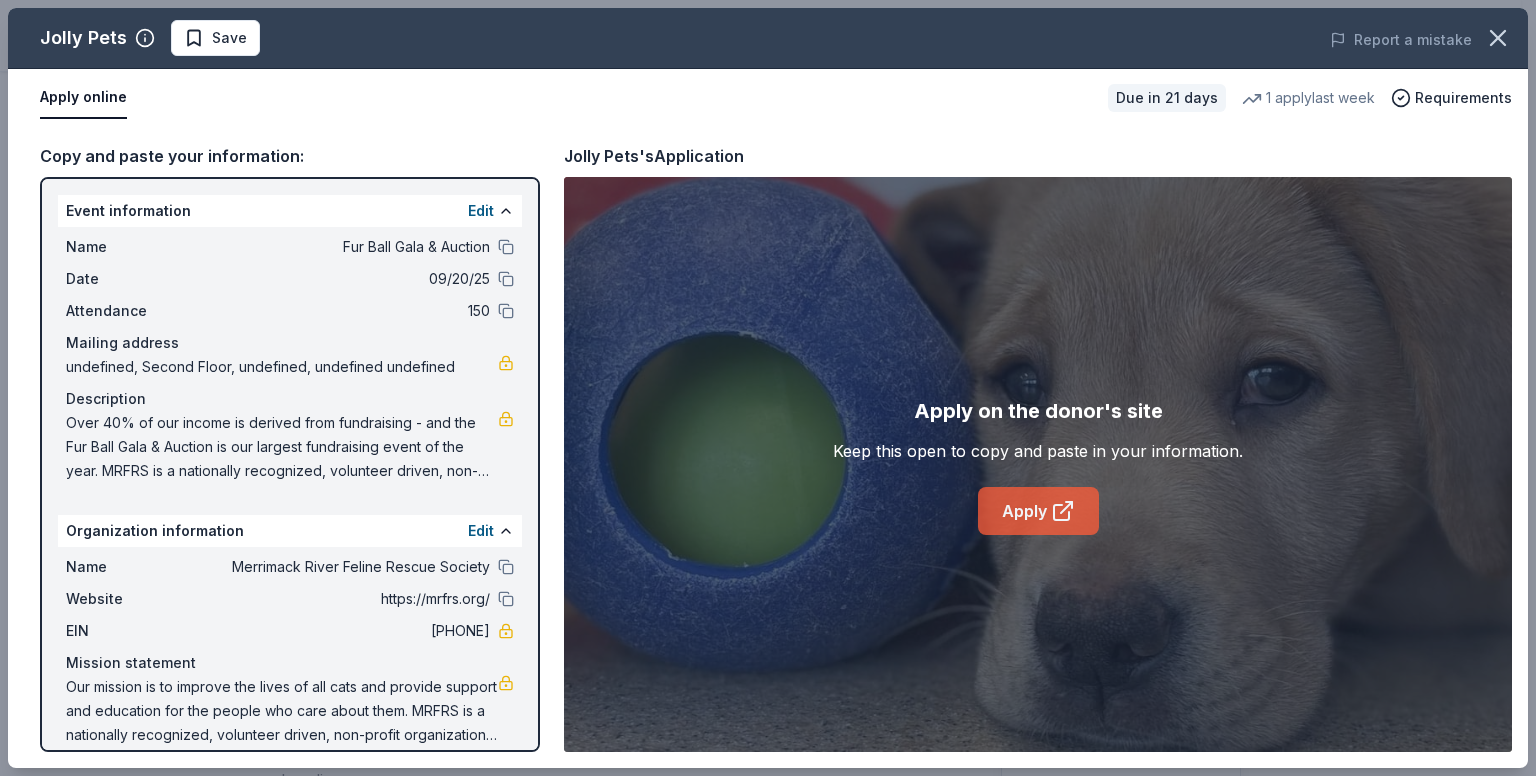 click on "Apply" at bounding box center [1038, 511] 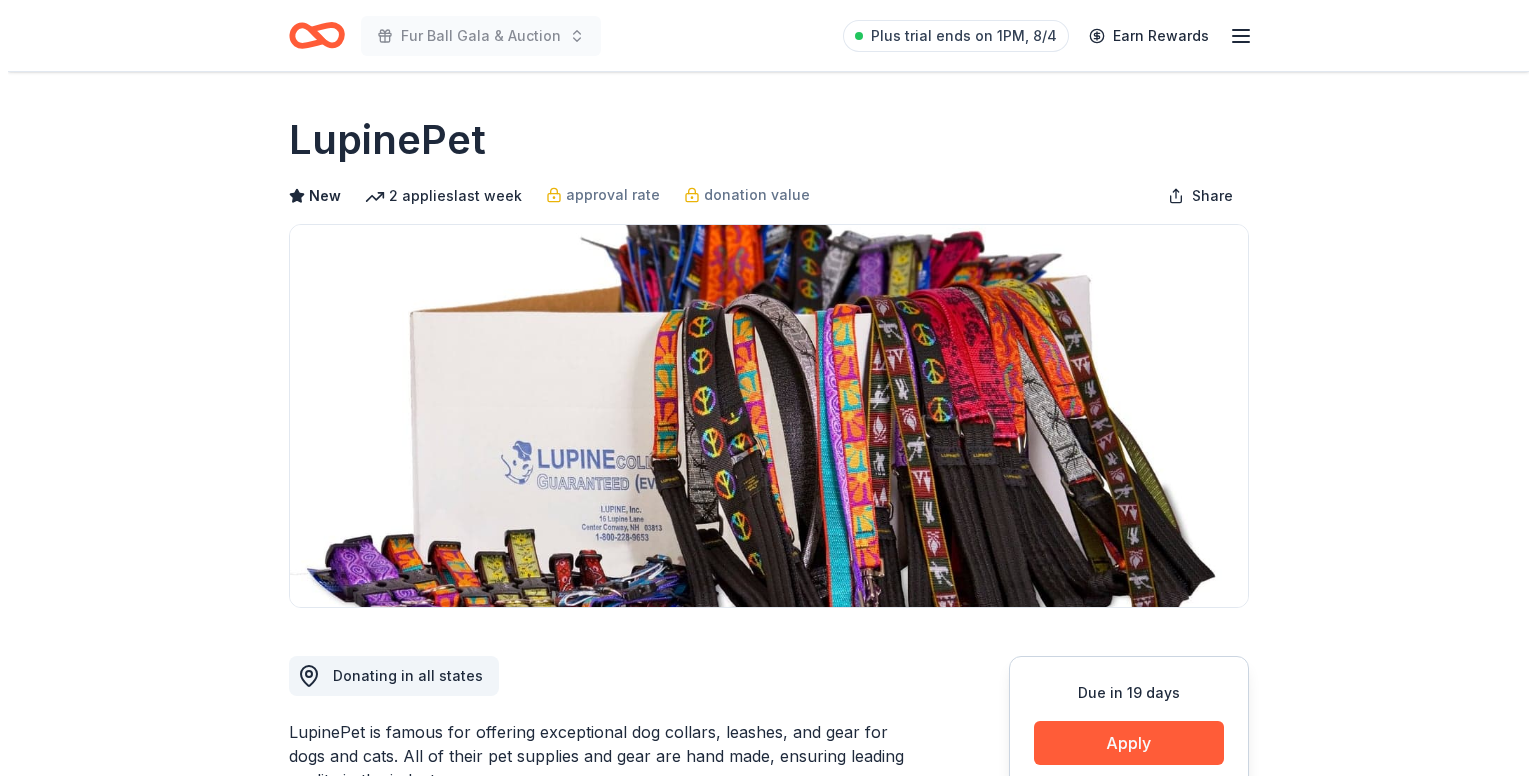 scroll, scrollTop: 0, scrollLeft: 0, axis: both 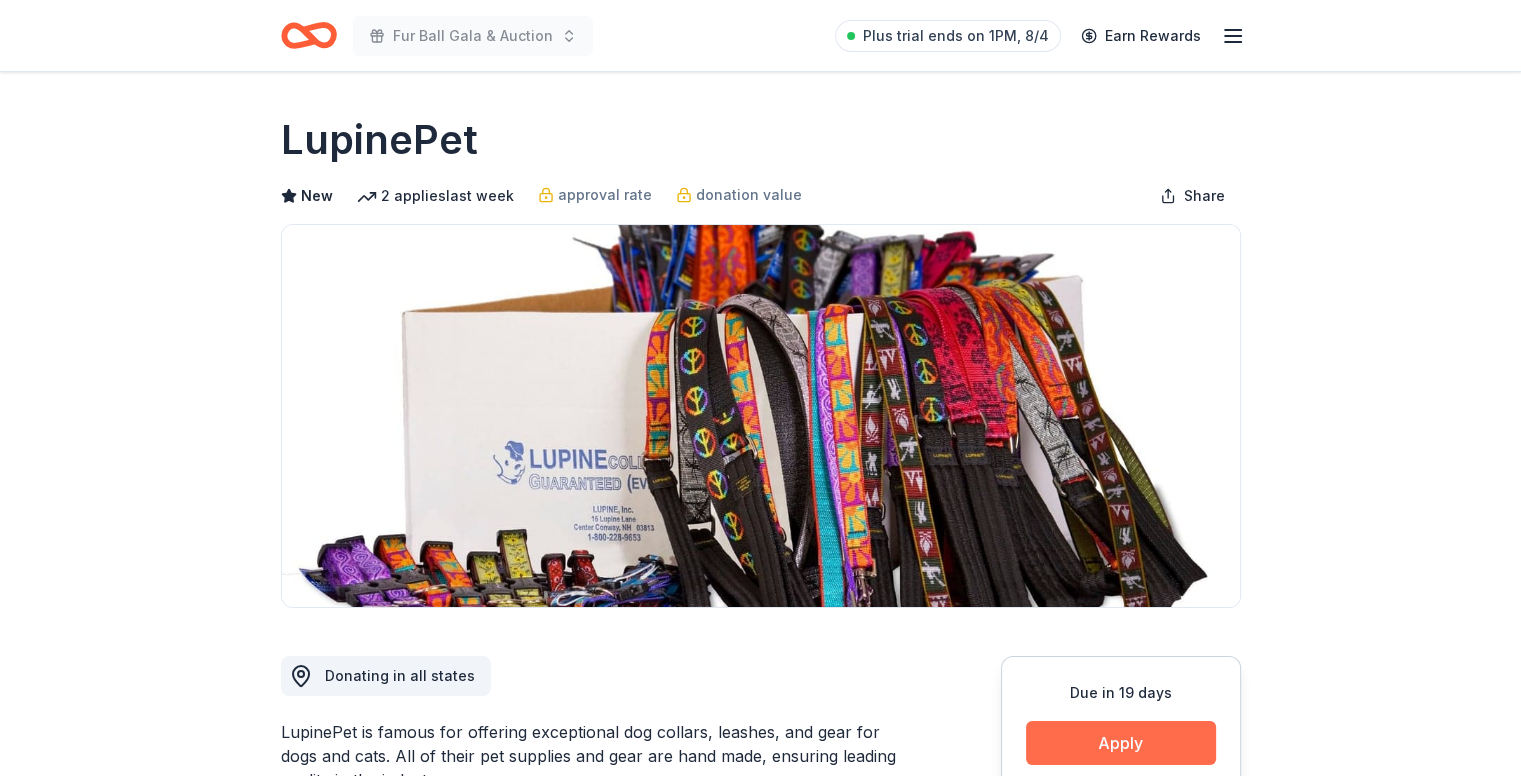 click on "Apply" at bounding box center (1121, 743) 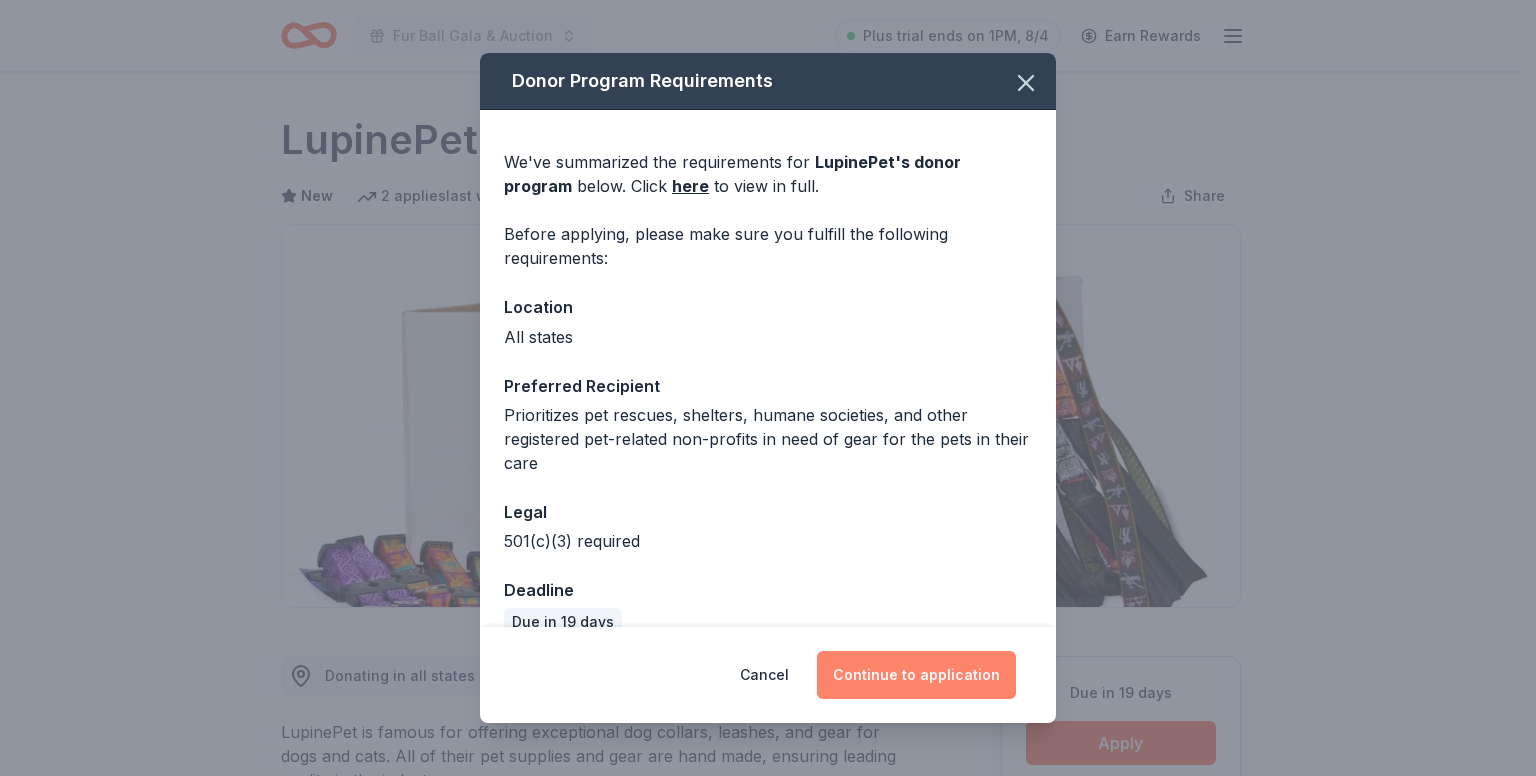 click on "Continue to application" at bounding box center (916, 675) 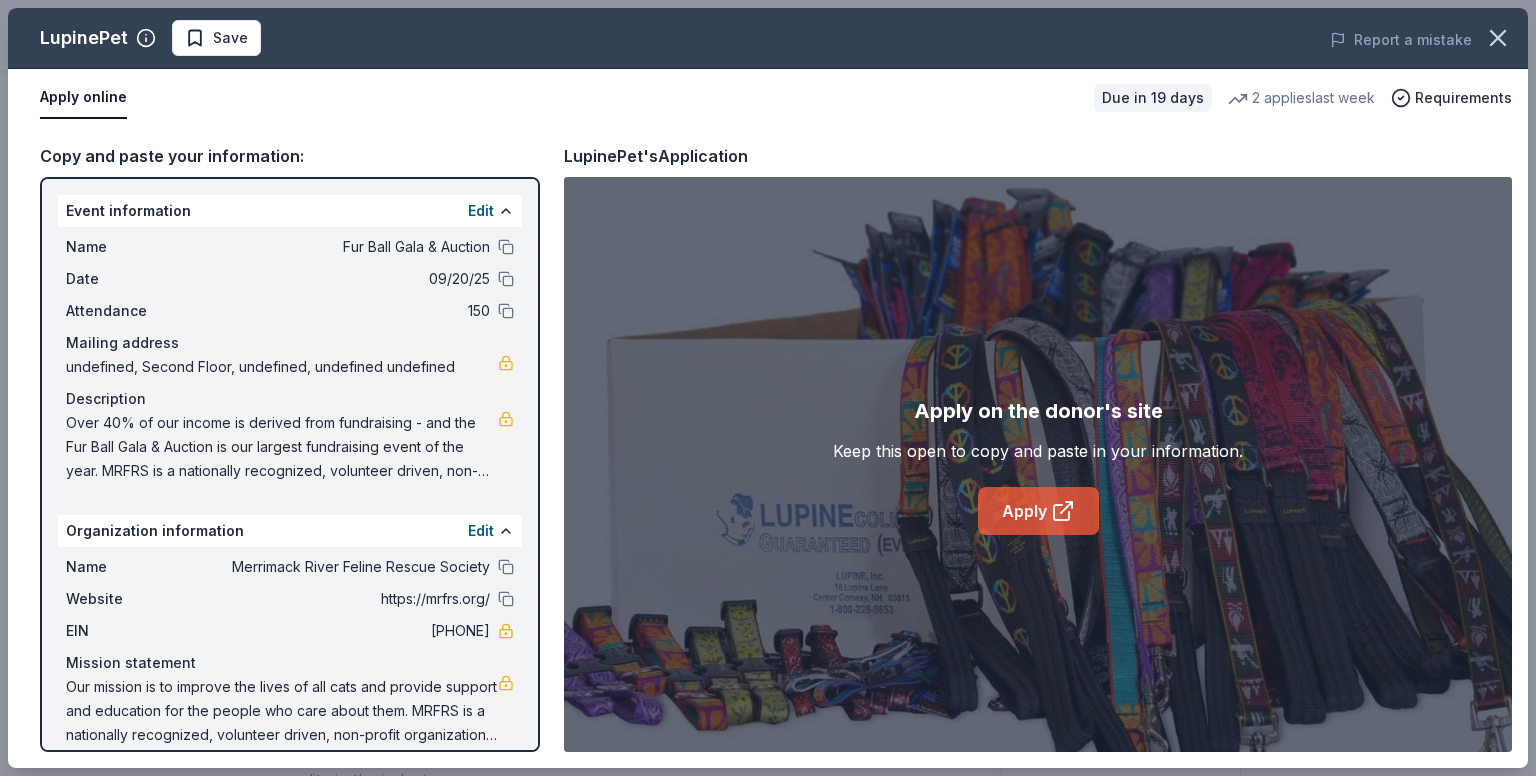 click on "Apply" at bounding box center [1038, 511] 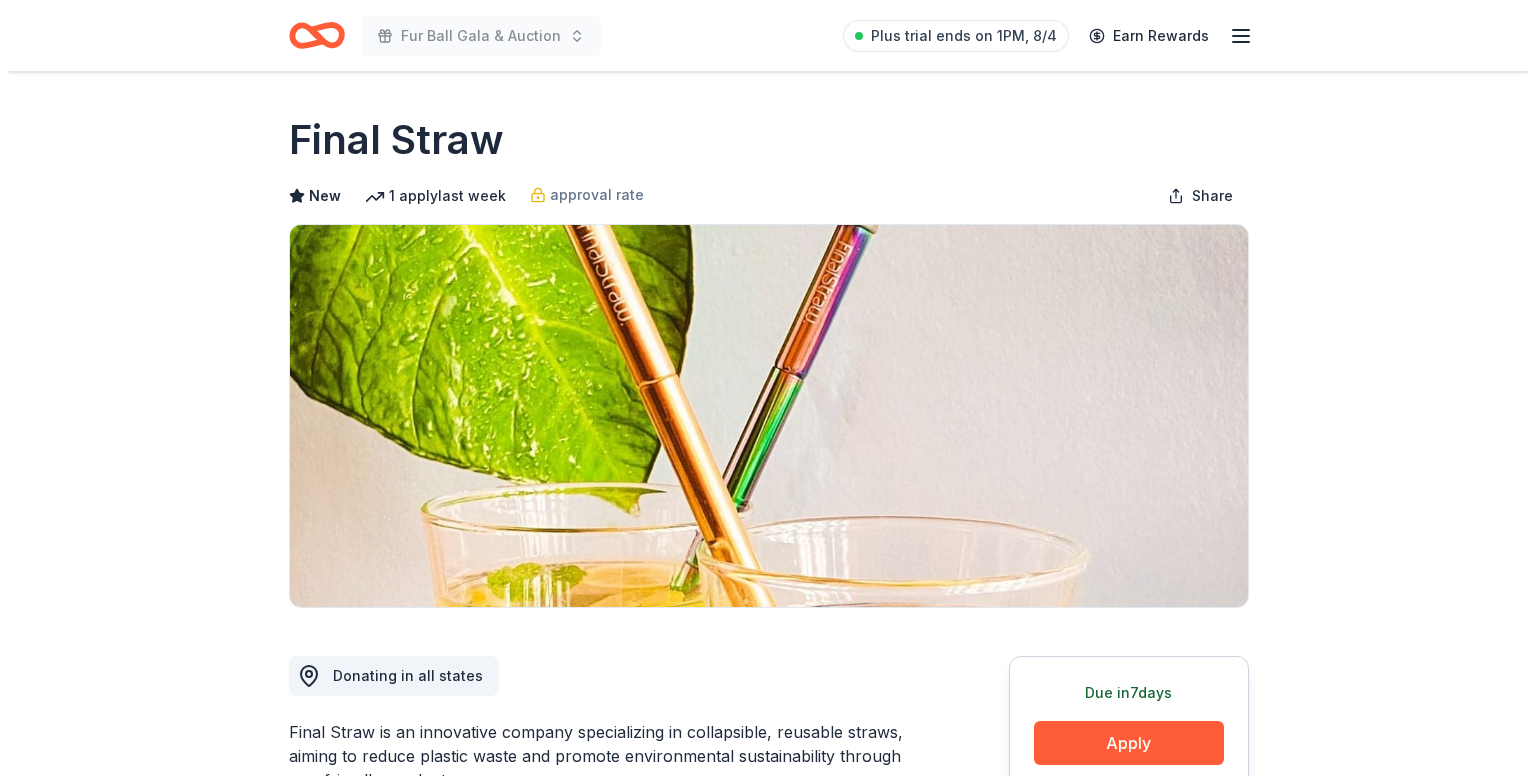 scroll, scrollTop: 0, scrollLeft: 0, axis: both 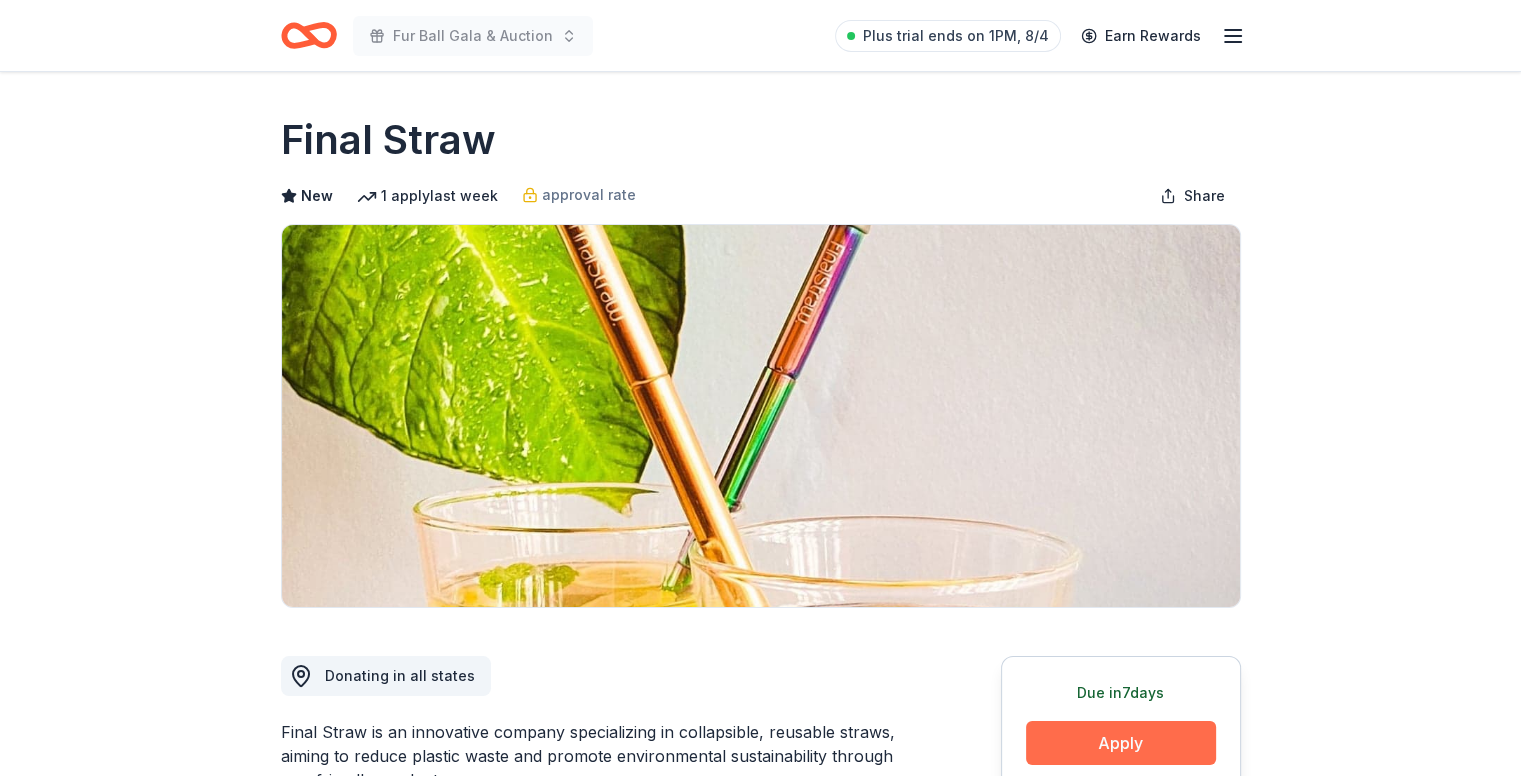 click on "Apply" at bounding box center (1121, 743) 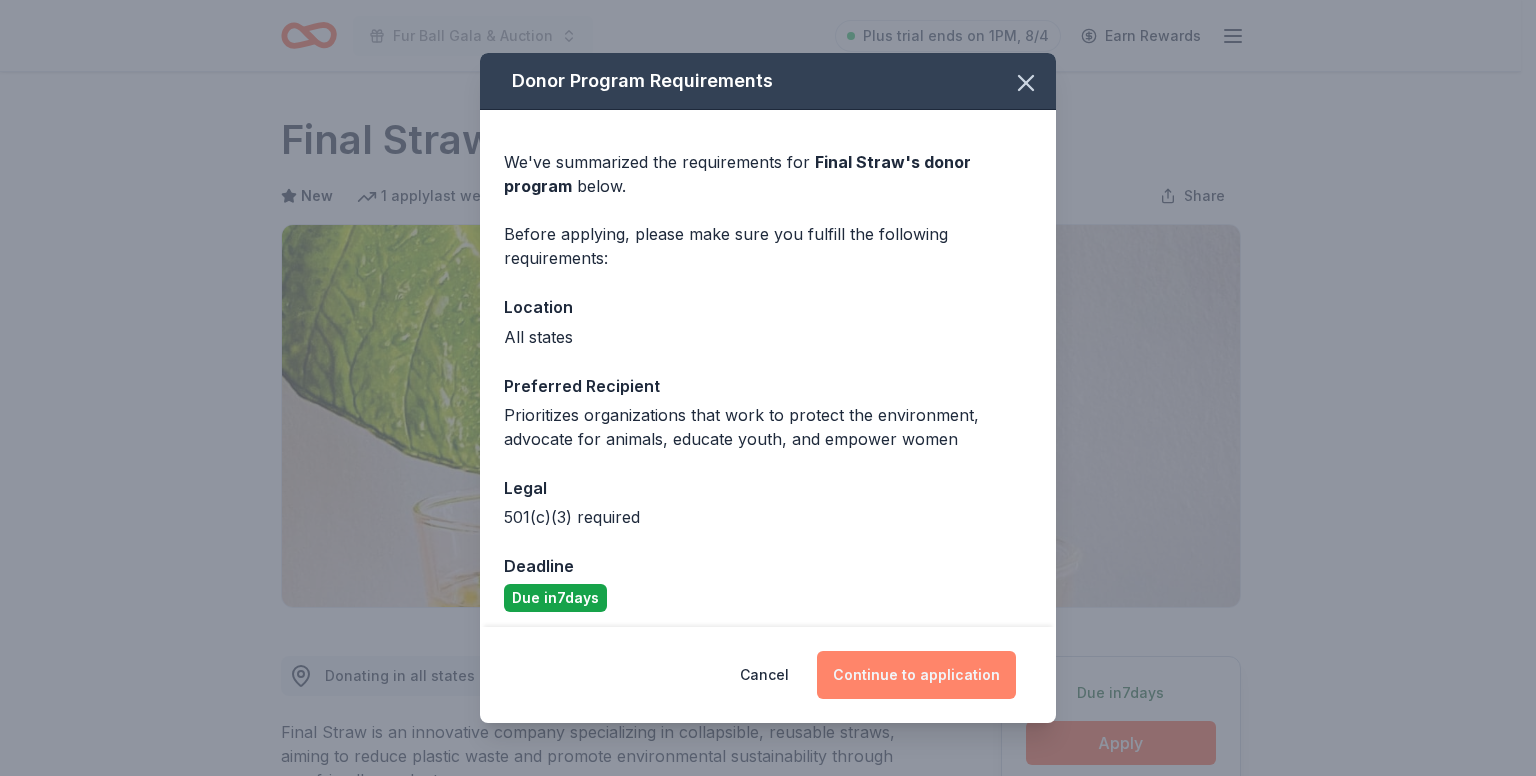 click on "Continue to application" at bounding box center [916, 675] 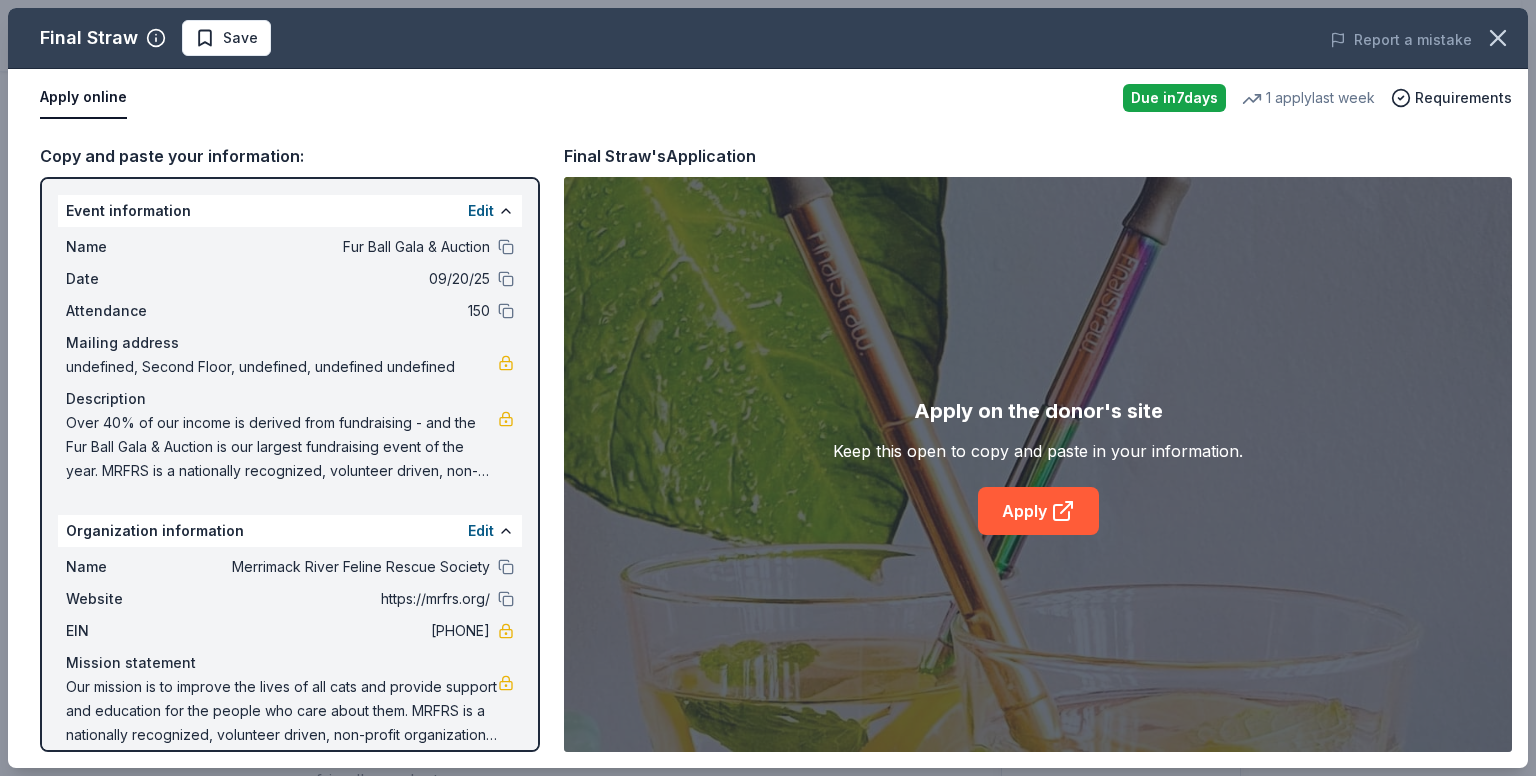 click on "Apply on the donor's site Keep this open to copy and paste in your information. Apply" at bounding box center (1038, 465) 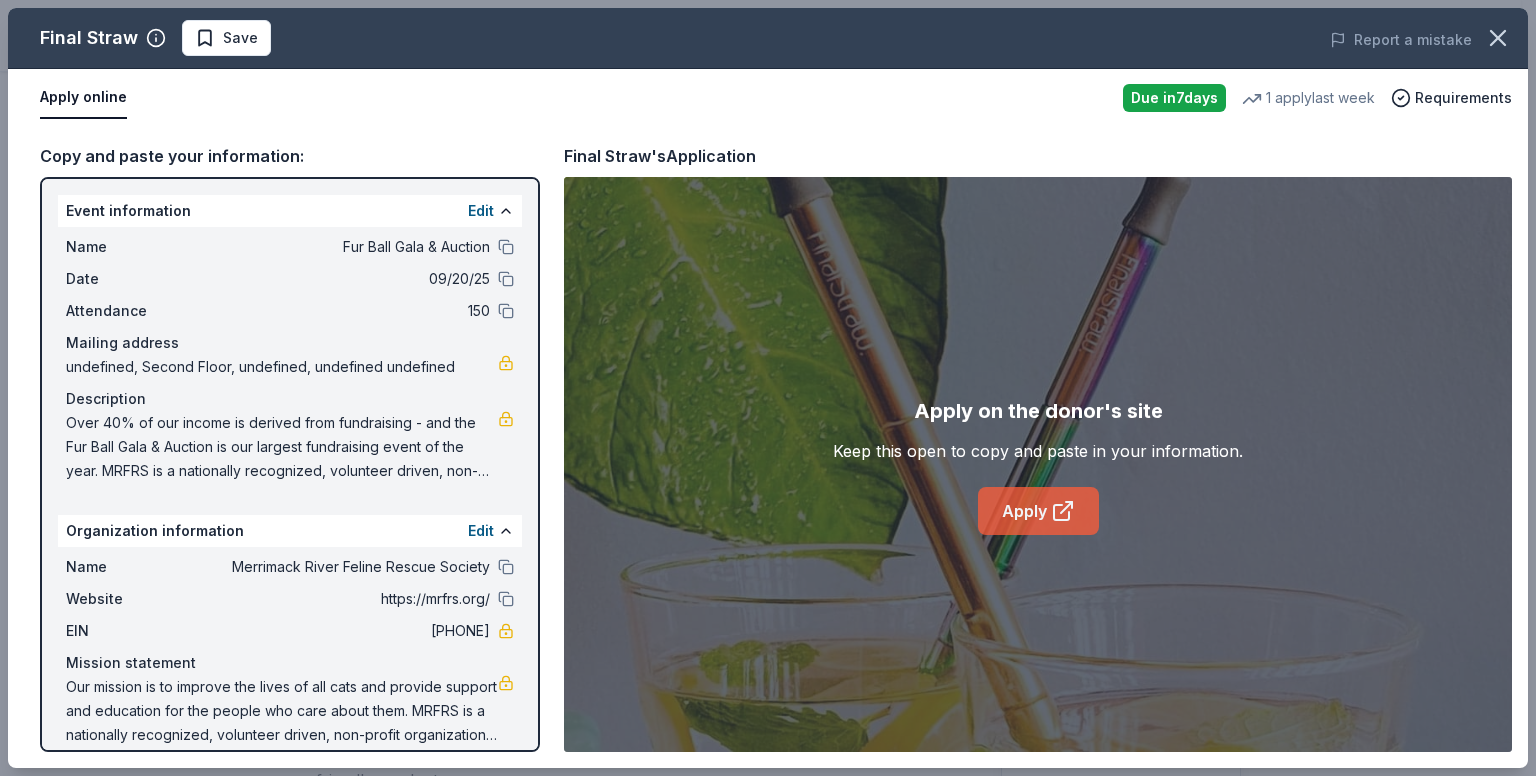 click on "Apply" at bounding box center [1038, 511] 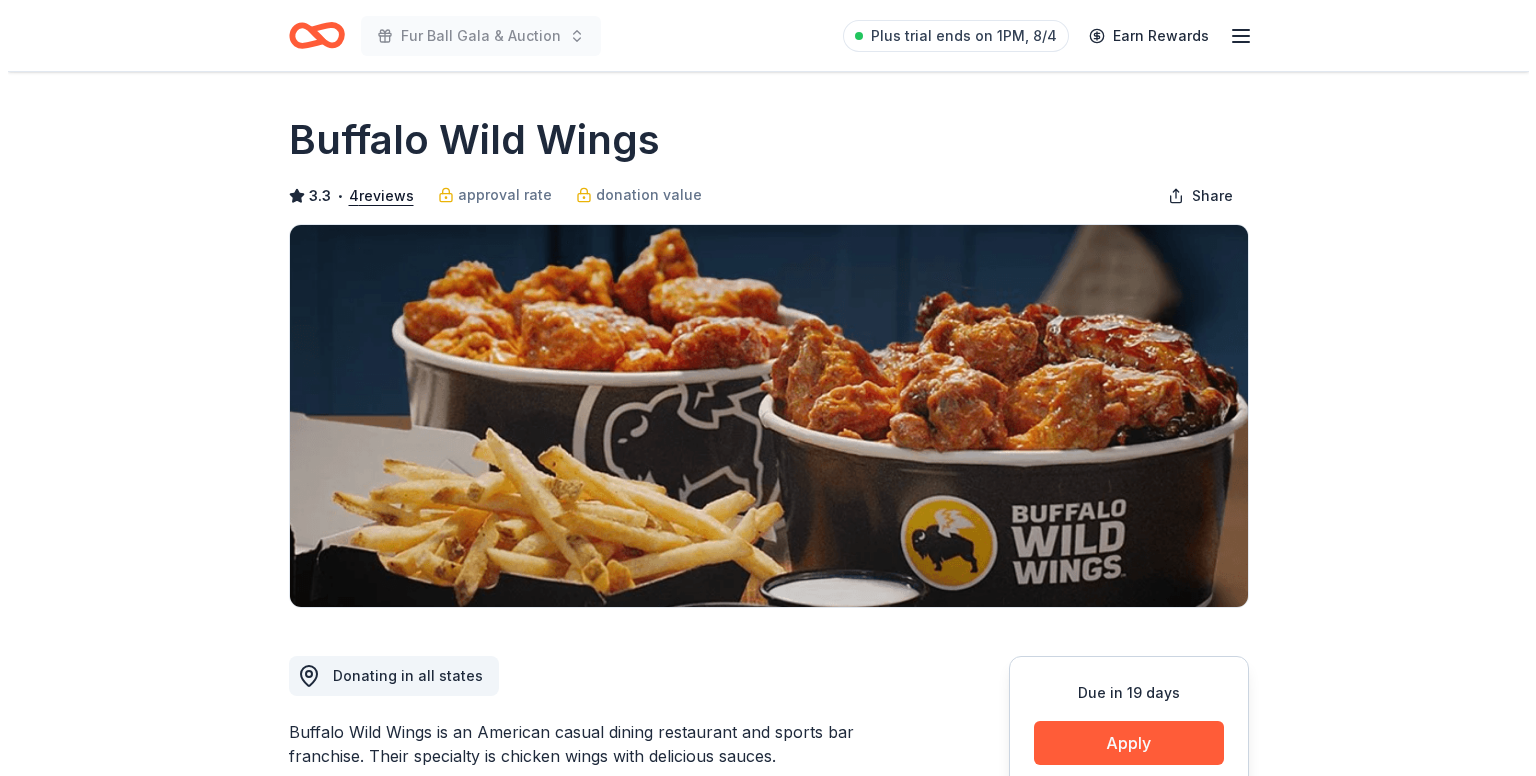 scroll, scrollTop: 0, scrollLeft: 0, axis: both 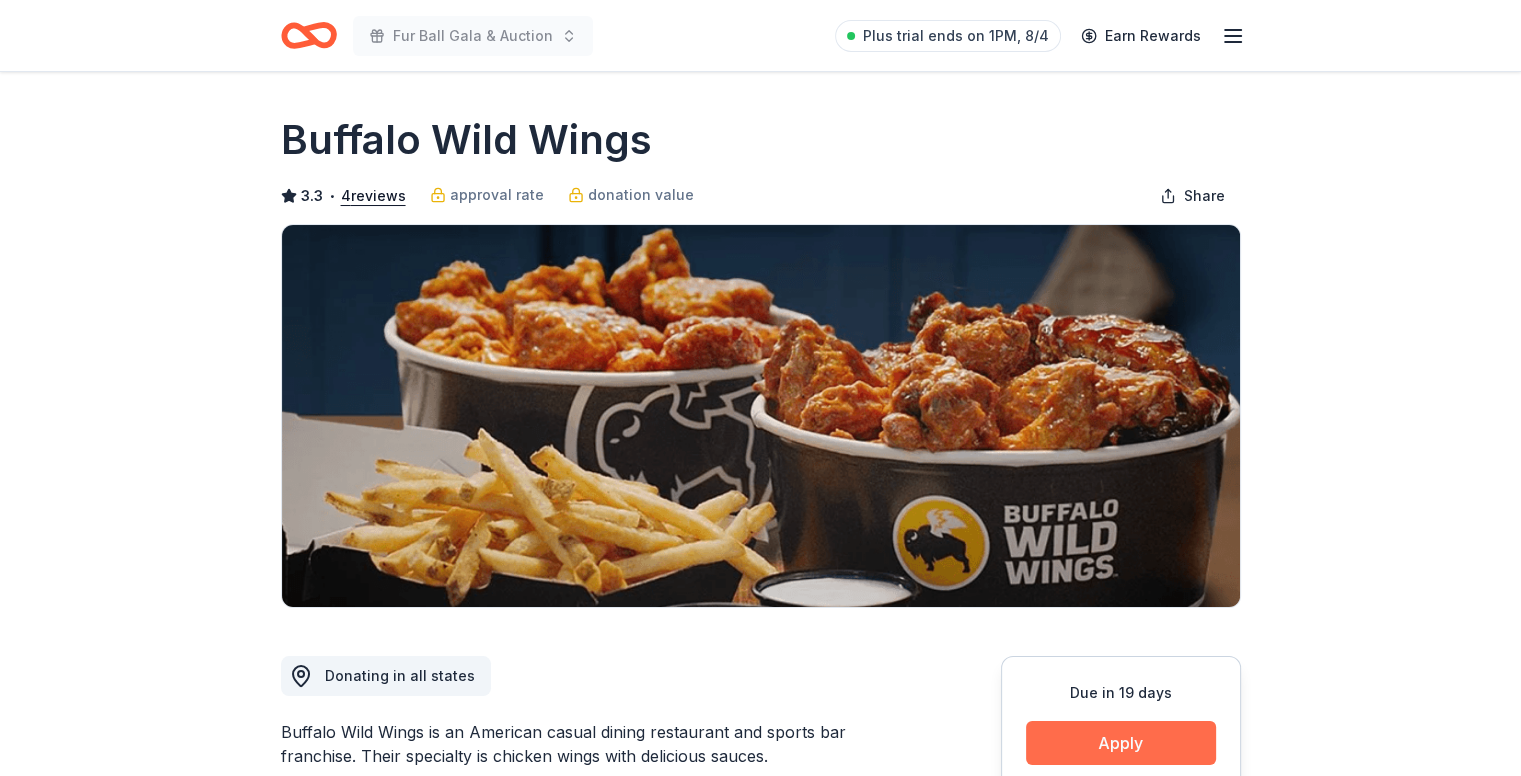 click on "Apply" at bounding box center [1121, 743] 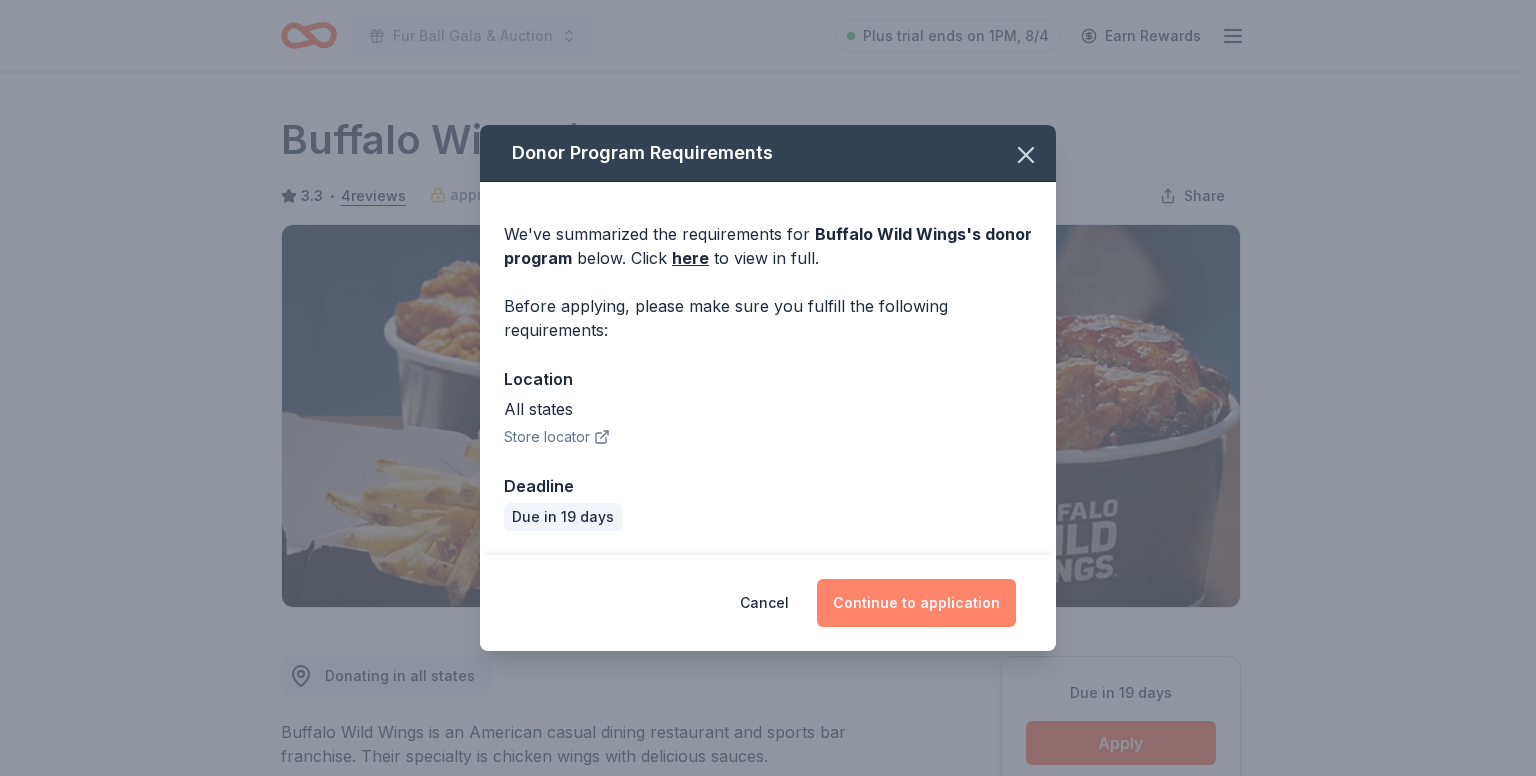 click on "Continue to application" at bounding box center [916, 603] 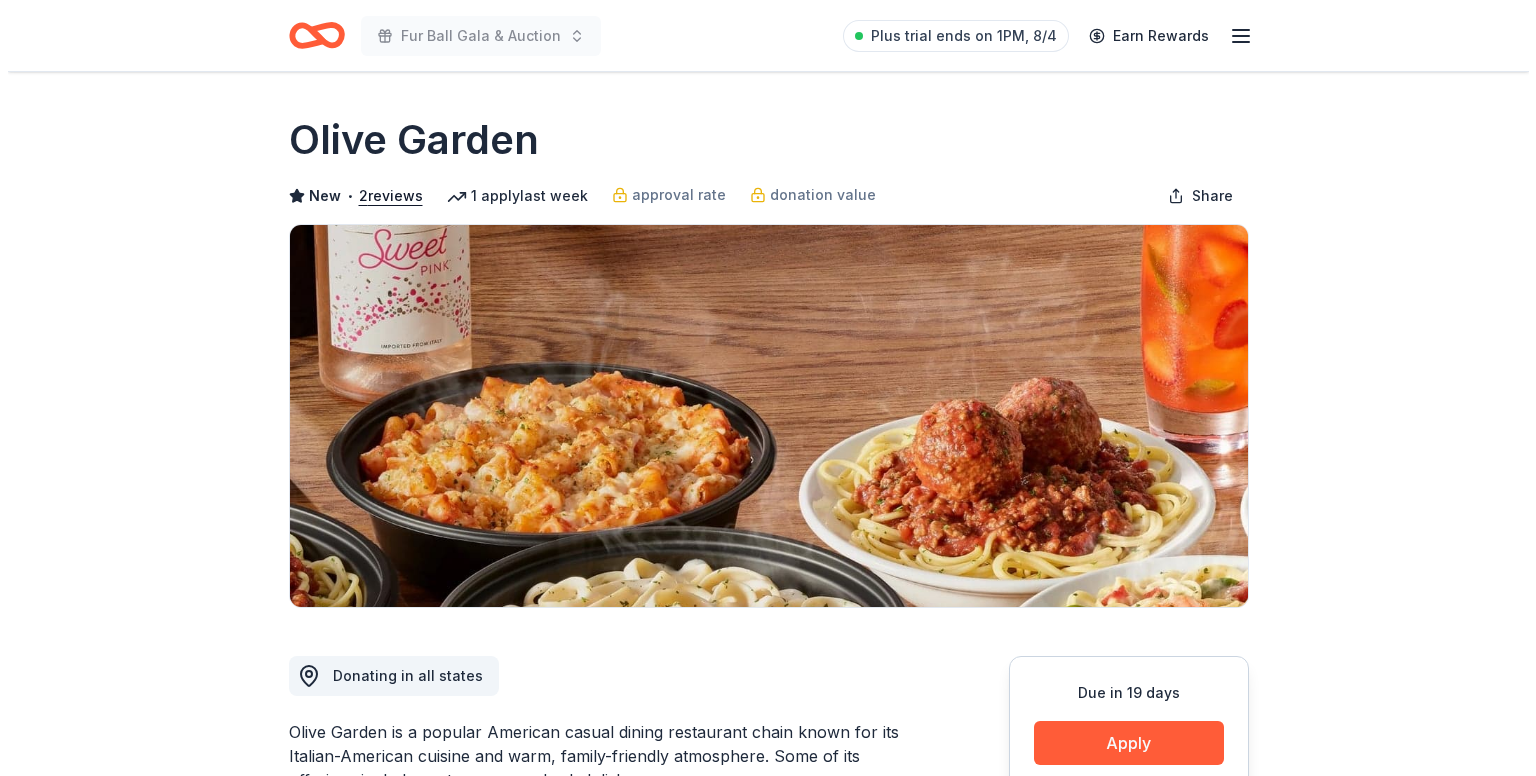 scroll, scrollTop: 0, scrollLeft: 0, axis: both 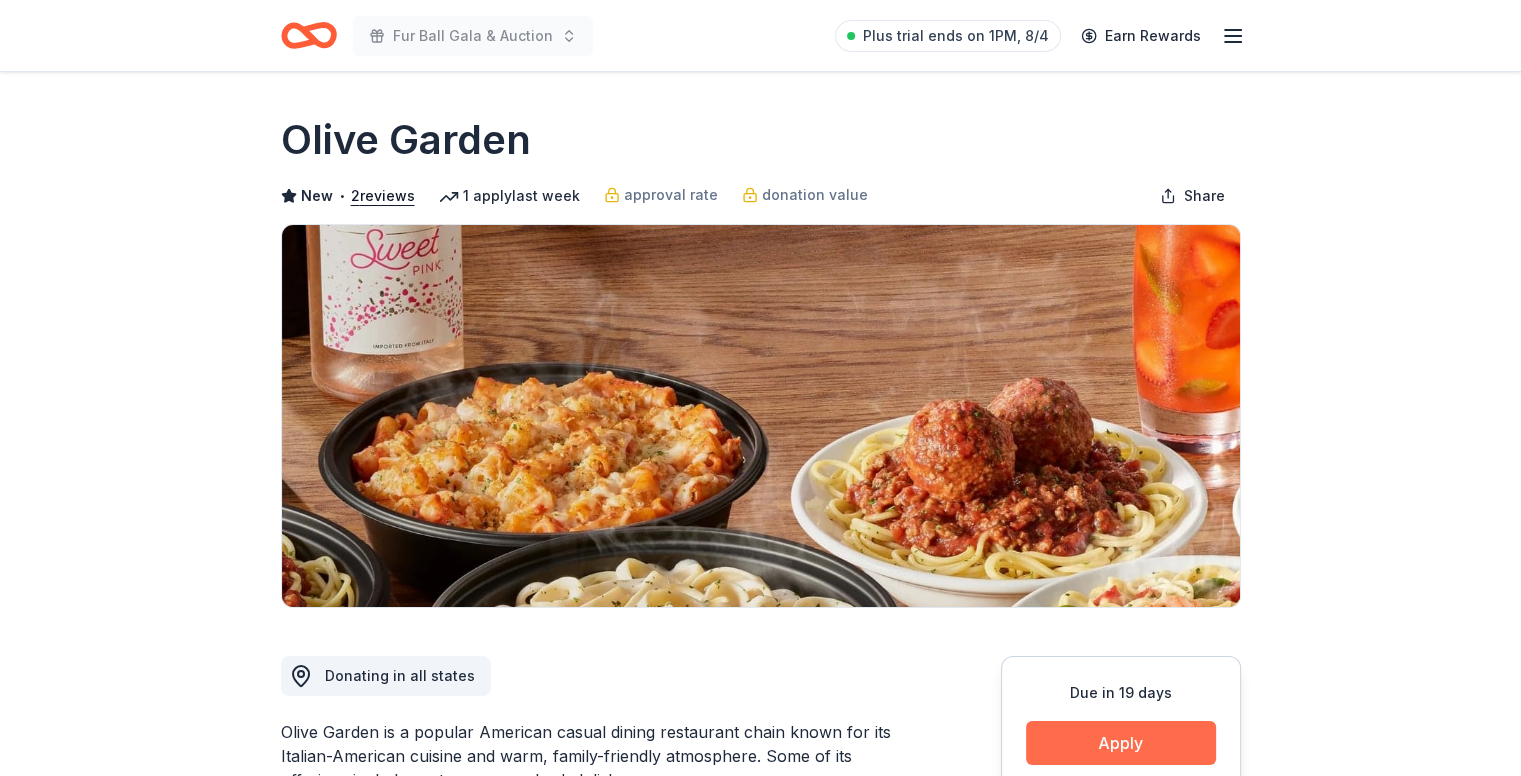 click on "Apply" at bounding box center [1121, 743] 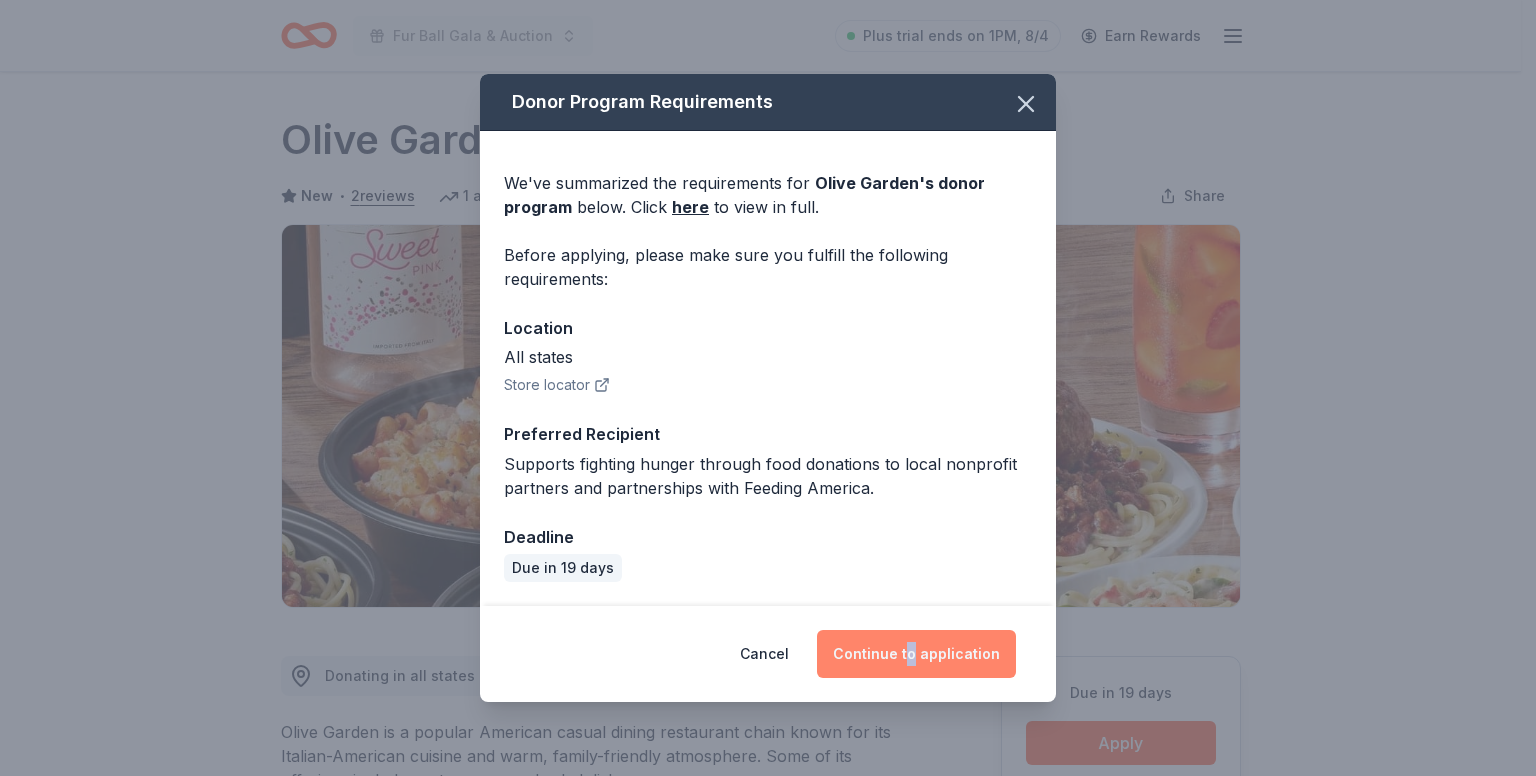 drag, startPoint x: 916, startPoint y: 620, endPoint x: 920, endPoint y: 633, distance: 13.601471 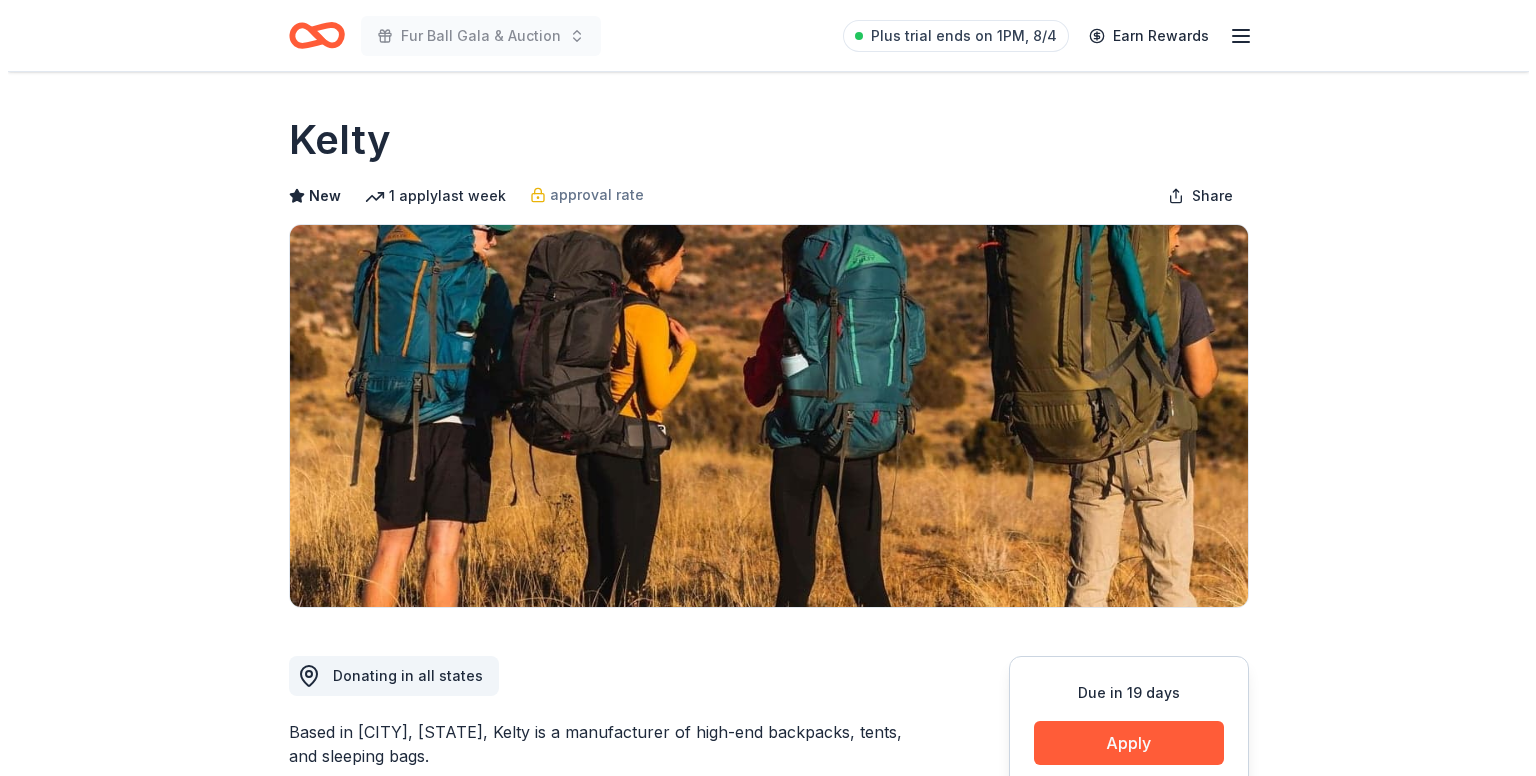 scroll, scrollTop: 0, scrollLeft: 0, axis: both 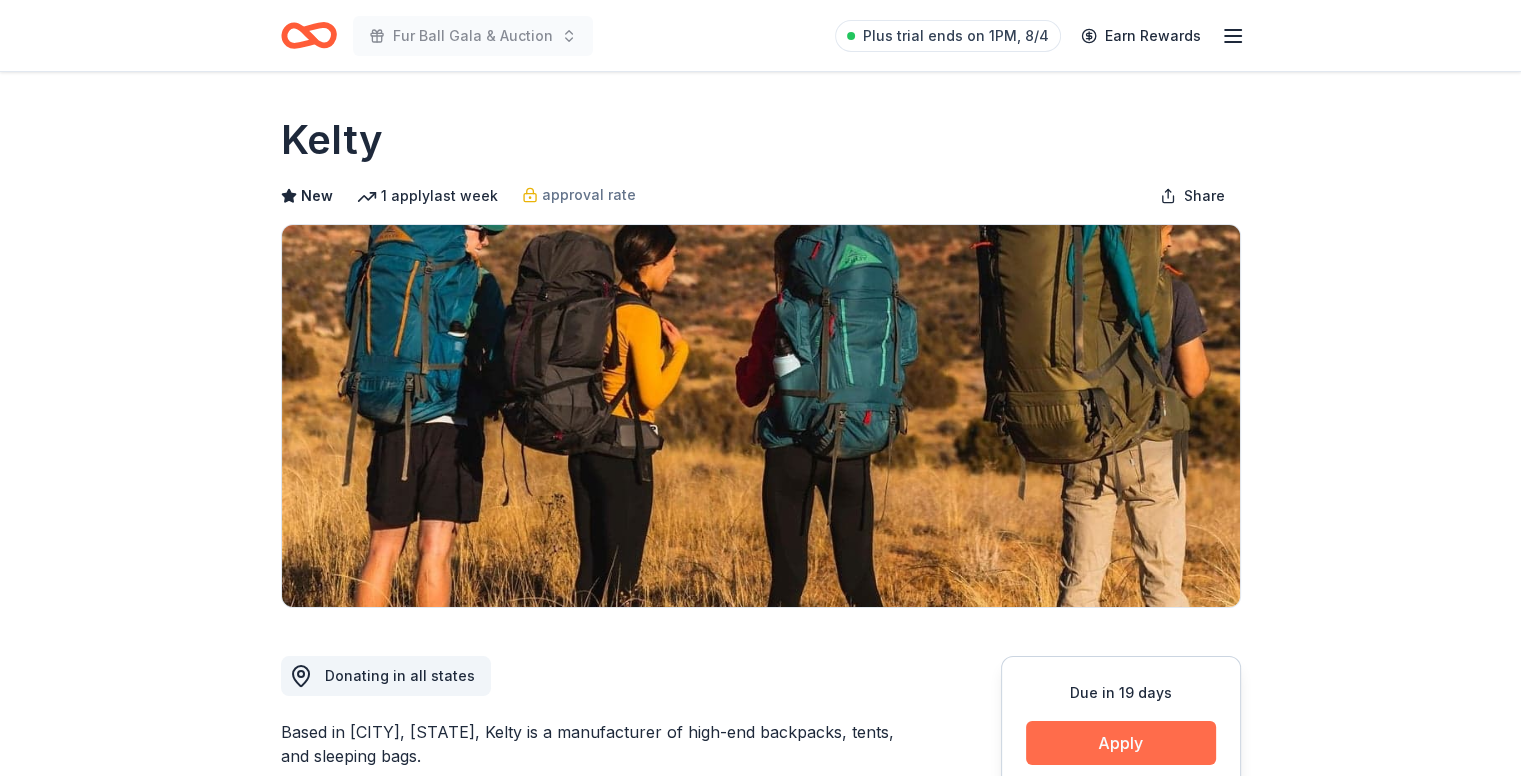 click on "Apply" at bounding box center [1121, 743] 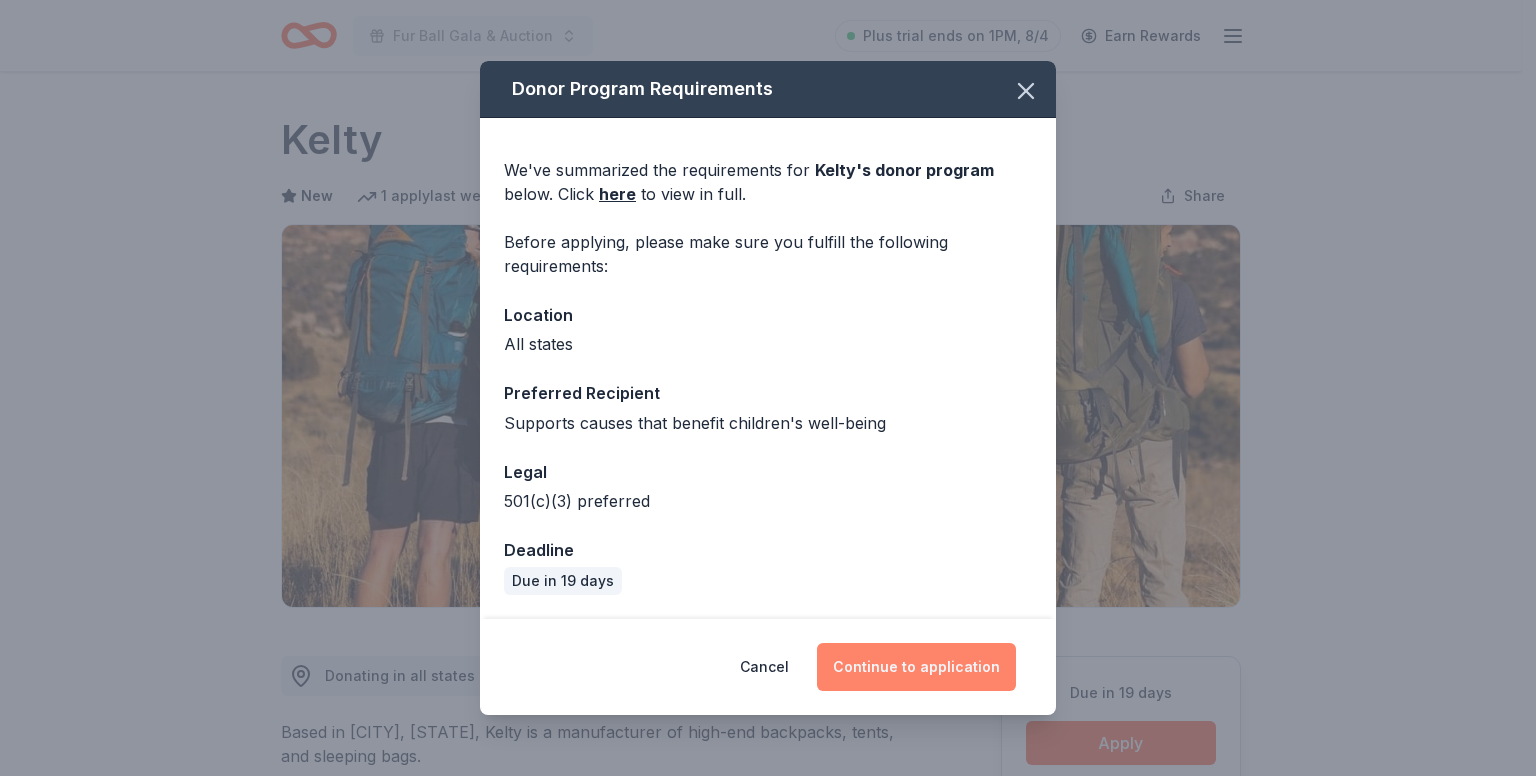 click on "Continue to application" at bounding box center (916, 667) 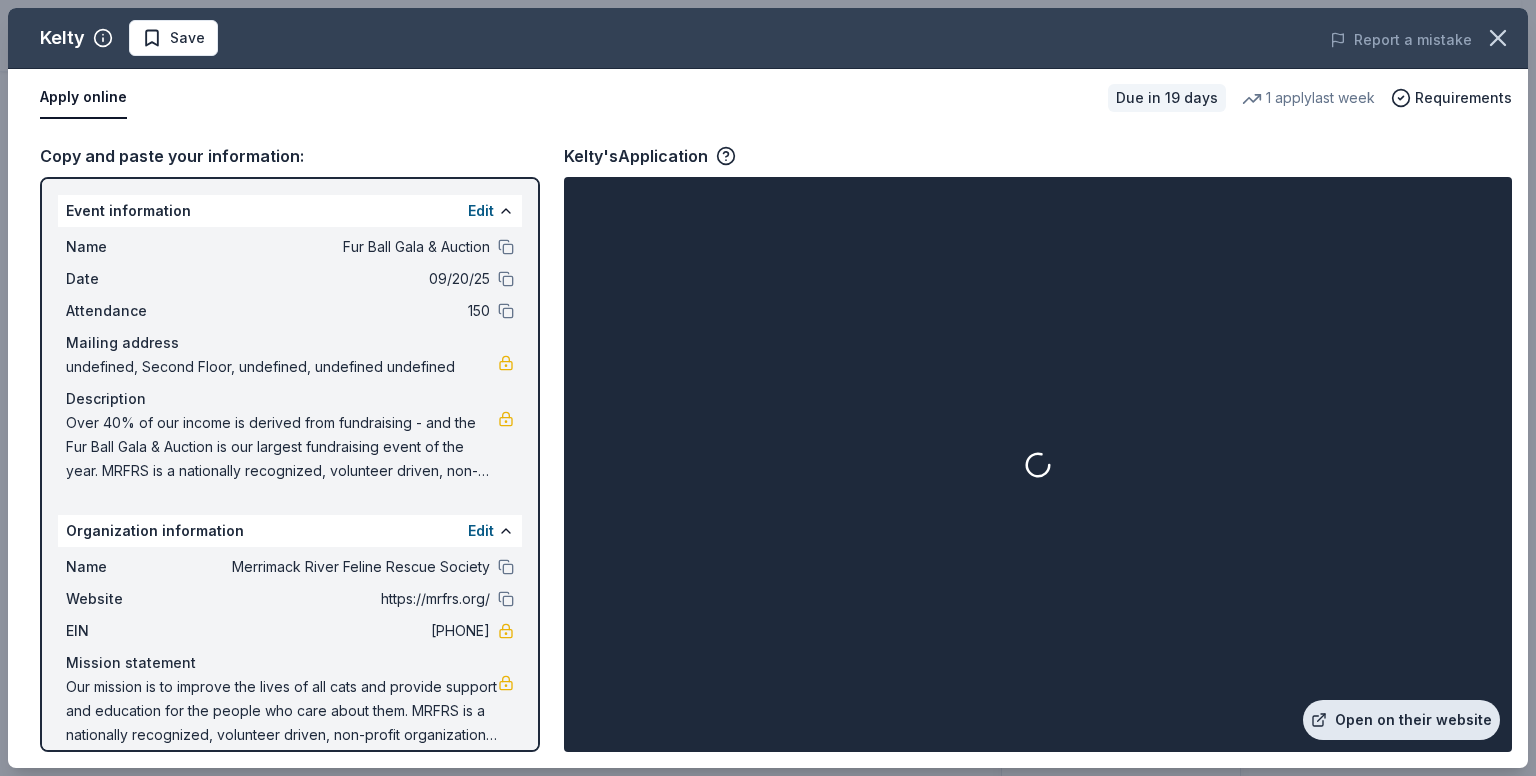 click on "Open on their website" at bounding box center (1401, 720) 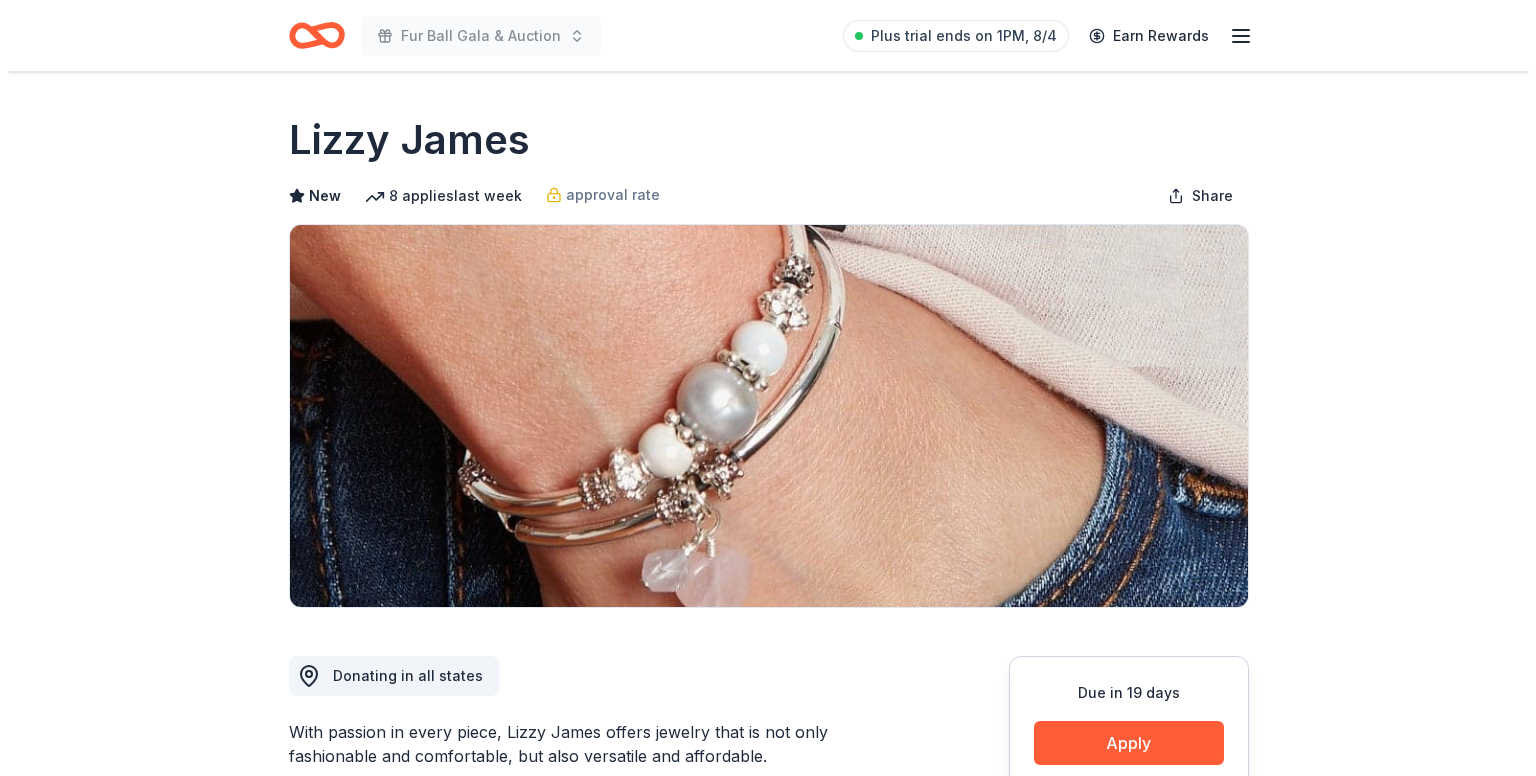 scroll, scrollTop: 0, scrollLeft: 0, axis: both 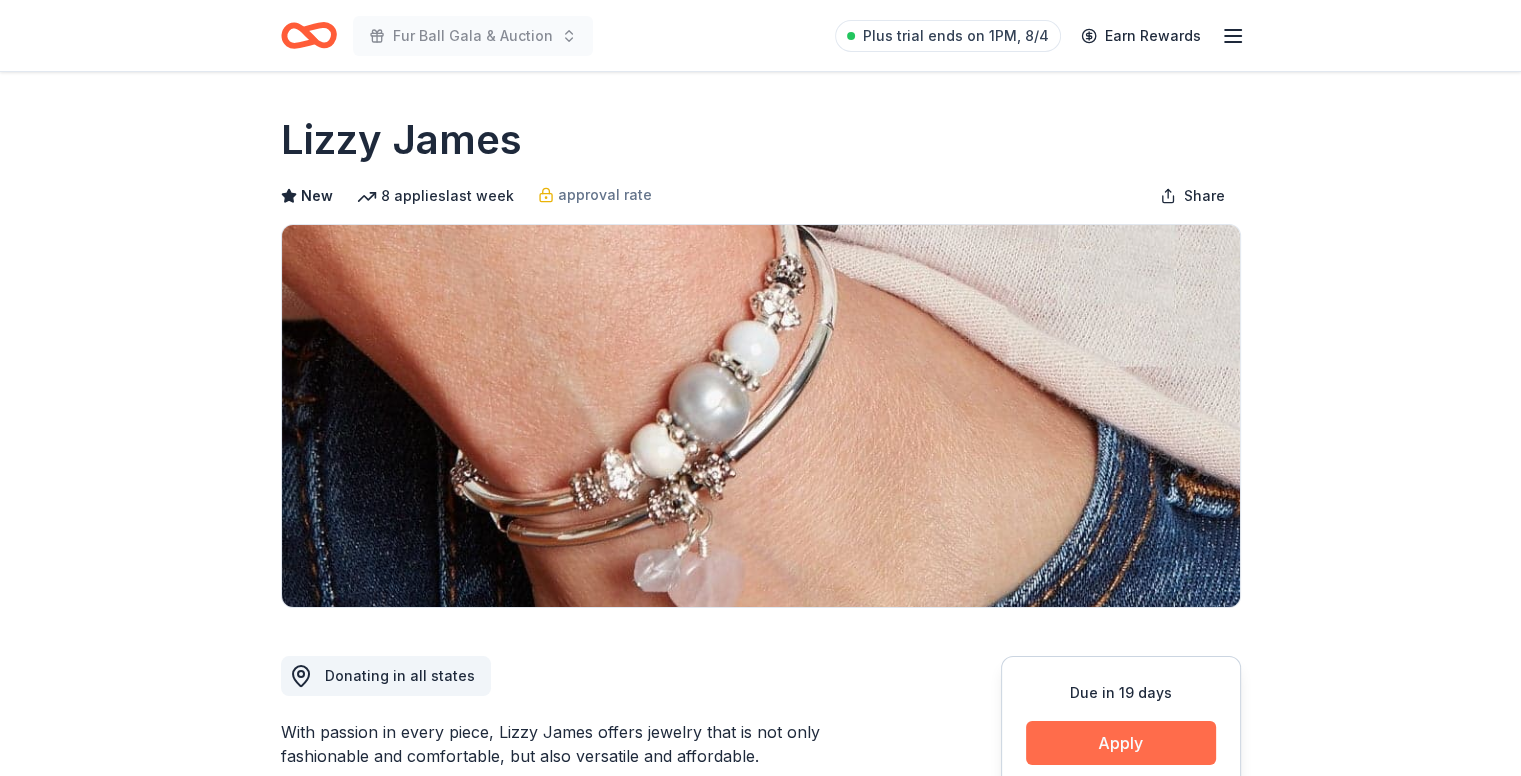 click on "Apply" at bounding box center (1121, 743) 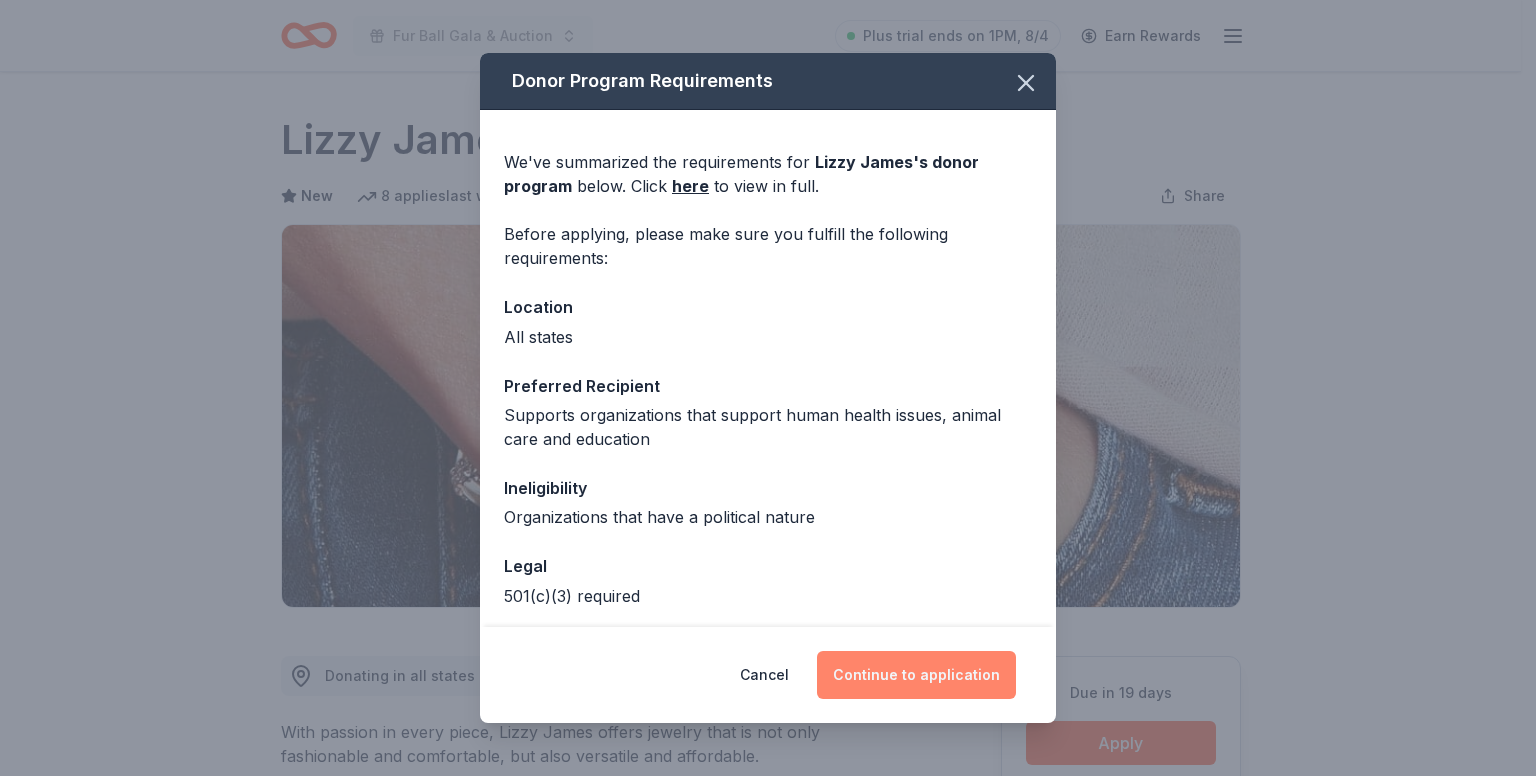 click on "Continue to application" at bounding box center [916, 675] 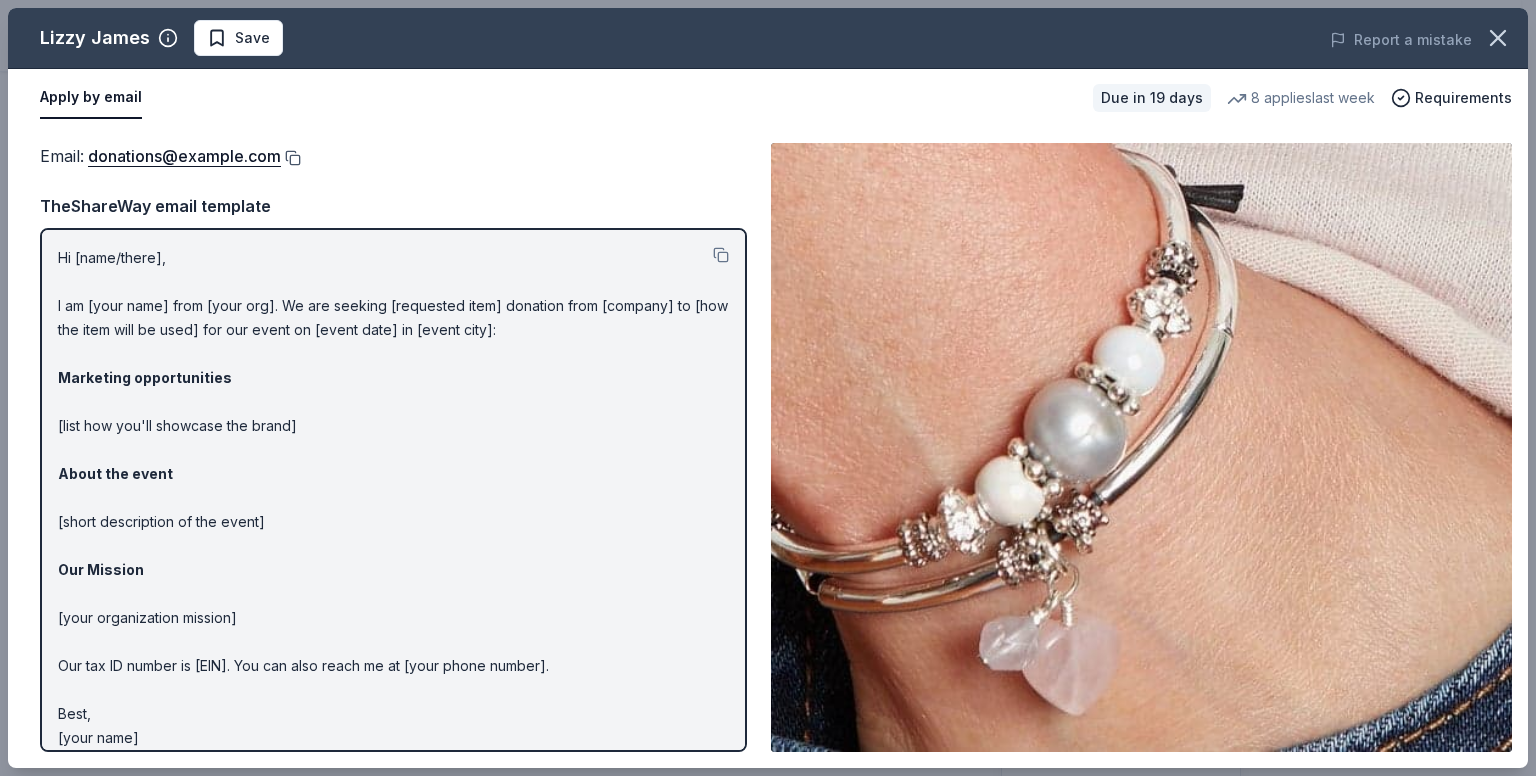 click at bounding box center [291, 158] 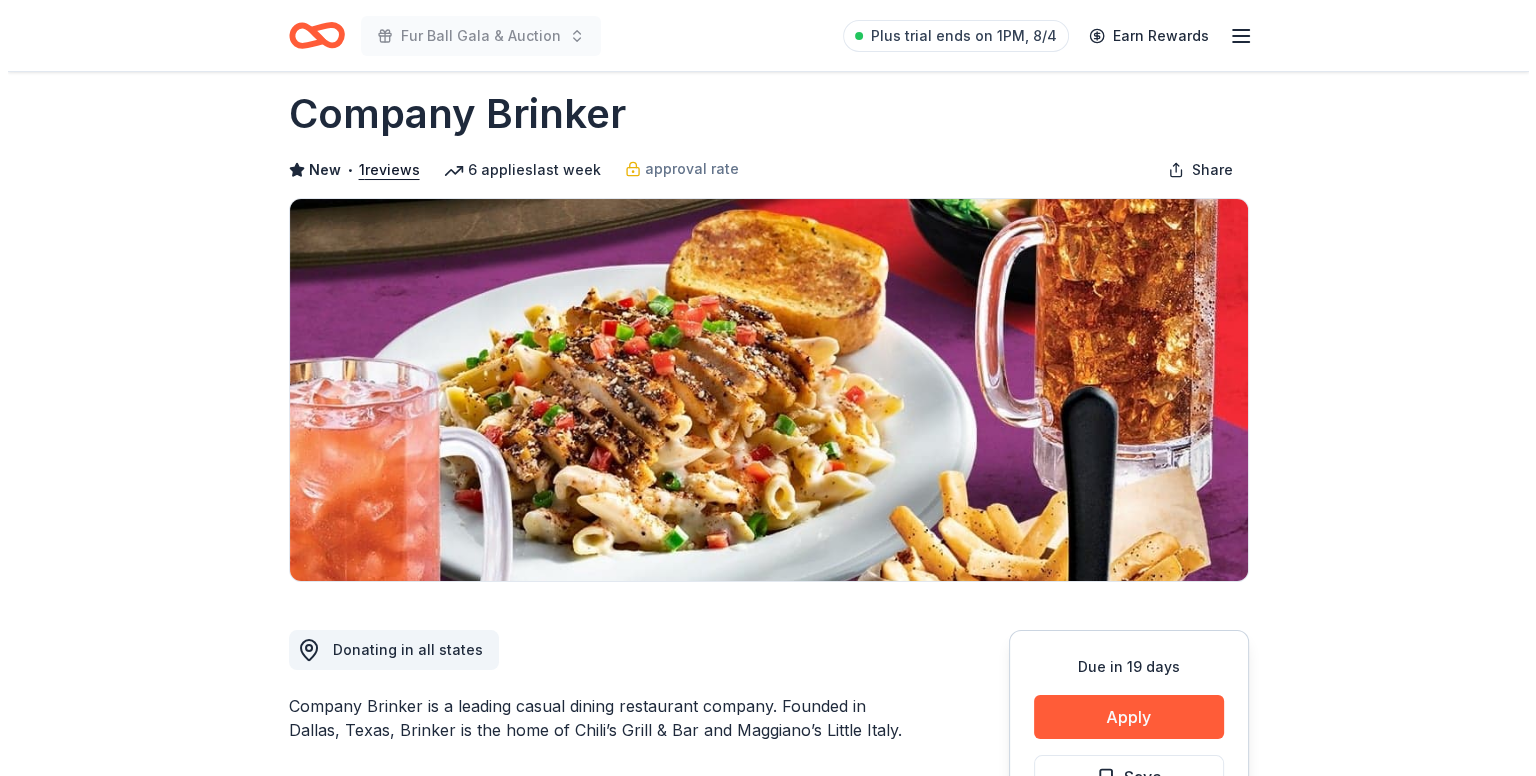 scroll, scrollTop: 100, scrollLeft: 0, axis: vertical 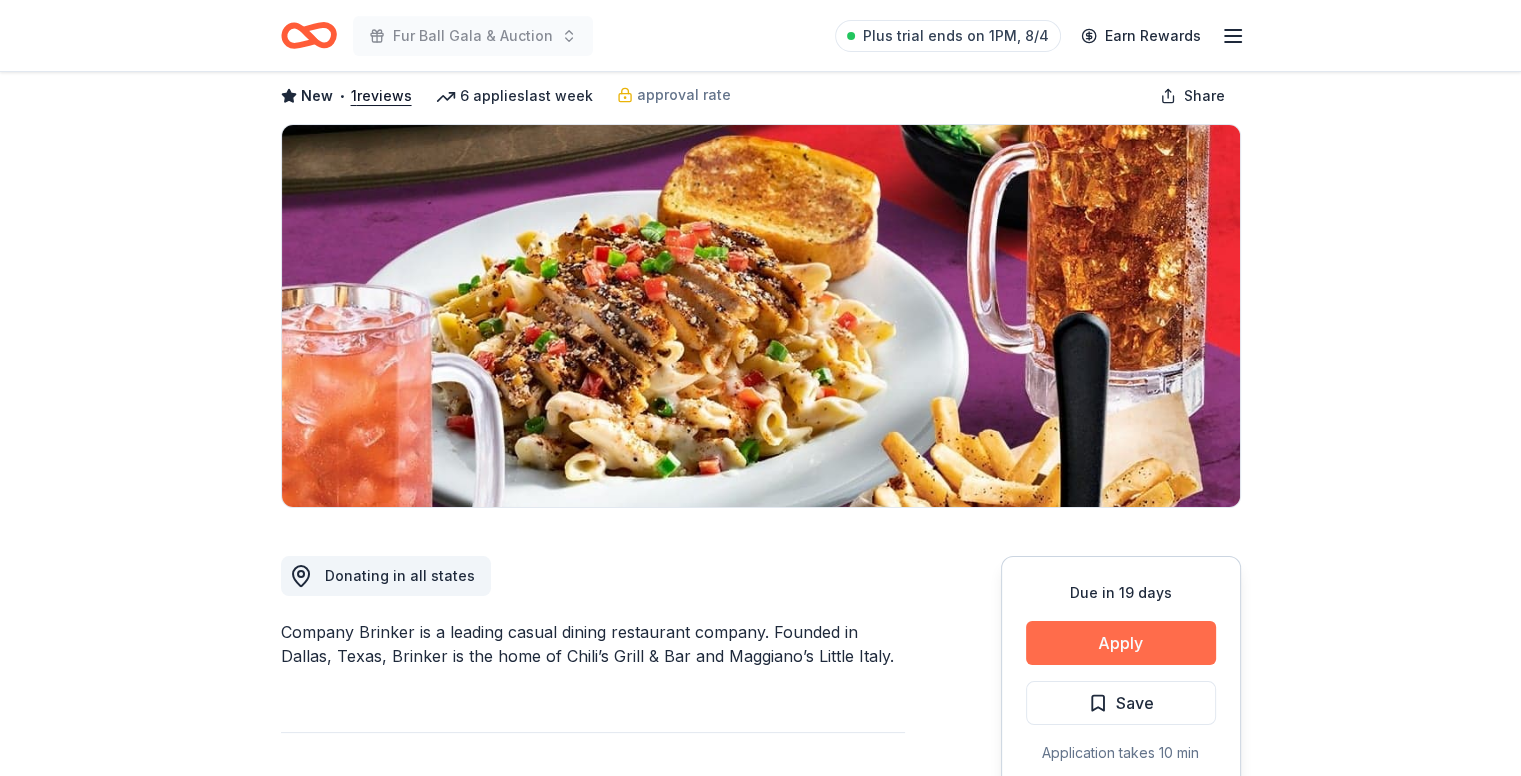 click on "Apply" at bounding box center (1121, 643) 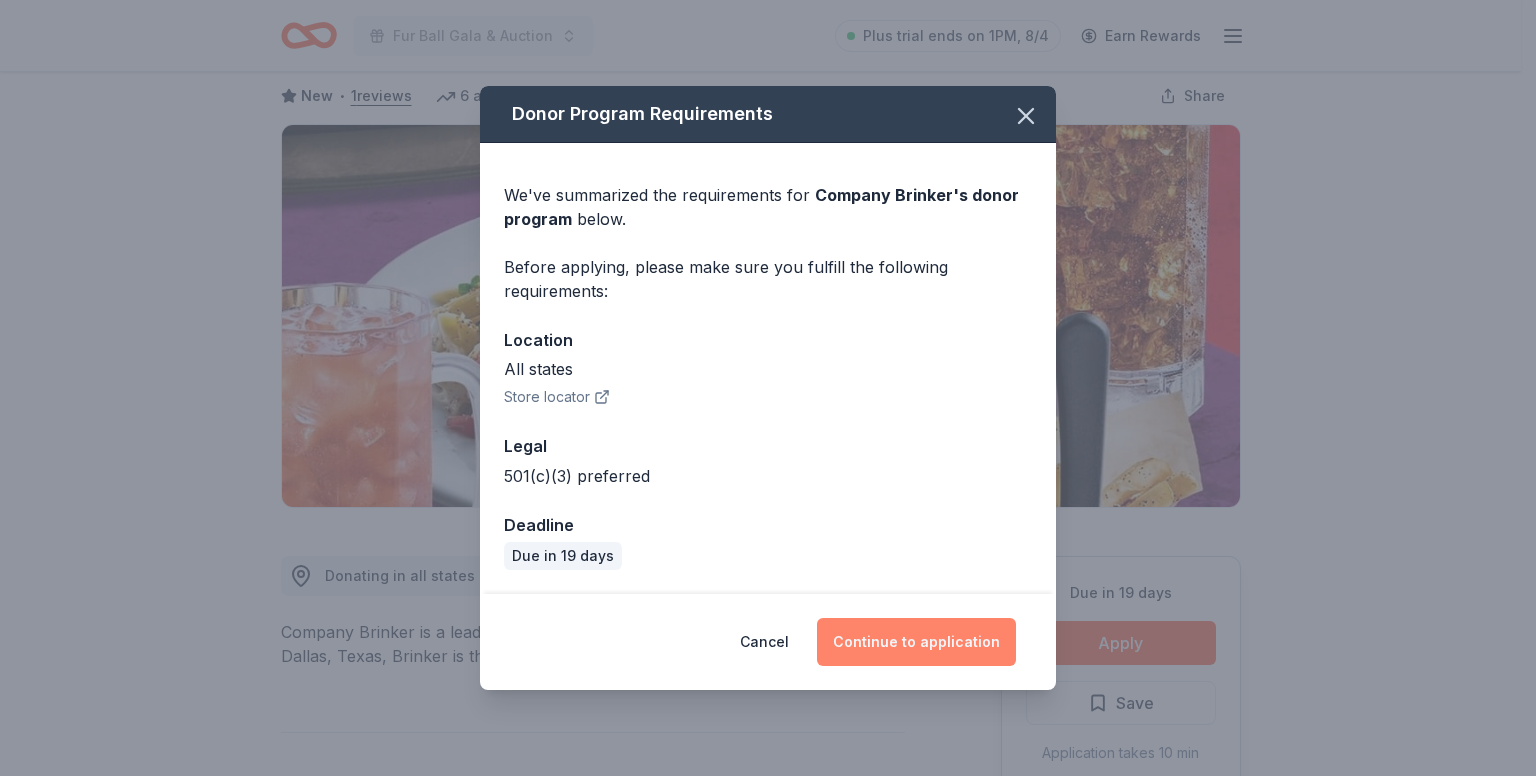 click on "Continue to application" at bounding box center [916, 642] 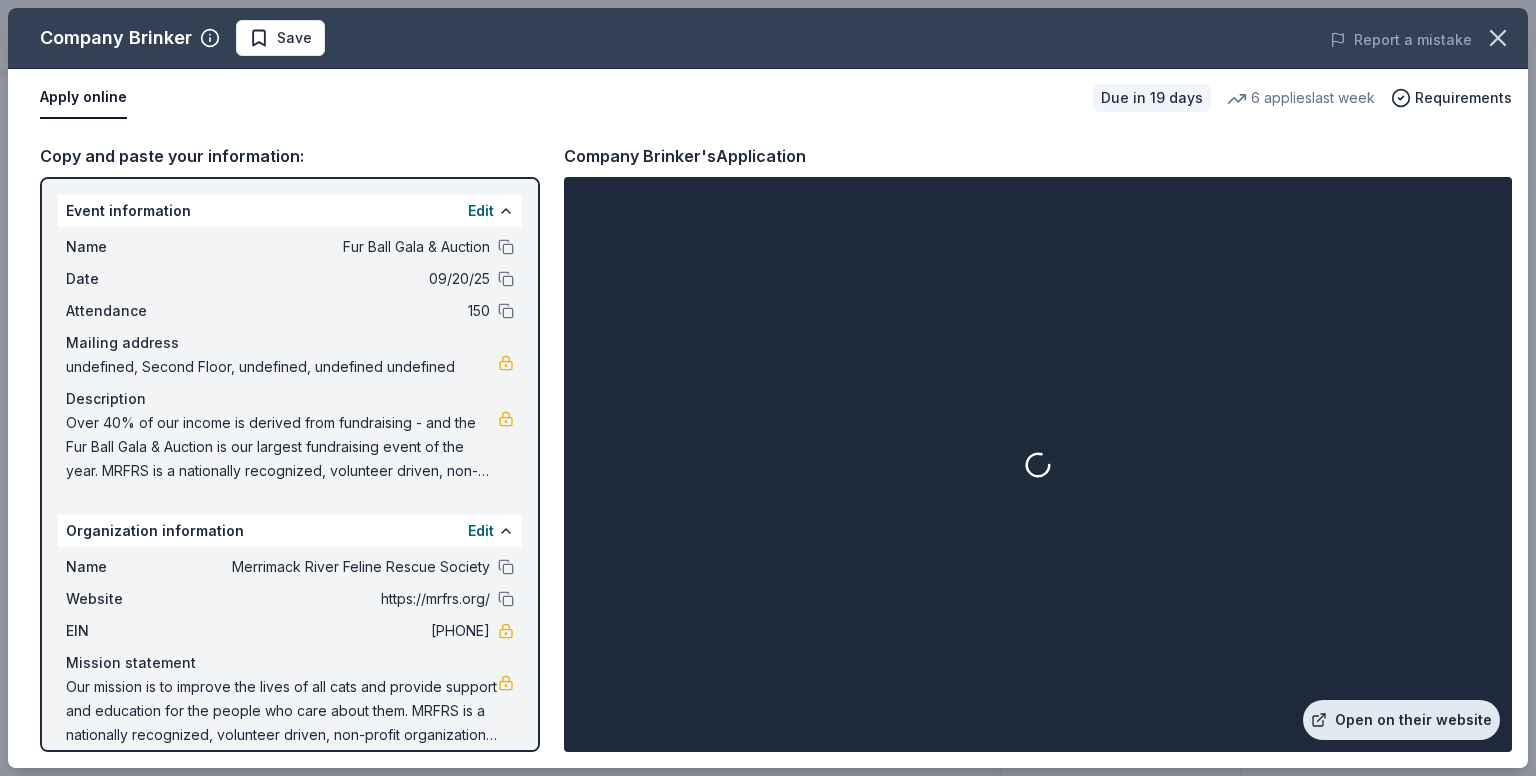 click on "Open on their website" at bounding box center (1401, 720) 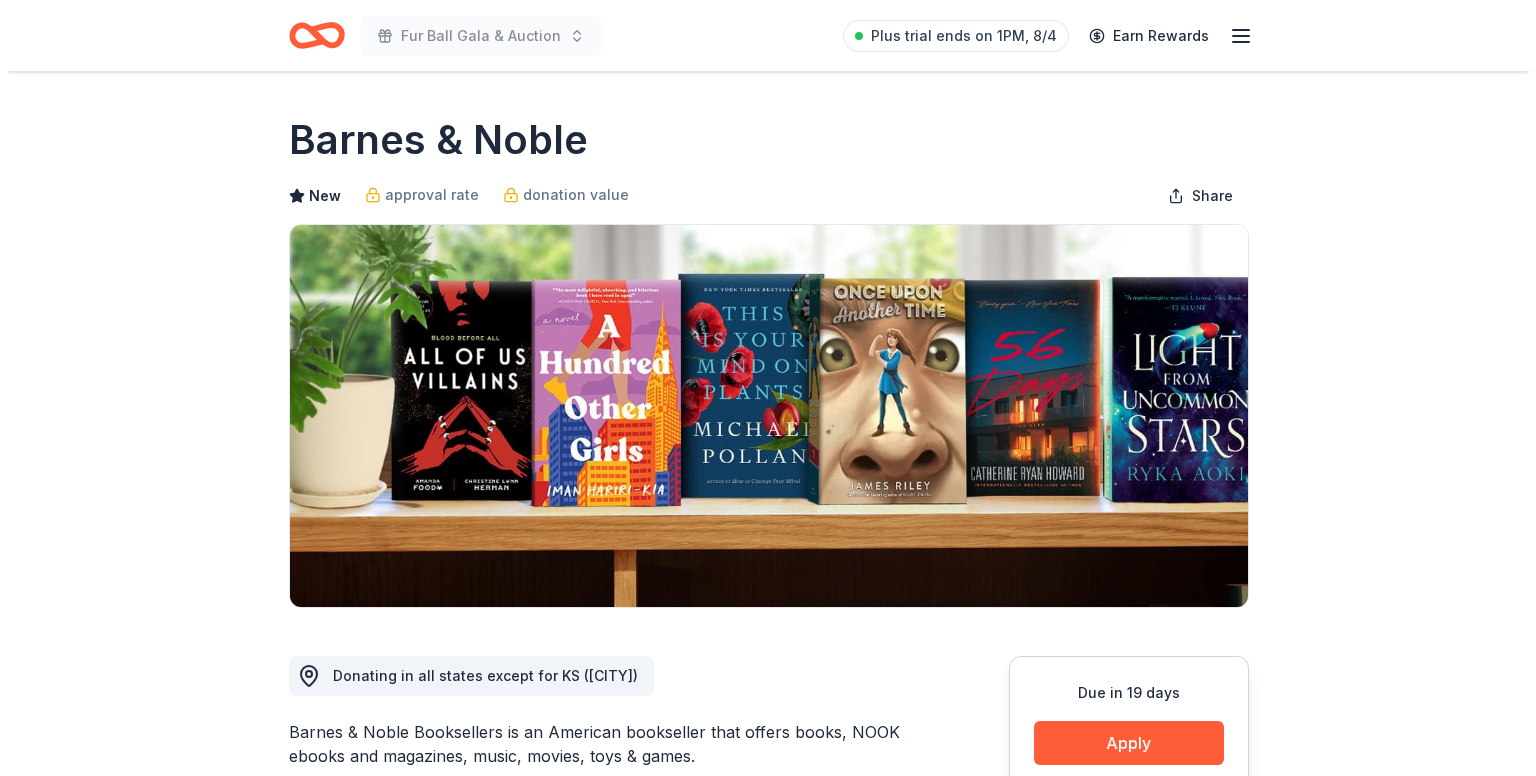 scroll, scrollTop: 0, scrollLeft: 0, axis: both 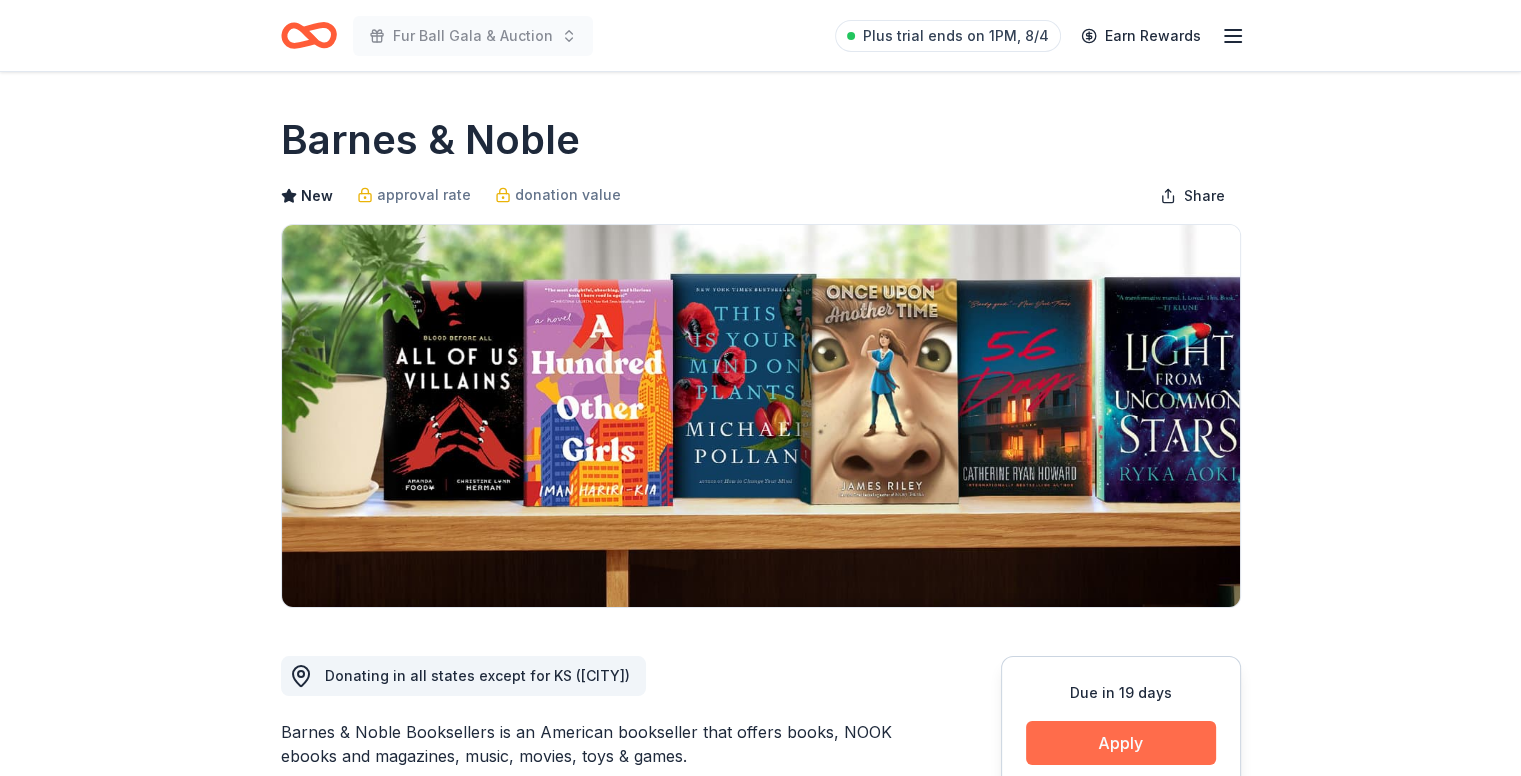 click on "Apply" at bounding box center [1121, 743] 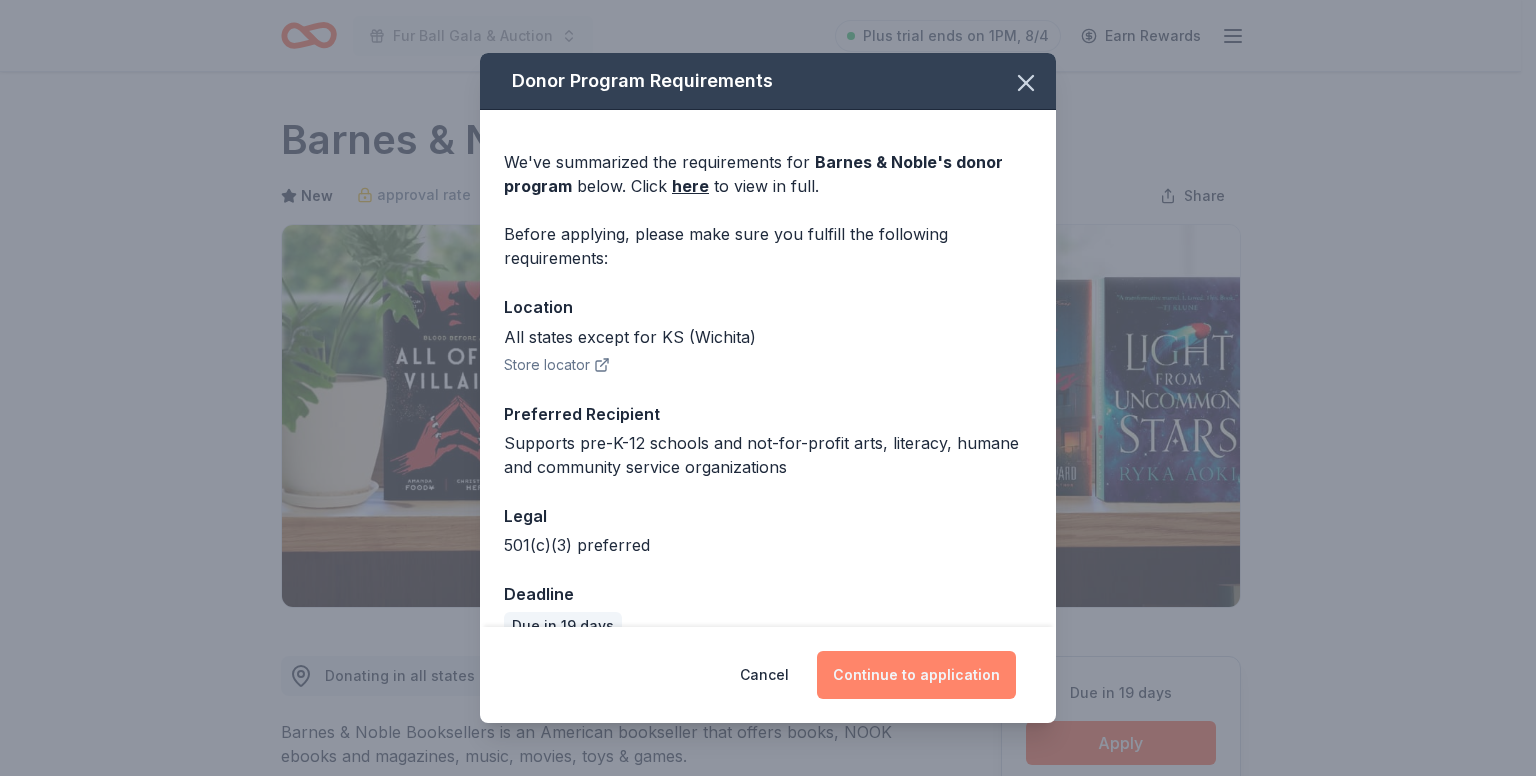 click on "Continue to application" at bounding box center [916, 675] 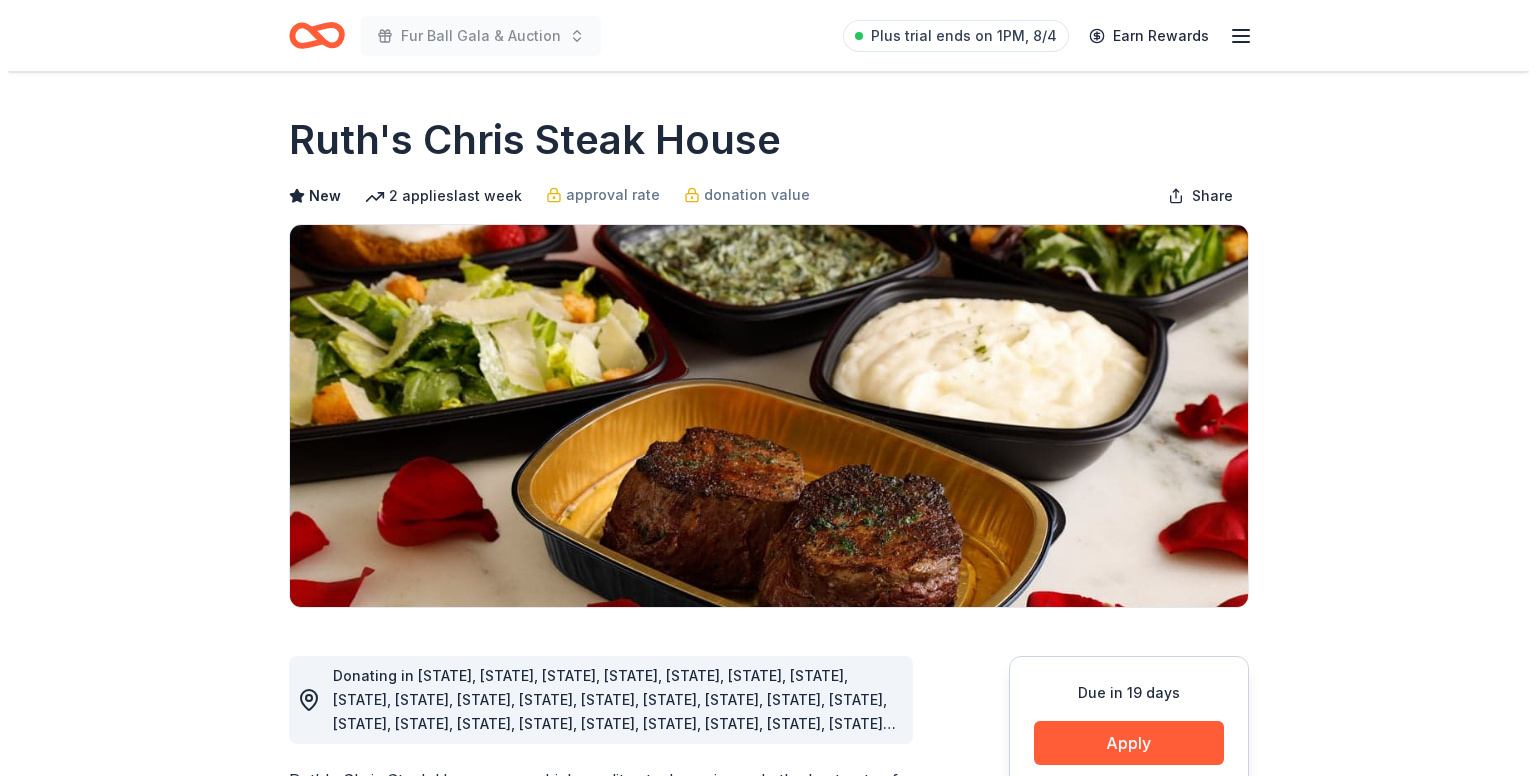 scroll, scrollTop: 0, scrollLeft: 0, axis: both 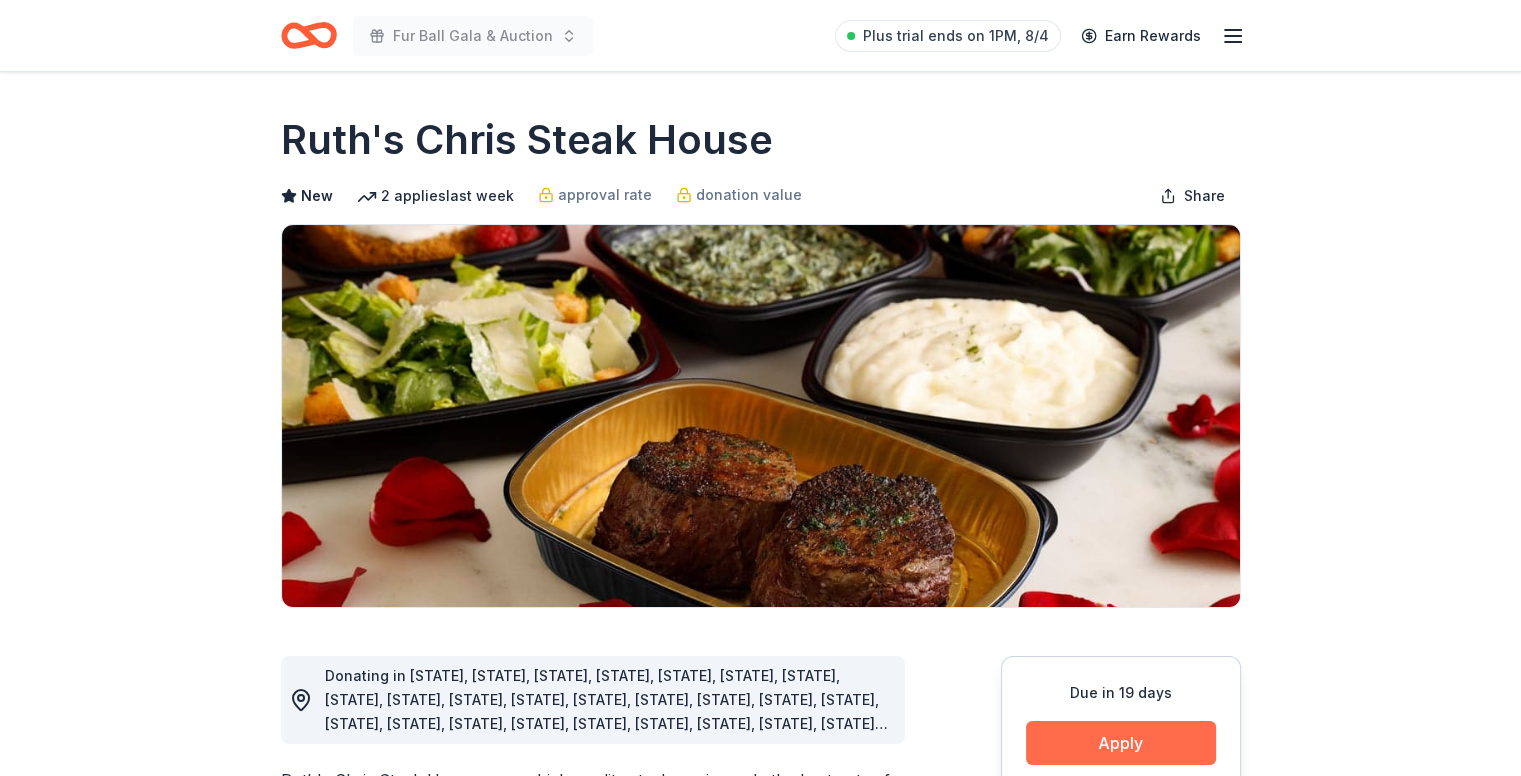 click on "Apply" at bounding box center (1121, 743) 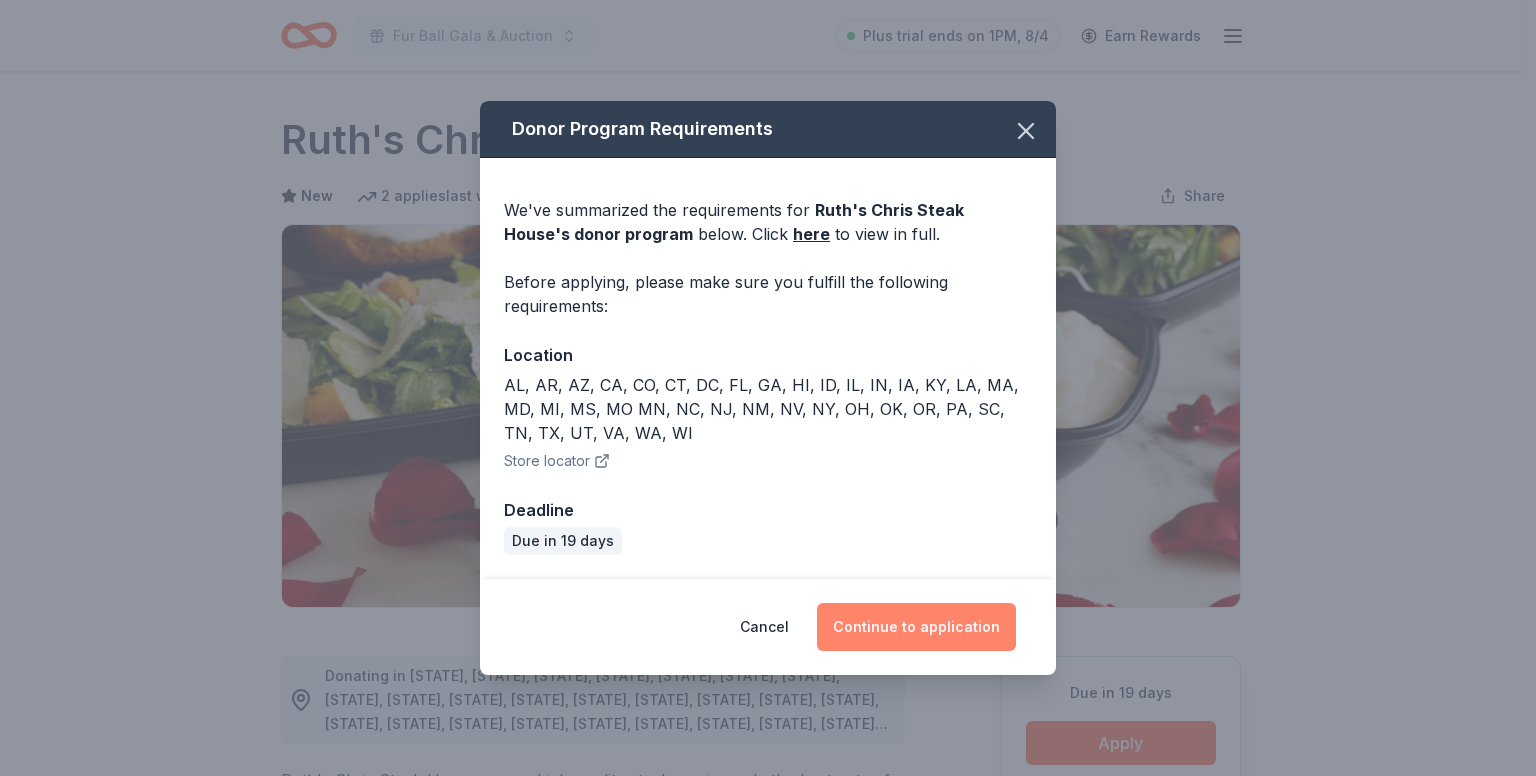 click on "Continue to application" at bounding box center (916, 627) 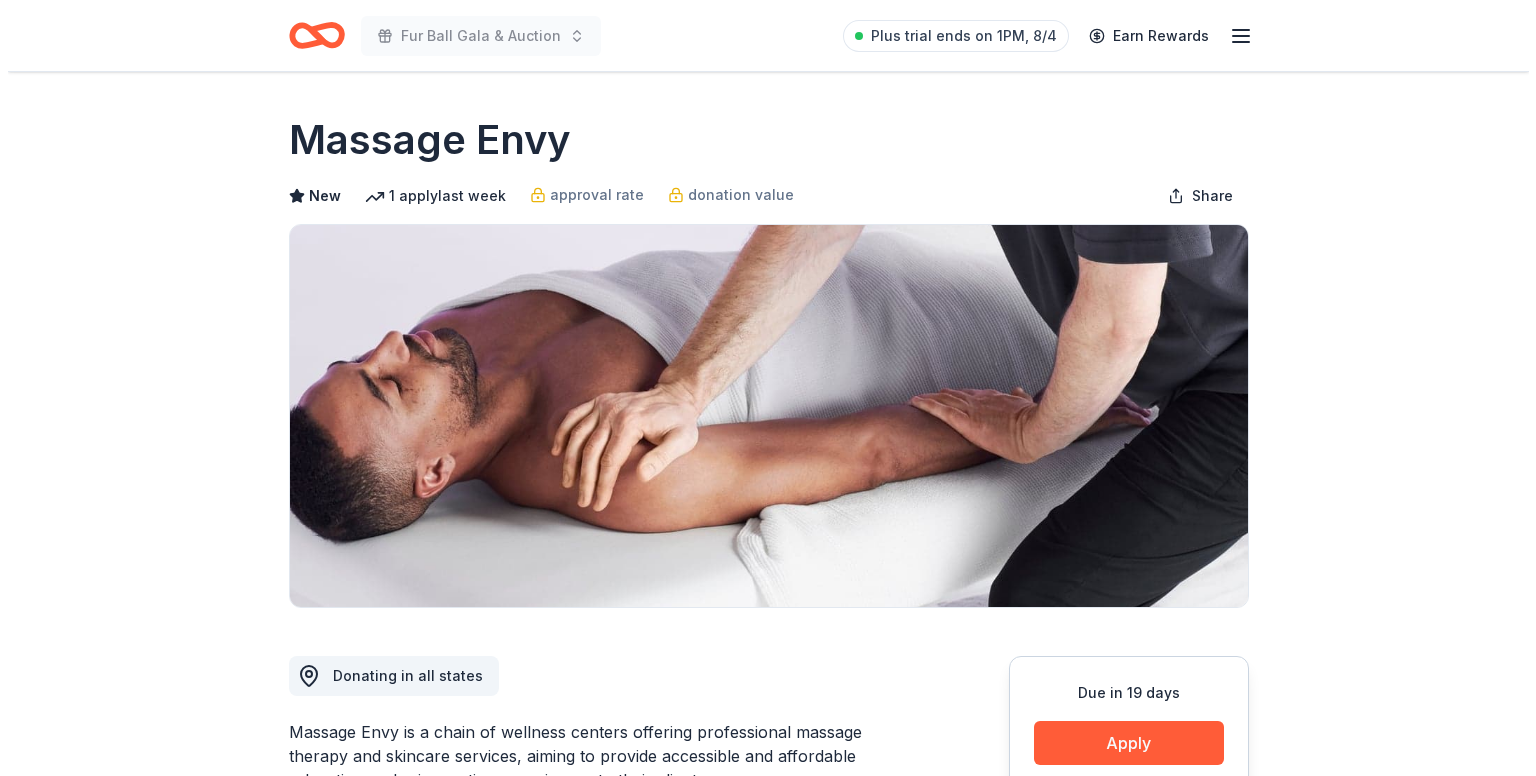 scroll, scrollTop: 0, scrollLeft: 0, axis: both 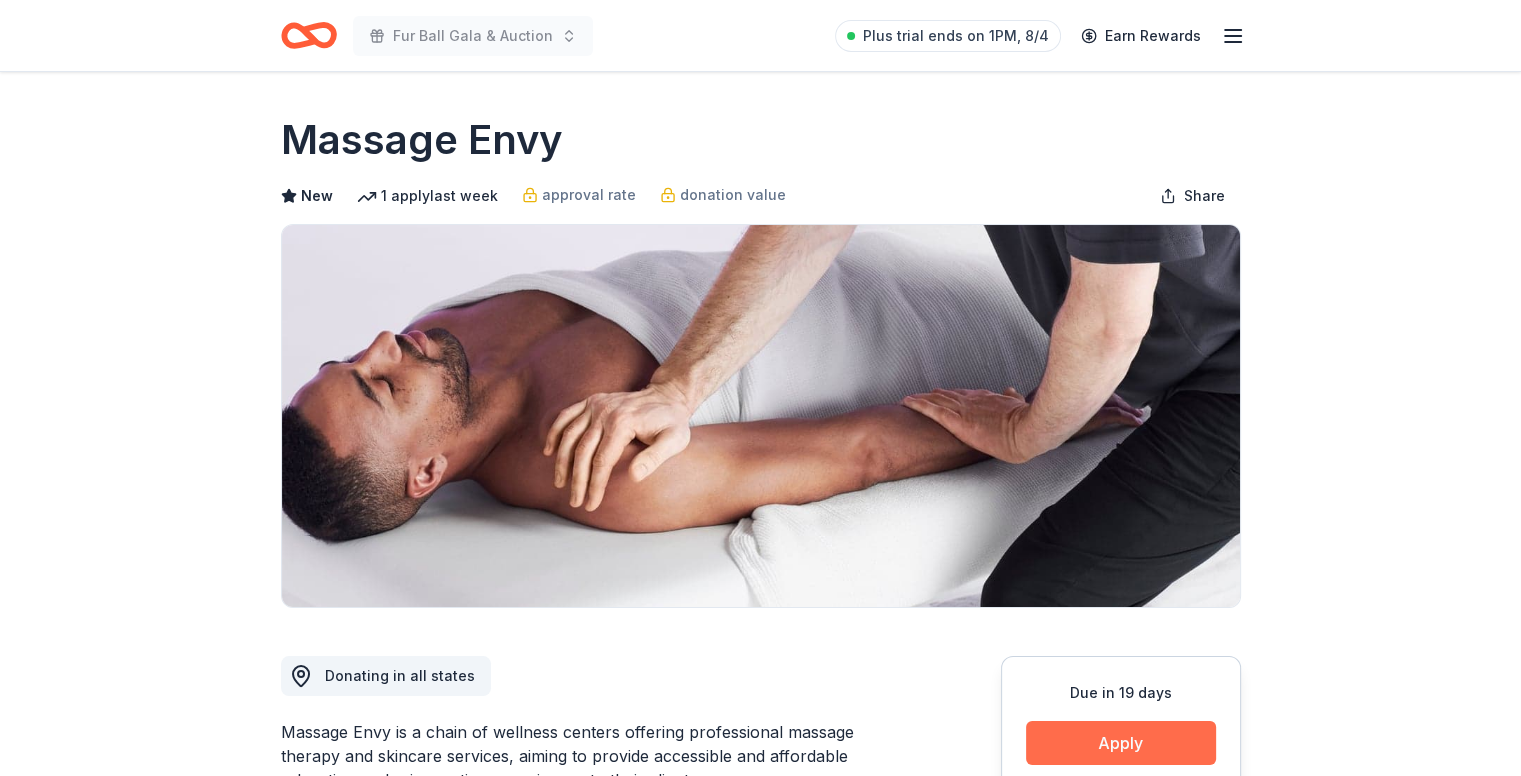 click on "Apply" at bounding box center (1121, 743) 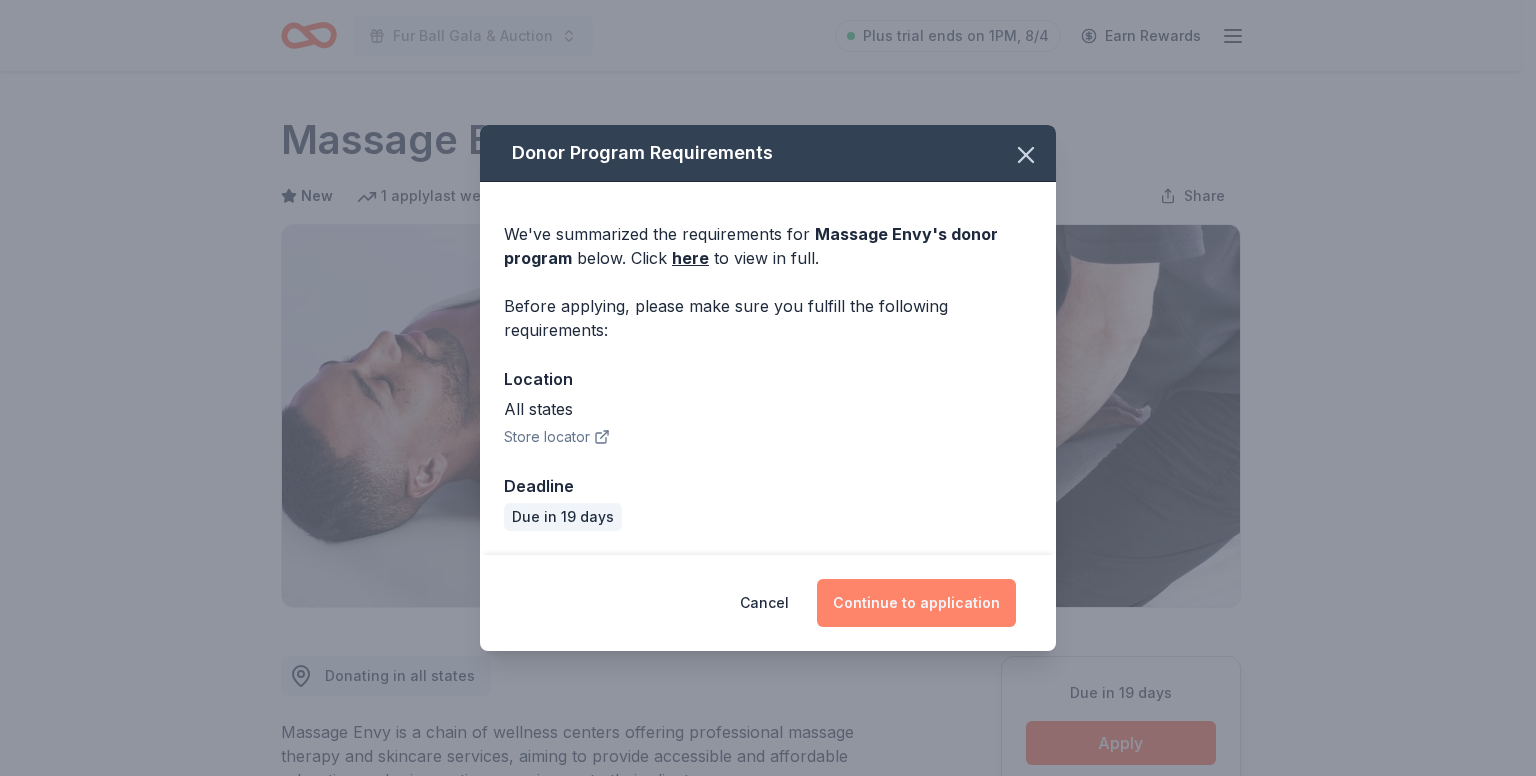 click on "Continue to application" at bounding box center [916, 603] 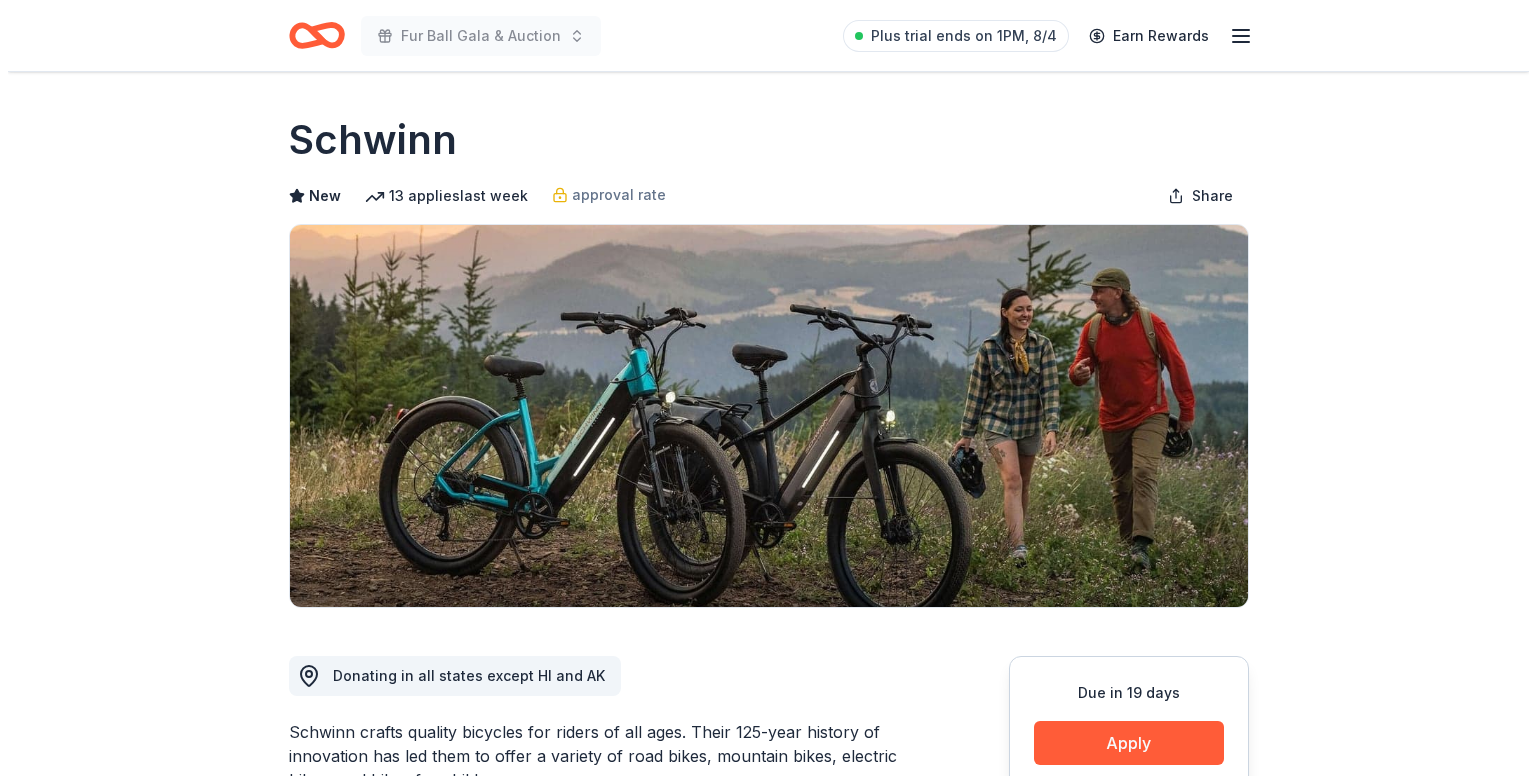 scroll, scrollTop: 0, scrollLeft: 0, axis: both 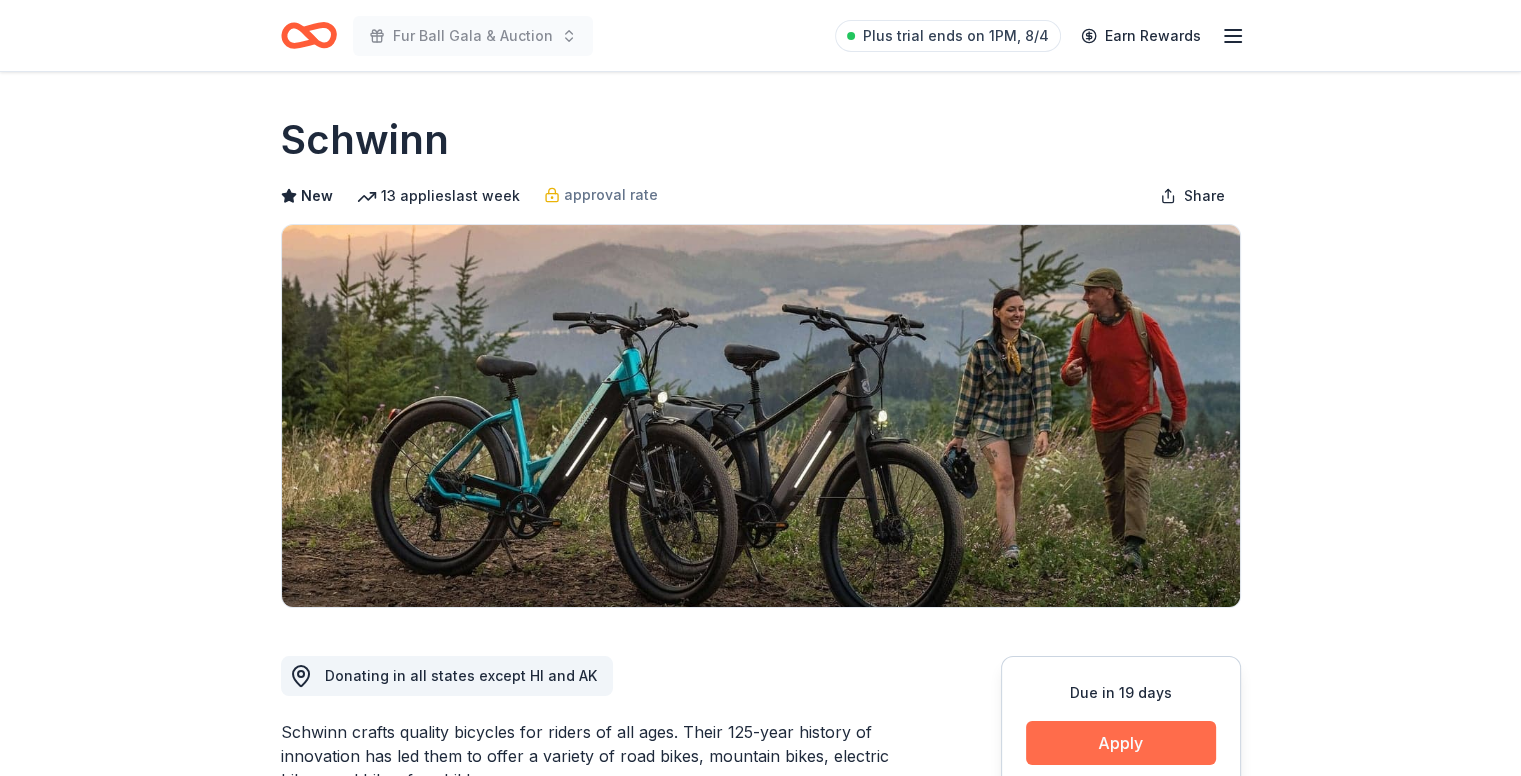 click on "Apply" at bounding box center [1121, 743] 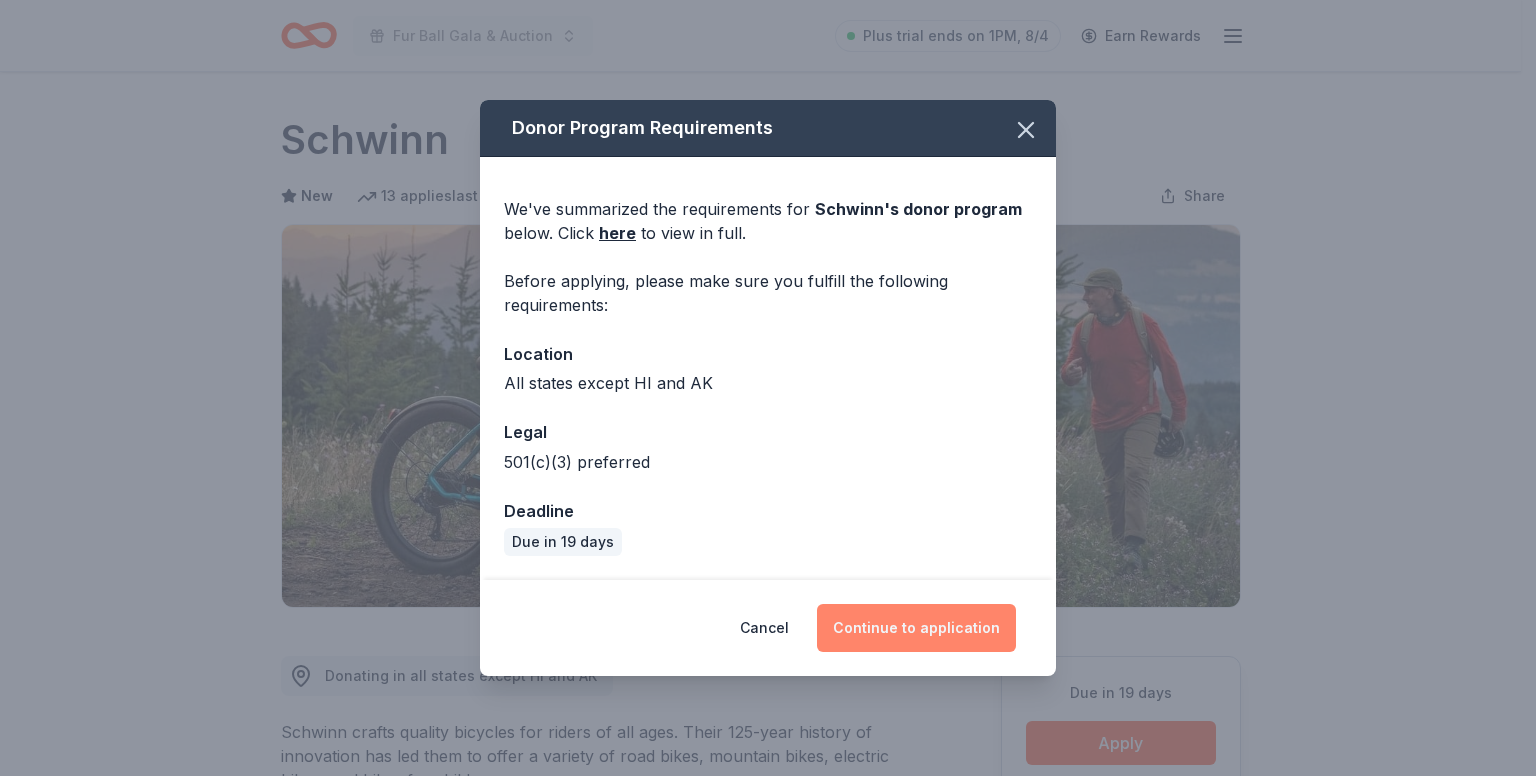 click on "Continue to application" at bounding box center [916, 628] 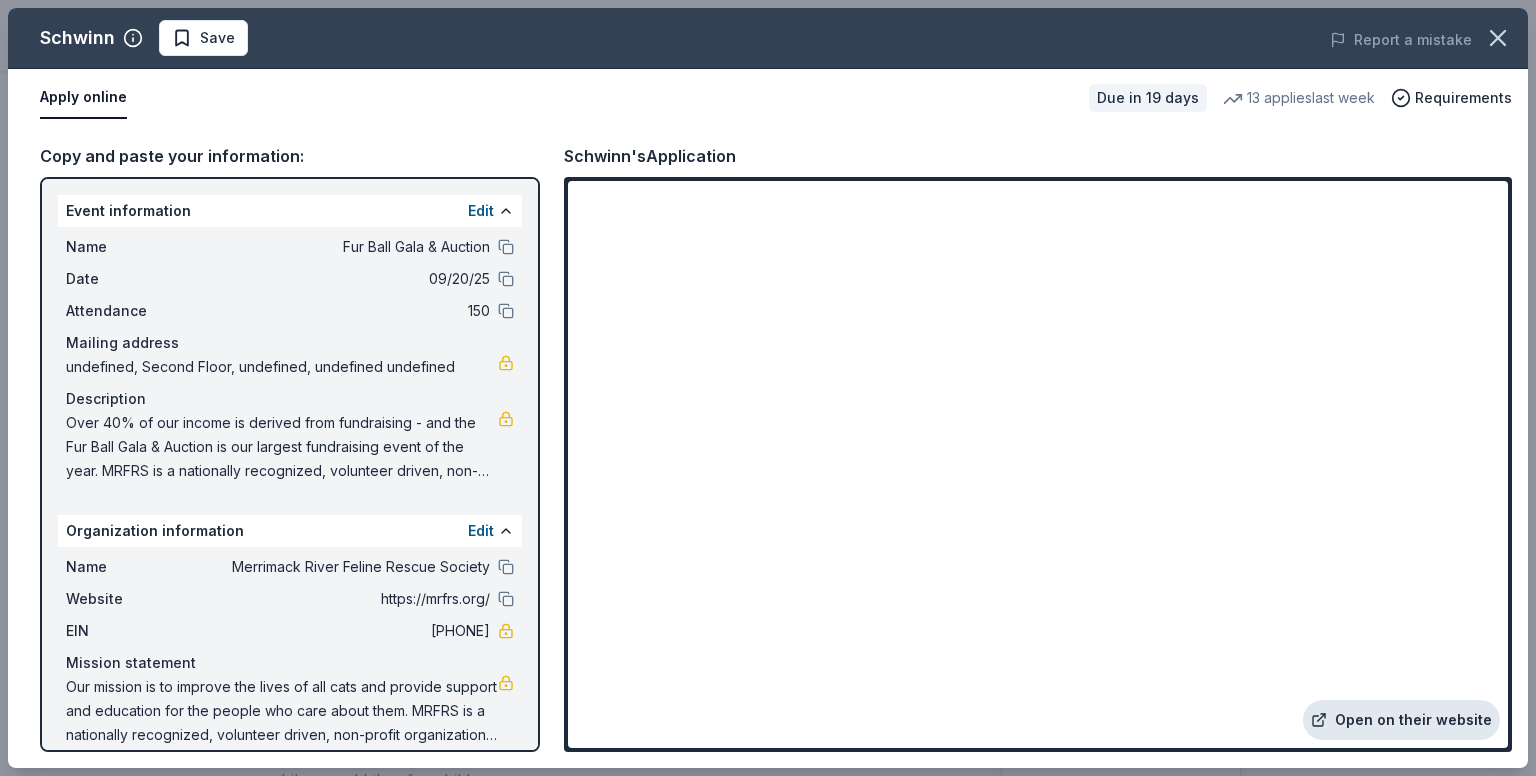 click on "Open on their website" at bounding box center (1401, 720) 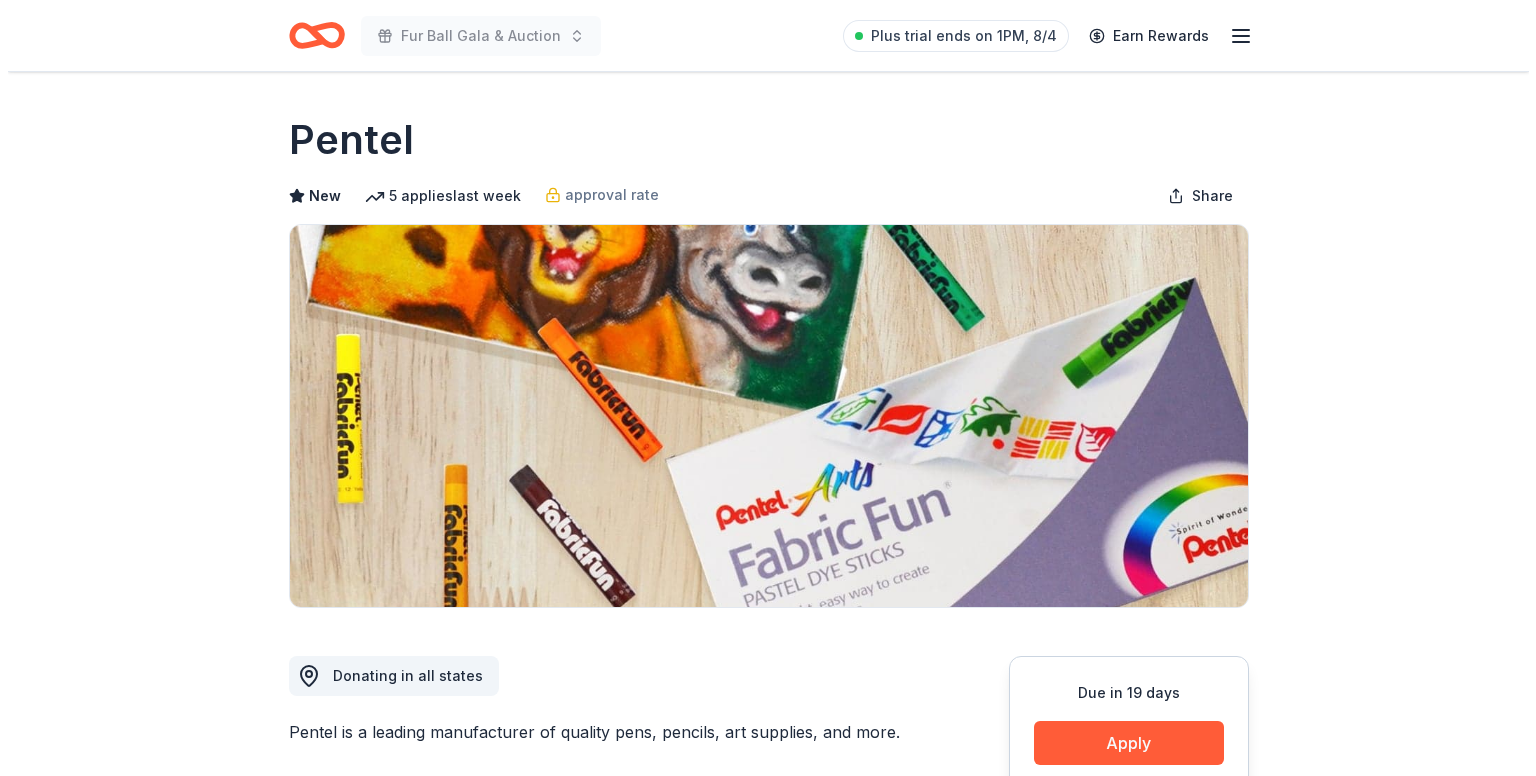 scroll, scrollTop: 0, scrollLeft: 0, axis: both 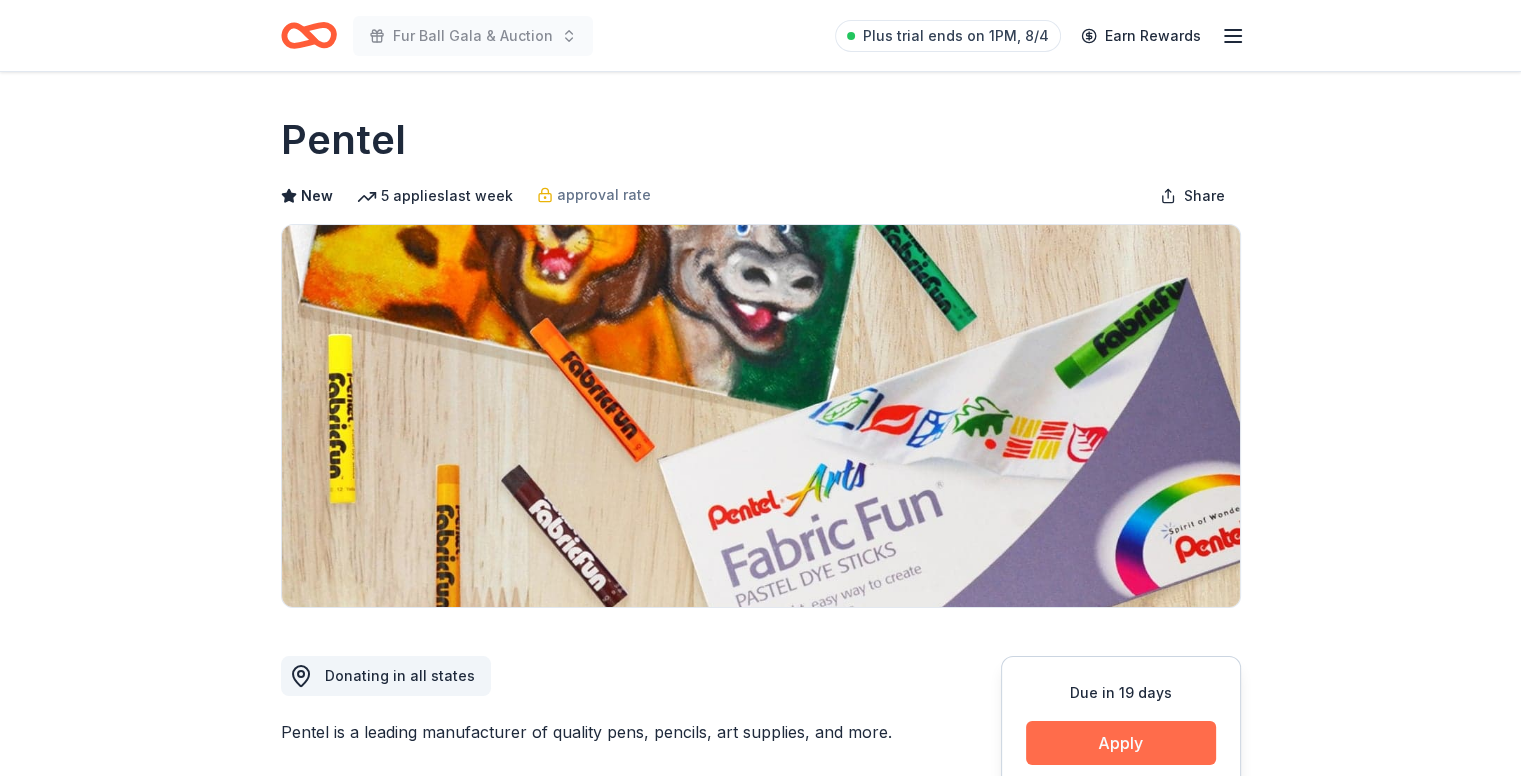 click on "Apply" at bounding box center (1121, 743) 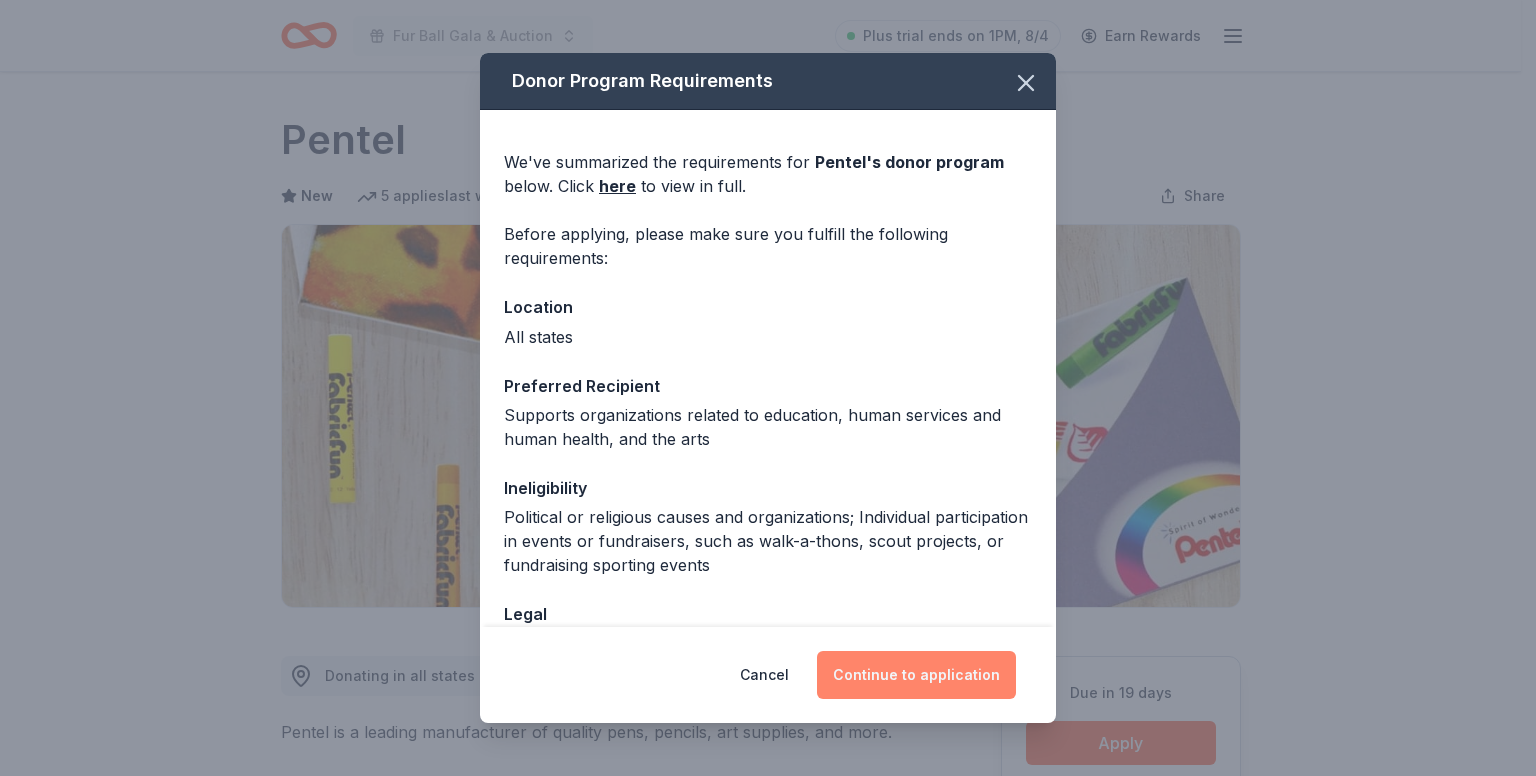 click on "Continue to application" at bounding box center [916, 675] 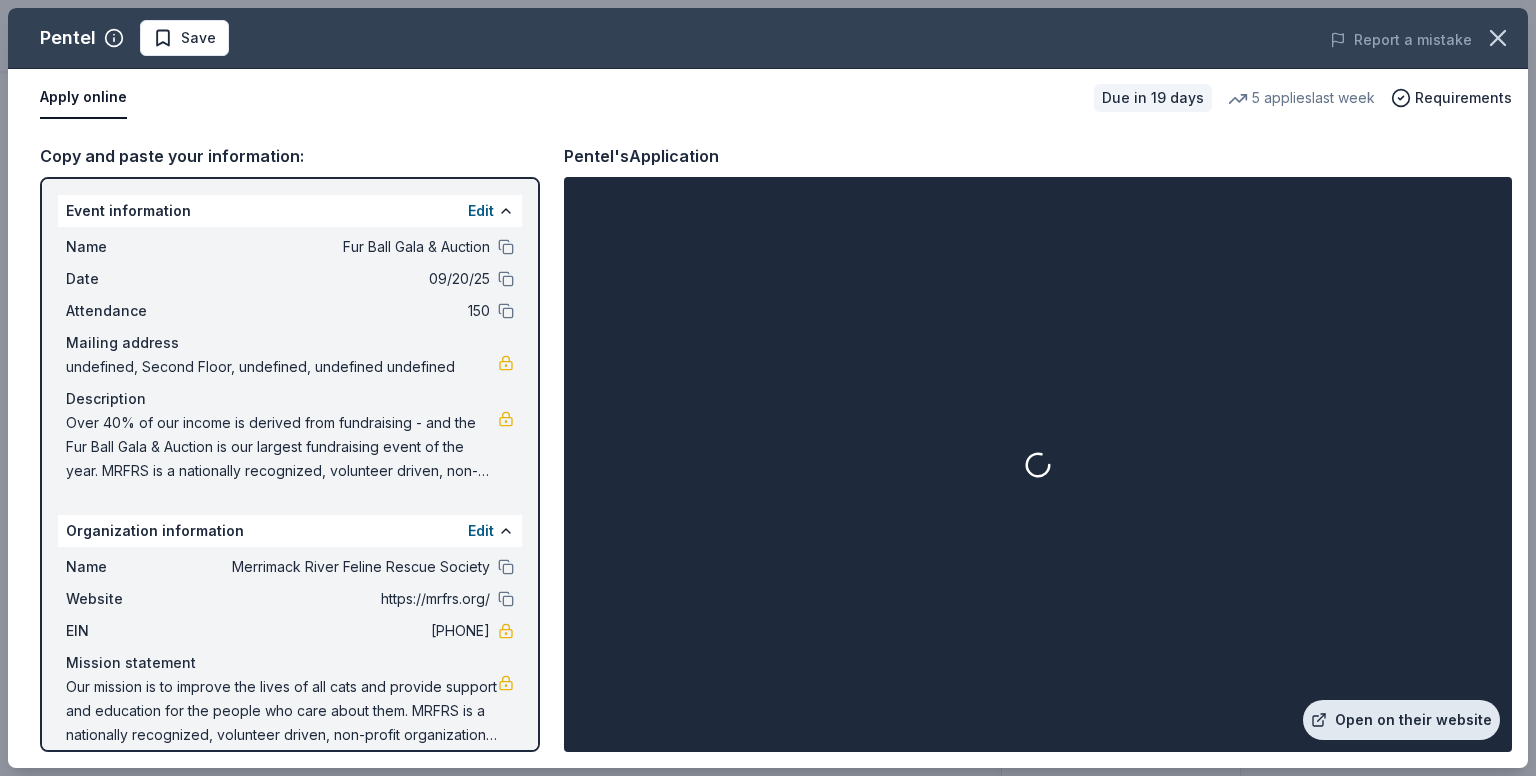 click on "Open on their website" at bounding box center (1401, 720) 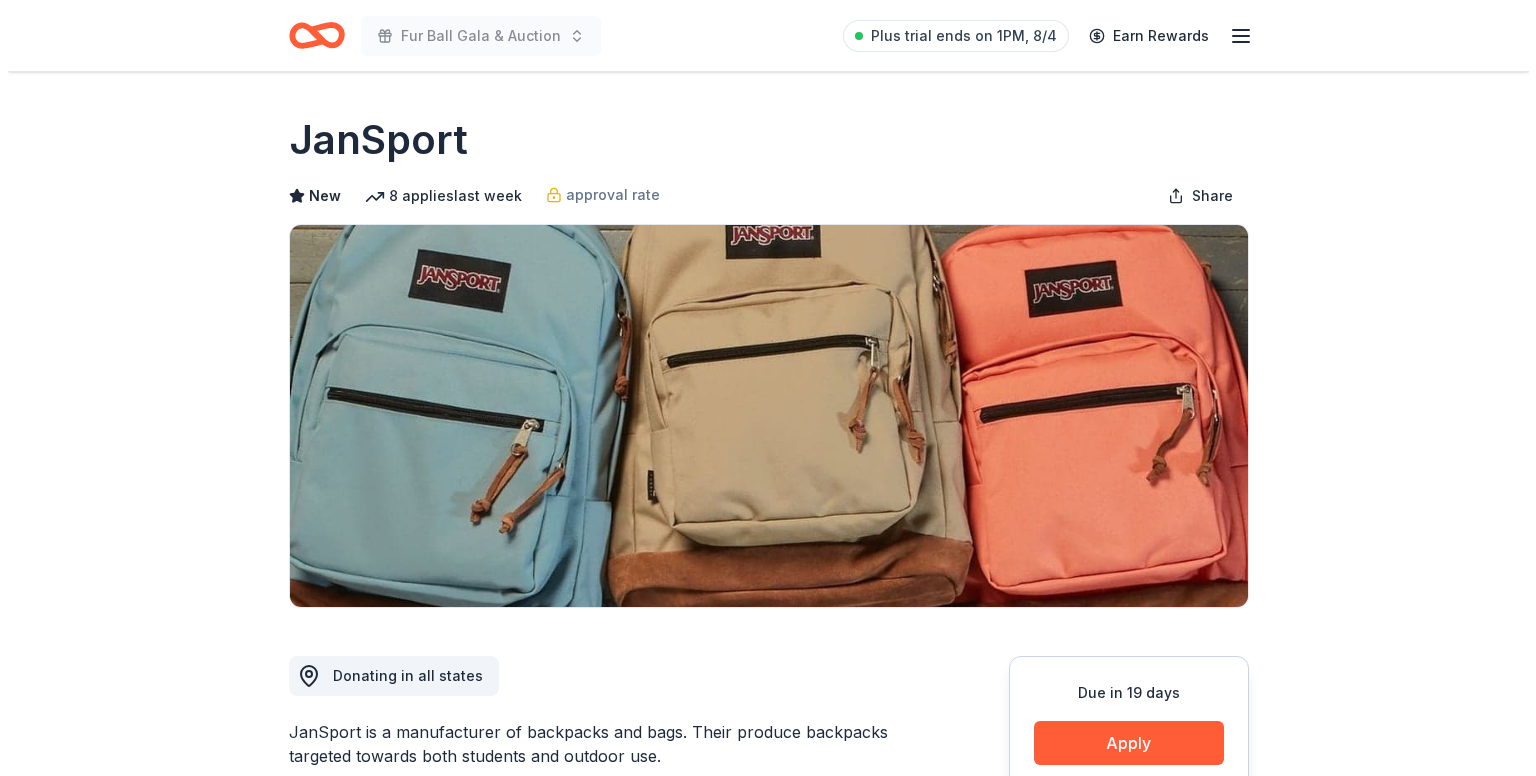 scroll, scrollTop: 0, scrollLeft: 0, axis: both 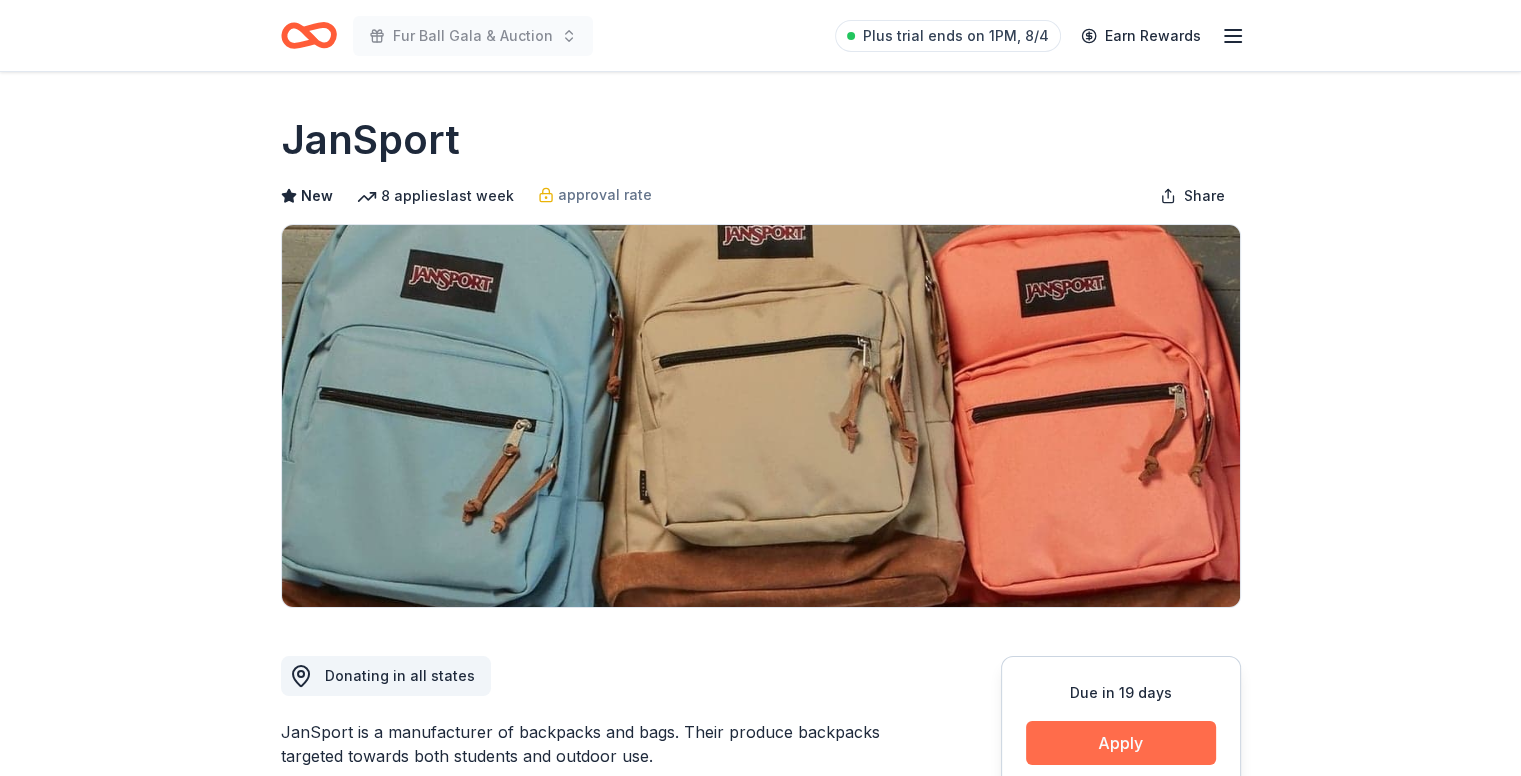 click on "Apply" at bounding box center [1121, 743] 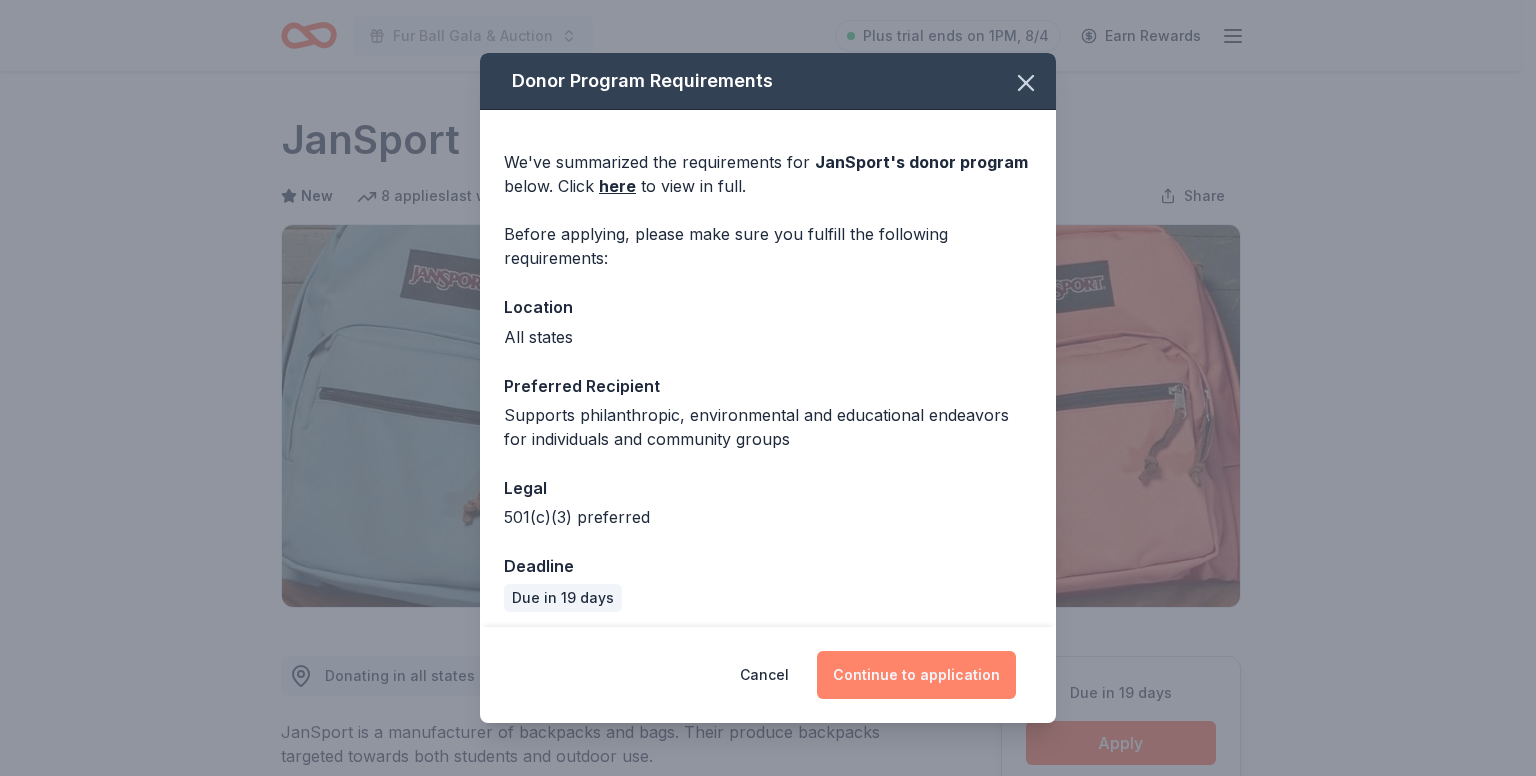 click on "Continue to application" at bounding box center [916, 675] 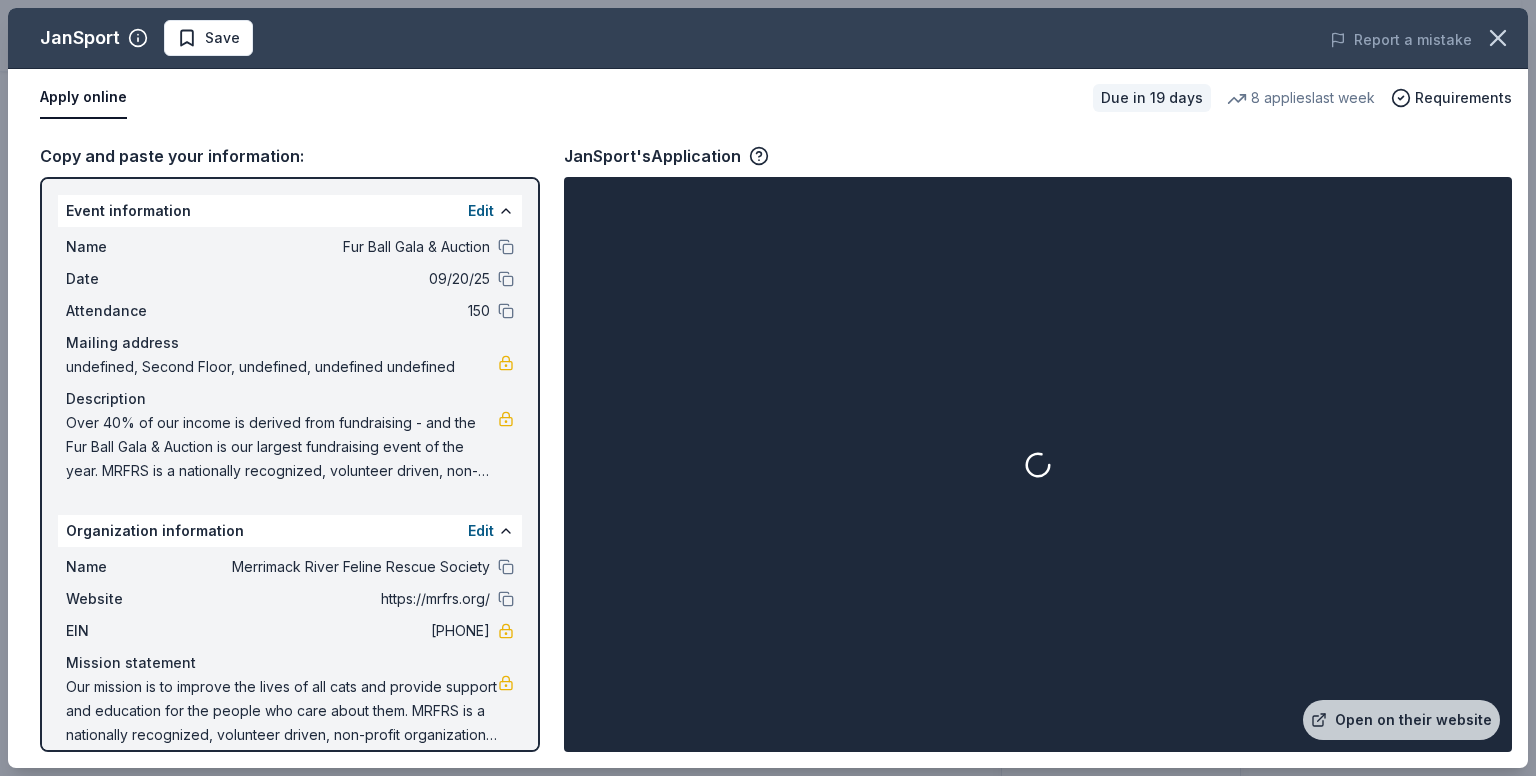click on "Copy and paste your information: Event information Edit Name Fur Ball Gala & Auction Date 09/20/25 Attendance 150 Mailing address undefined, Second Floor, undefined, undefined undefined Description Over 40% of our income is derived from fundraising - and the Fur Ball Gala & Auction is our largest fundraising event of the year.
MRFRS is a nationally recognized, volunteer driven, non-profit organization committed to preventing feline overpopulation by promoting humane programs for feral and domestic felines and their owners throughout Massachusetts and southern NH. Since its inception over 30 years ago, MRFRS has improved the lives of over 146,000 felines through our programs and services.  Organization information Edit Name Merrimack River Feline Rescue Society  Website https://mrfrs.org/ EIN 04-3172322 Mission statement JanSport's  Application Open on their website" at bounding box center (768, 447) 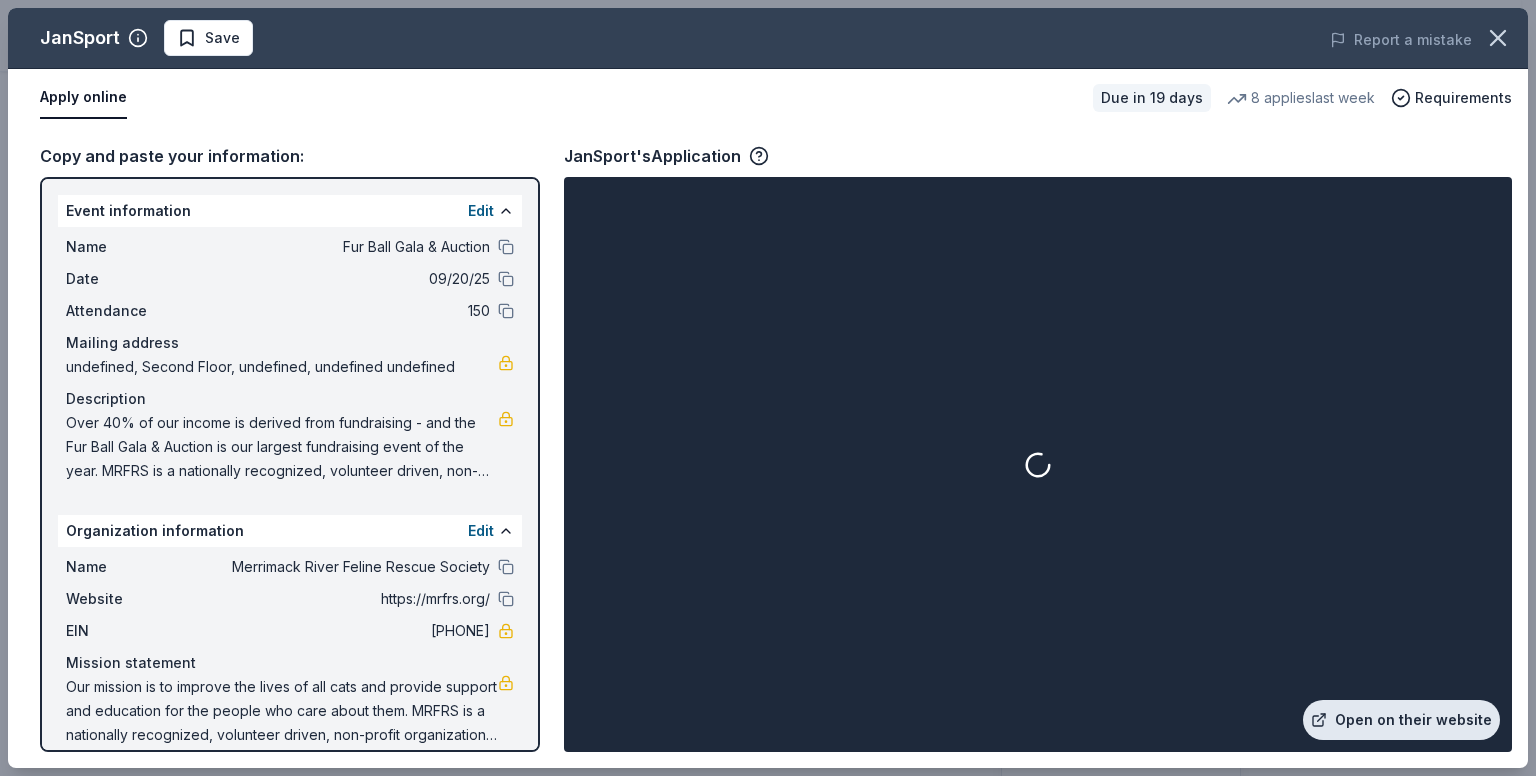 click on "Open on their website" at bounding box center [1401, 720] 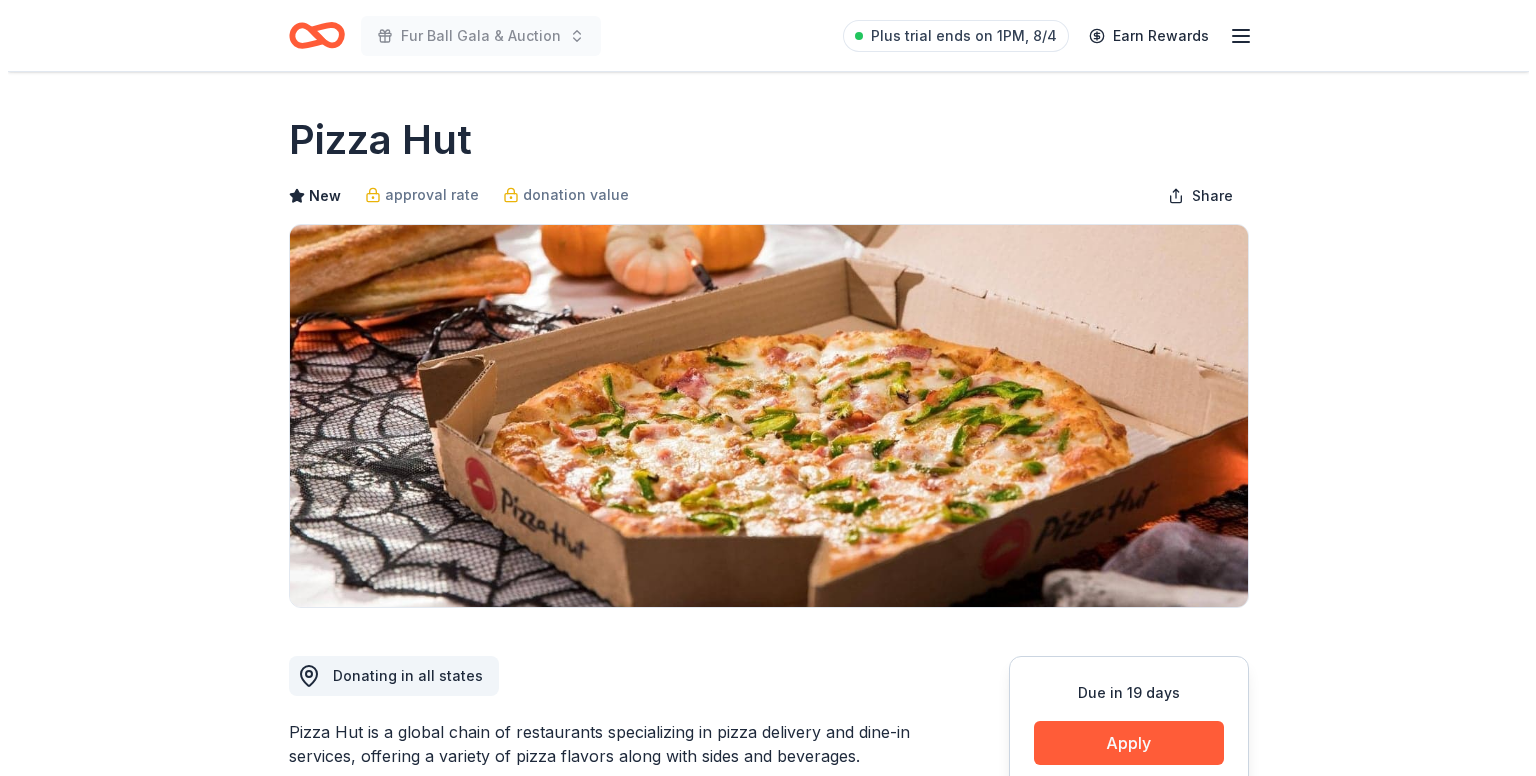 scroll, scrollTop: 0, scrollLeft: 0, axis: both 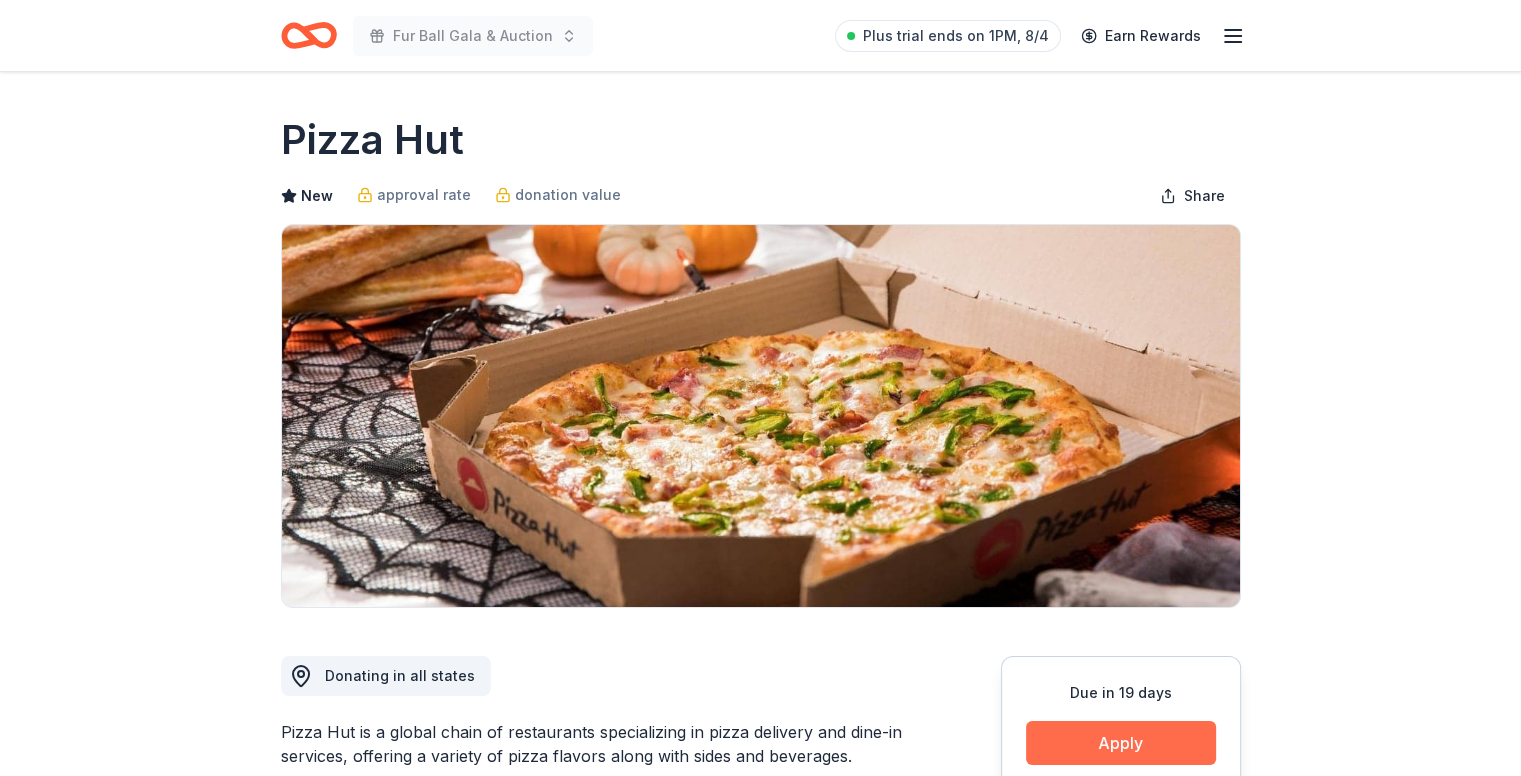 click on "Apply" at bounding box center (1121, 743) 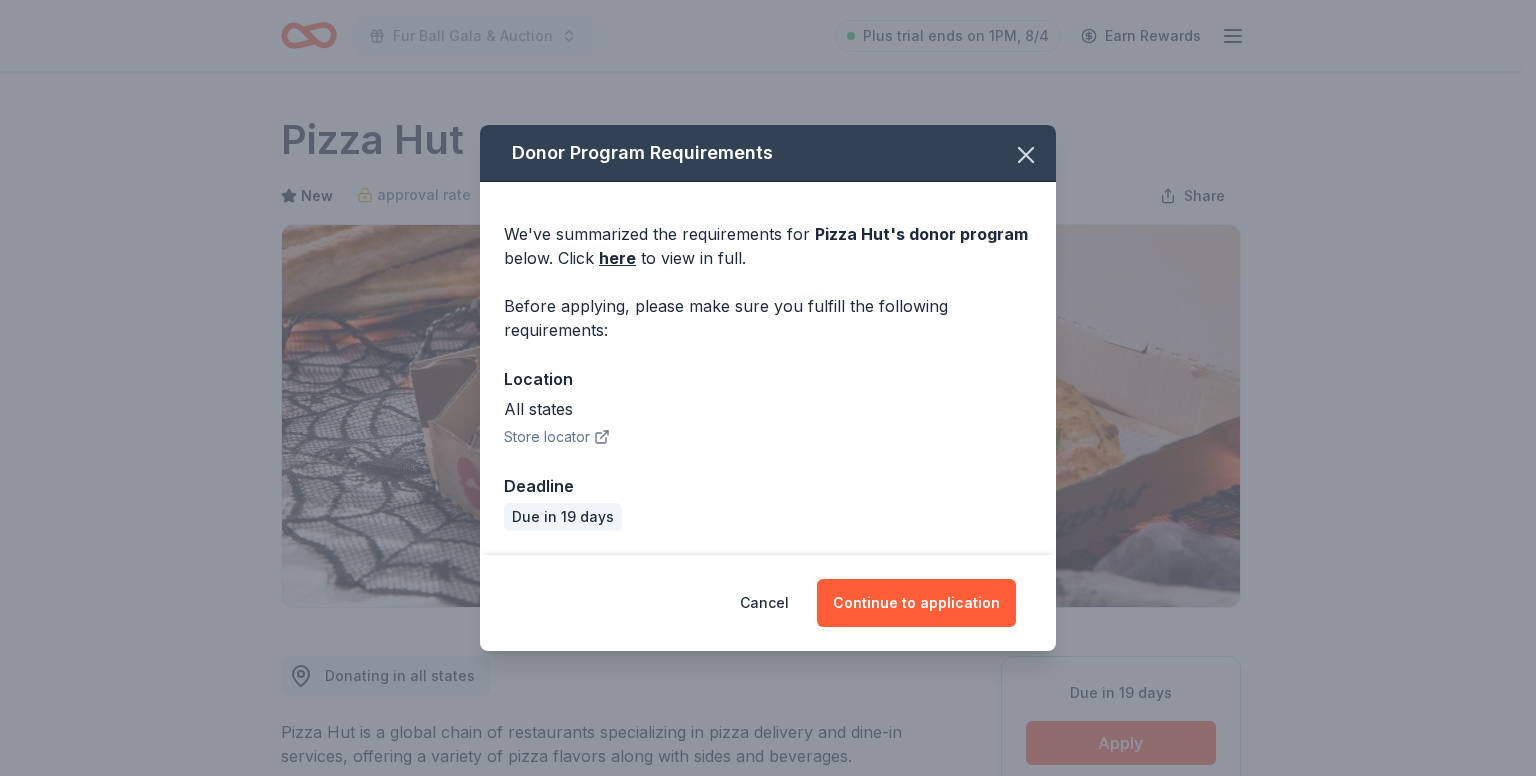 click on "Cancel Continue to application" at bounding box center [768, 603] 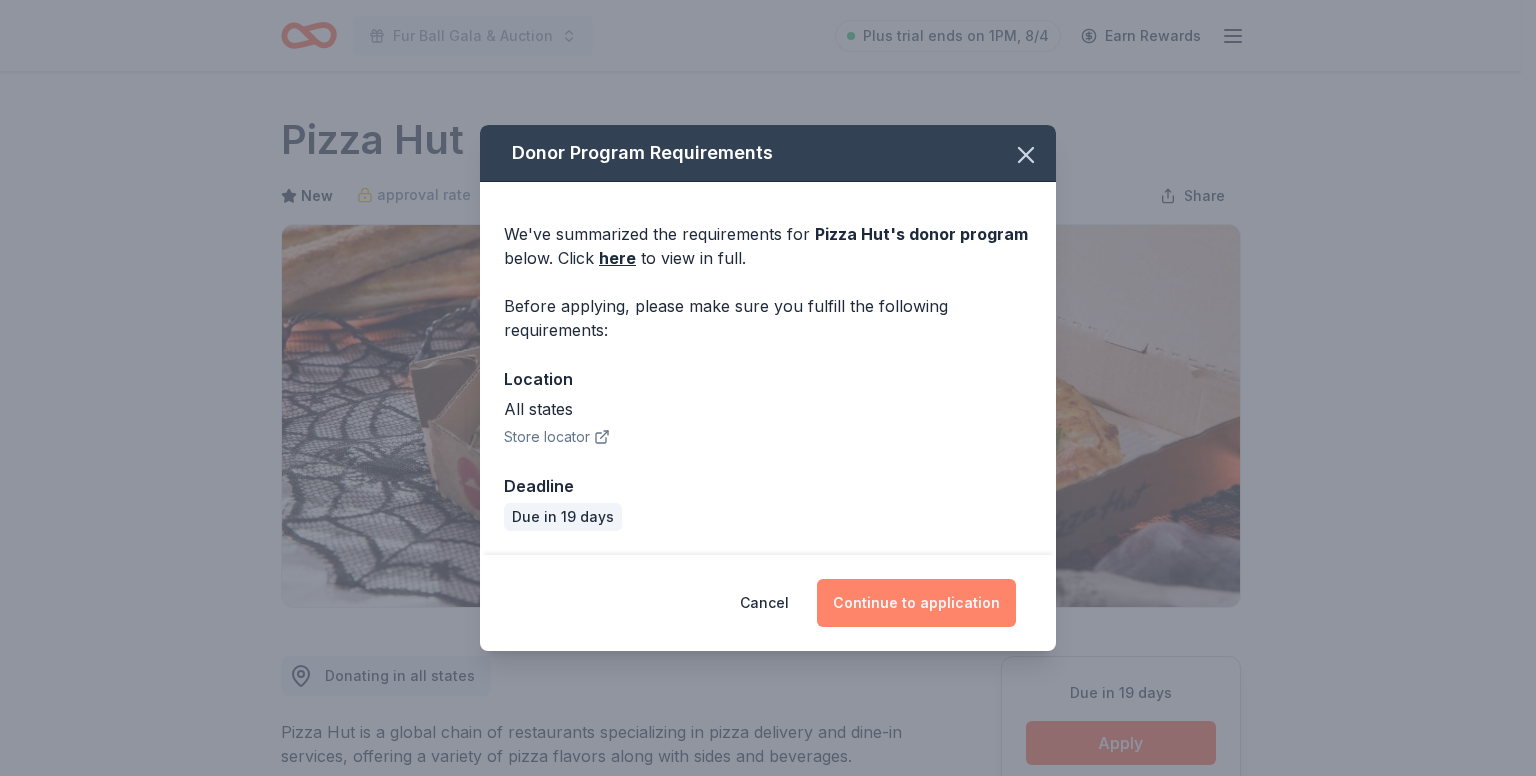click on "Continue to application" at bounding box center [916, 603] 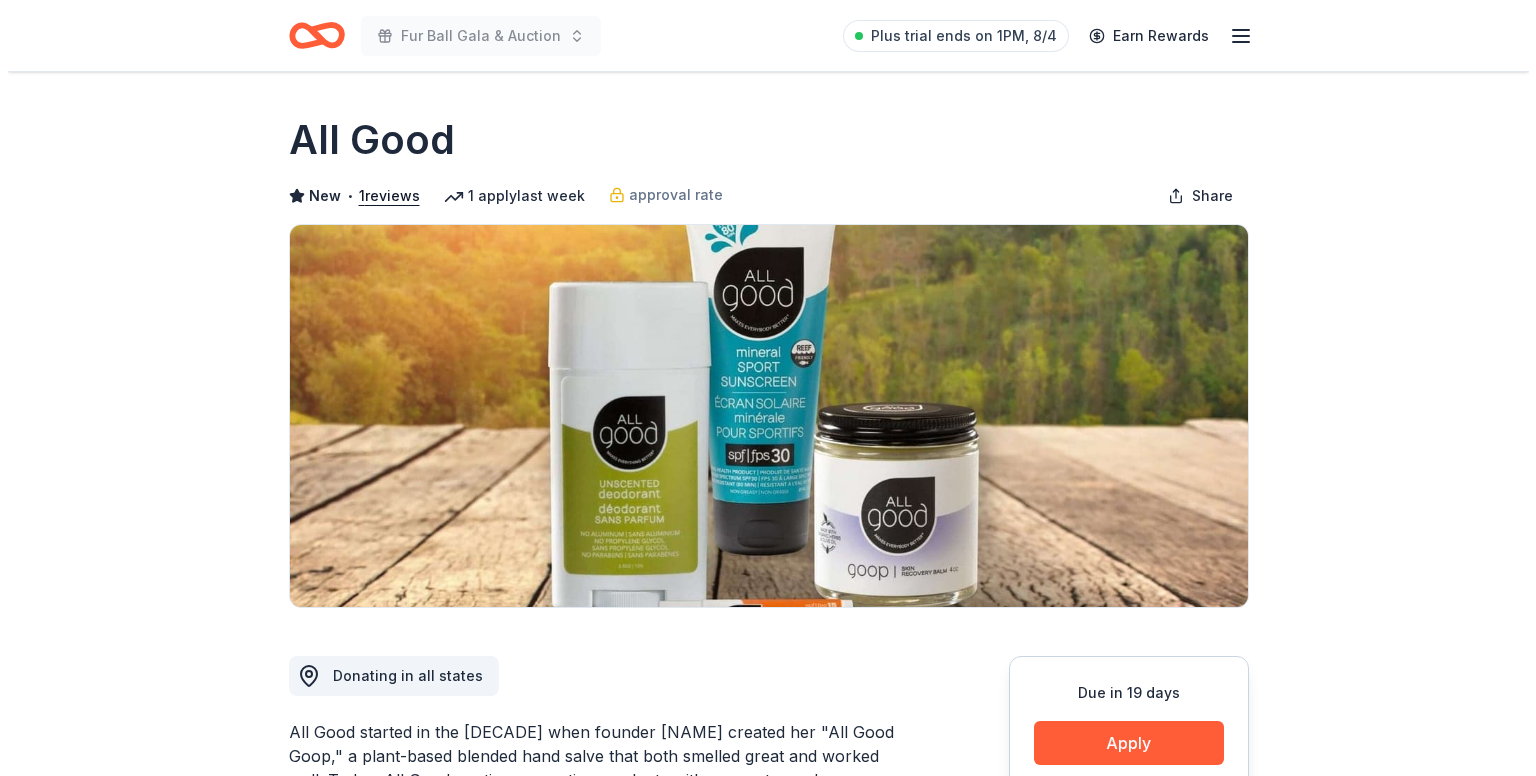scroll, scrollTop: 0, scrollLeft: 0, axis: both 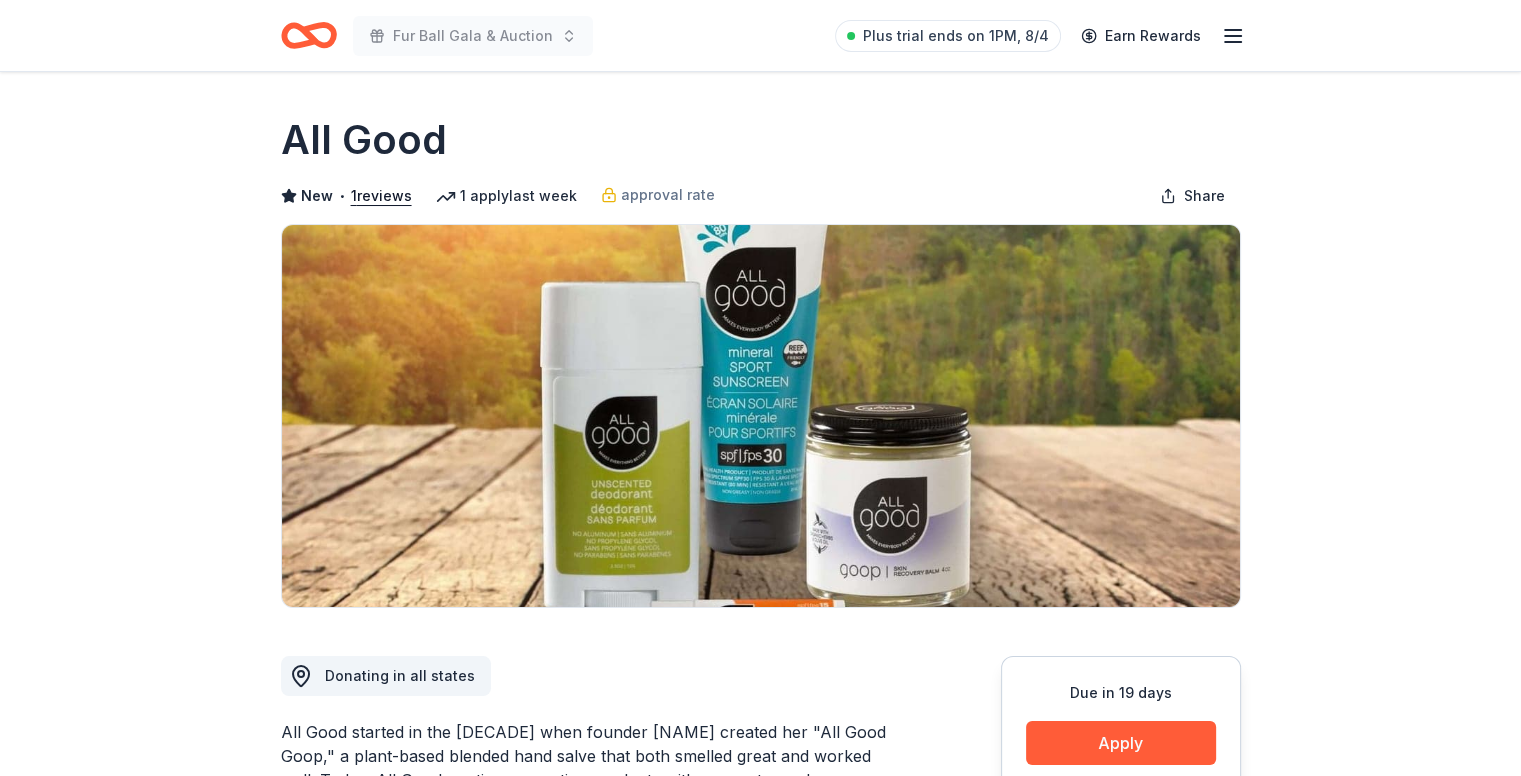 click on "Due in 19 days Apply Save Application takes 10 min Usually responds in  around a week" at bounding box center [1121, 805] 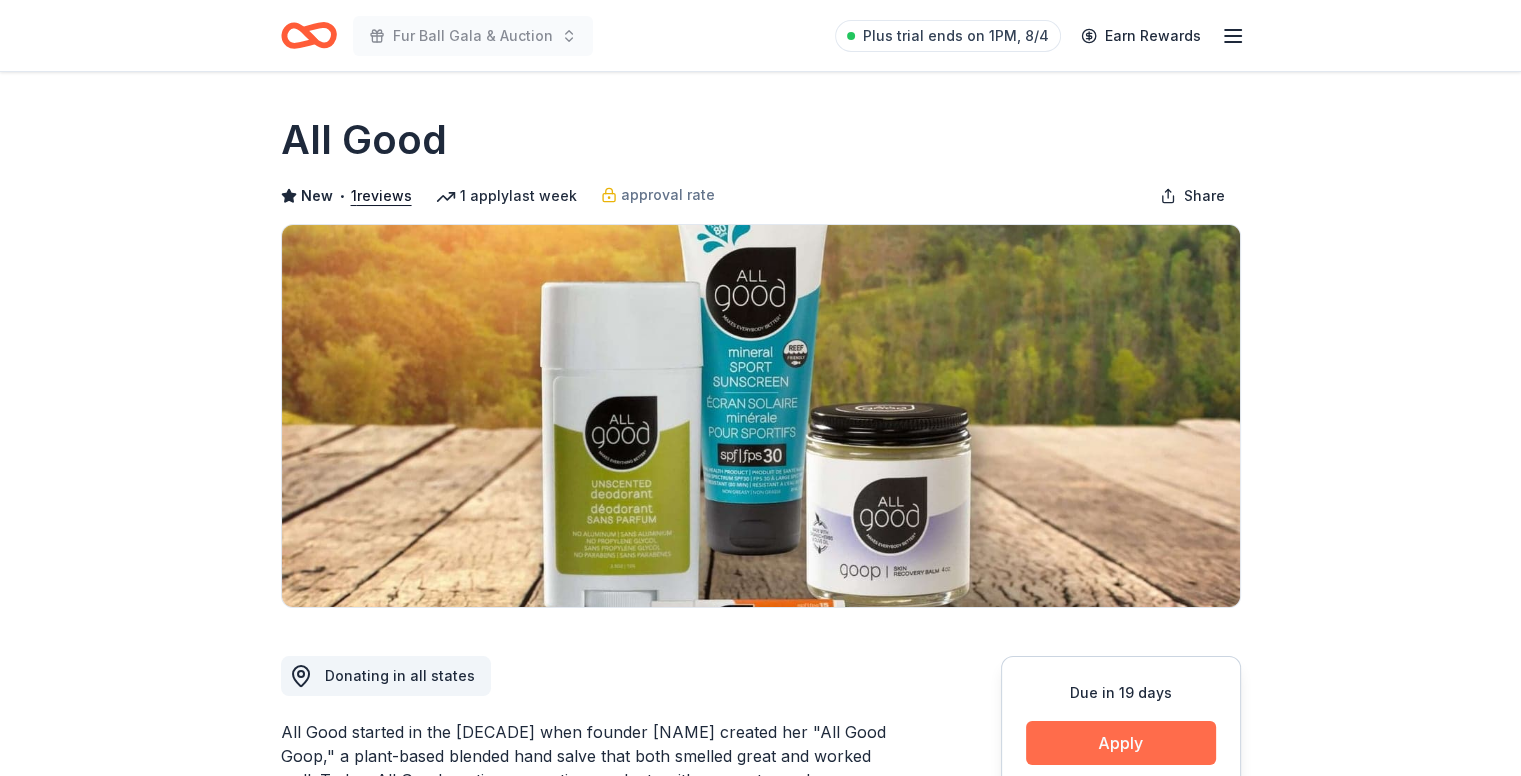 click on "Apply" at bounding box center (1121, 743) 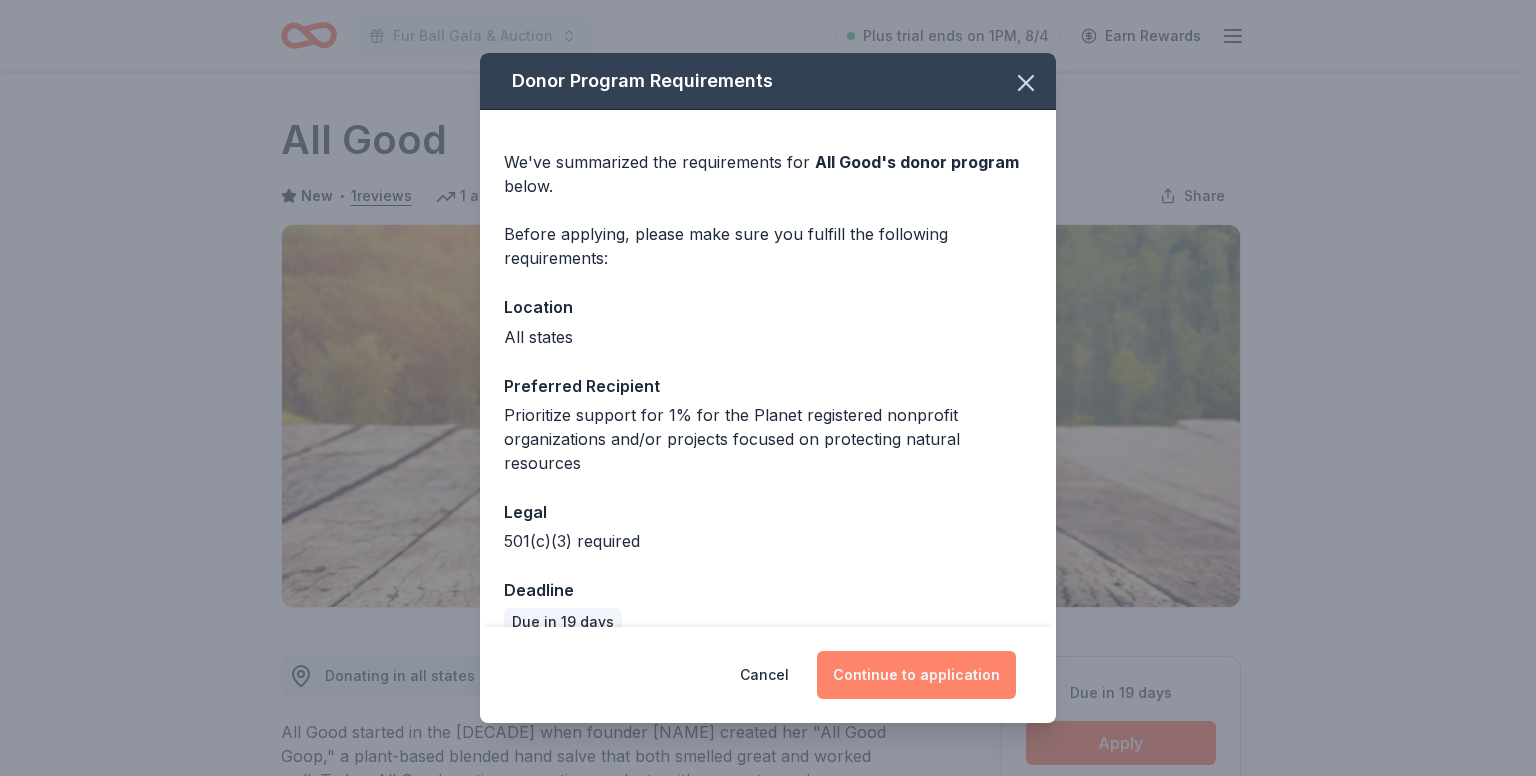 click on "Continue to application" at bounding box center (916, 675) 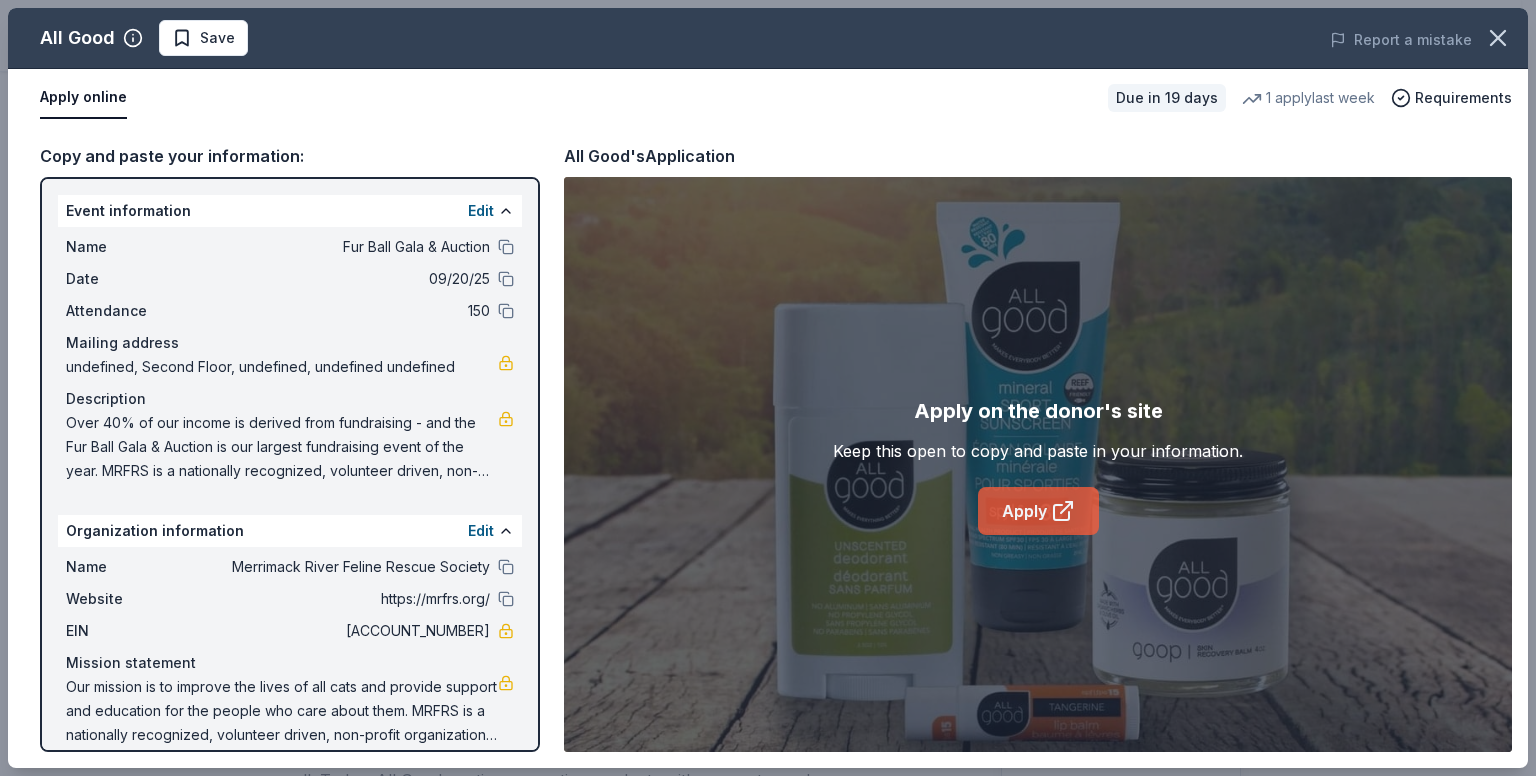 click on "Apply" at bounding box center [1038, 511] 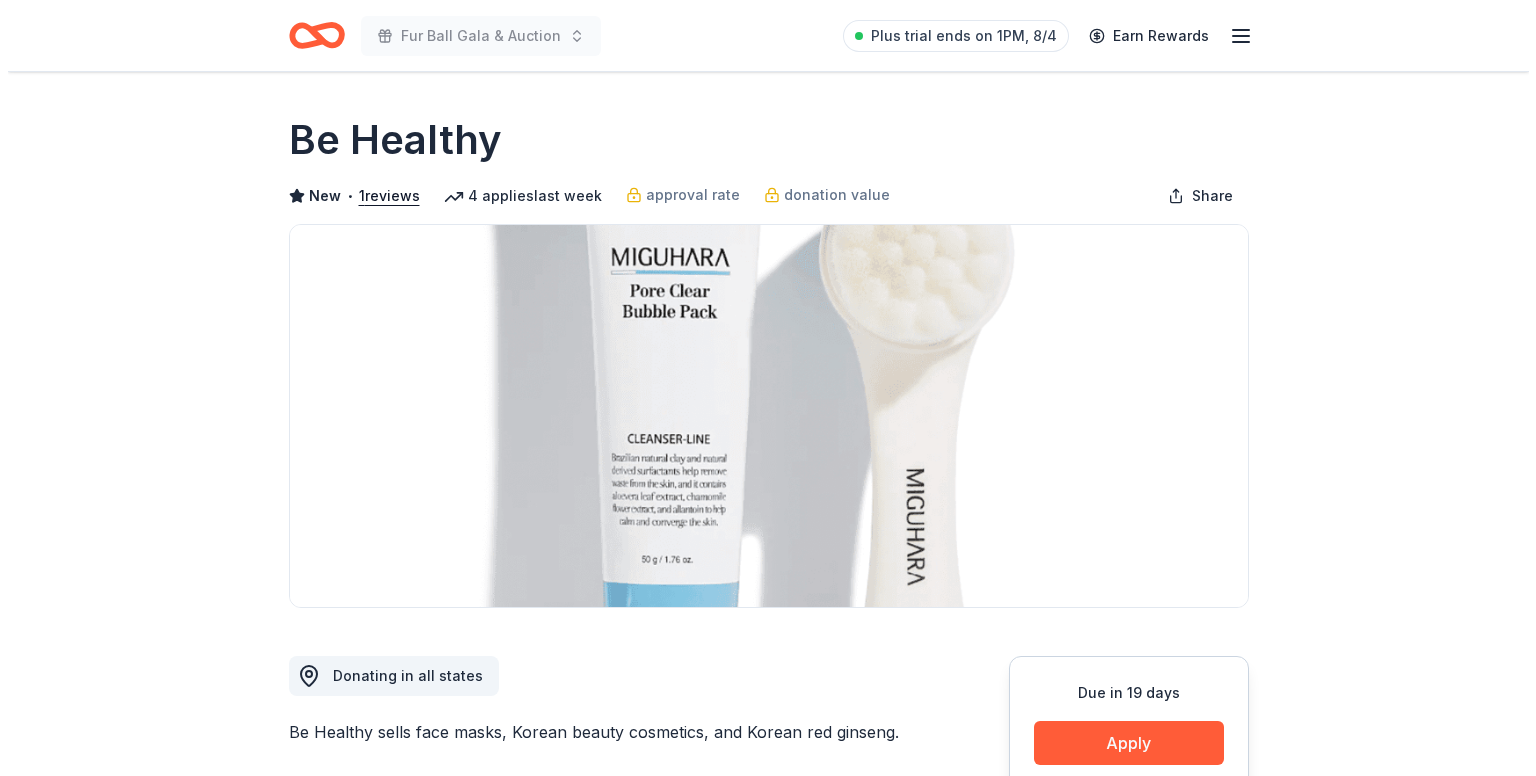scroll, scrollTop: 0, scrollLeft: 0, axis: both 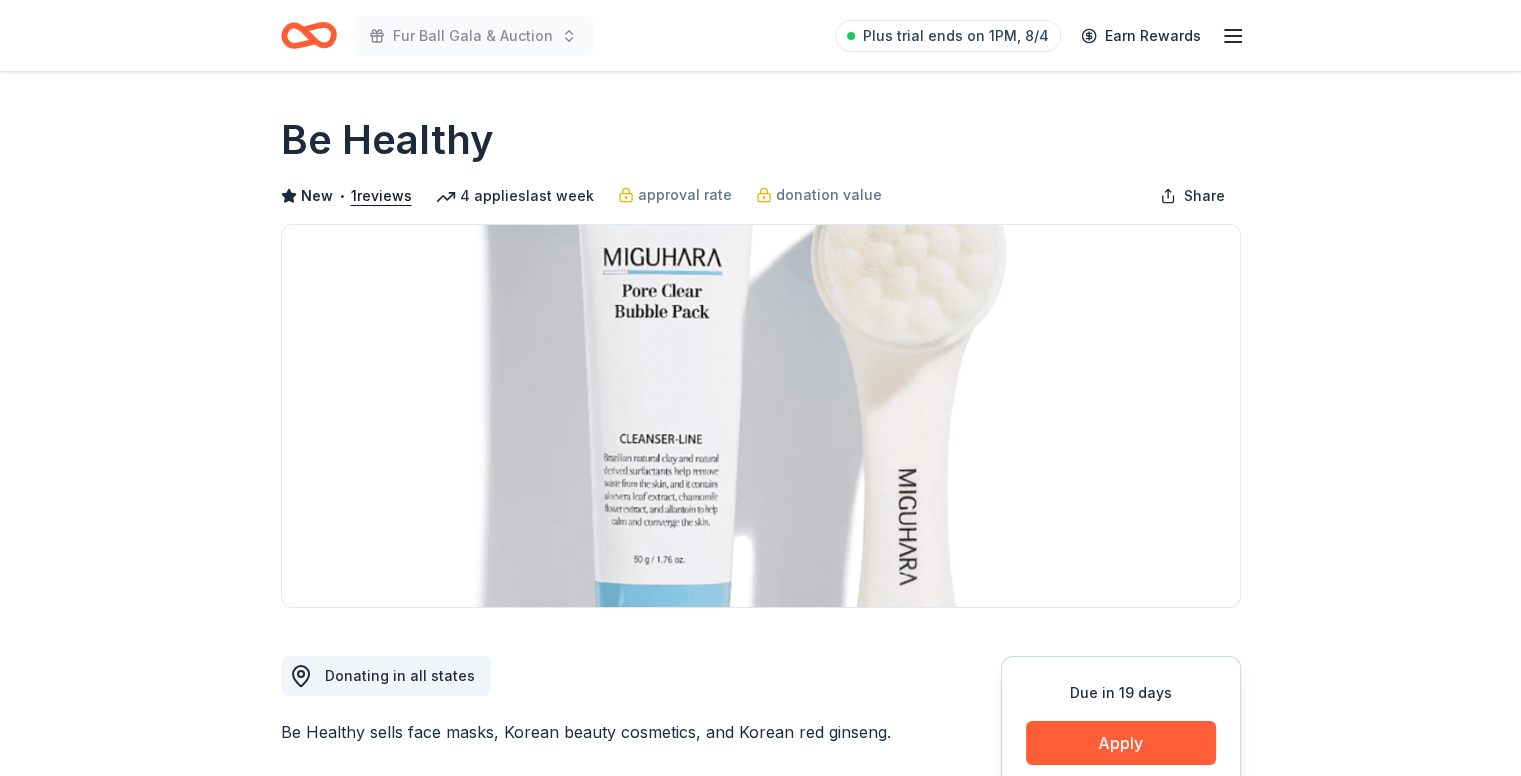 click on "Due in 19 days Apply Save ⚡️ Quick application" at bounding box center [1121, 773] 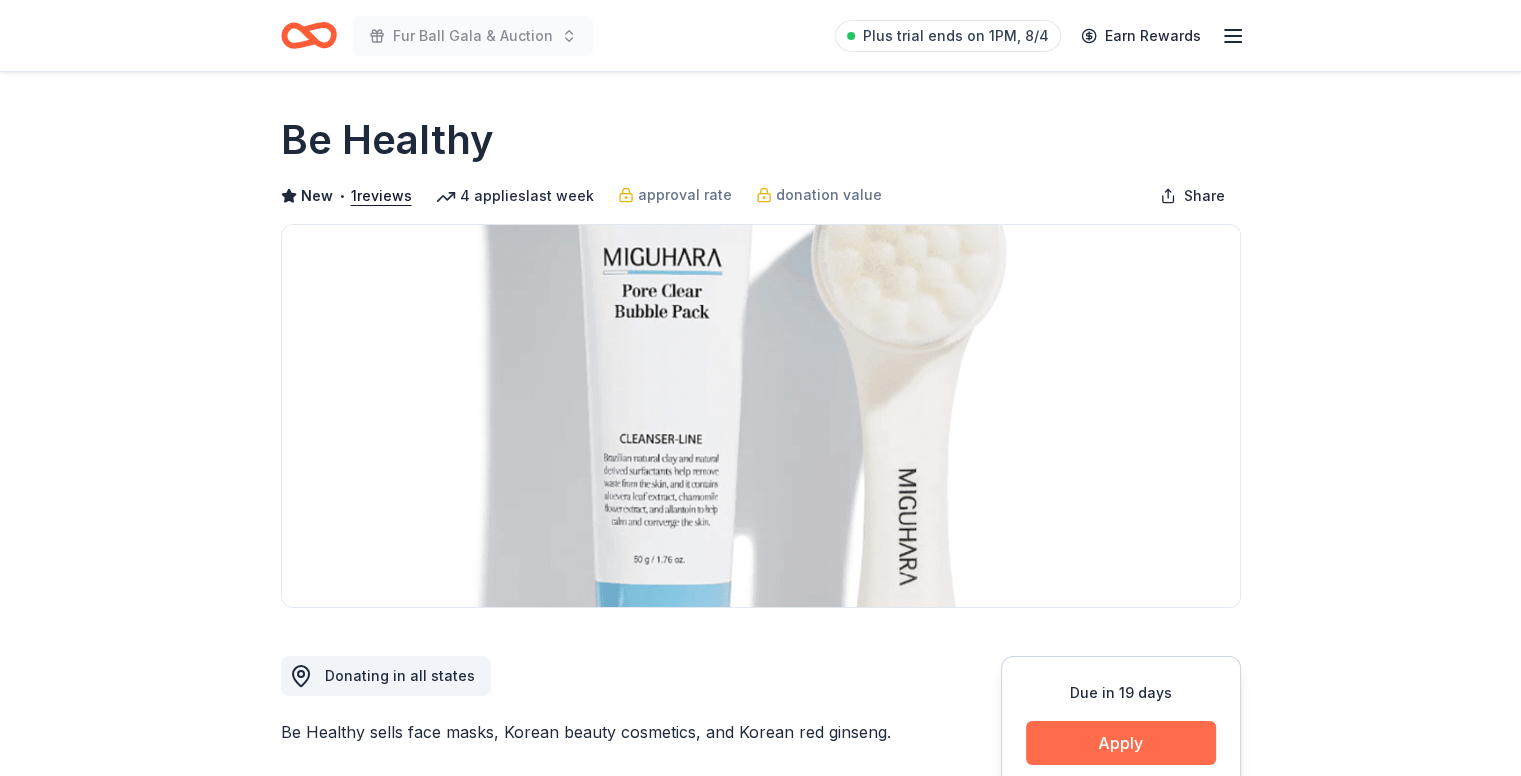 click on "Apply" at bounding box center [1121, 743] 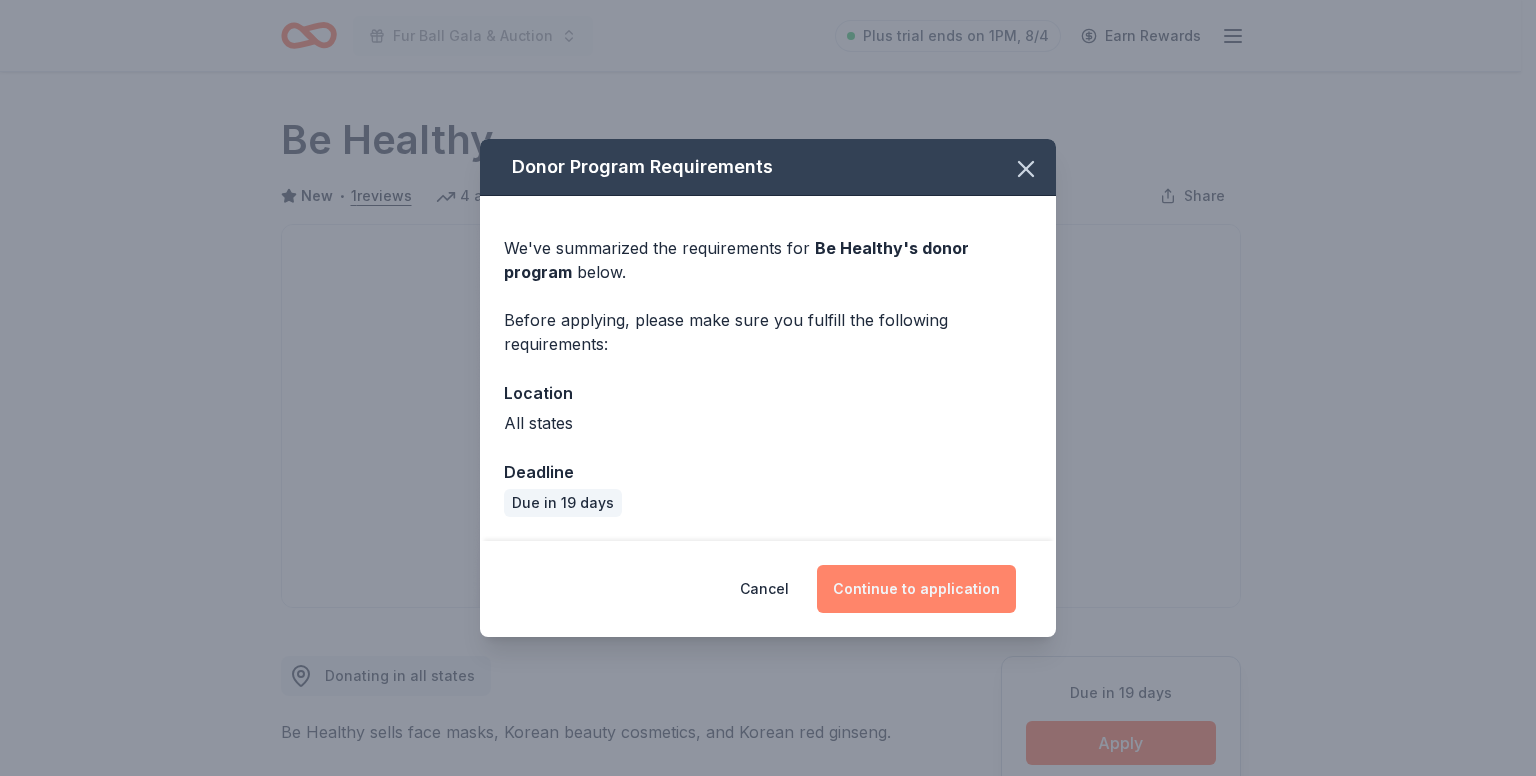 click on "Continue to application" at bounding box center (916, 589) 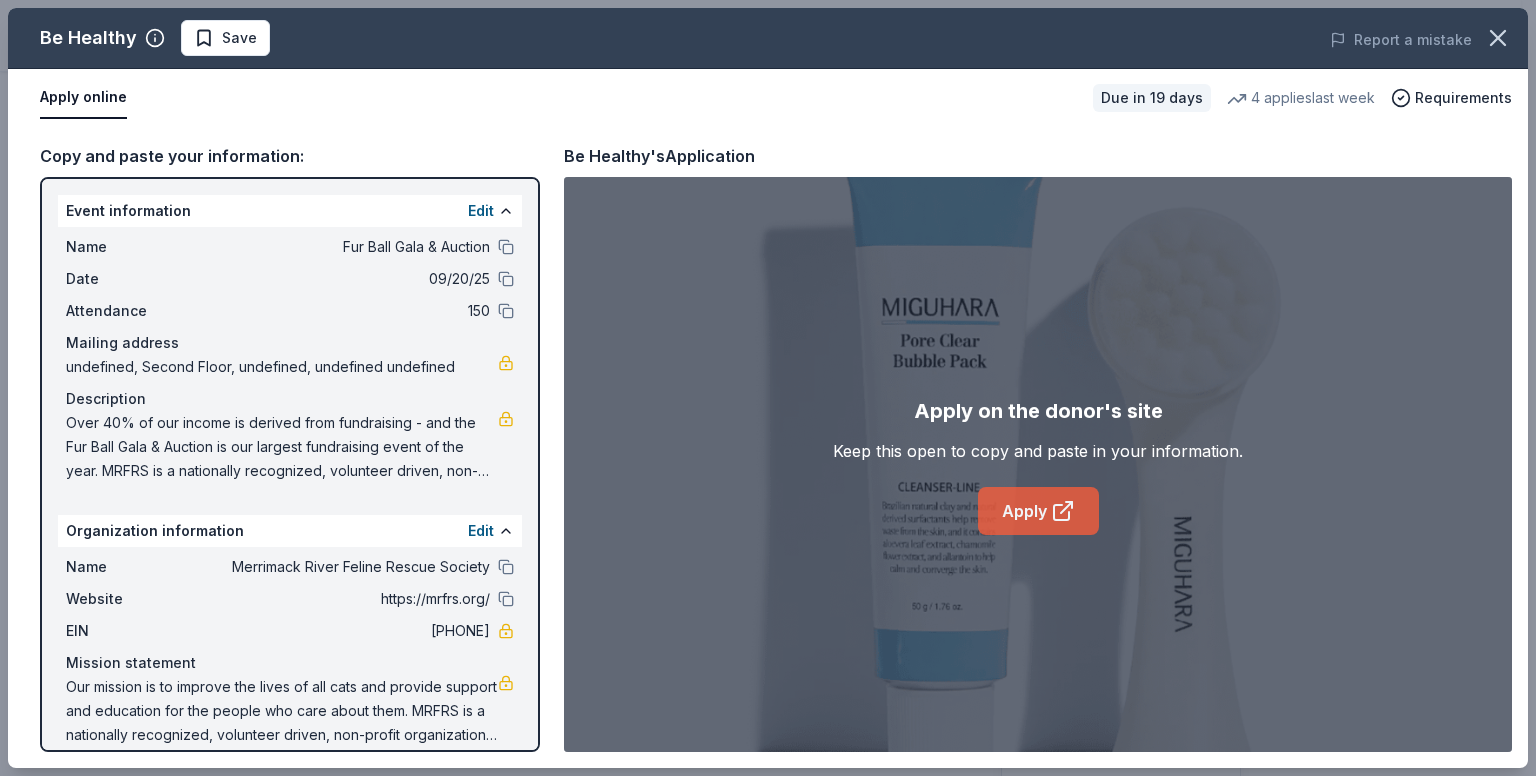 click on "Apply" at bounding box center (1038, 511) 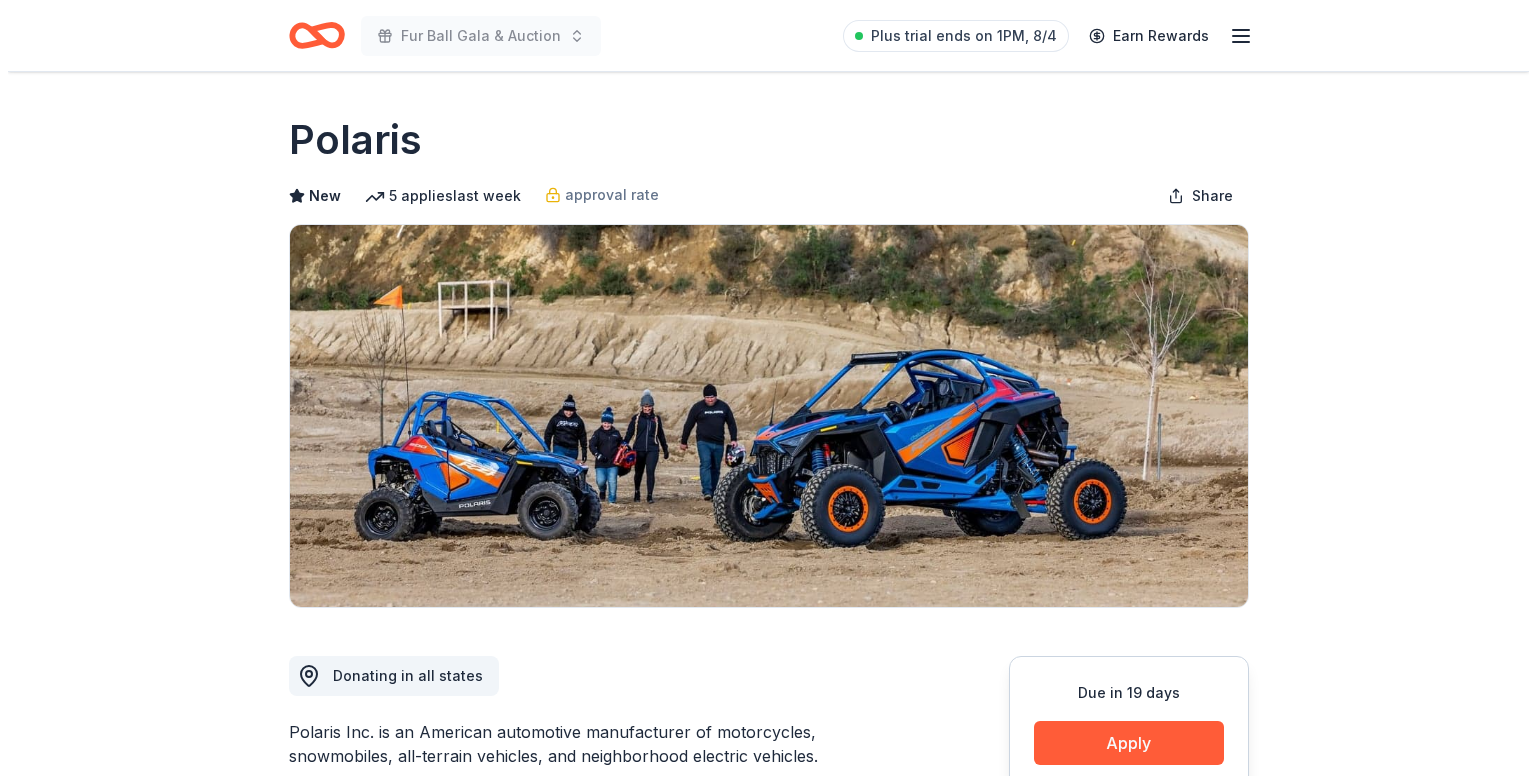 scroll, scrollTop: 0, scrollLeft: 0, axis: both 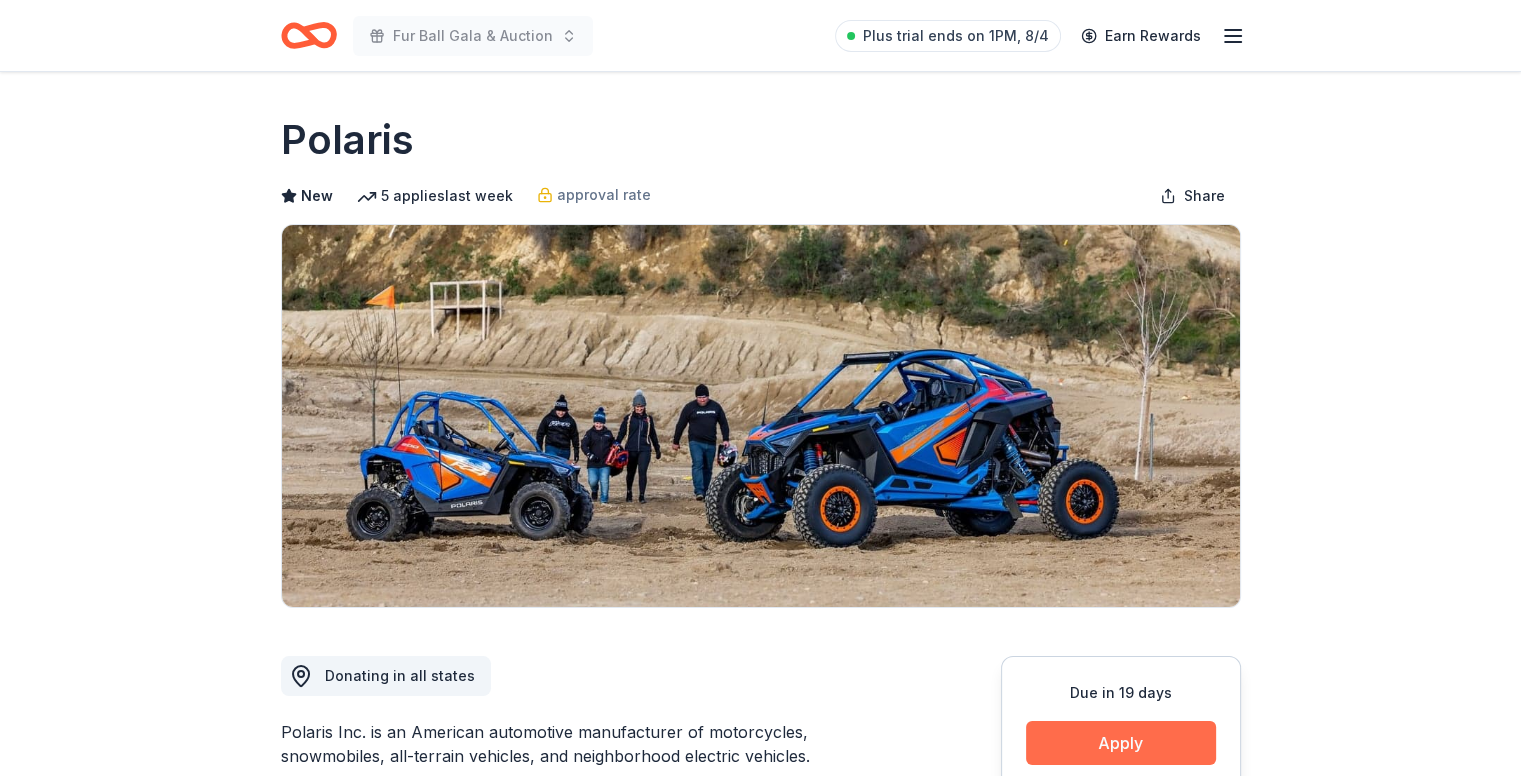 click on "Apply" at bounding box center [1121, 743] 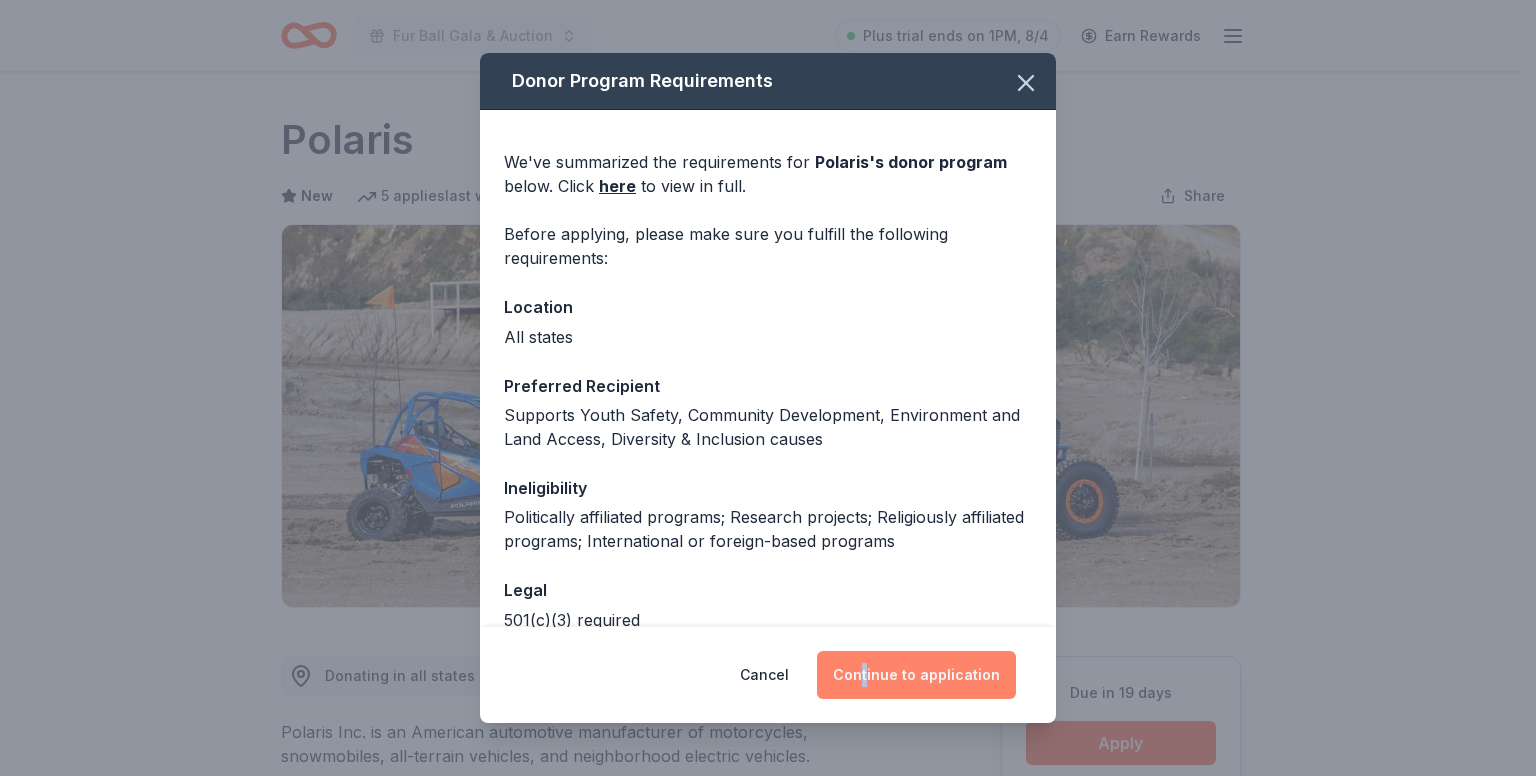 click on "Cancel Continue to application" at bounding box center (768, 675) 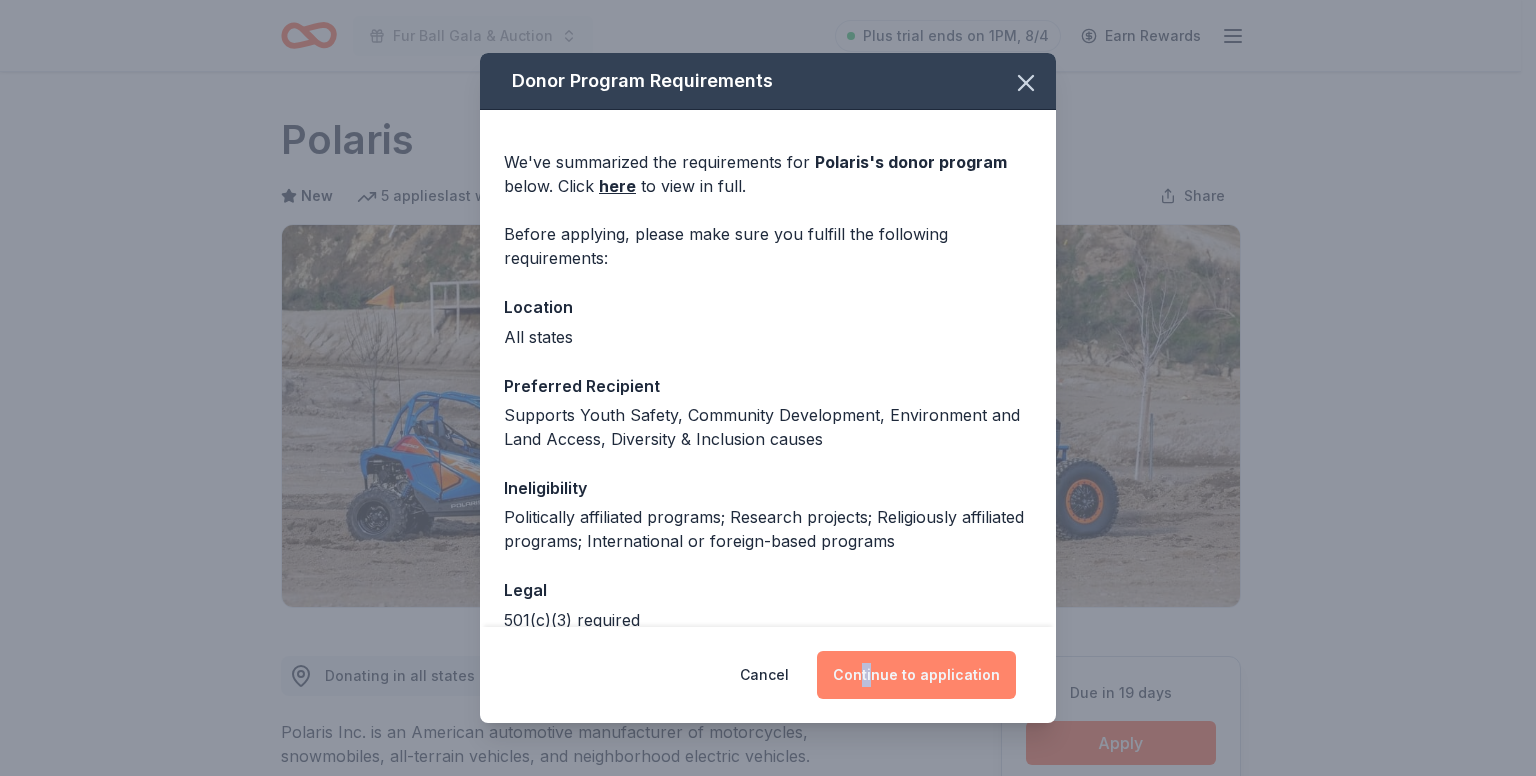 click on "Continue to application" at bounding box center [916, 675] 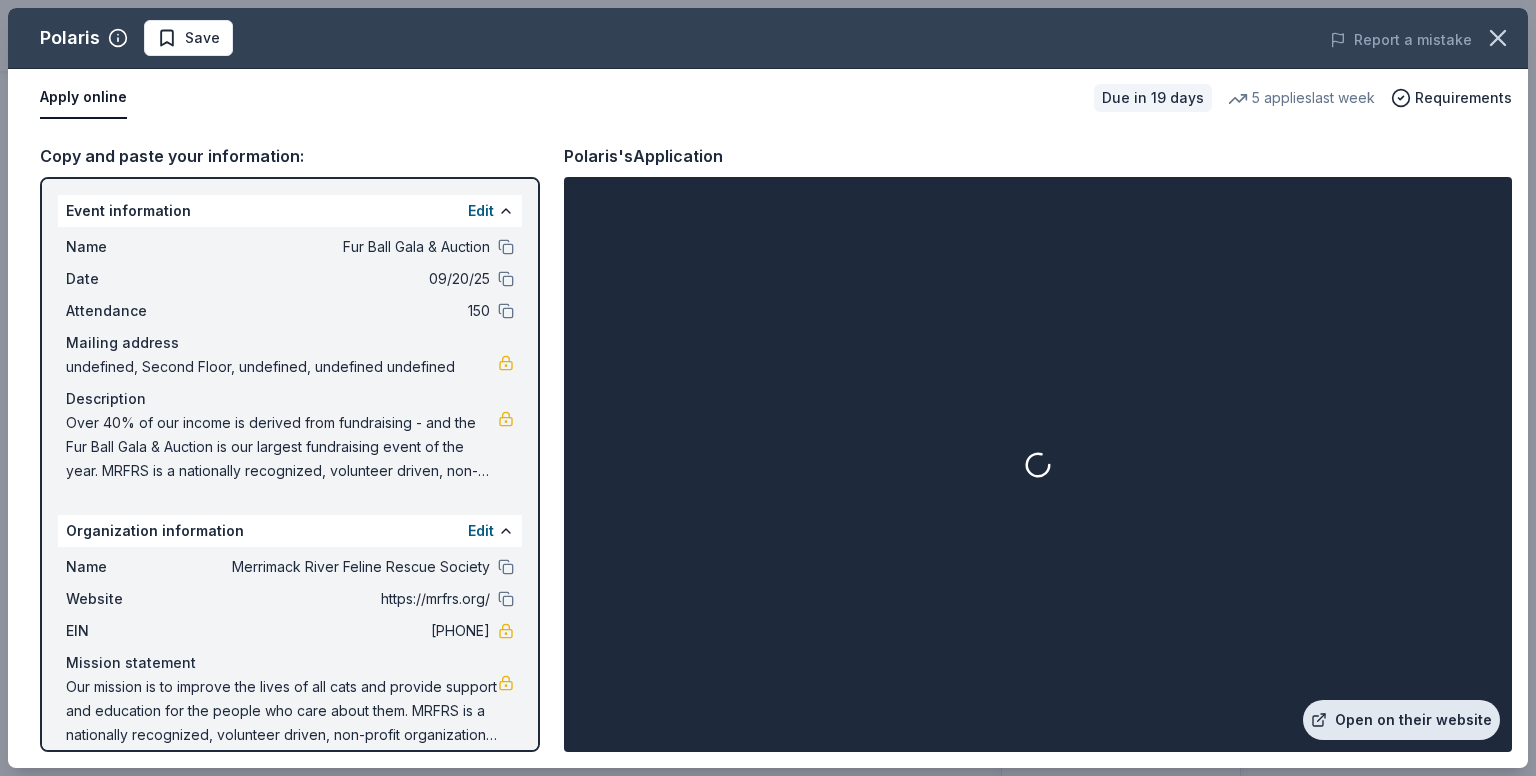 click on "Open on their website" at bounding box center [1401, 720] 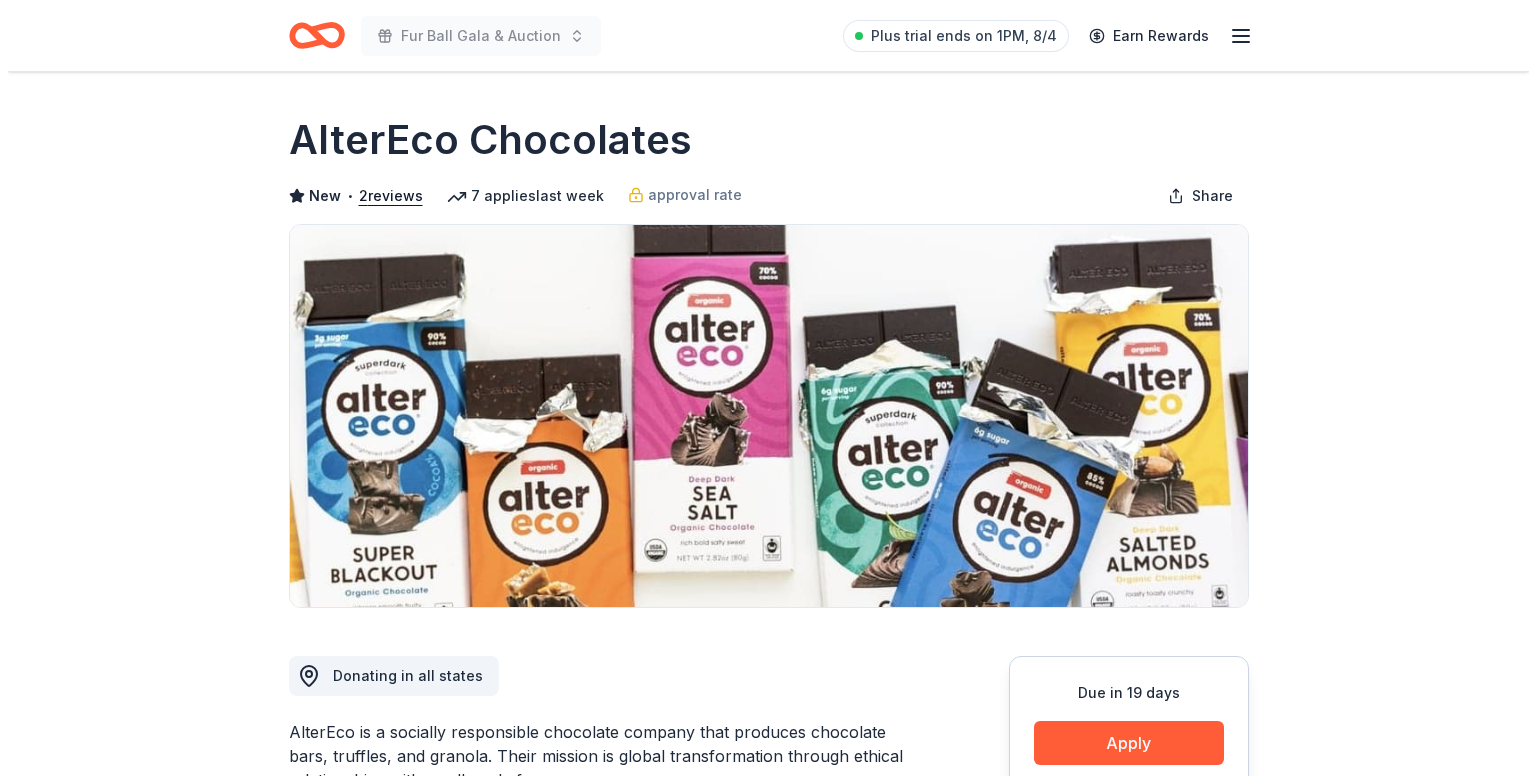 scroll, scrollTop: 0, scrollLeft: 0, axis: both 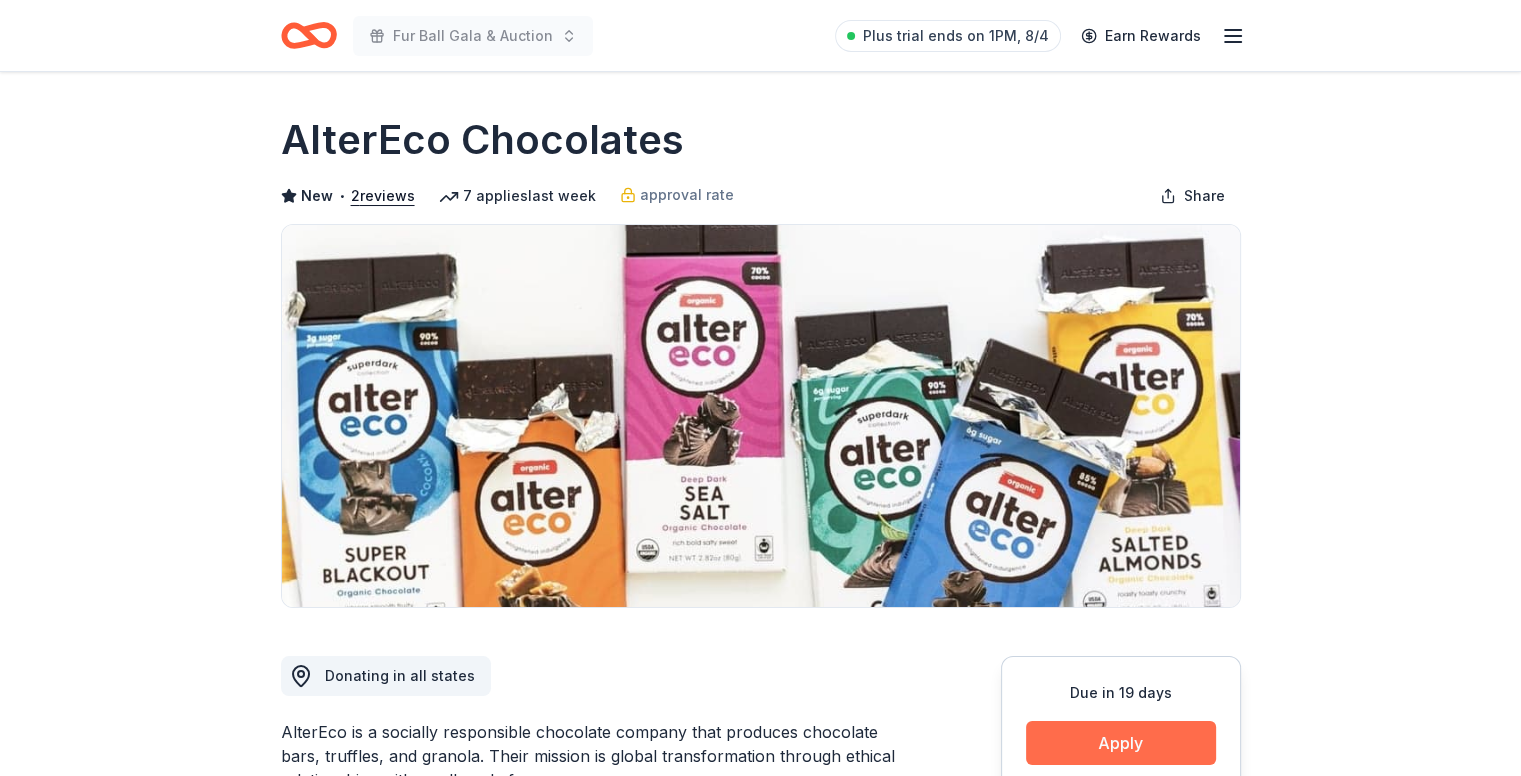 click on "Apply" at bounding box center (1121, 743) 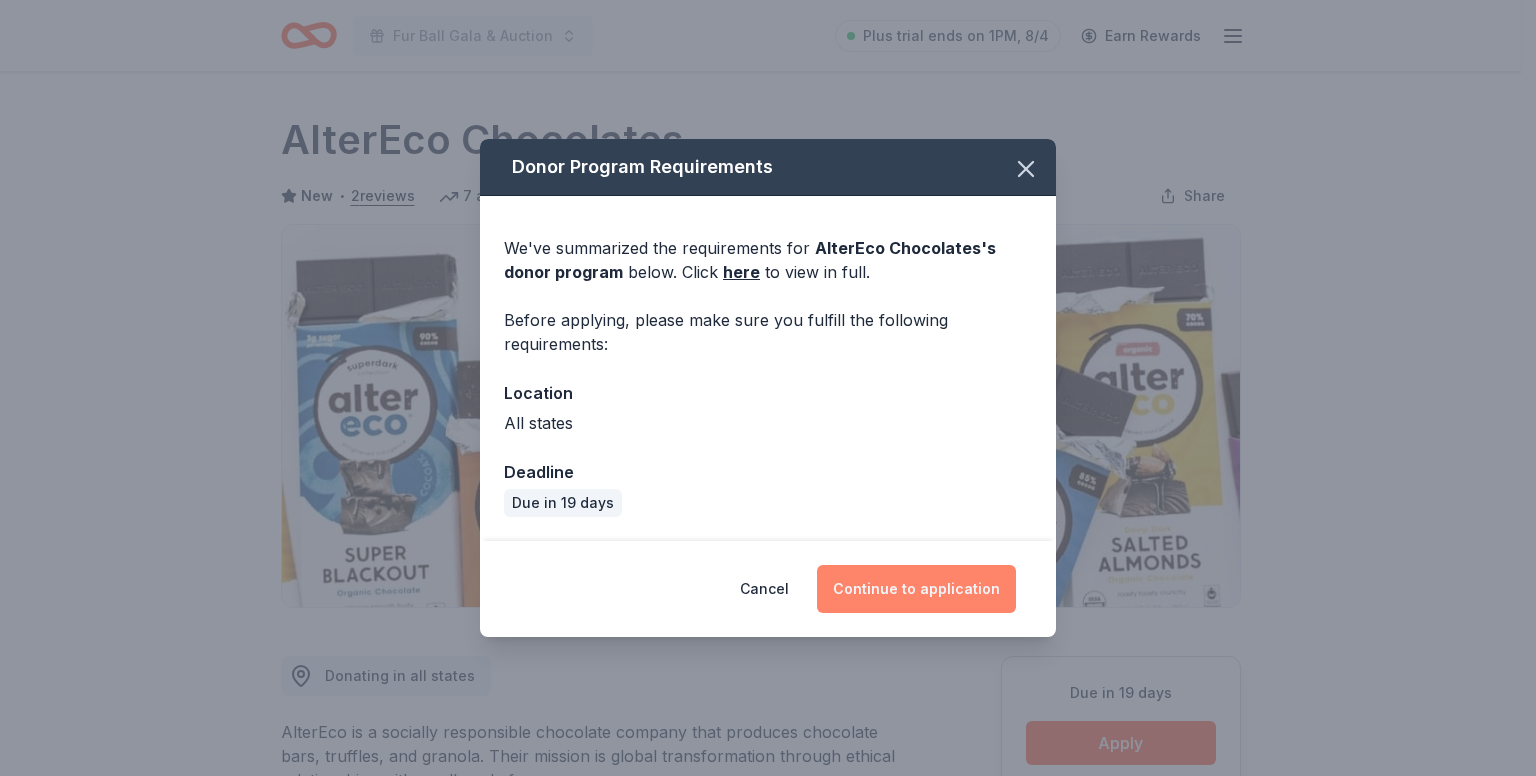 click on "Continue to application" at bounding box center (916, 589) 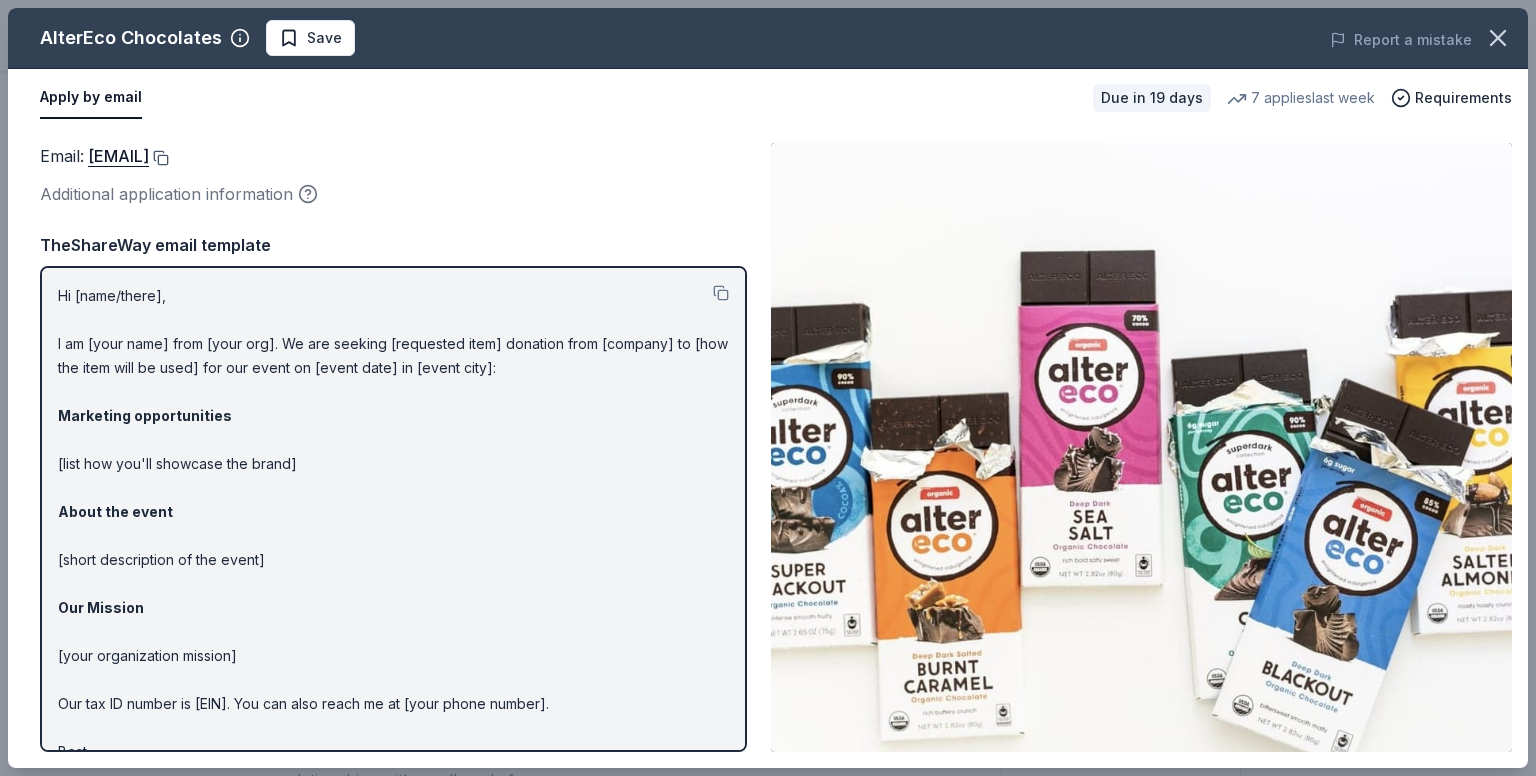 click at bounding box center (159, 158) 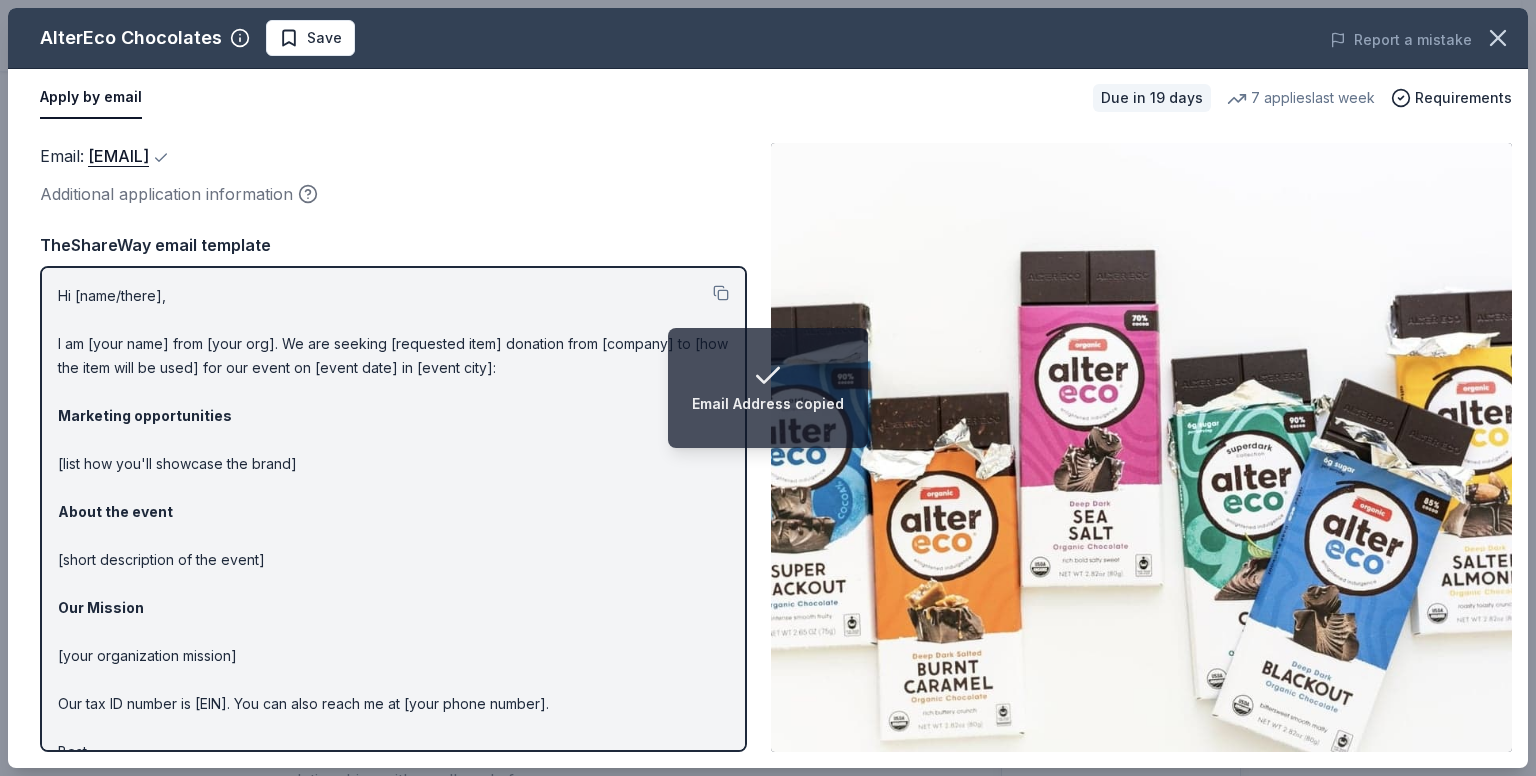 type 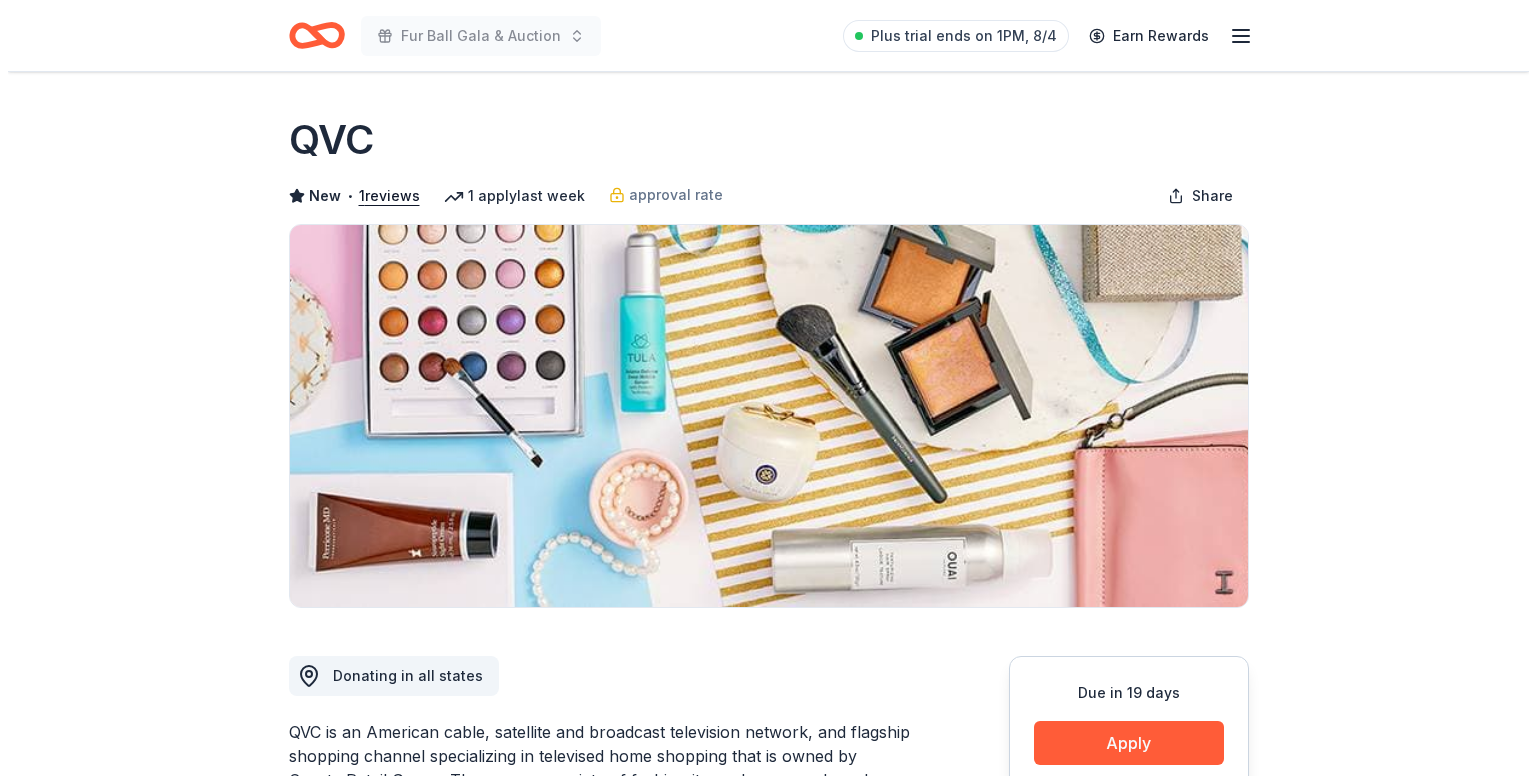 scroll, scrollTop: 0, scrollLeft: 0, axis: both 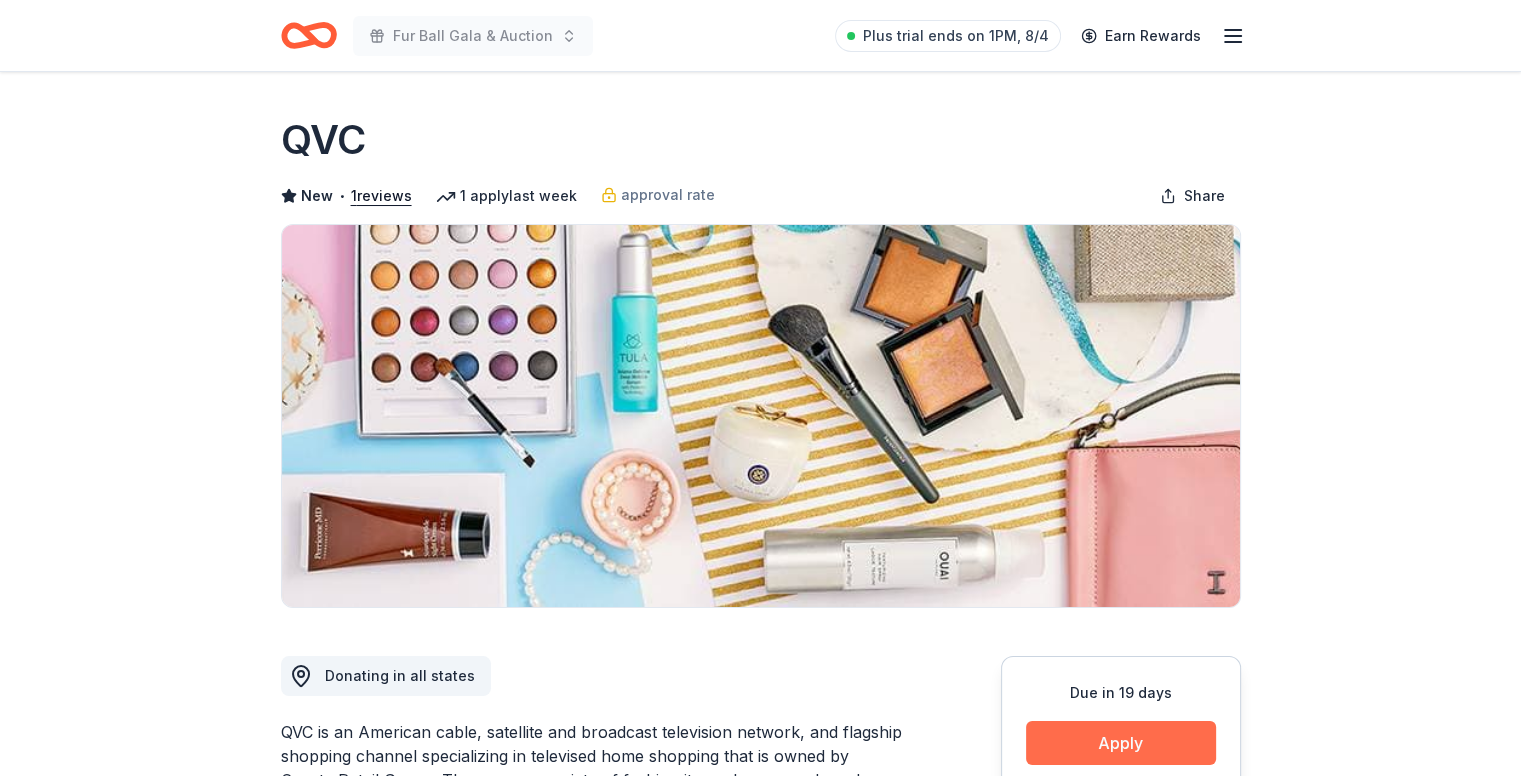 click on "Apply" at bounding box center (1121, 743) 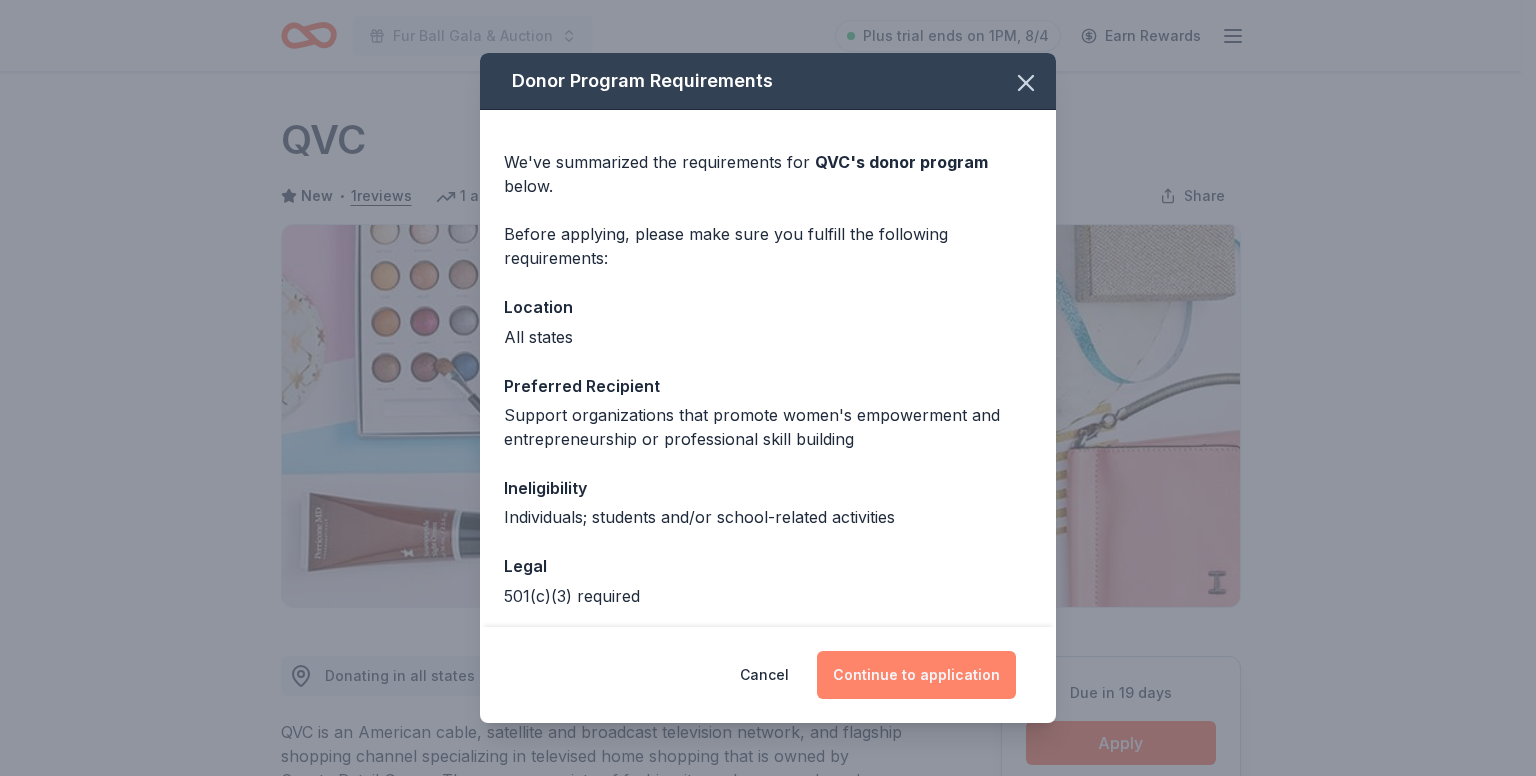 click on "Continue to application" at bounding box center [916, 675] 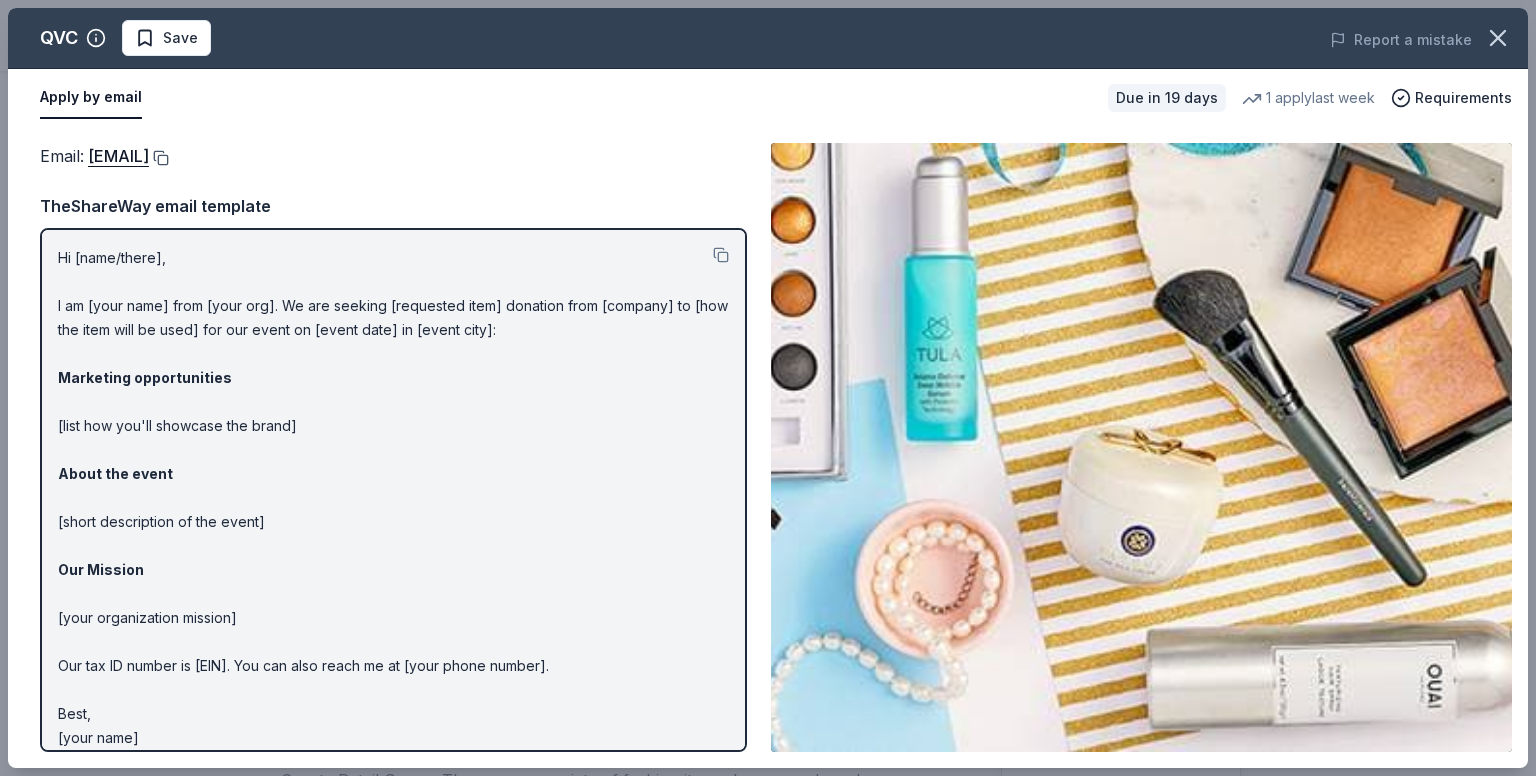 click at bounding box center [159, 158] 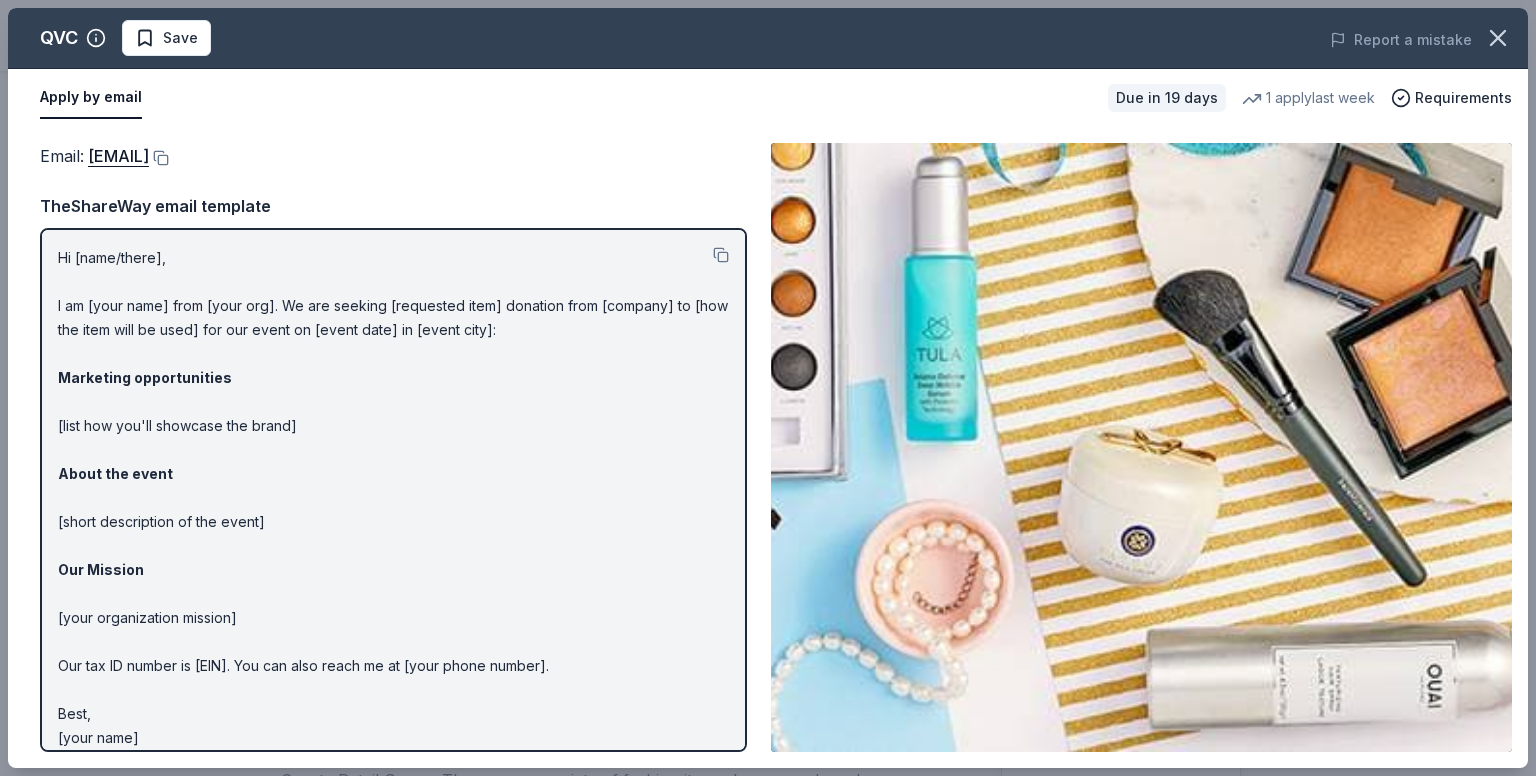 type 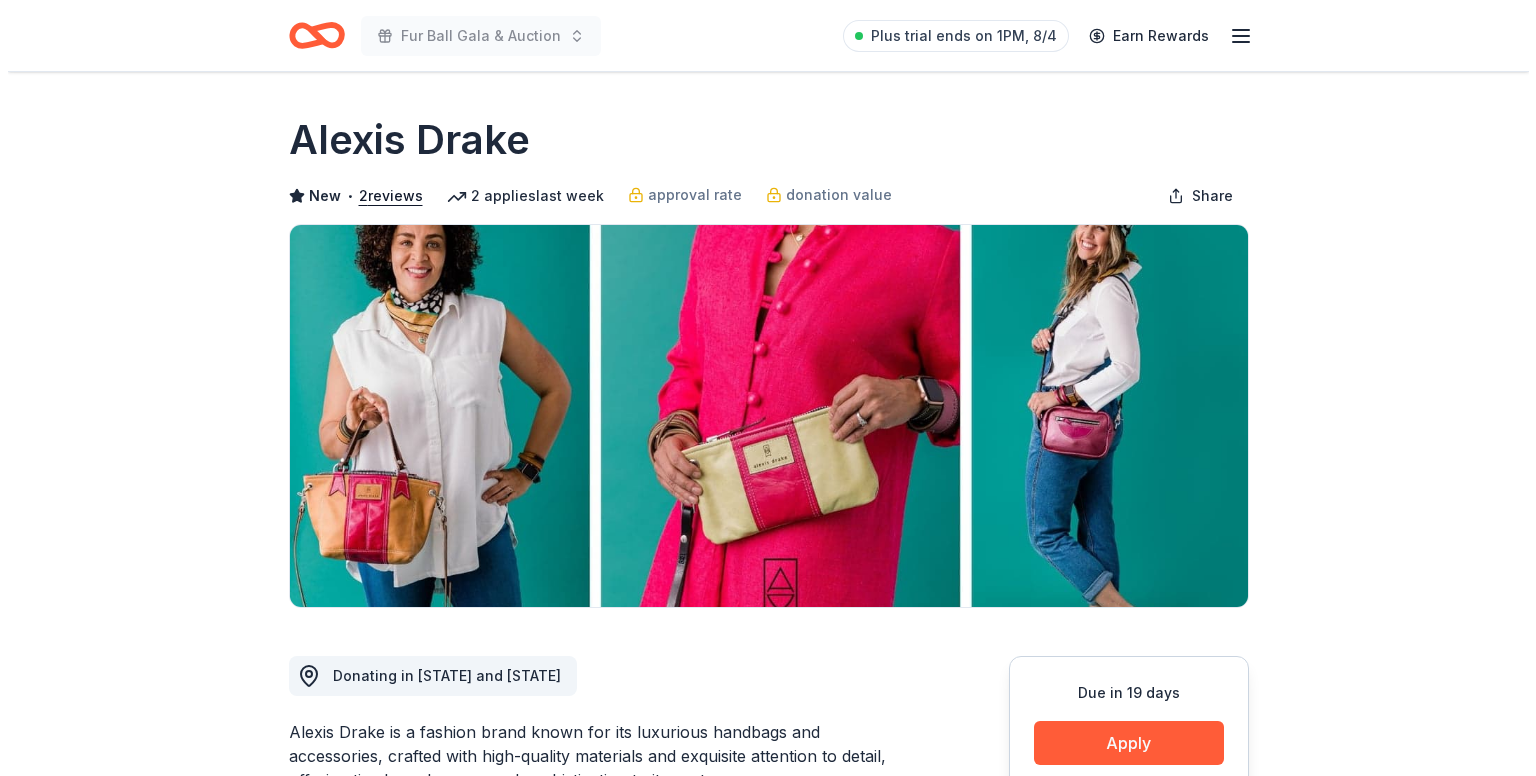 scroll, scrollTop: 0, scrollLeft: 0, axis: both 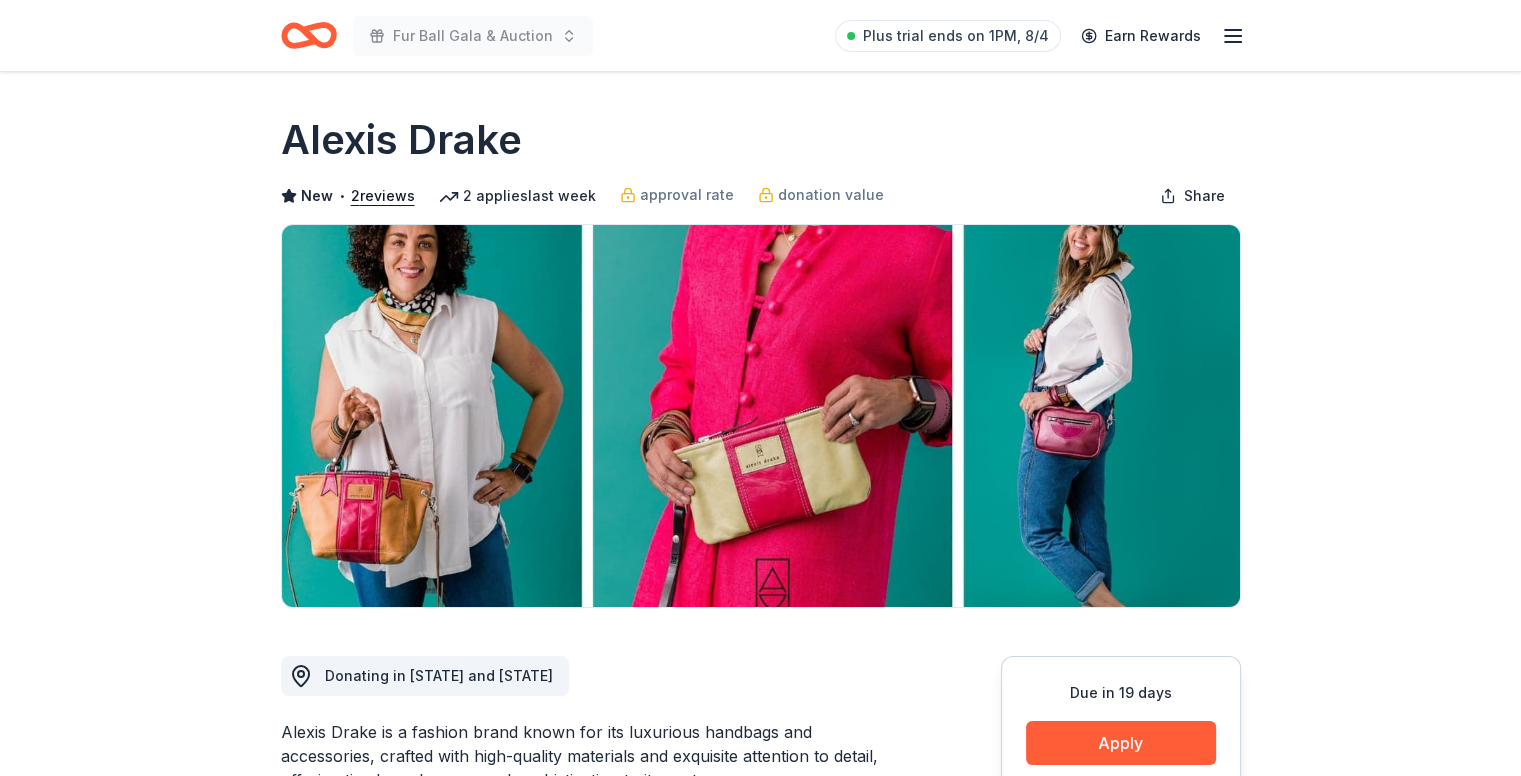 click on "Due in 19 days Apply Save ⚡️ Quick application Usually responds in  over a month" at bounding box center [1121, 805] 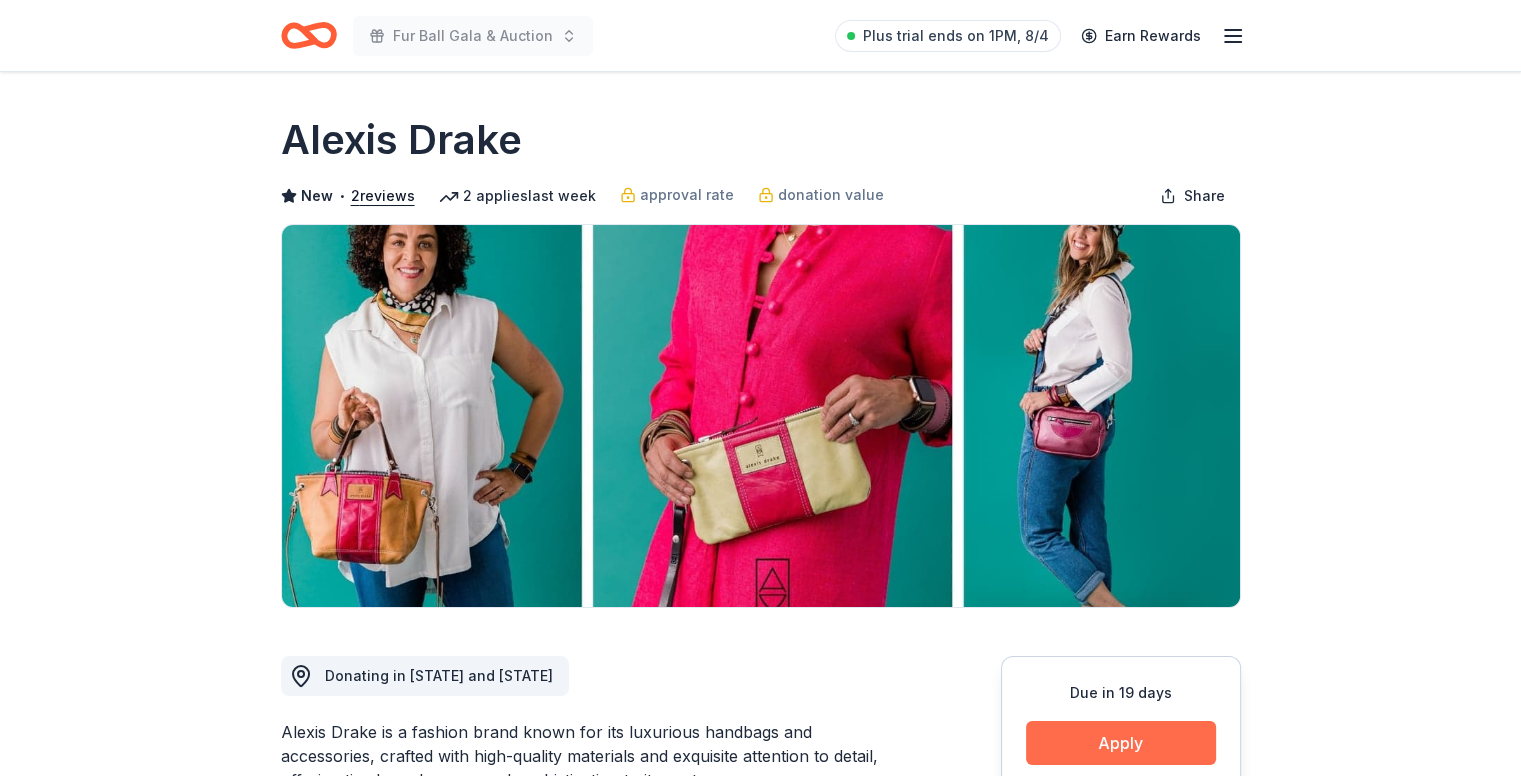 click on "Apply" at bounding box center (1121, 743) 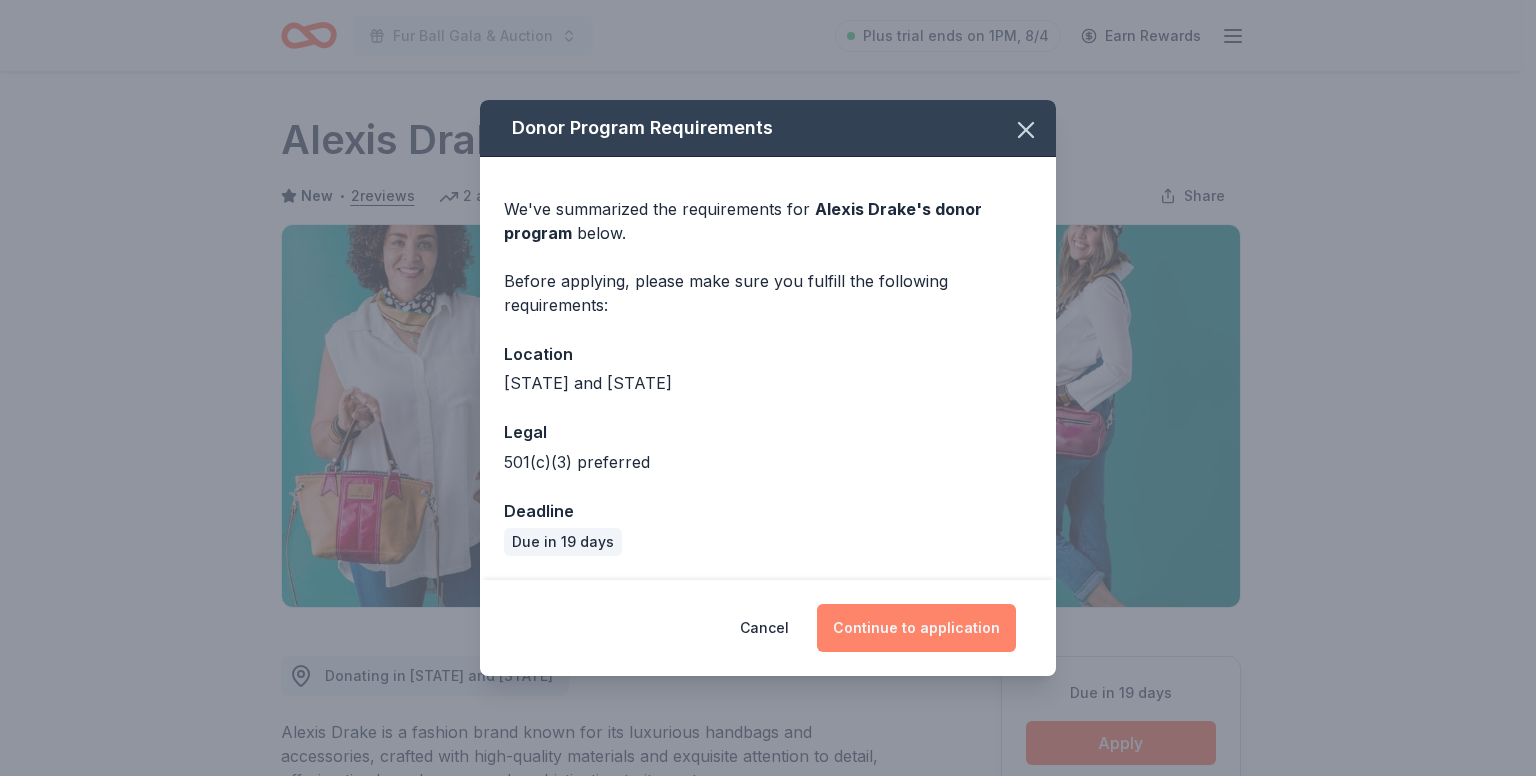 click on "Continue to application" at bounding box center (916, 628) 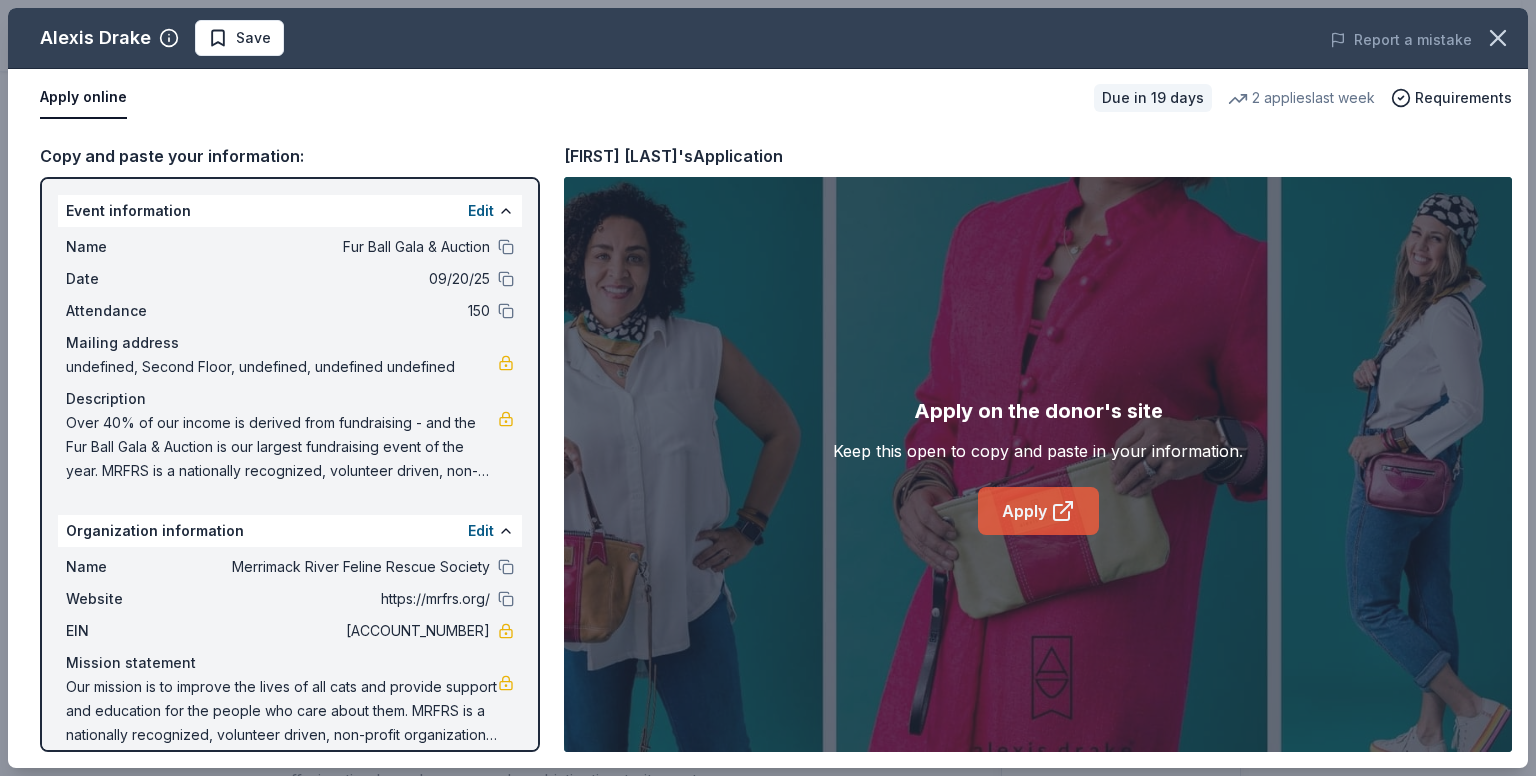 click on "Apply" at bounding box center (1038, 511) 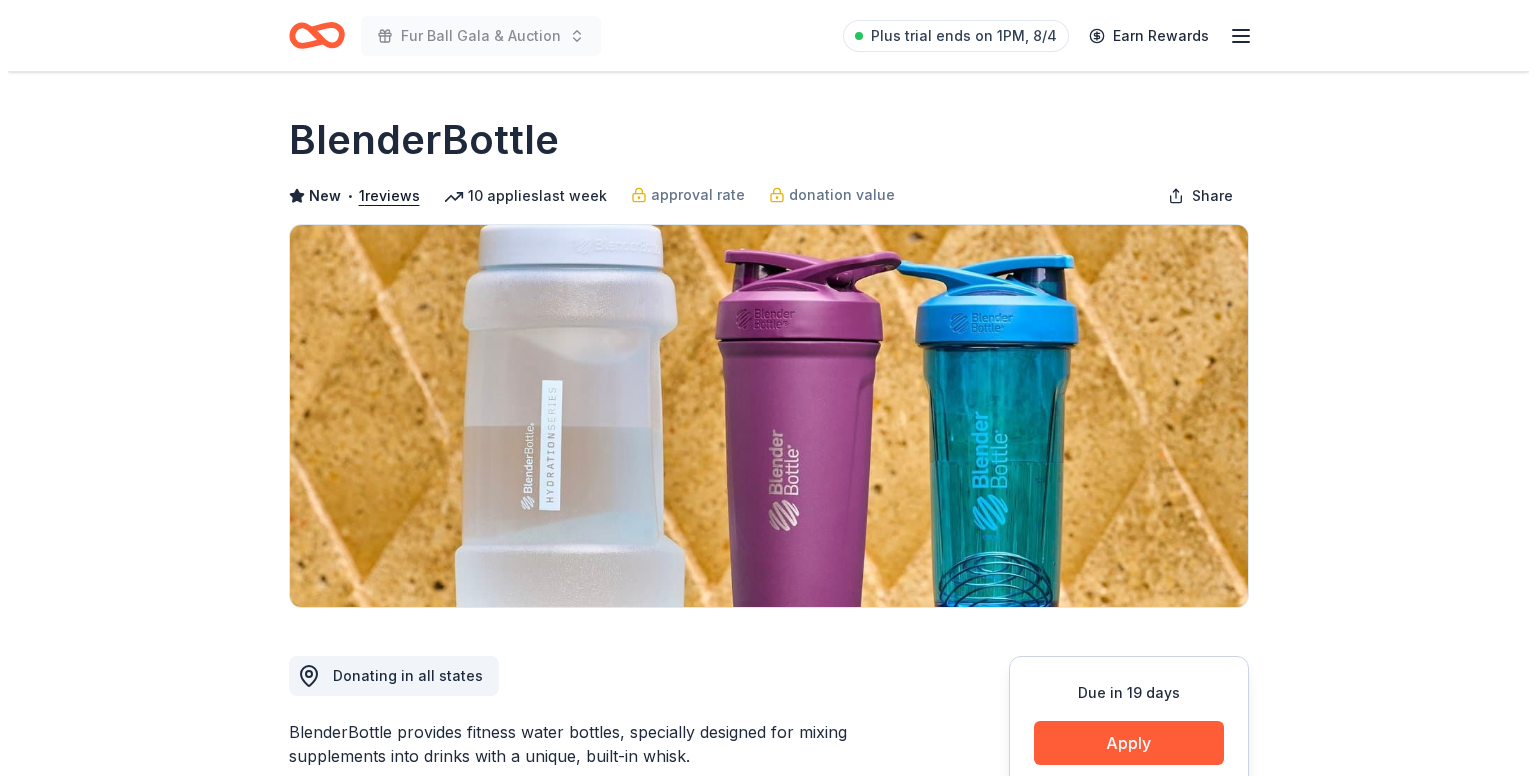 scroll, scrollTop: 0, scrollLeft: 0, axis: both 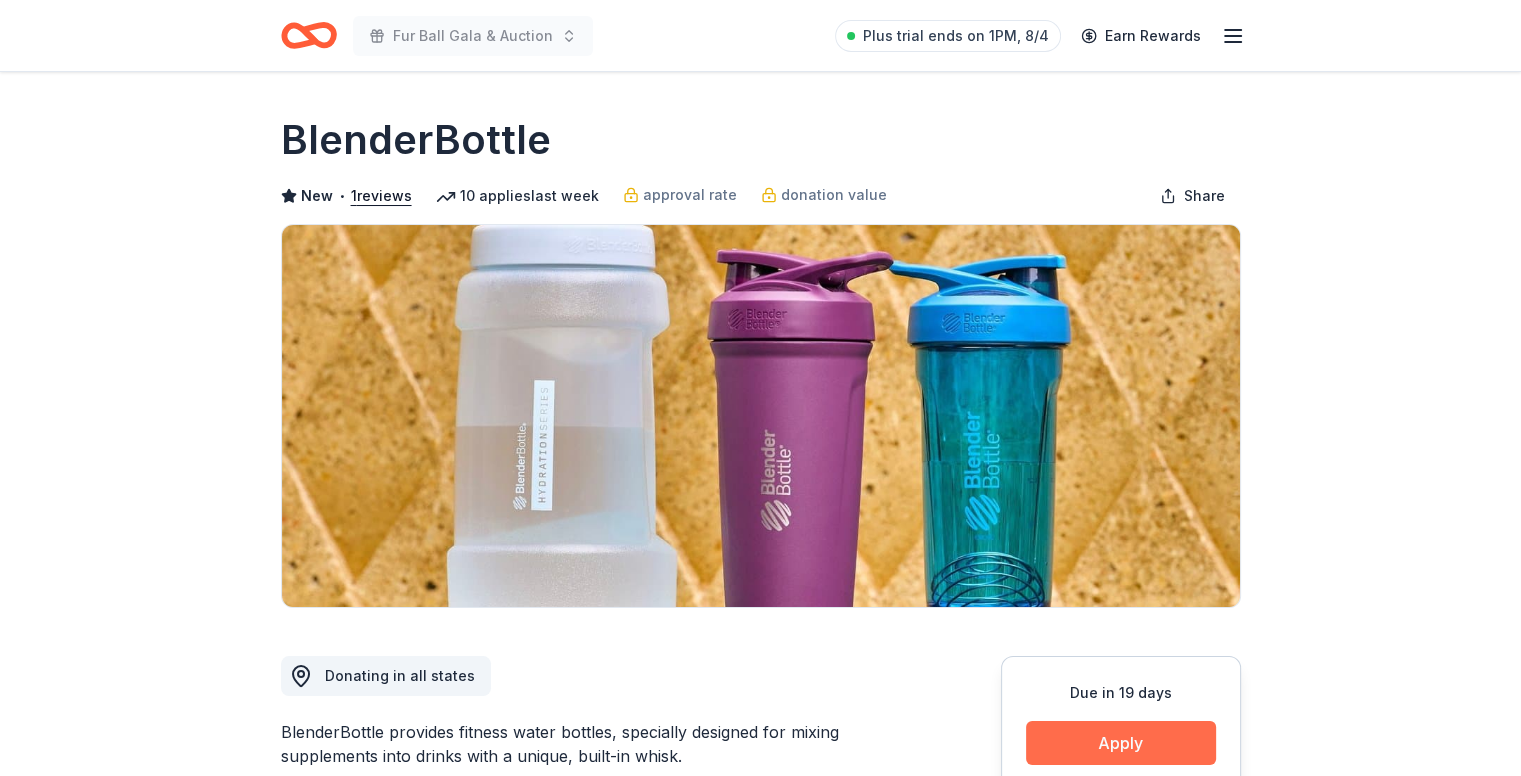click on "Apply" at bounding box center (1121, 743) 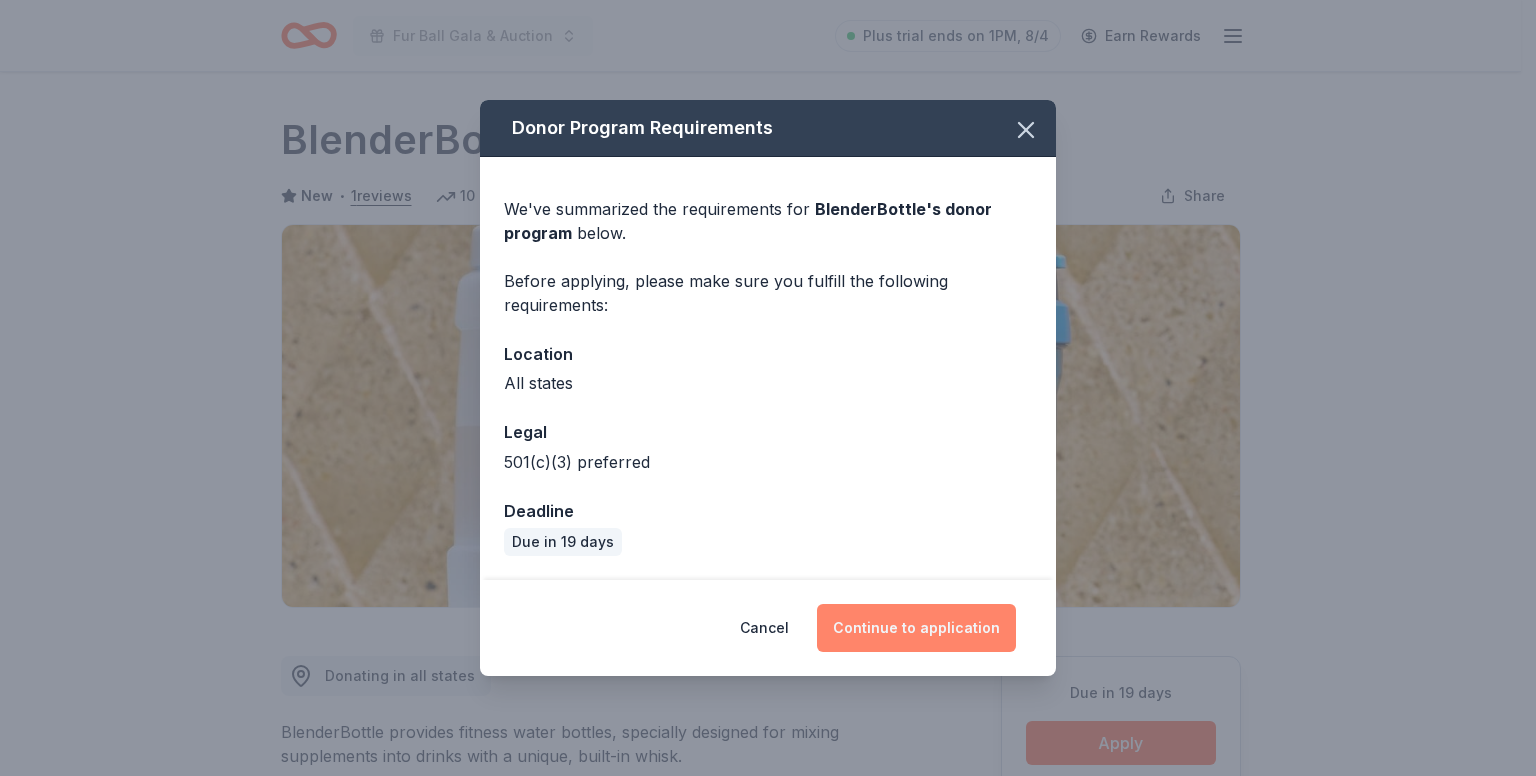 click on "Continue to application" at bounding box center (916, 628) 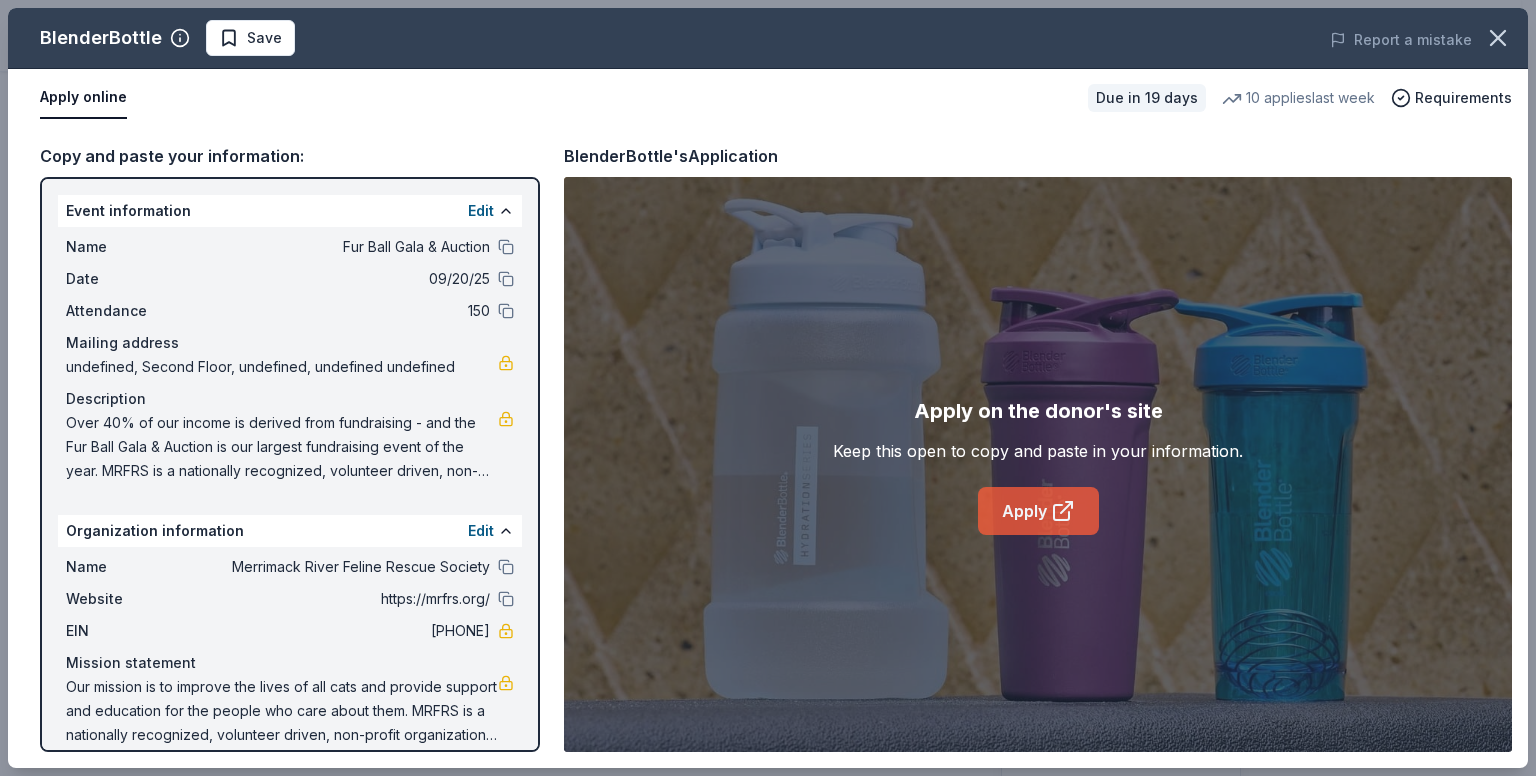 click on "Apply" at bounding box center [1038, 511] 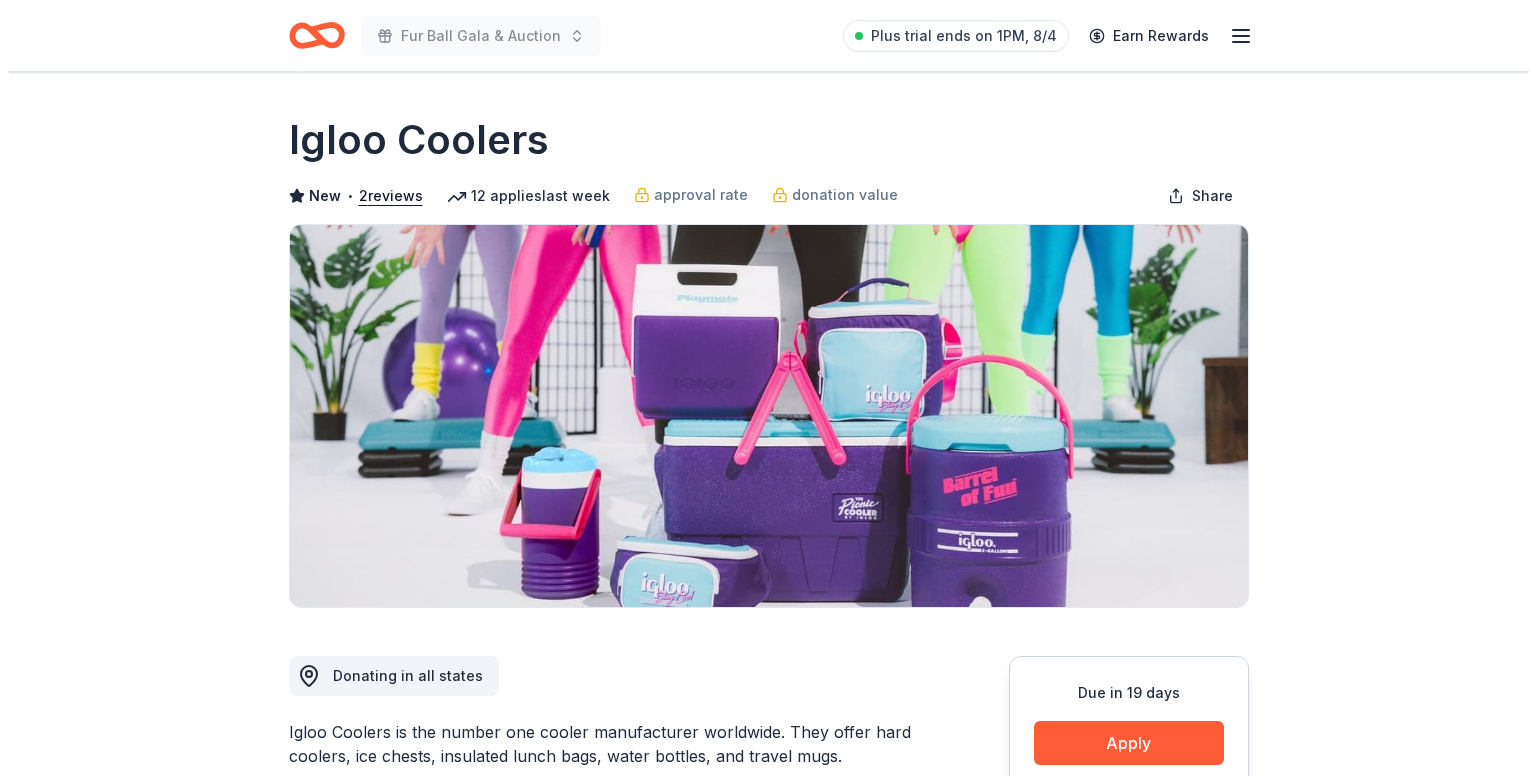 scroll, scrollTop: 0, scrollLeft: 0, axis: both 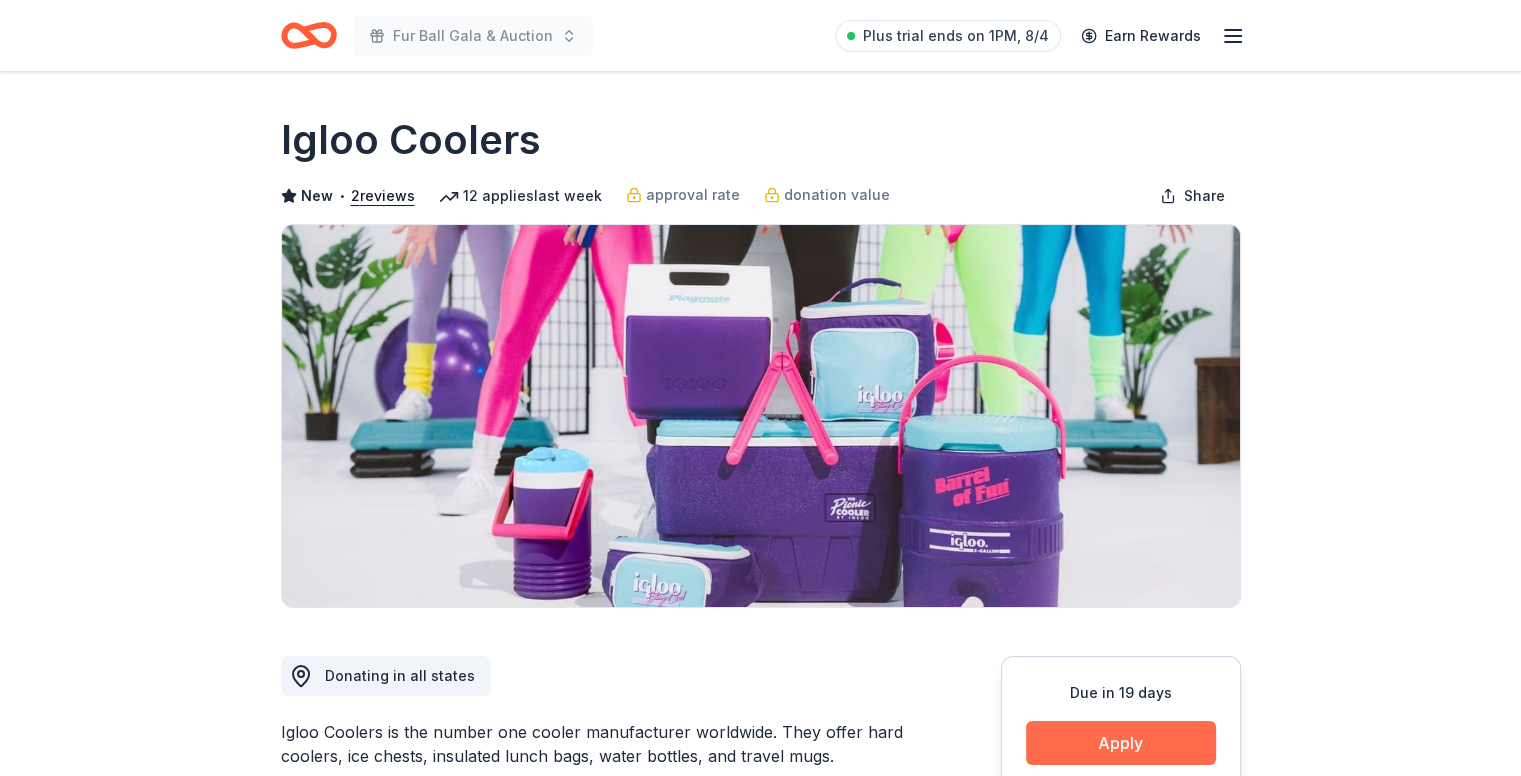 click on "Apply" at bounding box center (1121, 743) 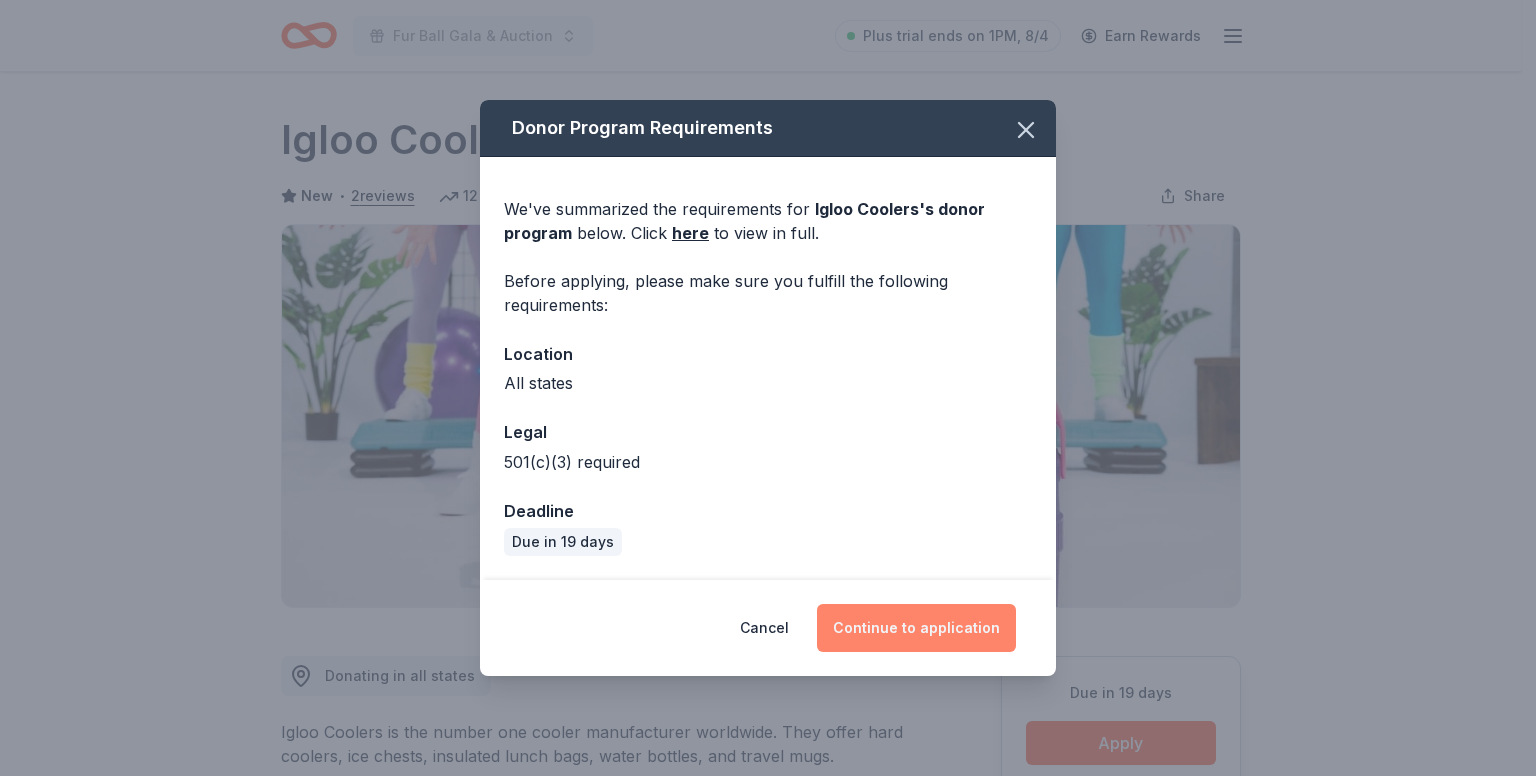 click on "Continue to application" at bounding box center (916, 628) 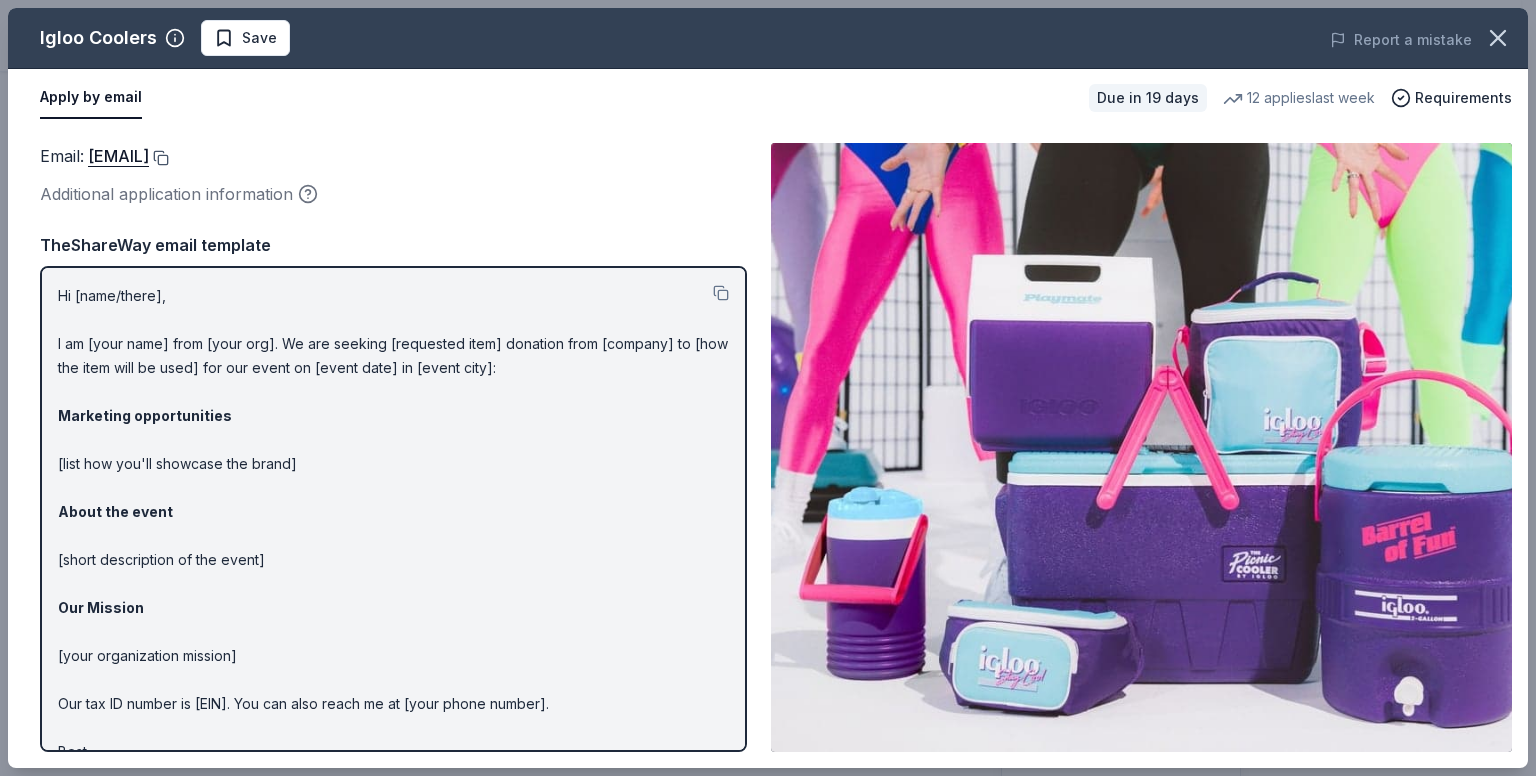 click at bounding box center (159, 158) 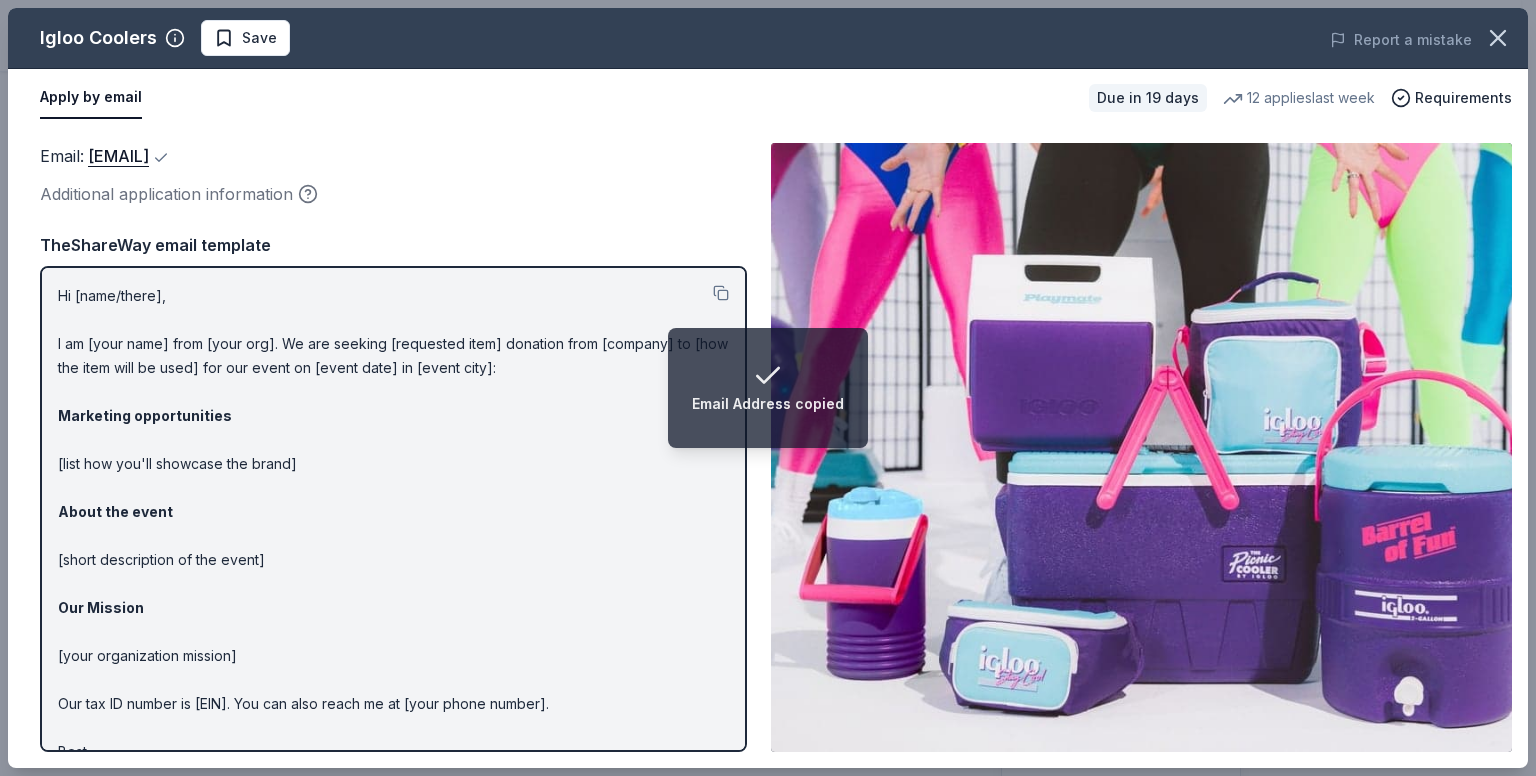 type 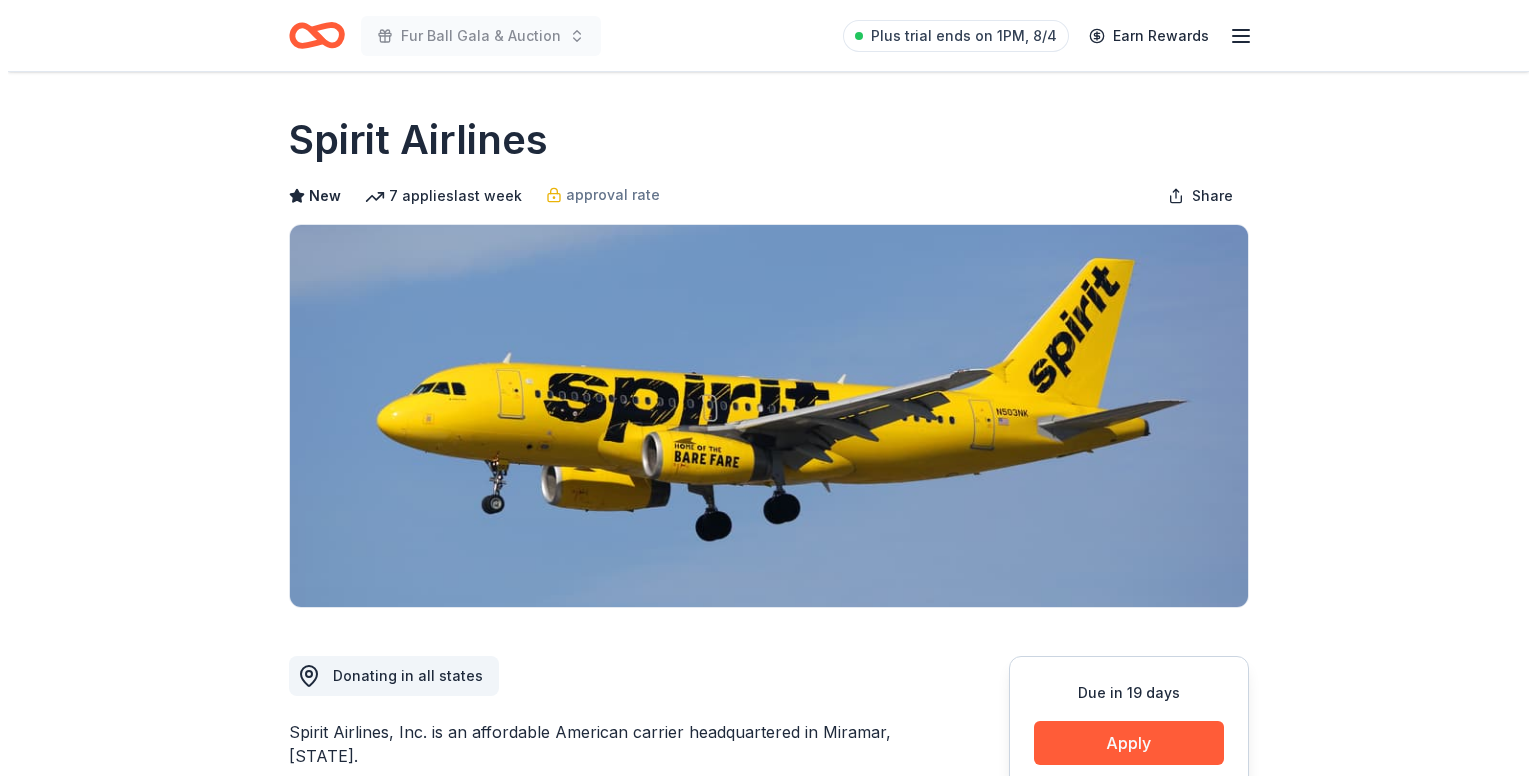 scroll, scrollTop: 0, scrollLeft: 0, axis: both 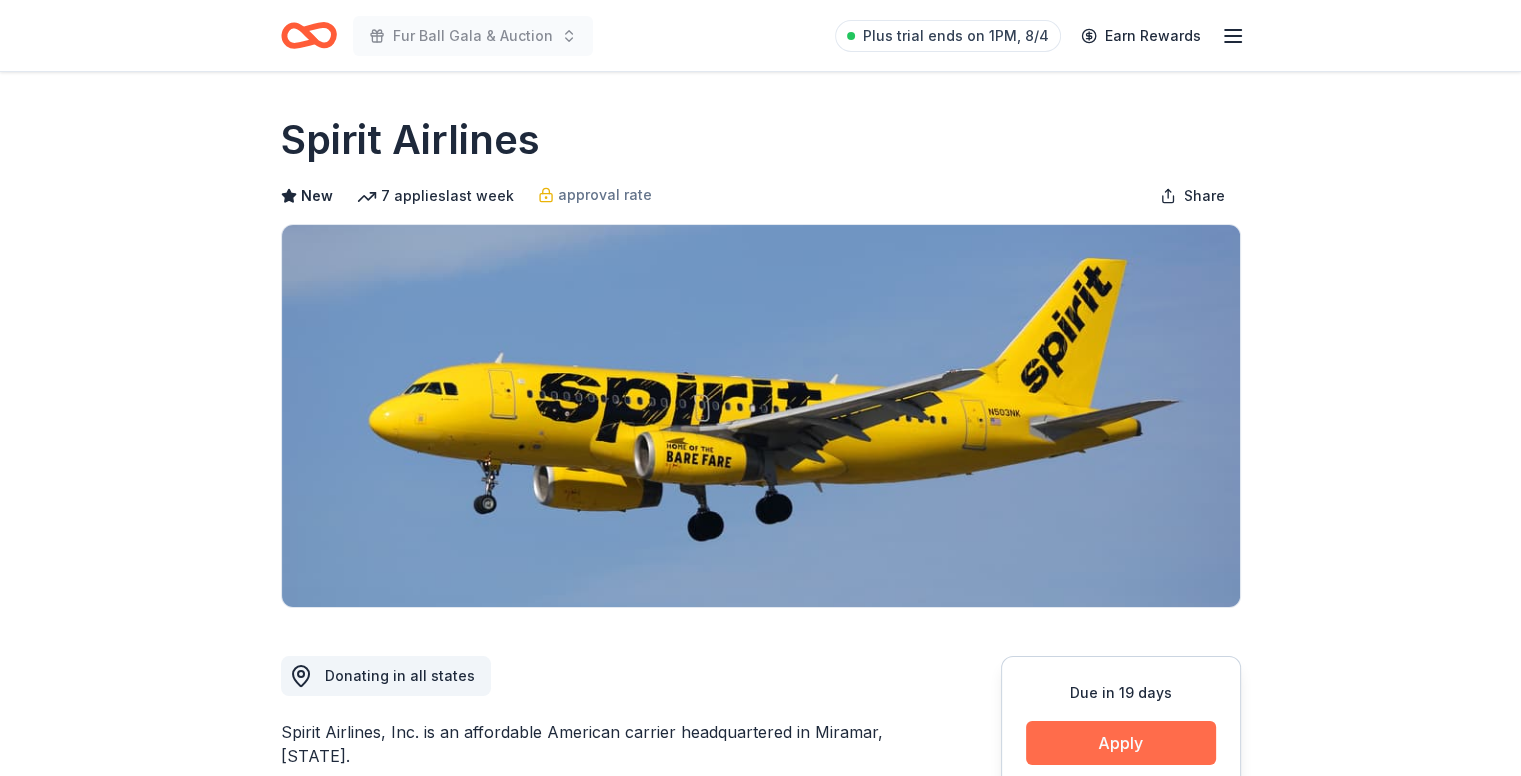 click on "Apply" at bounding box center [1121, 743] 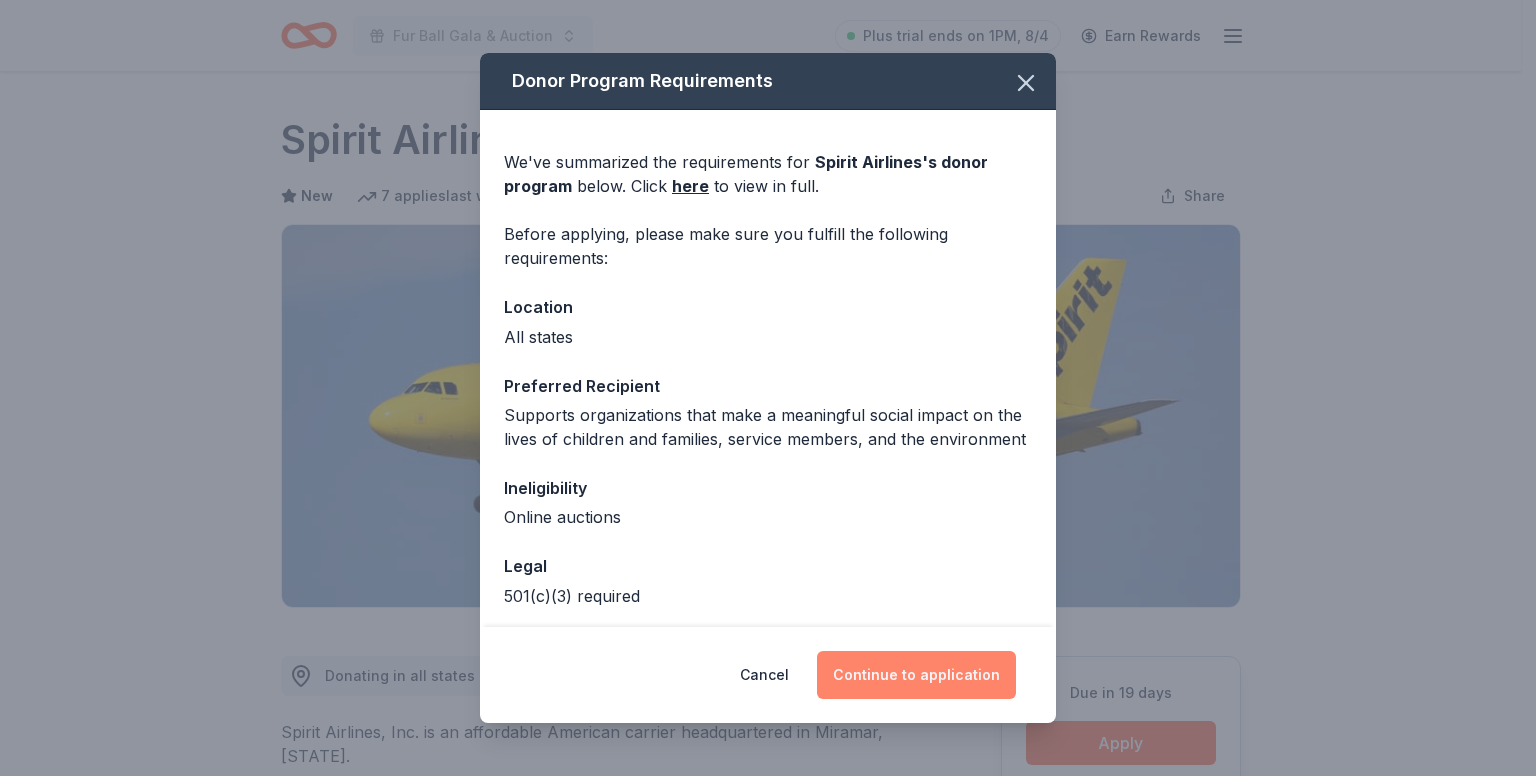 click on "Continue to application" at bounding box center [916, 675] 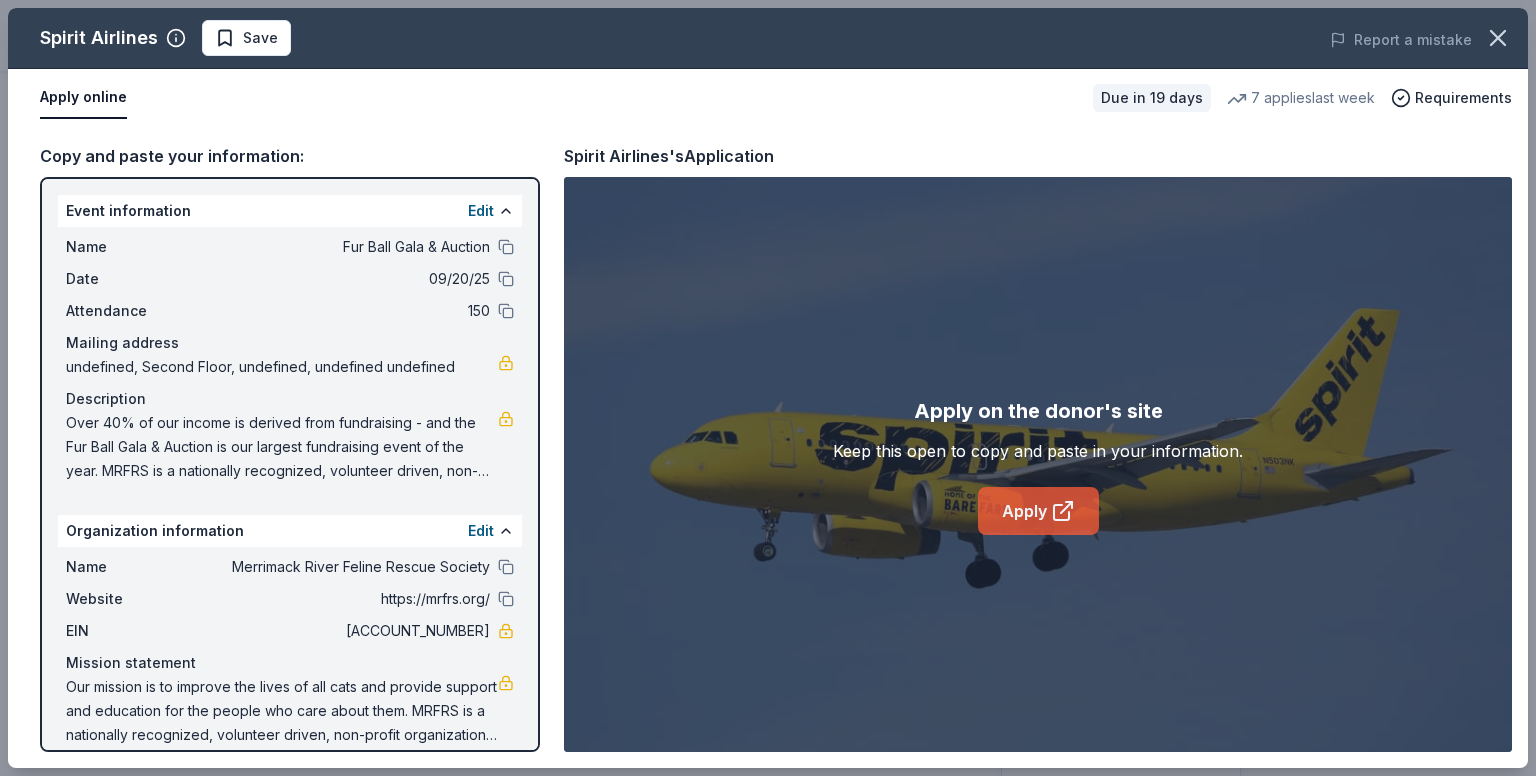 click on "Apply" at bounding box center [1038, 511] 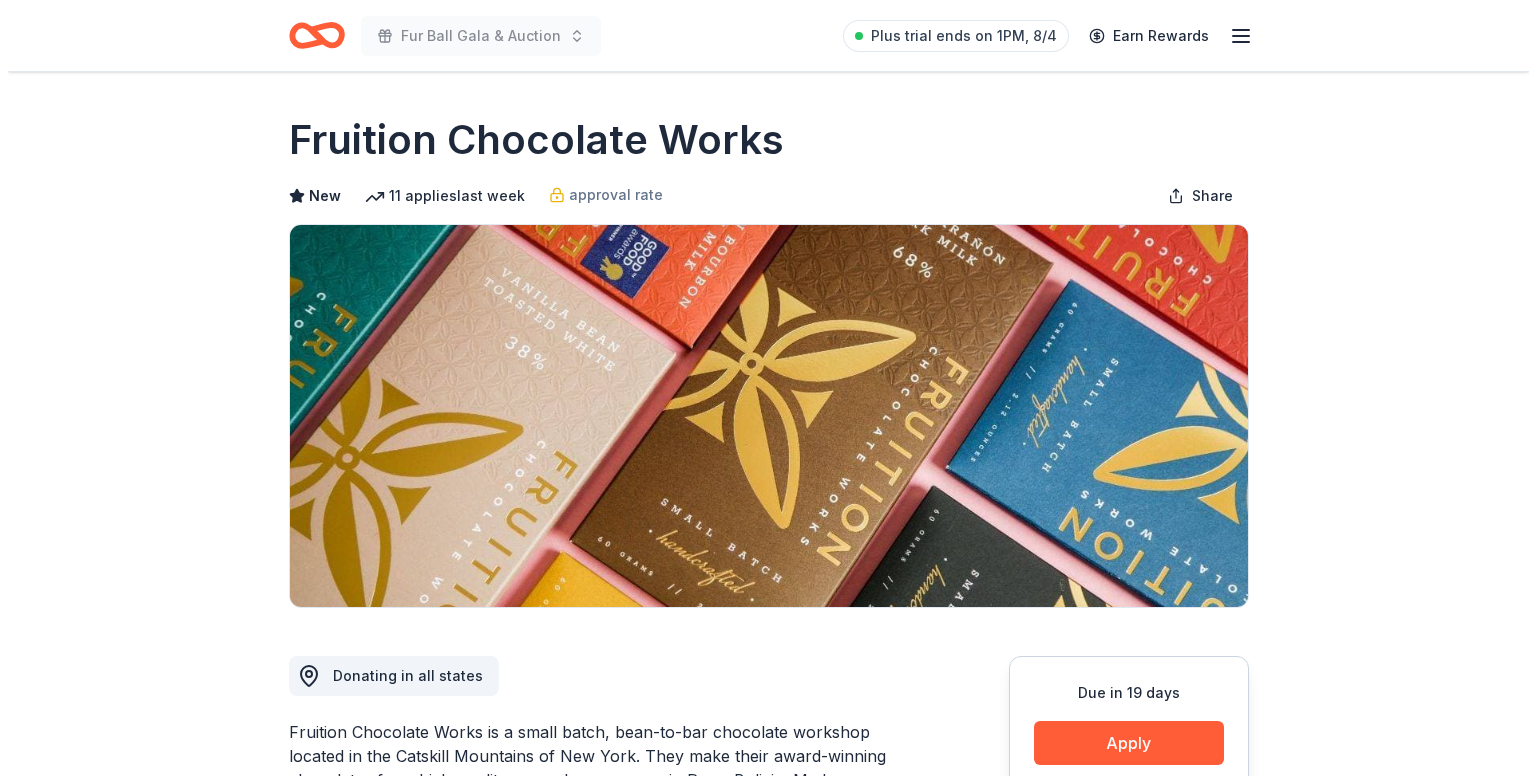 scroll, scrollTop: 0, scrollLeft: 0, axis: both 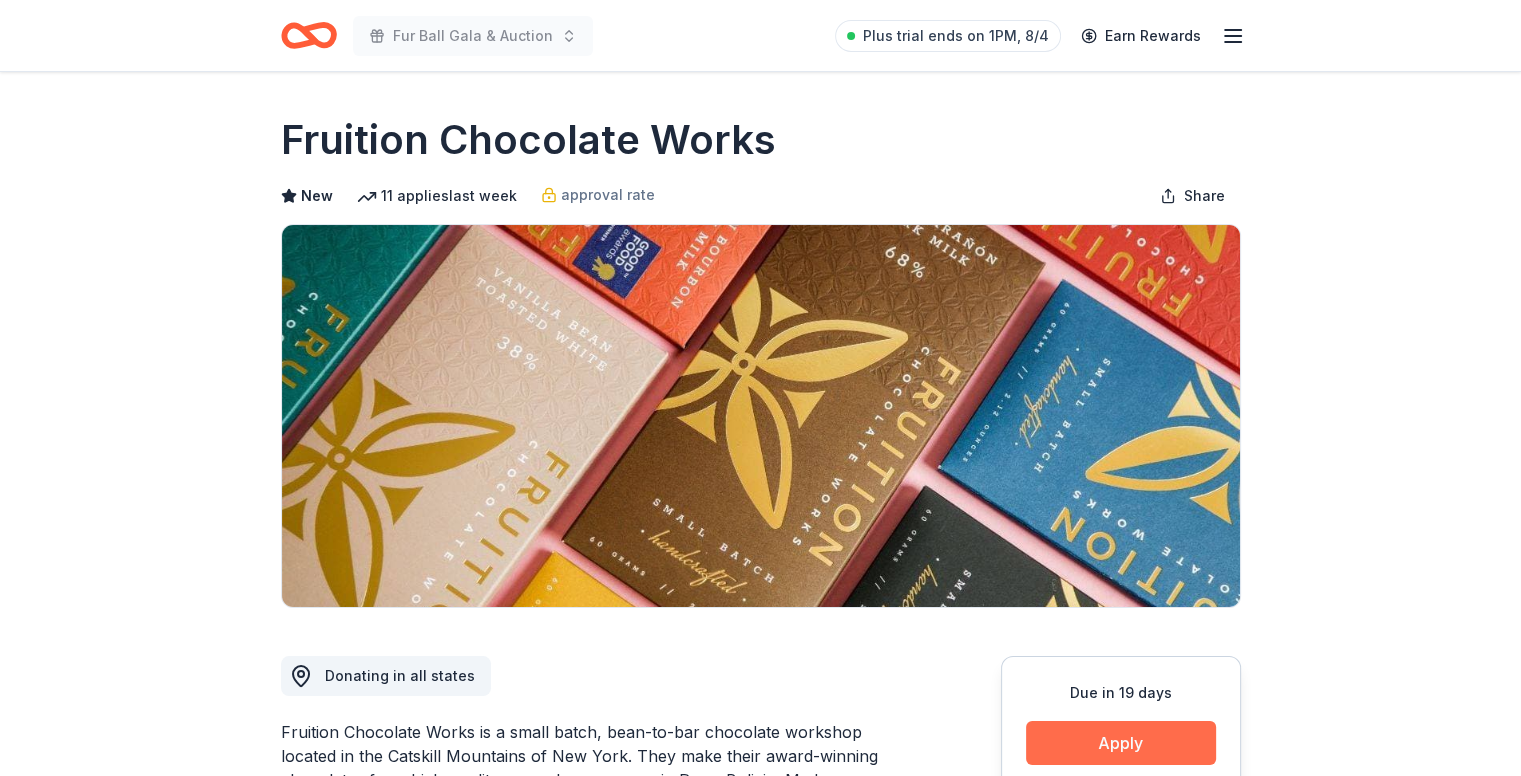 click on "Apply" at bounding box center [1121, 743] 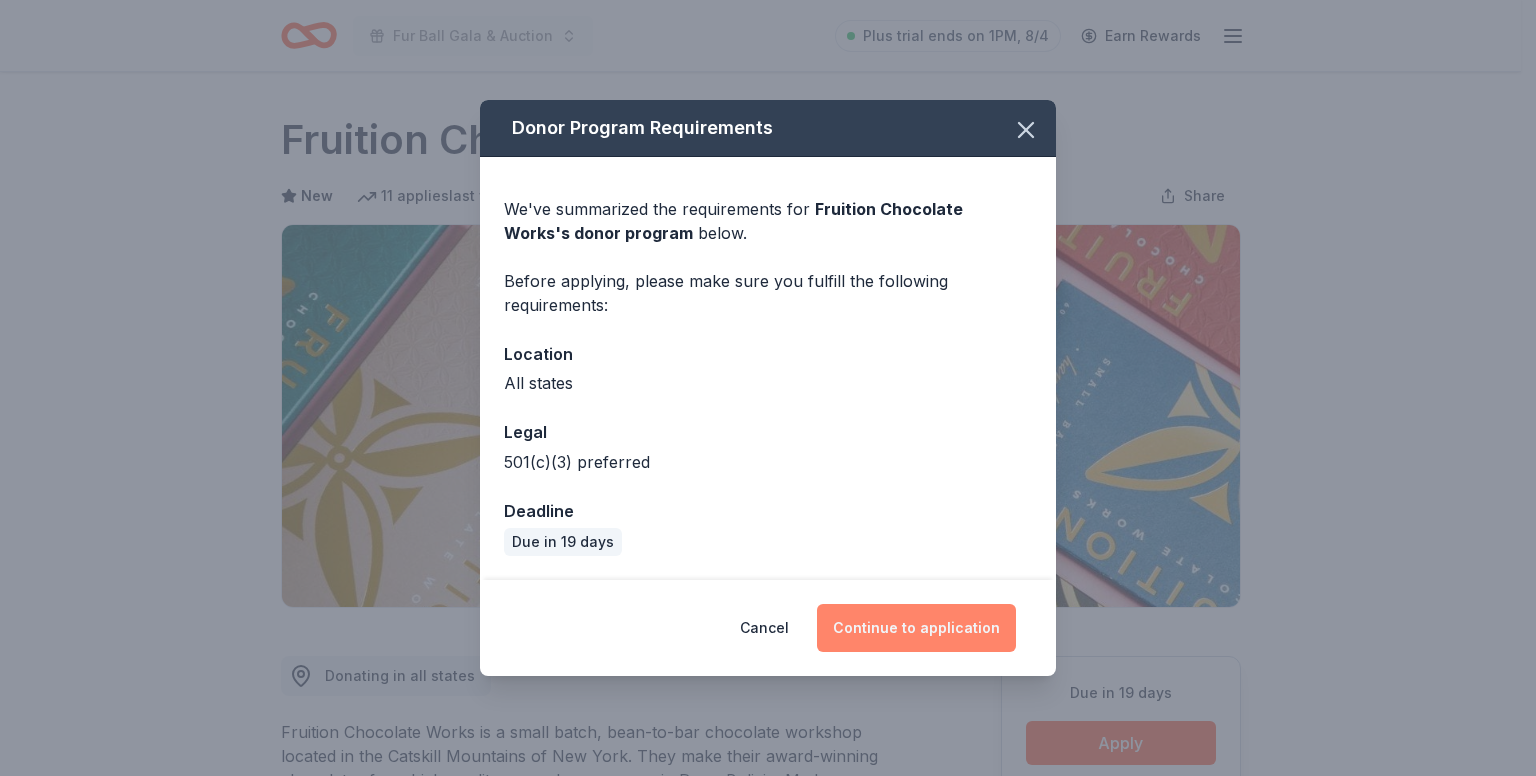click on "Continue to application" at bounding box center (916, 628) 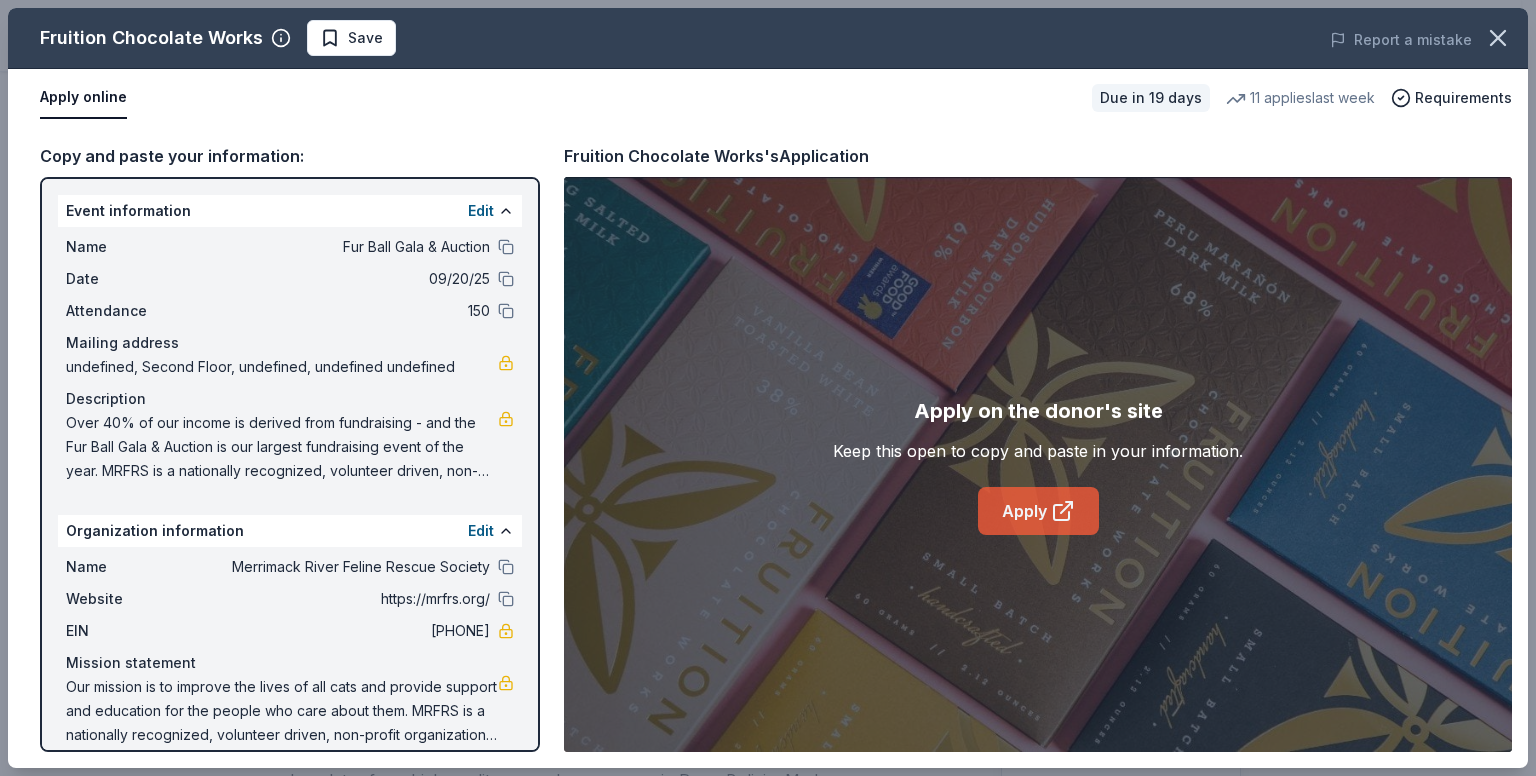 click on "Apply" at bounding box center [1038, 511] 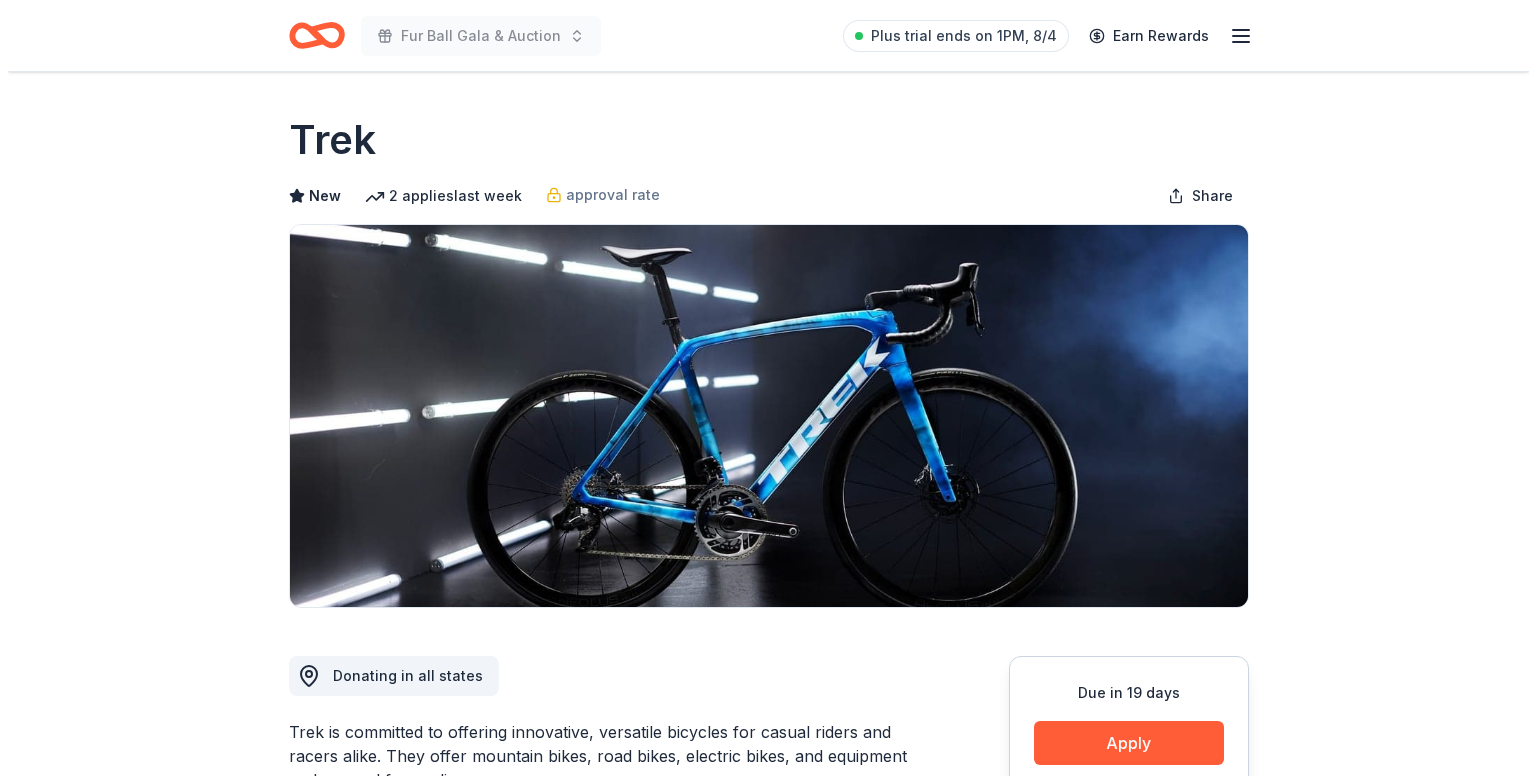 scroll, scrollTop: 0, scrollLeft: 0, axis: both 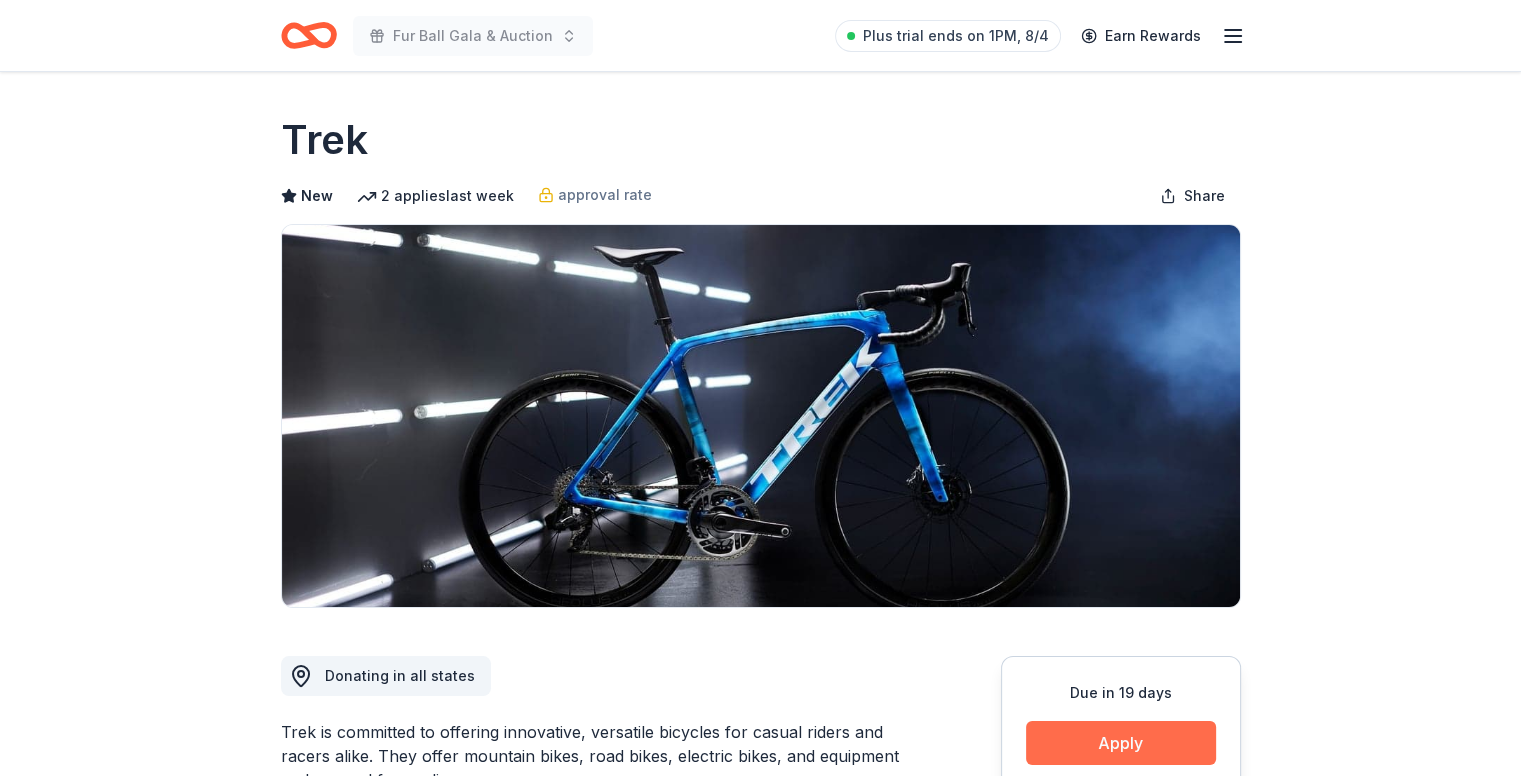 click on "Apply" at bounding box center [1121, 743] 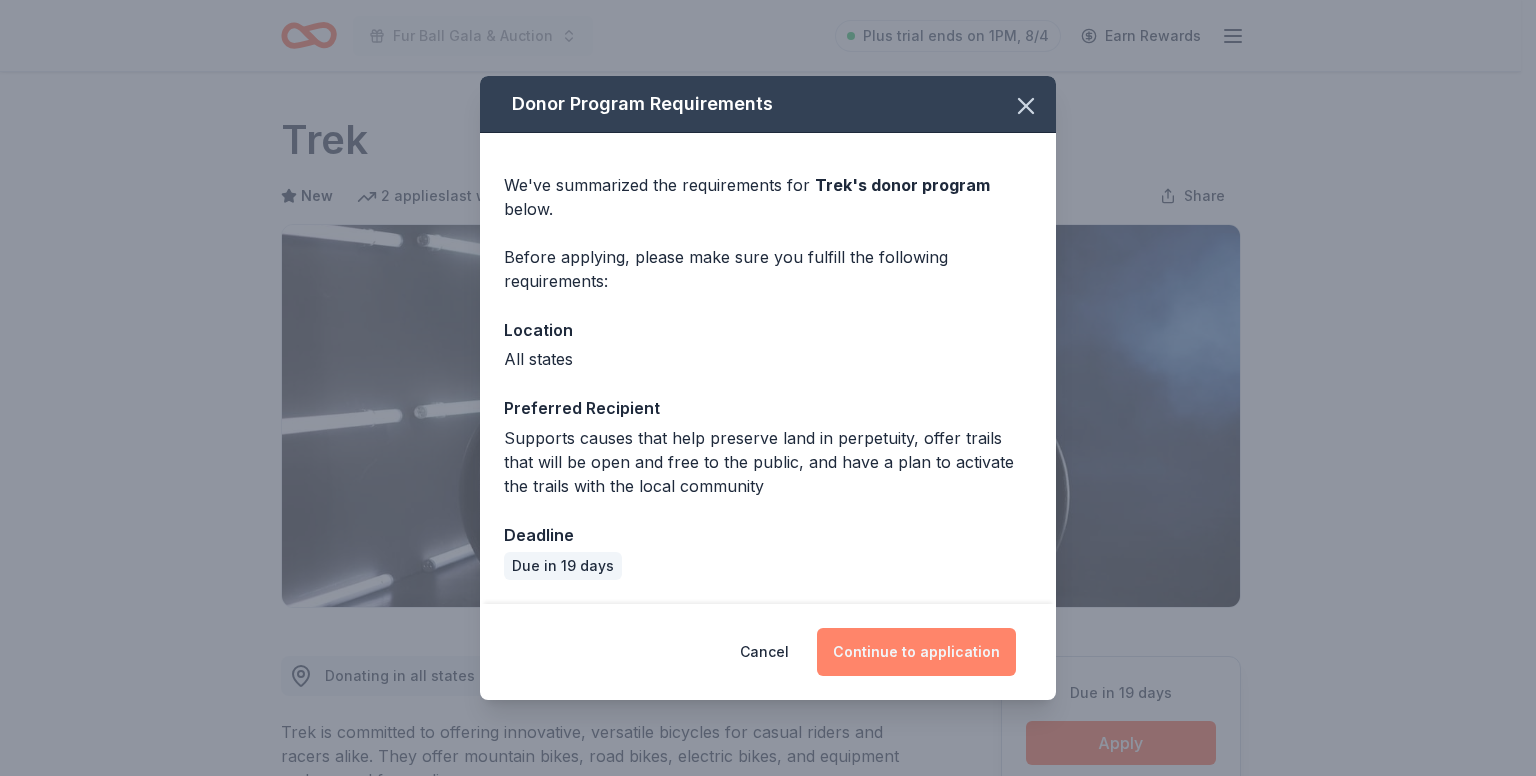 click on "Continue to application" at bounding box center [916, 652] 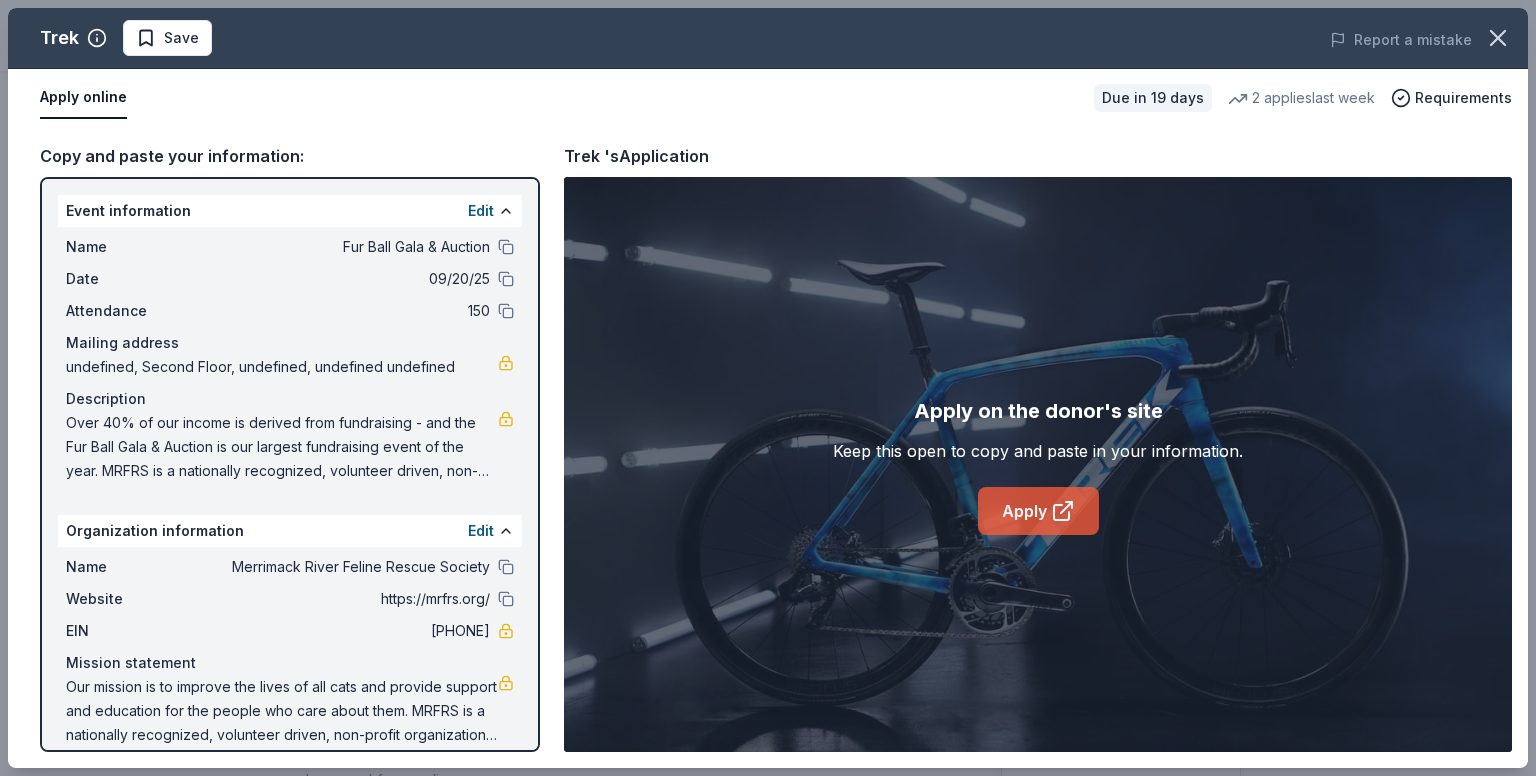 click on "Apply" at bounding box center (1038, 511) 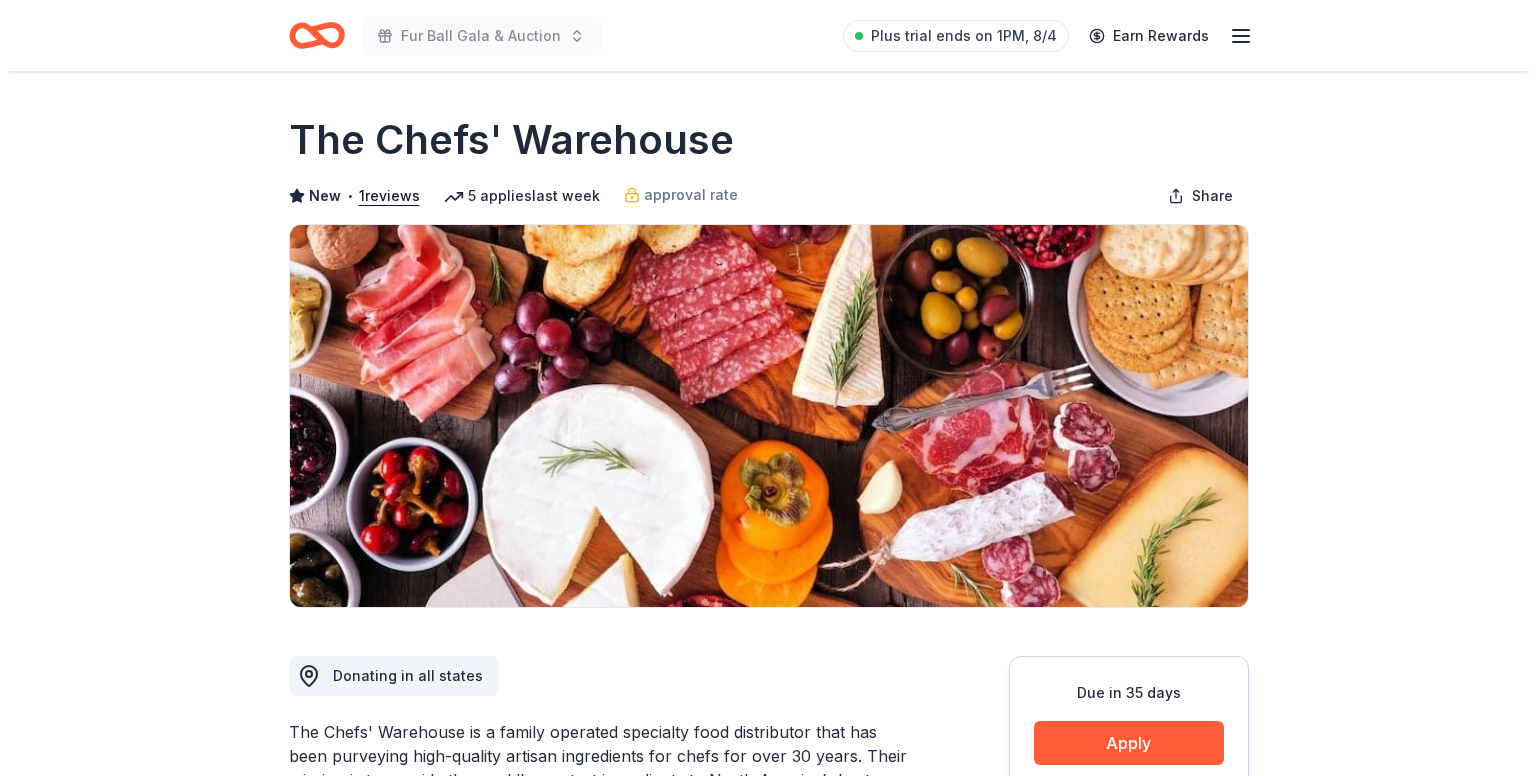 scroll, scrollTop: 0, scrollLeft: 0, axis: both 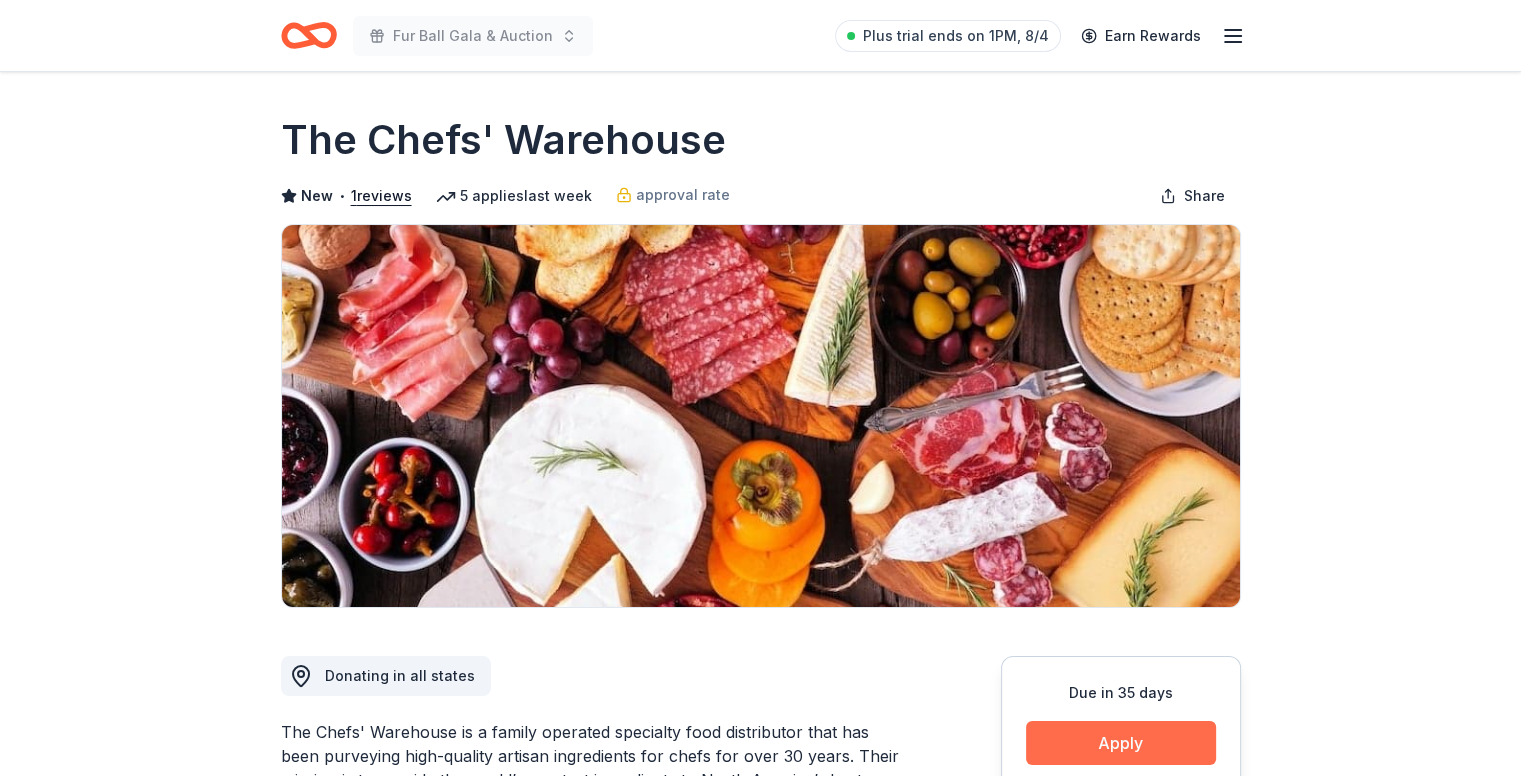 click on "Apply" at bounding box center [1121, 743] 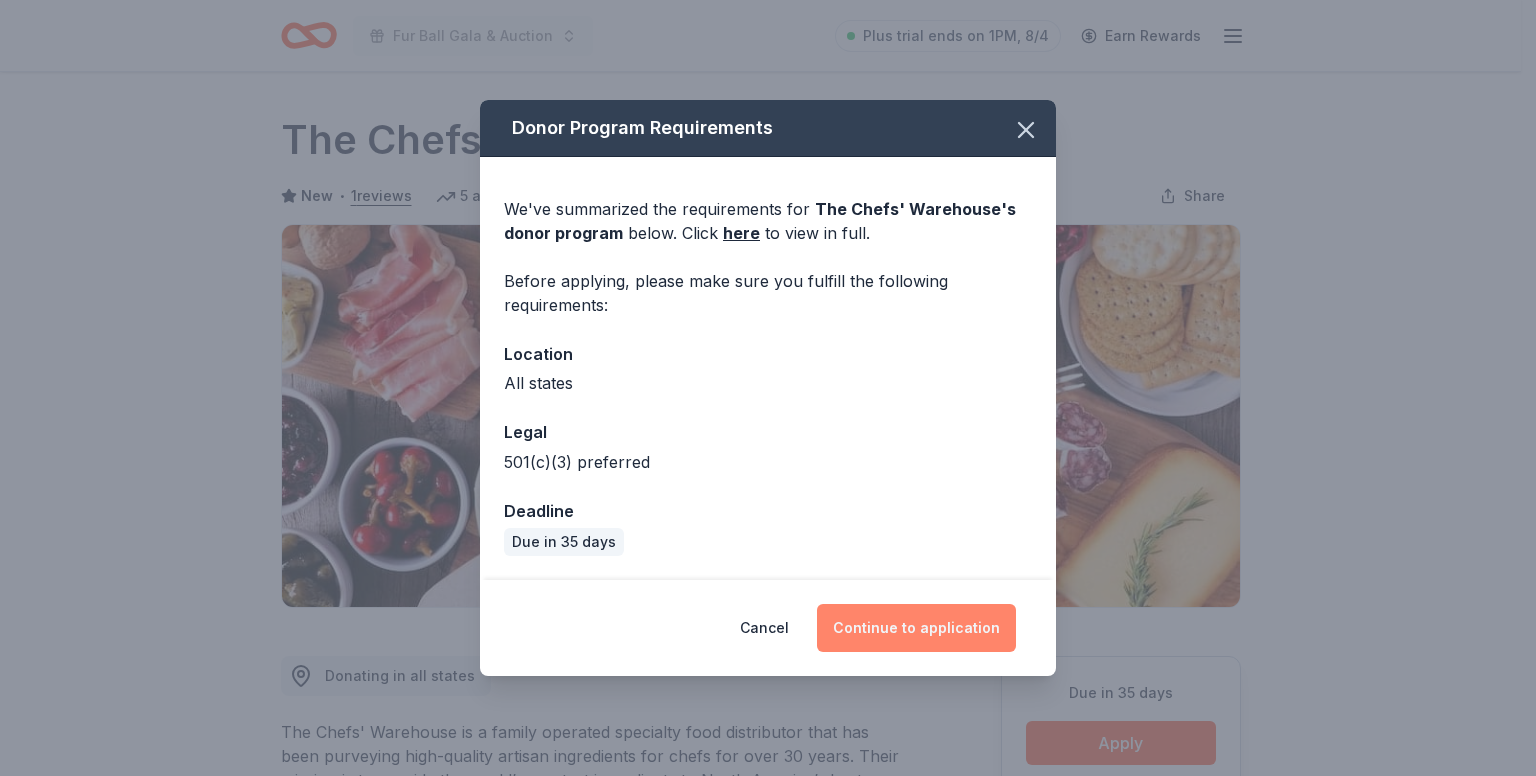 click on "Continue to application" at bounding box center (916, 628) 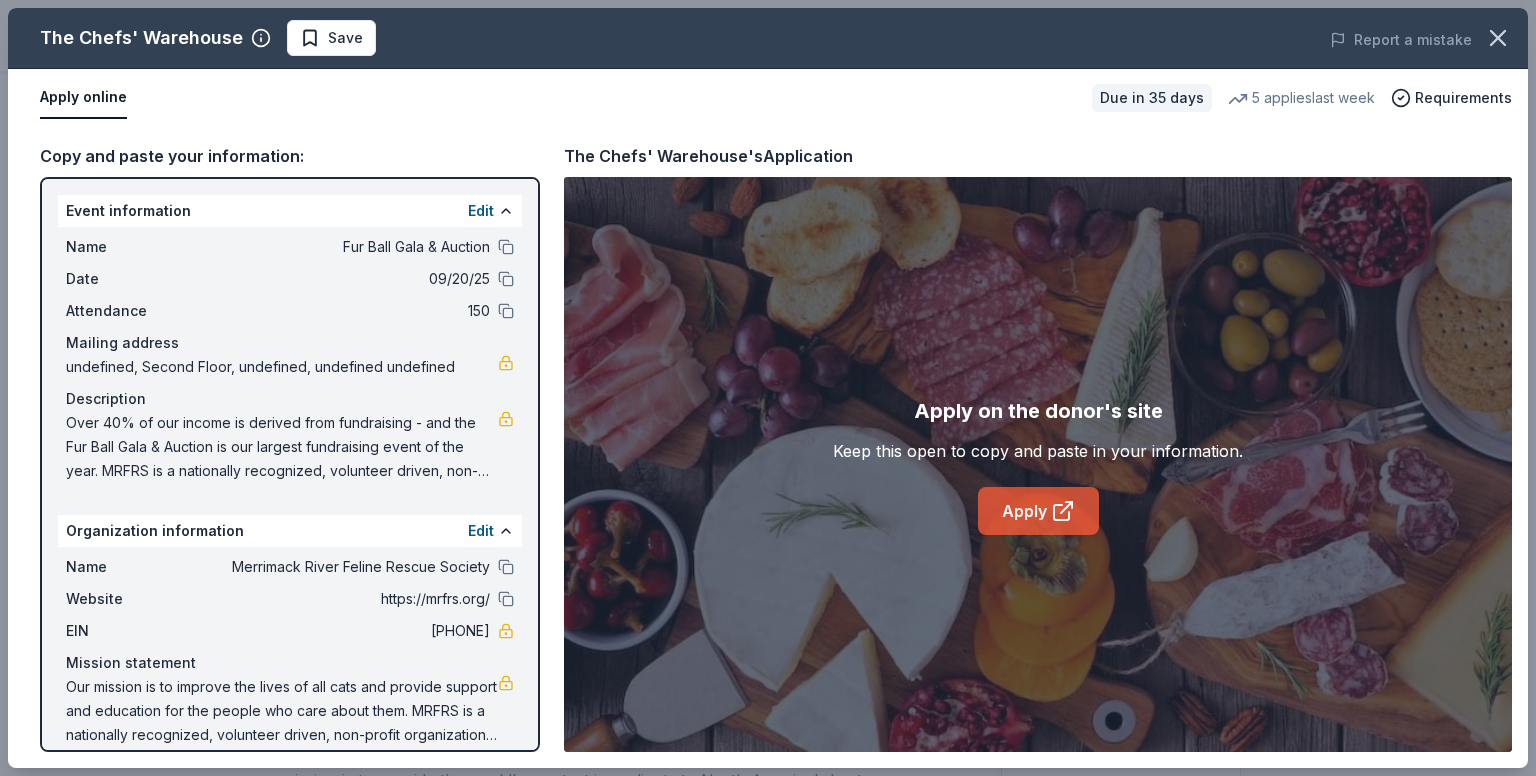 click on "Apply on the donor's site Keep this open to copy and paste in your information. Apply" at bounding box center (1038, 464) 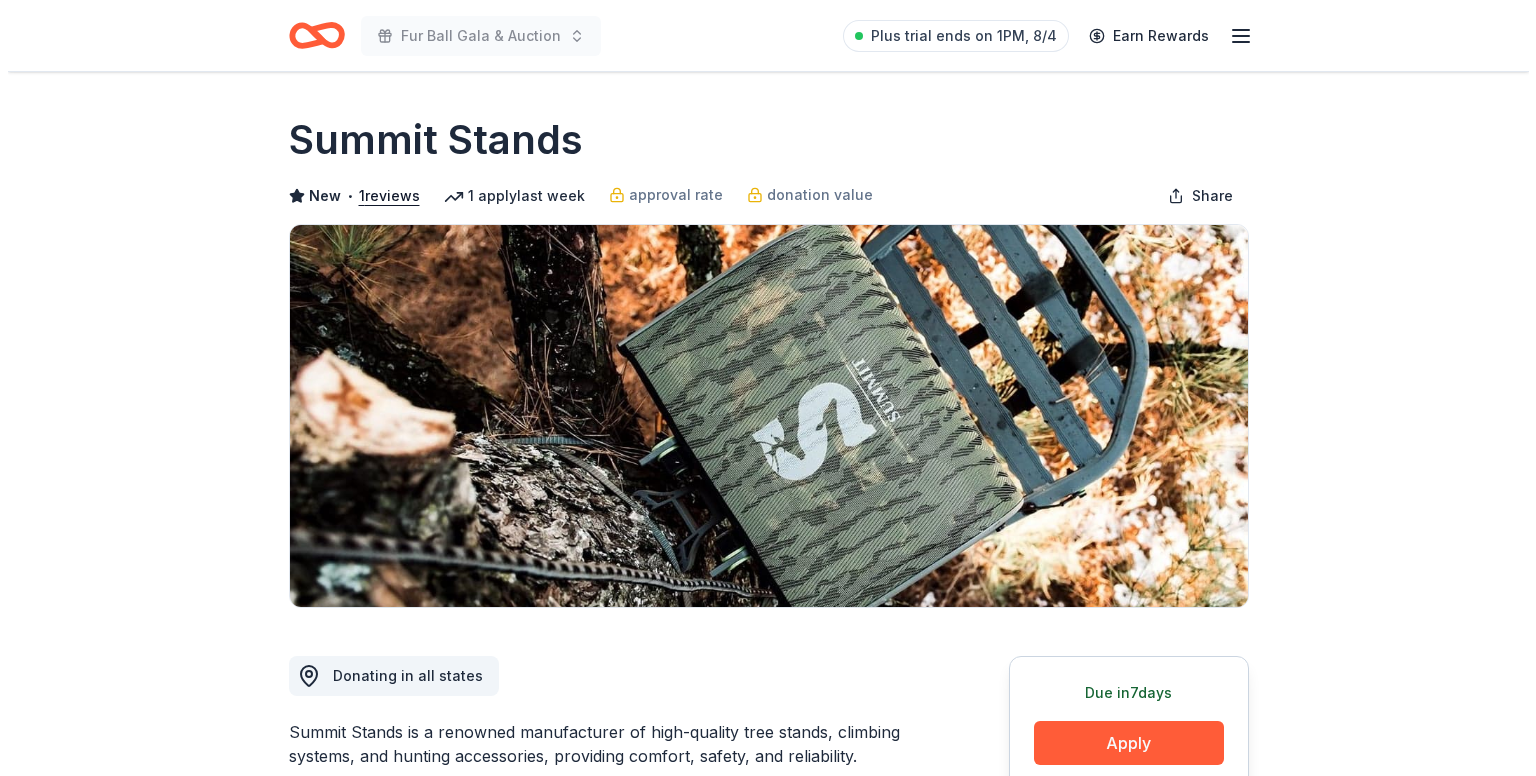 scroll, scrollTop: 0, scrollLeft: 0, axis: both 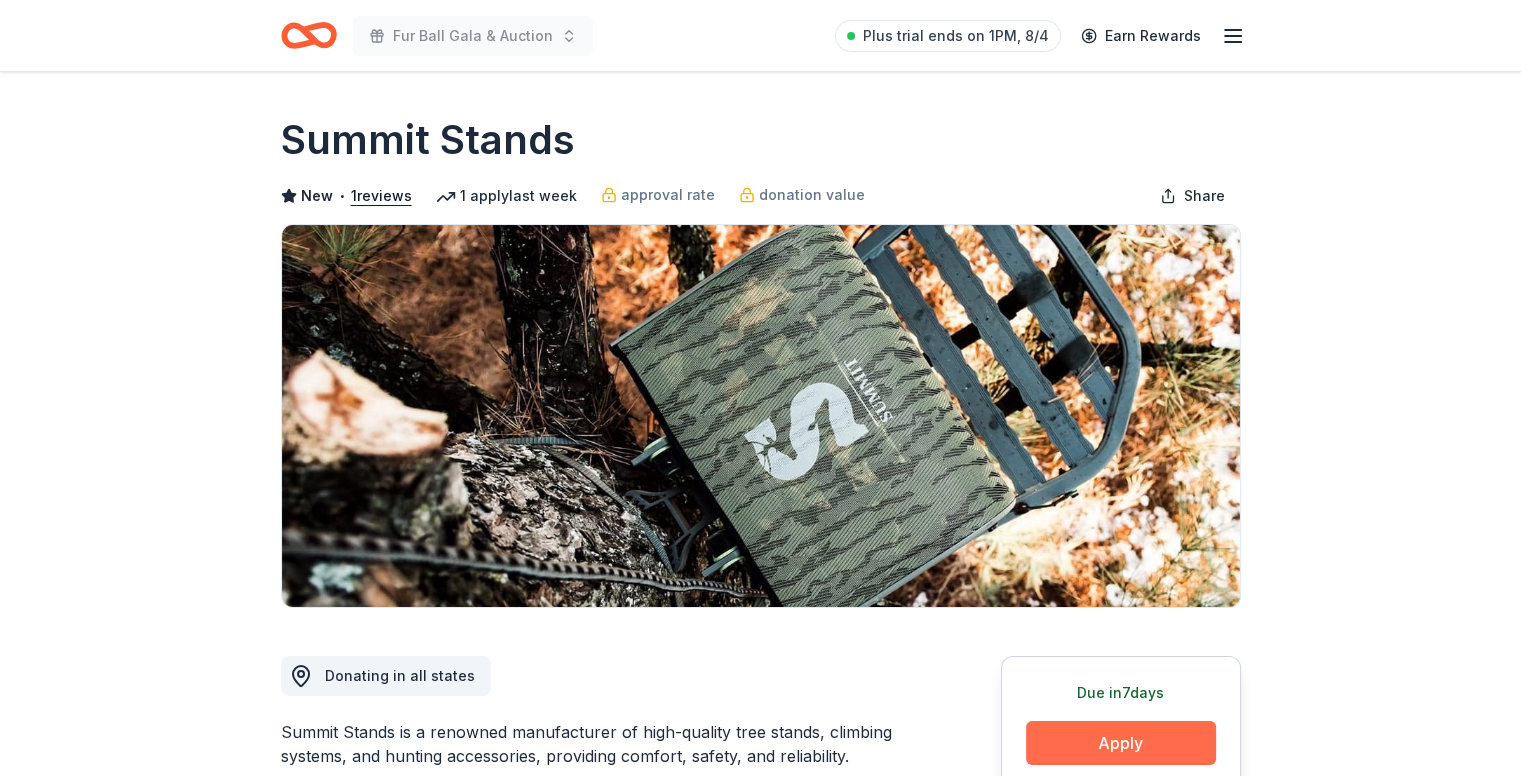 click on "Apply" at bounding box center (1121, 743) 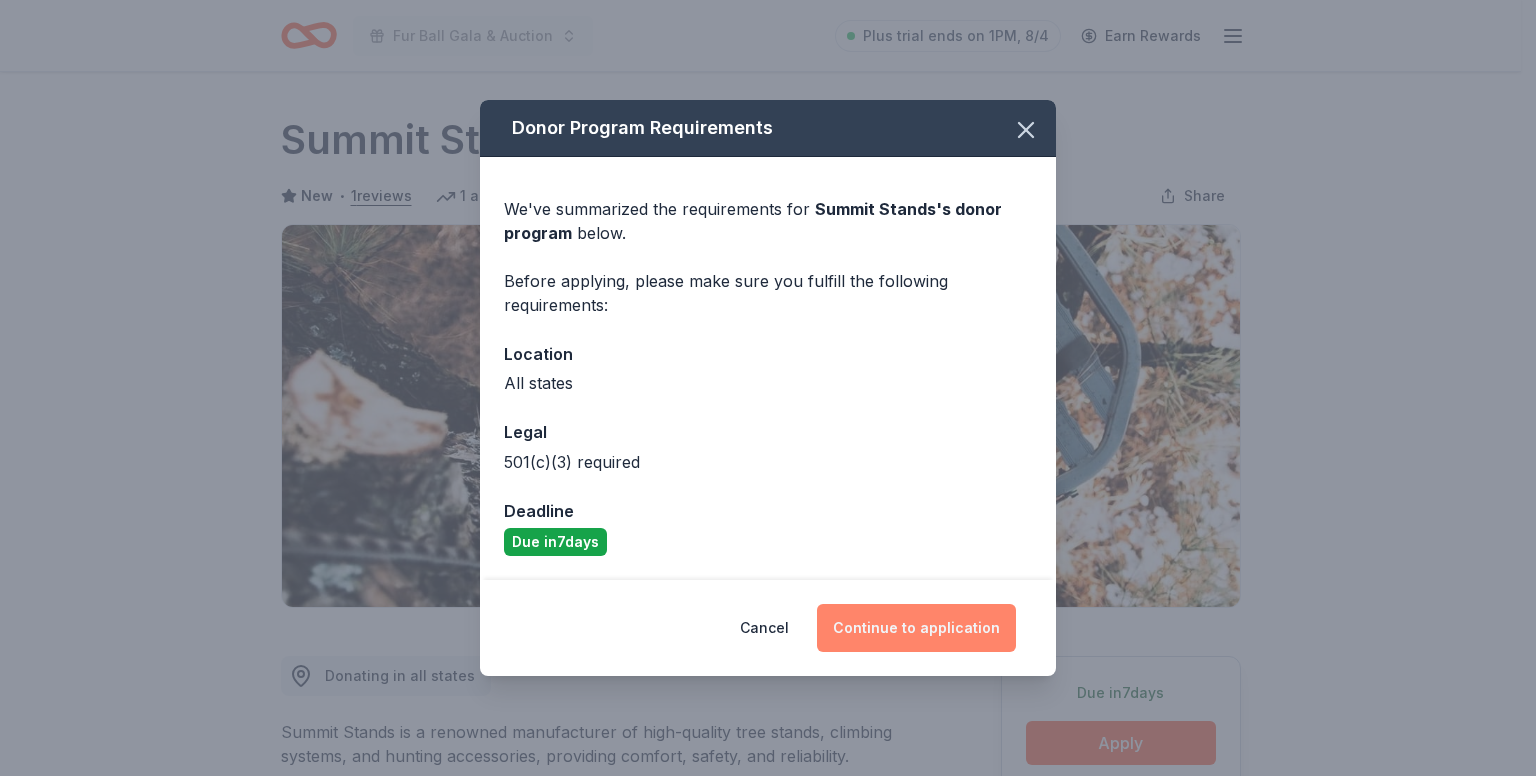 click on "Continue to application" at bounding box center (916, 628) 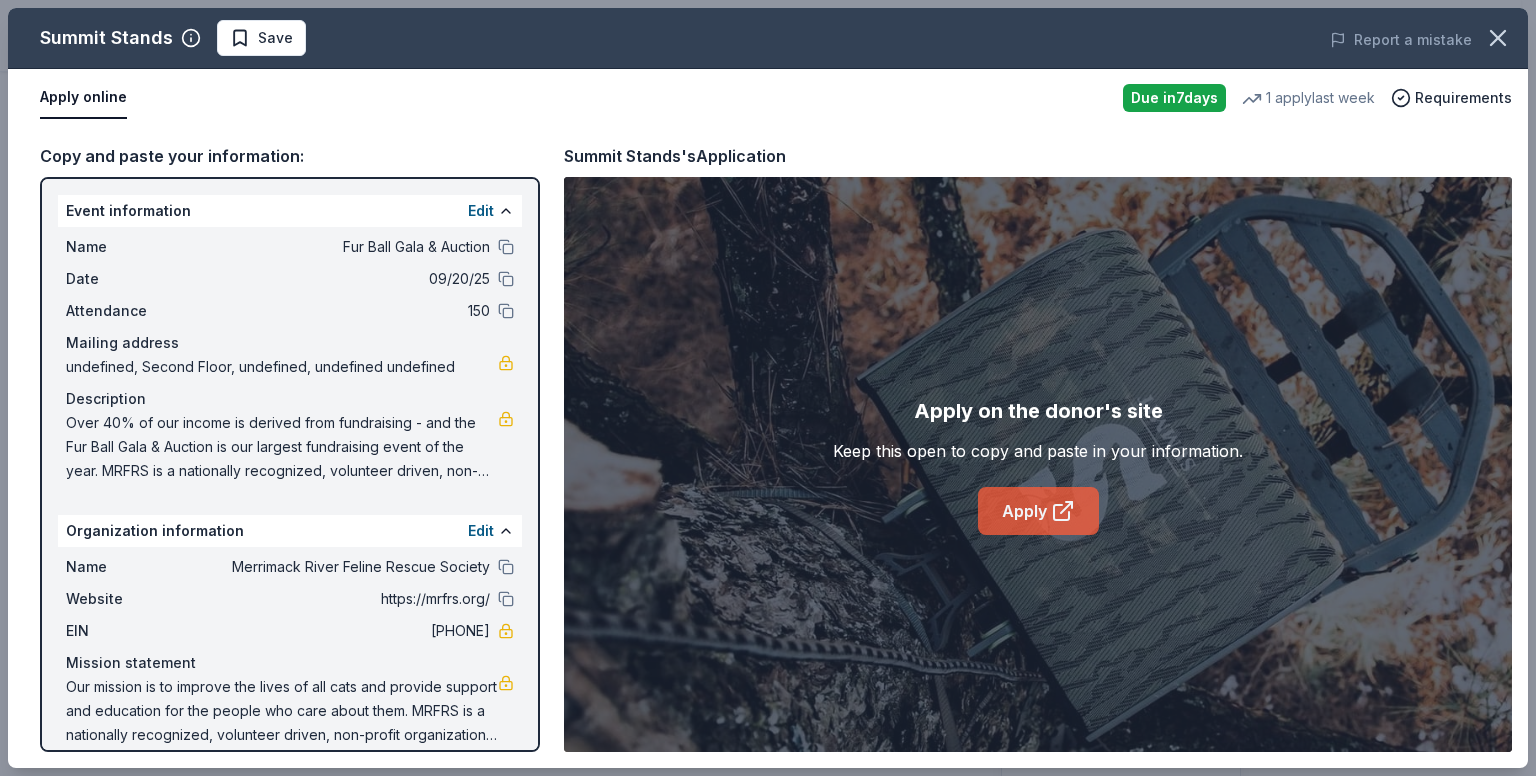 click on "Apply" at bounding box center [1038, 511] 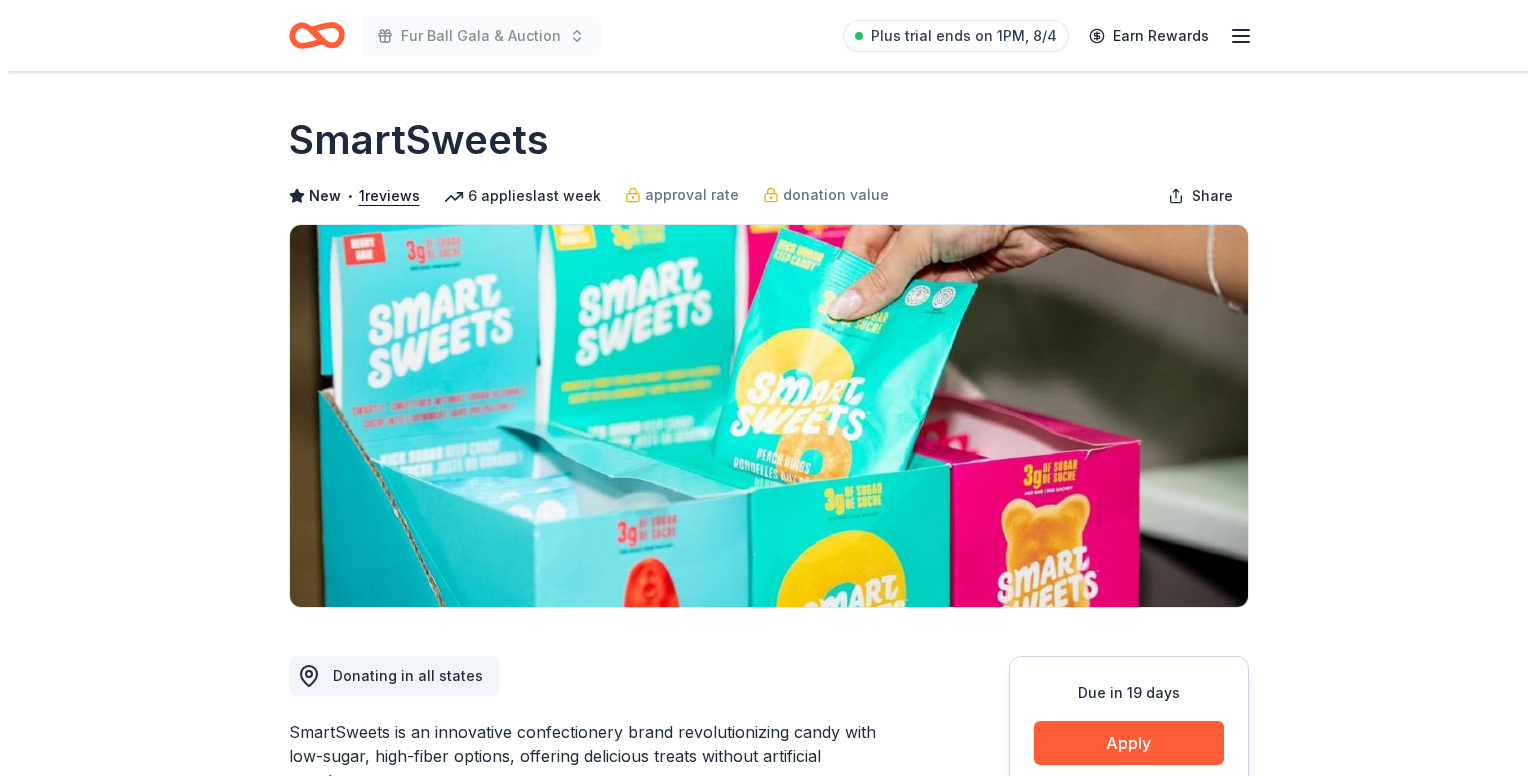 scroll, scrollTop: 0, scrollLeft: 0, axis: both 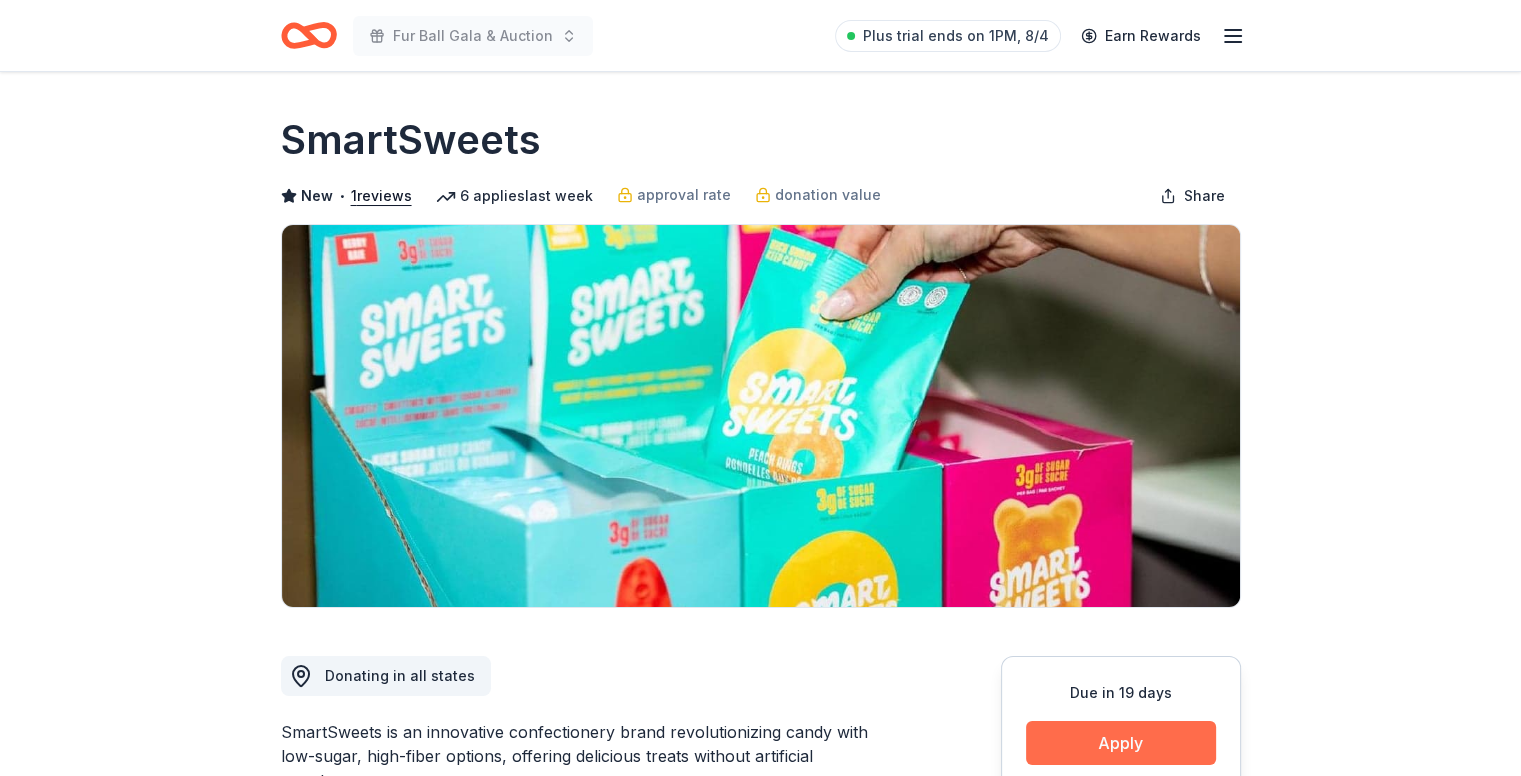 click on "Apply" at bounding box center (1121, 743) 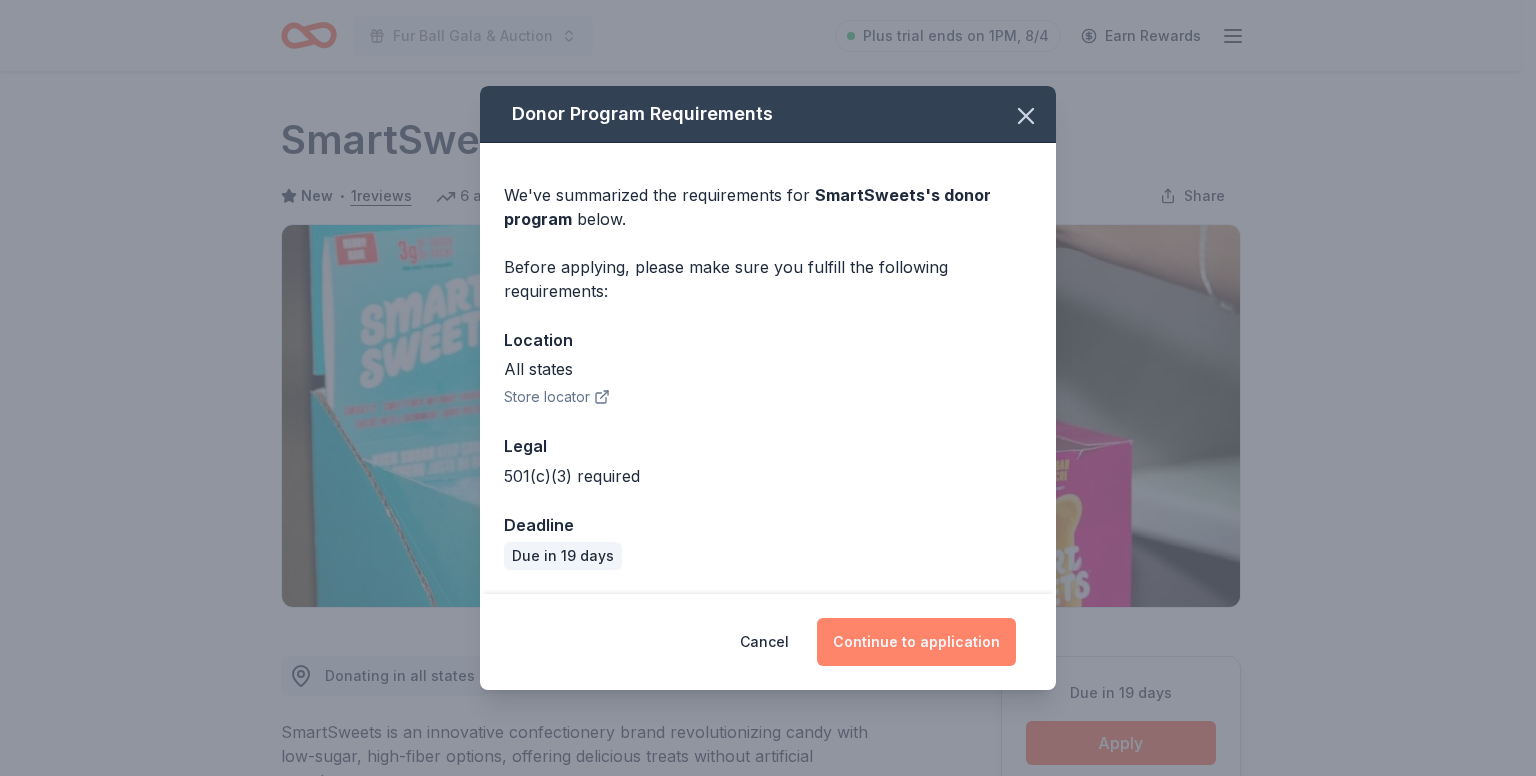 click on "Continue to application" at bounding box center (916, 642) 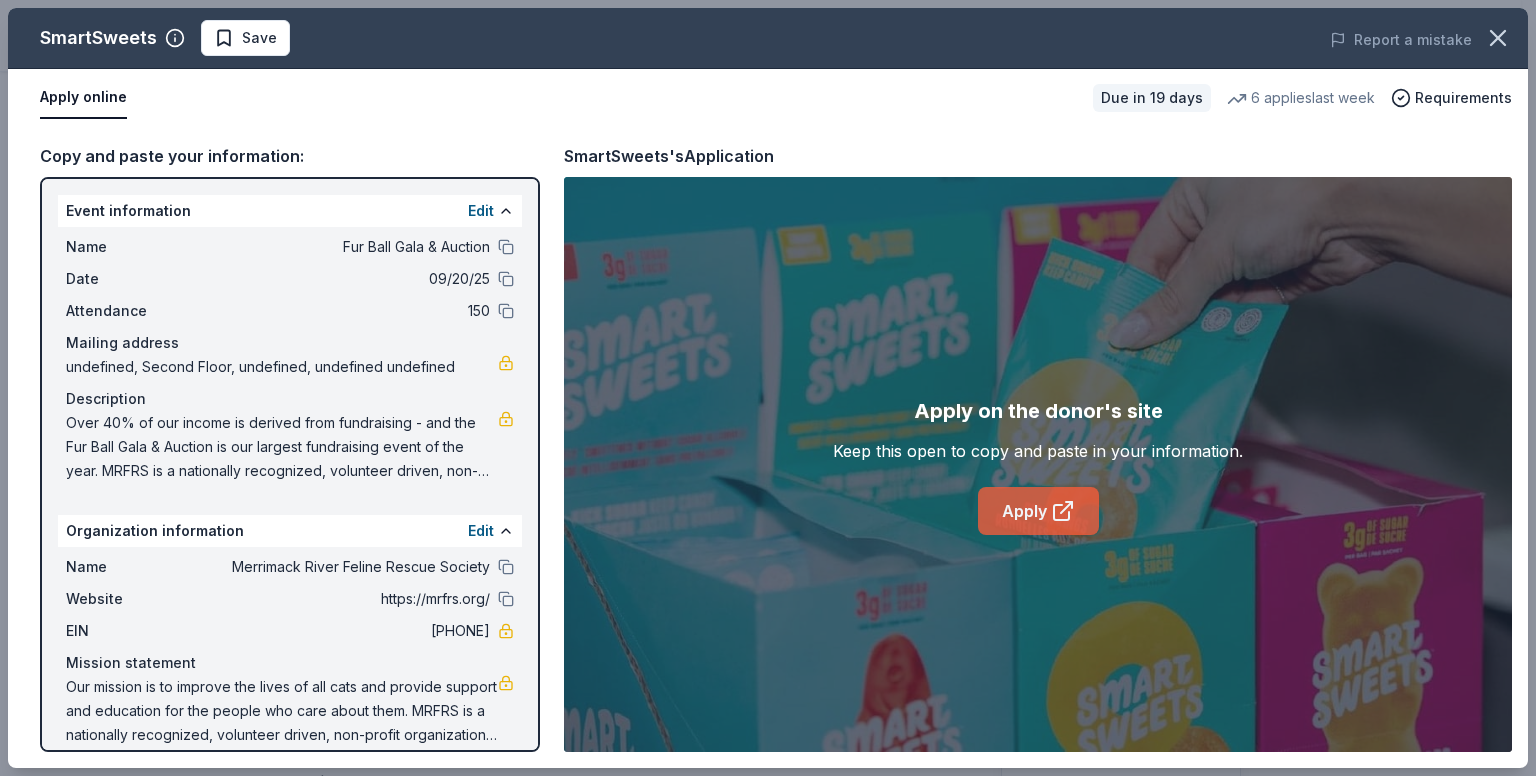 click on "Apply" at bounding box center [1038, 511] 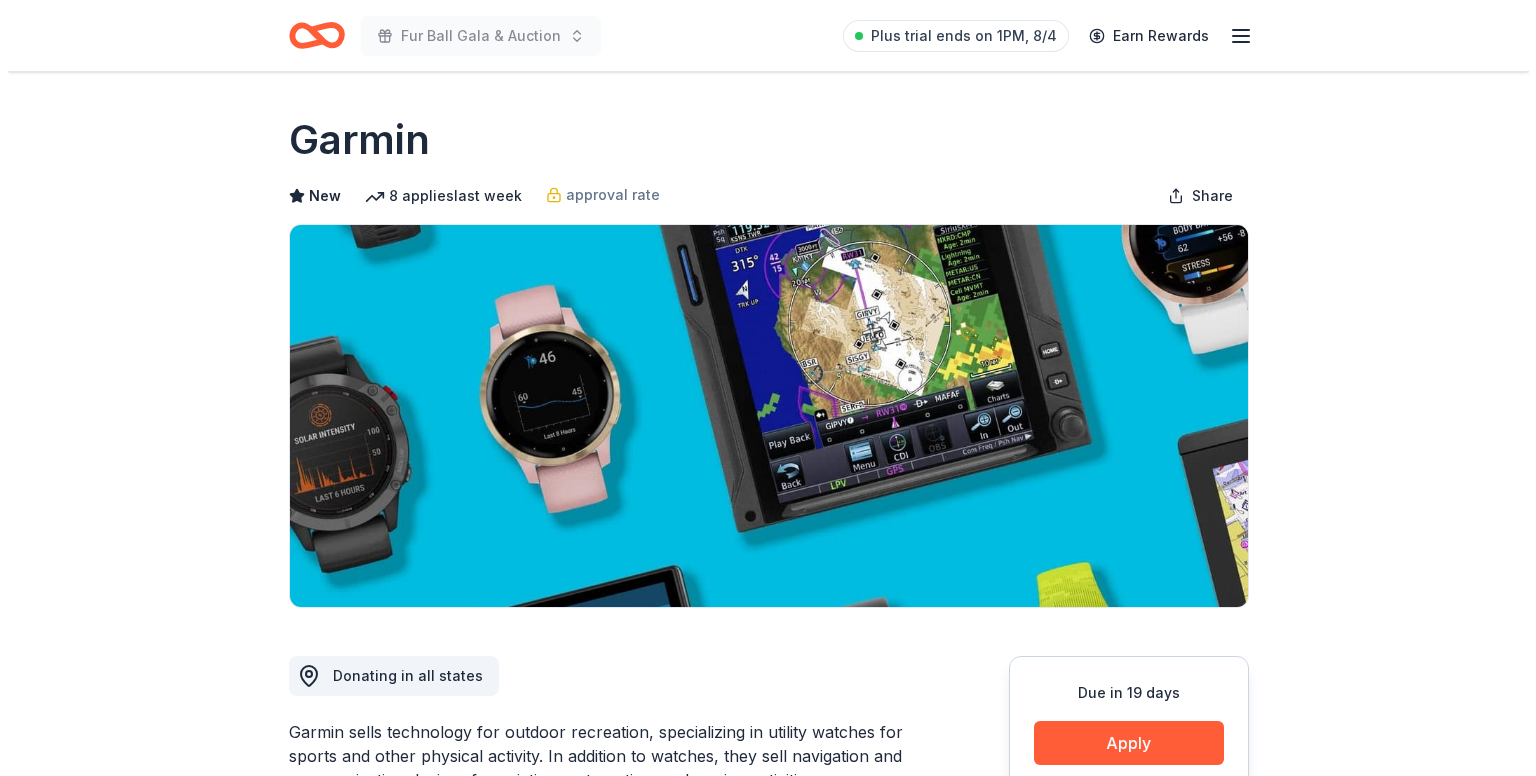 scroll, scrollTop: 0, scrollLeft: 0, axis: both 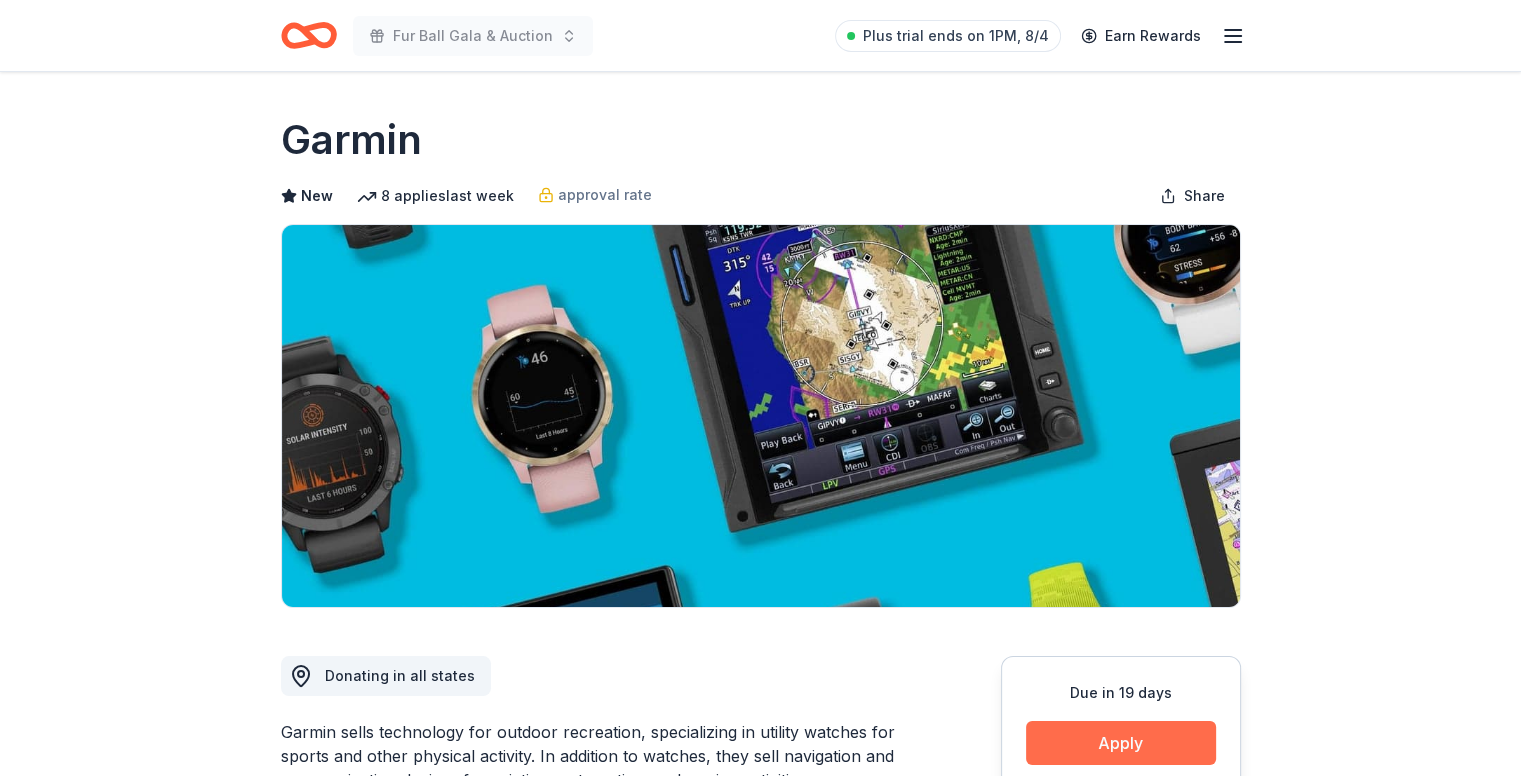 click on "Apply" at bounding box center [1121, 743] 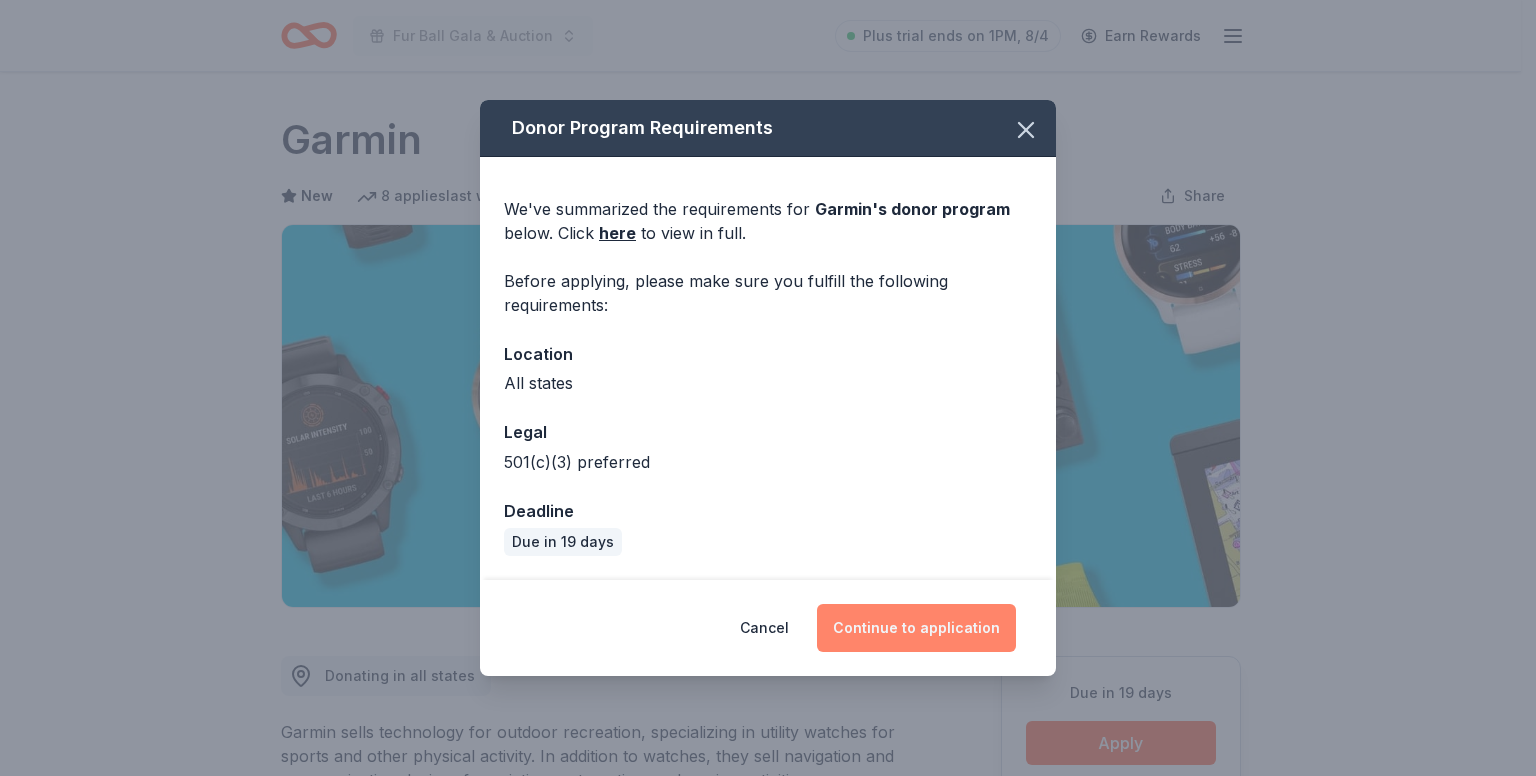 click on "Continue to application" at bounding box center [916, 628] 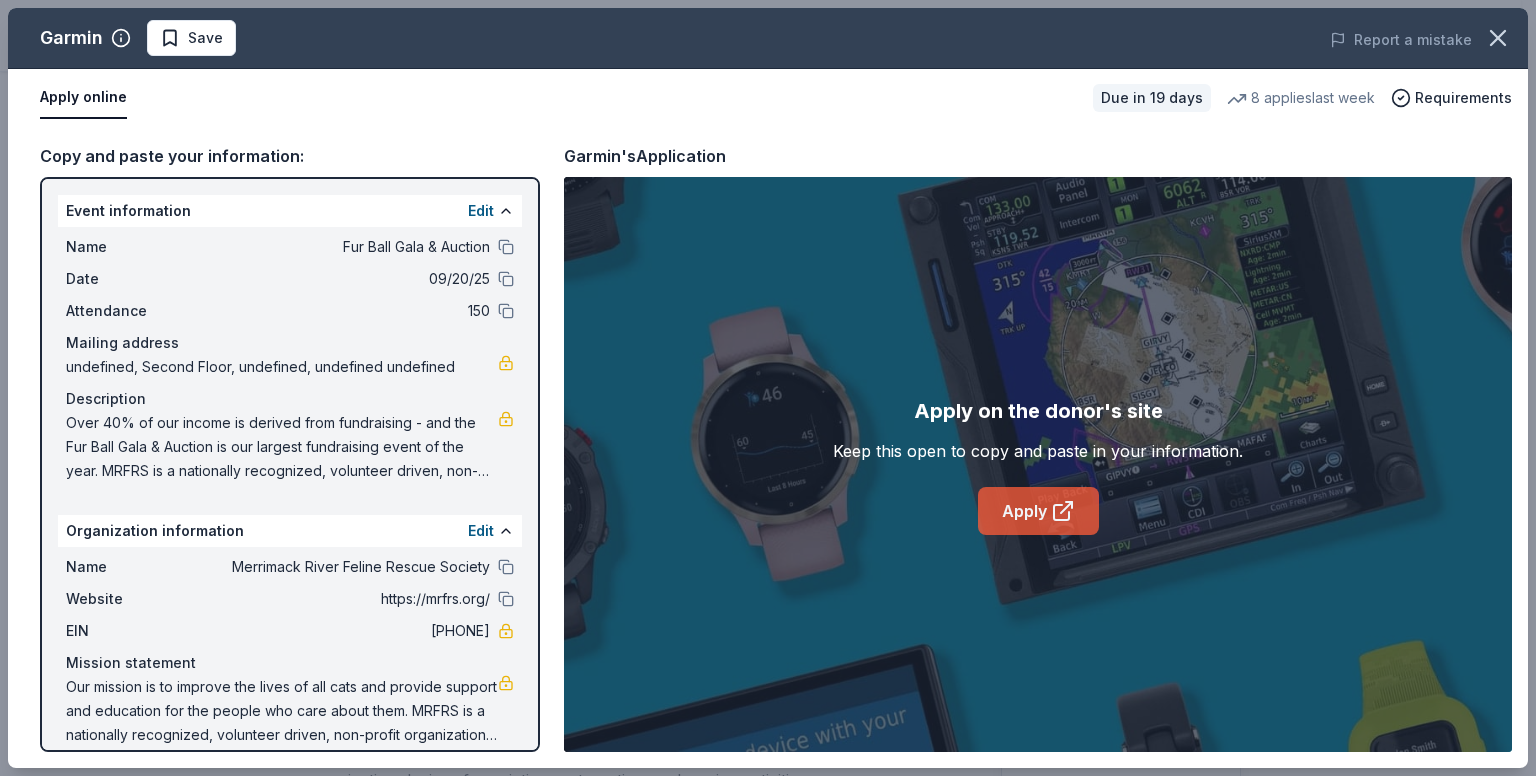click on "Apply" at bounding box center [1038, 511] 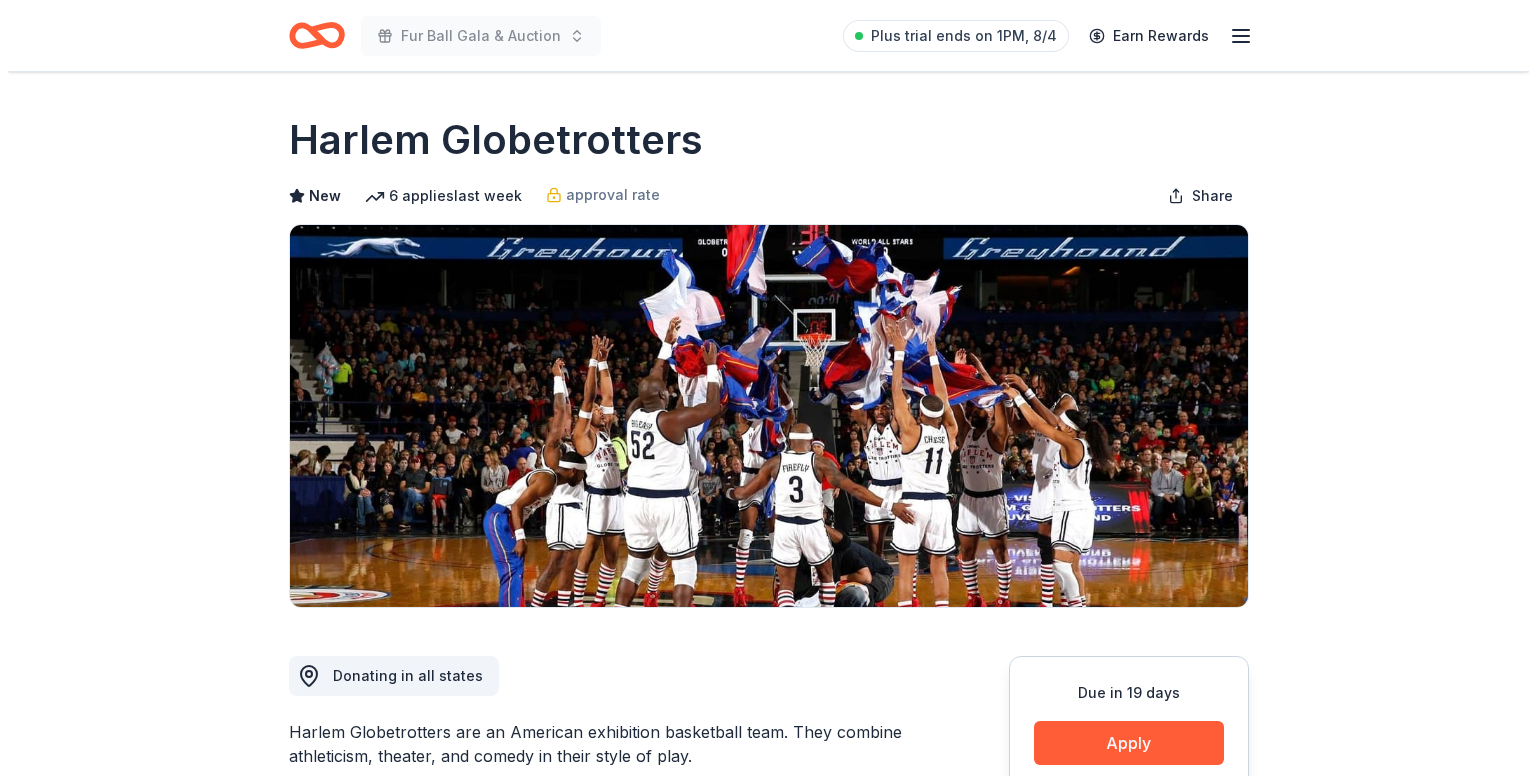 scroll, scrollTop: 0, scrollLeft: 0, axis: both 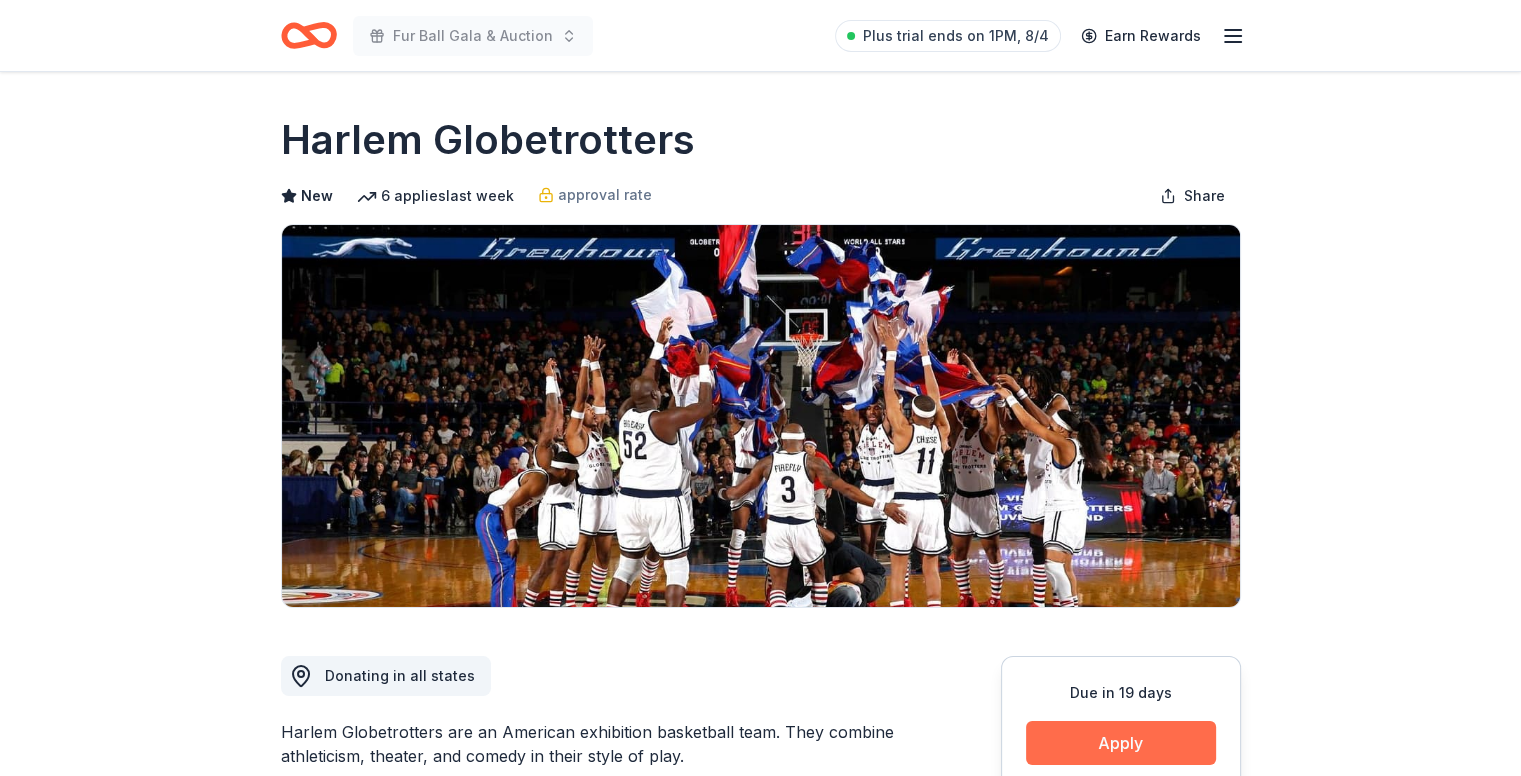 click on "Apply" at bounding box center (1121, 743) 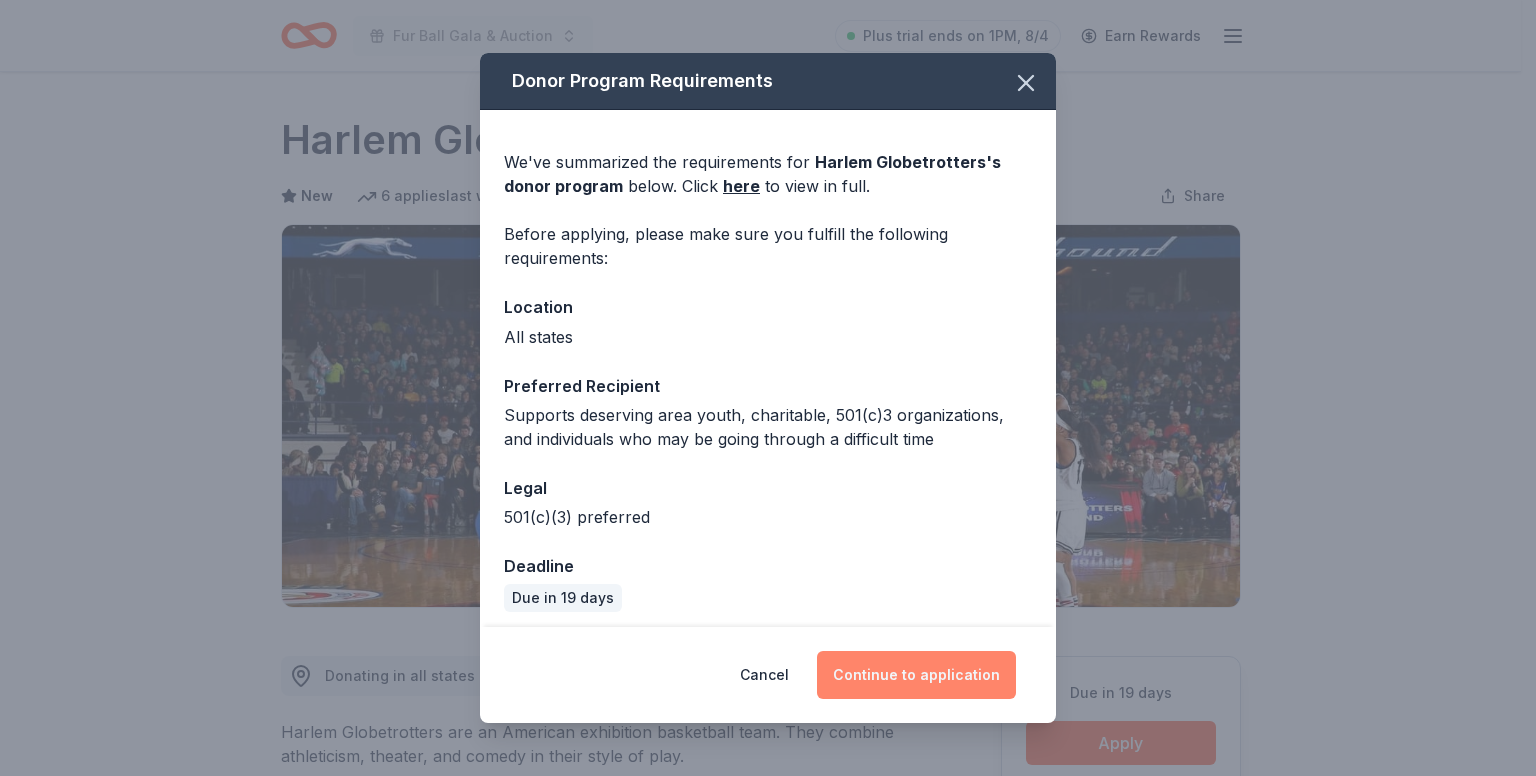 click on "Continue to application" at bounding box center [916, 675] 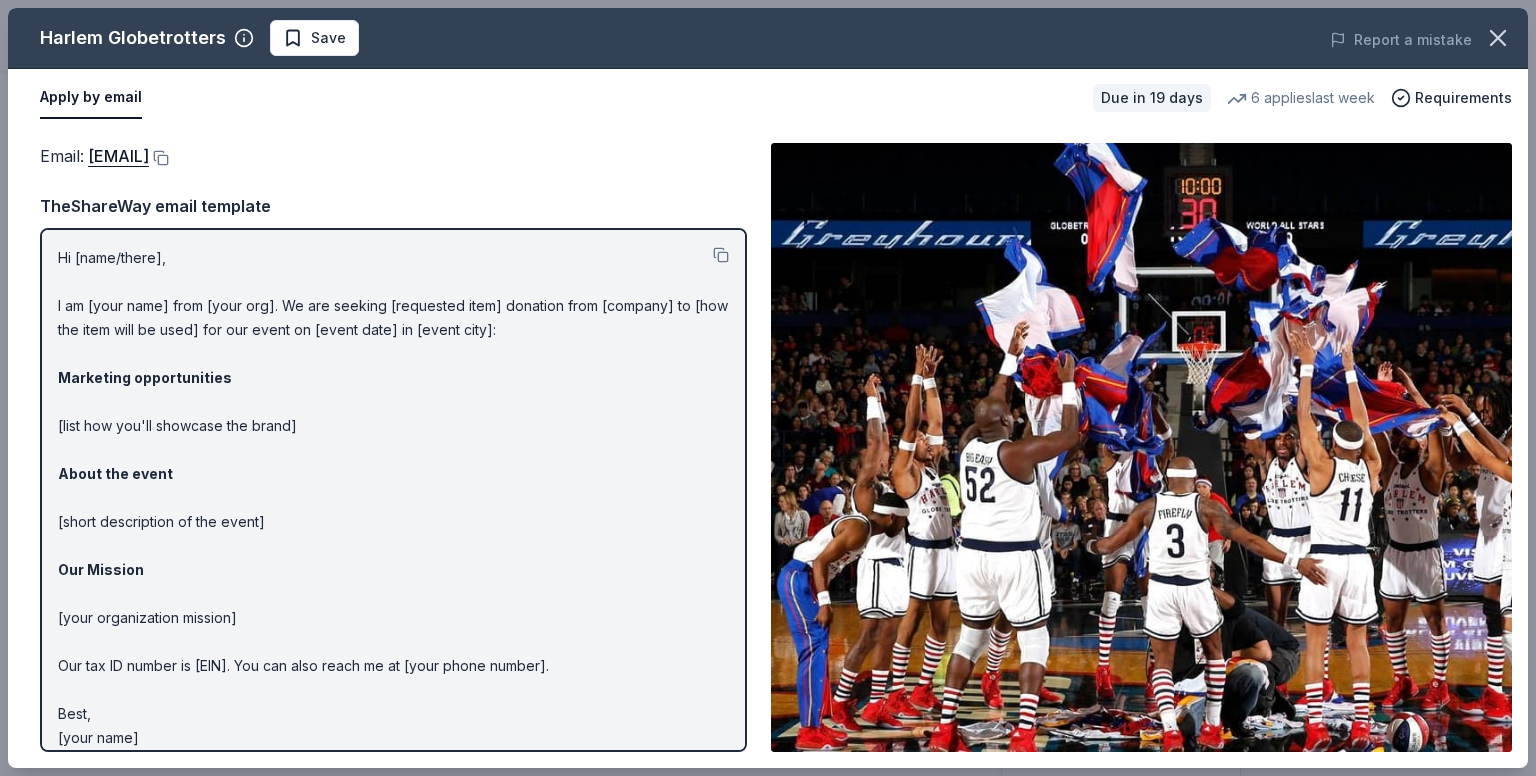 click on "Email : info@harlemglobetrotters.com" at bounding box center (393, 156) 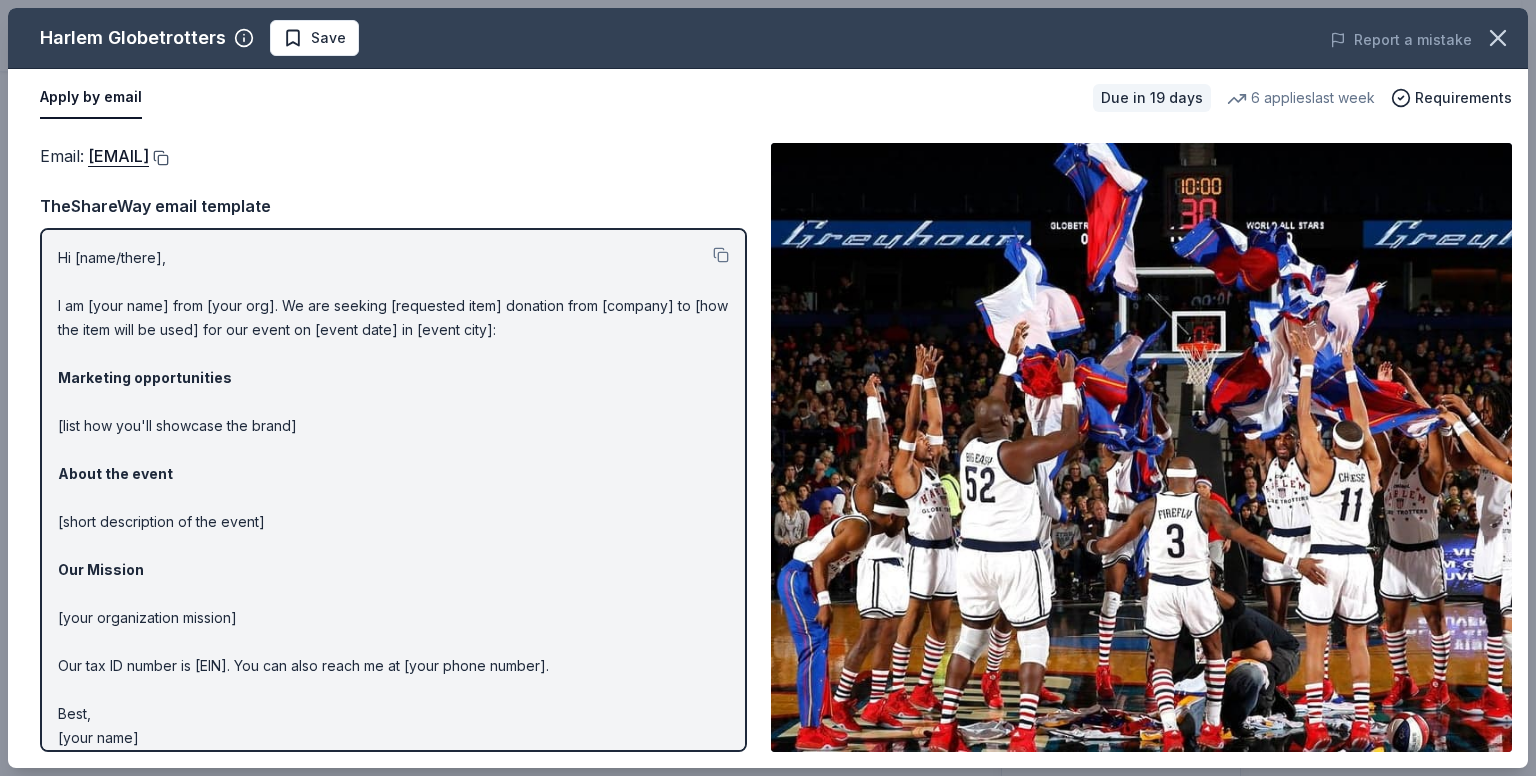 click at bounding box center (159, 158) 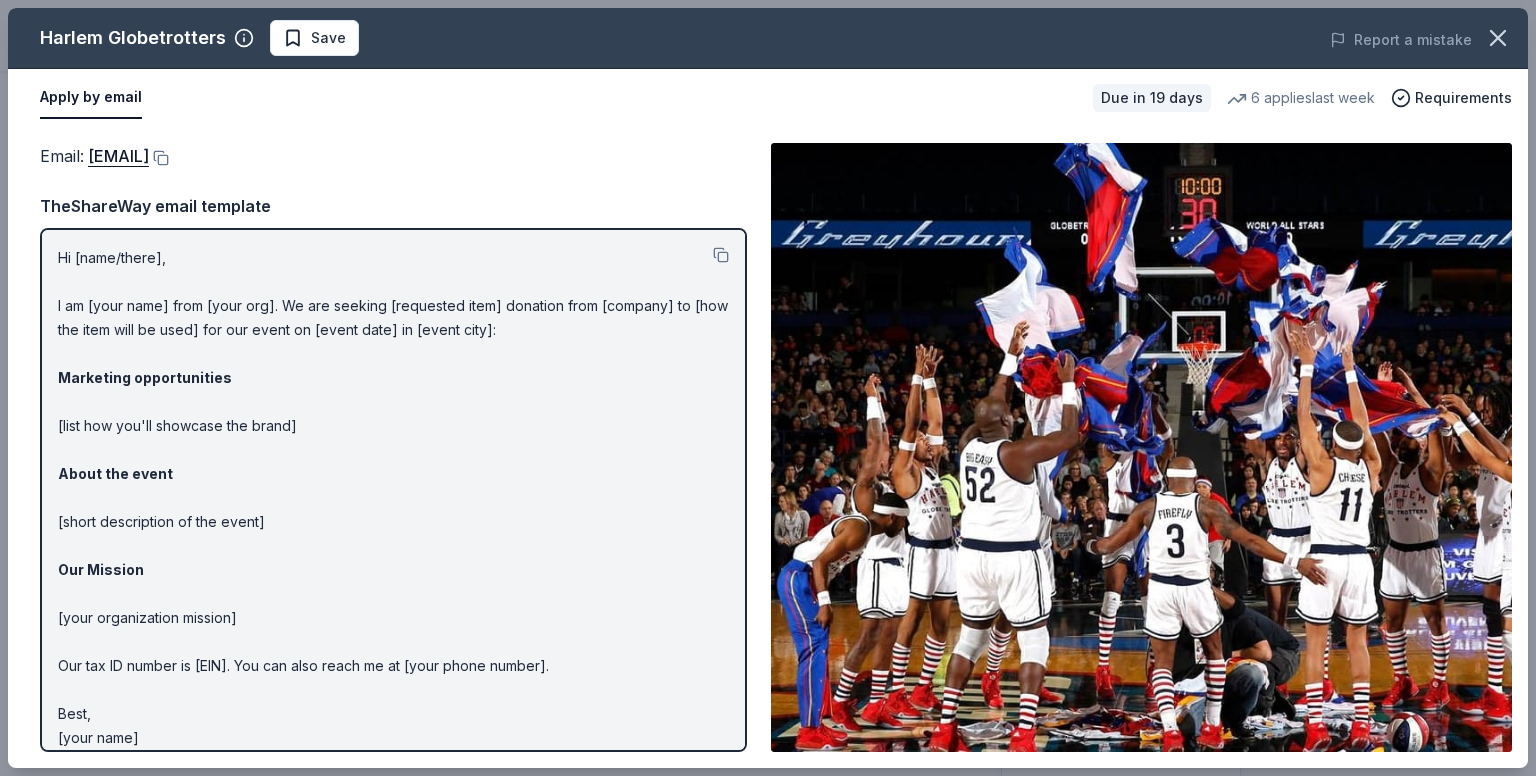 click on "Email : info@harlemglobetrotters.com" at bounding box center [393, 156] 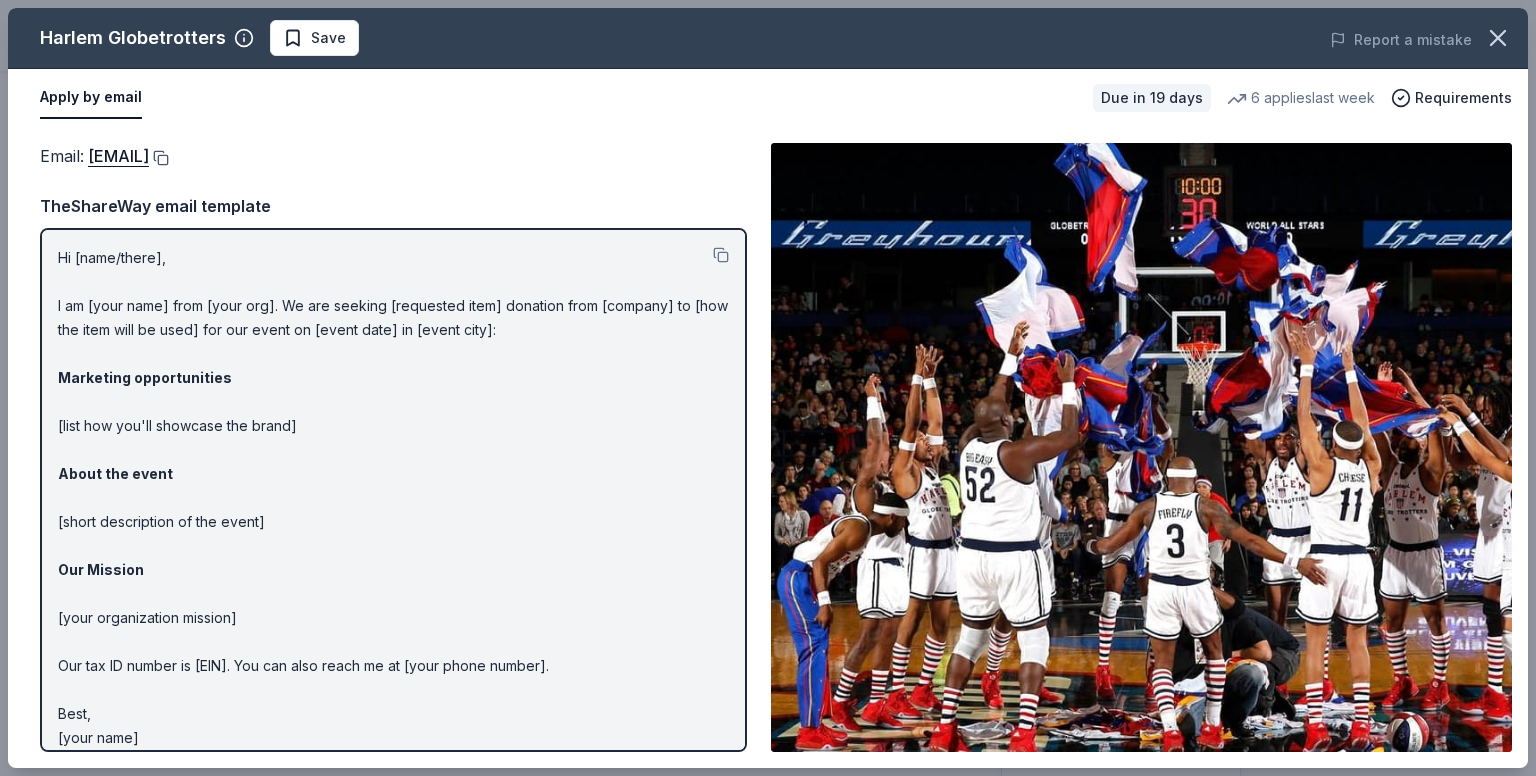 click at bounding box center [159, 158] 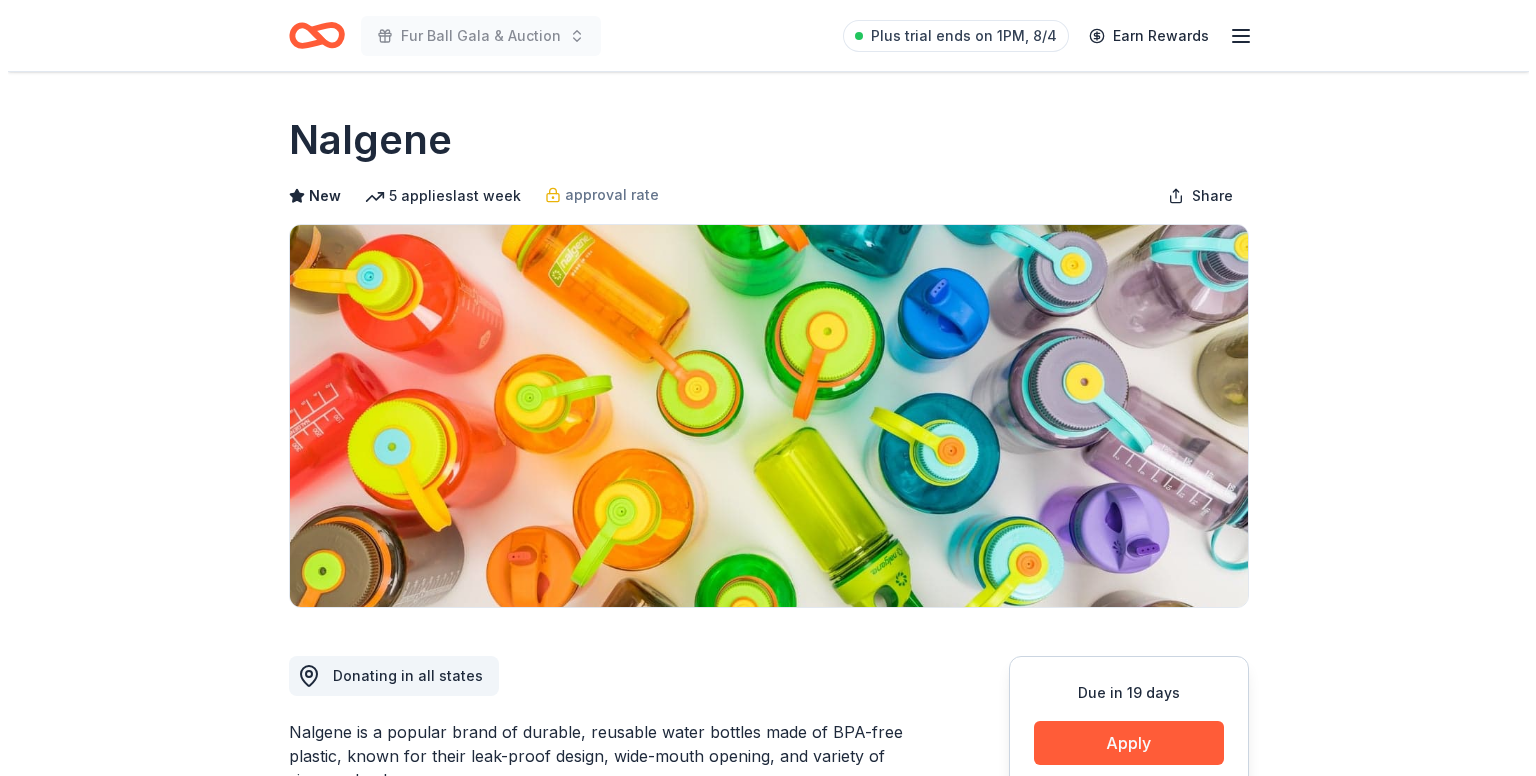 scroll, scrollTop: 0, scrollLeft: 0, axis: both 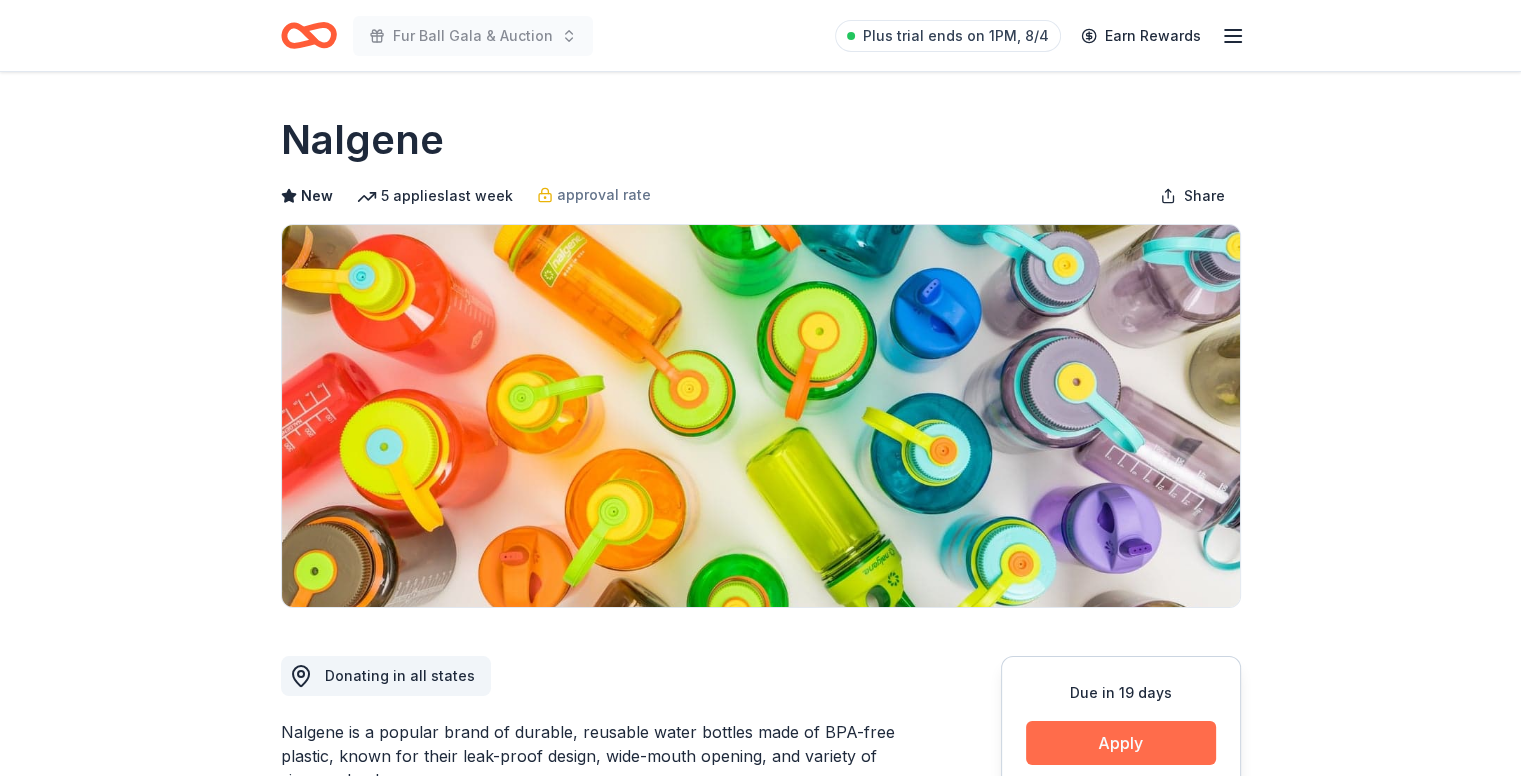 click on "Apply" at bounding box center [1121, 743] 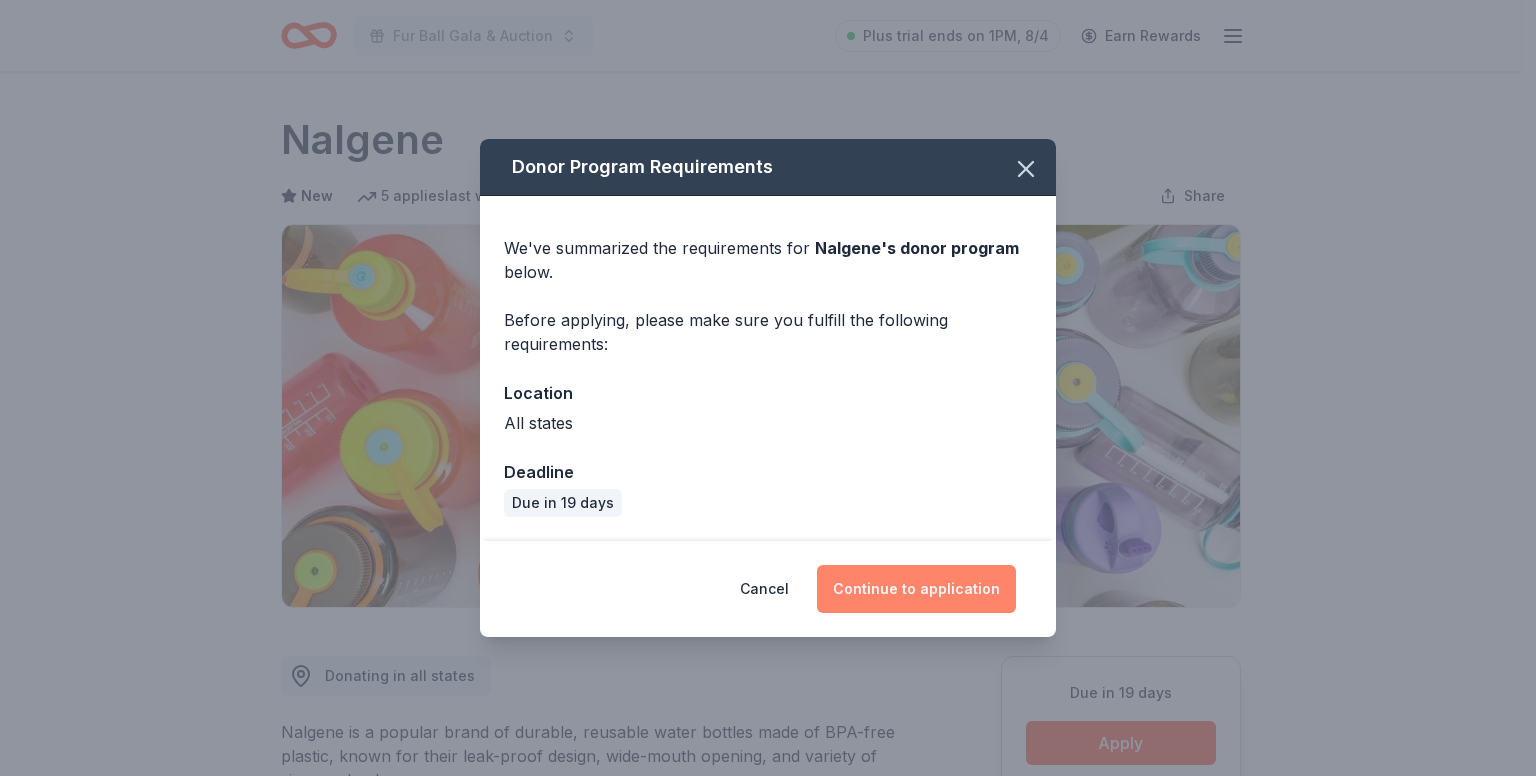 click on "Continue to application" at bounding box center (916, 589) 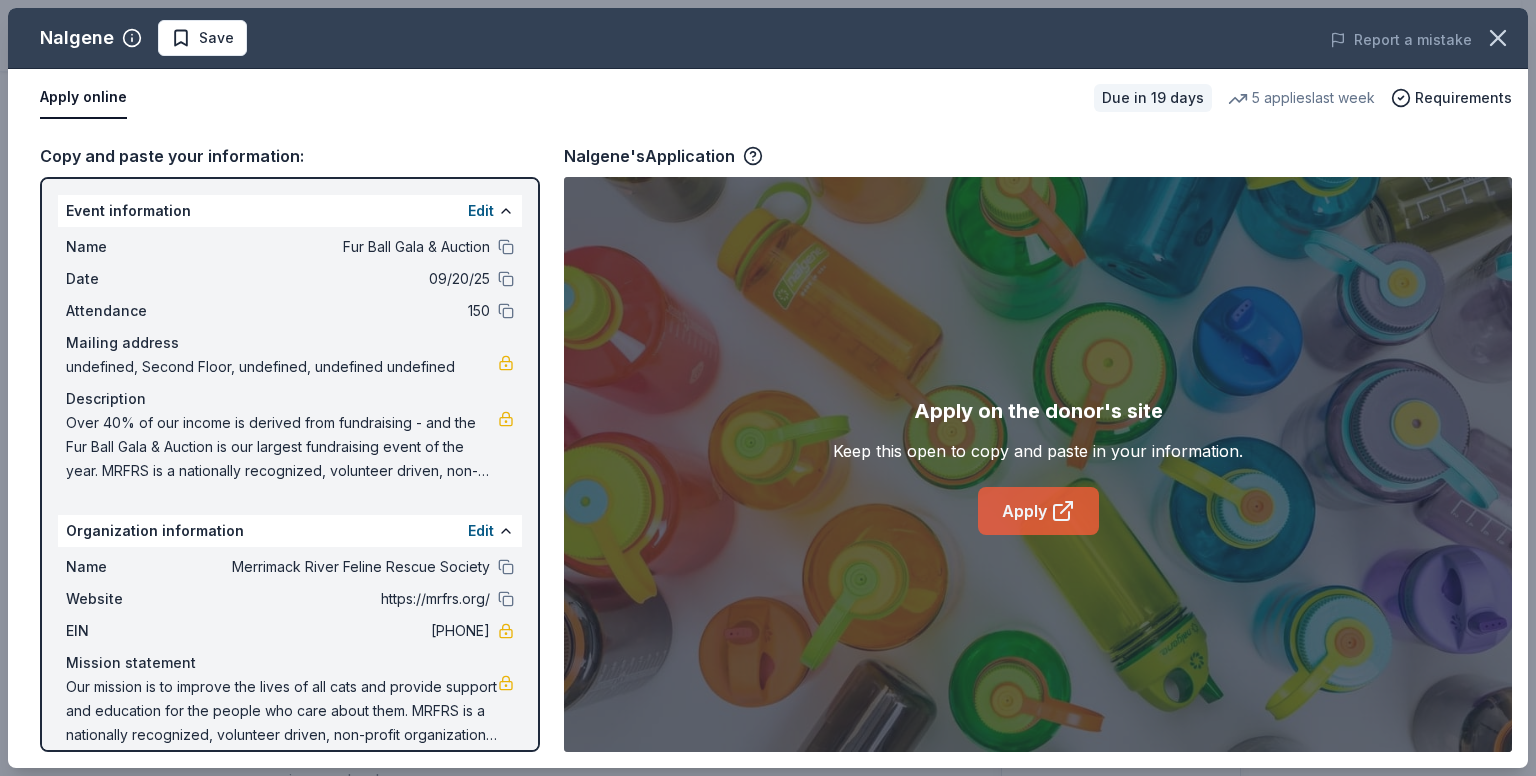 click on "Apply" at bounding box center (1038, 511) 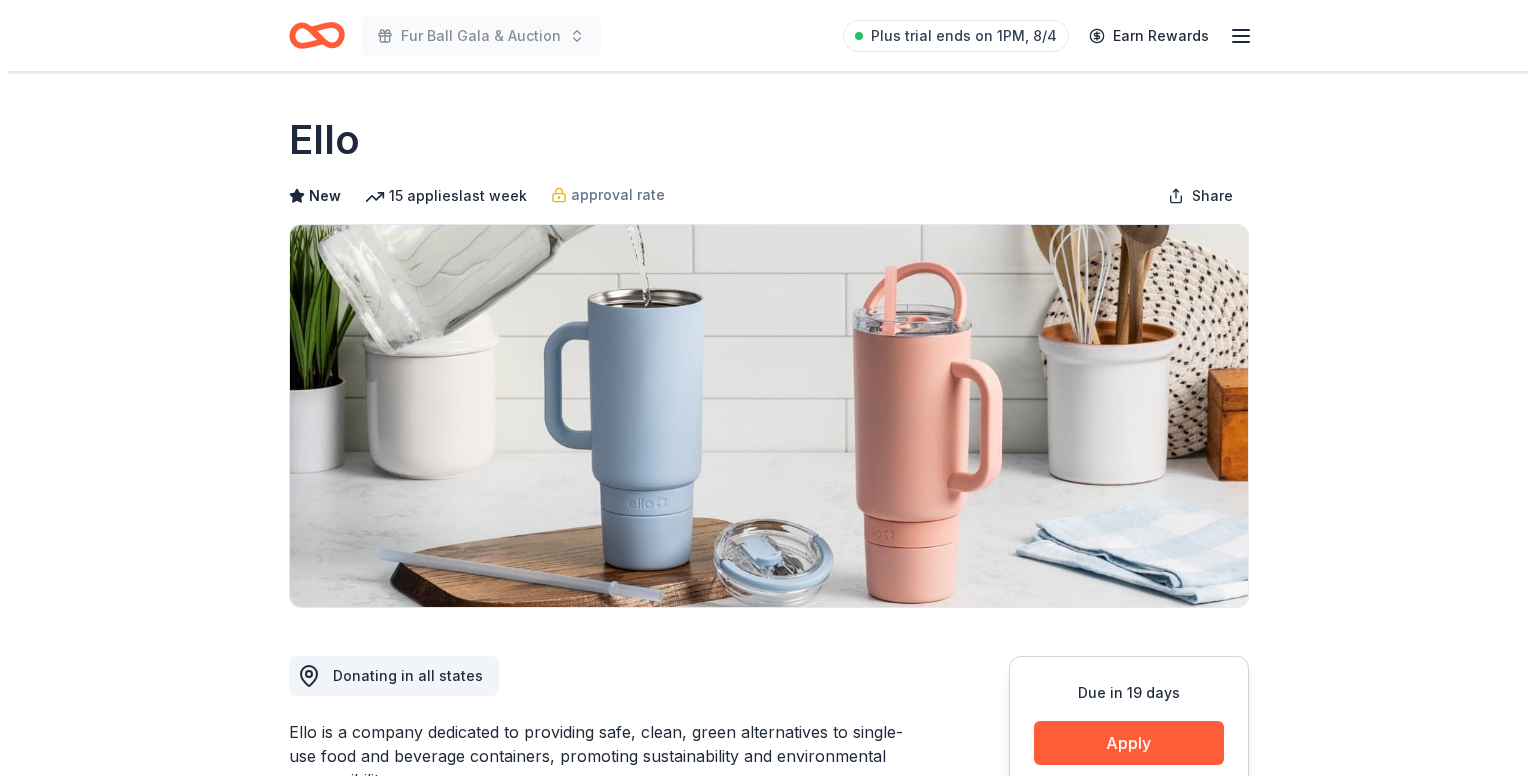 scroll, scrollTop: 0, scrollLeft: 0, axis: both 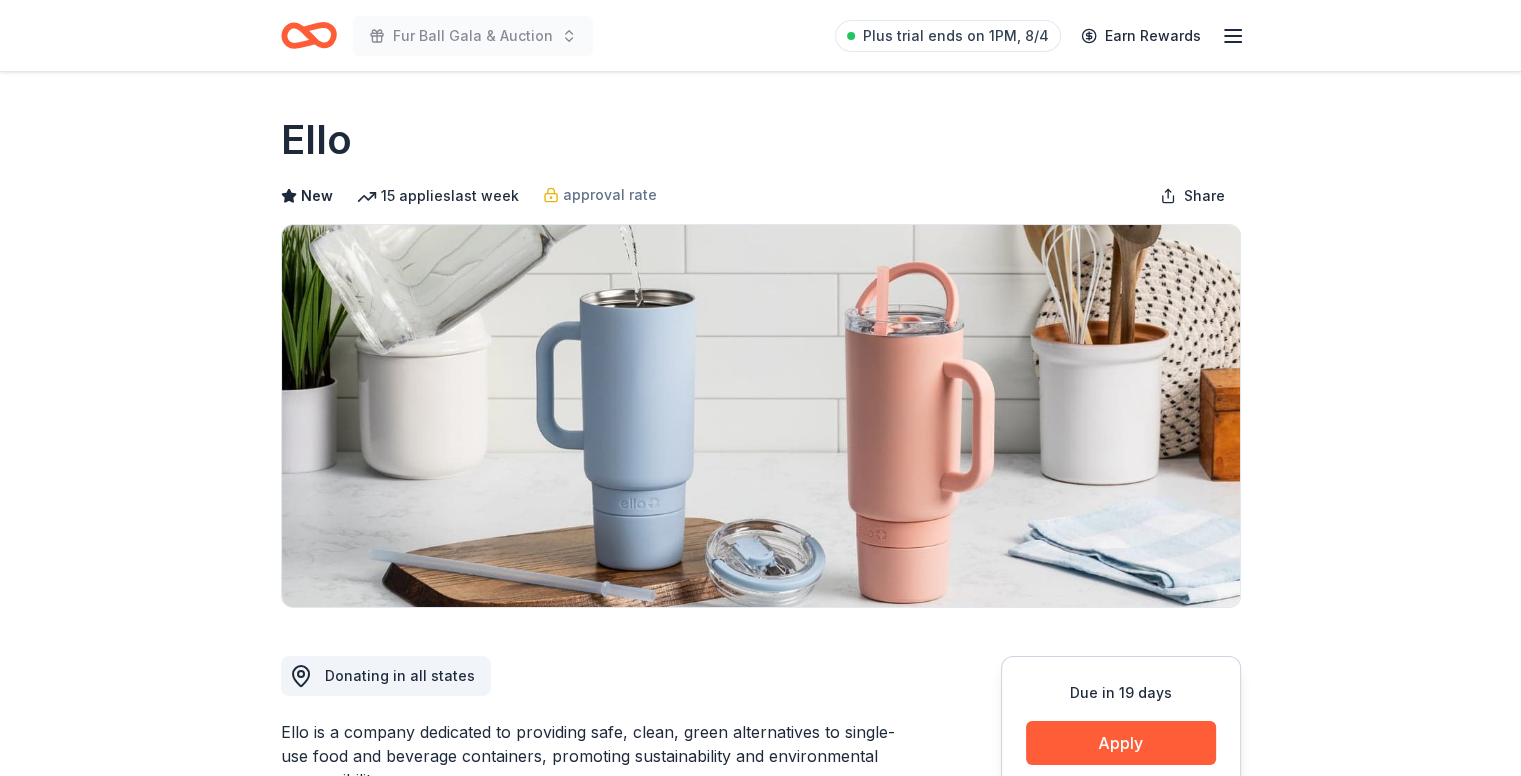 click on "Due in 19 days Apply Save ⚡️ Quick application Usually responds in  over a month" at bounding box center (1121, 805) 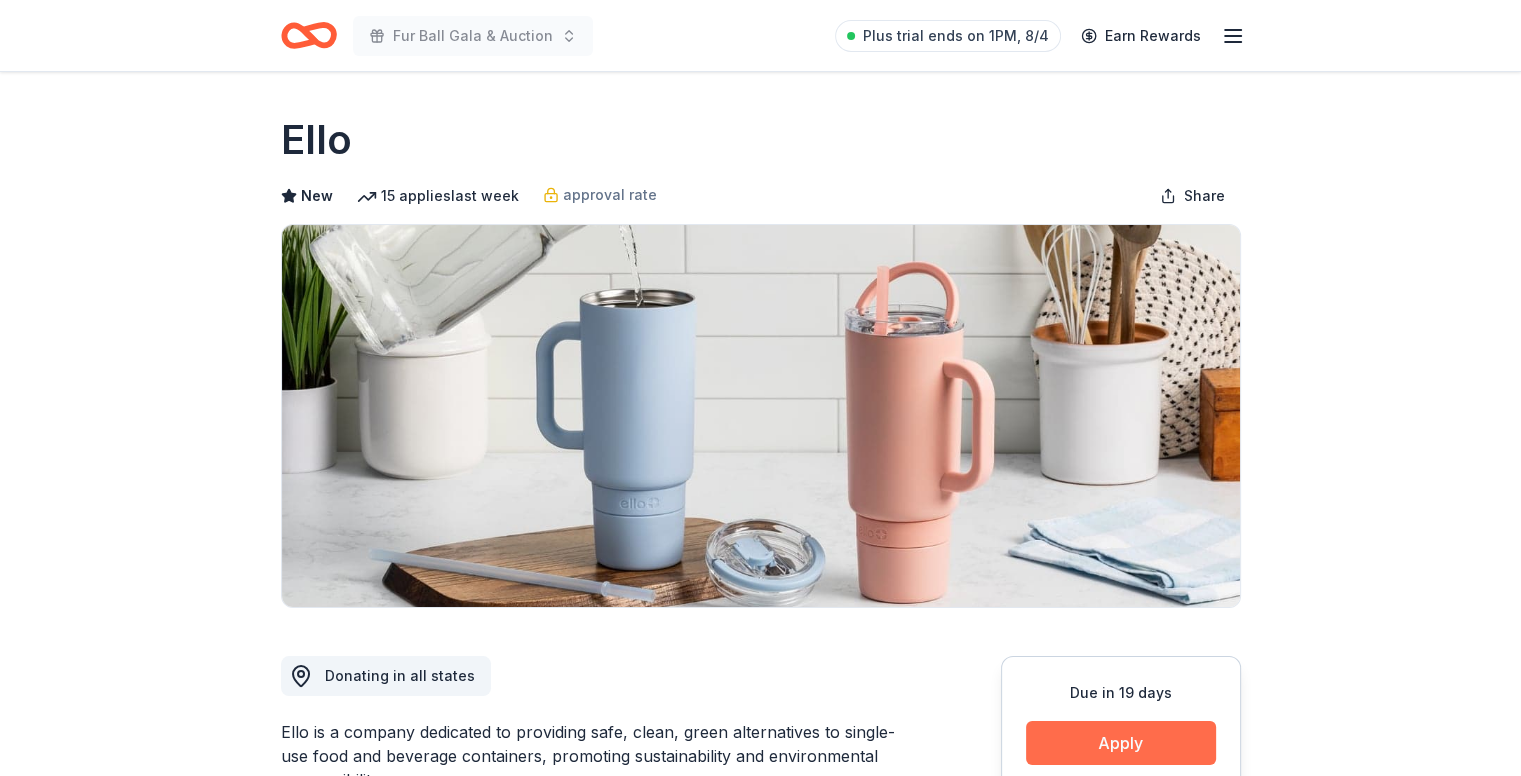 click on "Apply" at bounding box center [1121, 743] 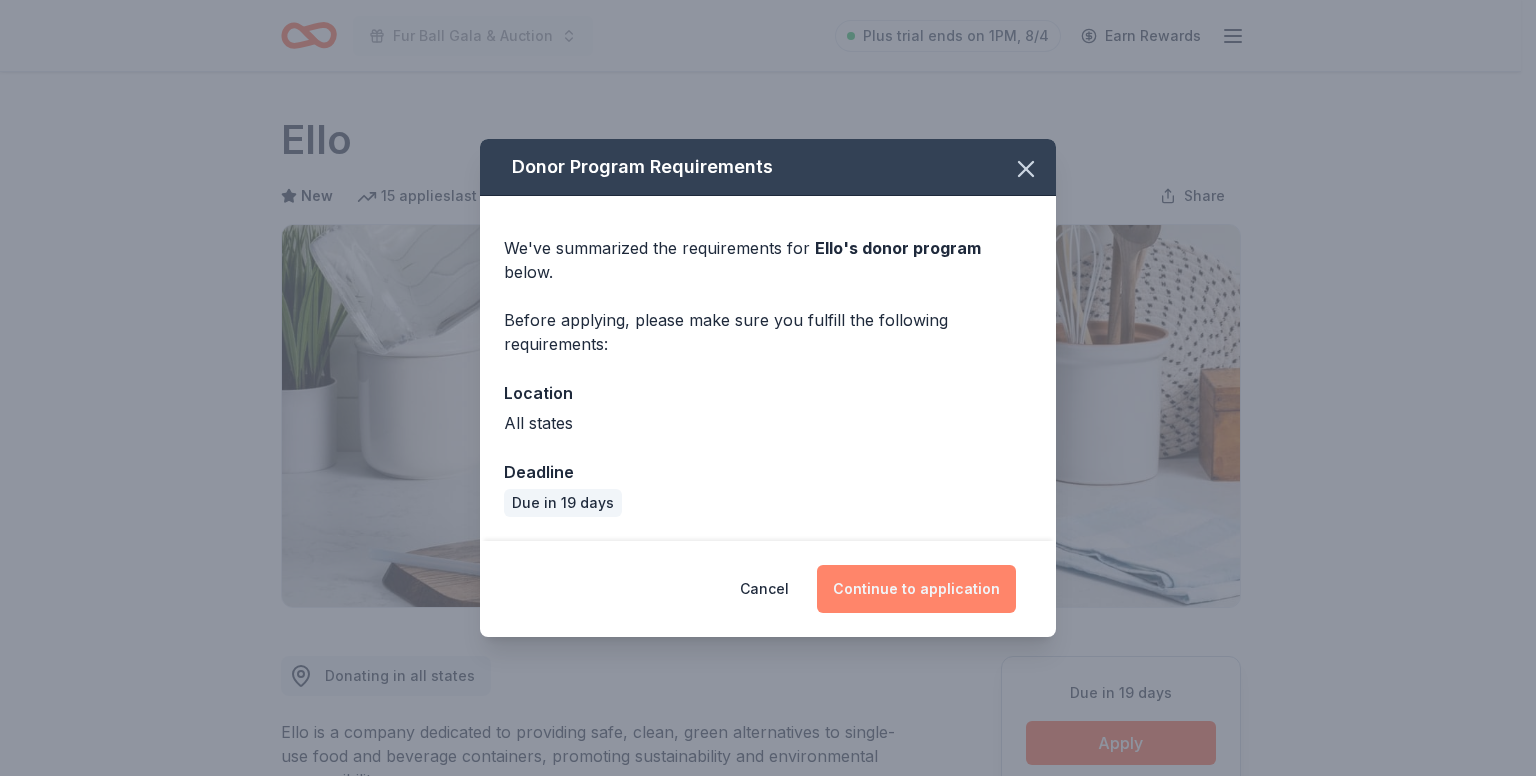 click on "Continue to application" at bounding box center [916, 589] 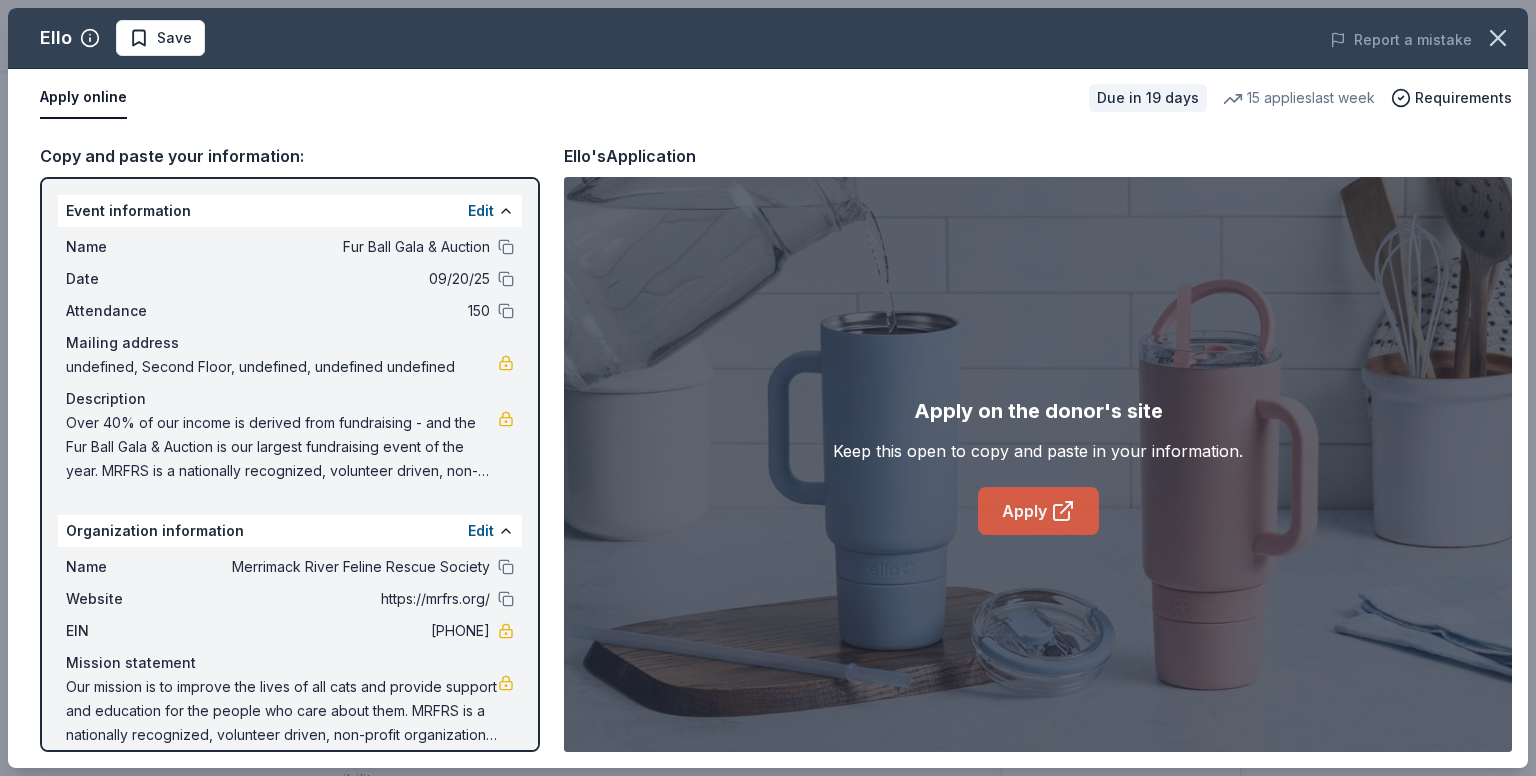 click on "Apply" at bounding box center [1038, 511] 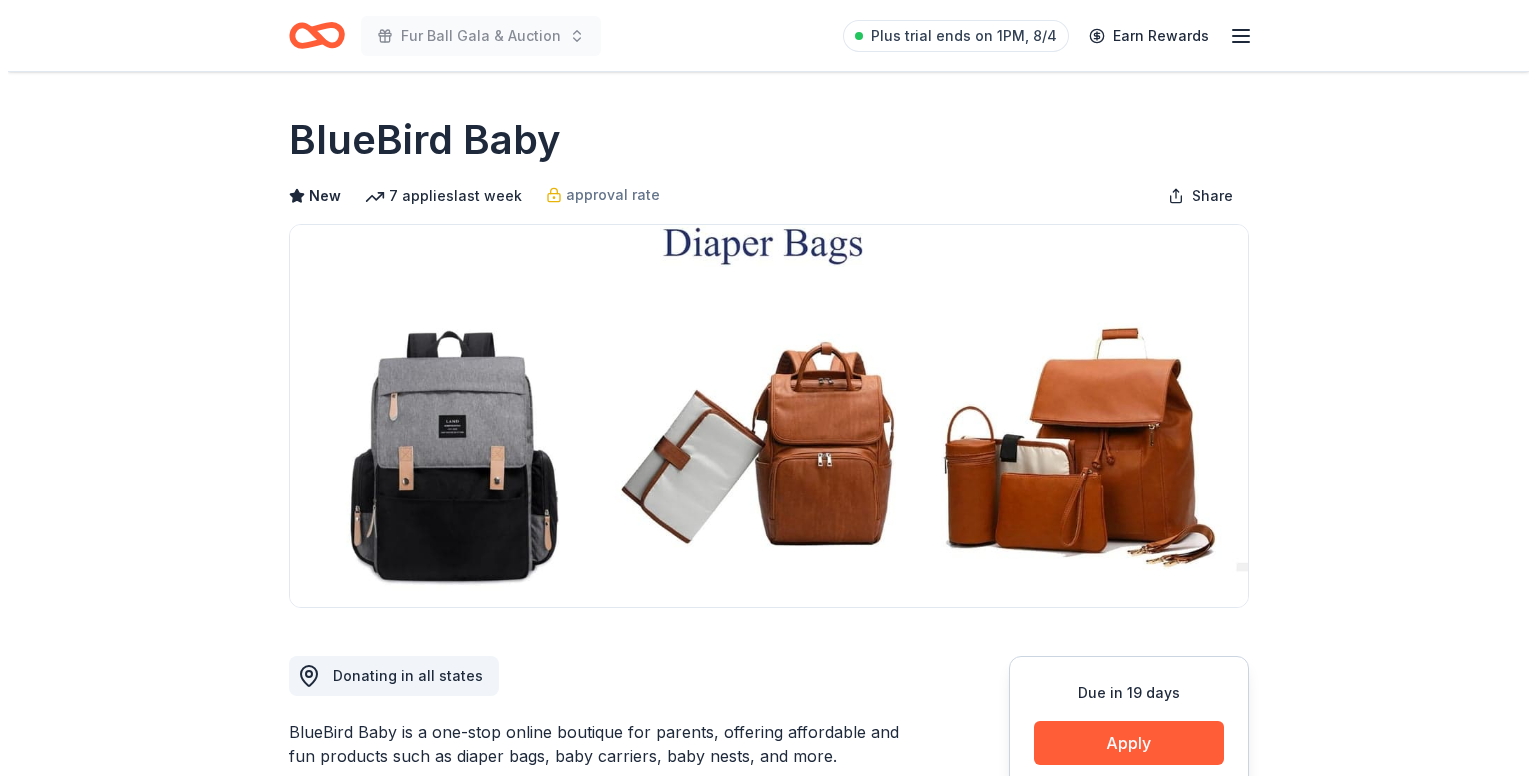 scroll, scrollTop: 0, scrollLeft: 0, axis: both 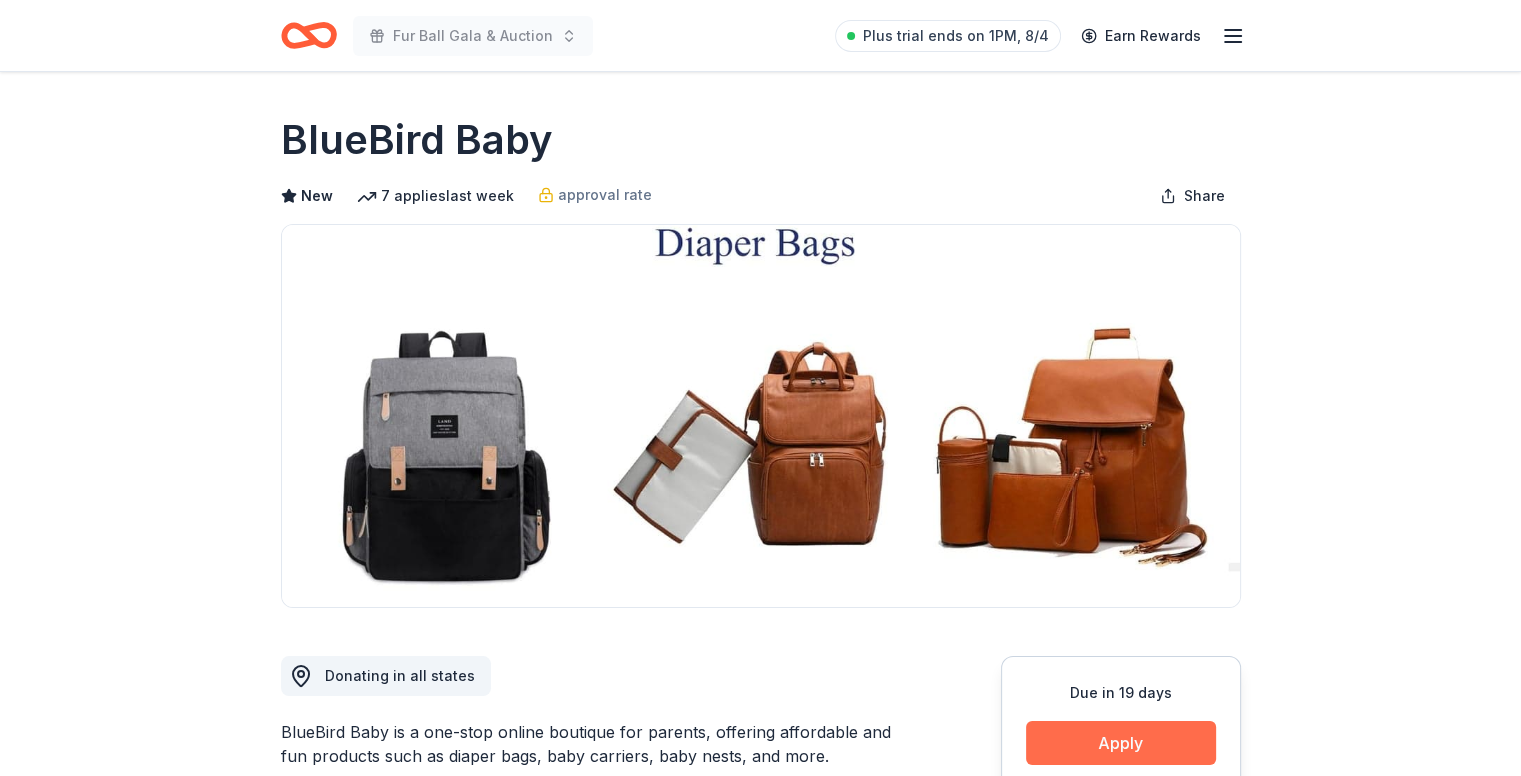 click on "Apply" at bounding box center (1121, 743) 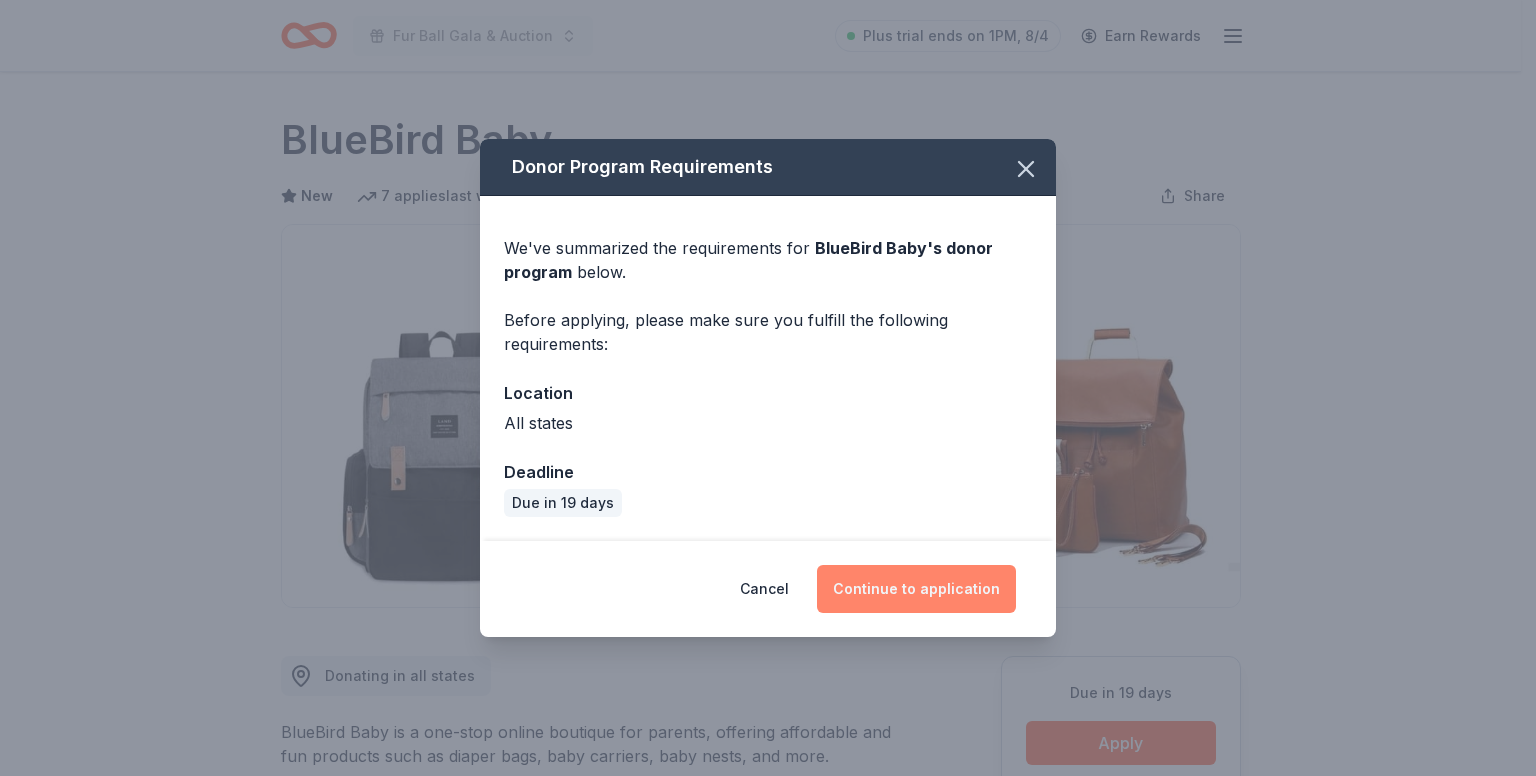 drag, startPoint x: 940, startPoint y: 631, endPoint x: 928, endPoint y: 604, distance: 29.546574 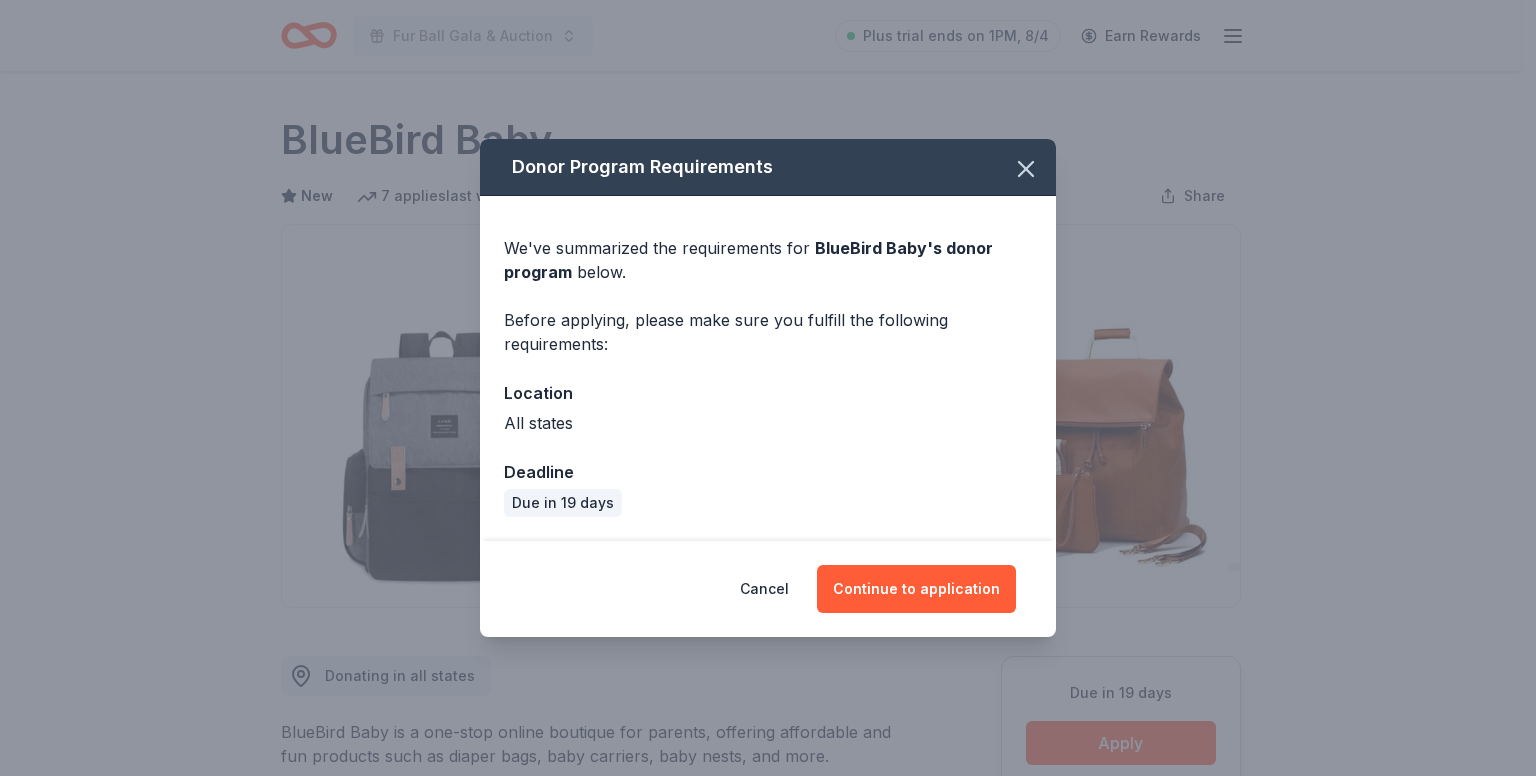 click on "Continue to application" at bounding box center (916, 589) 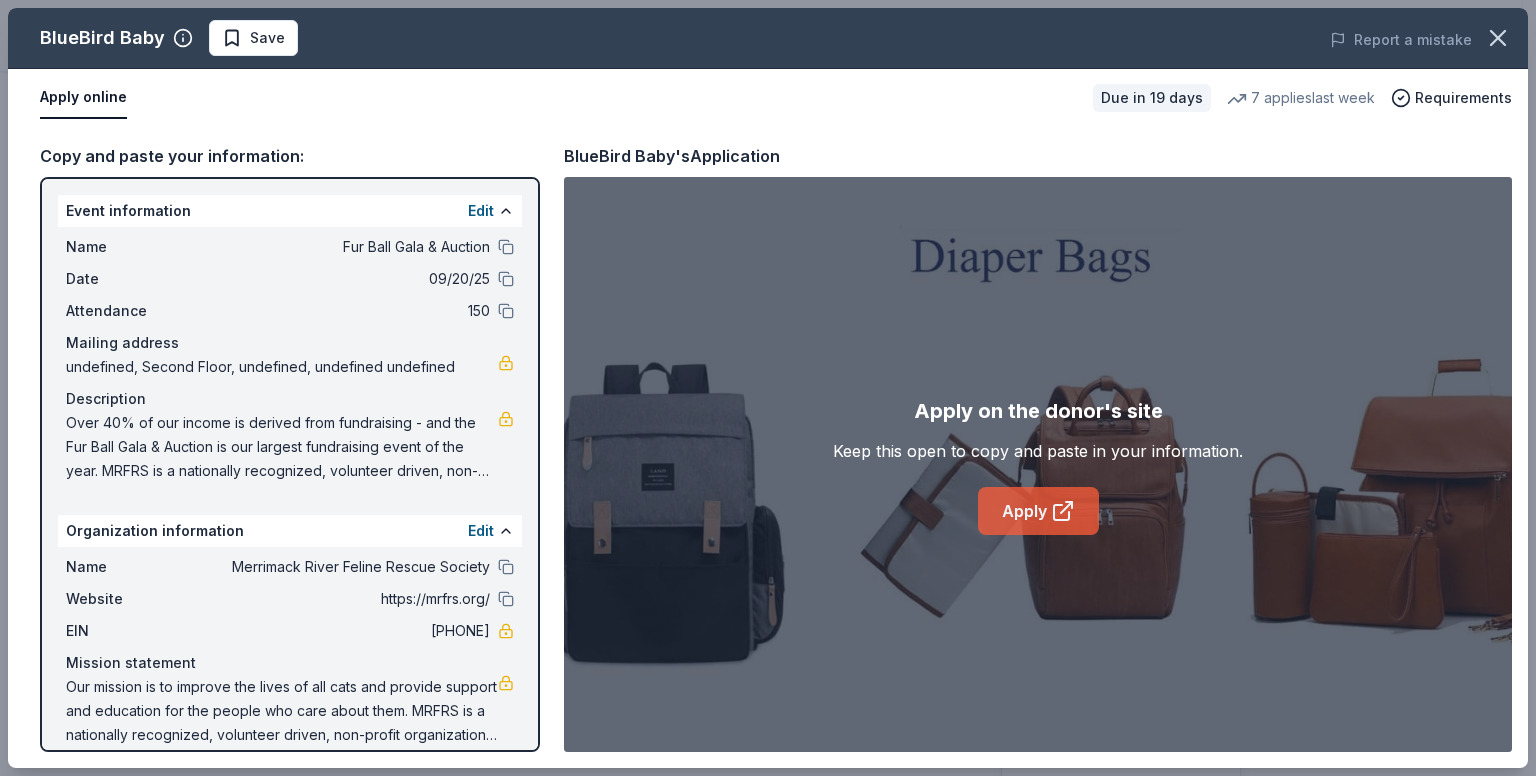 click 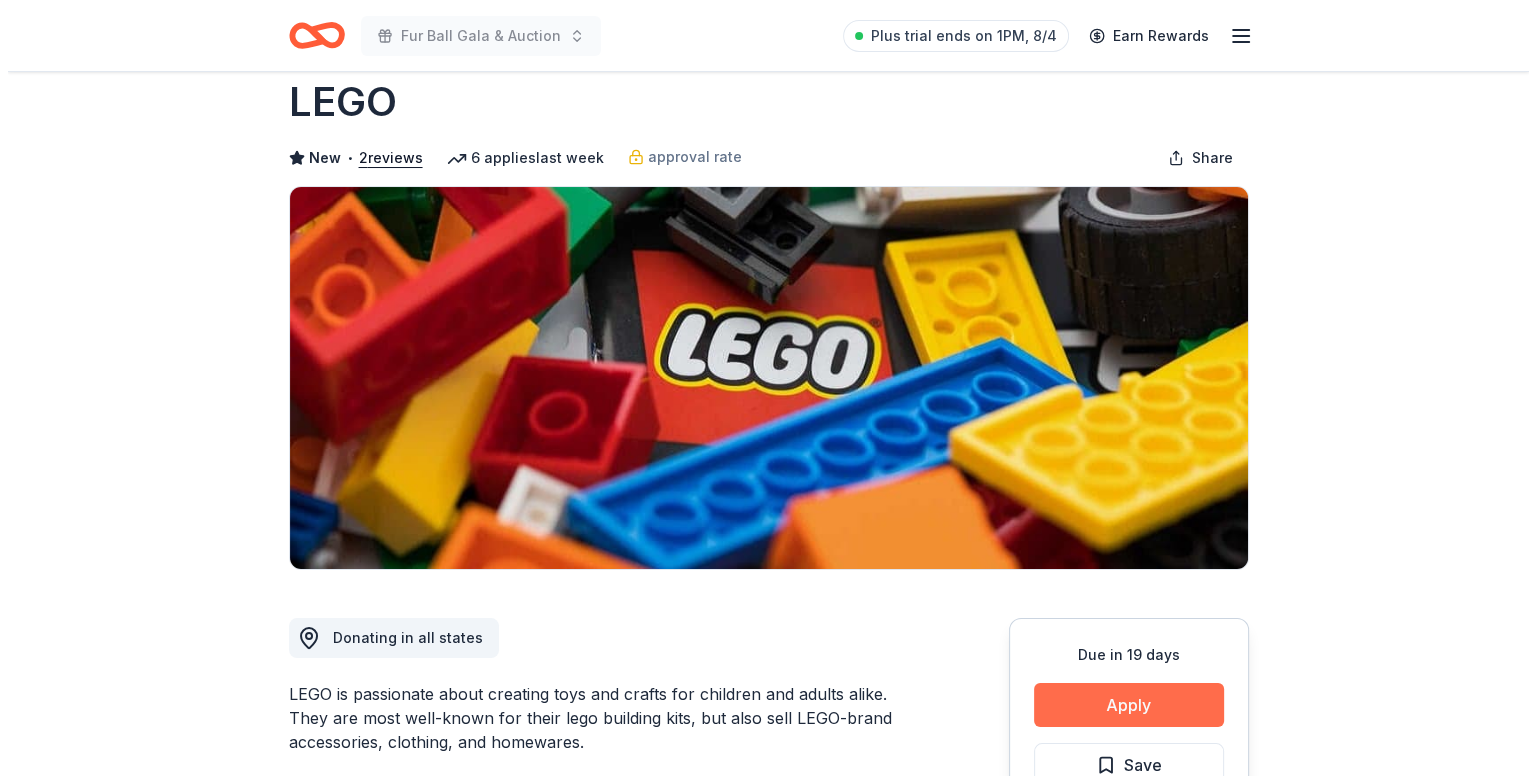 scroll, scrollTop: 100, scrollLeft: 0, axis: vertical 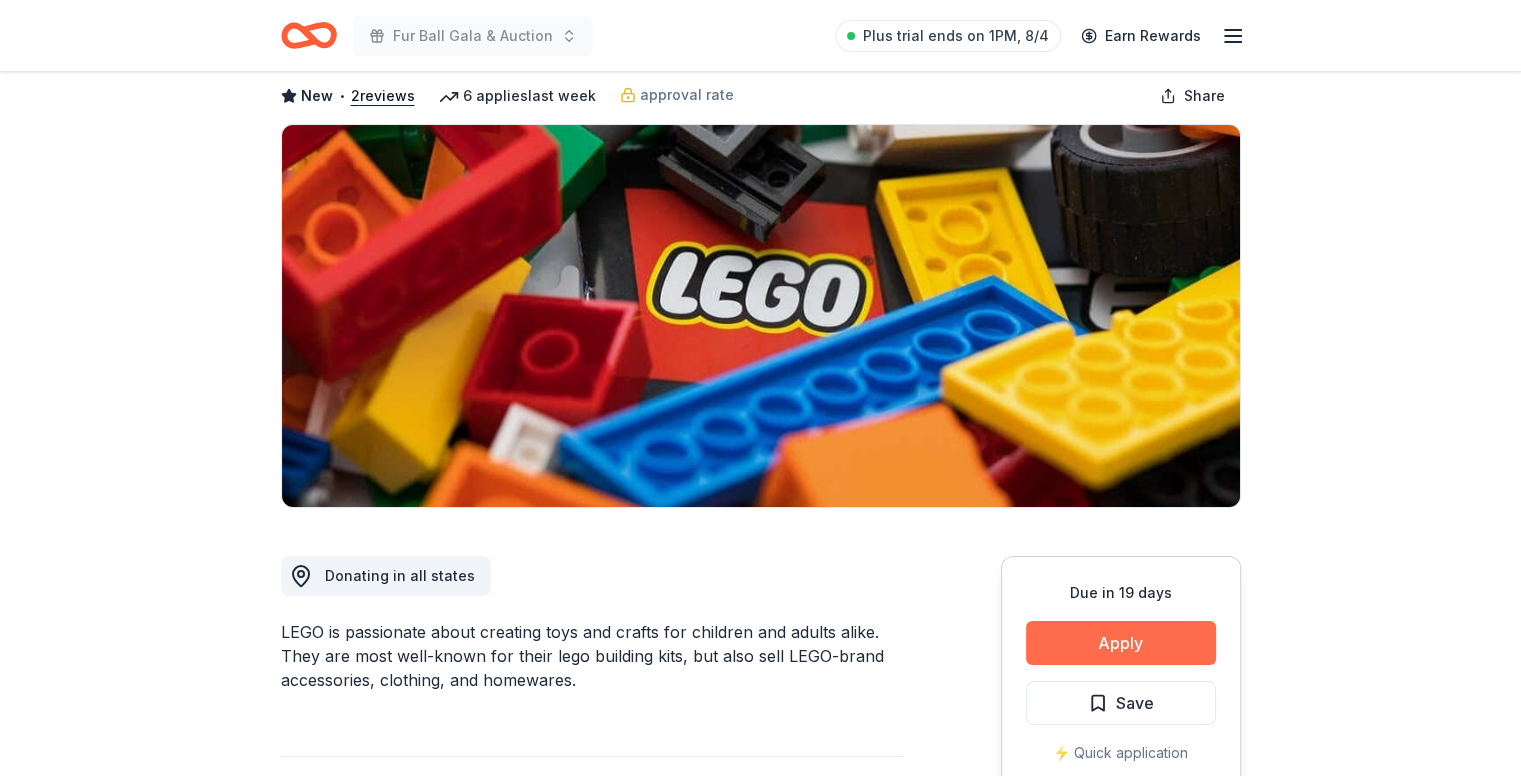click on "Apply" at bounding box center [1121, 643] 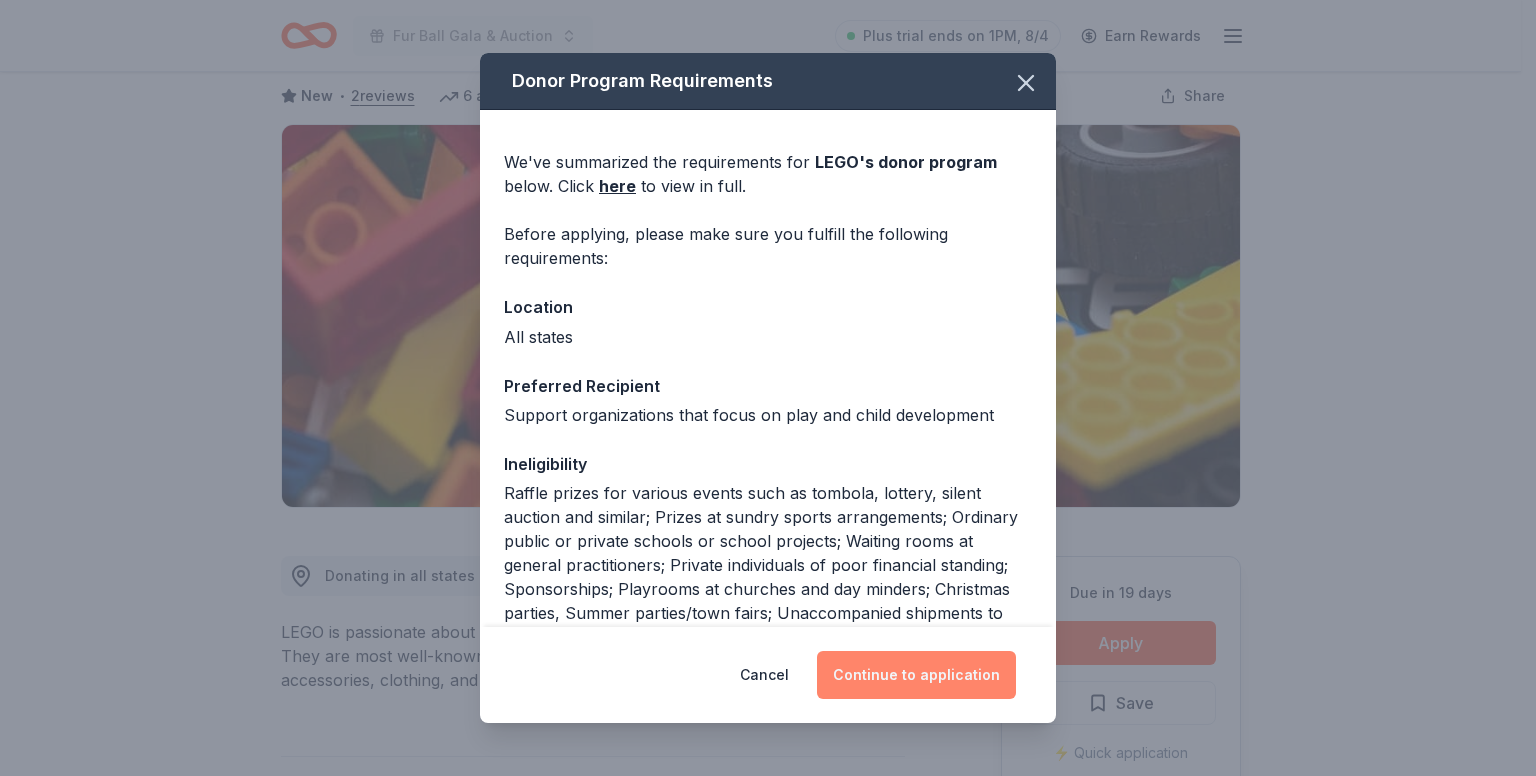 click on "Continue to application" at bounding box center [916, 675] 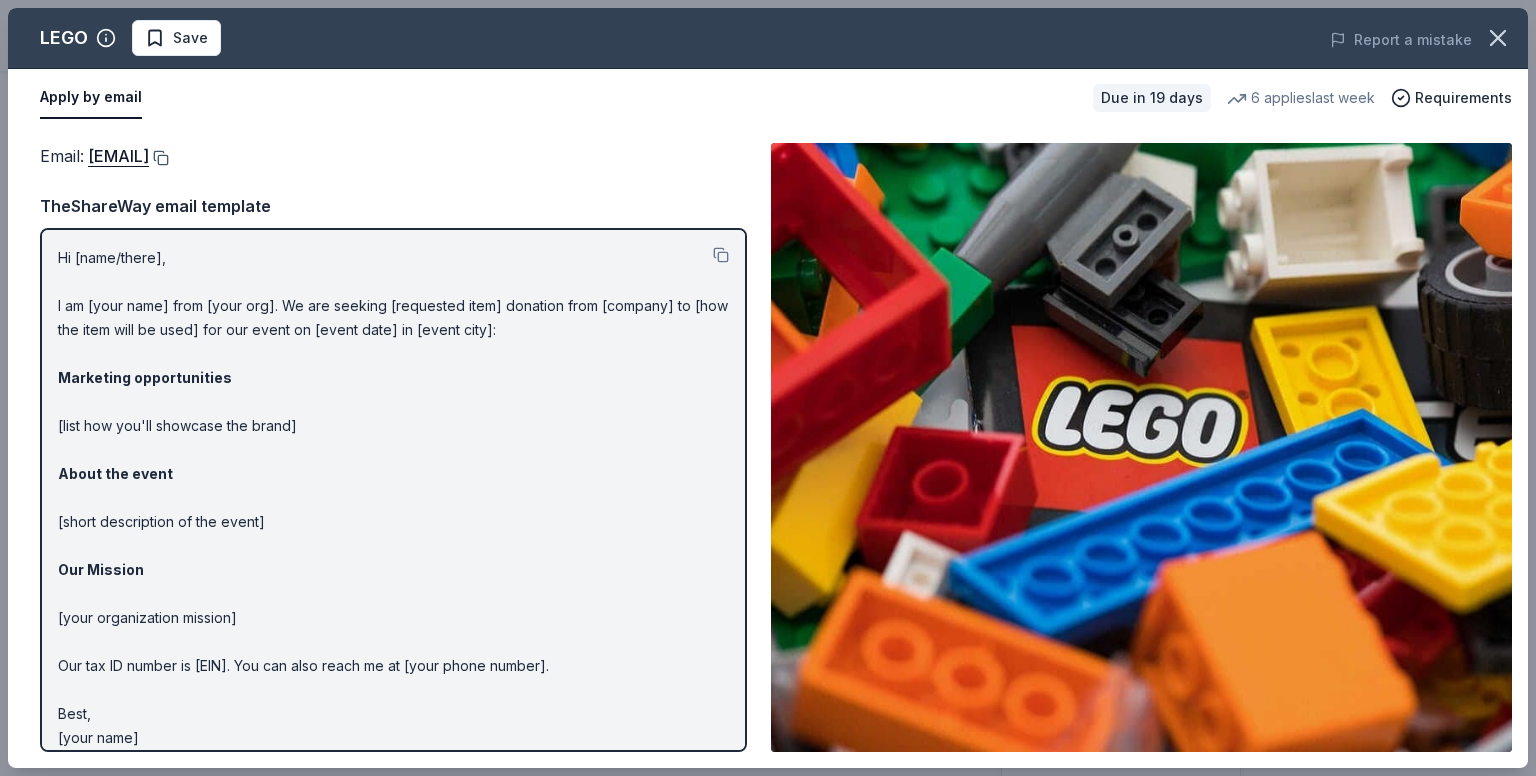 click at bounding box center [159, 158] 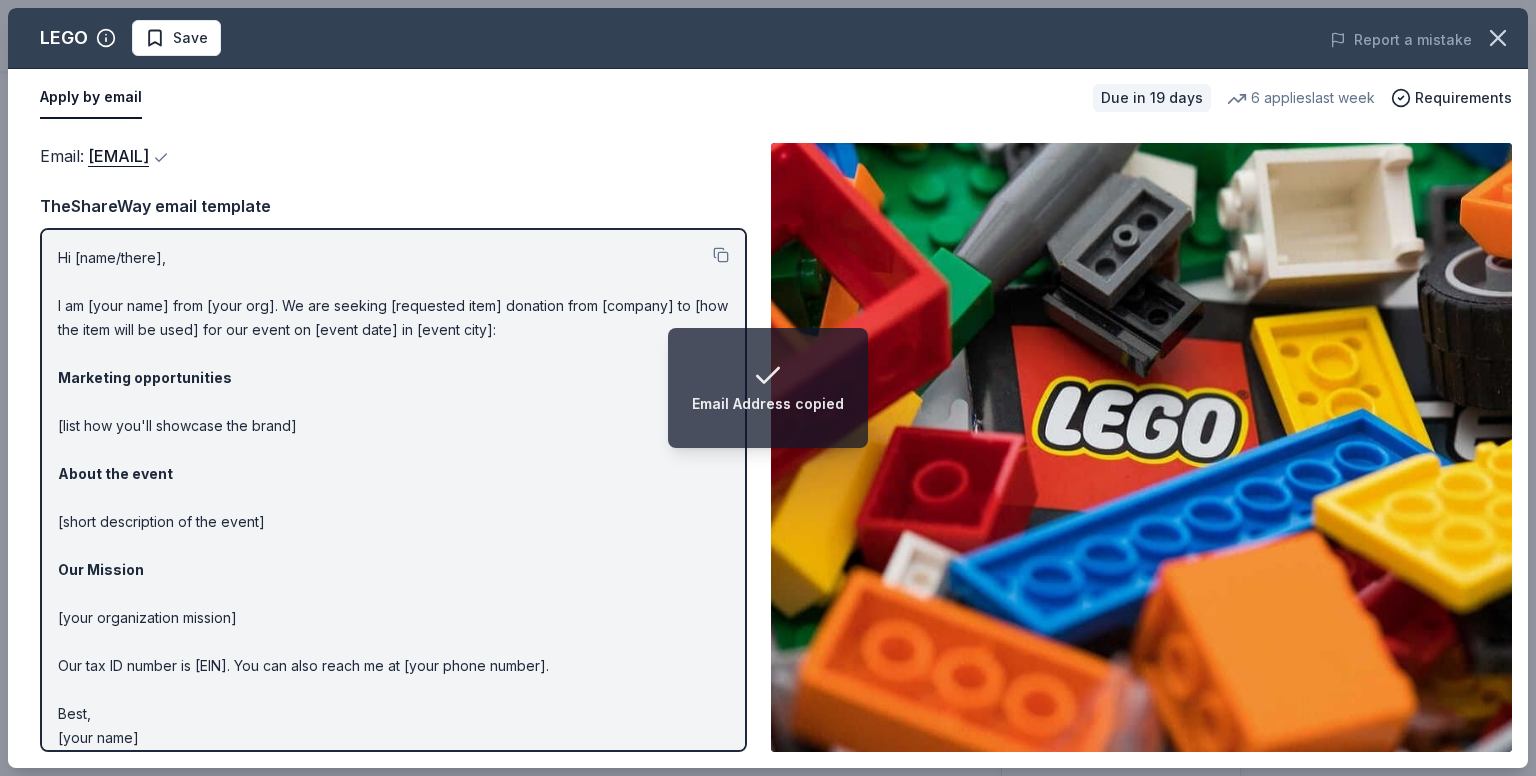 type 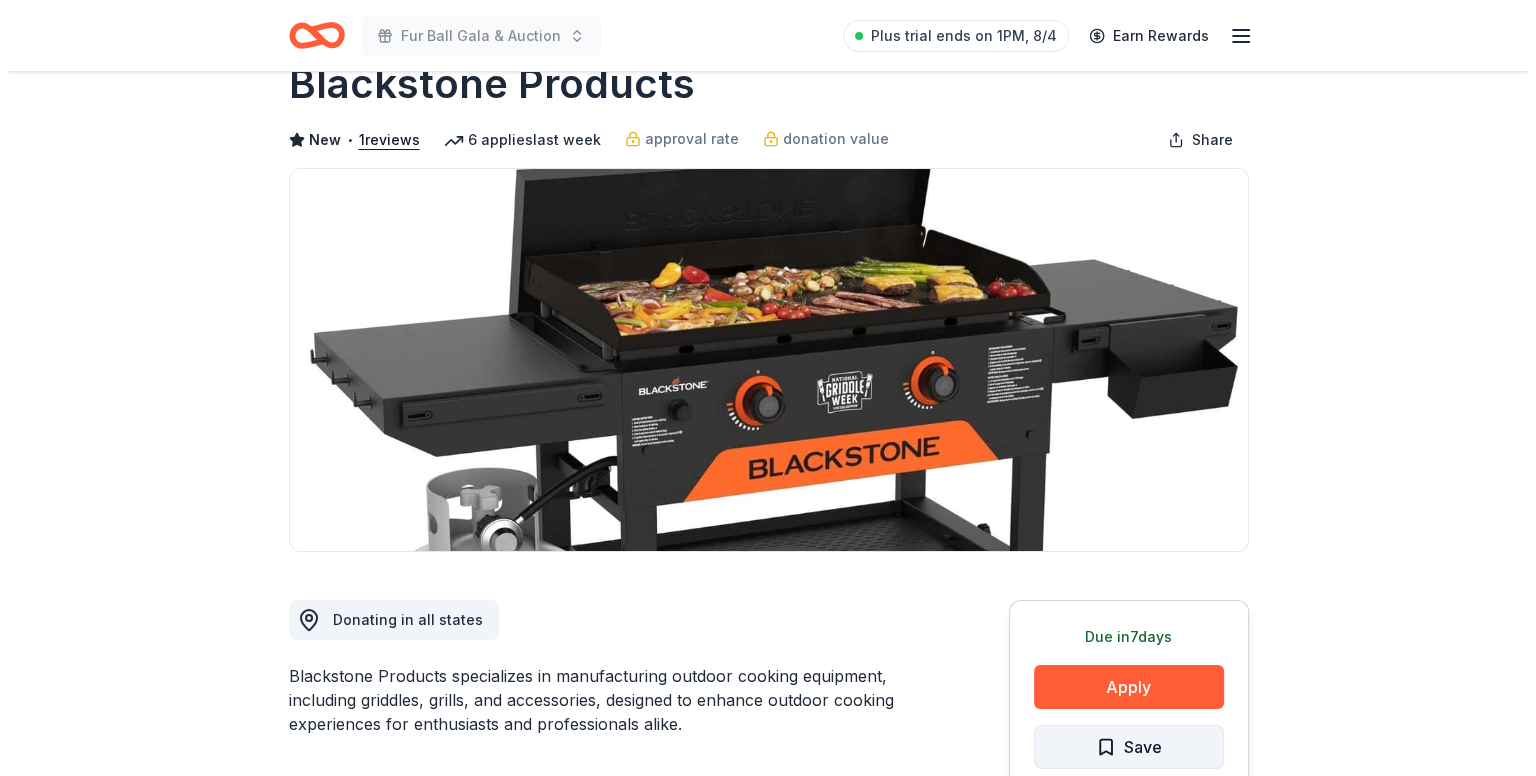 scroll, scrollTop: 200, scrollLeft: 0, axis: vertical 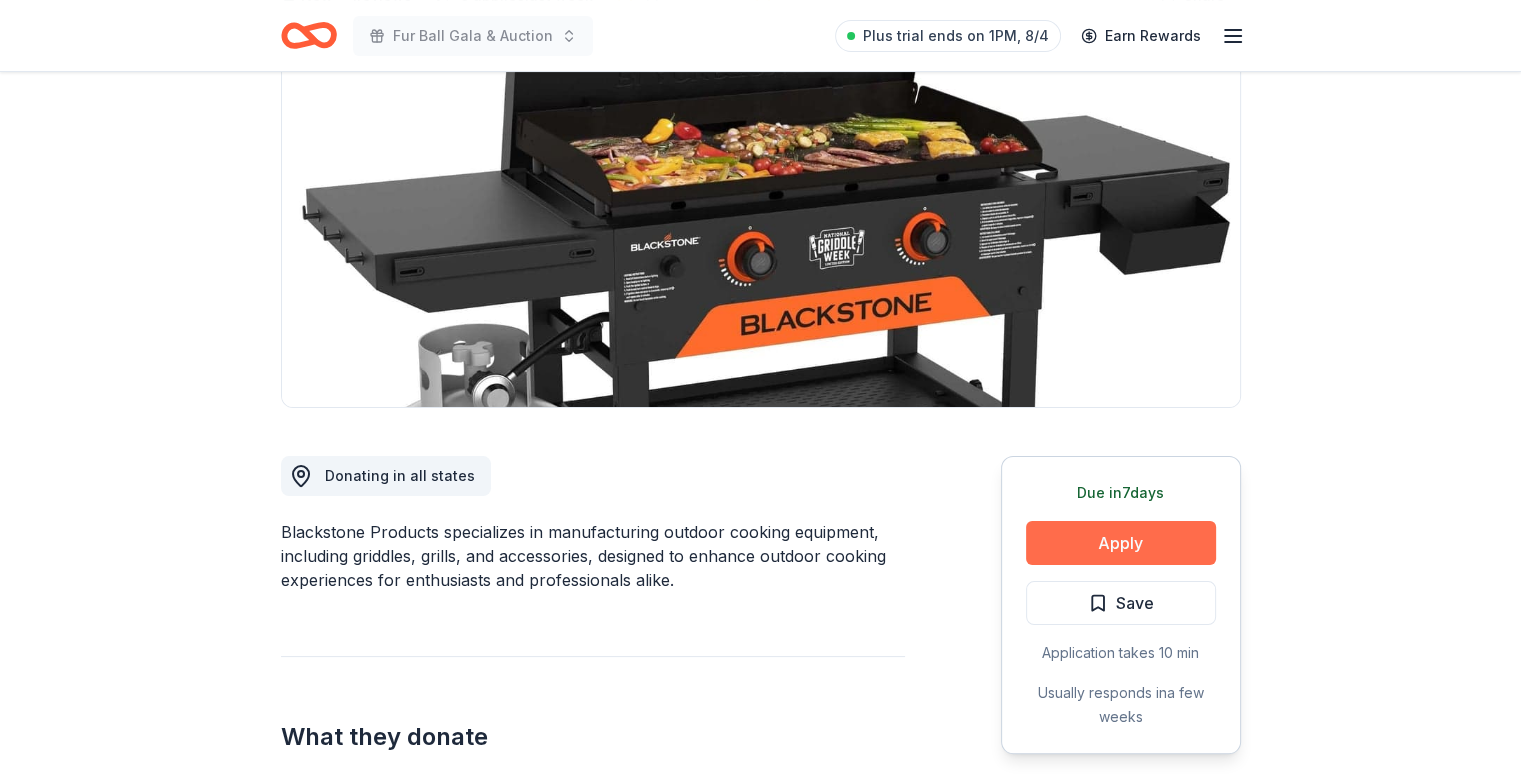 click on "Apply" at bounding box center [1121, 543] 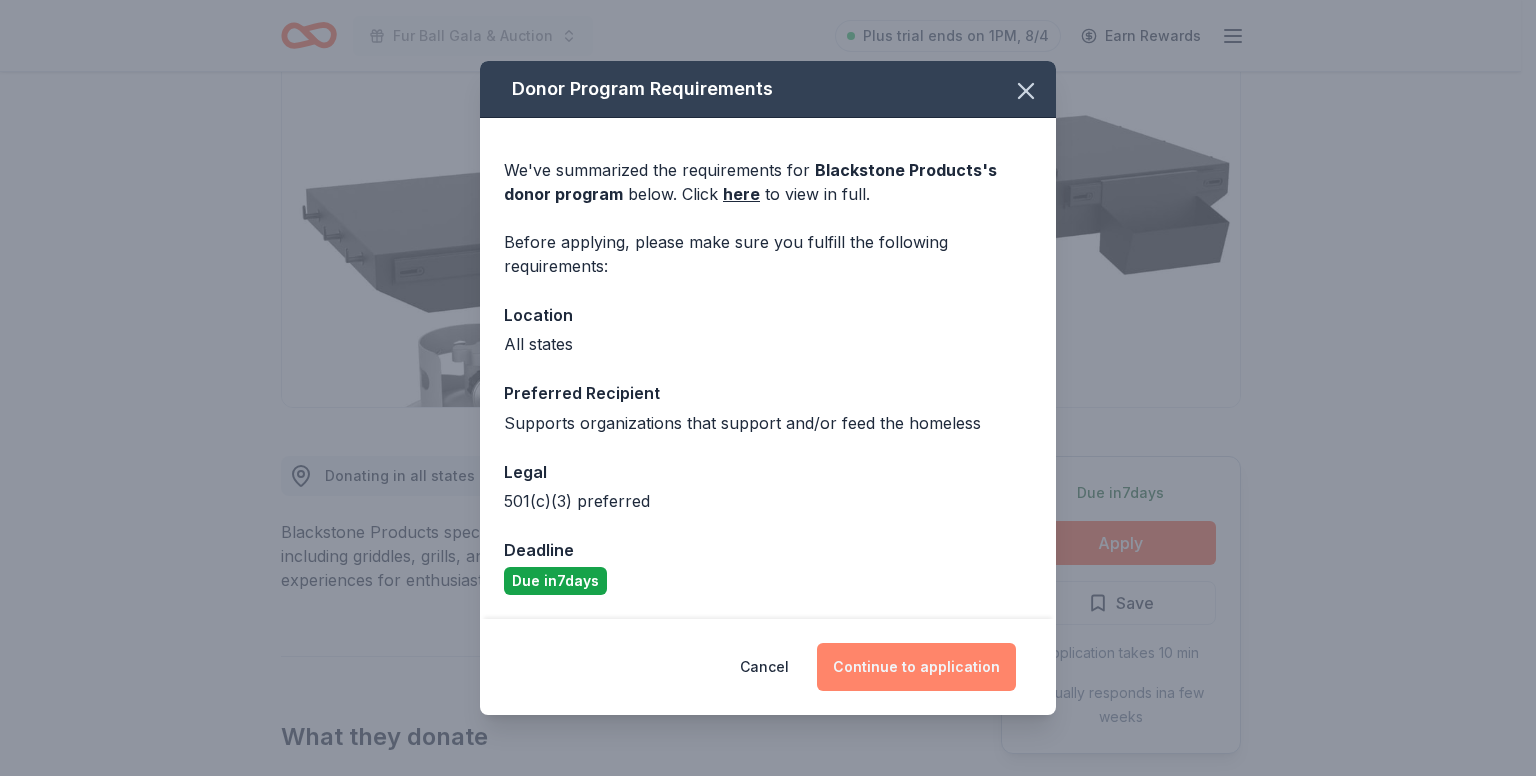 click on "Continue to application" at bounding box center [916, 667] 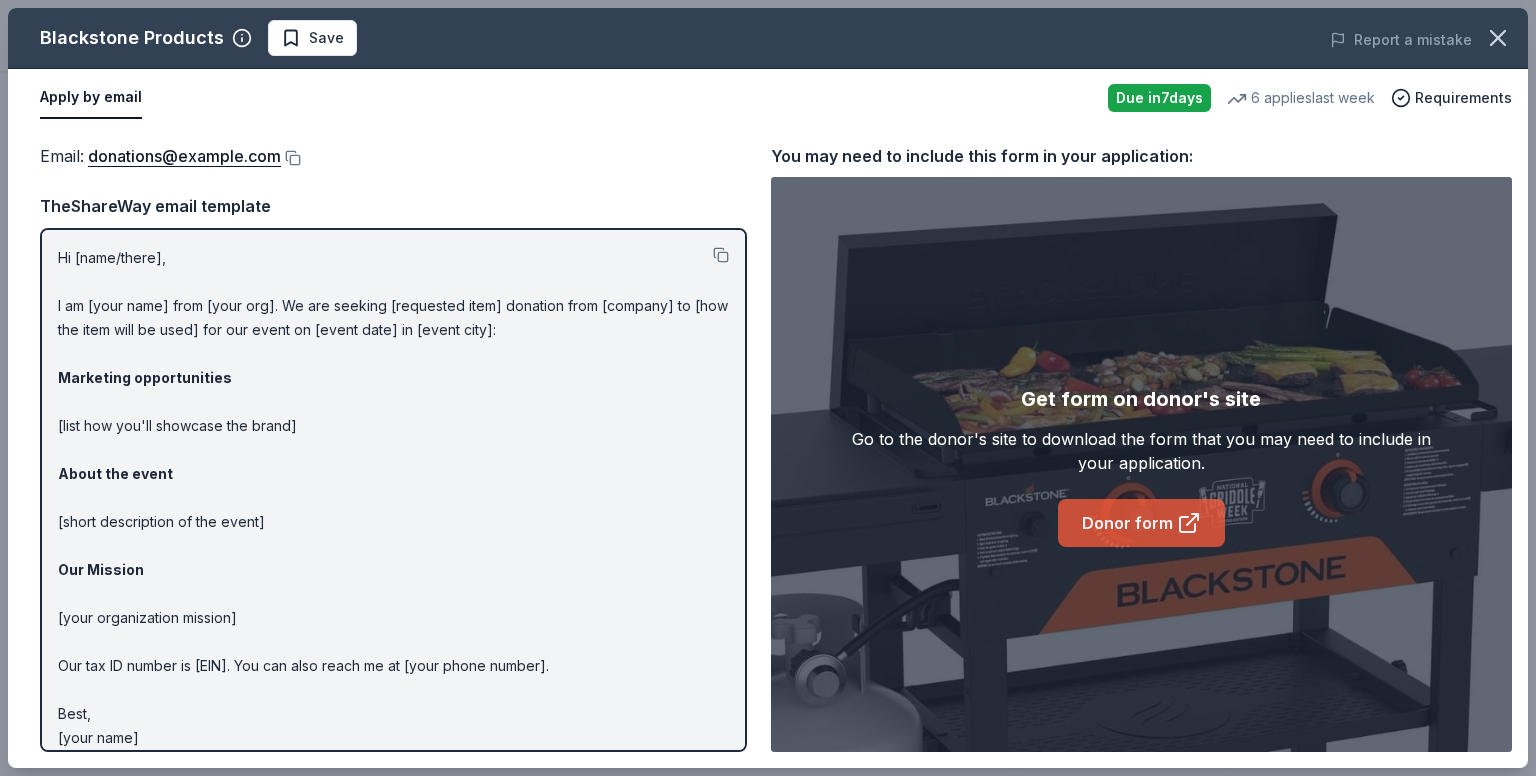 click on "Donor form" at bounding box center [1141, 523] 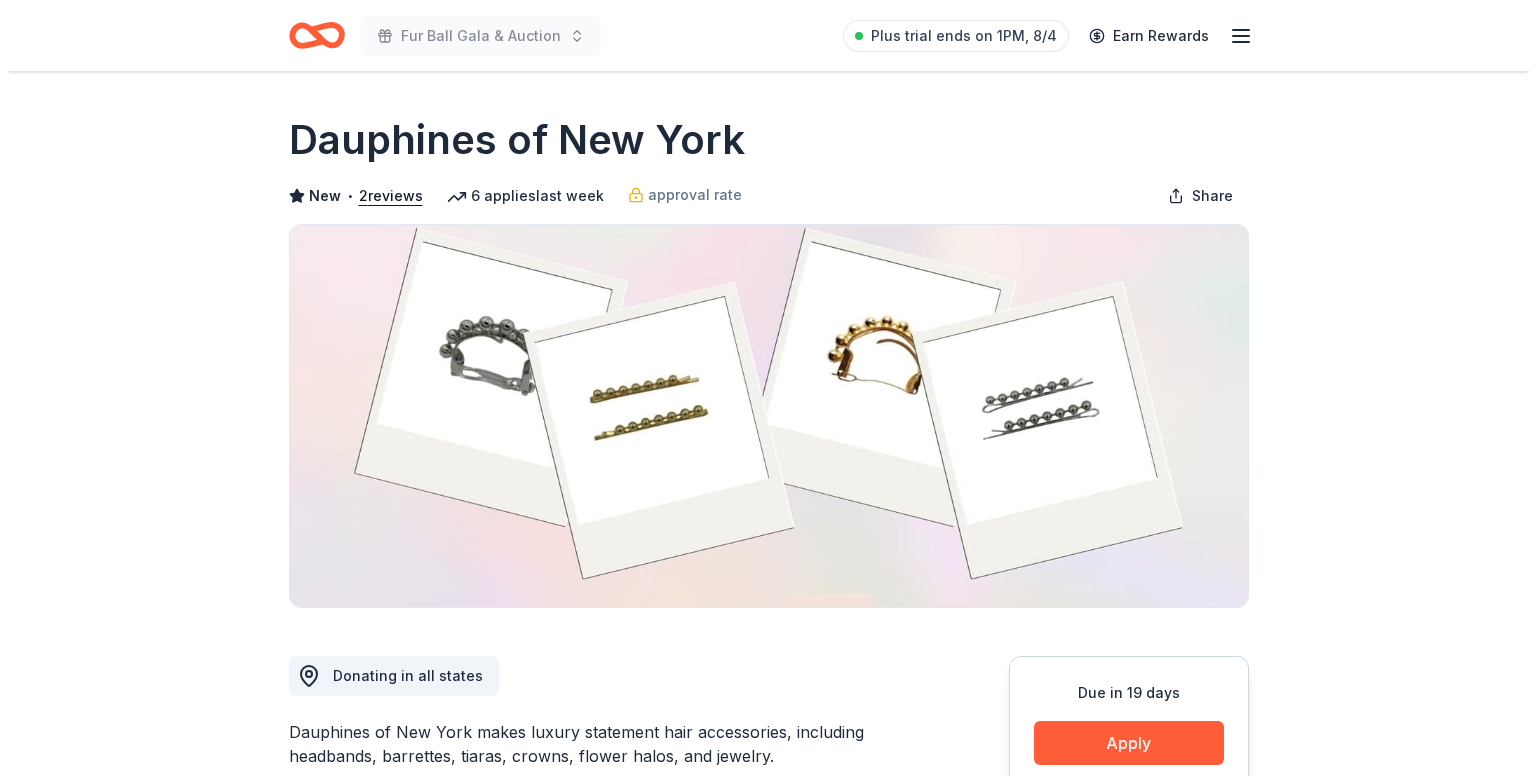 scroll, scrollTop: 0, scrollLeft: 0, axis: both 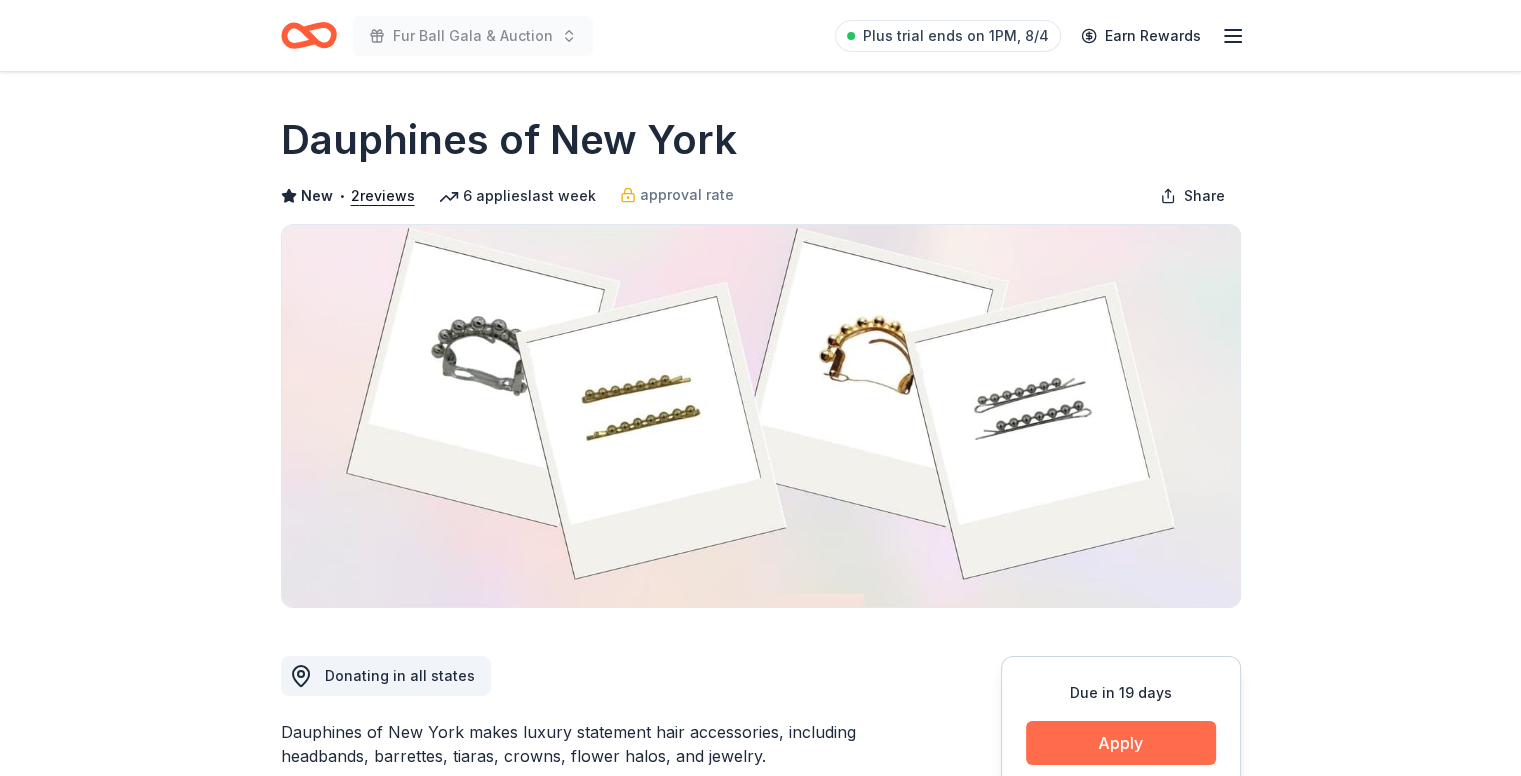 click on "Due in 19 days Apply Save ⚡️ Quick application Usually responds in  over a month" at bounding box center [1121, 805] 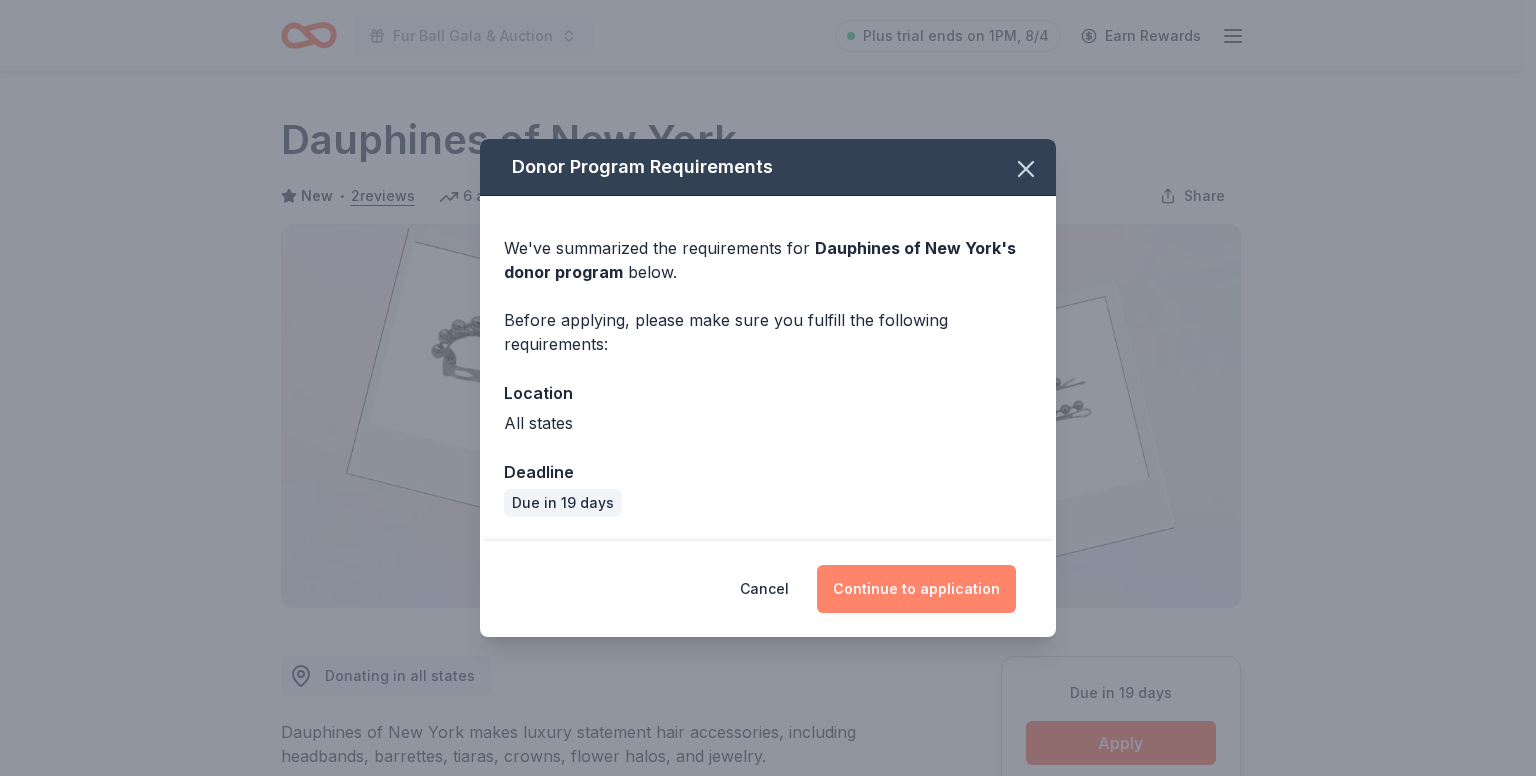 click on "Continue to application" at bounding box center [916, 589] 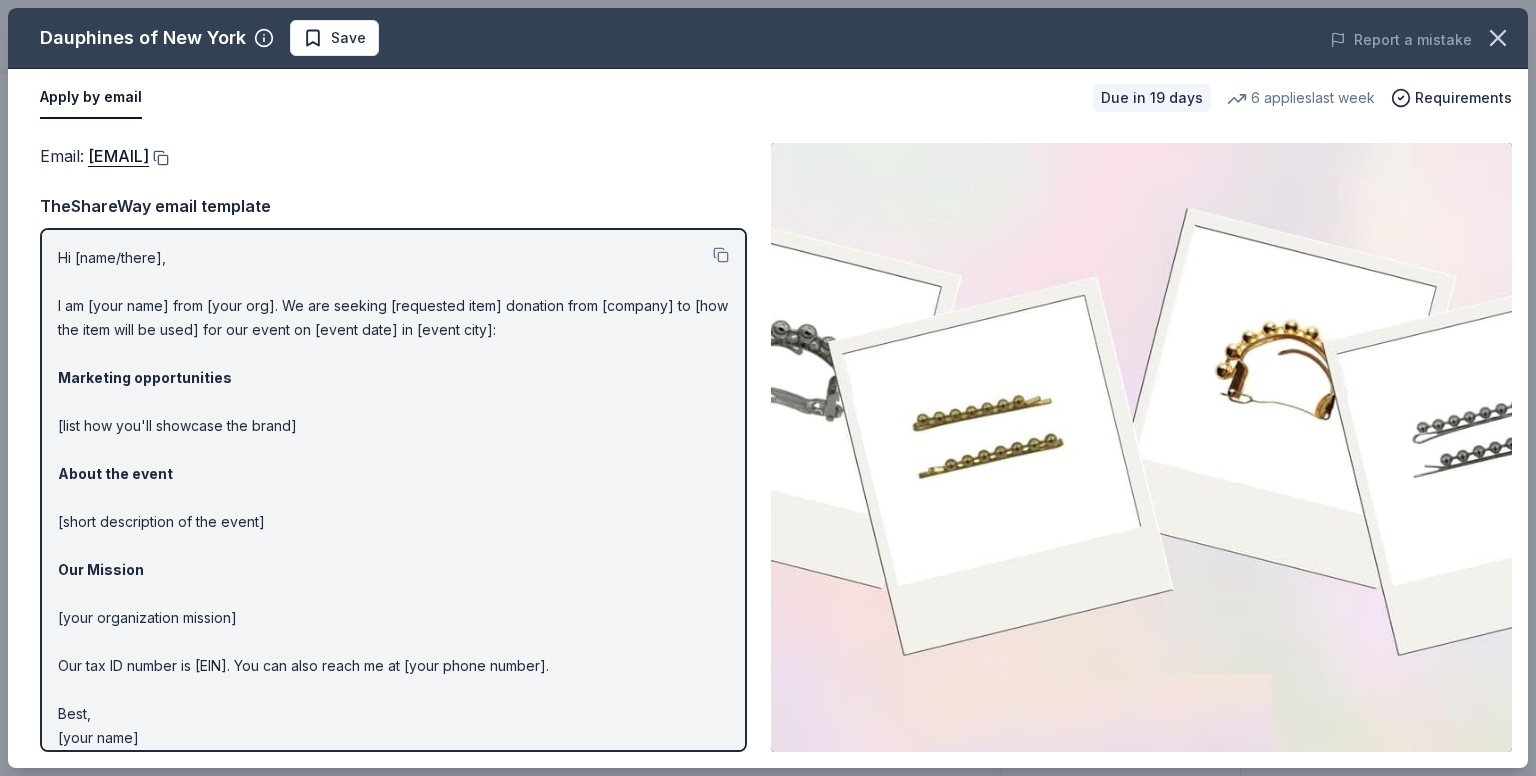 click at bounding box center (159, 158) 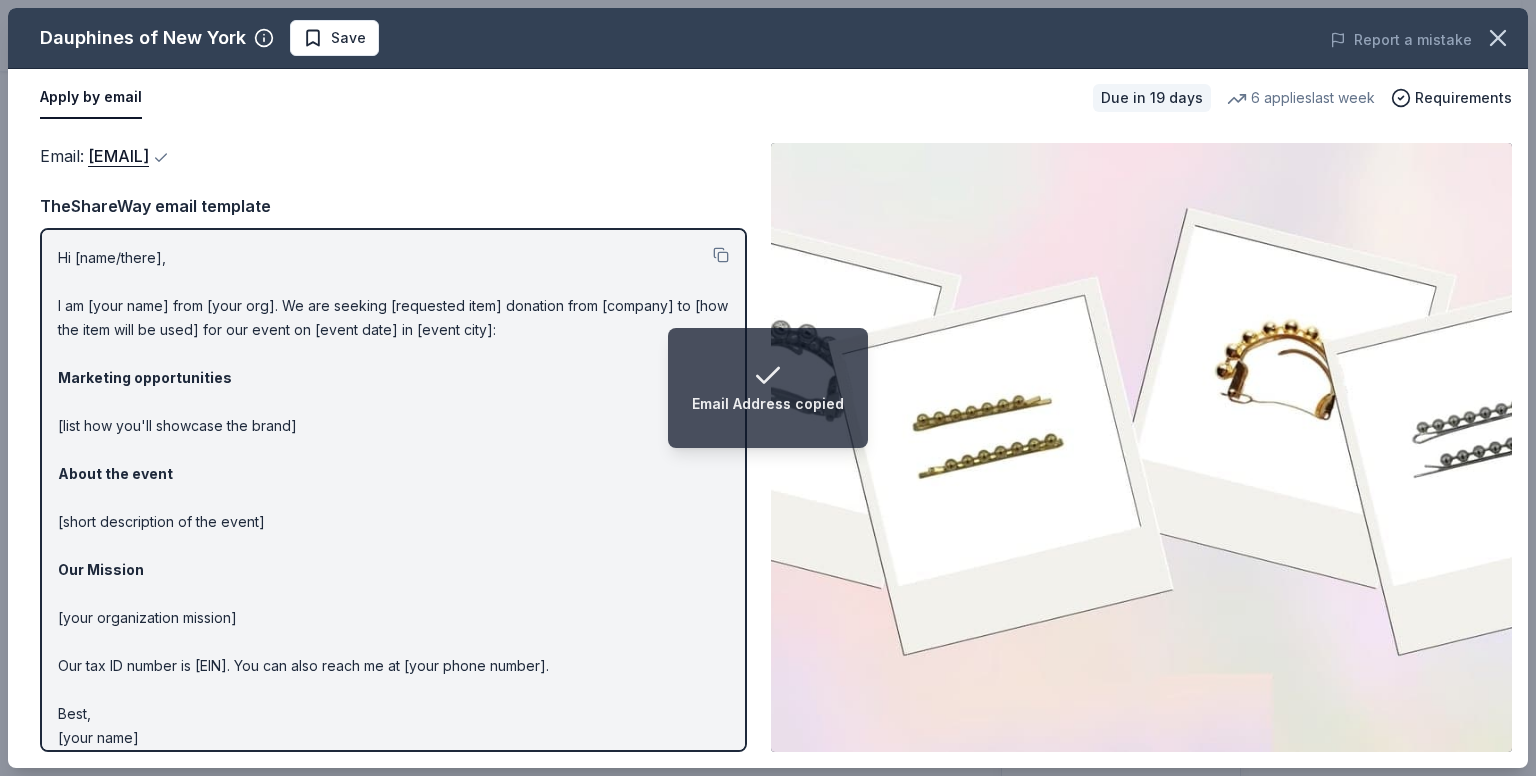 type 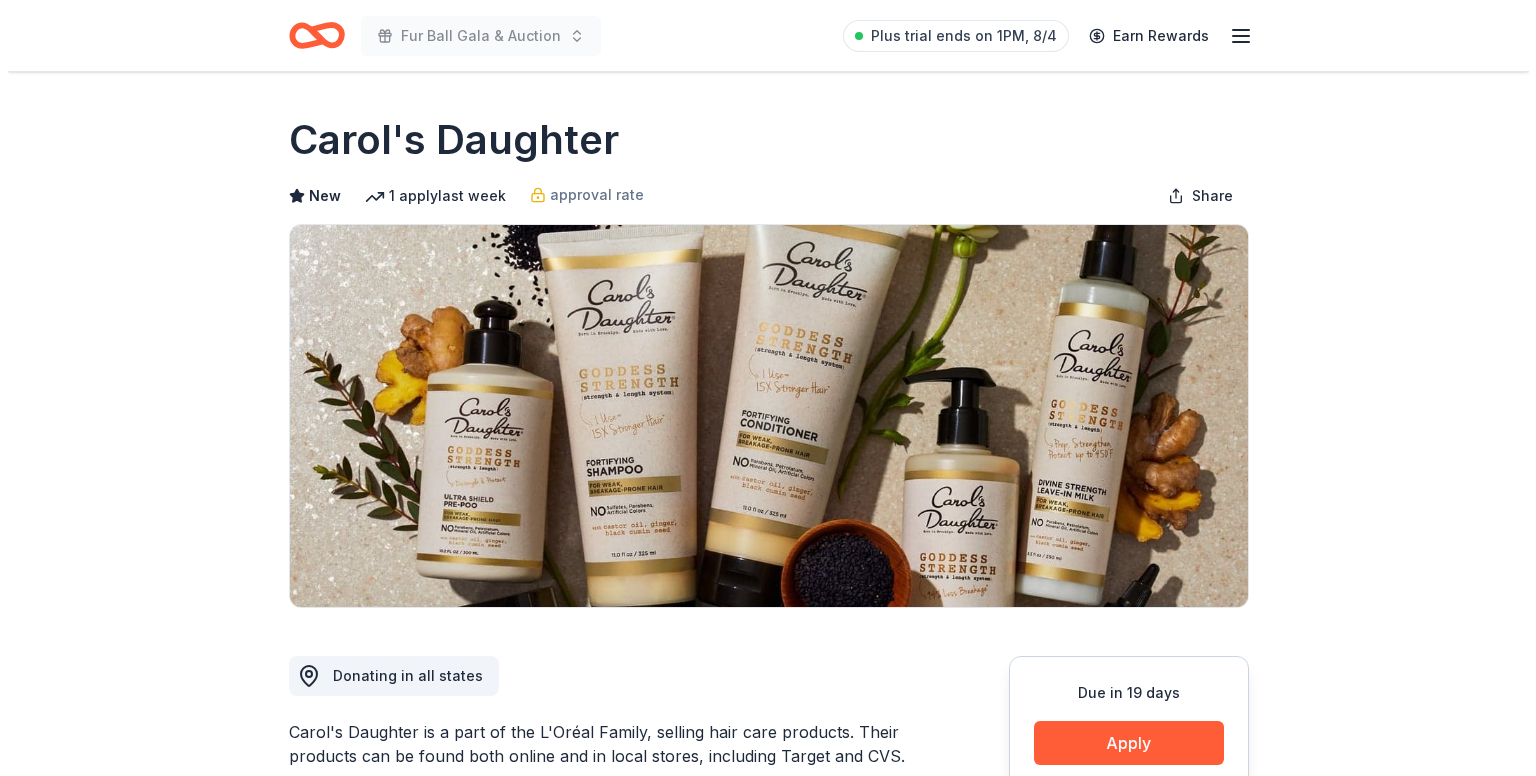 scroll, scrollTop: 0, scrollLeft: 0, axis: both 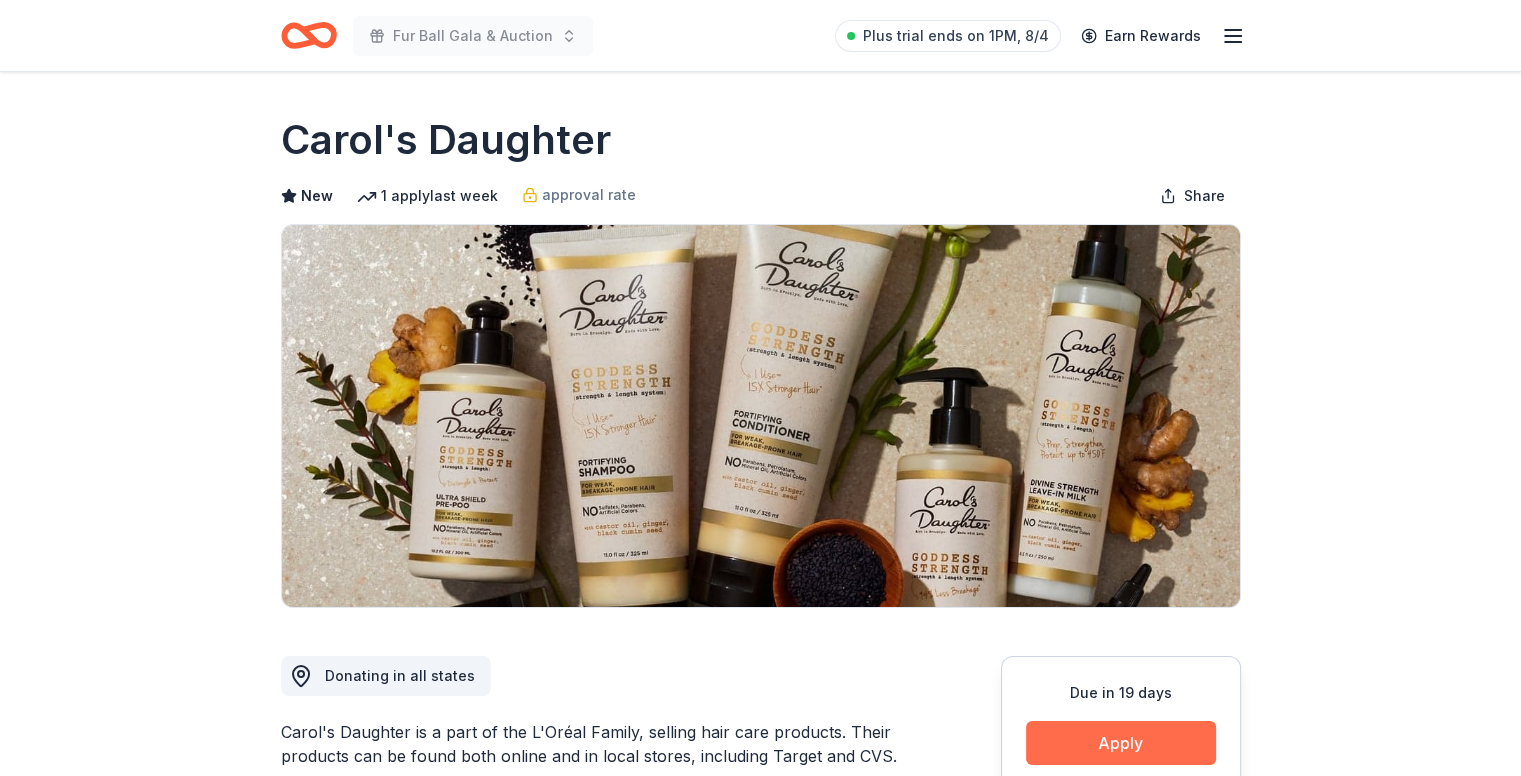 click on "Apply" at bounding box center (1121, 743) 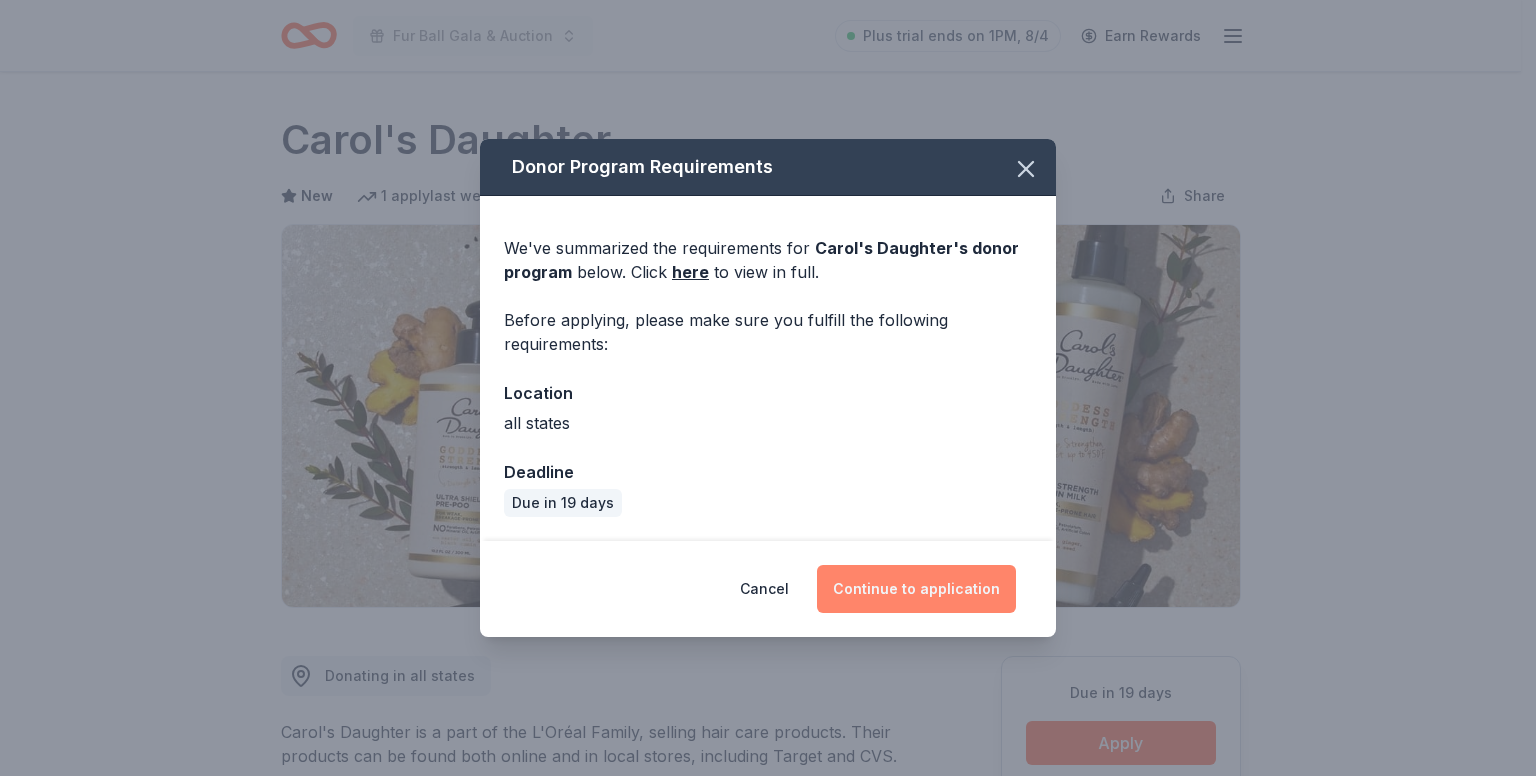 click on "Continue to application" at bounding box center (916, 589) 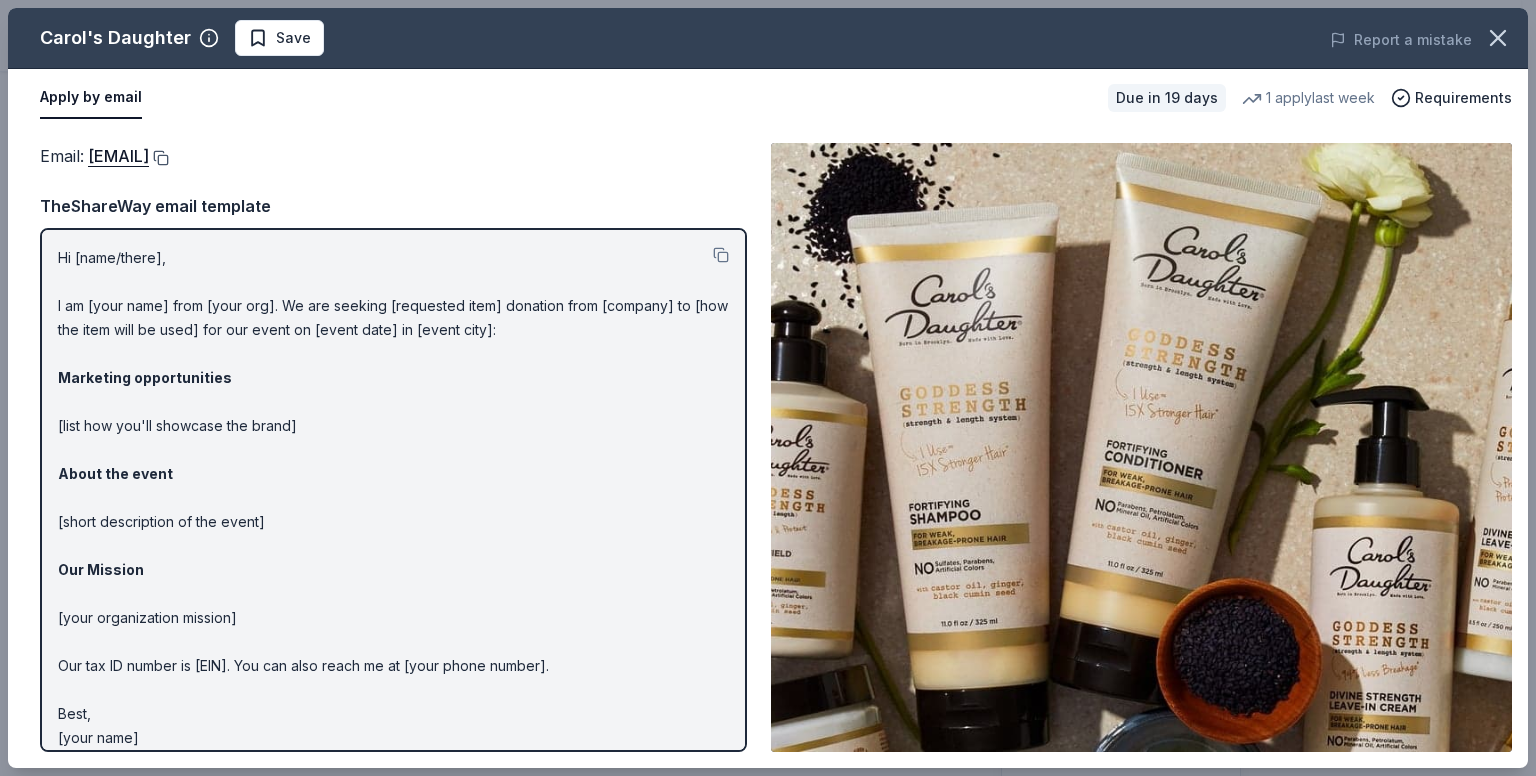 click at bounding box center [159, 158] 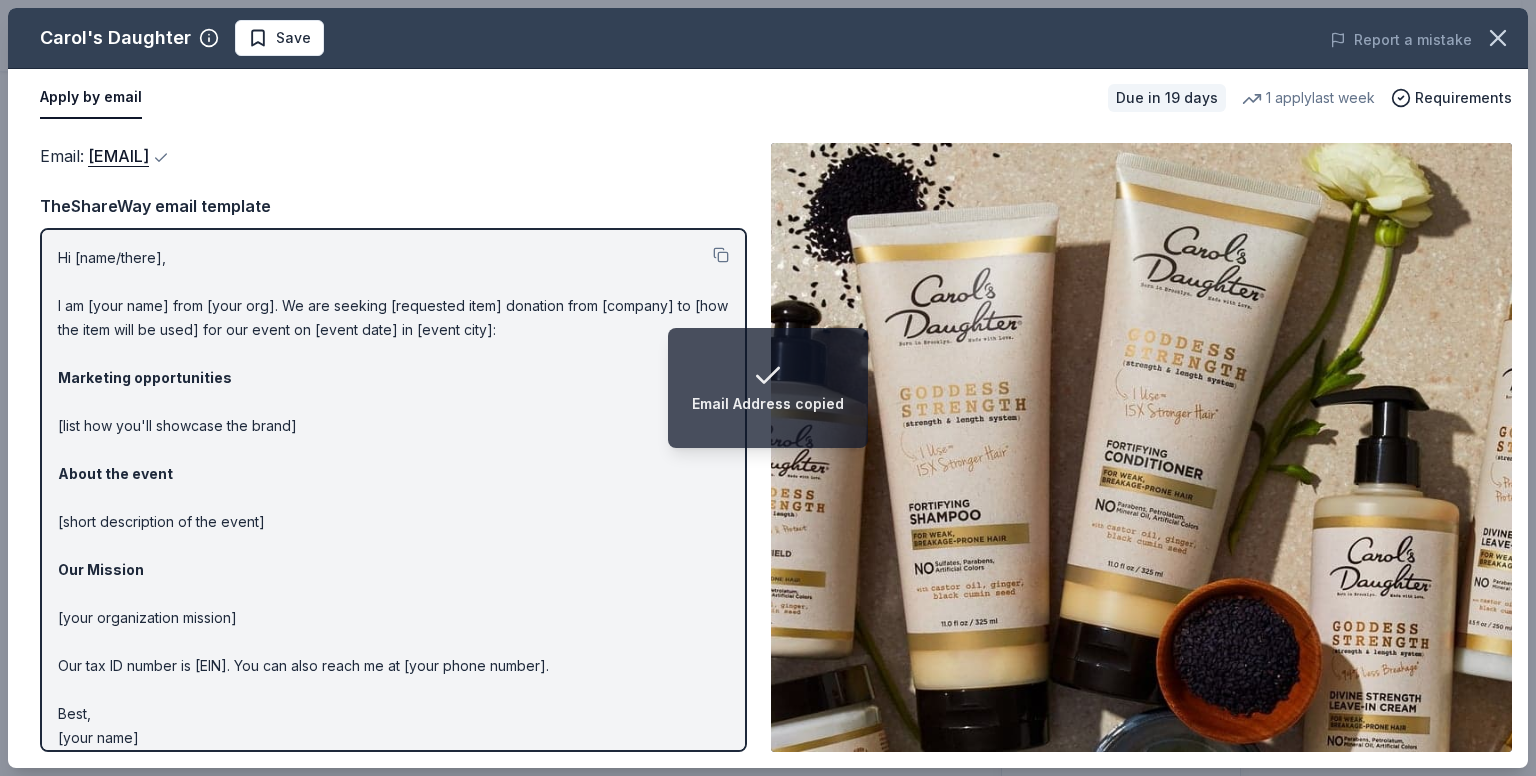 type 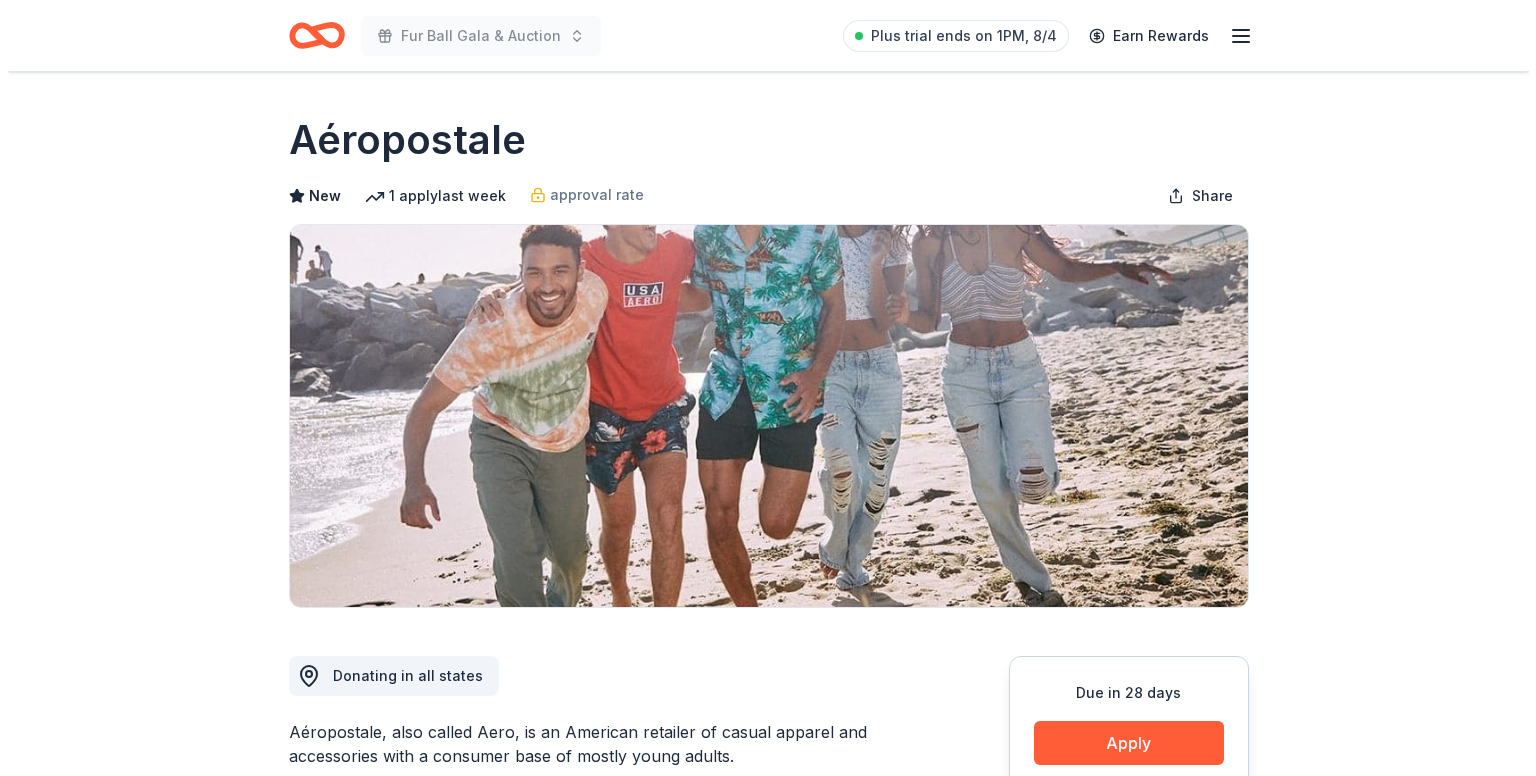 scroll, scrollTop: 0, scrollLeft: 0, axis: both 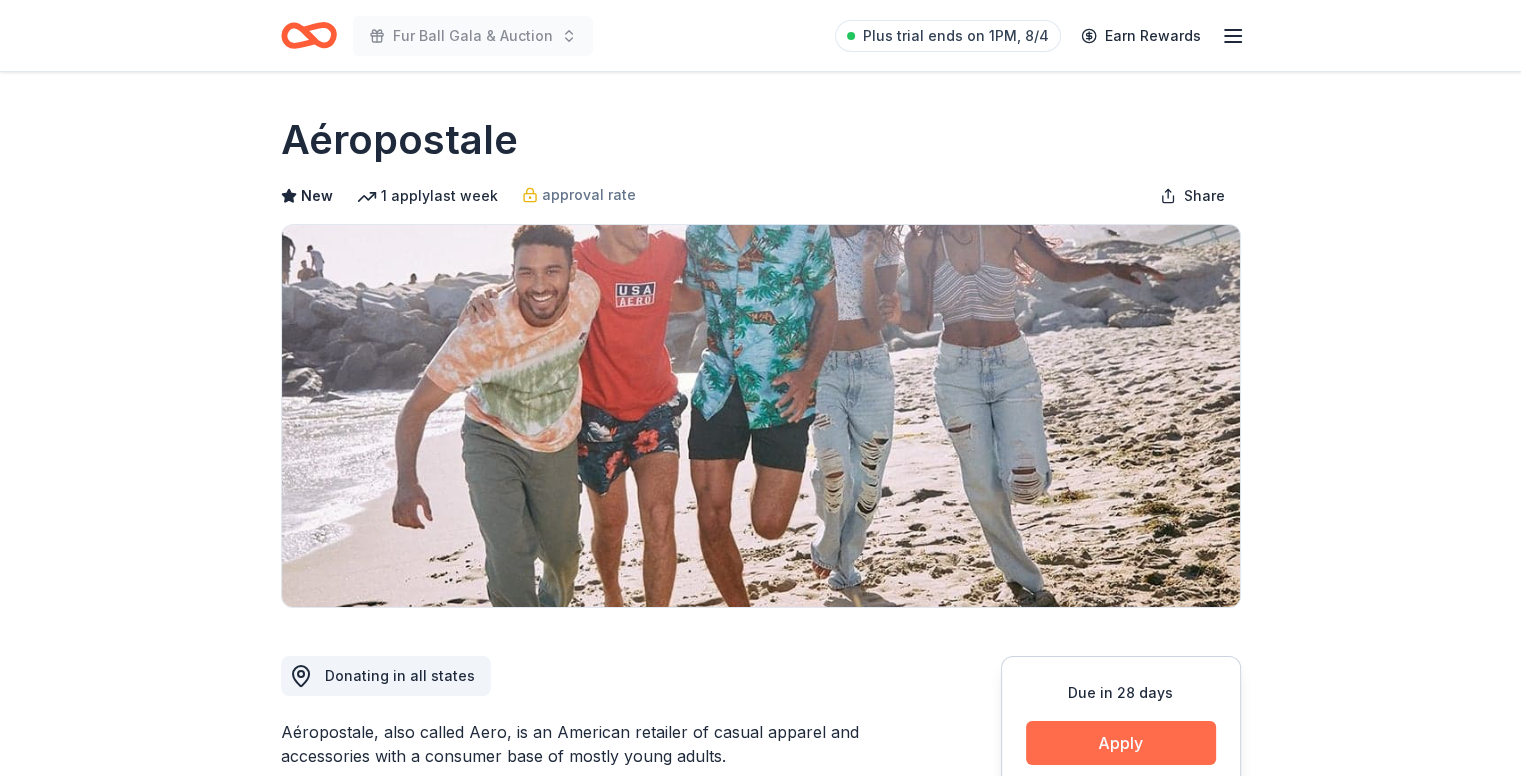 click on "Apply" at bounding box center (1121, 743) 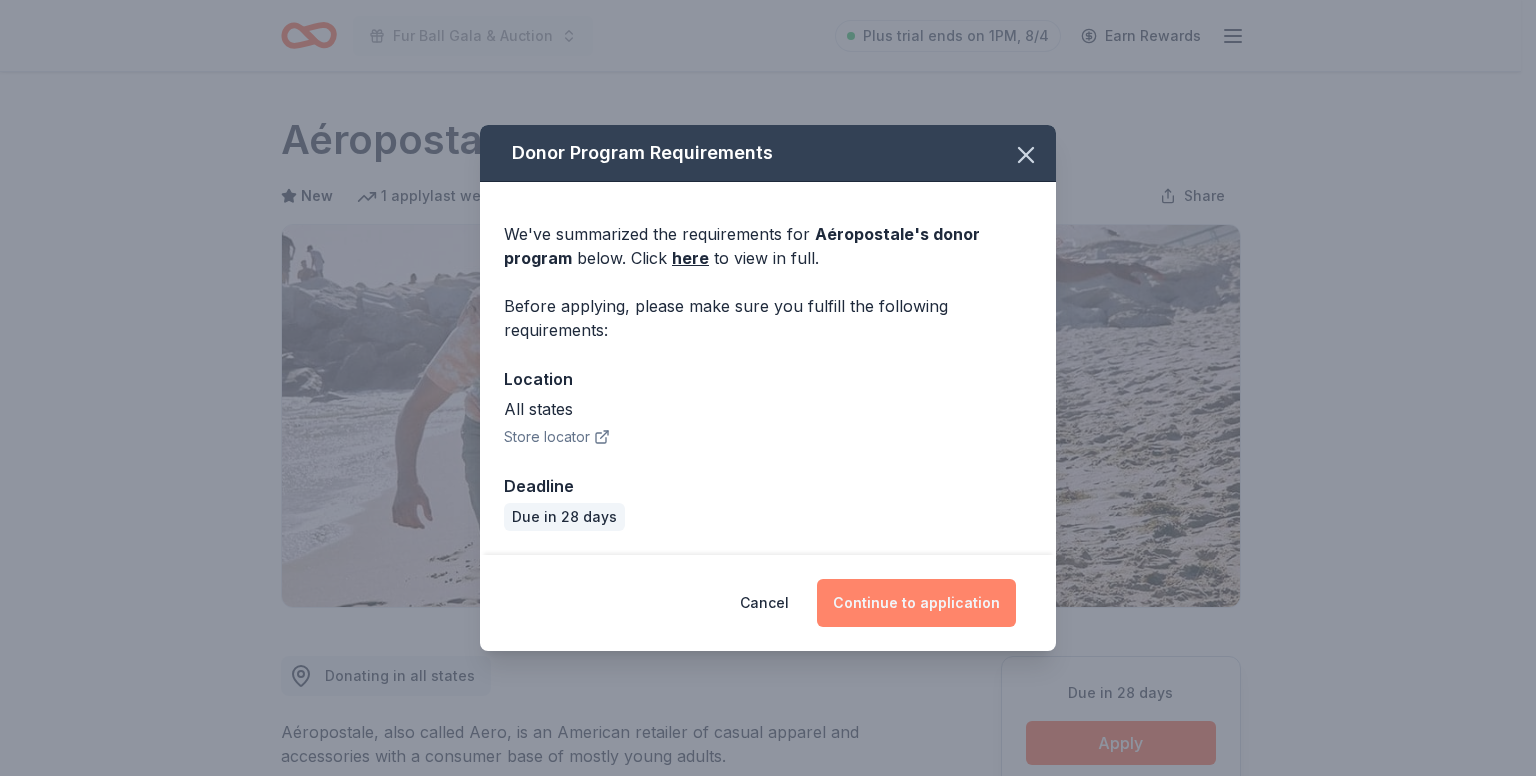click on "Continue to application" at bounding box center [916, 603] 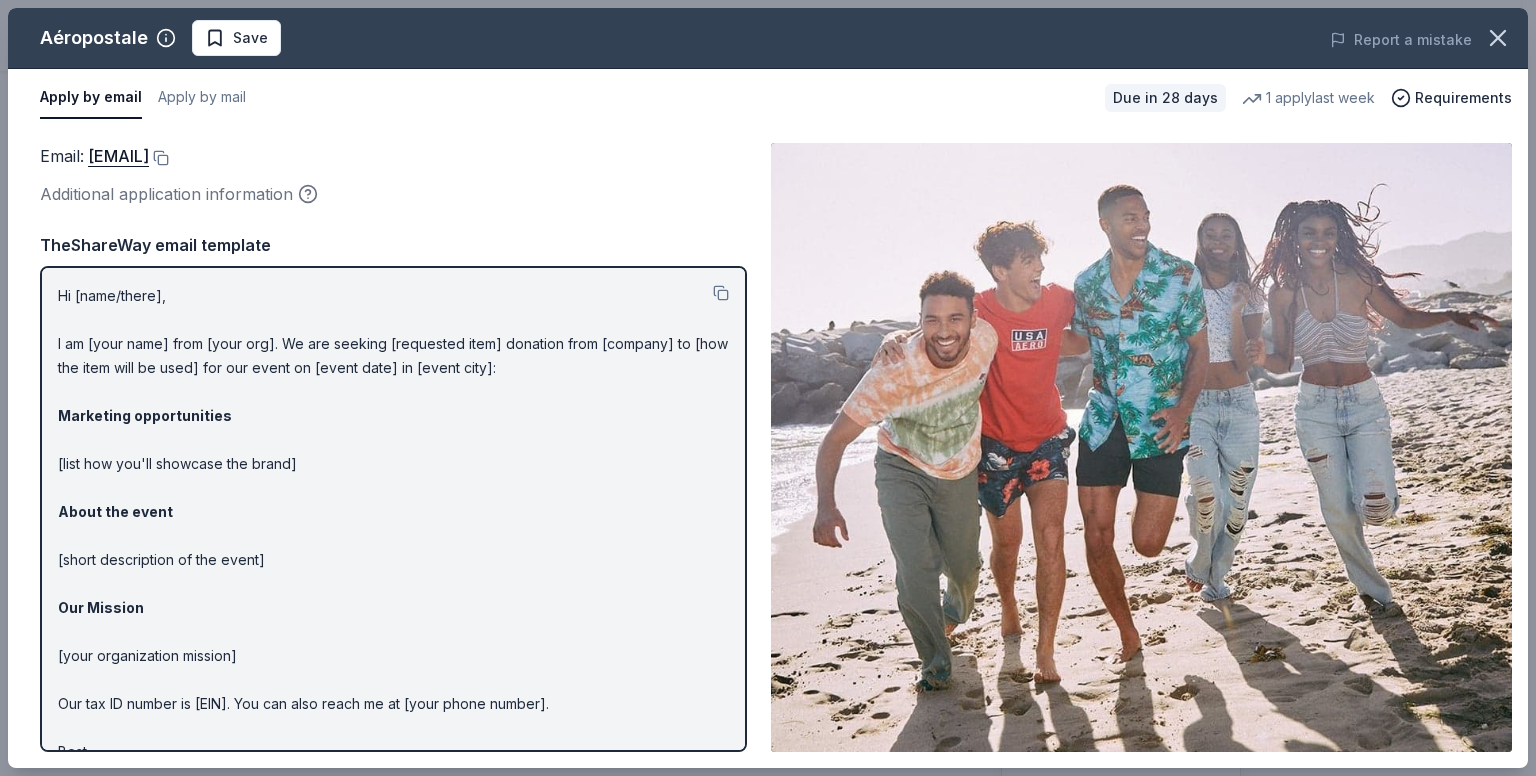 click on "Email : [EMAIL]" at bounding box center [393, 156] 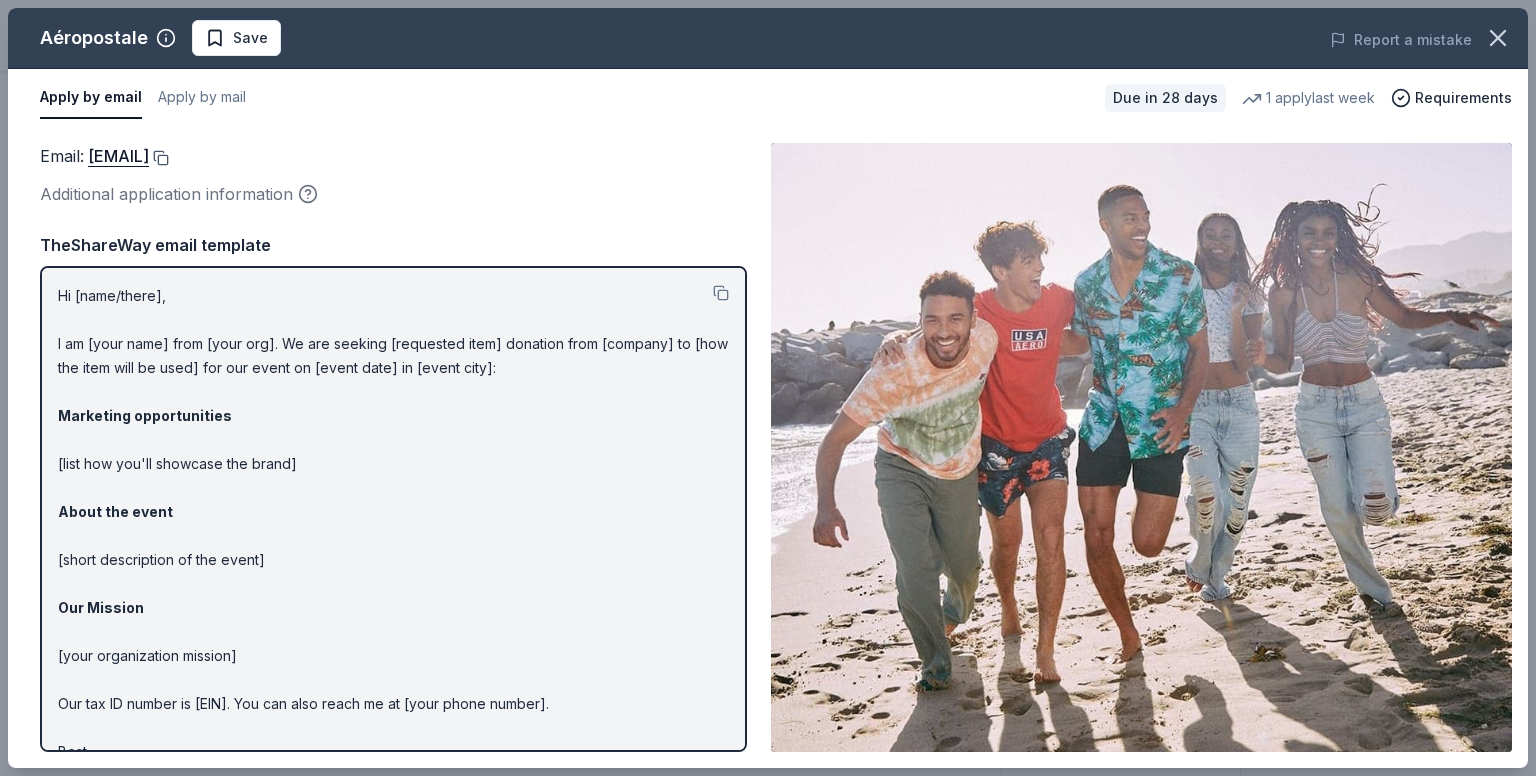 click at bounding box center (159, 158) 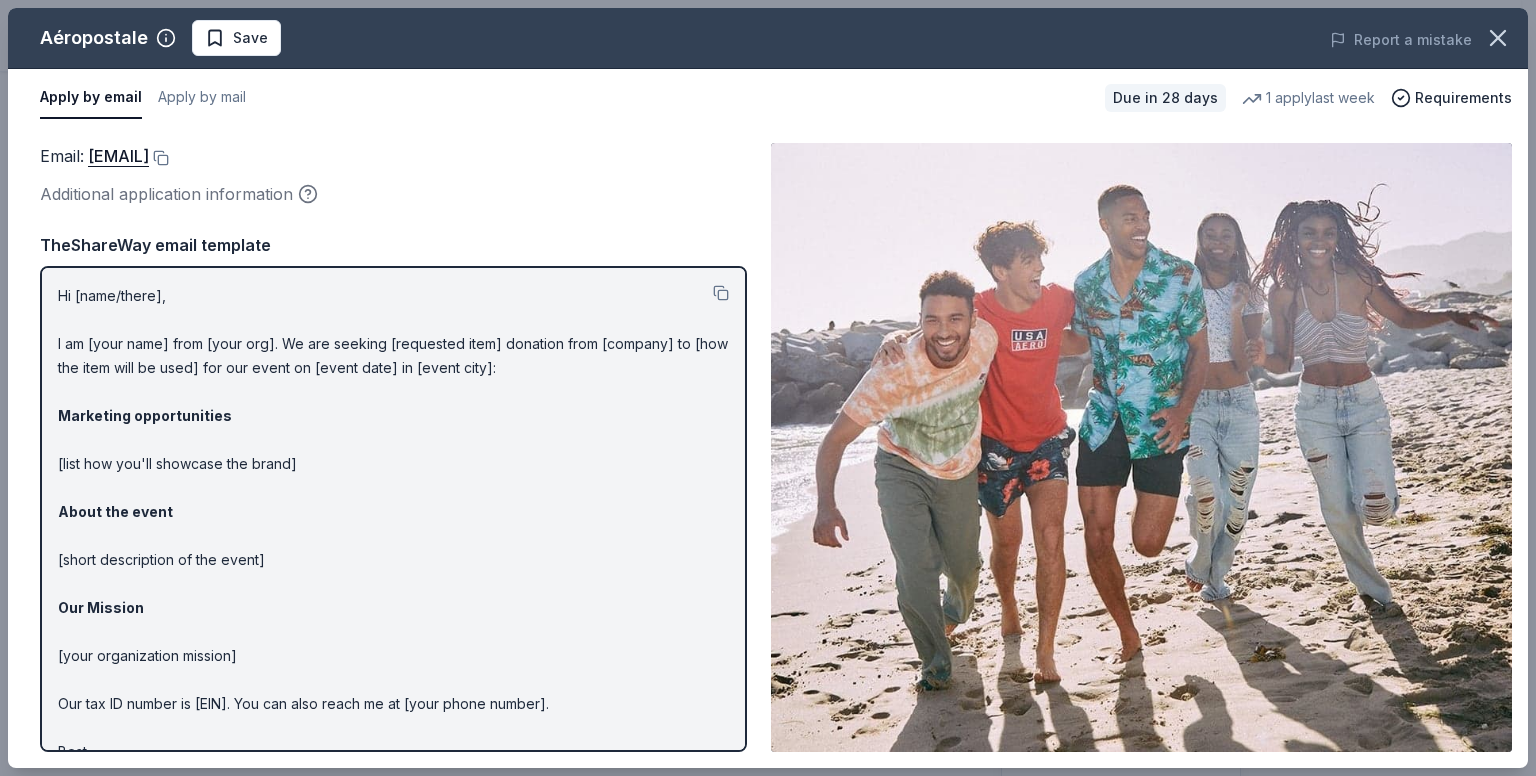 type 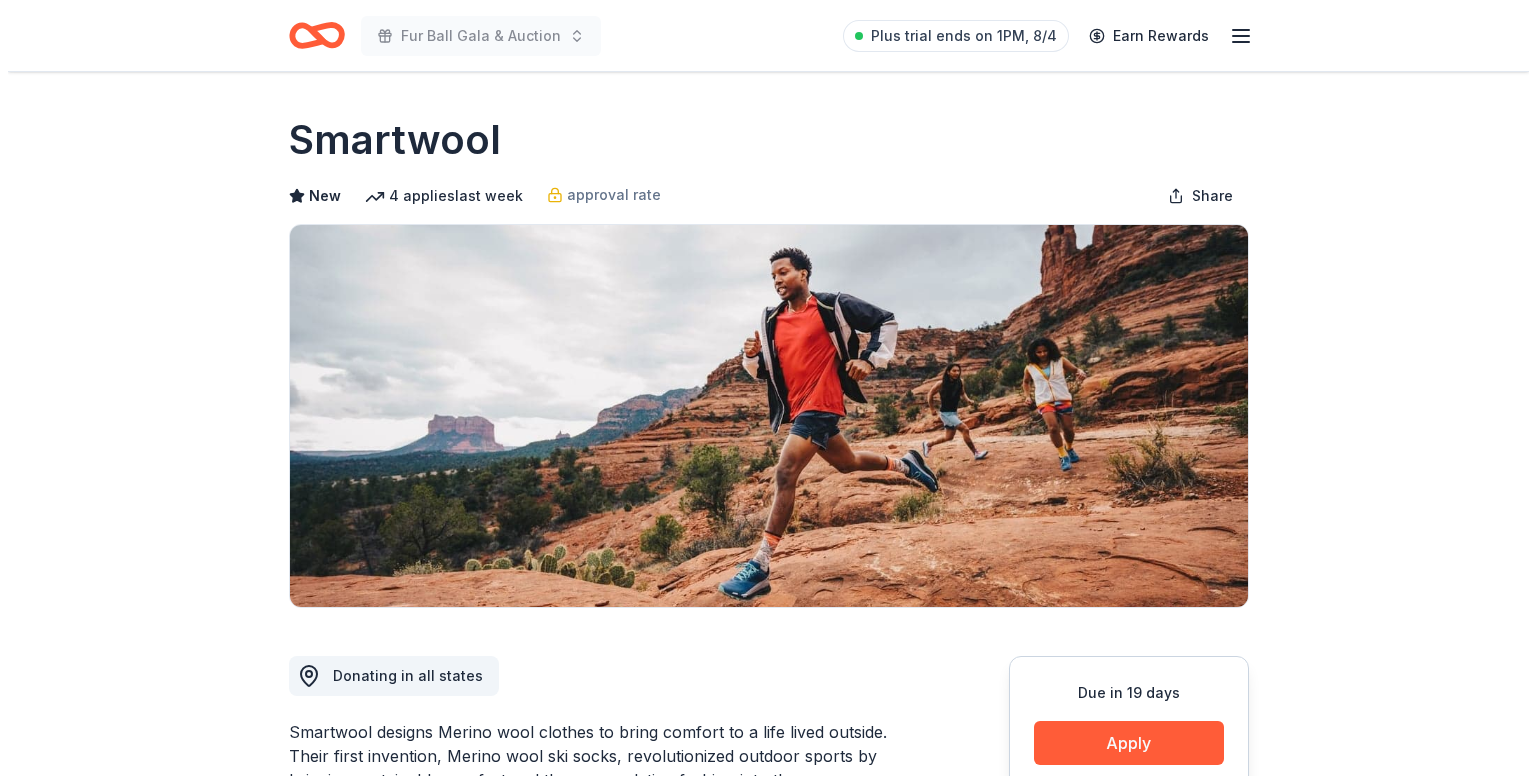 scroll, scrollTop: 0, scrollLeft: 0, axis: both 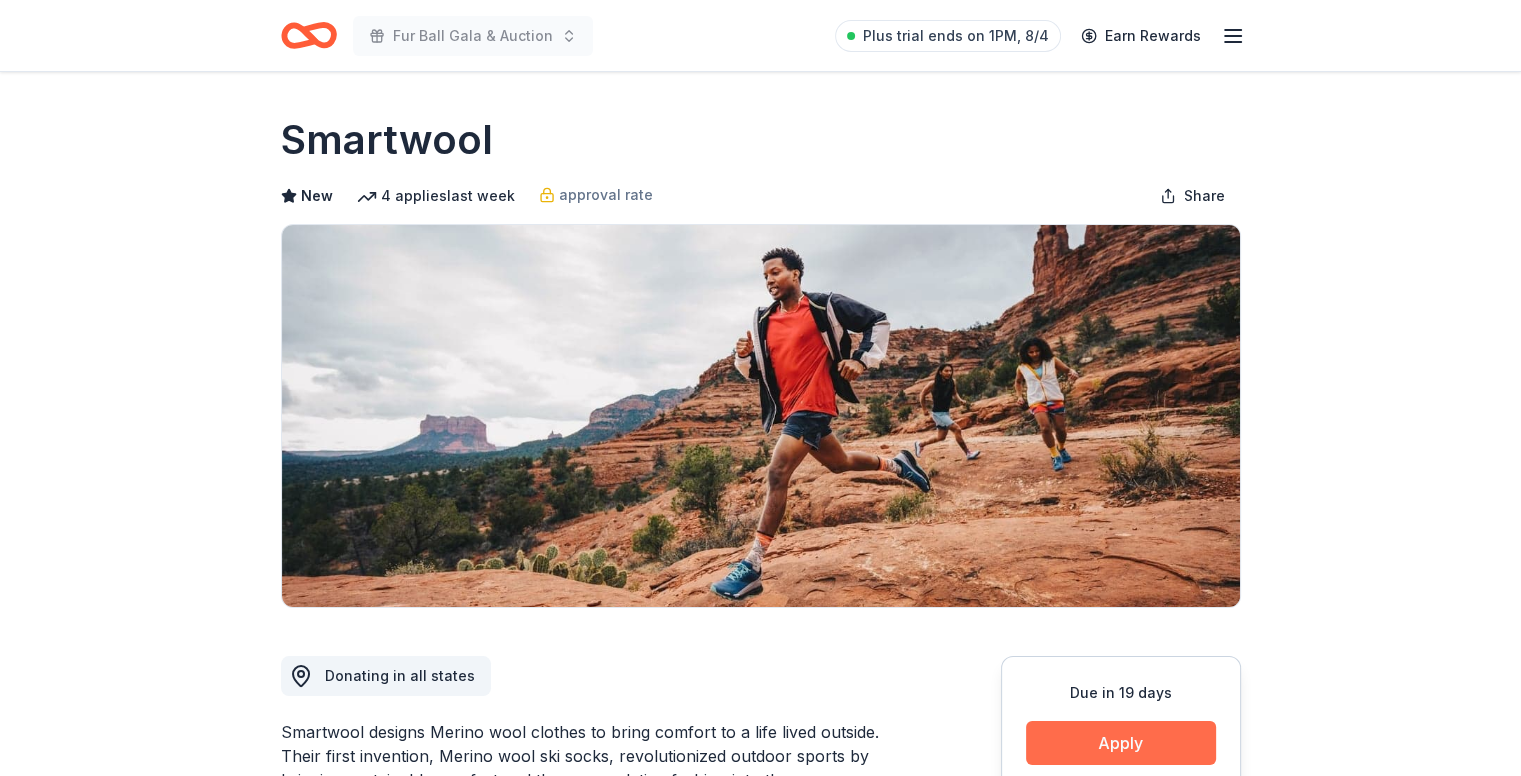 click on "Apply" at bounding box center [1121, 743] 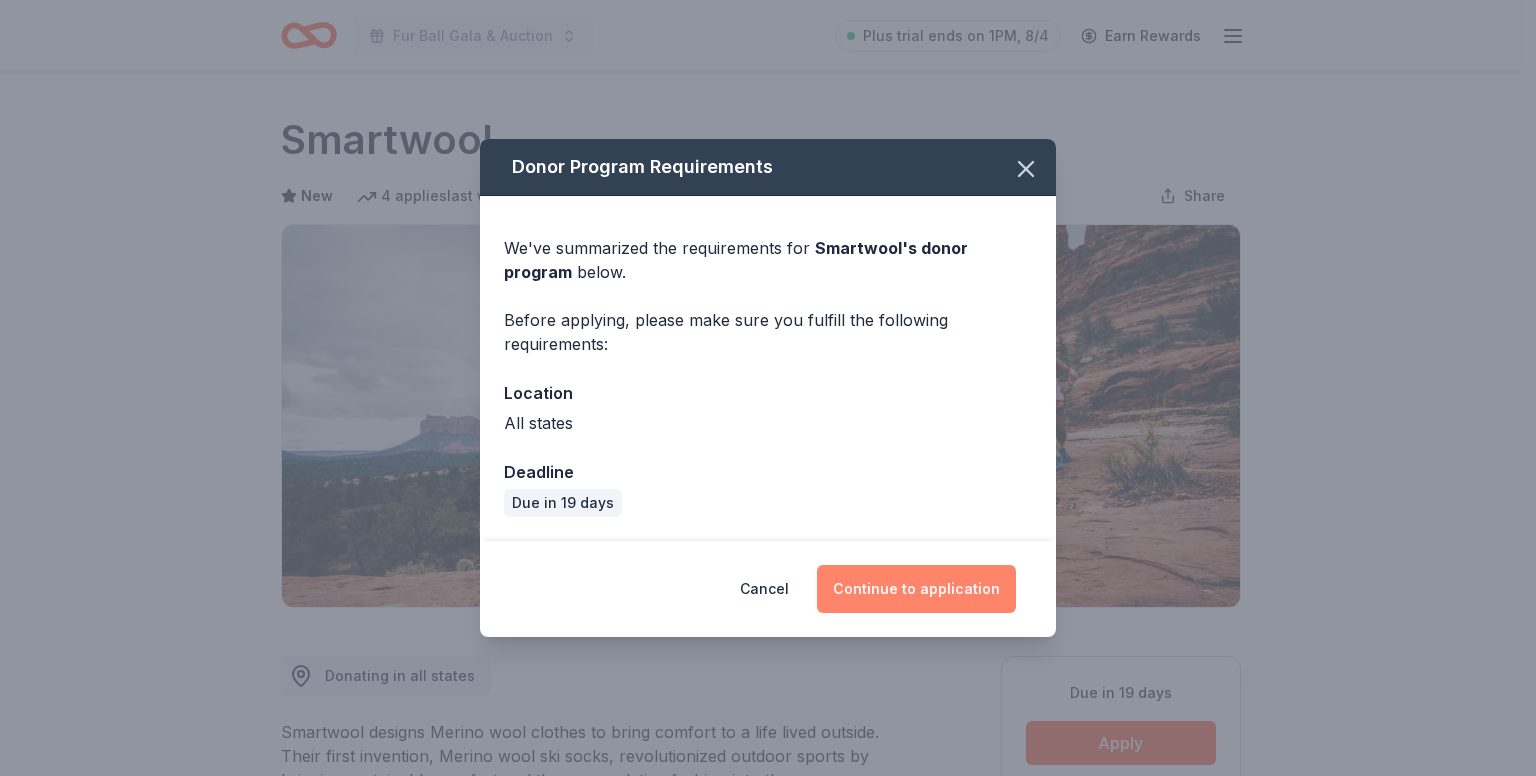 click on "Continue to application" at bounding box center [916, 589] 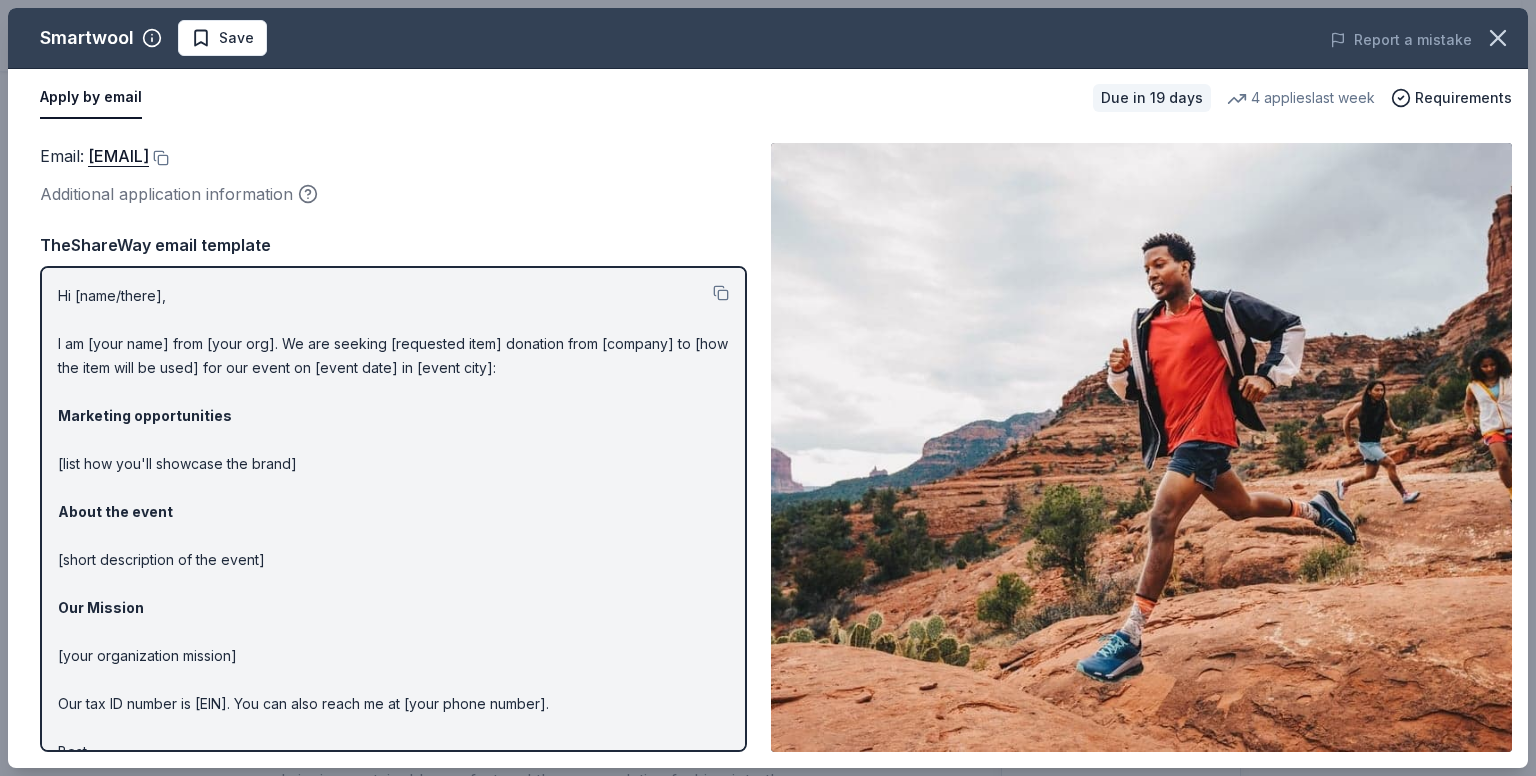 click on "Email : [EMAIL]" at bounding box center (393, 156) 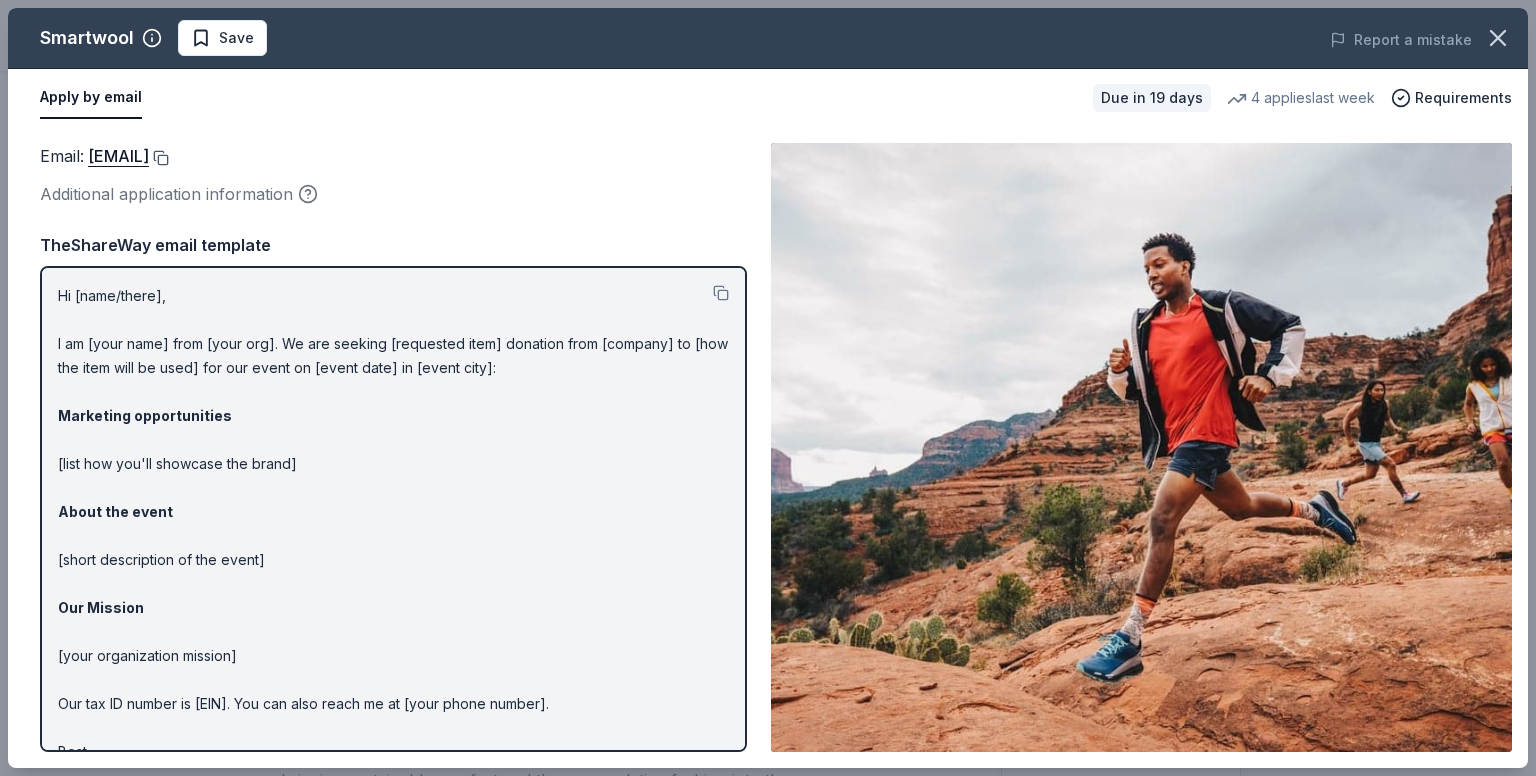 click at bounding box center (159, 158) 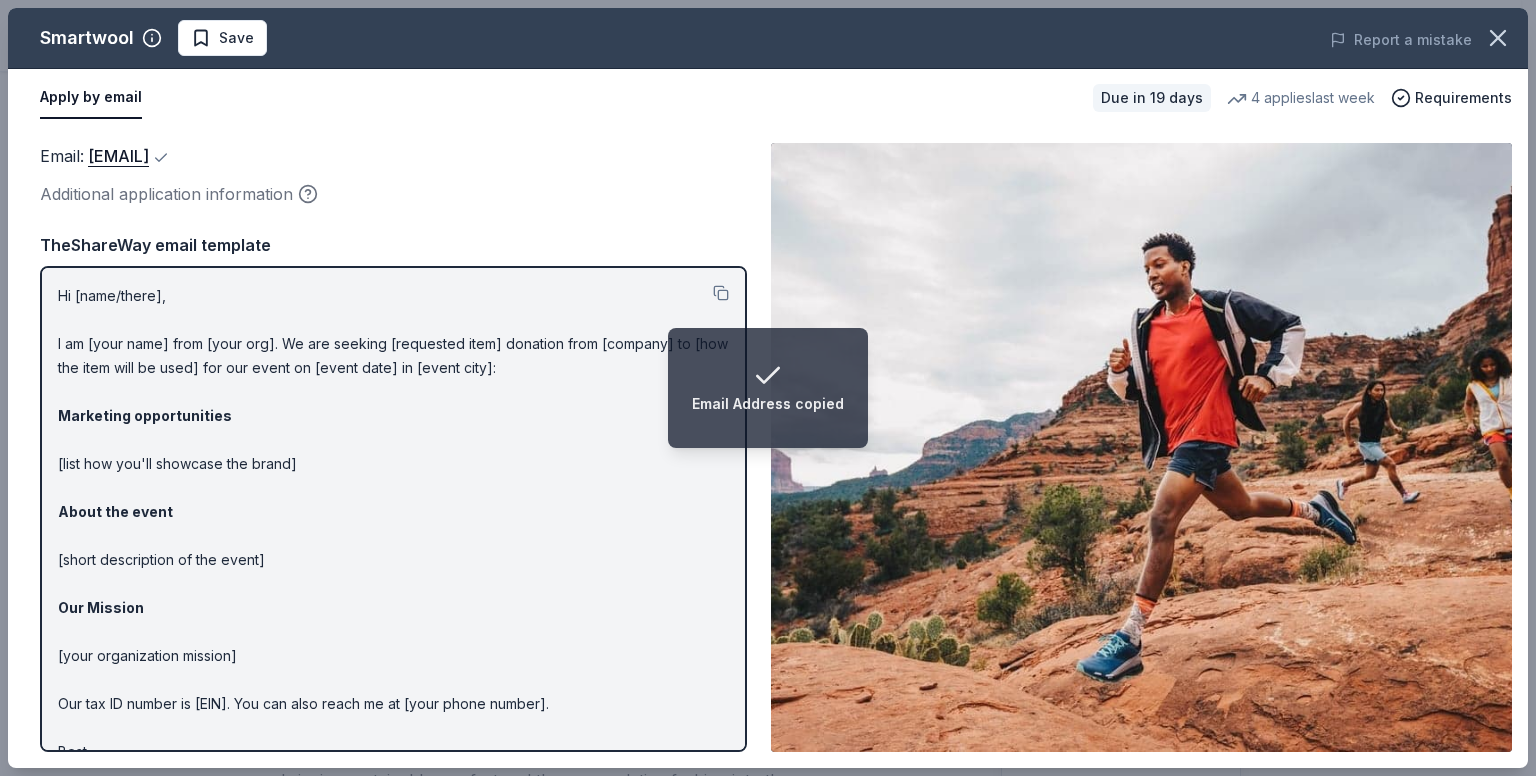 type 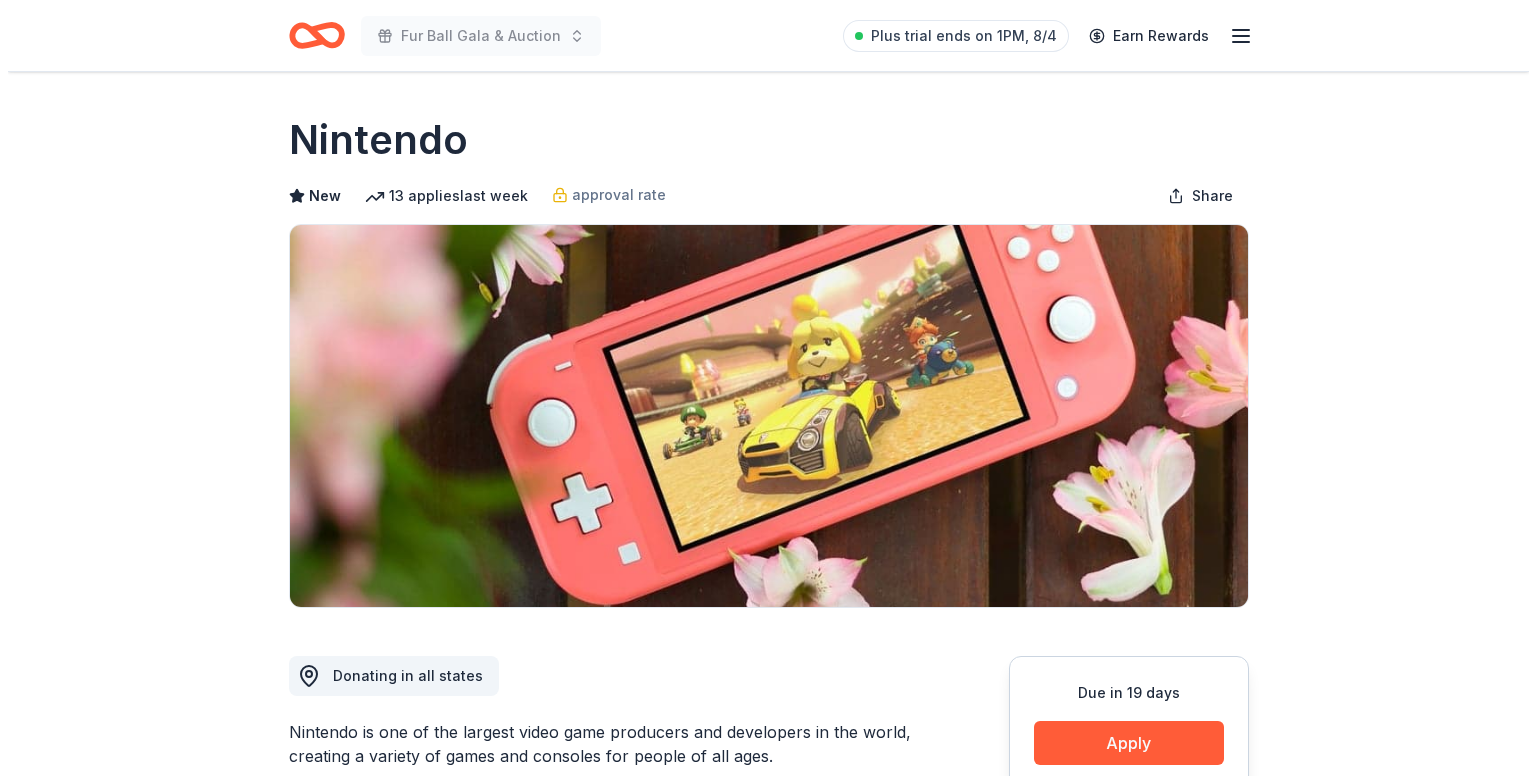 scroll, scrollTop: 0, scrollLeft: 0, axis: both 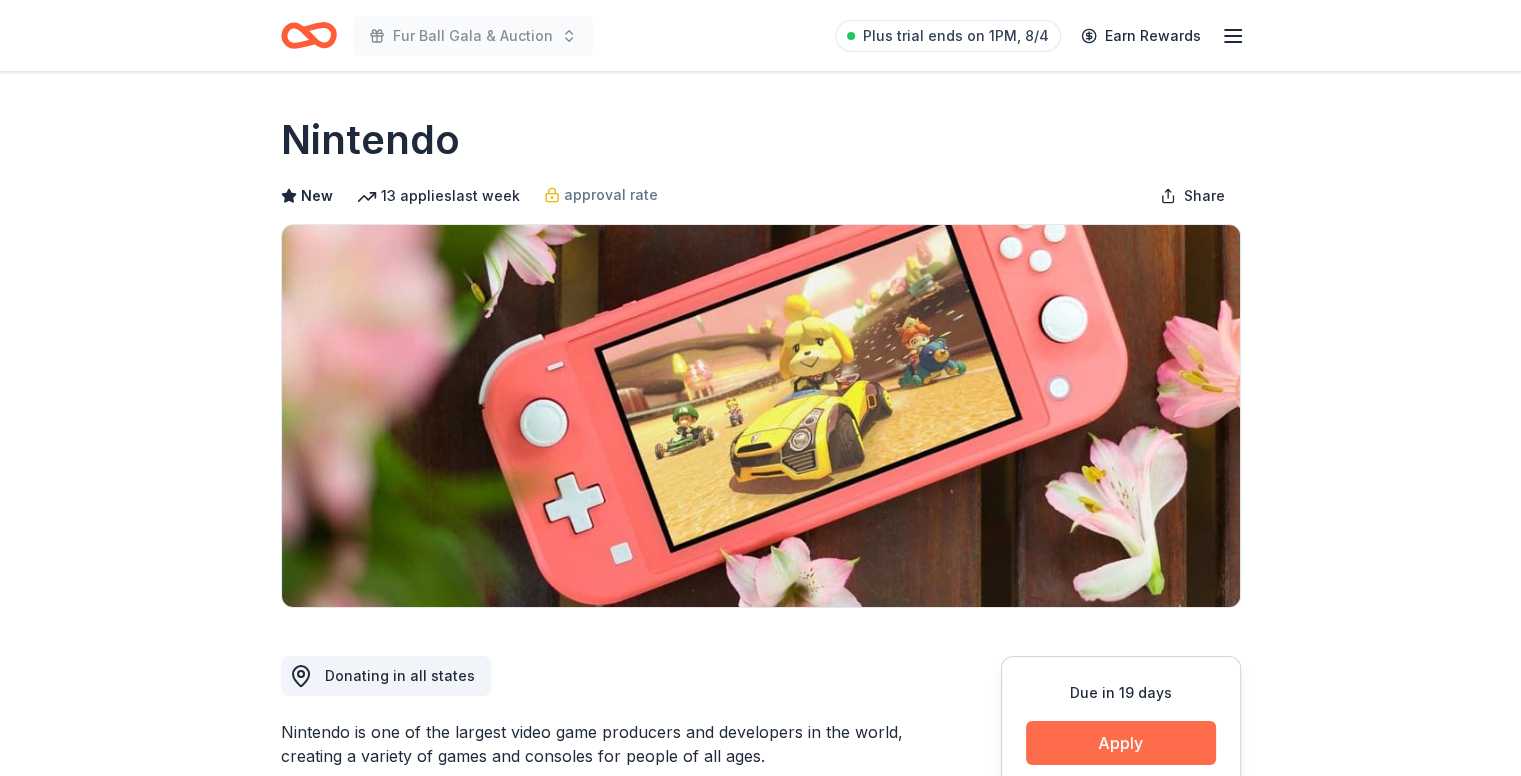 click on "Apply" at bounding box center (1121, 743) 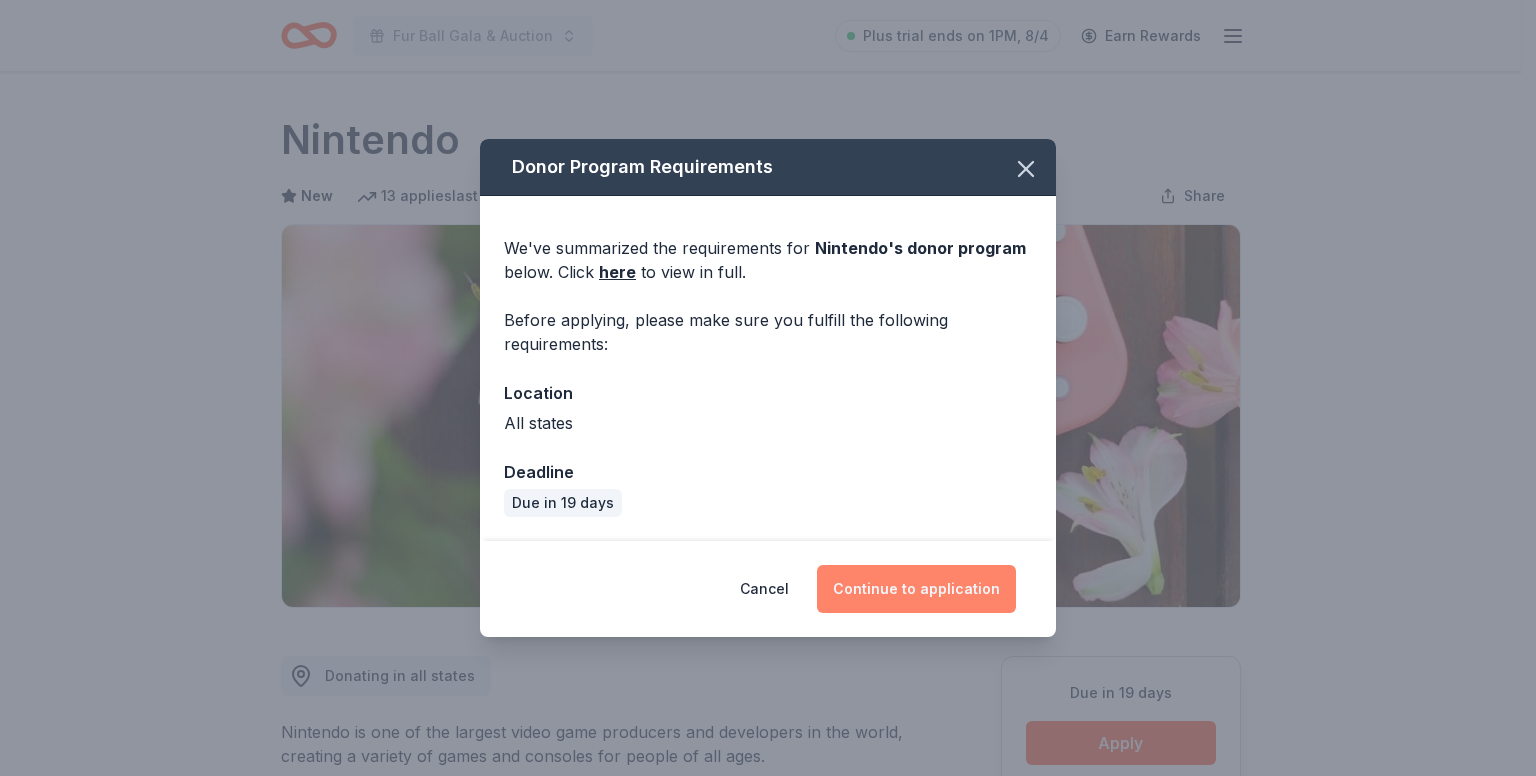 click on "Continue to application" at bounding box center (916, 589) 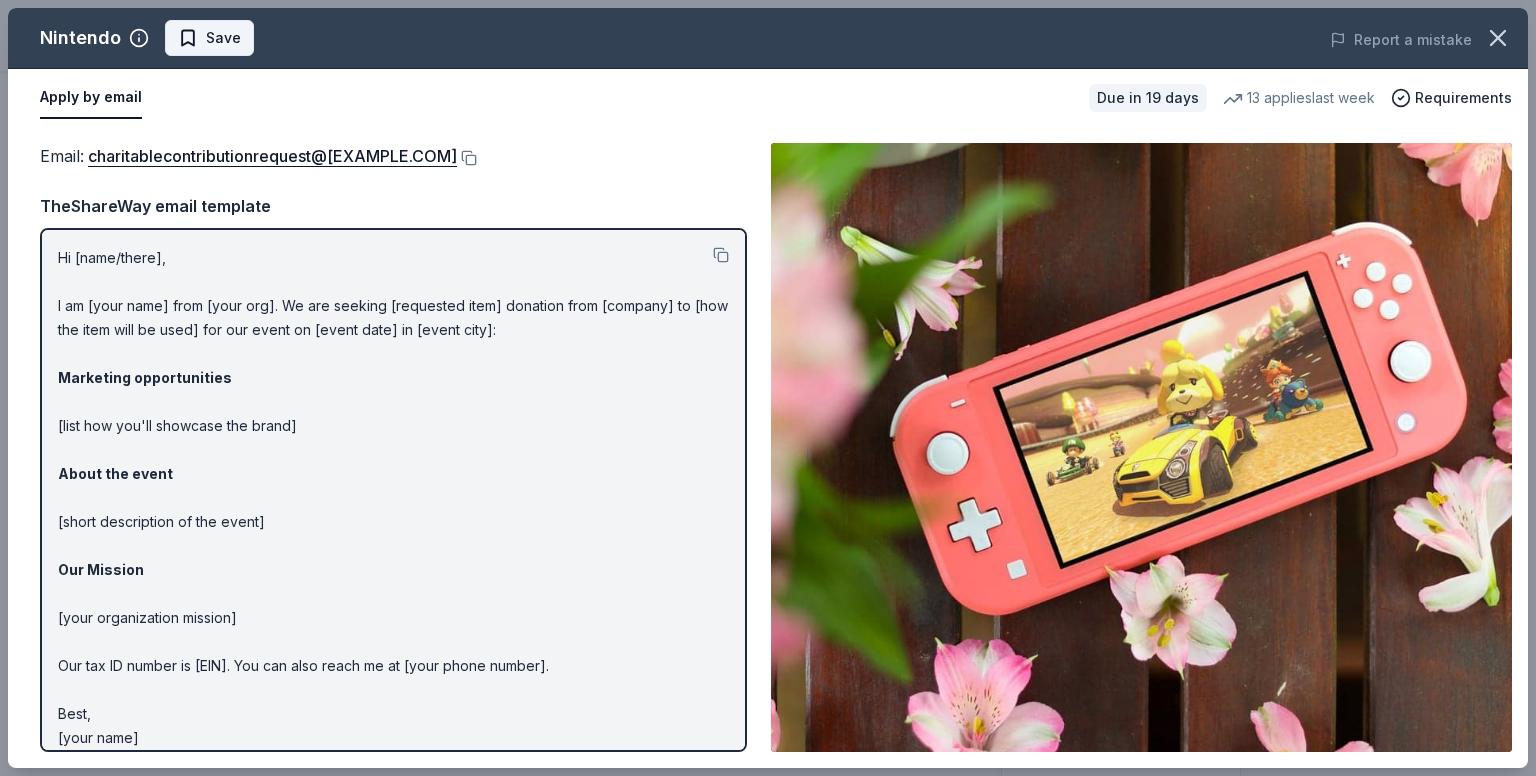 drag, startPoint x: 480, startPoint y: 151, endPoint x: 225, endPoint y: 38, distance: 278.91577 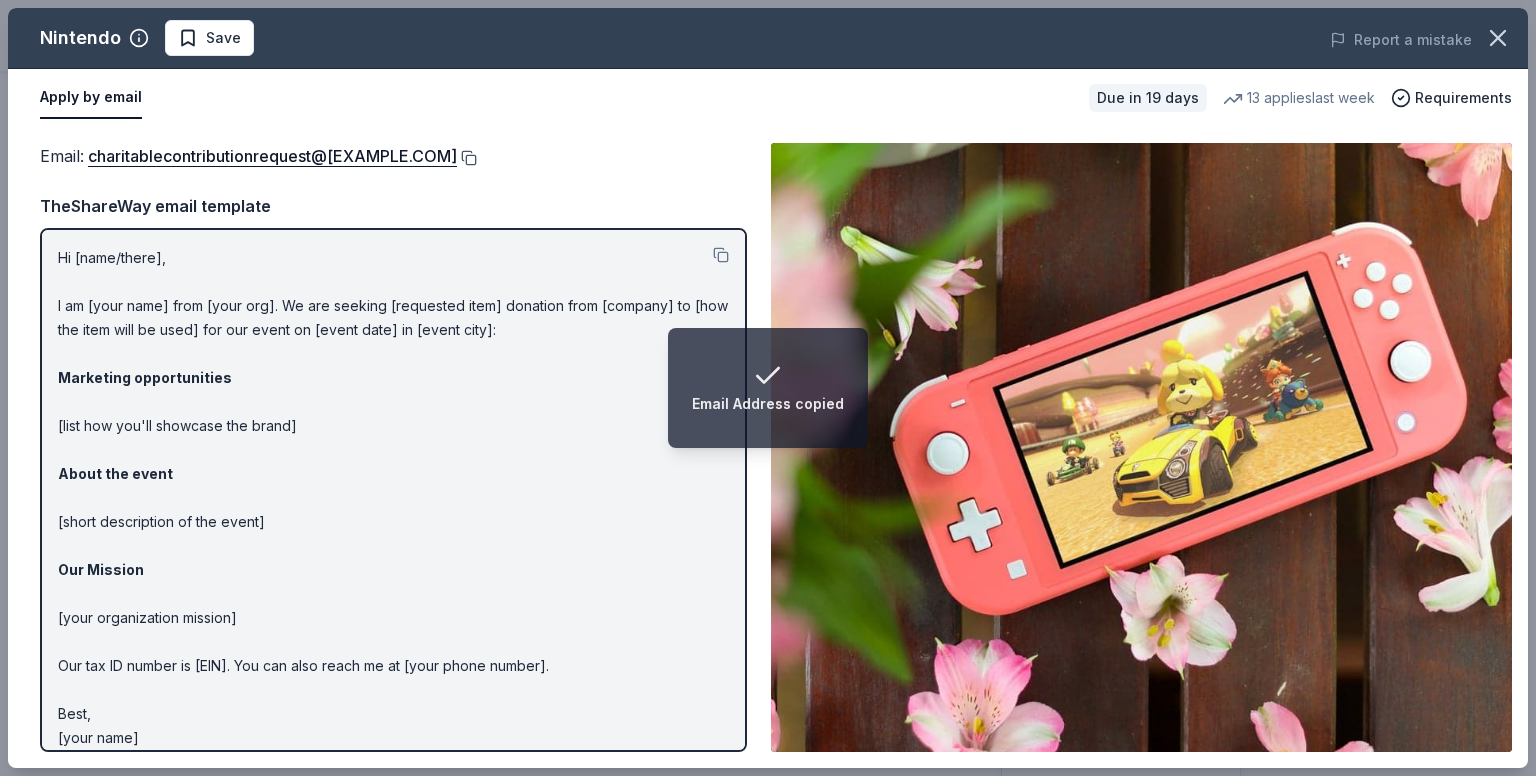 click at bounding box center (467, 158) 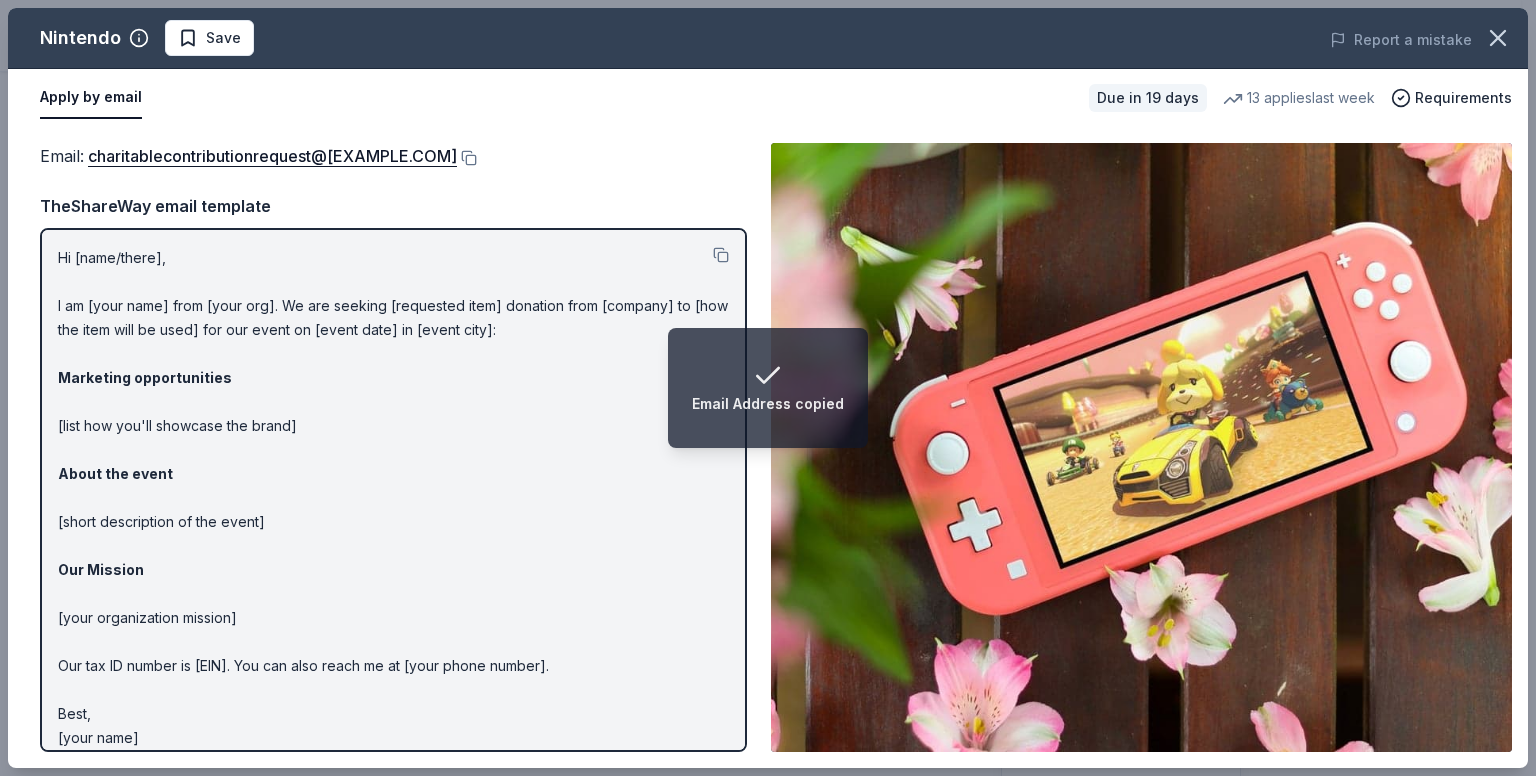type 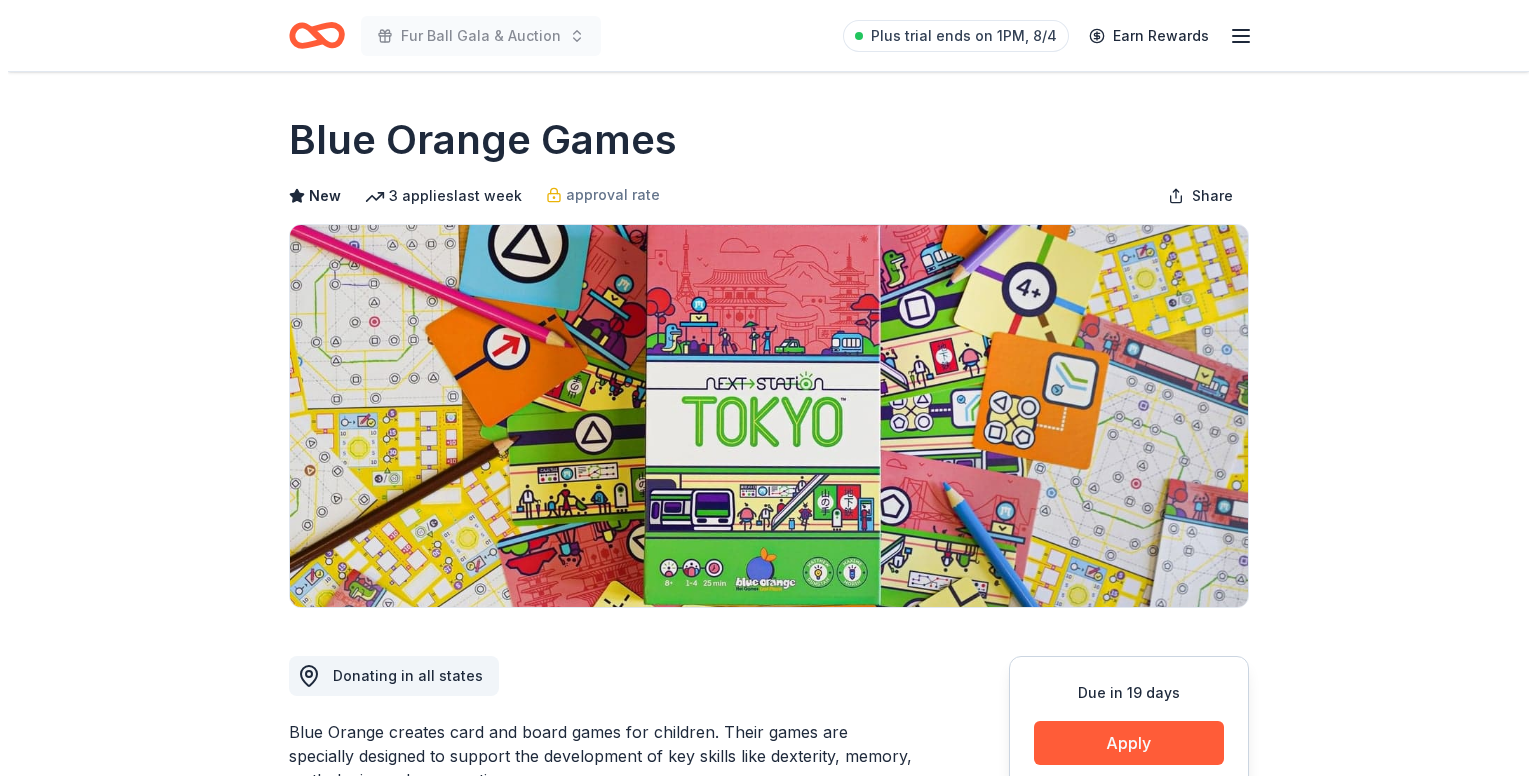 scroll, scrollTop: 0, scrollLeft: 0, axis: both 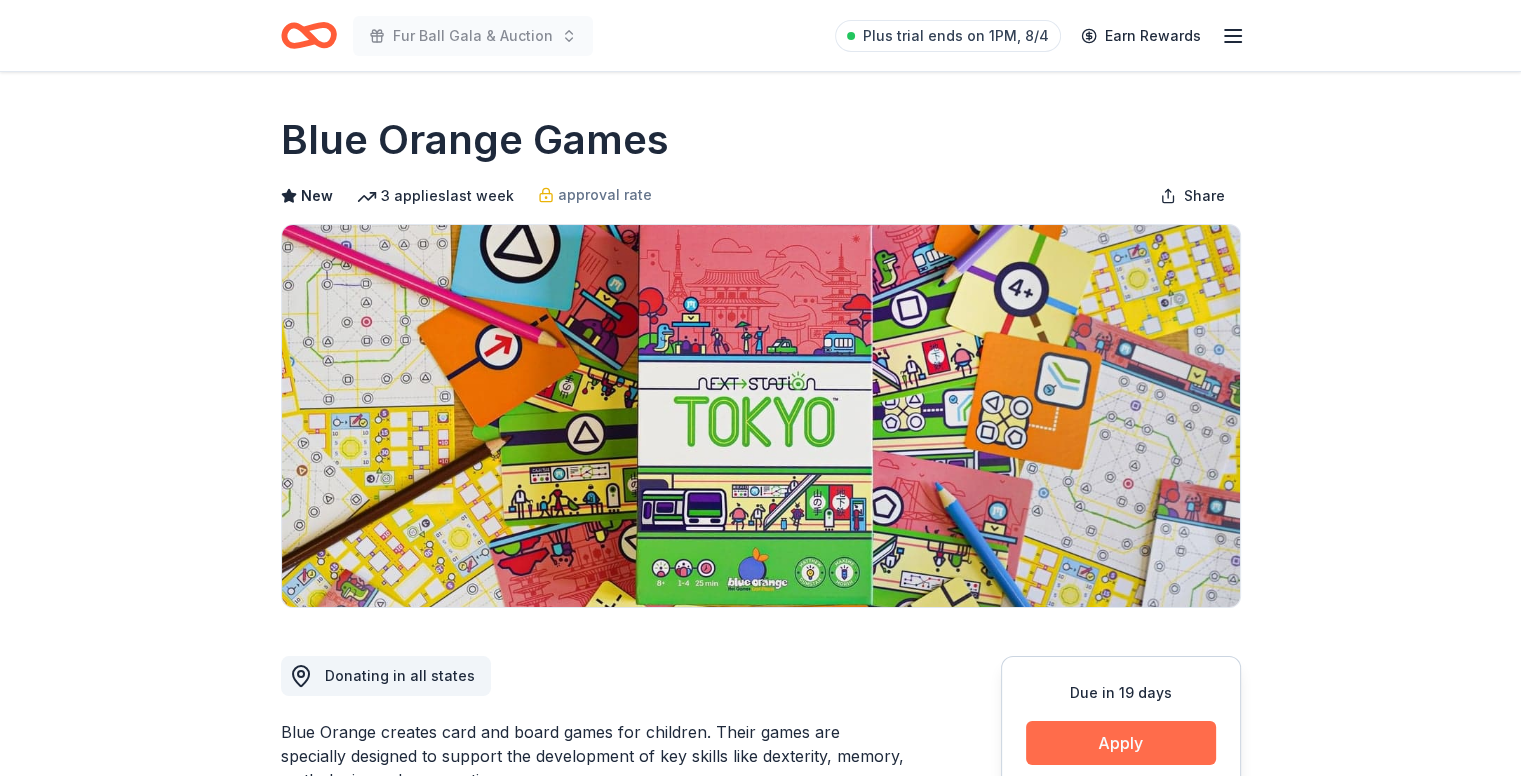 click on "Apply" at bounding box center [1121, 743] 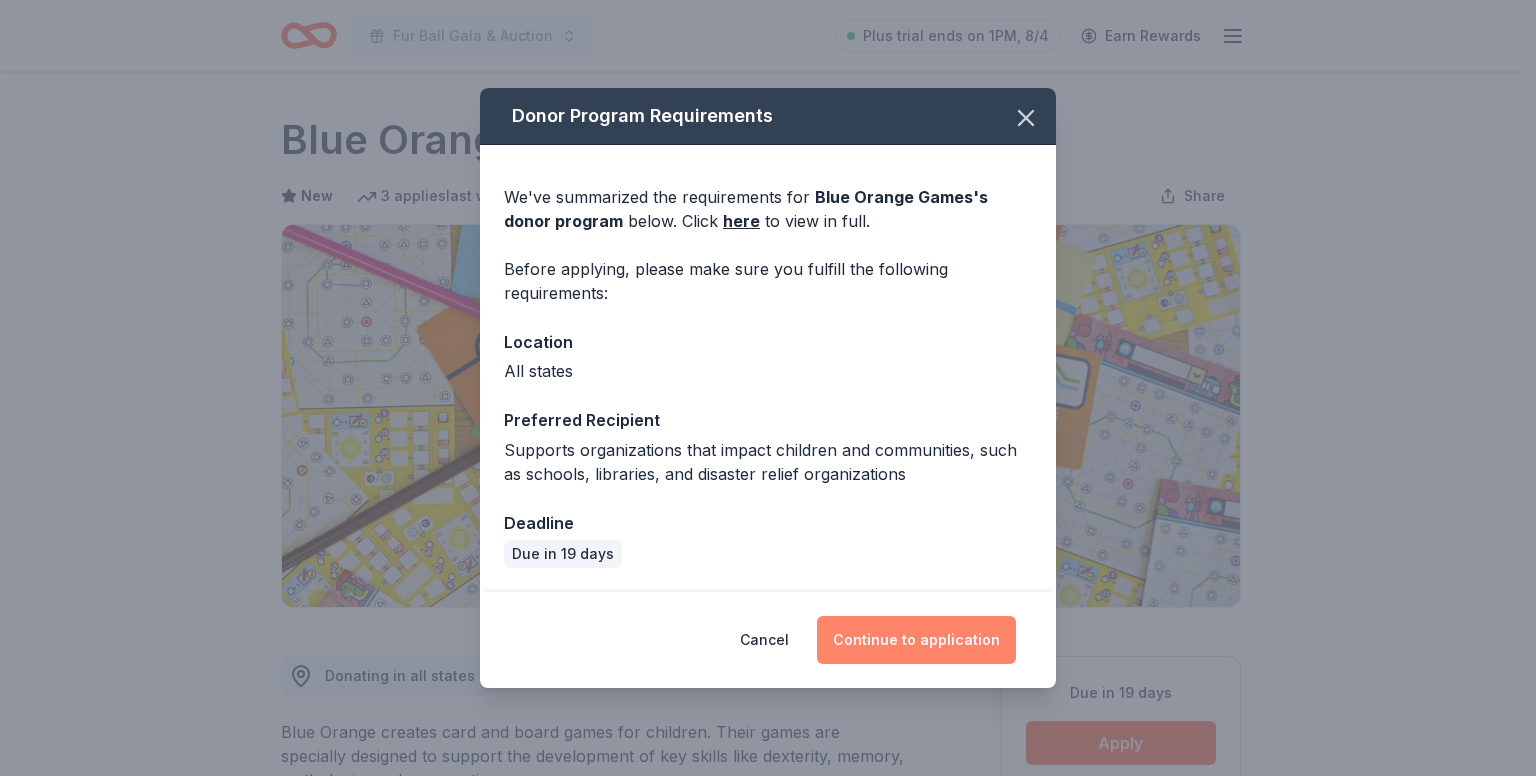 click on "Continue to application" at bounding box center (916, 640) 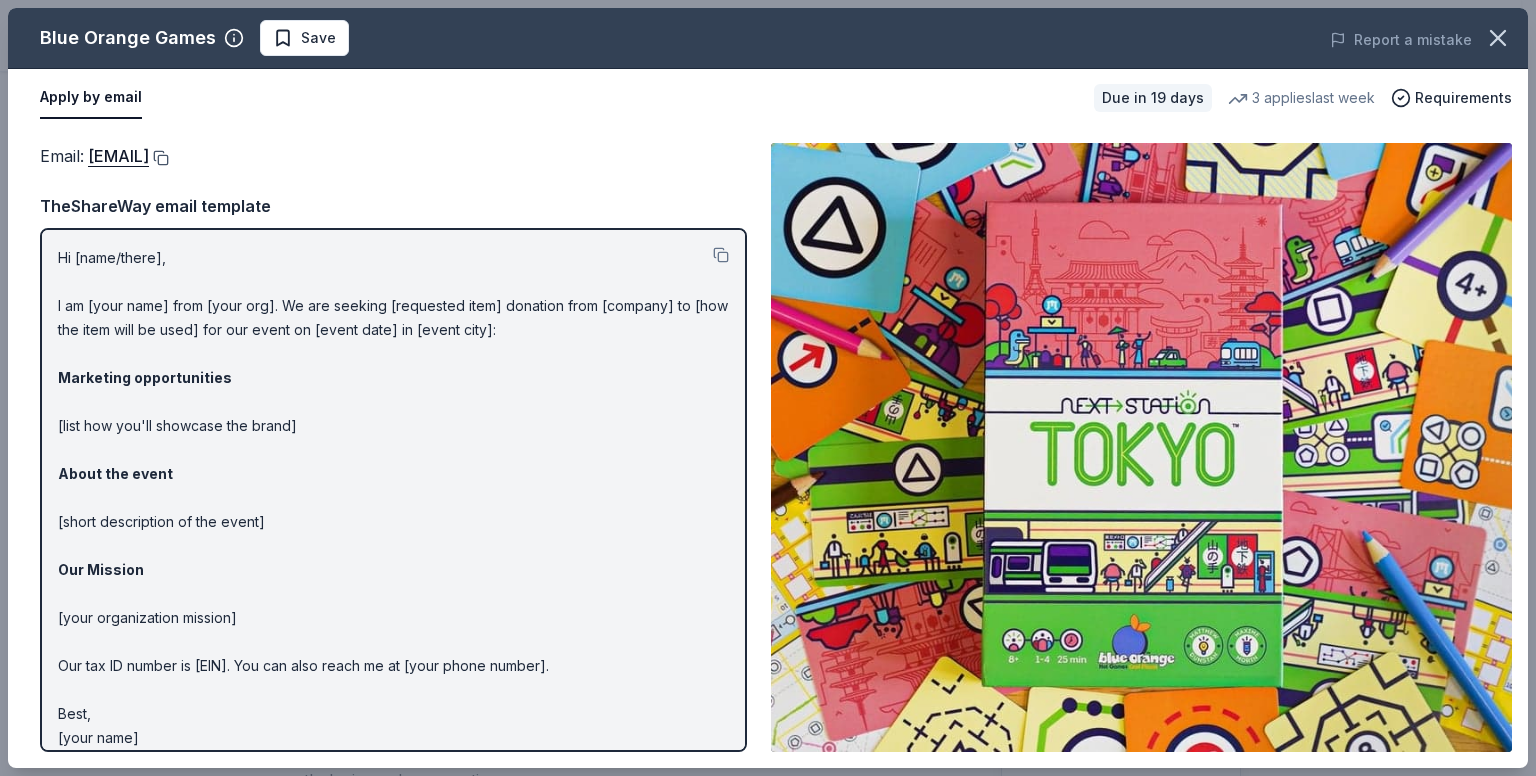 click at bounding box center [159, 158] 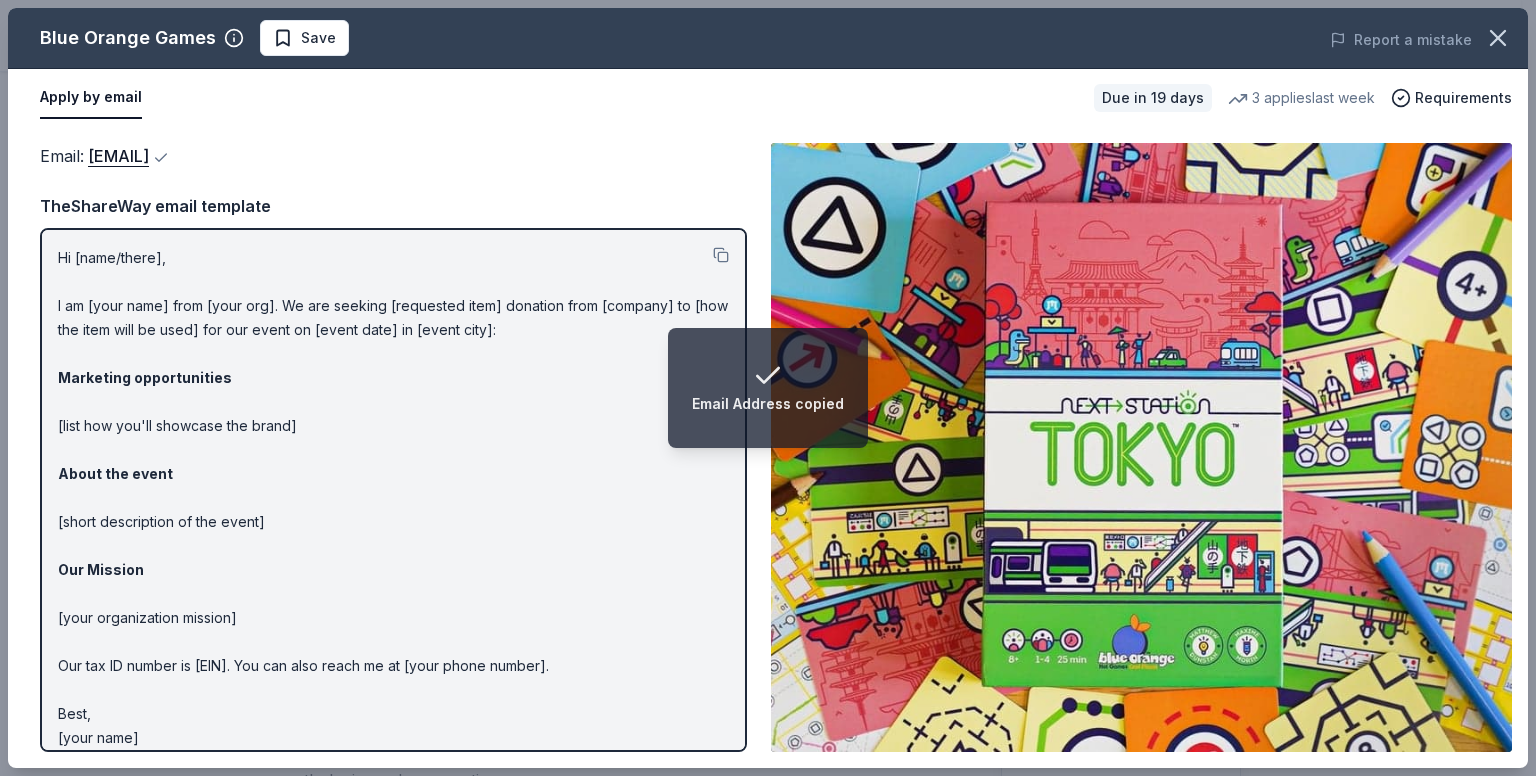 type 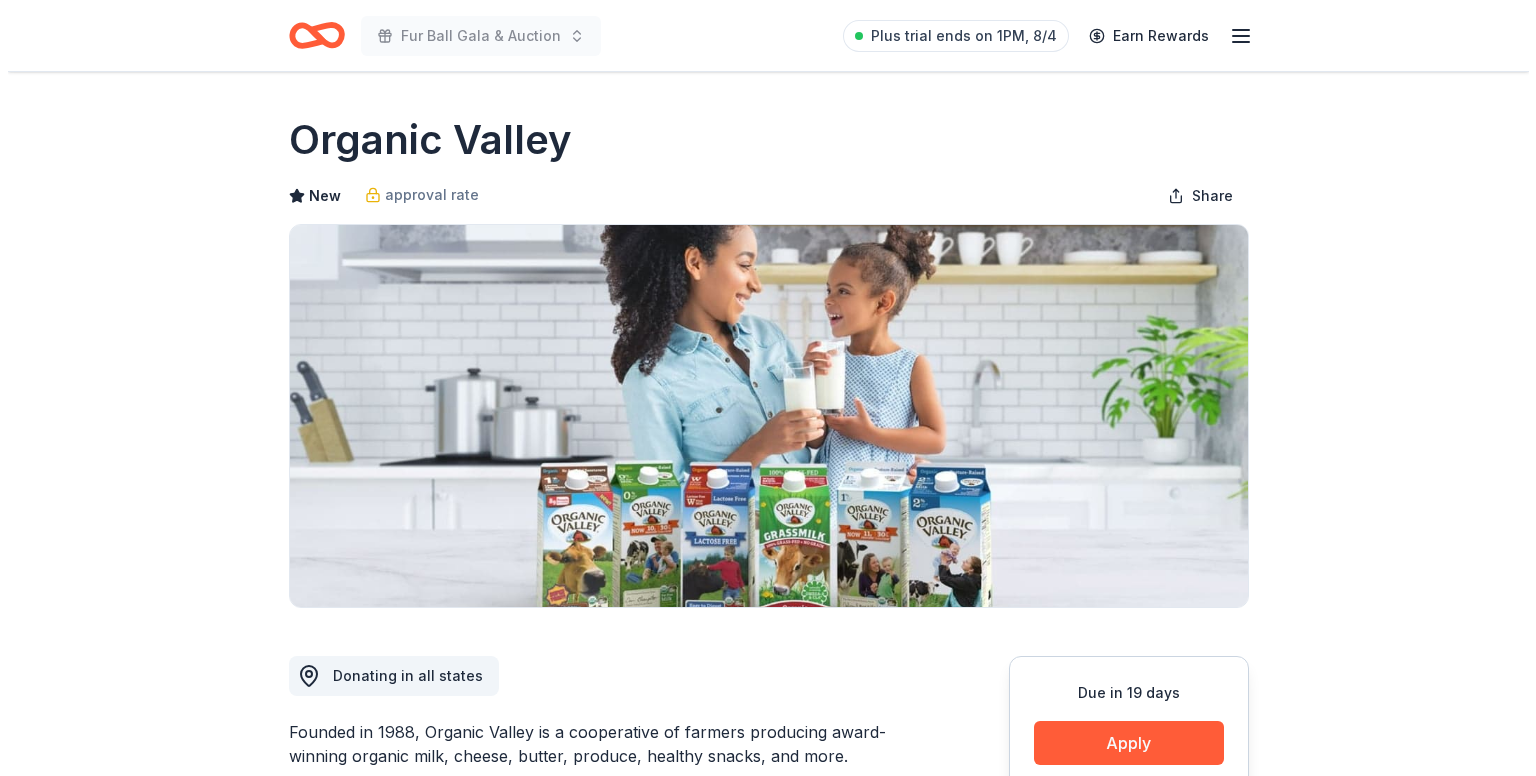 scroll, scrollTop: 0, scrollLeft: 0, axis: both 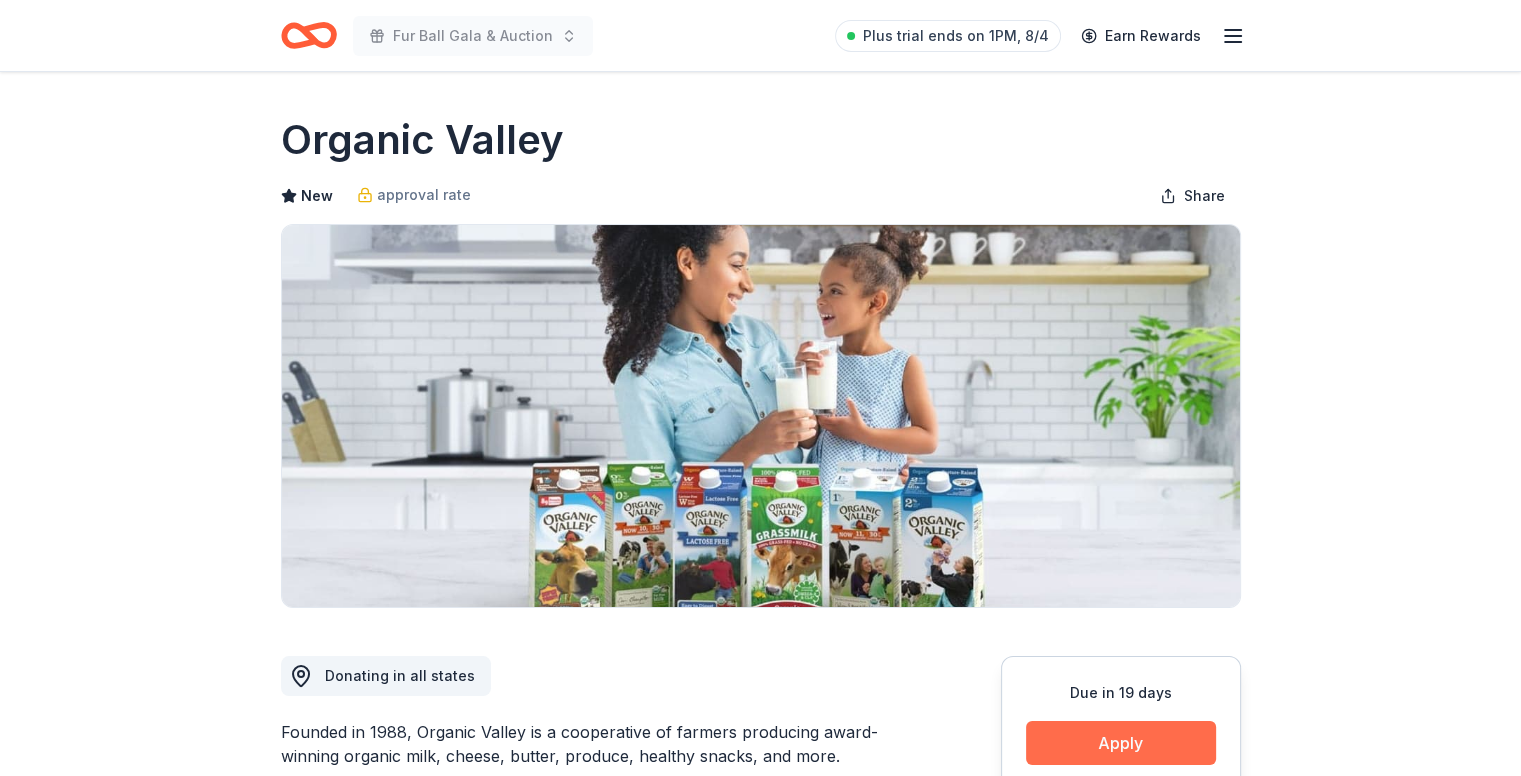 click on "Apply" at bounding box center [1121, 743] 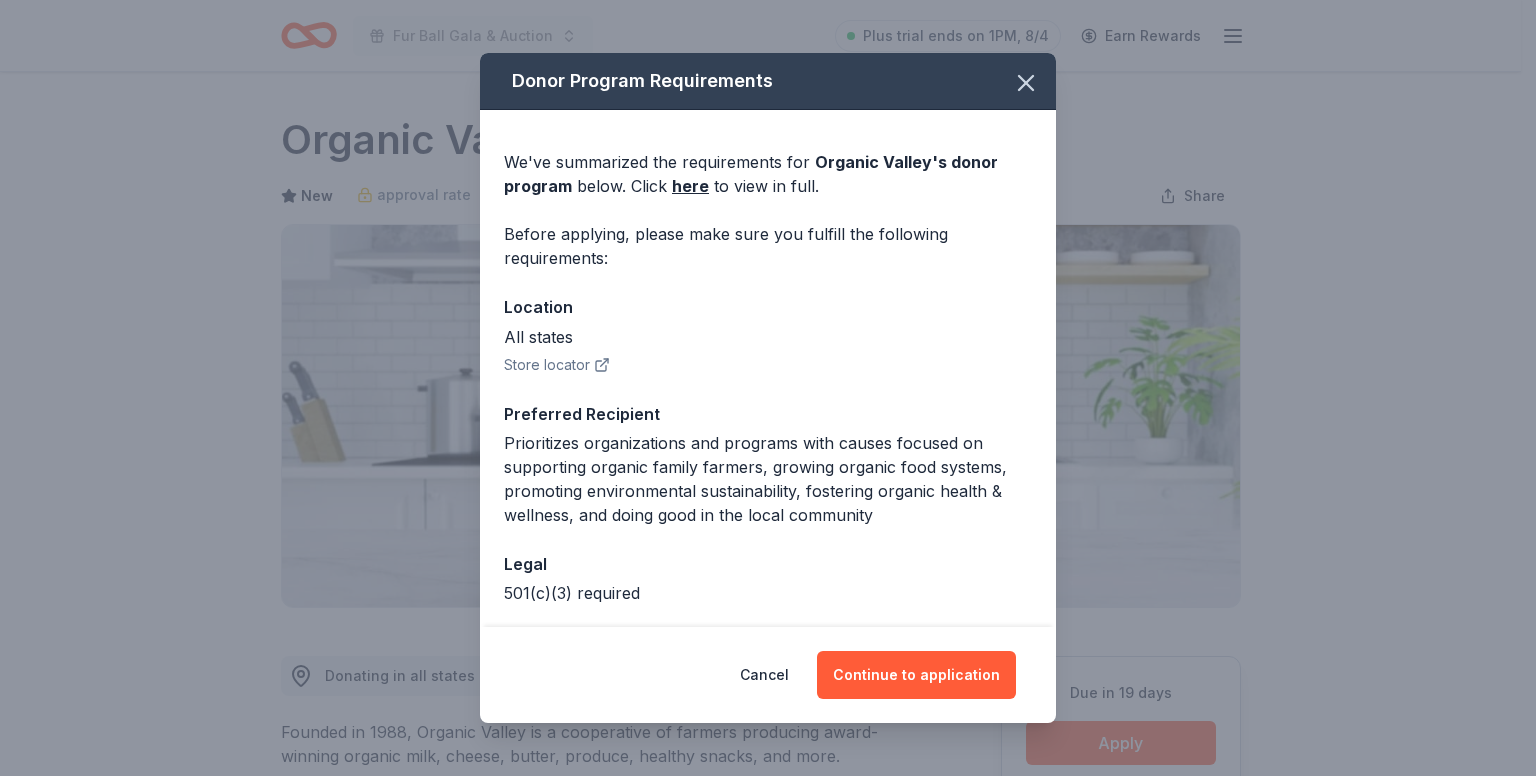 drag, startPoint x: 950, startPoint y: 627, endPoint x: 949, endPoint y: 669, distance: 42.0119 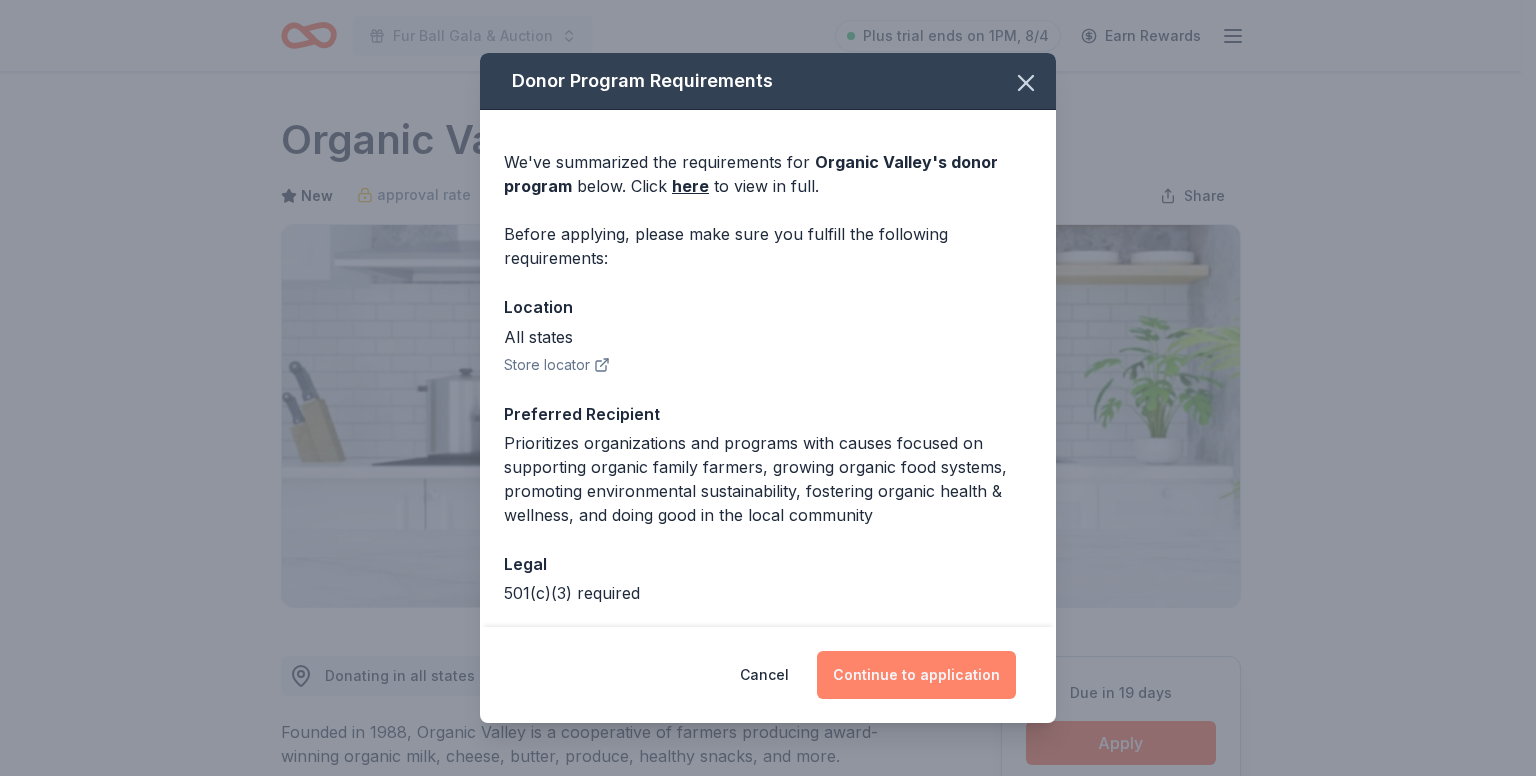 click on "Cancel Continue to application" at bounding box center (768, 675) 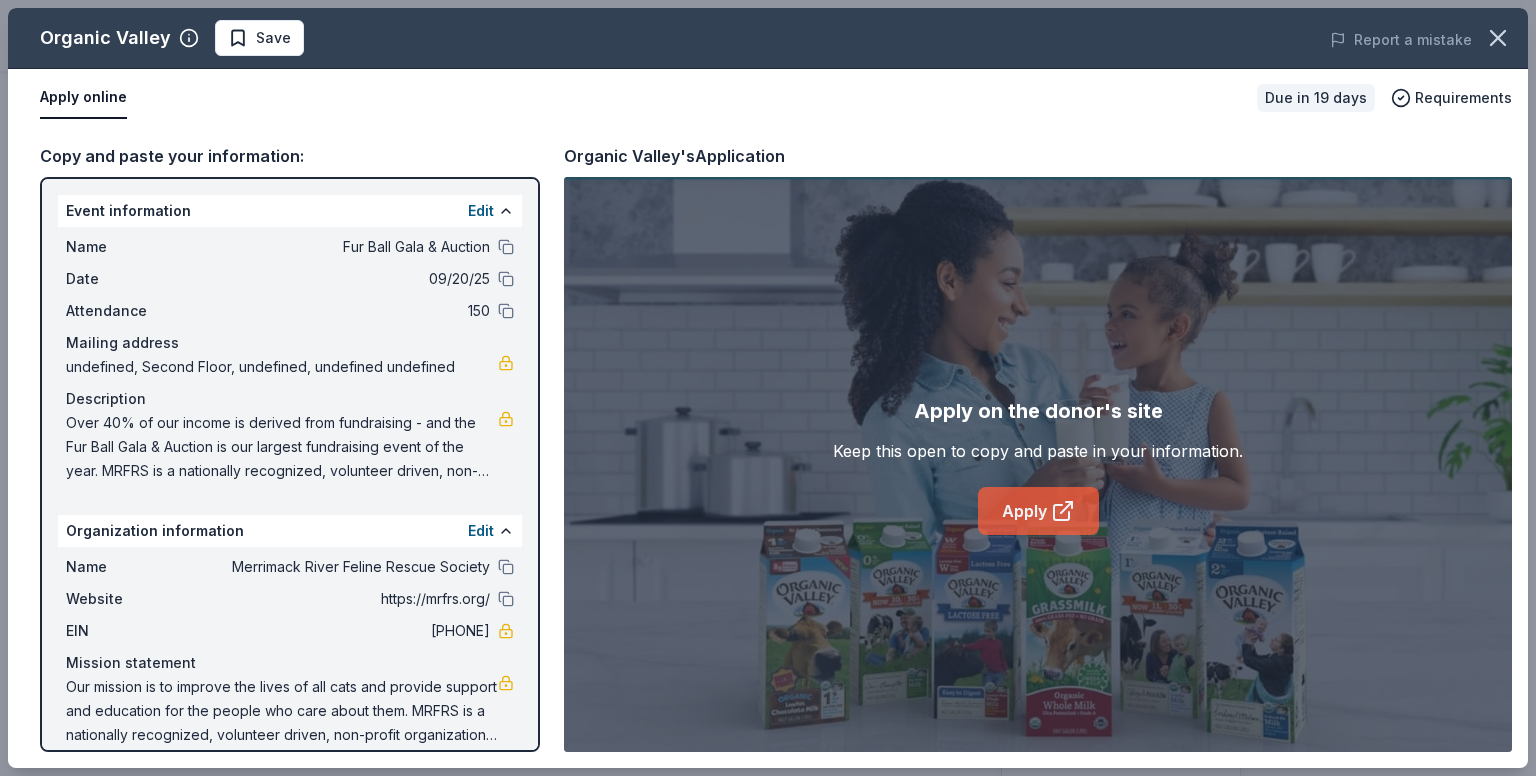 click on "Apply" at bounding box center (1038, 511) 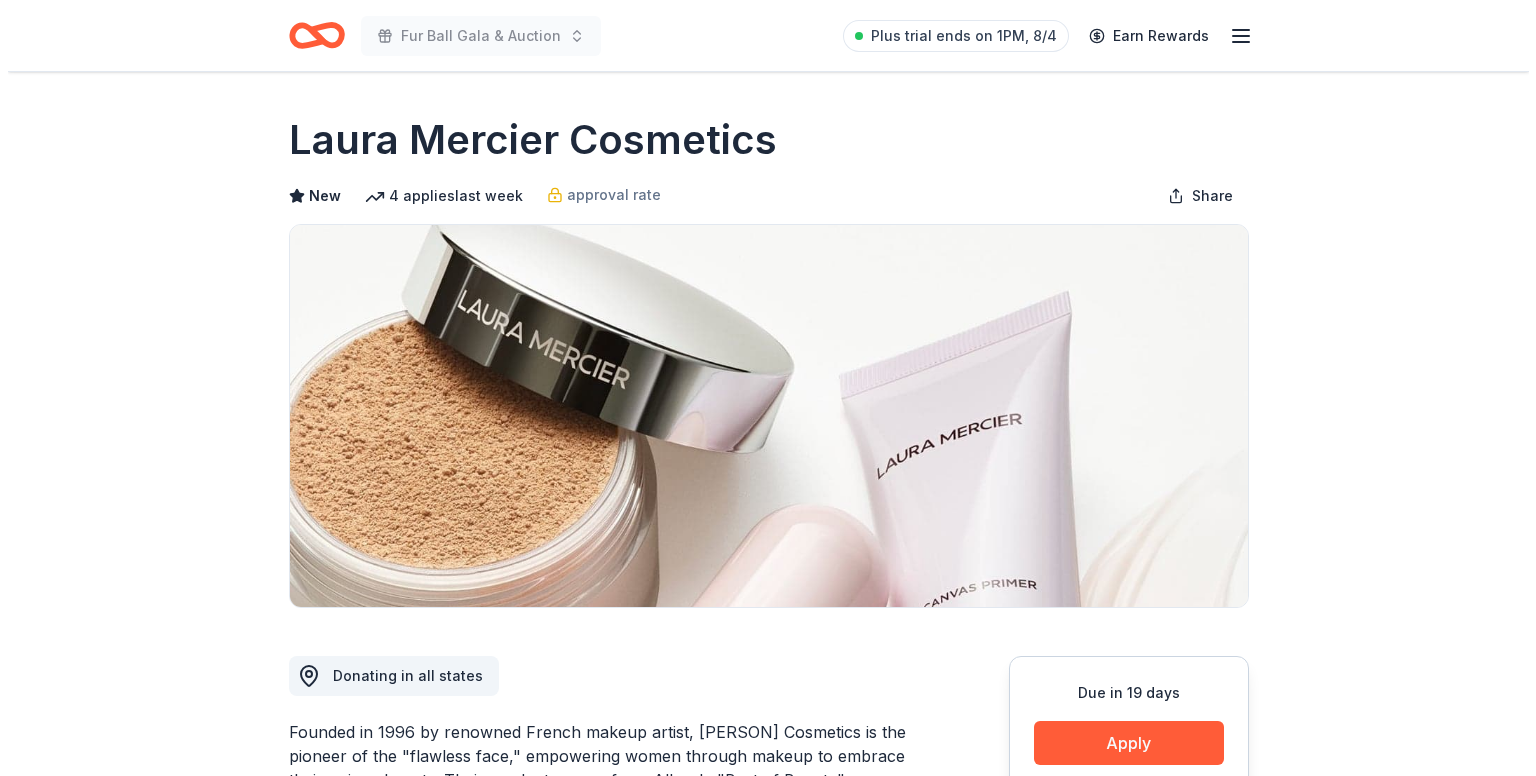 scroll, scrollTop: 0, scrollLeft: 0, axis: both 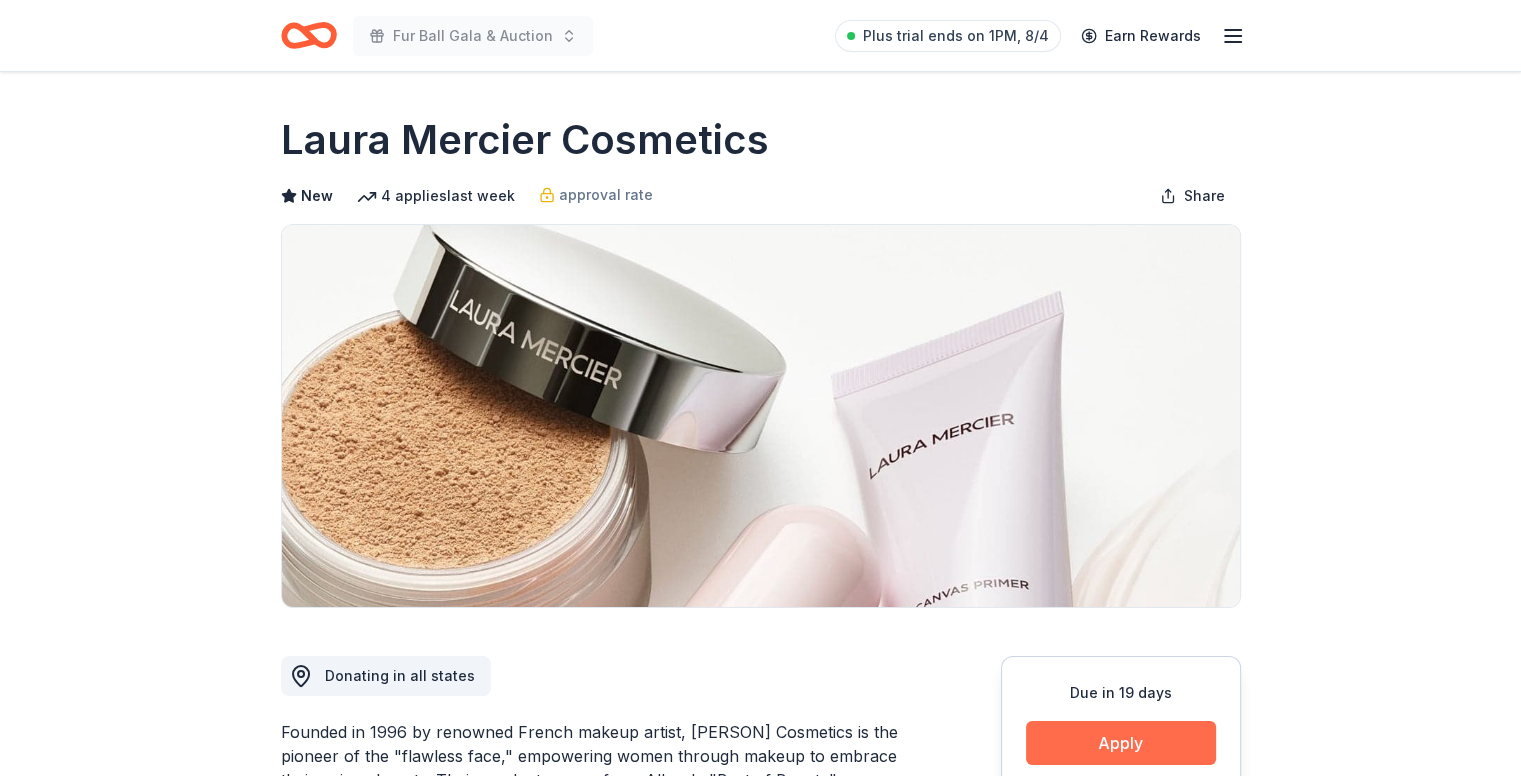 click on "Apply" at bounding box center (1121, 743) 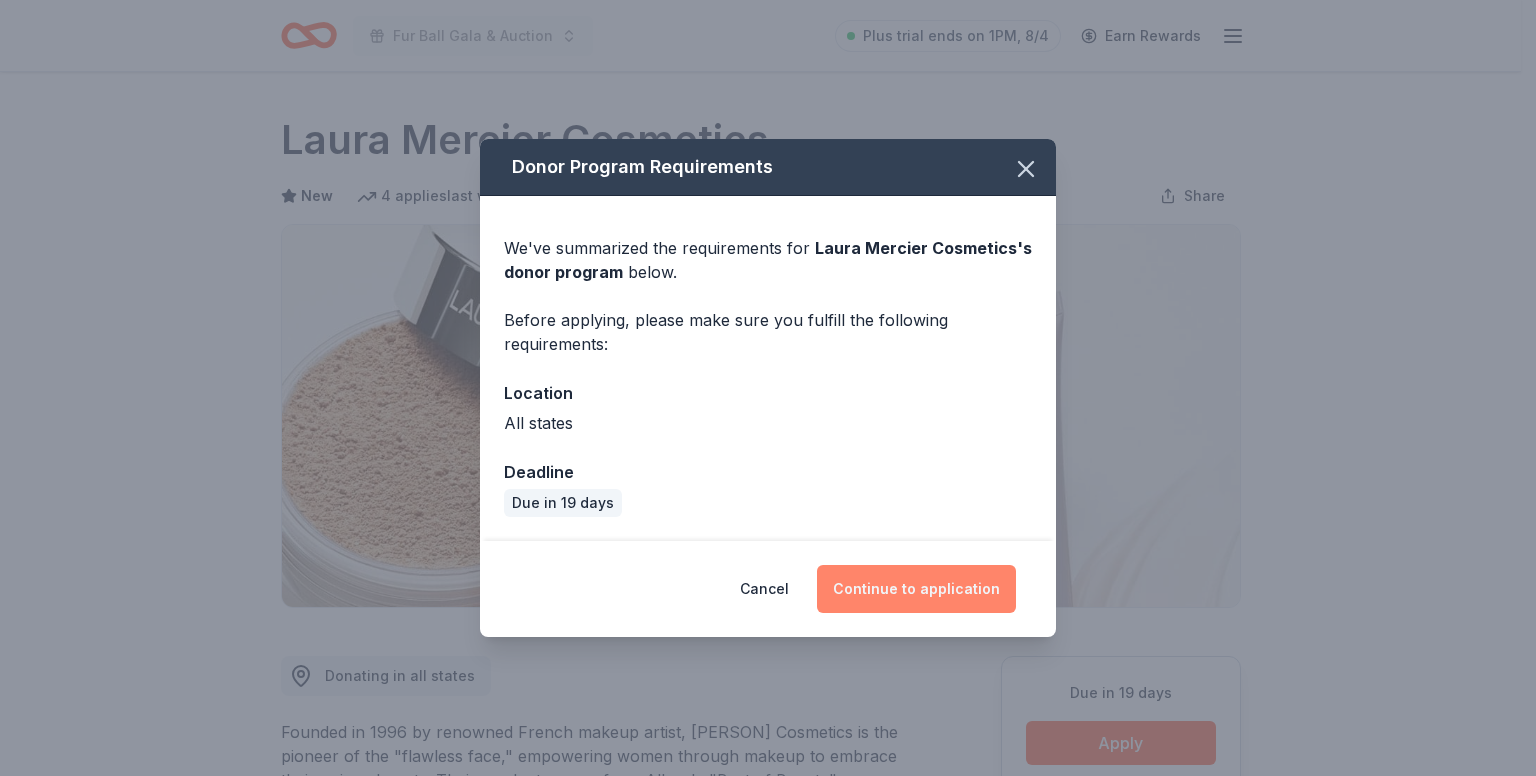 click on "Continue to application" at bounding box center (916, 589) 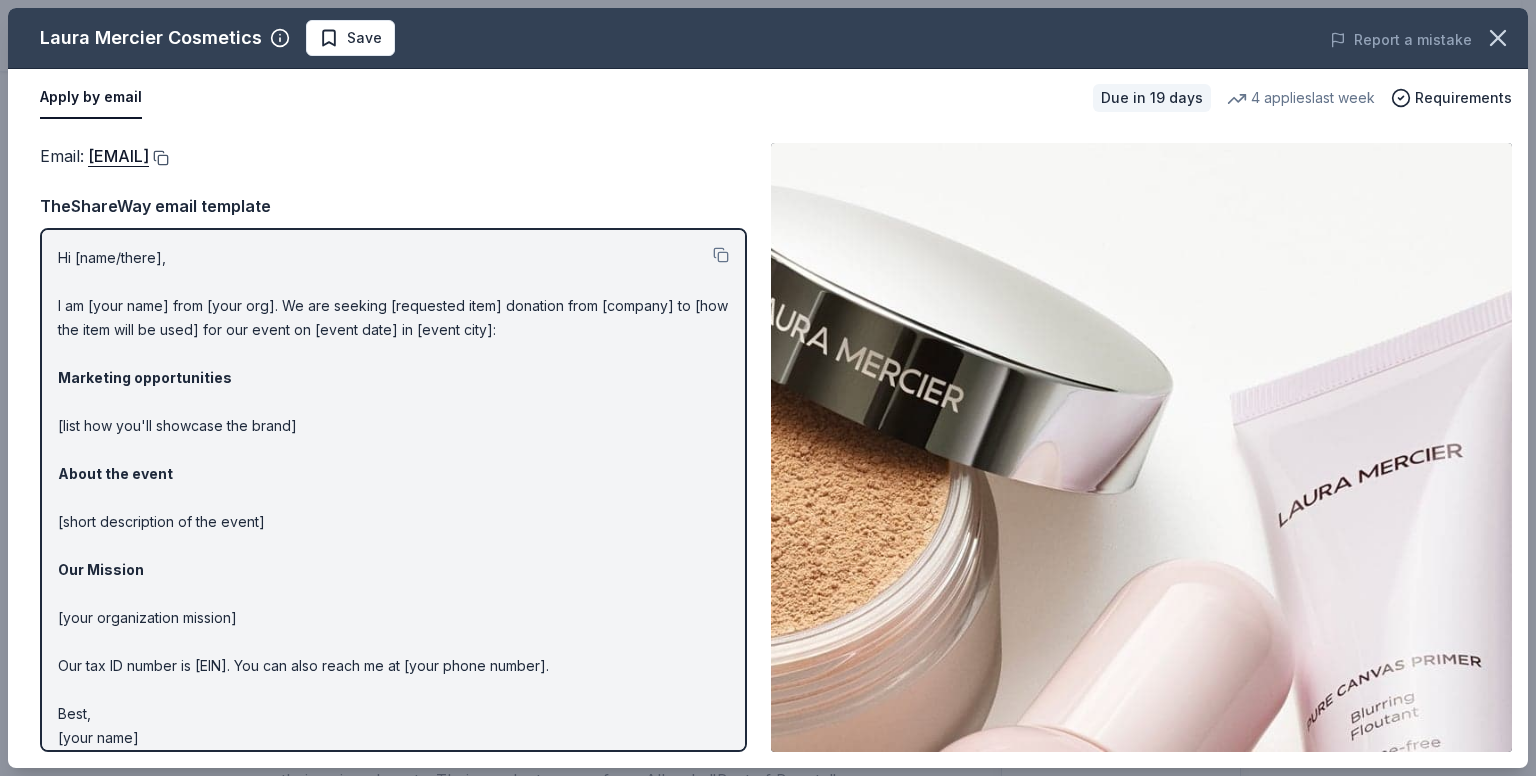 click at bounding box center (159, 158) 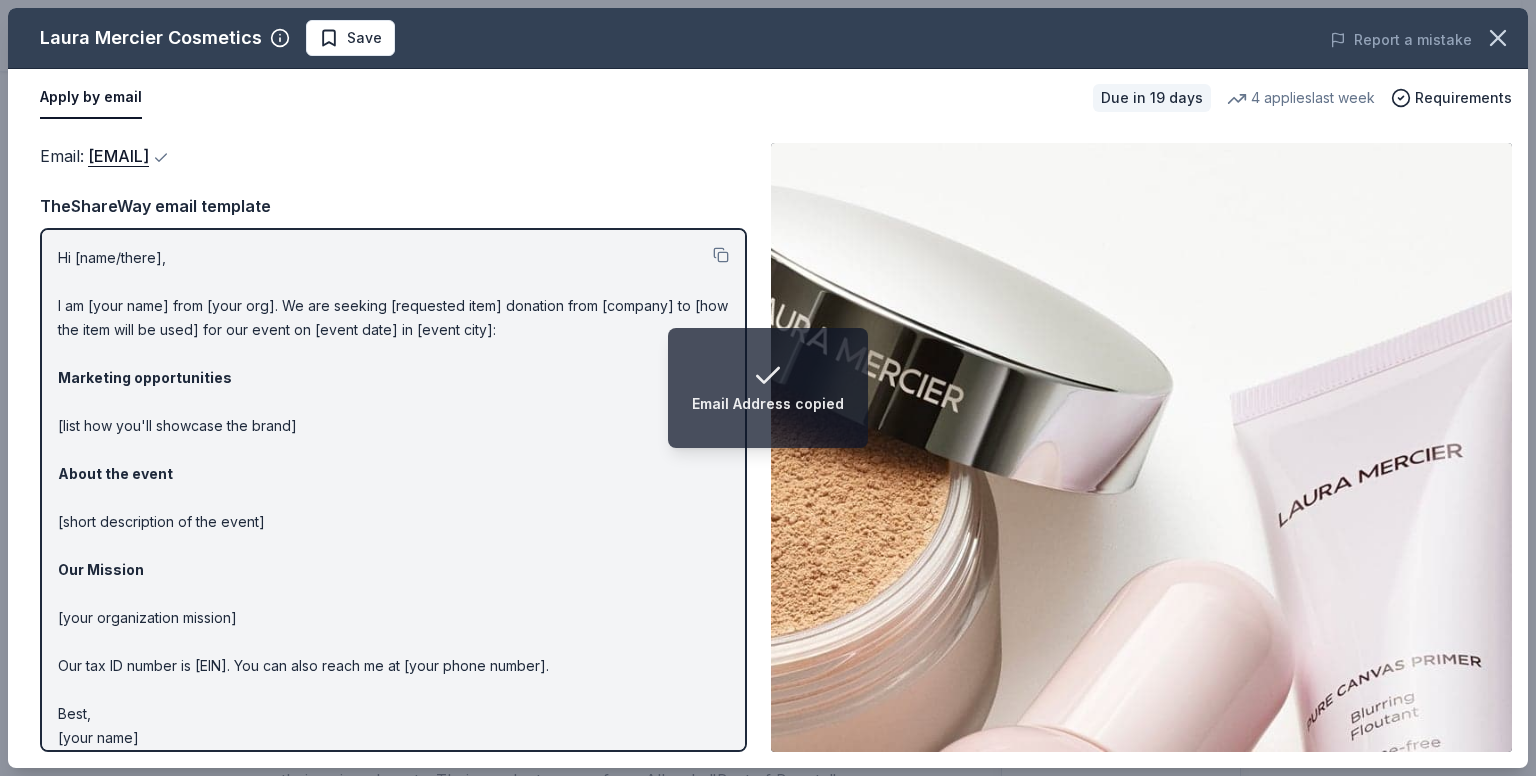 type 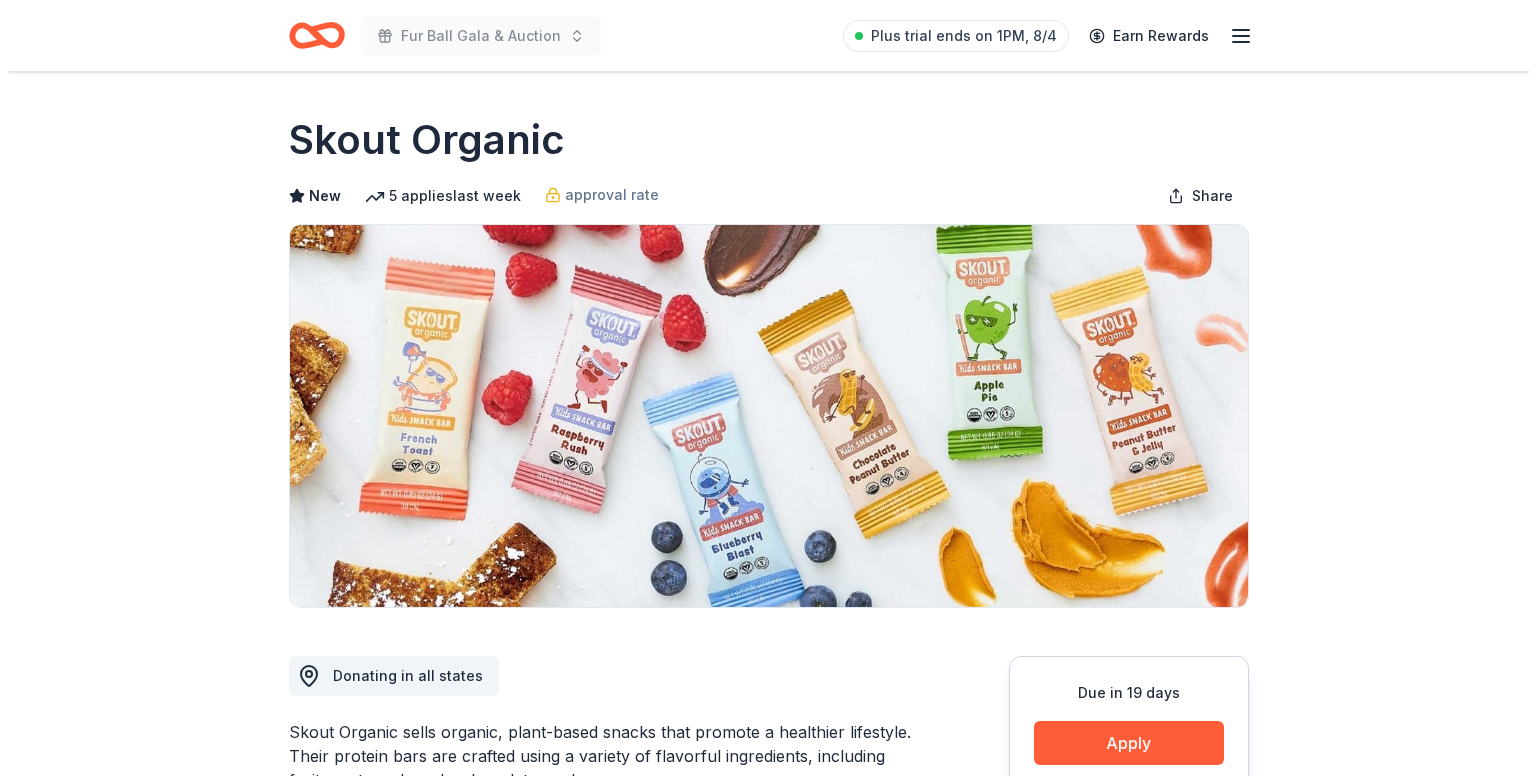 scroll, scrollTop: 0, scrollLeft: 0, axis: both 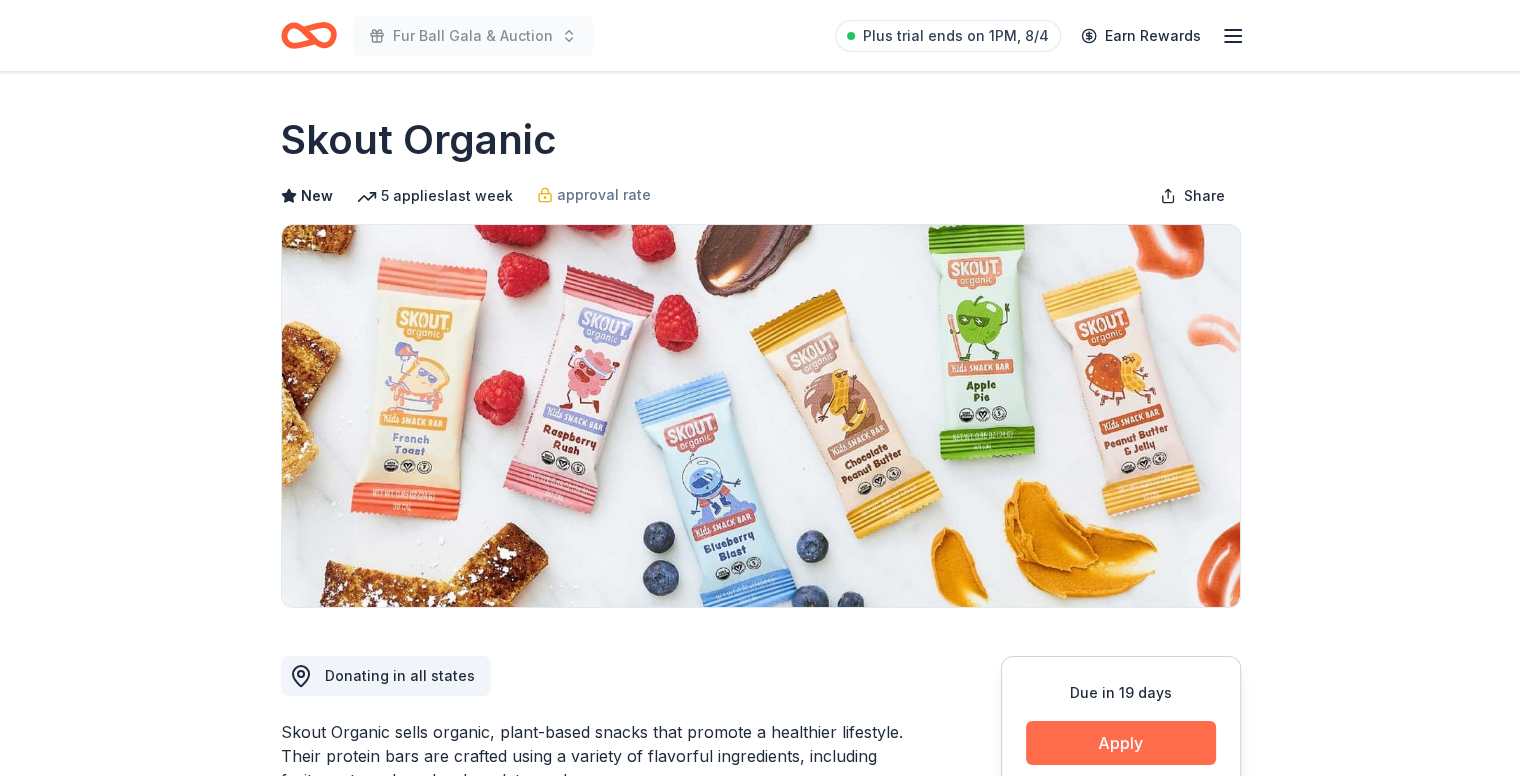 click on "Apply" at bounding box center (1121, 743) 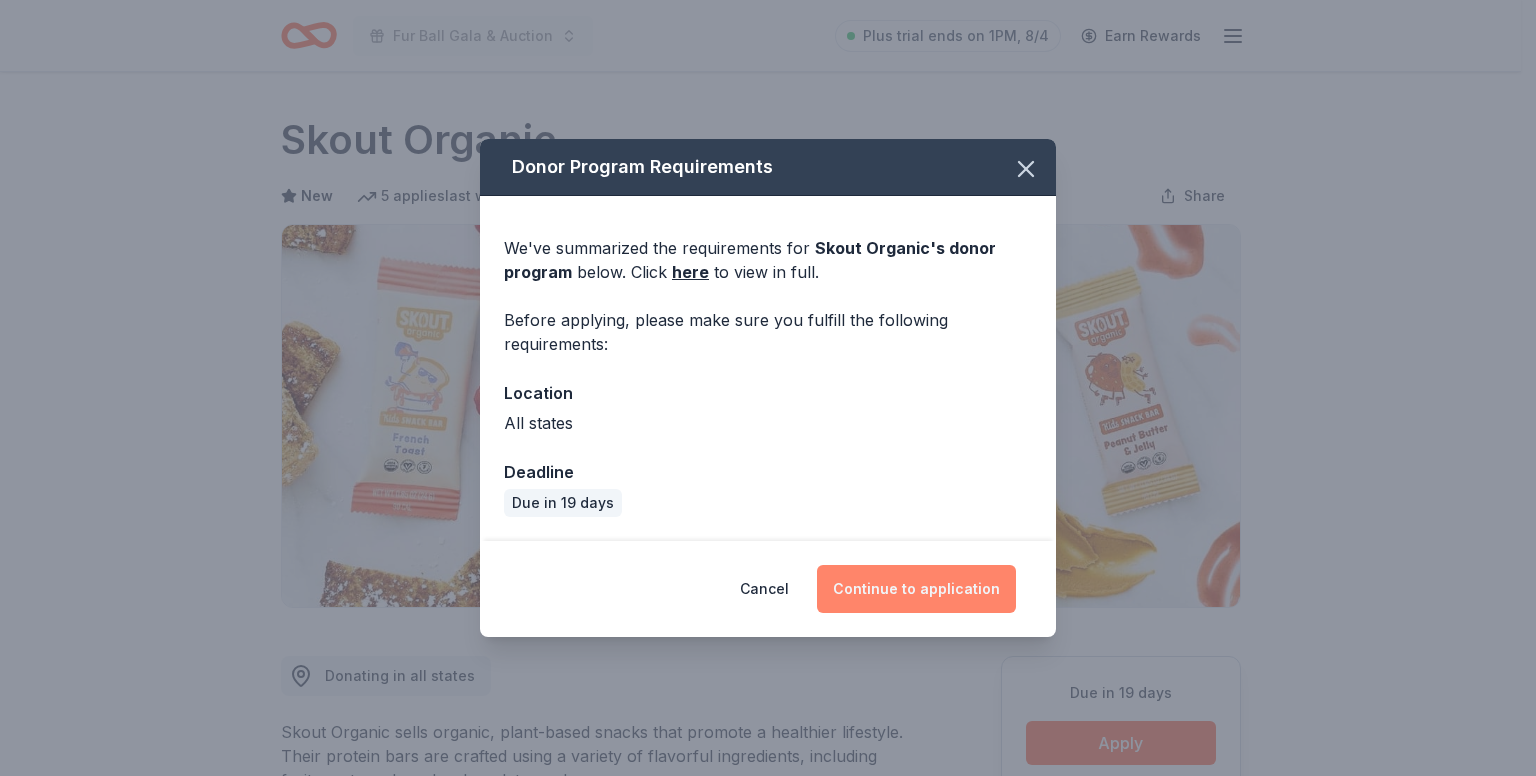 click on "Continue to application" at bounding box center (916, 589) 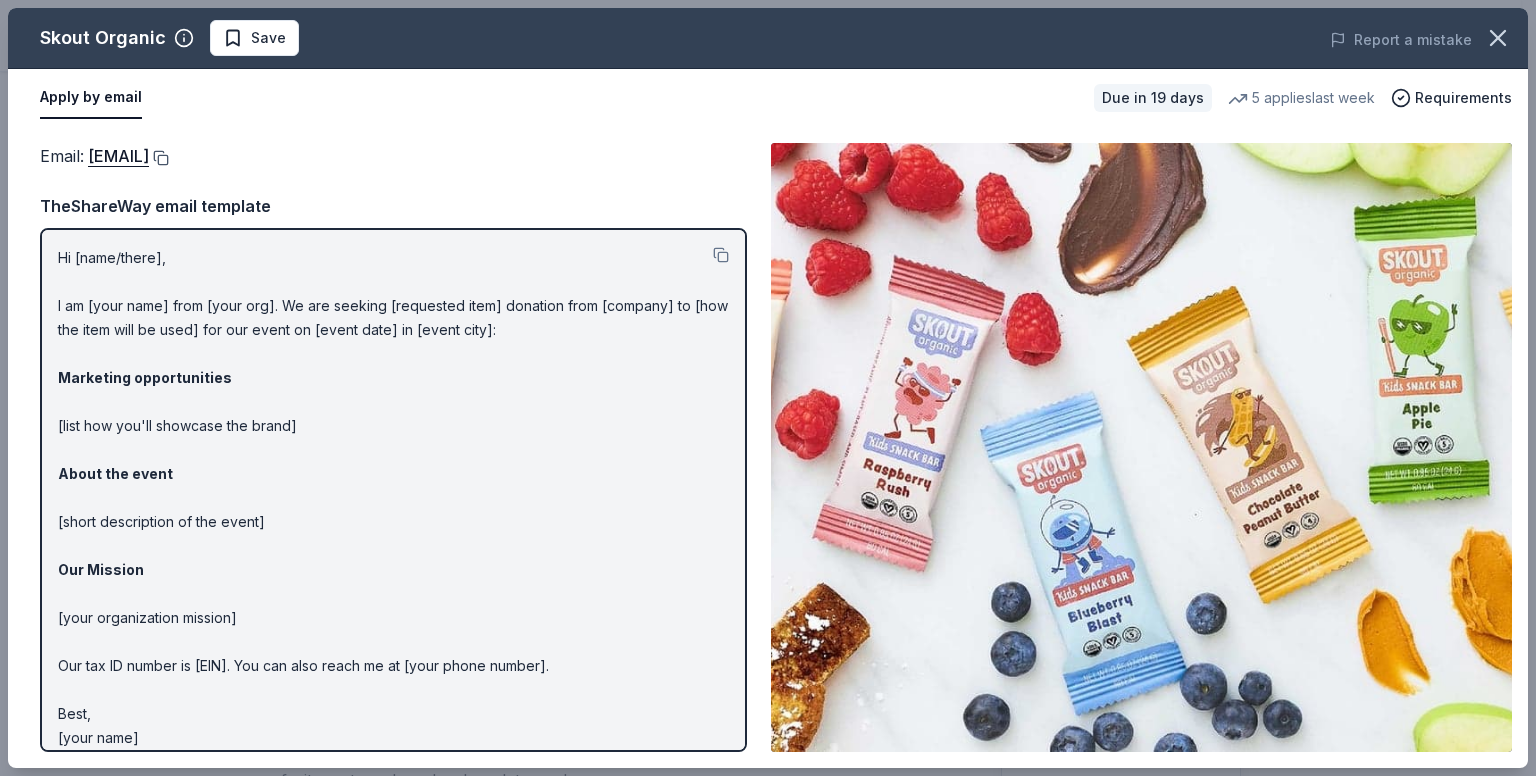 click at bounding box center (159, 158) 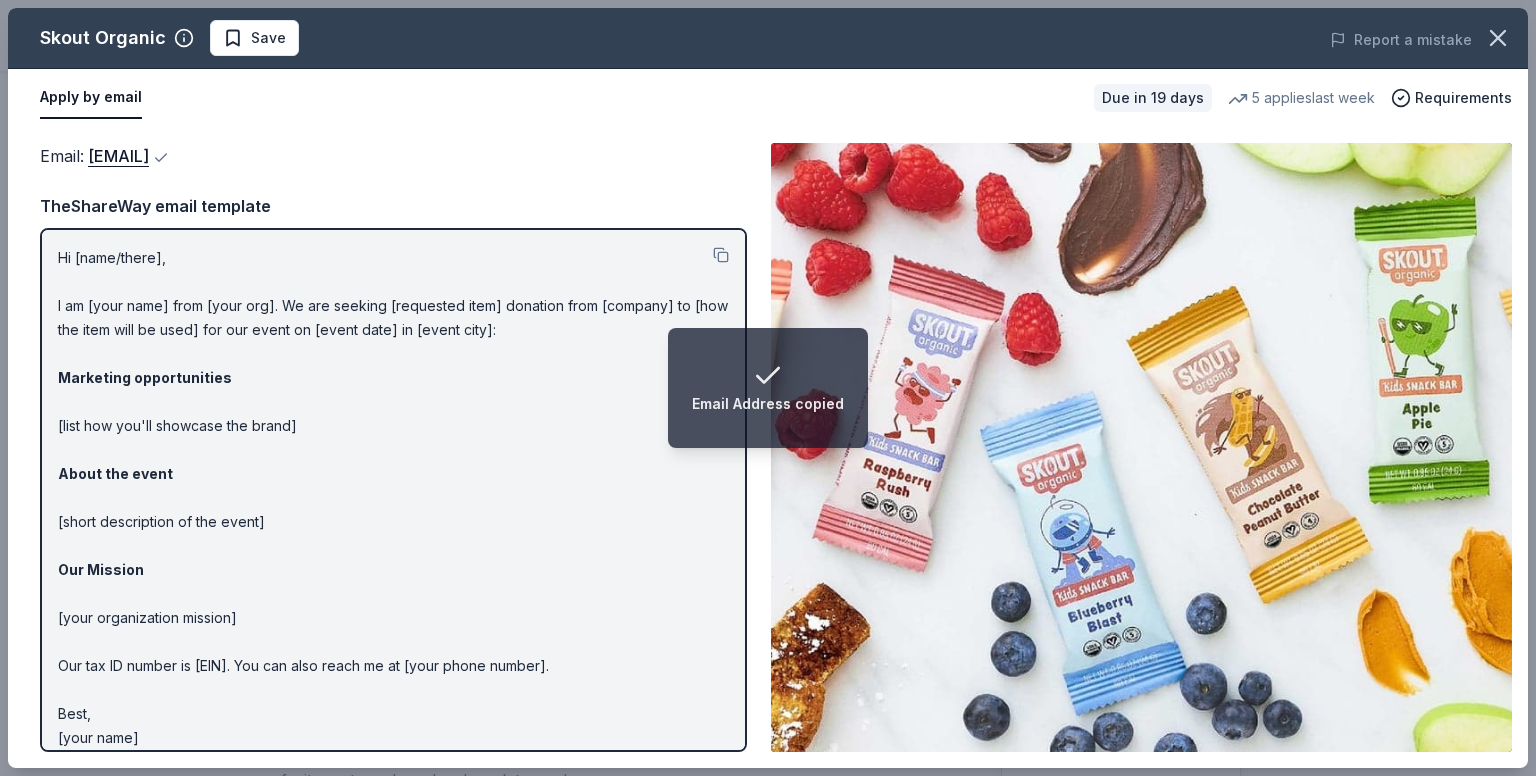 type 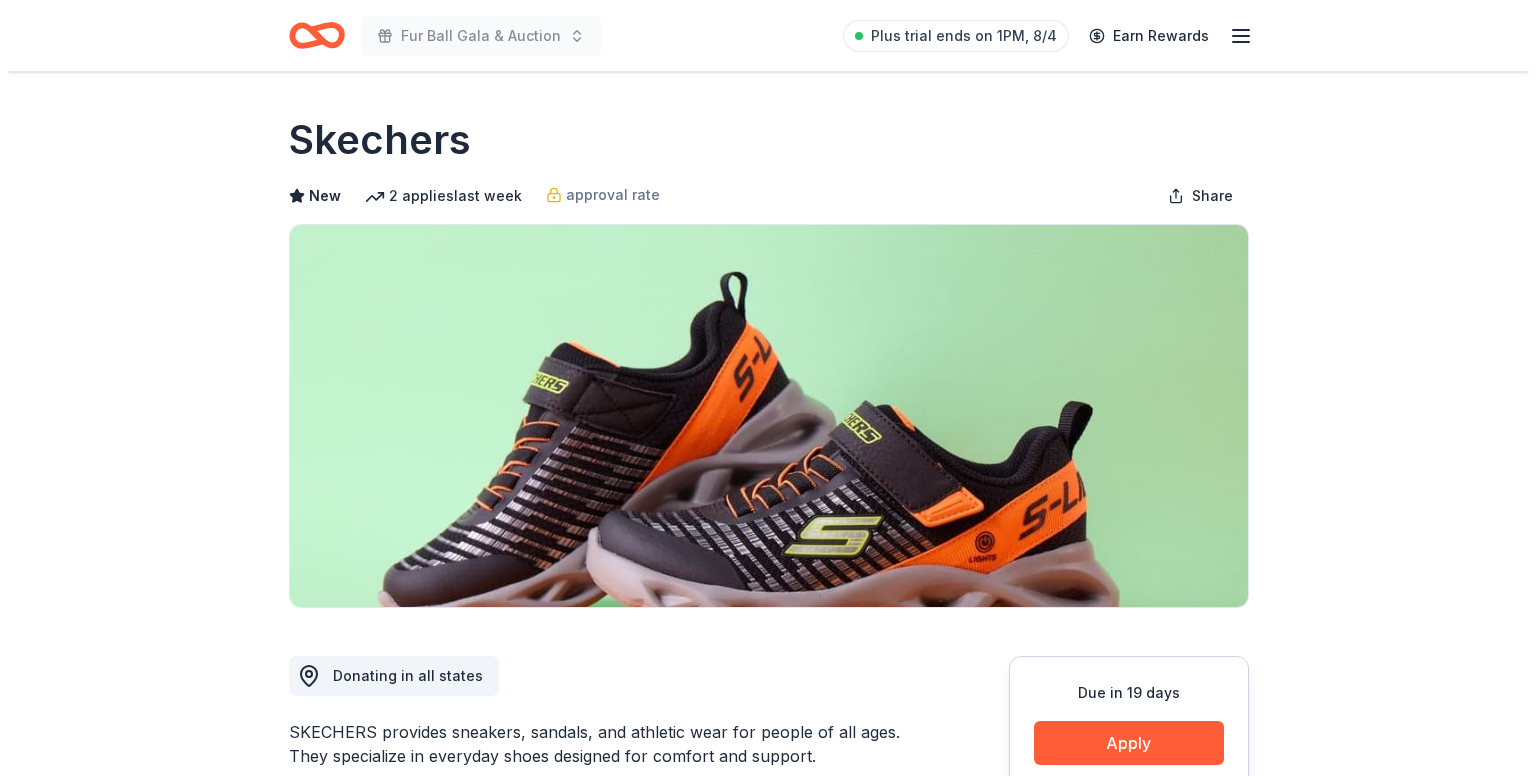 scroll, scrollTop: 0, scrollLeft: 0, axis: both 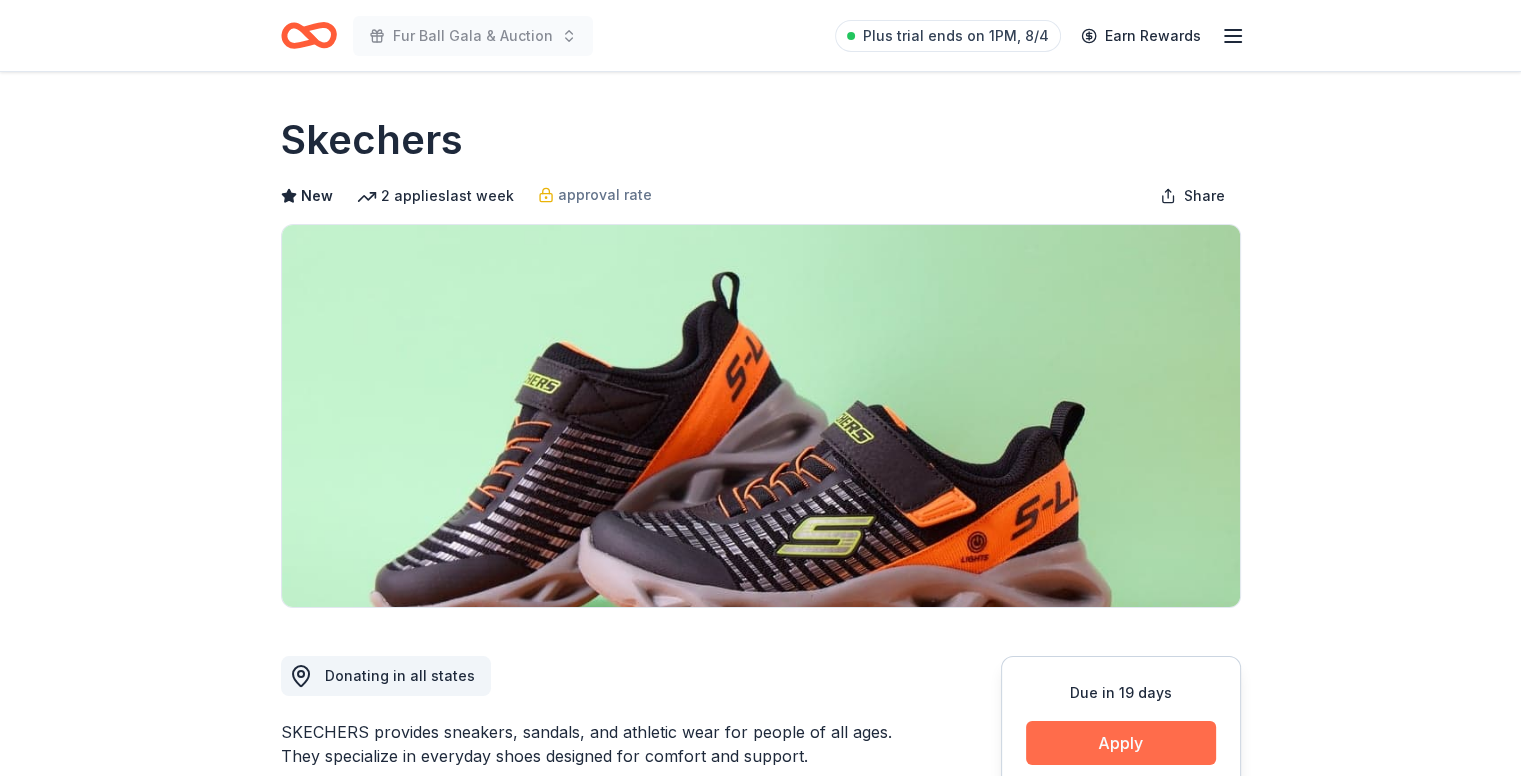 click on "Apply" at bounding box center (1121, 743) 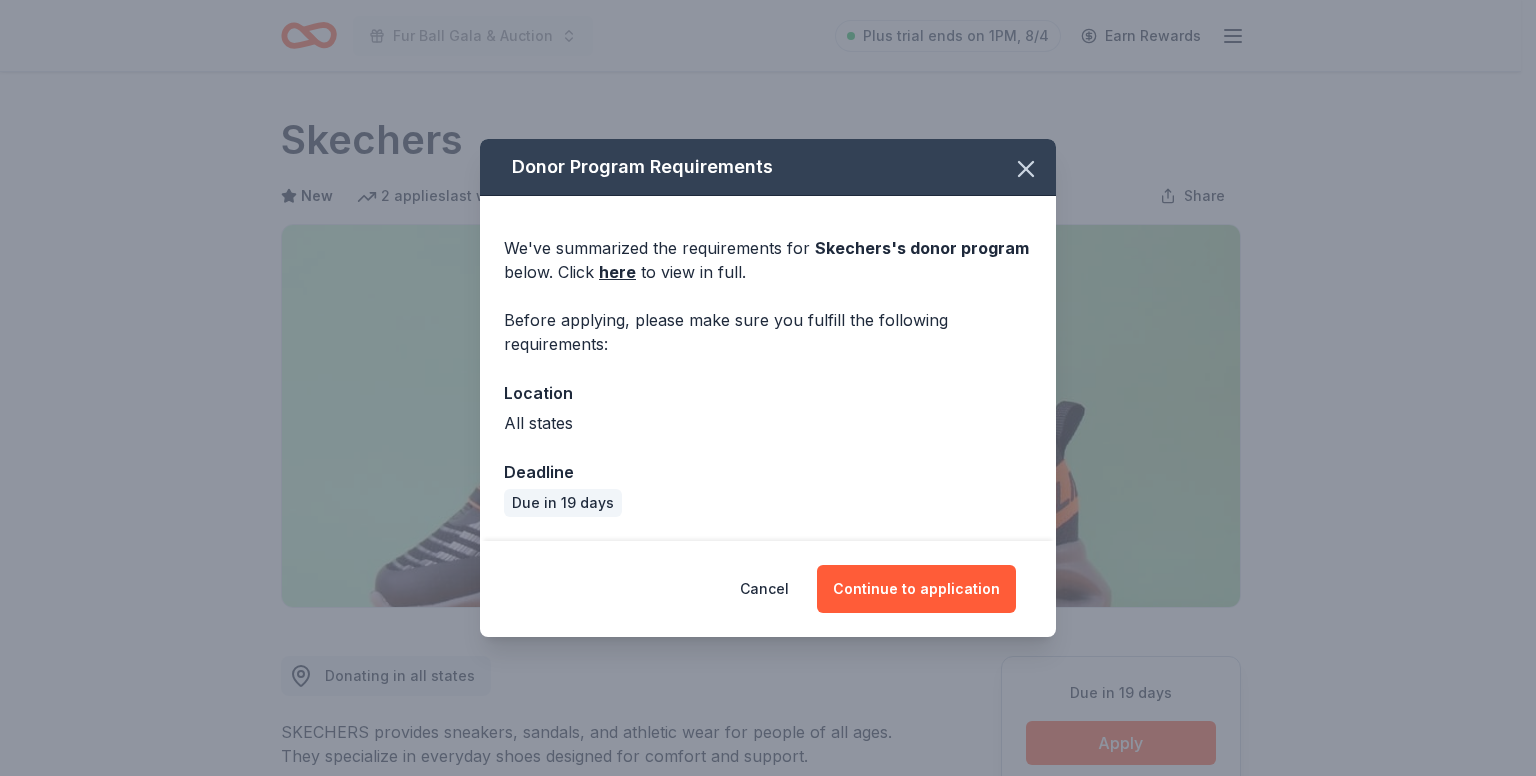 click on "Cancel Continue to application" at bounding box center (768, 589) 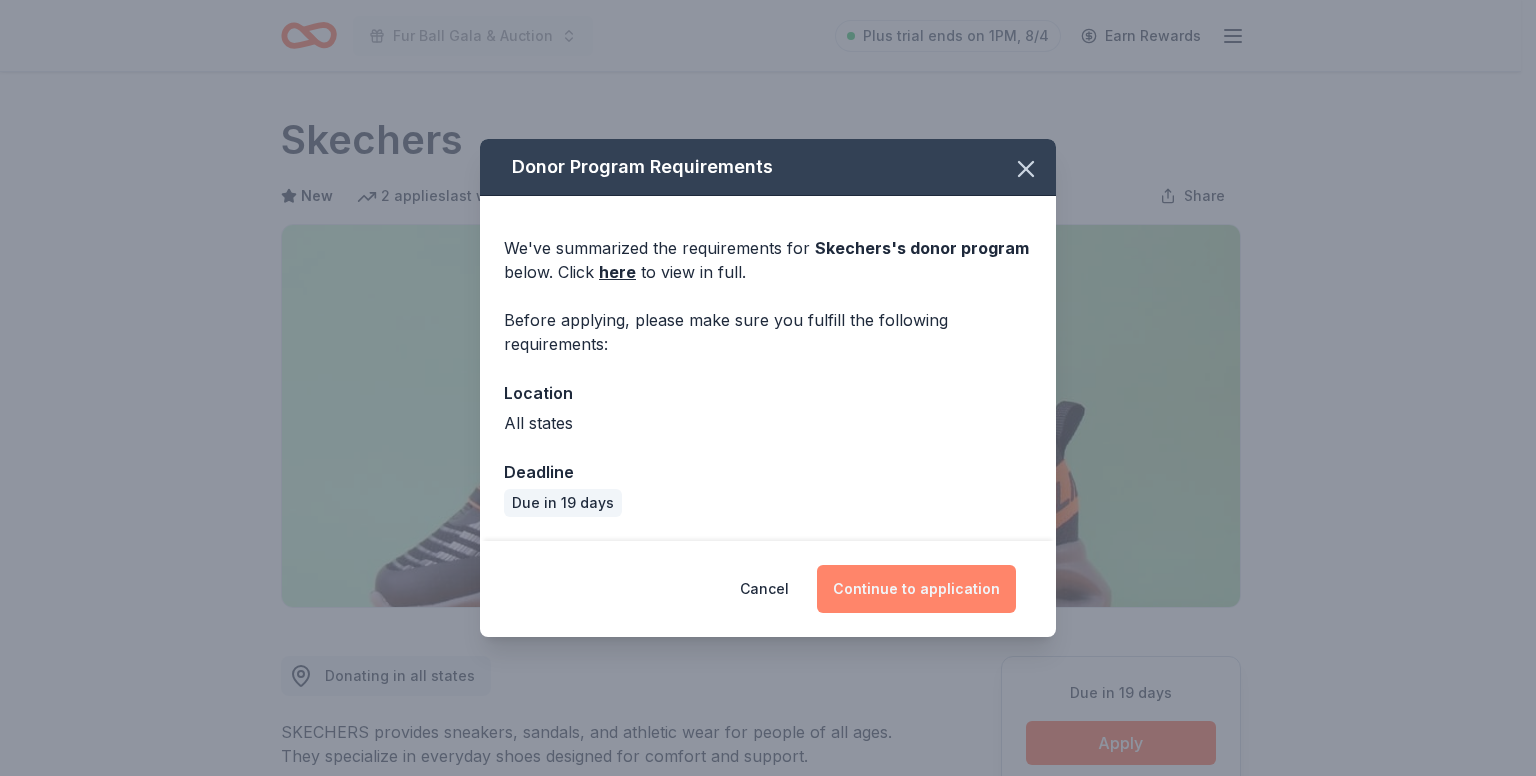 click on "Continue to application" at bounding box center [916, 589] 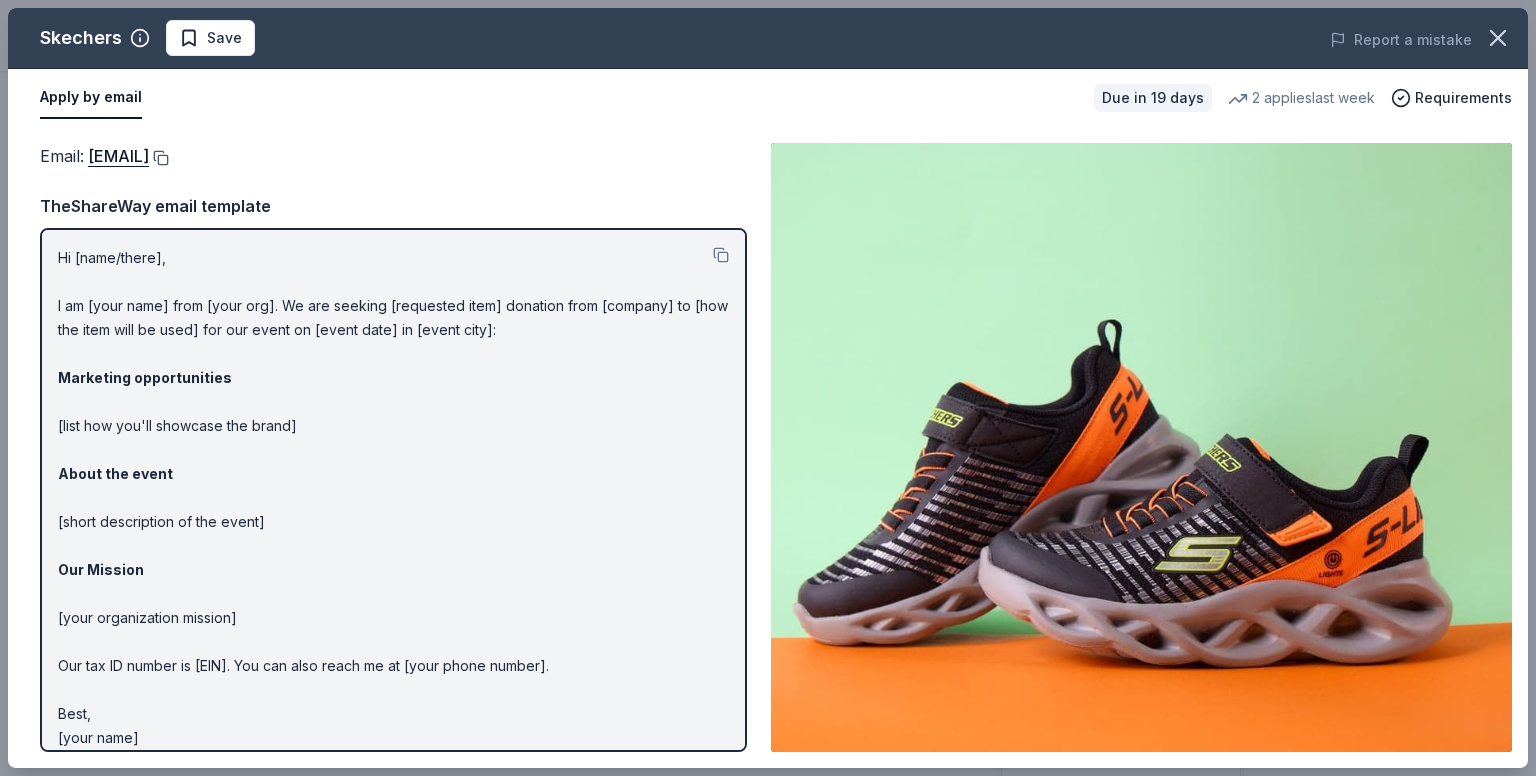 click at bounding box center [159, 158] 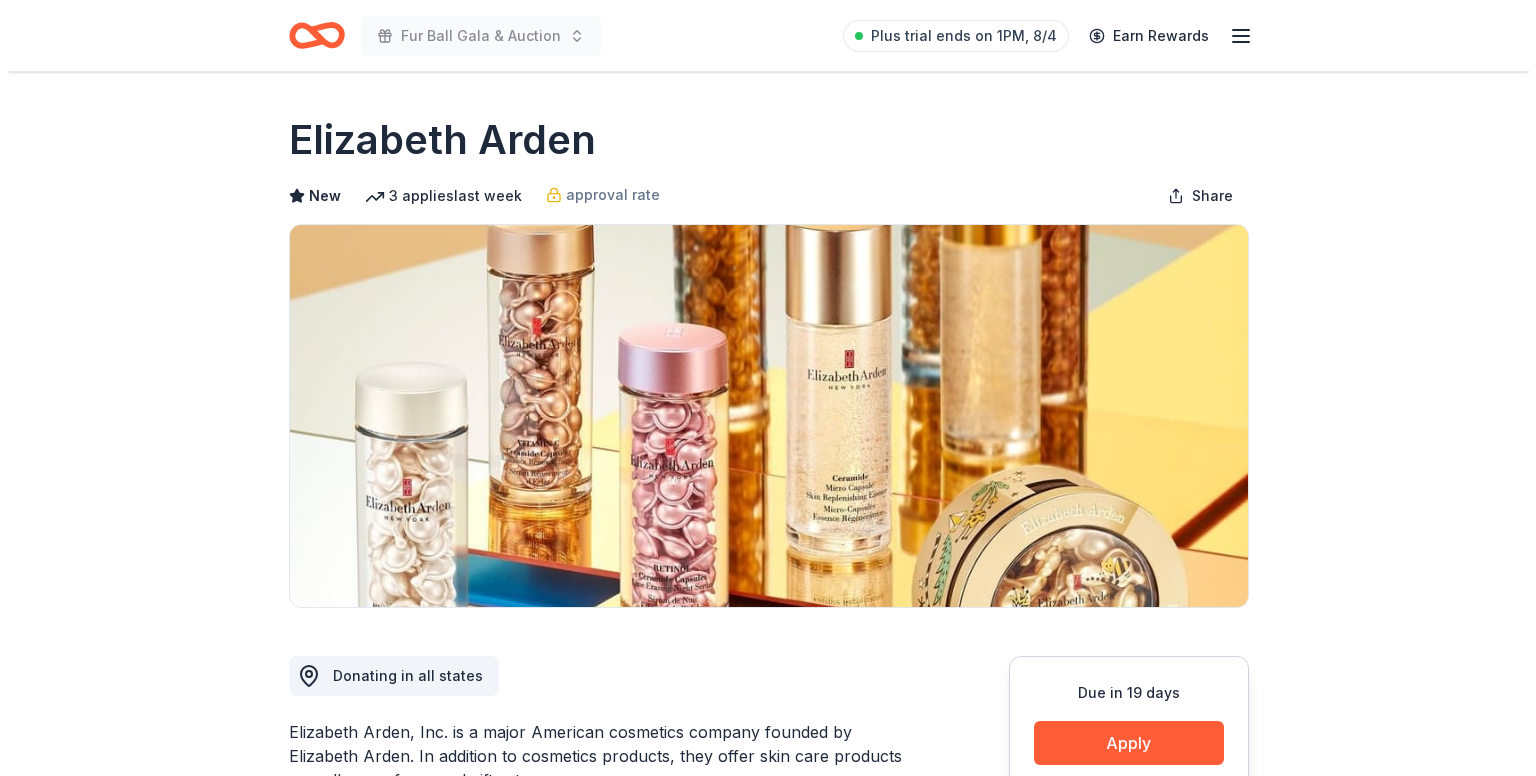 scroll, scrollTop: 0, scrollLeft: 0, axis: both 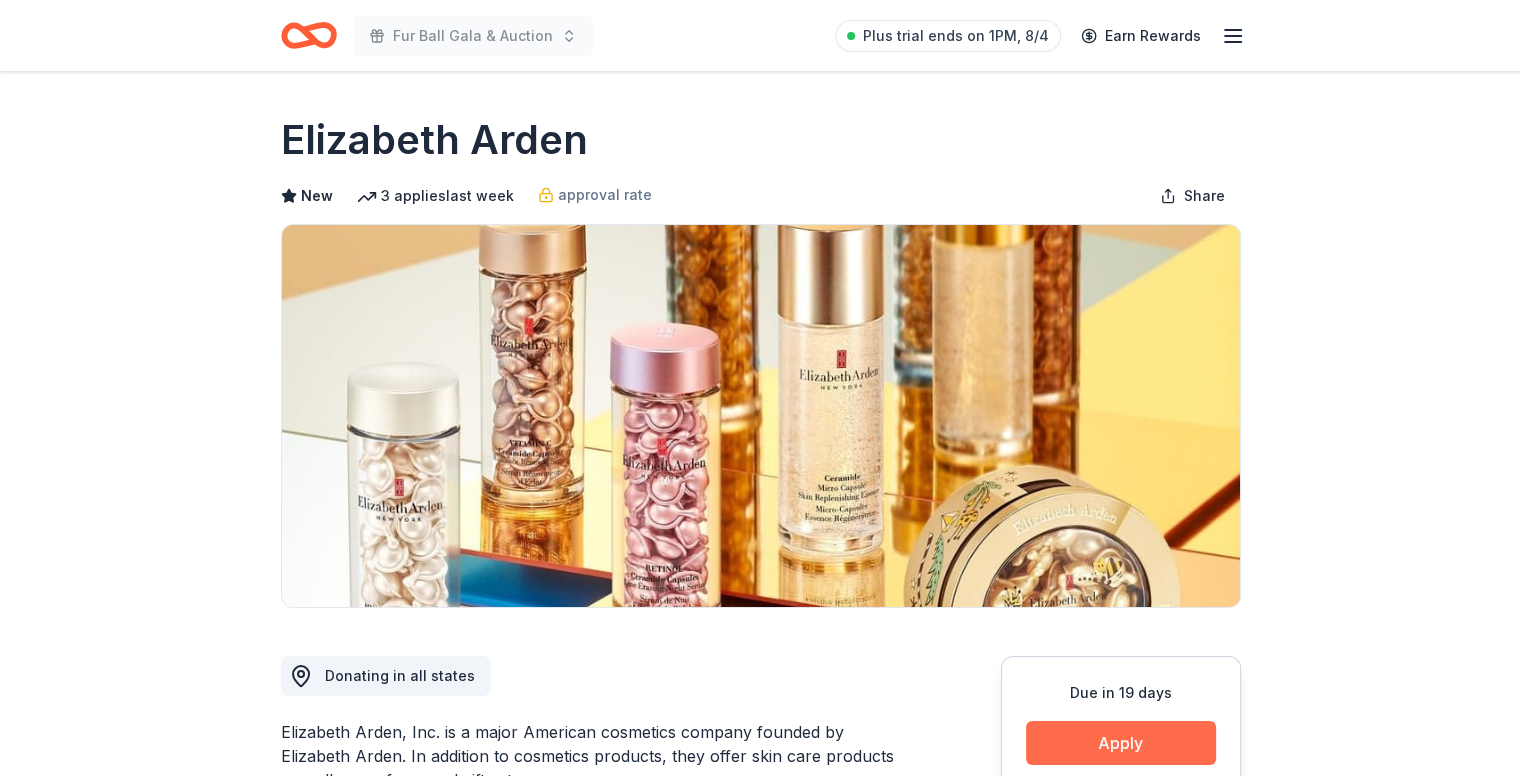 click on "Apply" at bounding box center [1121, 743] 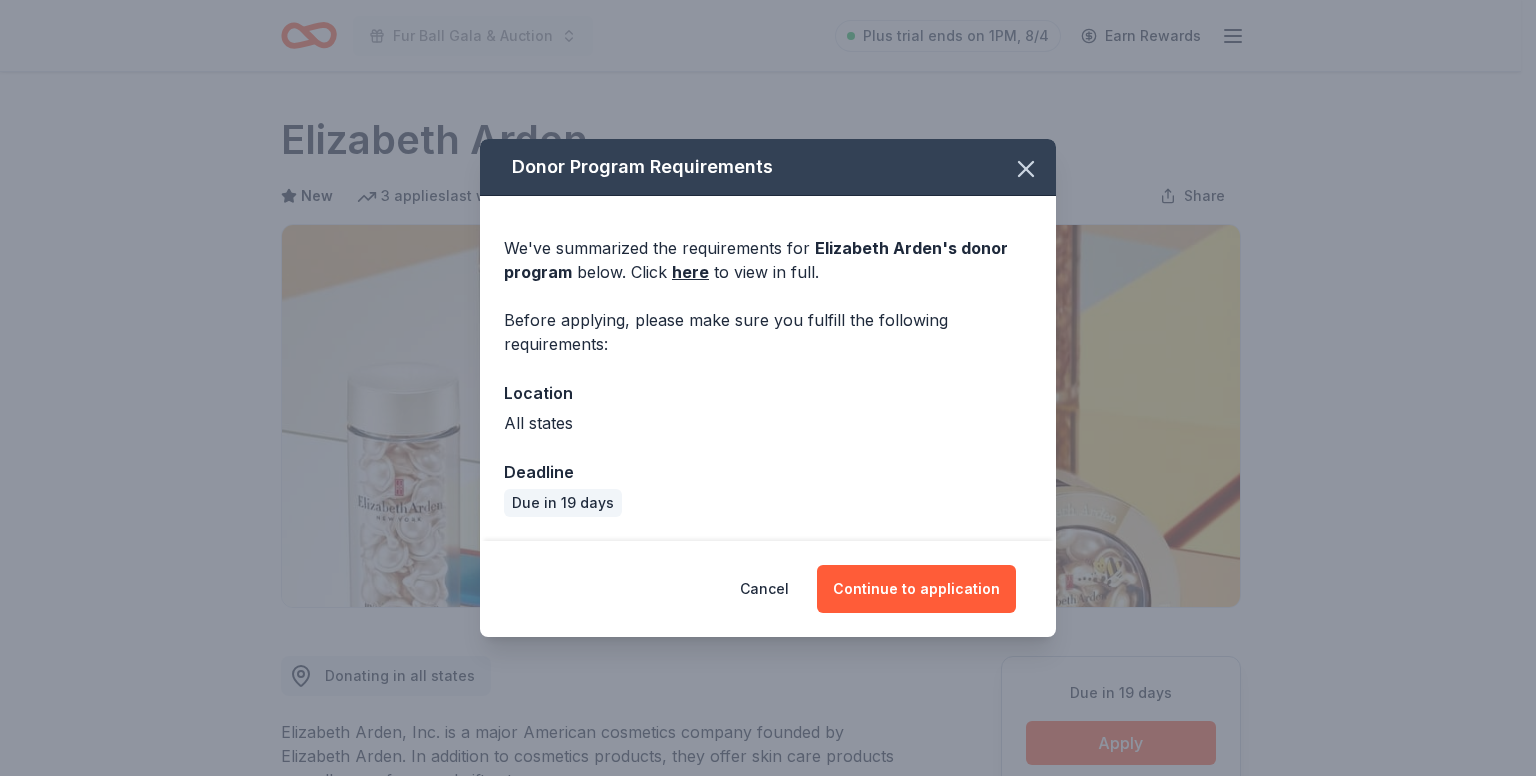 click on "Cancel Continue to application" at bounding box center [768, 589] 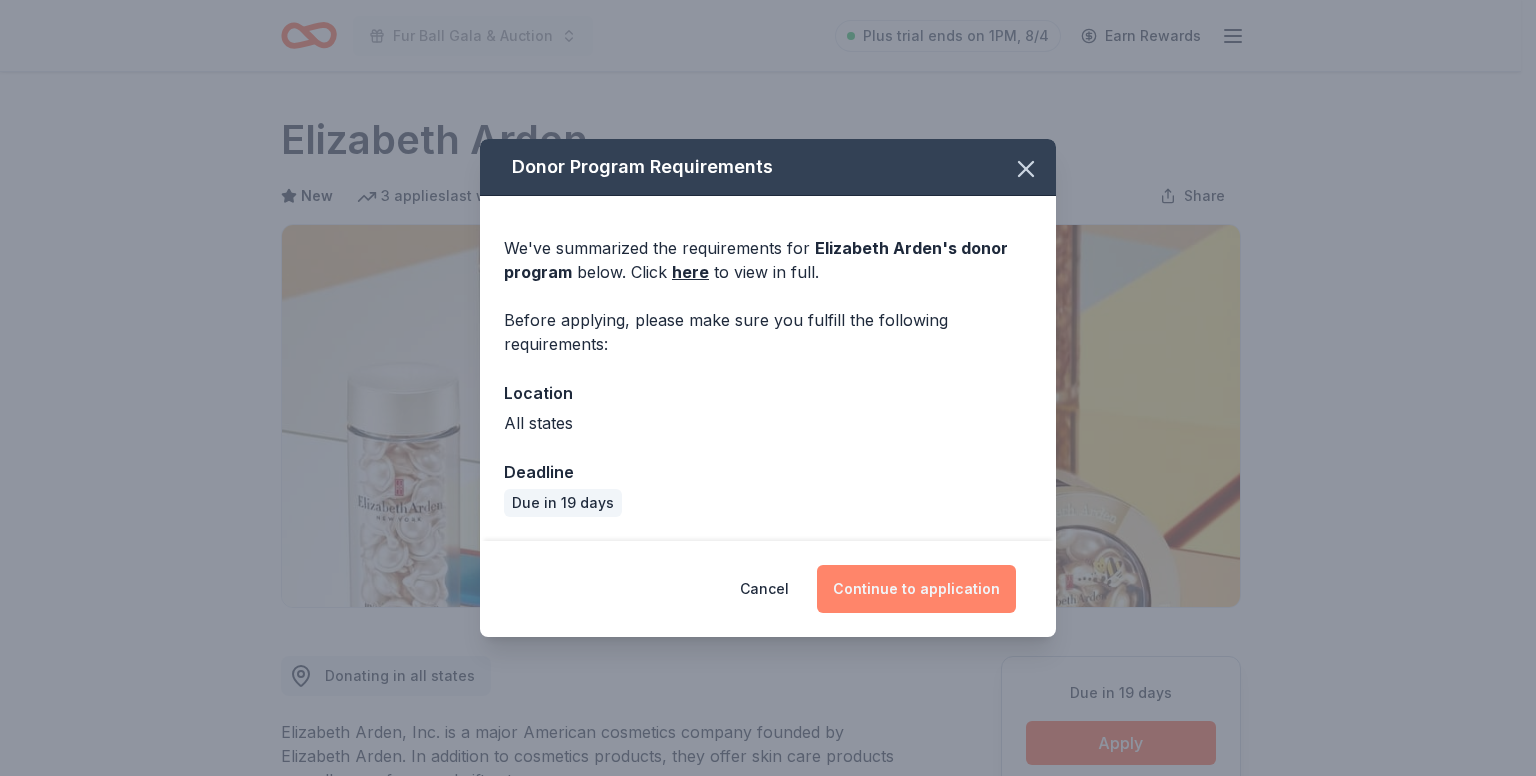 click on "Continue to application" at bounding box center [916, 589] 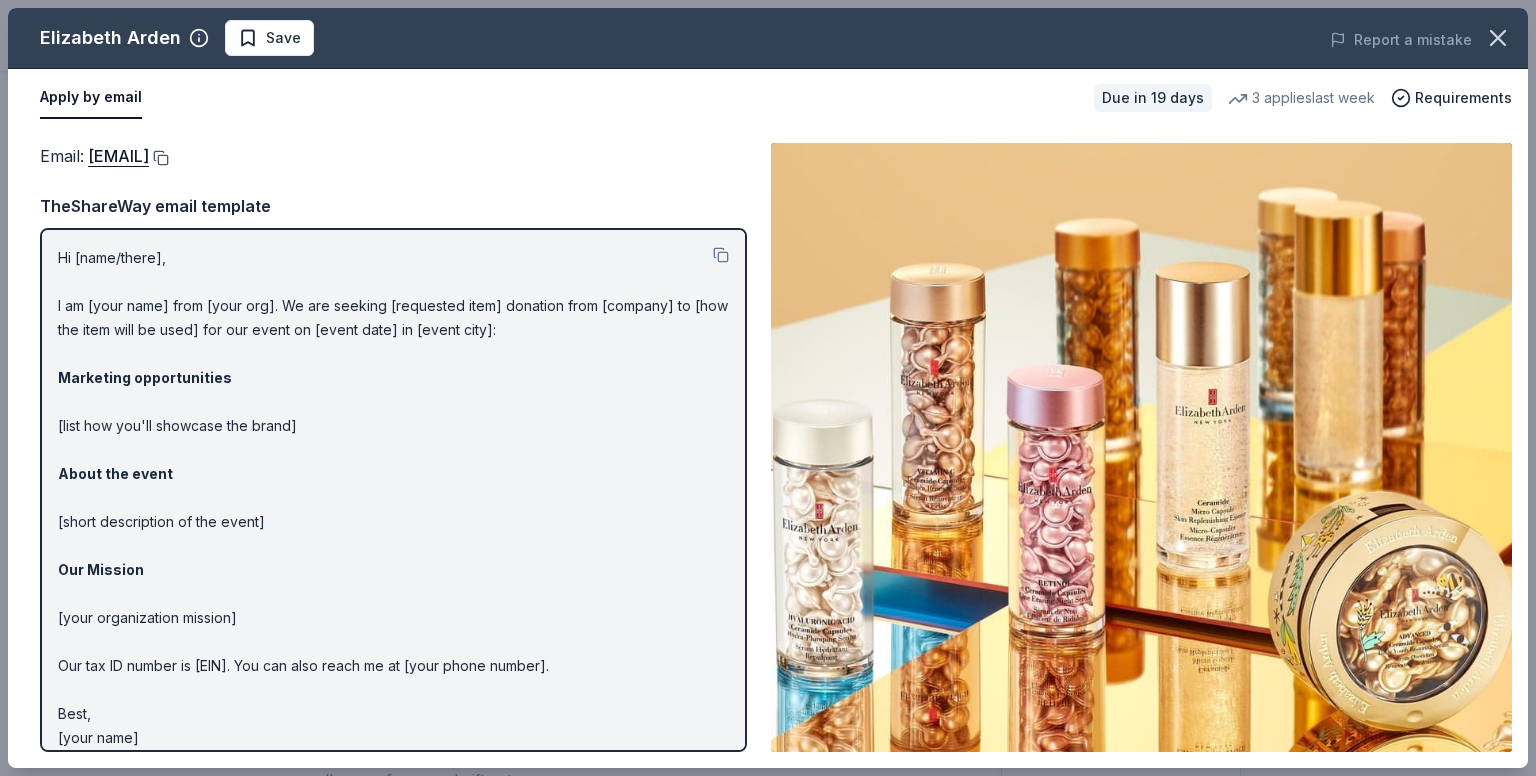 click at bounding box center (159, 158) 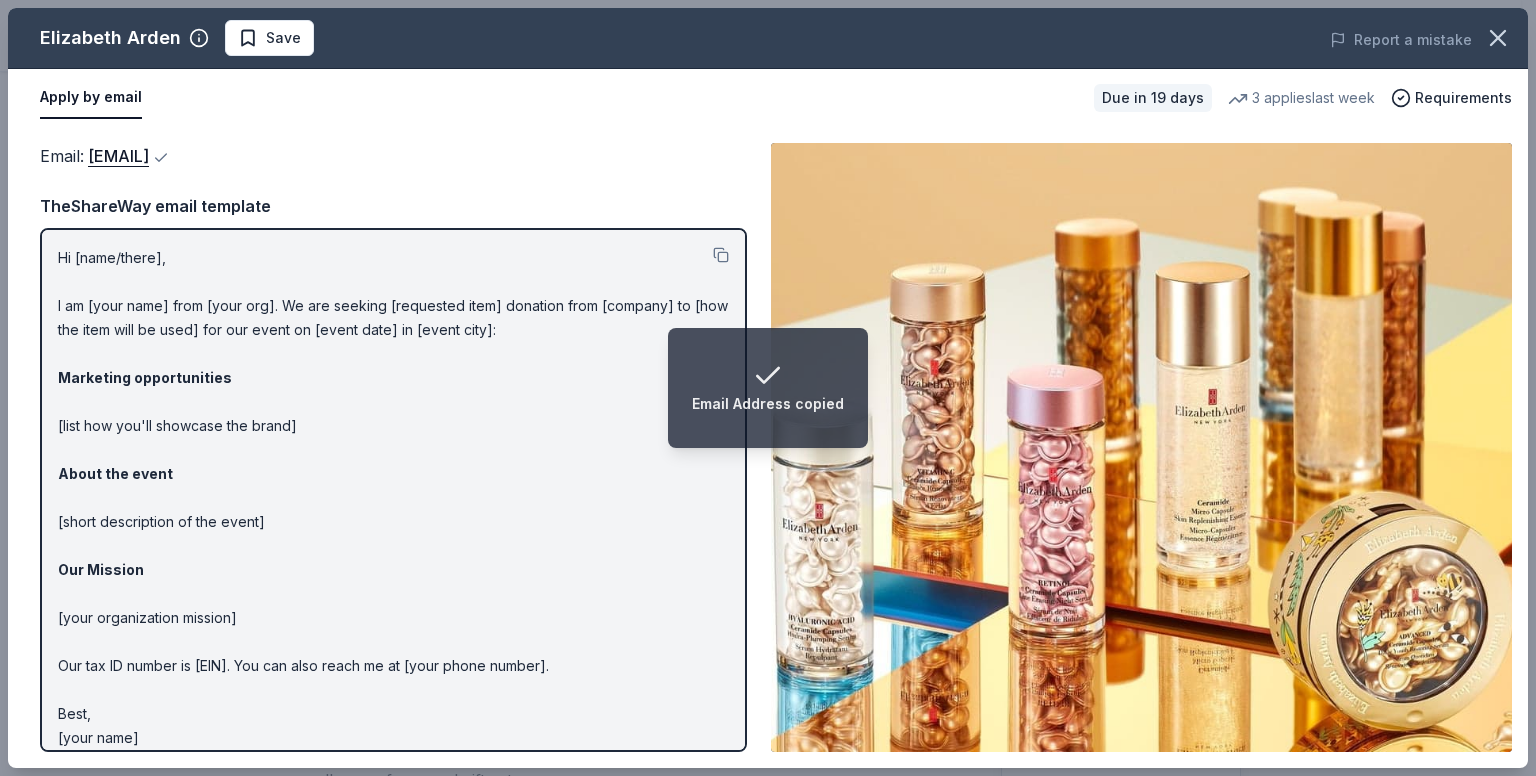 type 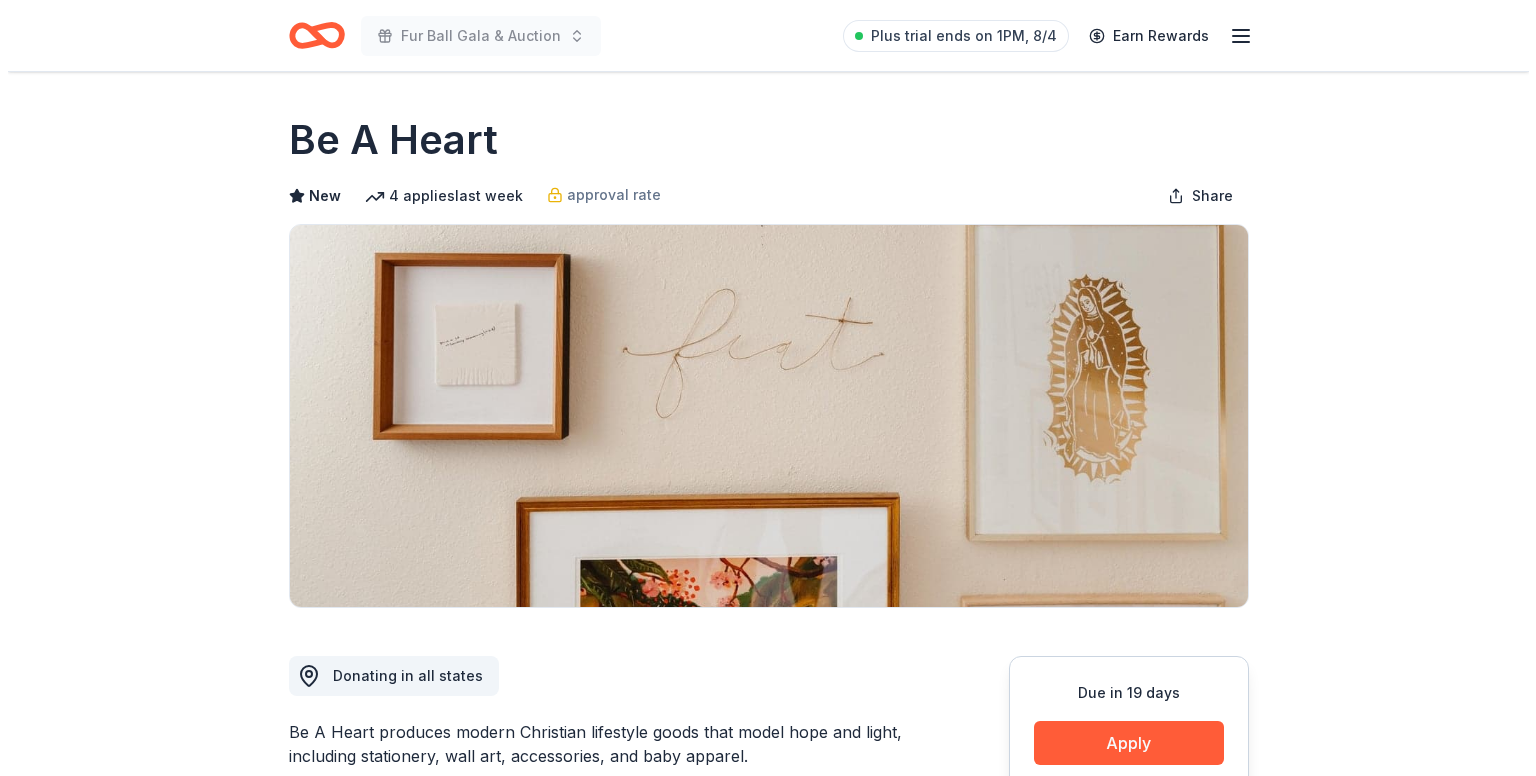 scroll, scrollTop: 0, scrollLeft: 0, axis: both 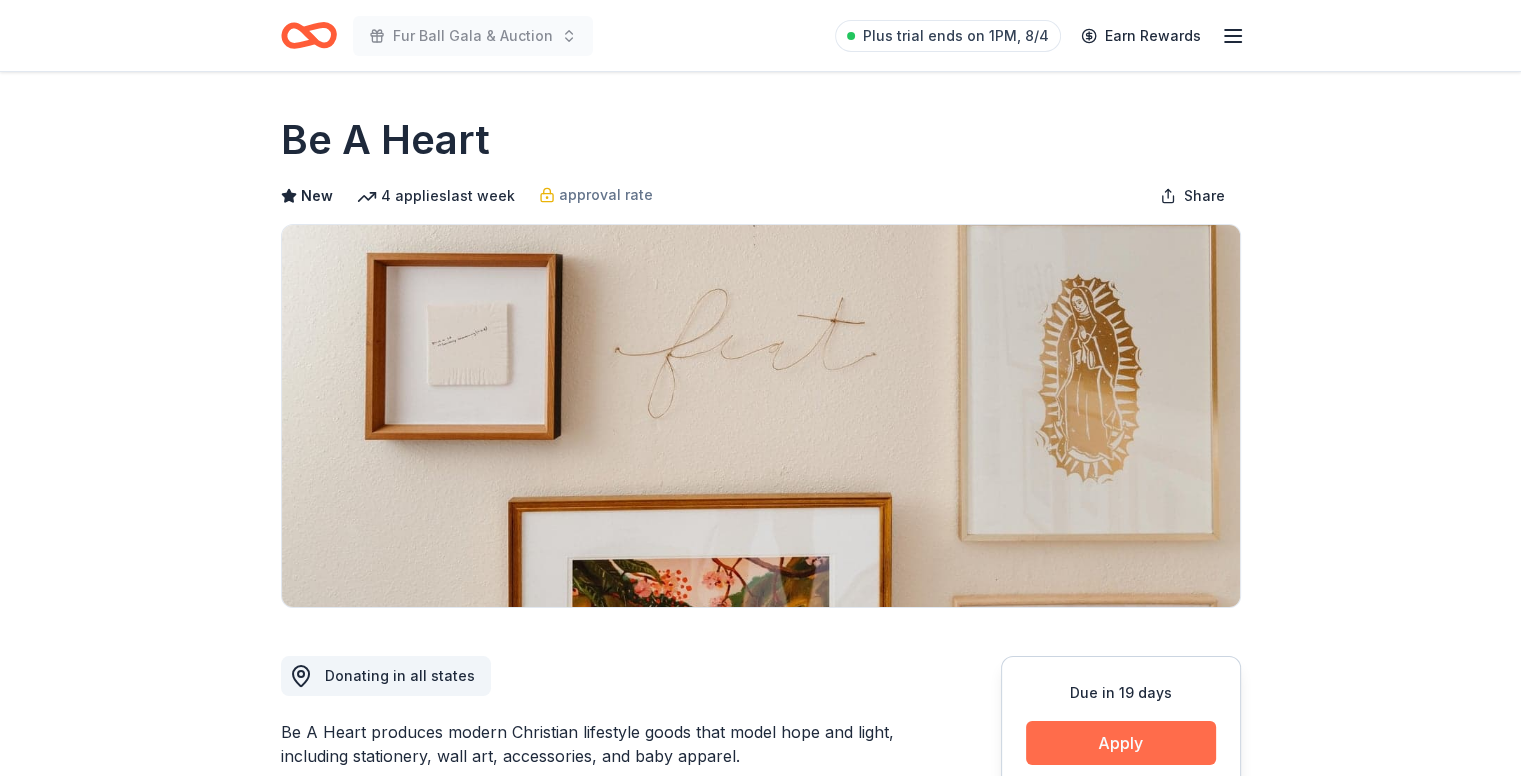click on "Apply" at bounding box center [1121, 743] 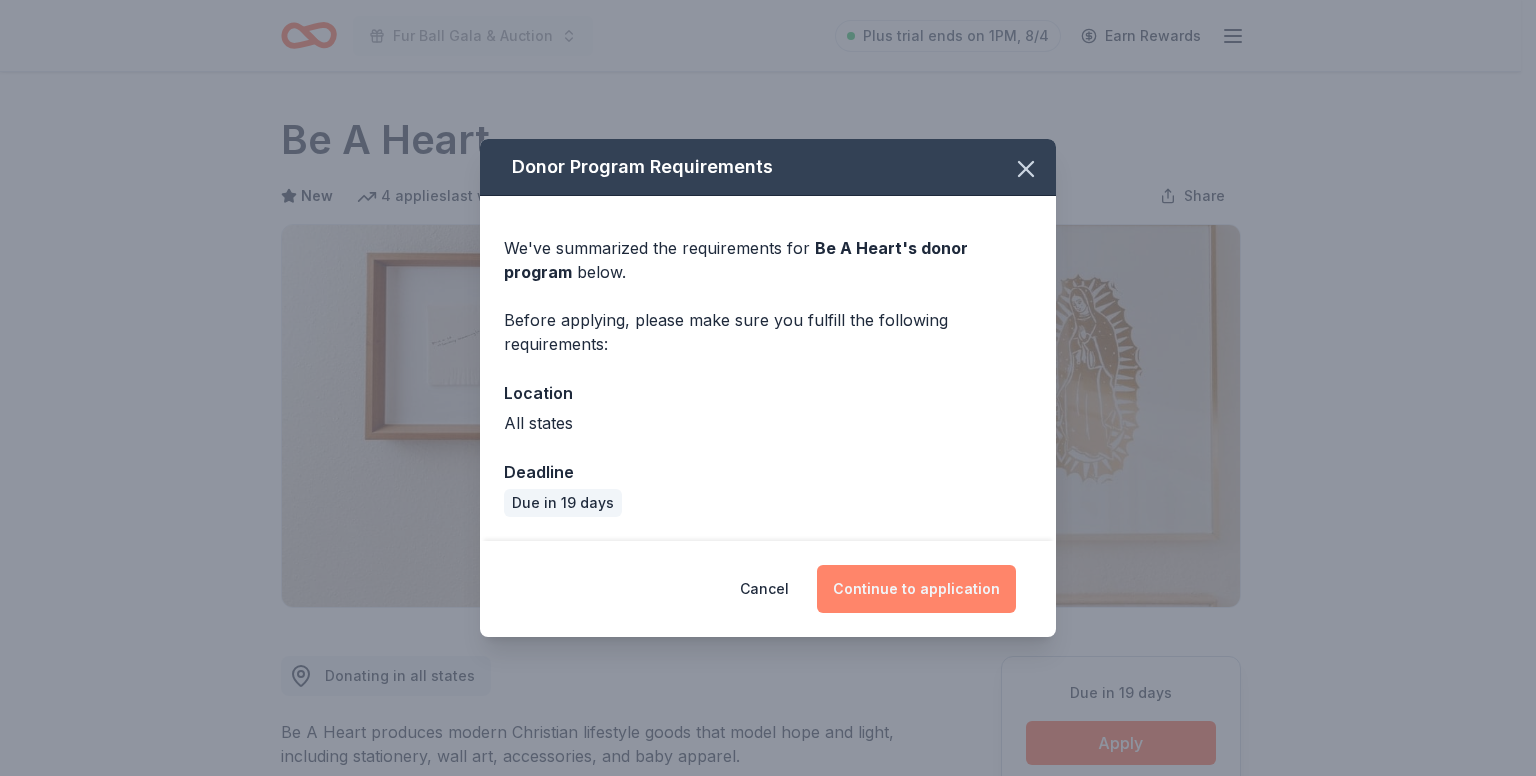 click on "Continue to application" at bounding box center (916, 589) 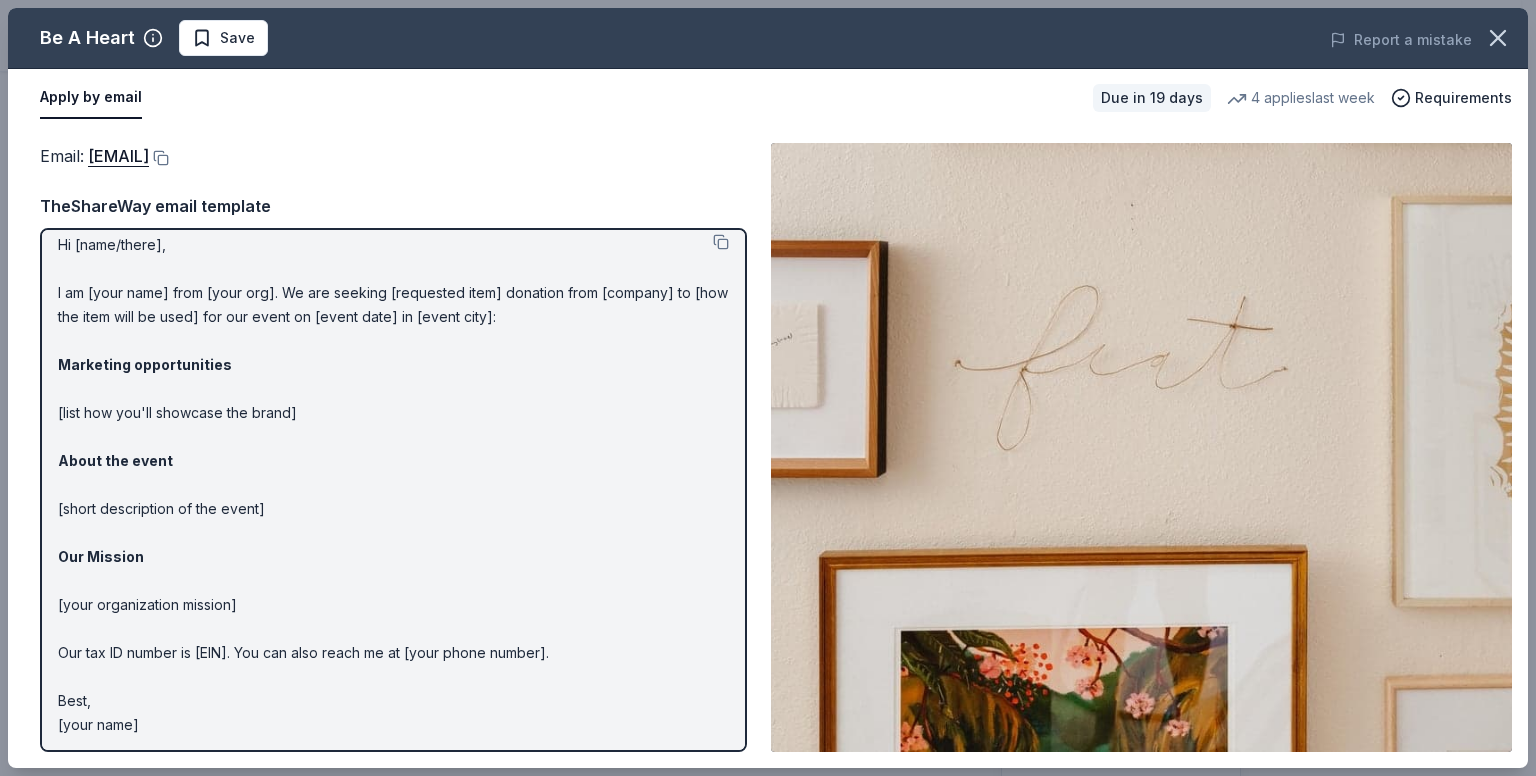 scroll, scrollTop: 14, scrollLeft: 0, axis: vertical 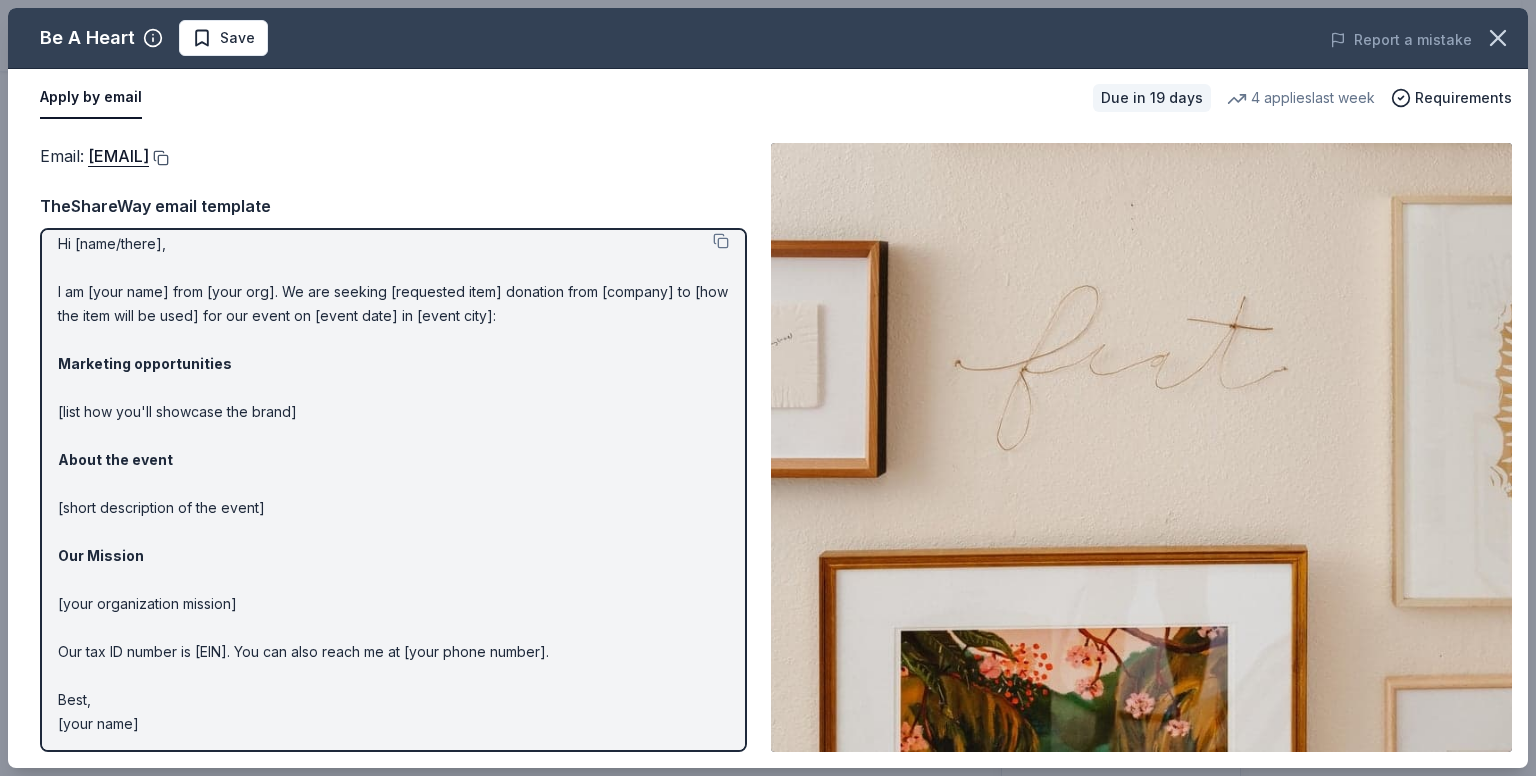 click at bounding box center (159, 158) 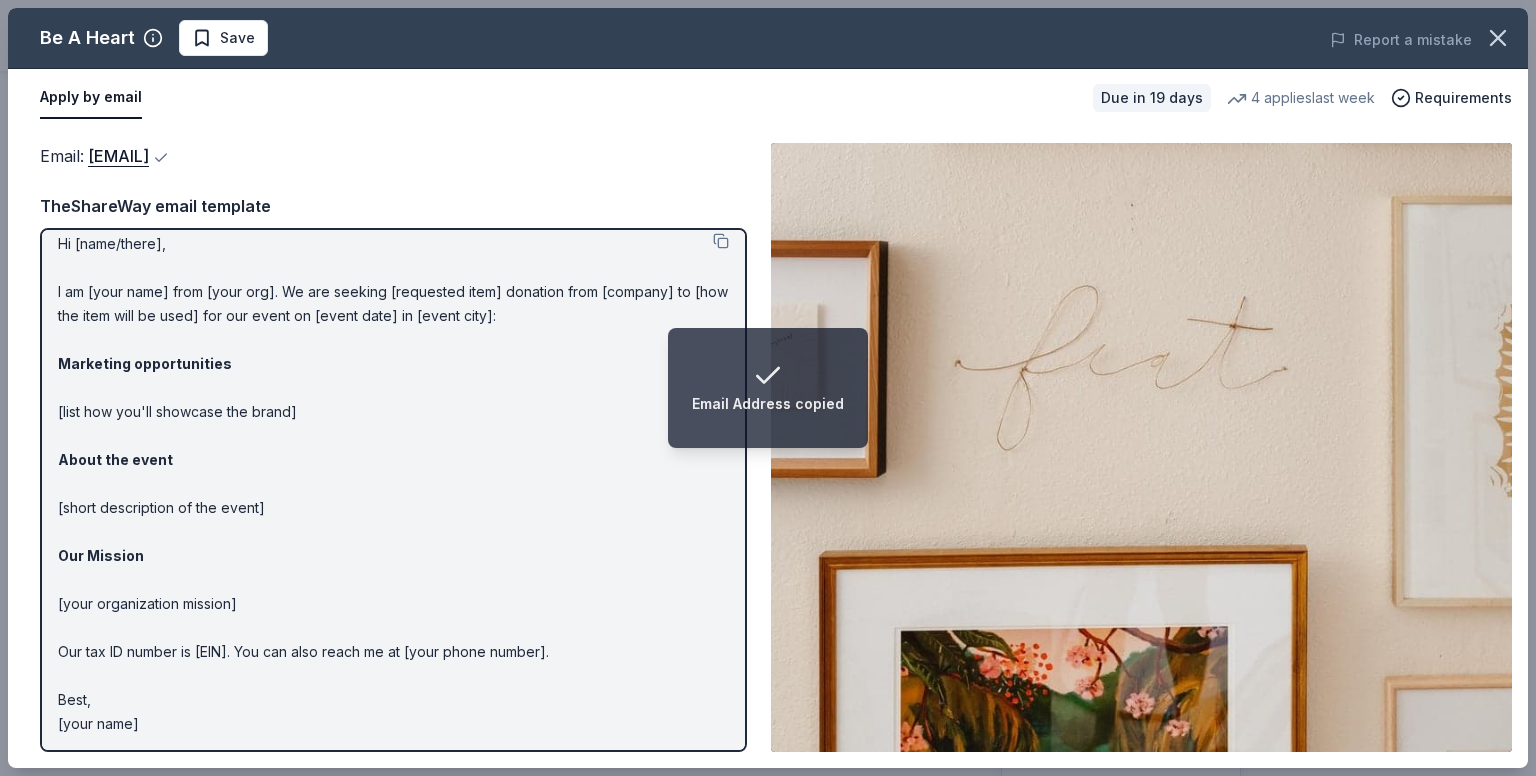 type 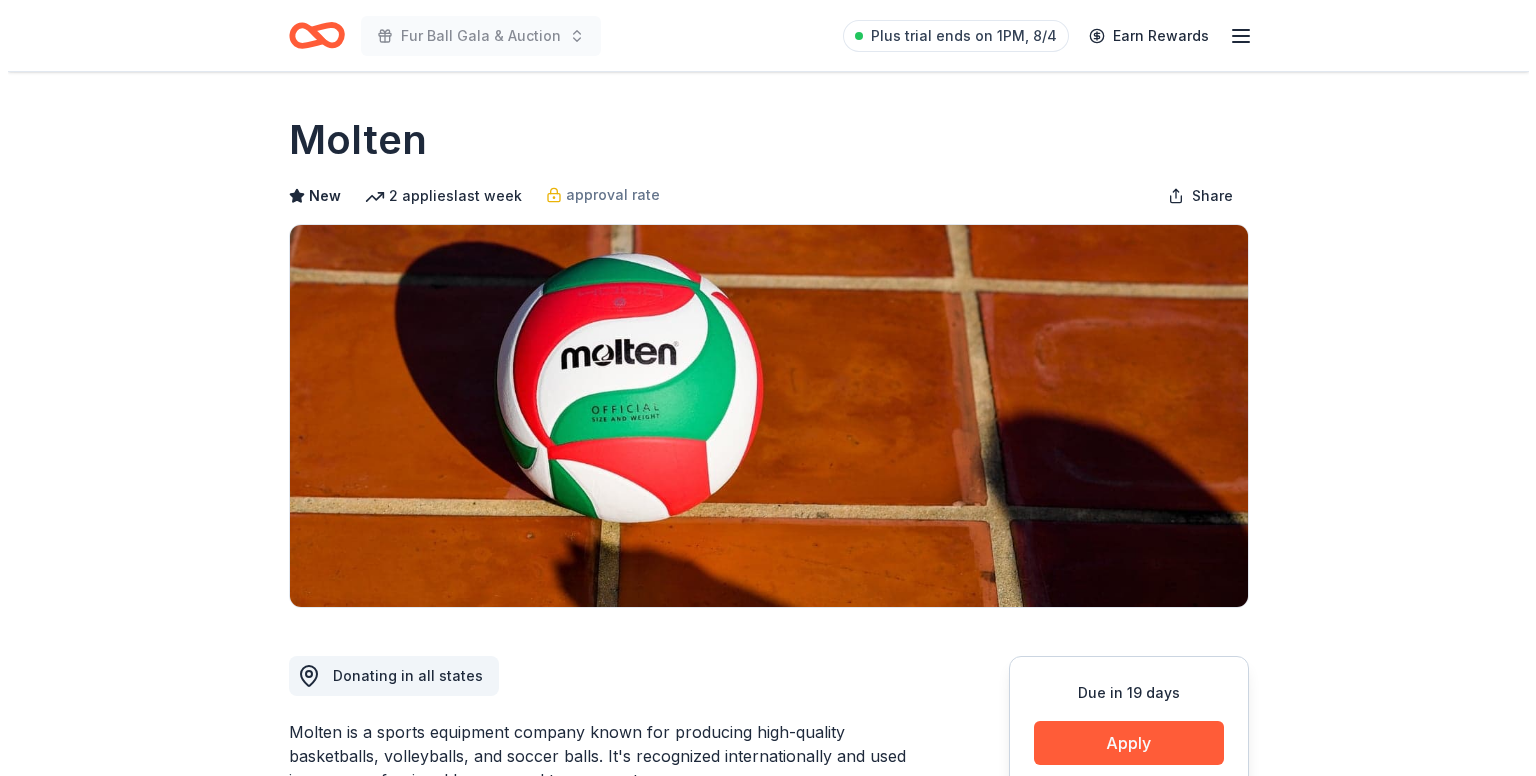 scroll, scrollTop: 0, scrollLeft: 0, axis: both 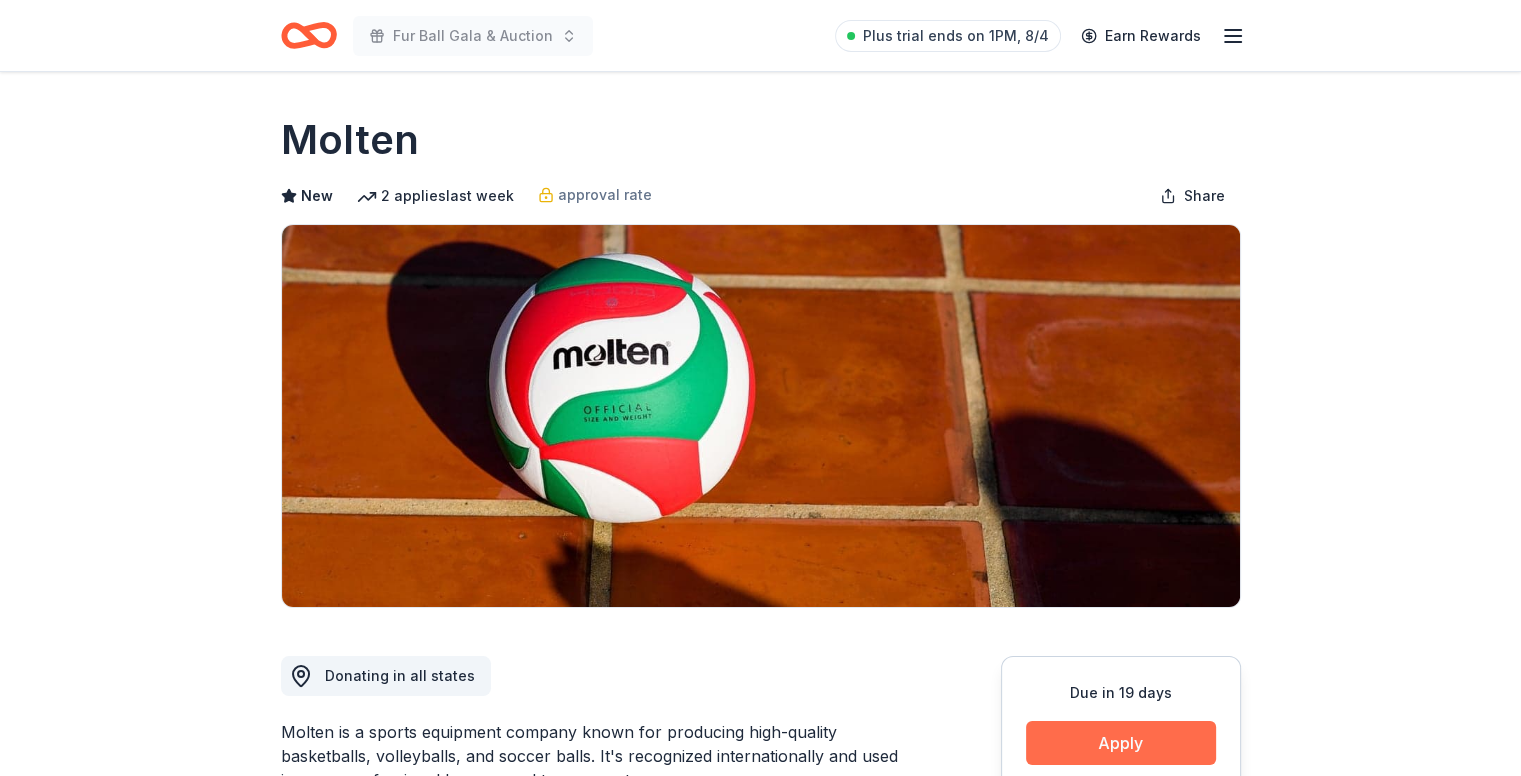 click on "Apply" at bounding box center [1121, 743] 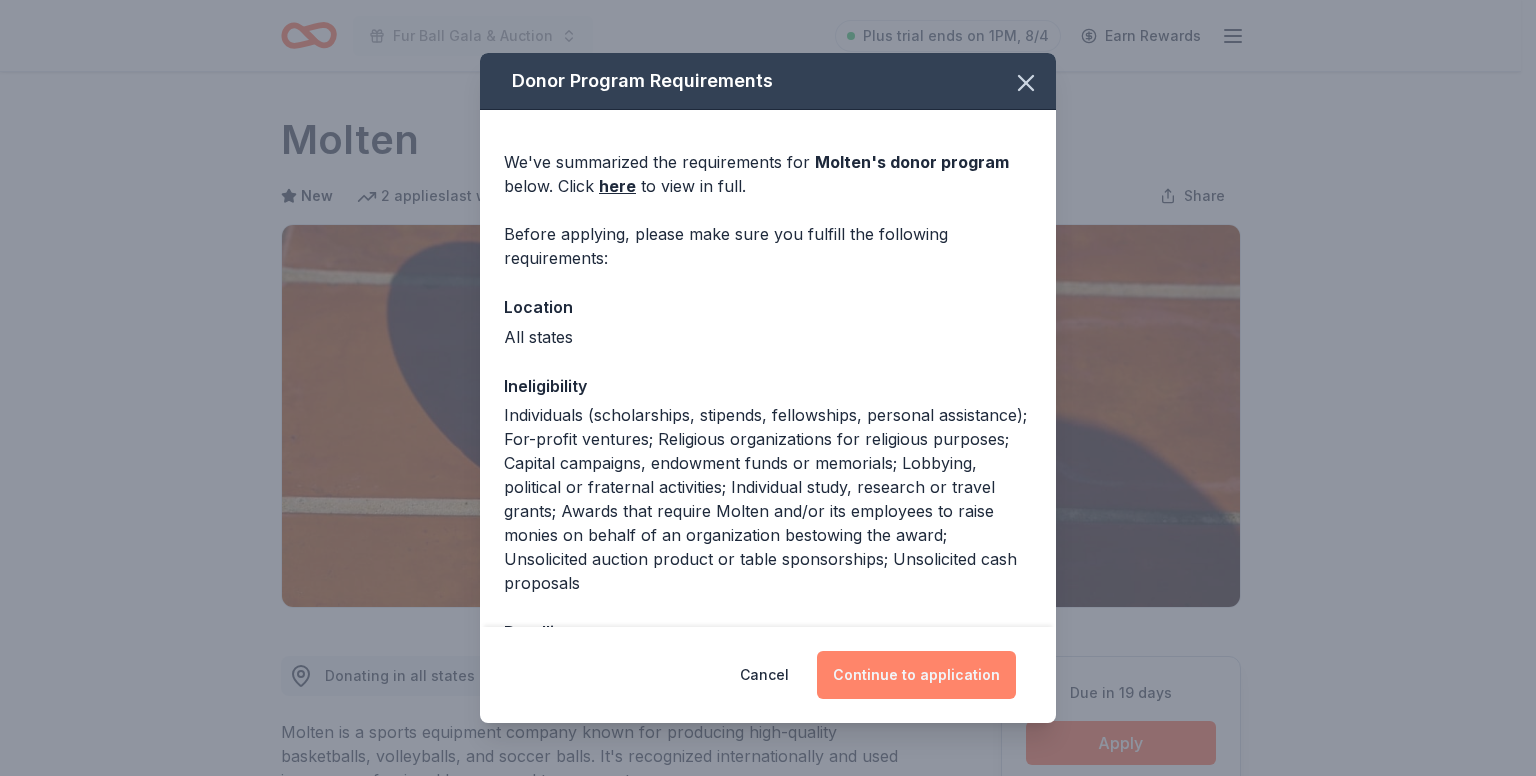 click on "Continue to application" at bounding box center (916, 675) 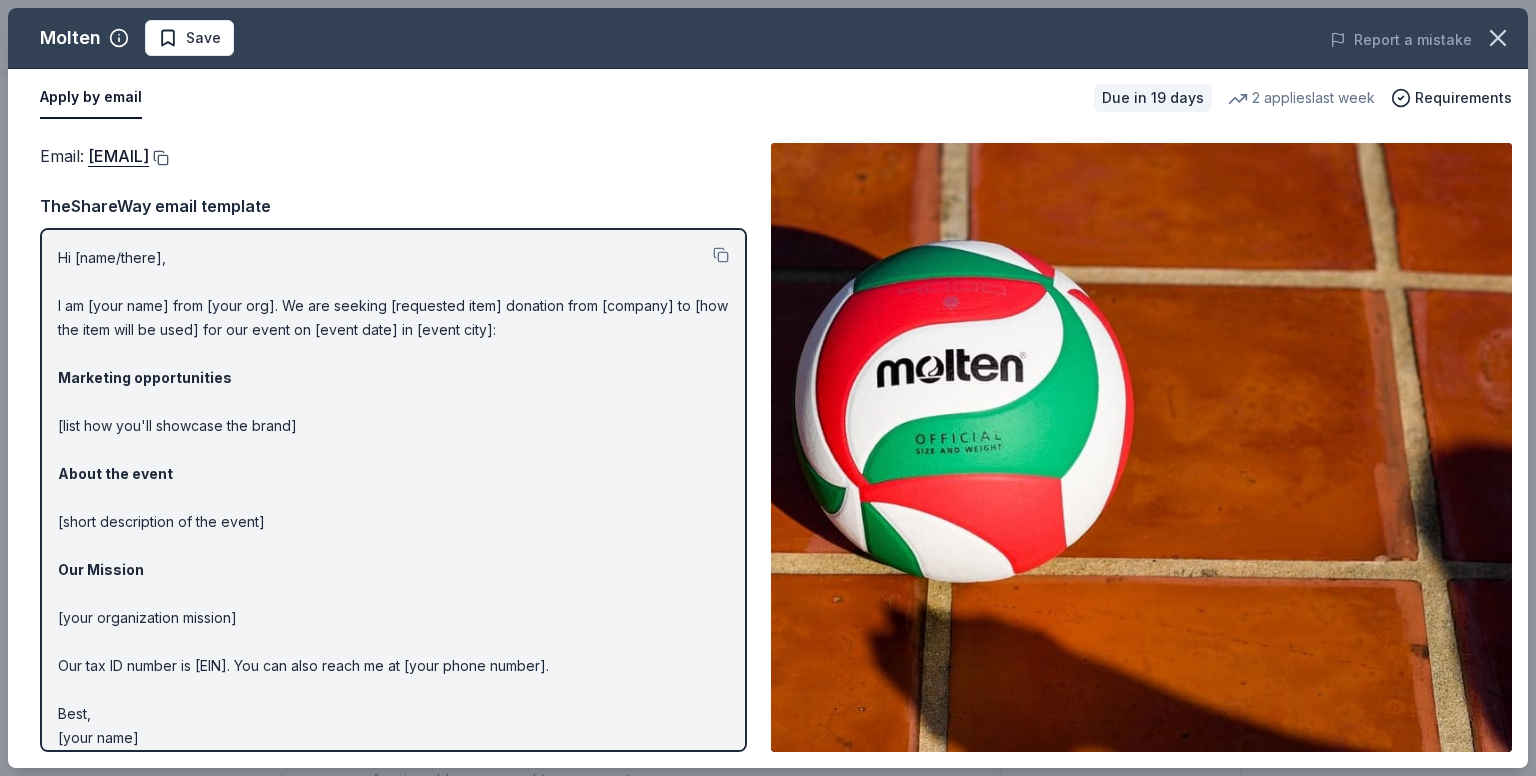 click at bounding box center [159, 158] 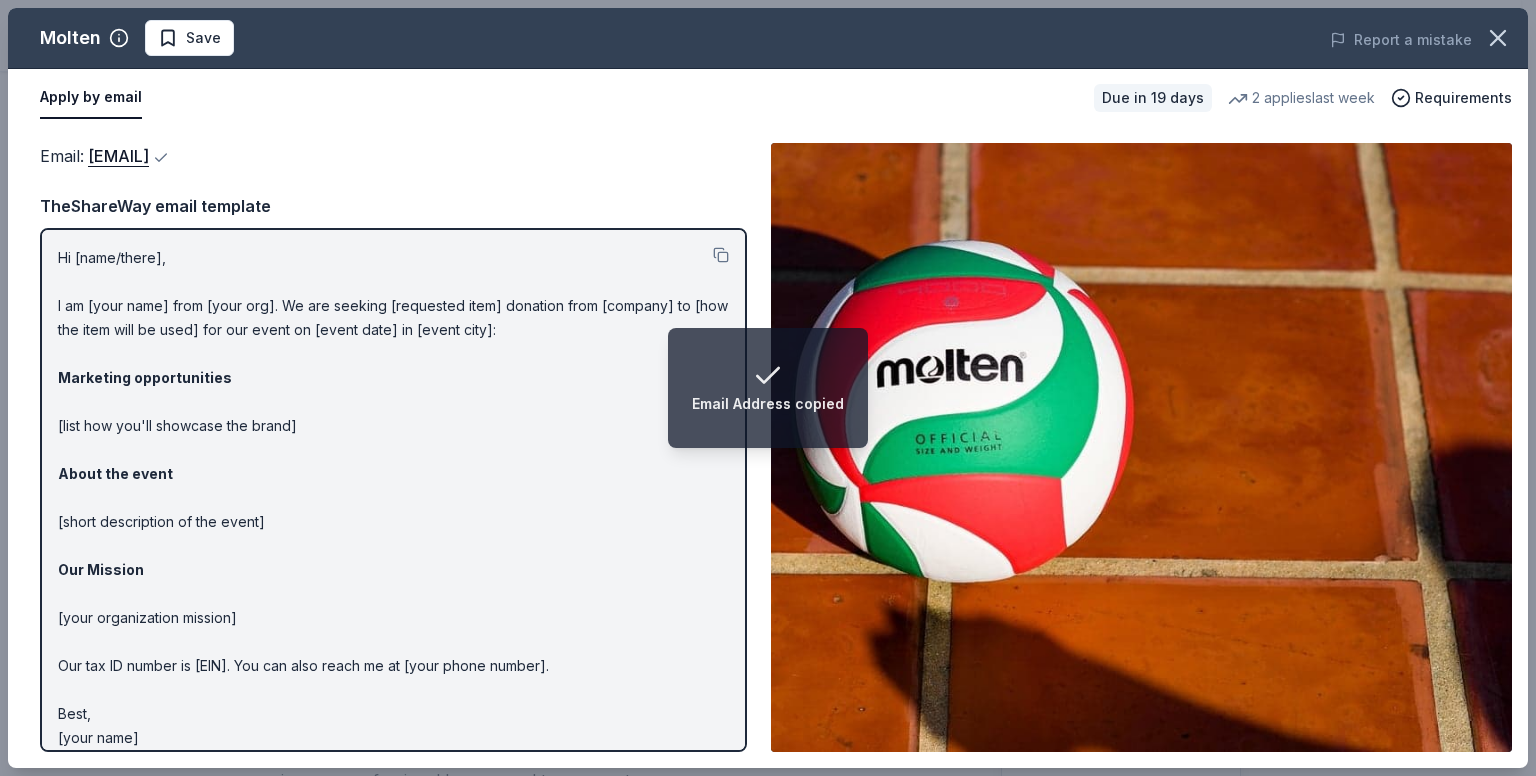 type 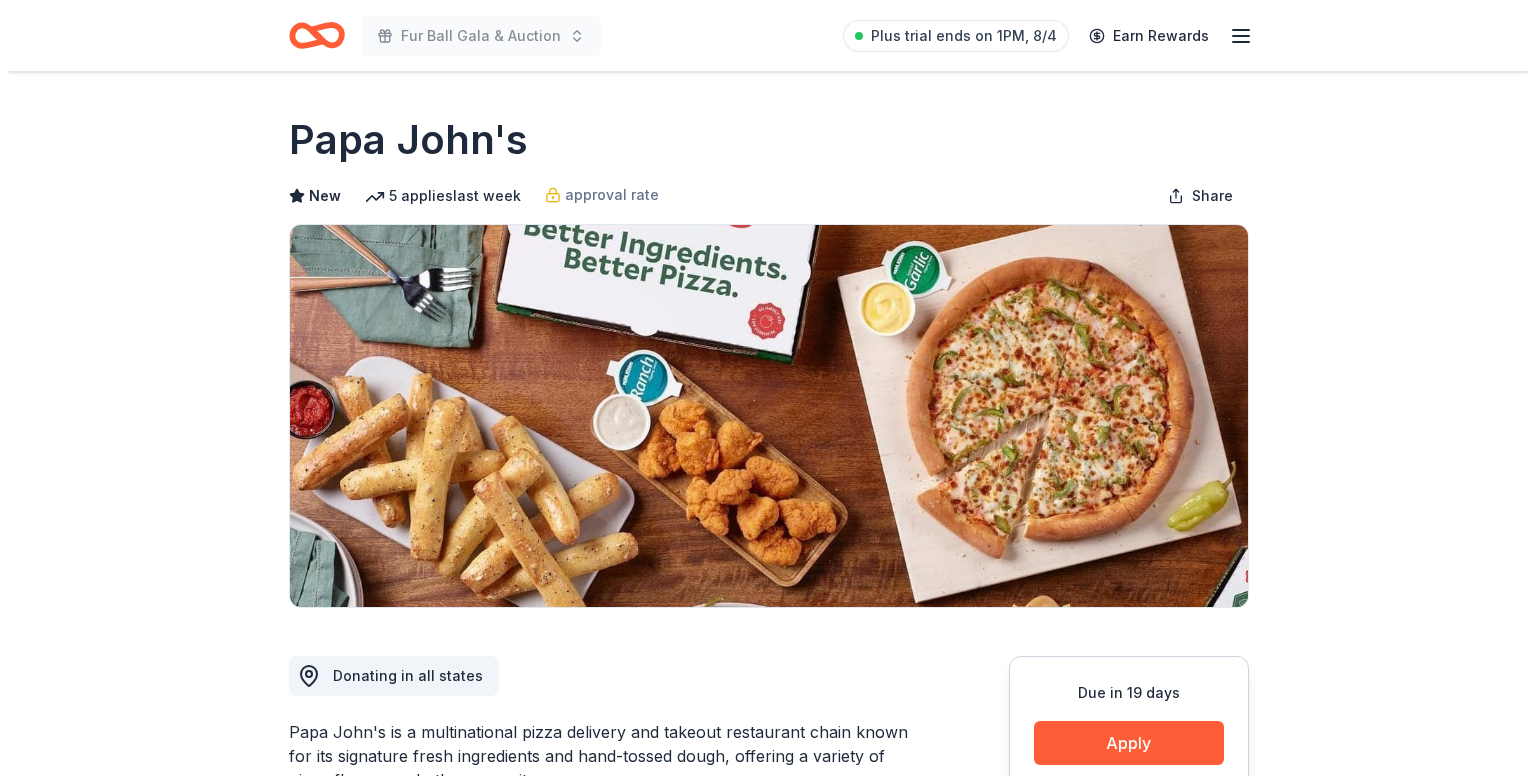 scroll, scrollTop: 0, scrollLeft: 0, axis: both 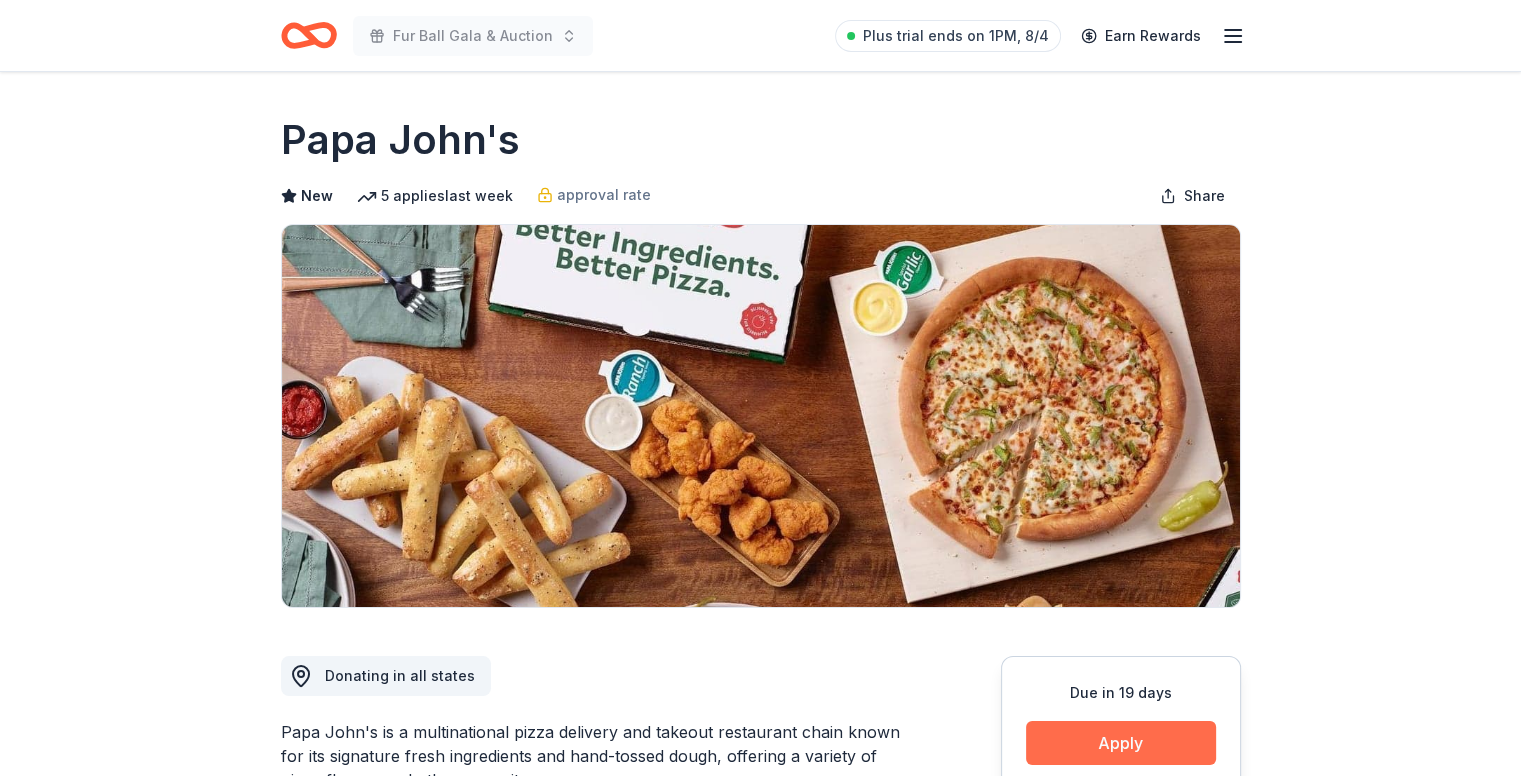 click on "Apply" at bounding box center [1121, 743] 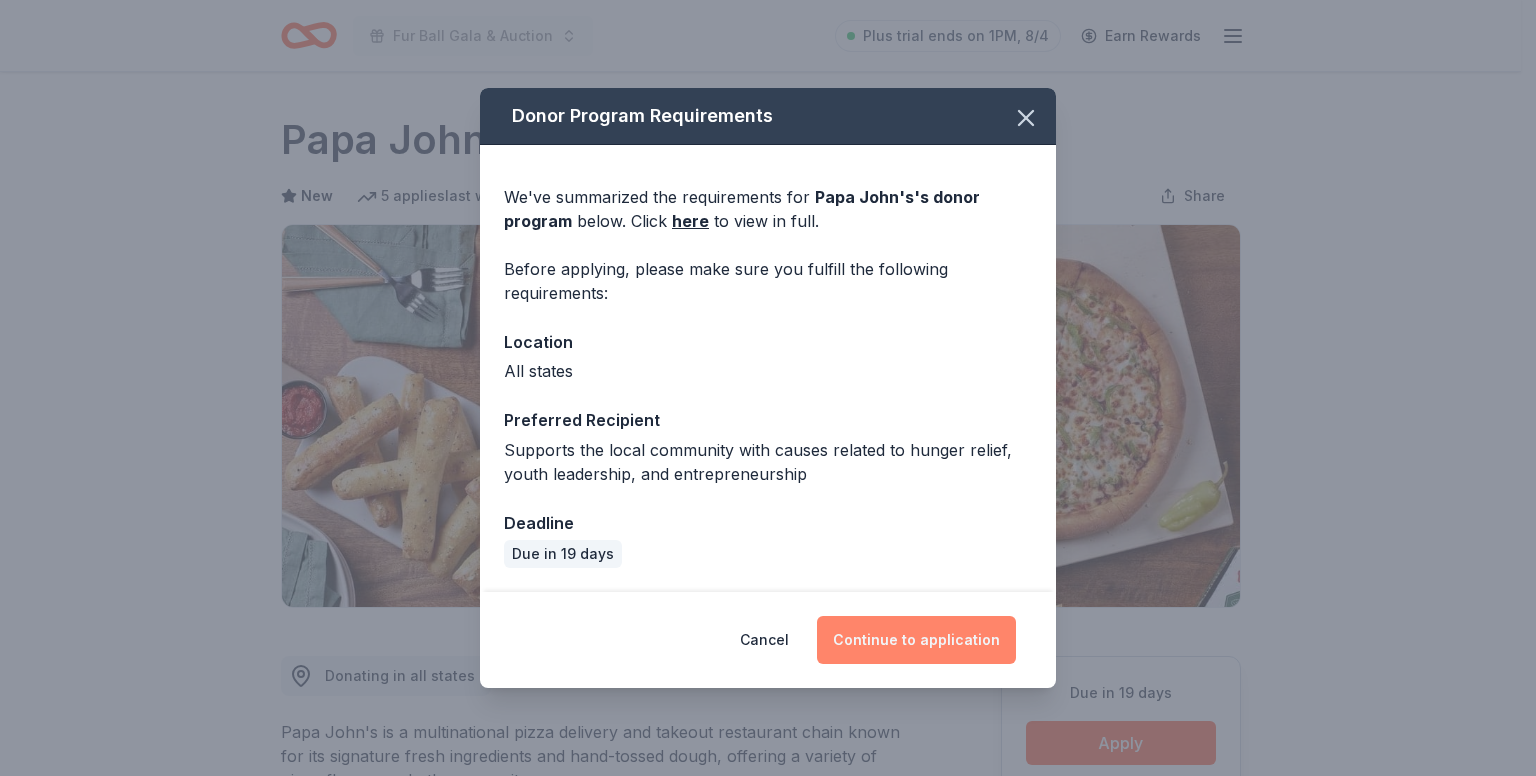 click on "Continue to application" at bounding box center [916, 640] 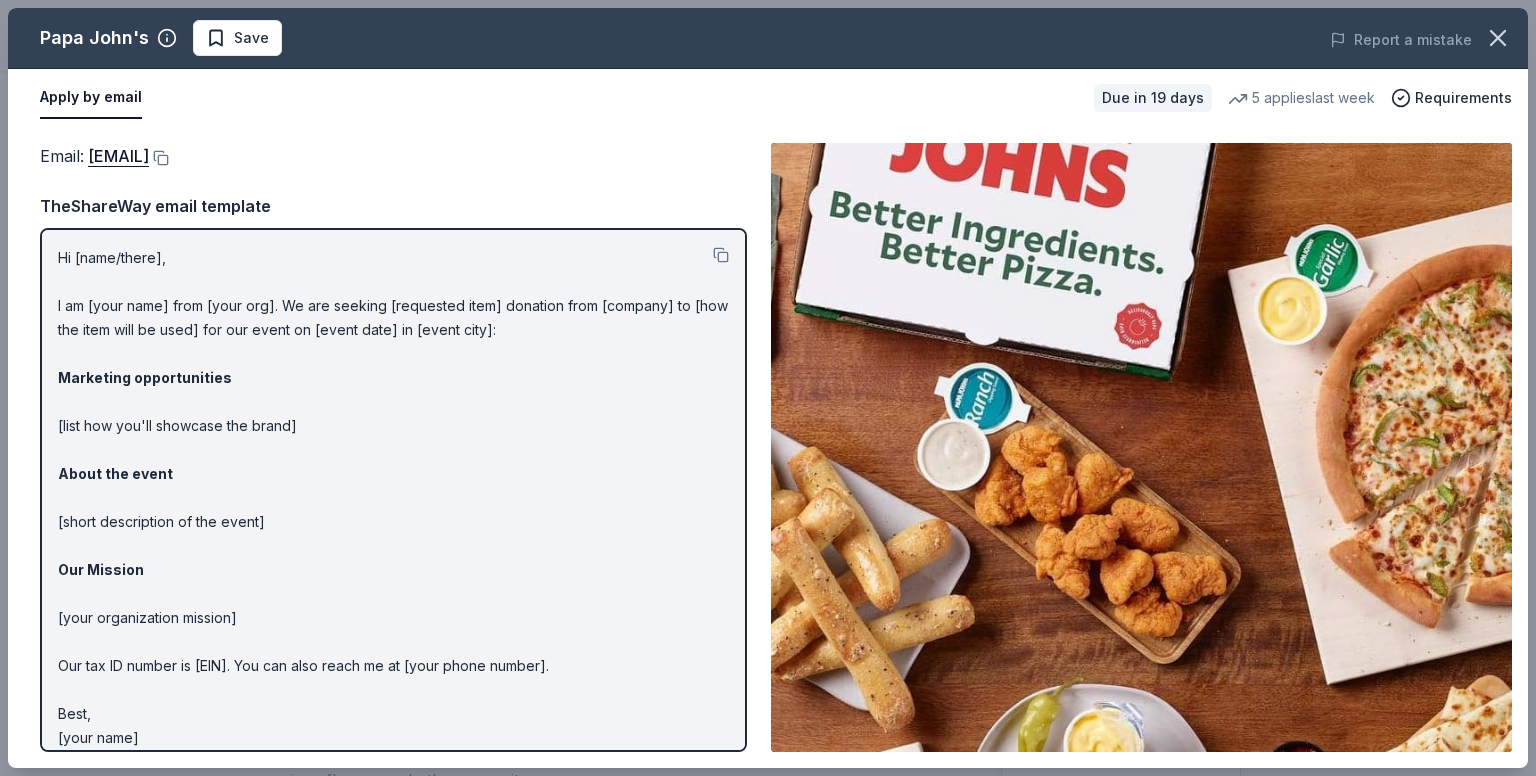 click on "Email : [EMAIL]" at bounding box center [393, 156] 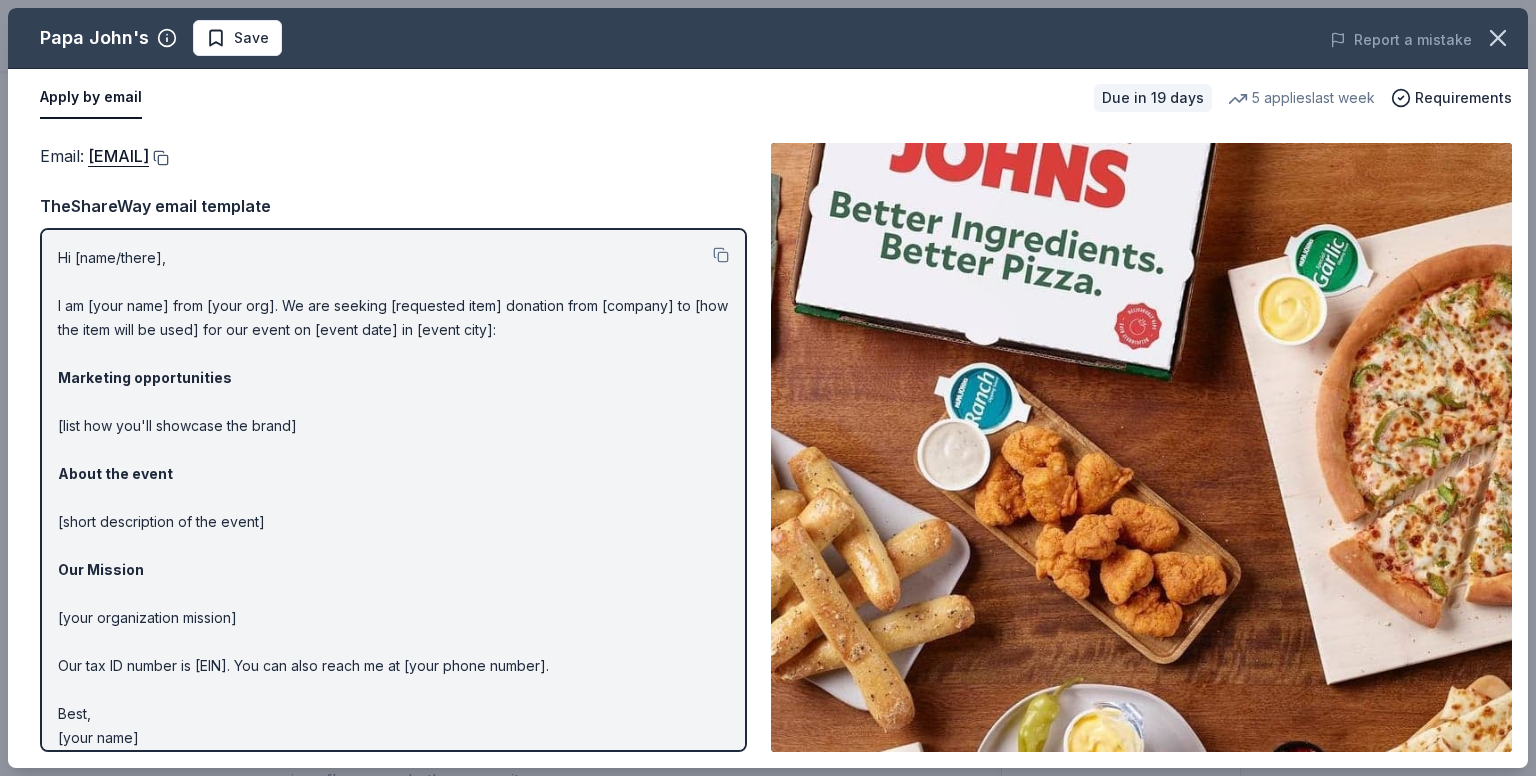 click at bounding box center [159, 158] 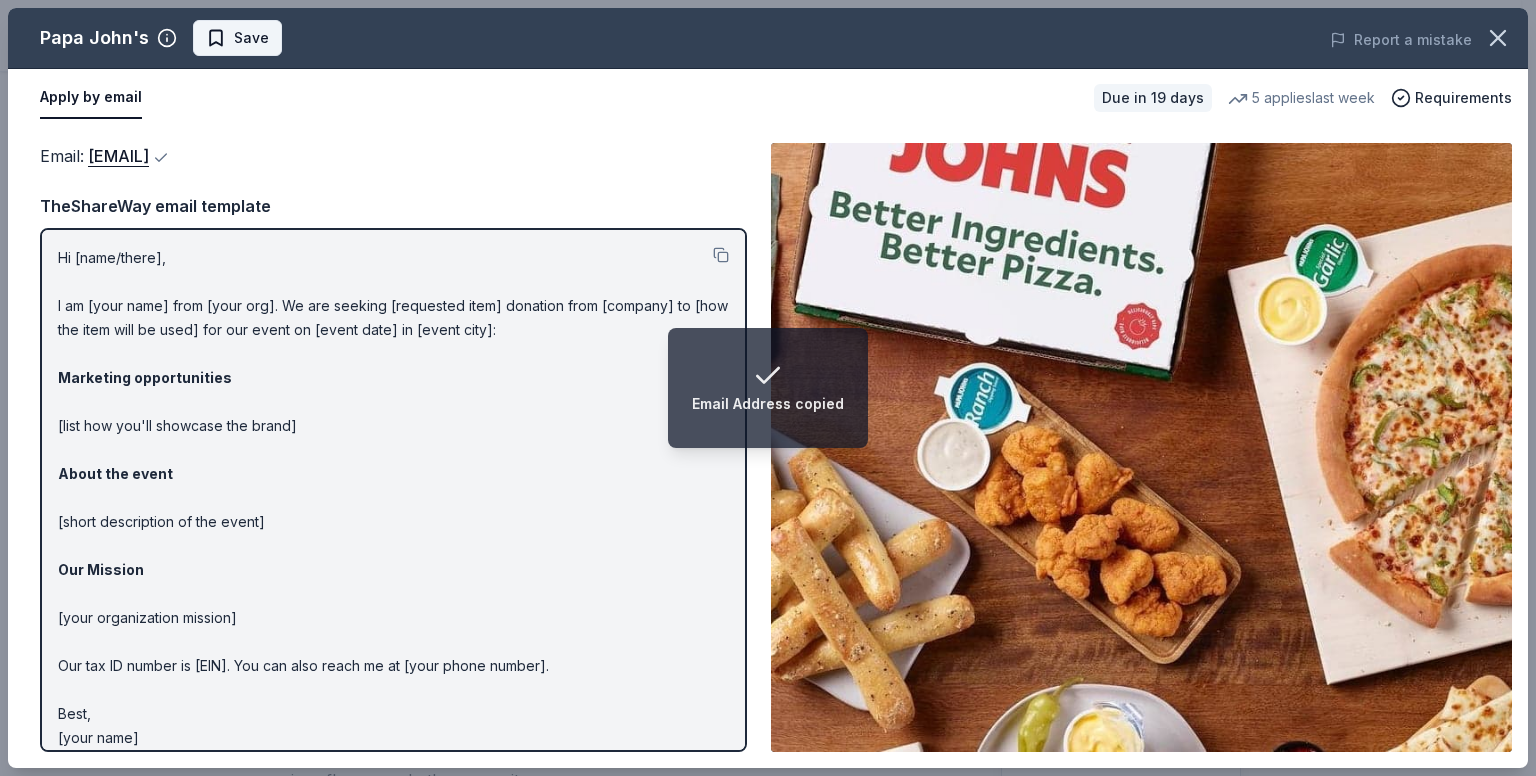 type 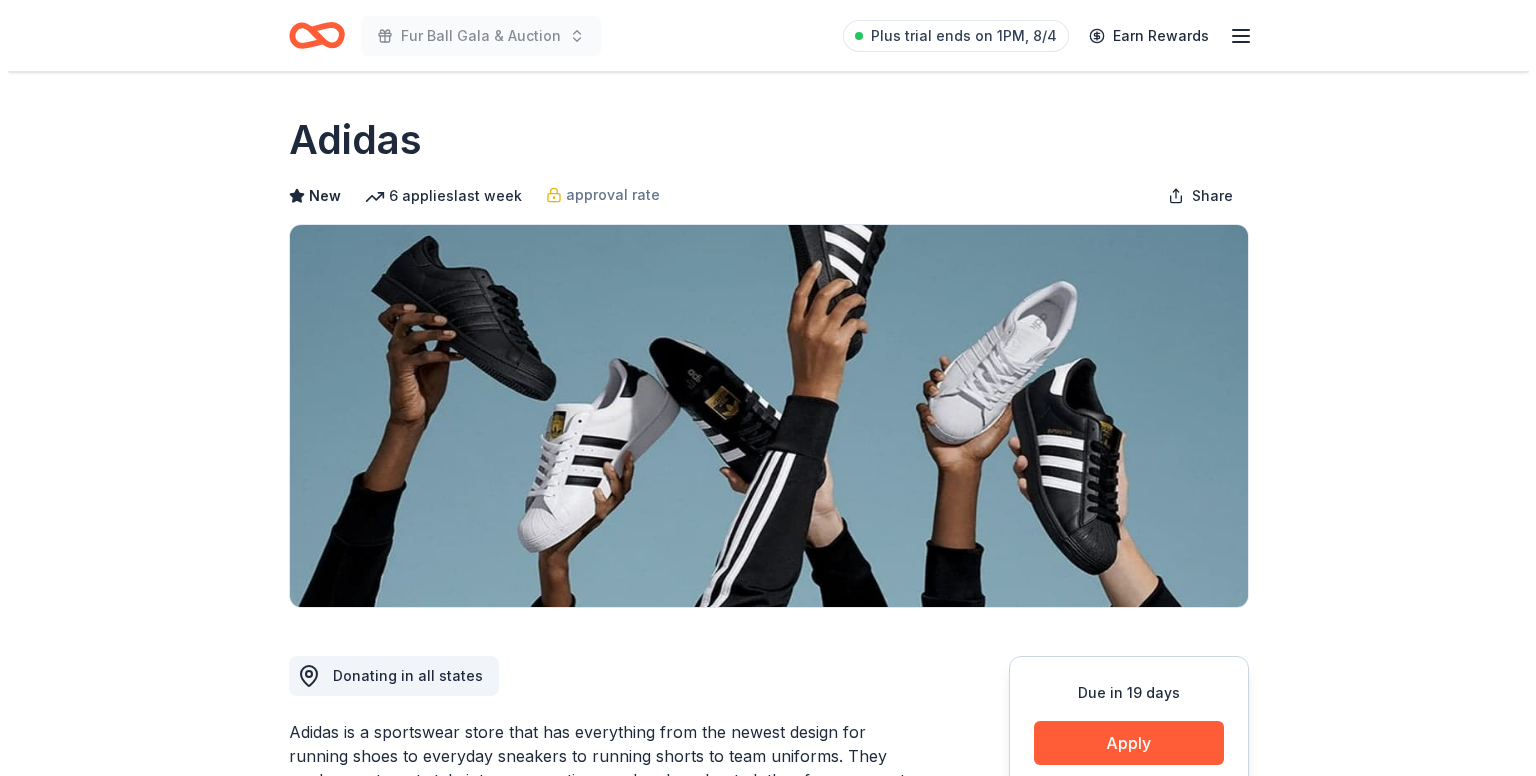scroll, scrollTop: 0, scrollLeft: 0, axis: both 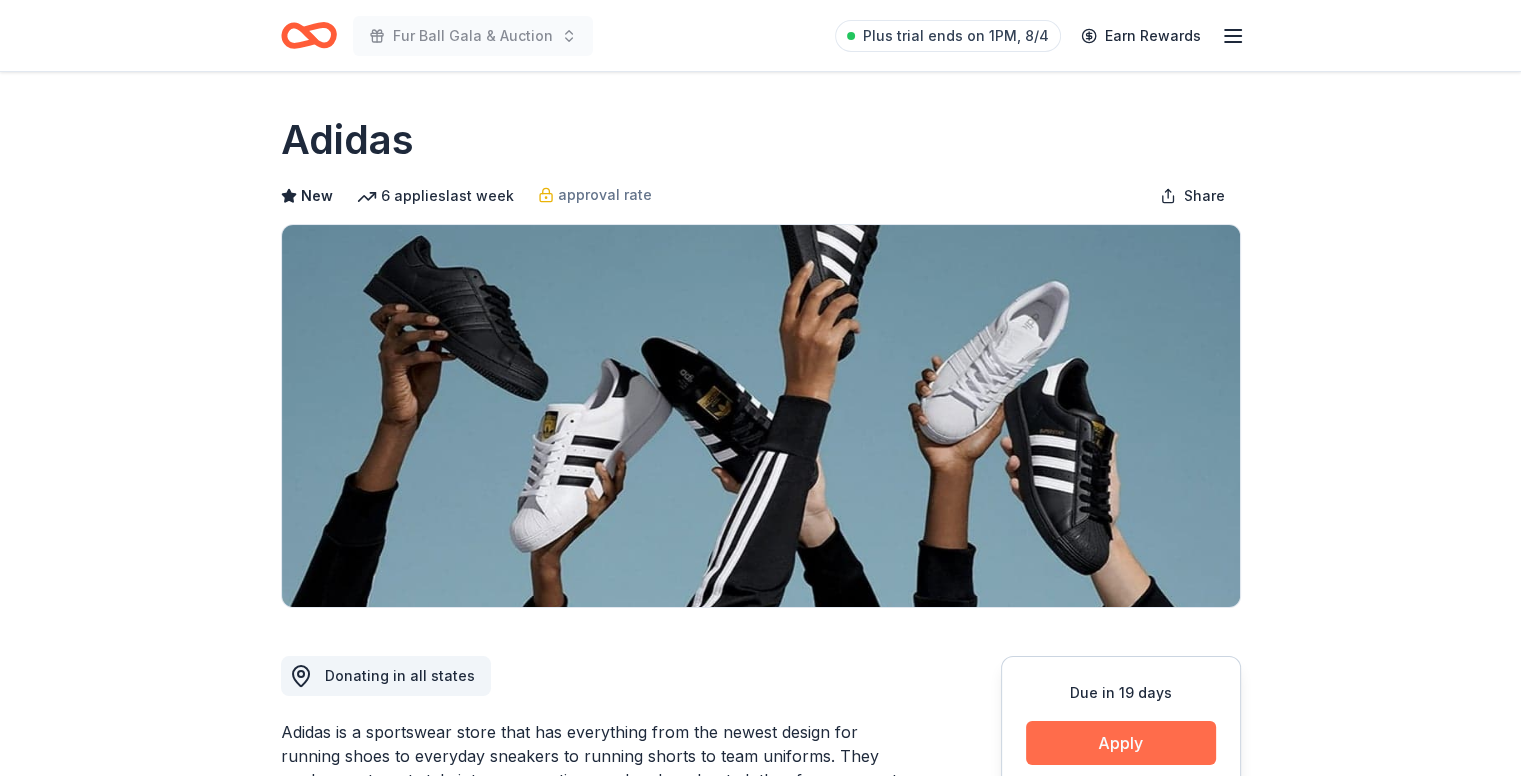 click on "Apply" at bounding box center [1121, 743] 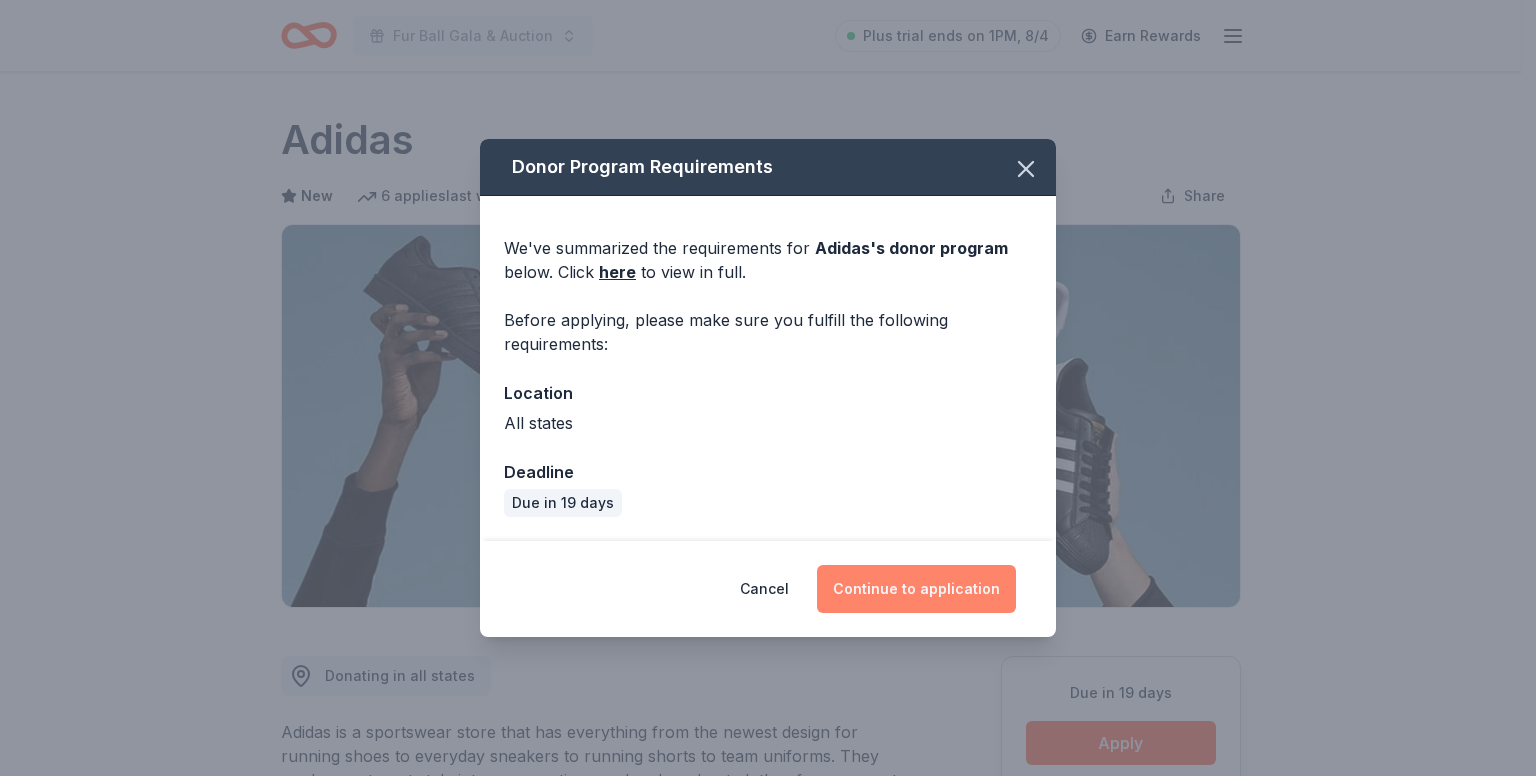 click on "Continue to application" at bounding box center (916, 589) 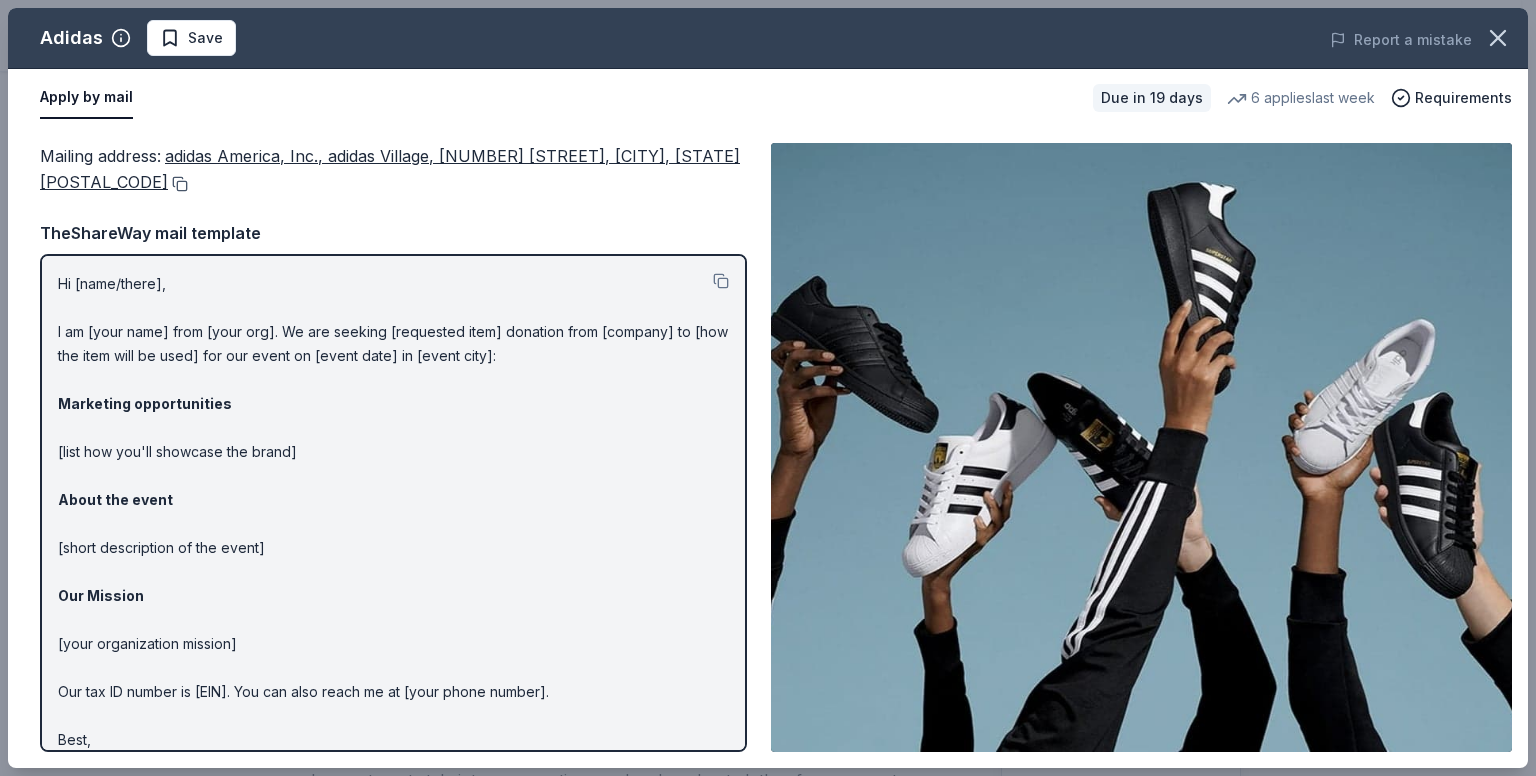 click at bounding box center [178, 184] 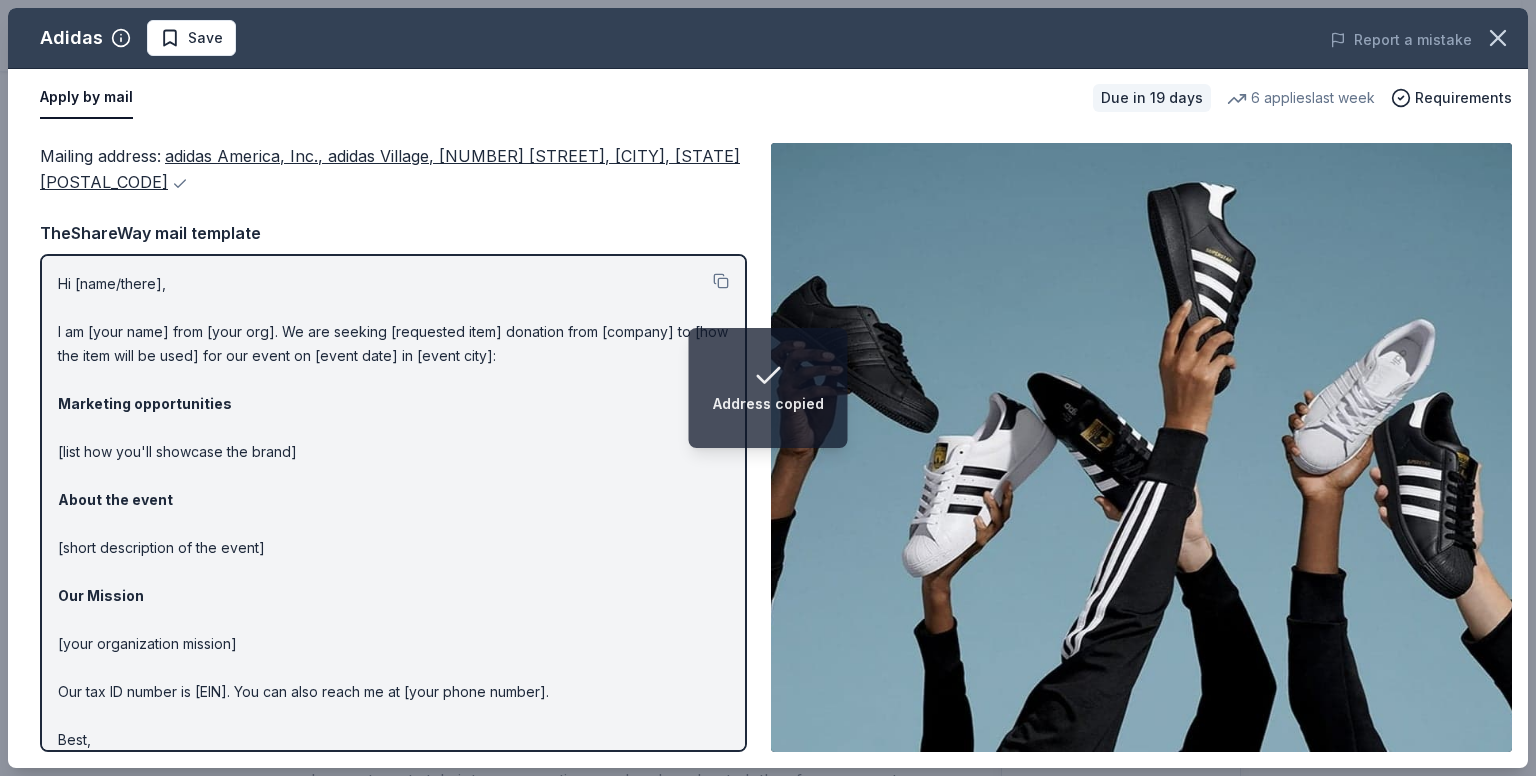 type 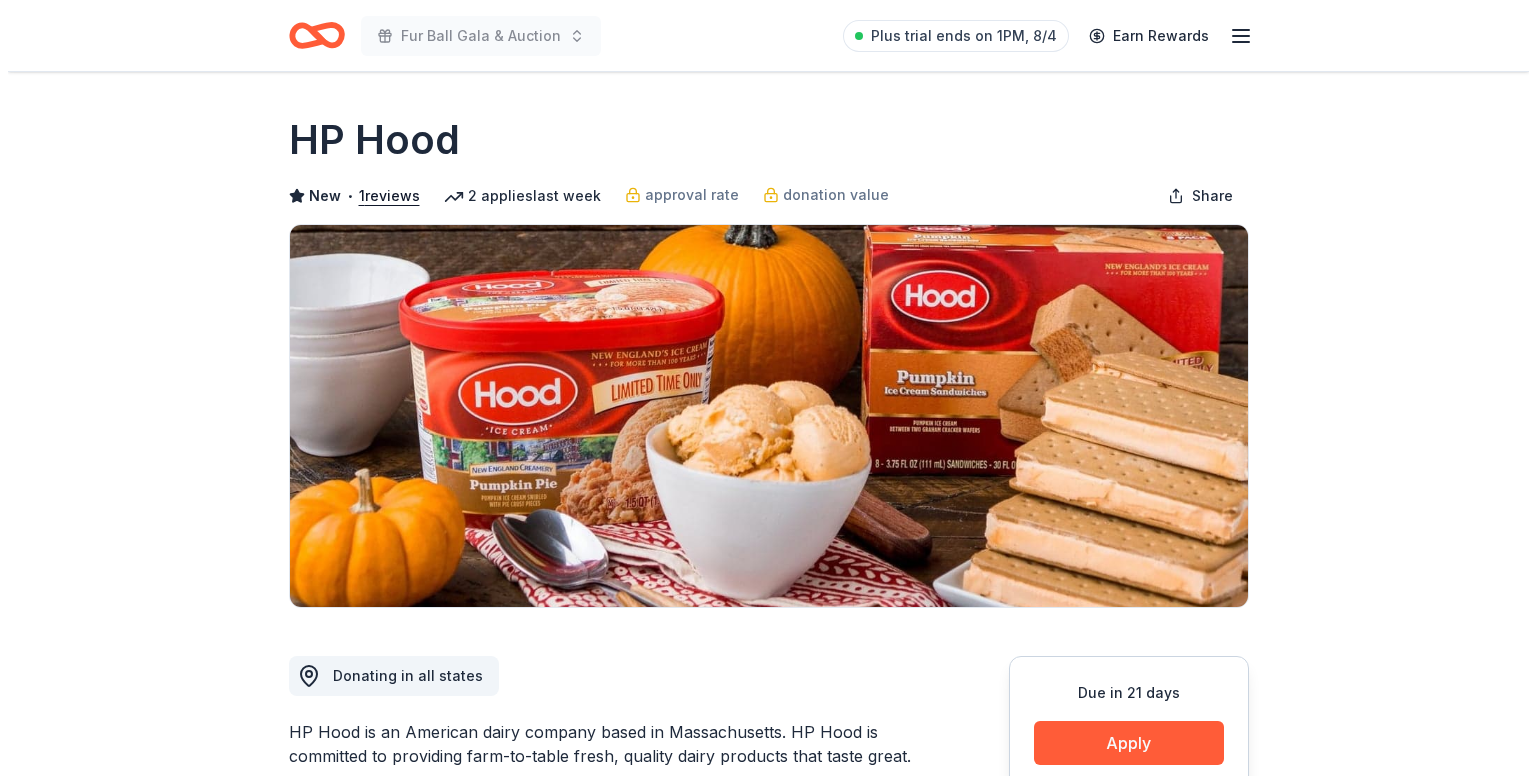 scroll, scrollTop: 0, scrollLeft: 0, axis: both 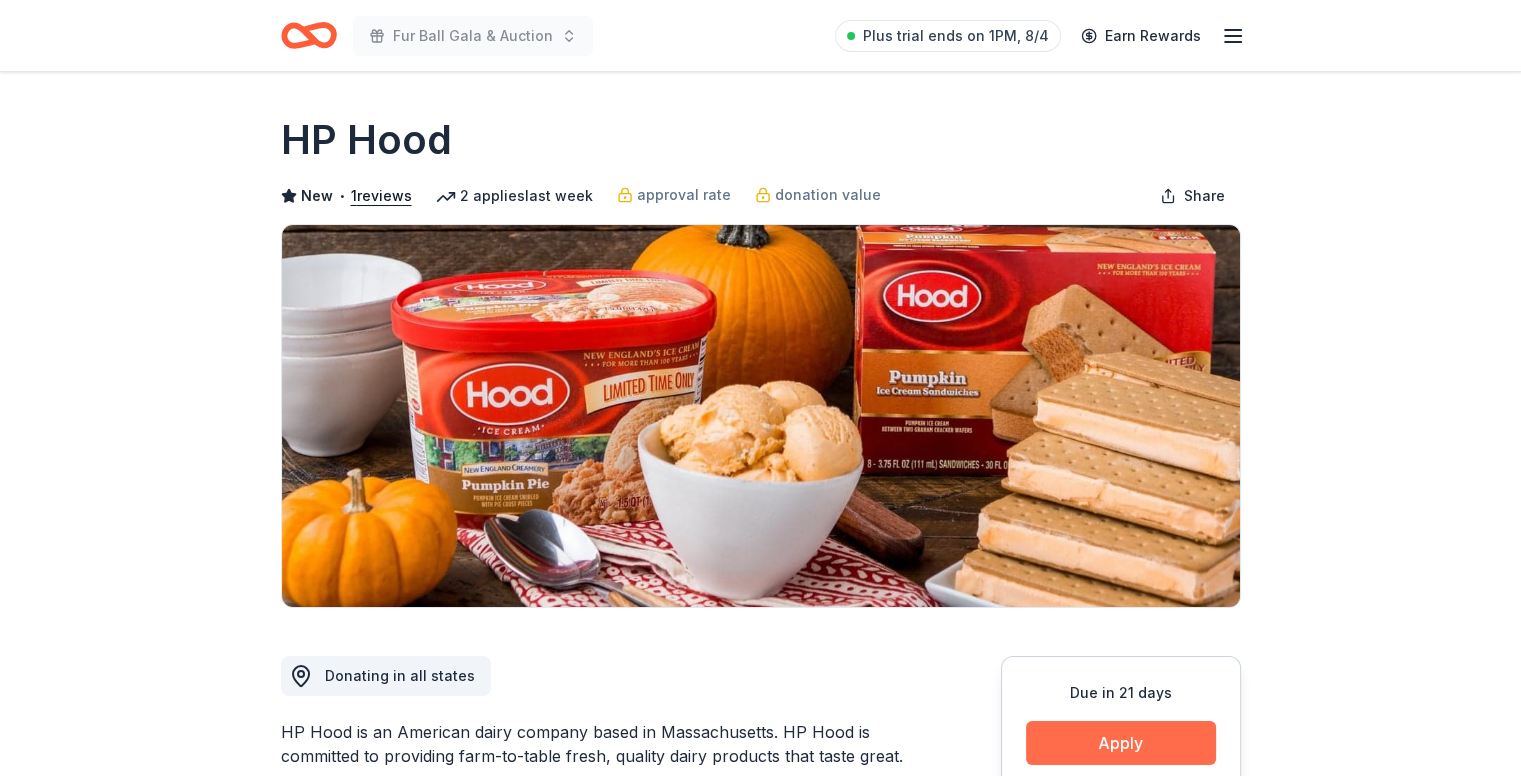 click on "Apply" at bounding box center (1121, 743) 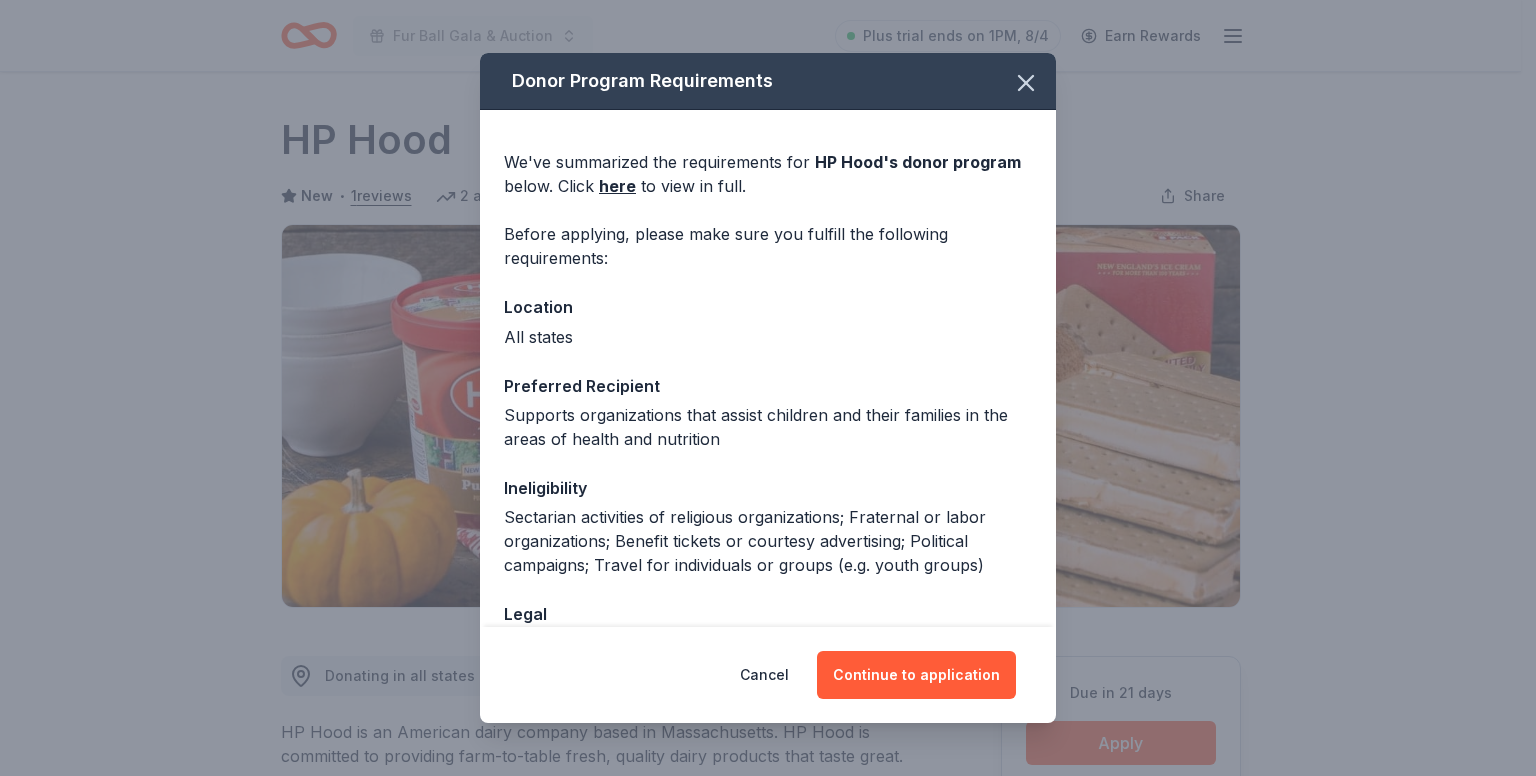 click on "Legal" at bounding box center [768, 614] 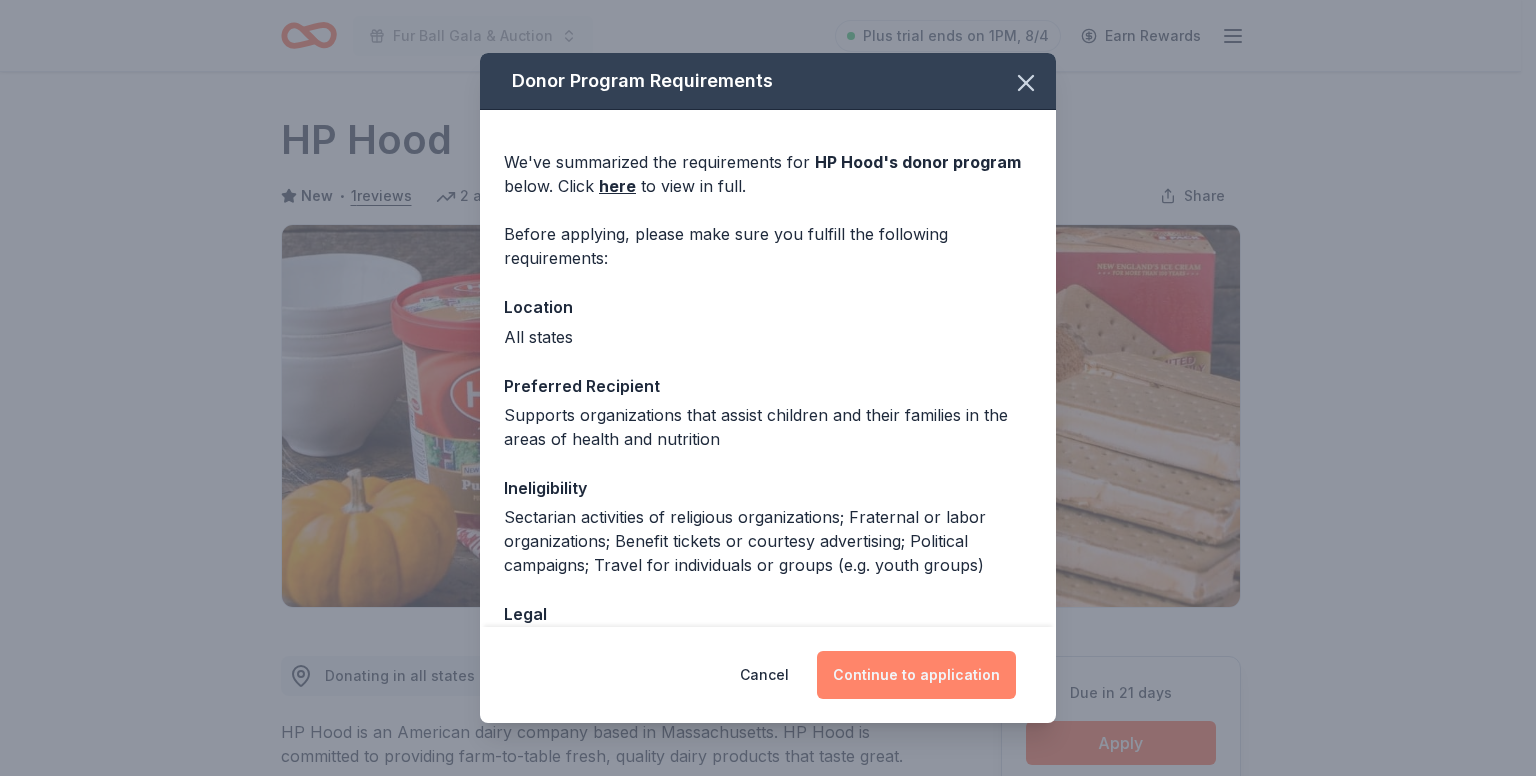 click on "Continue to application" at bounding box center (916, 675) 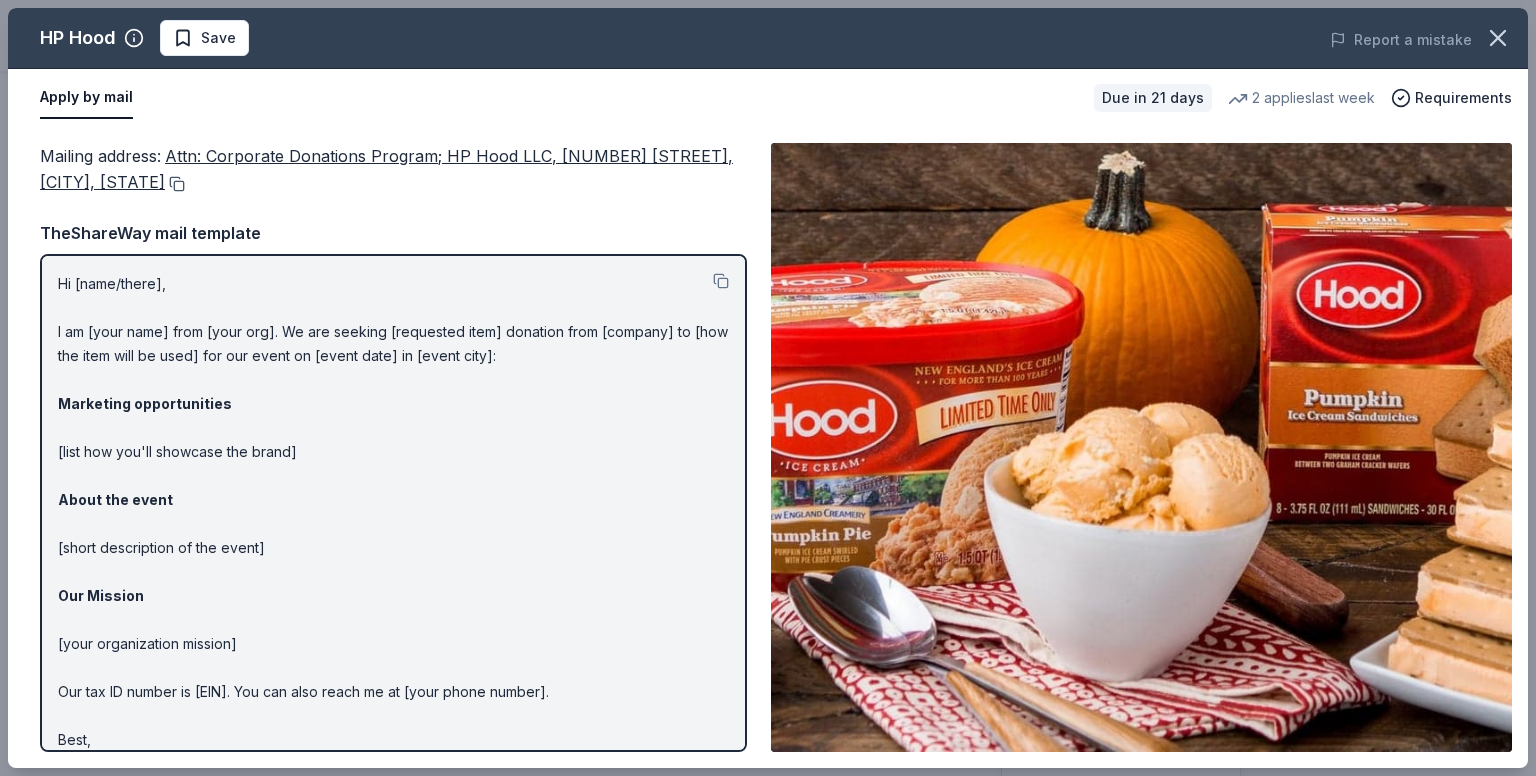 click at bounding box center [175, 184] 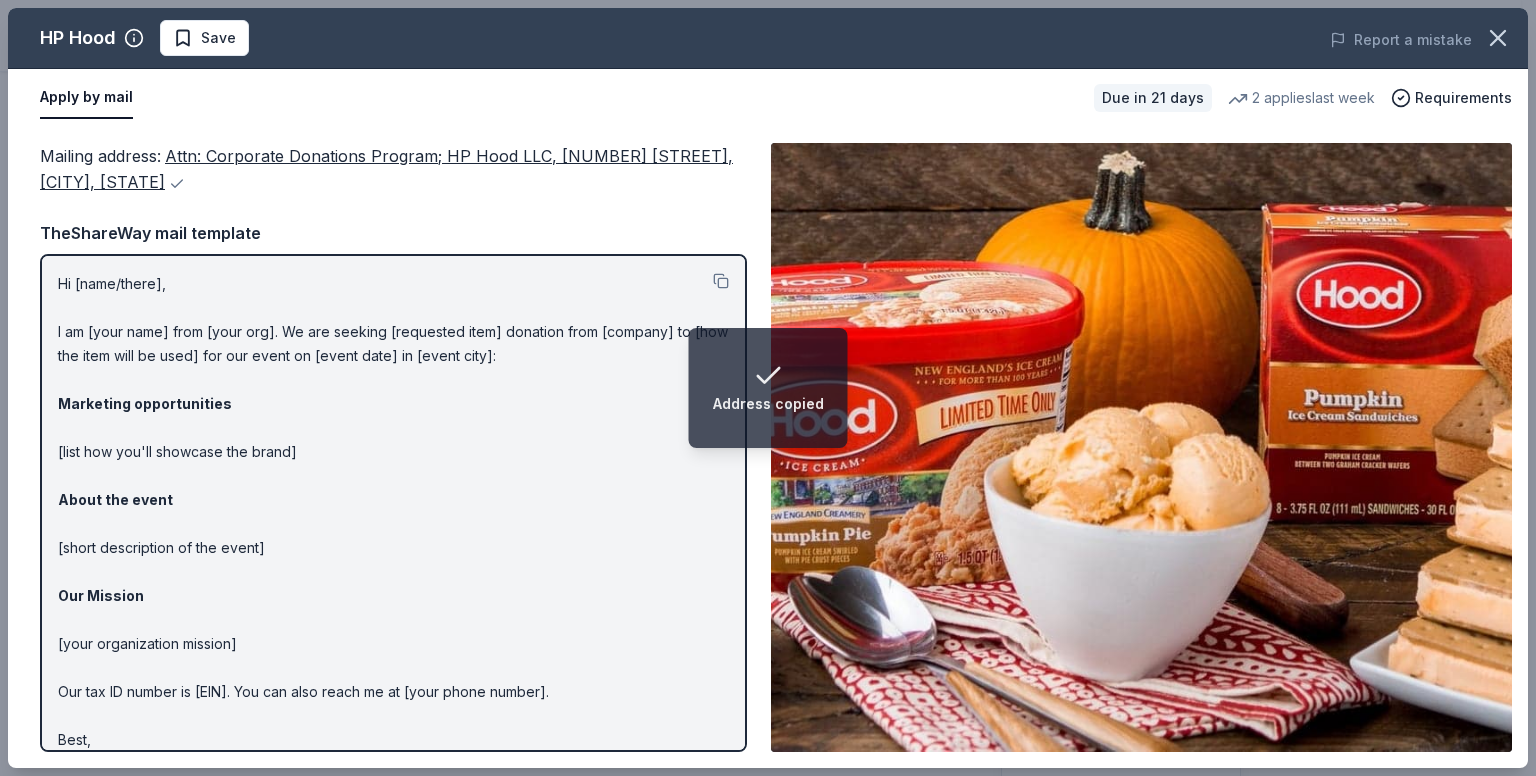 type 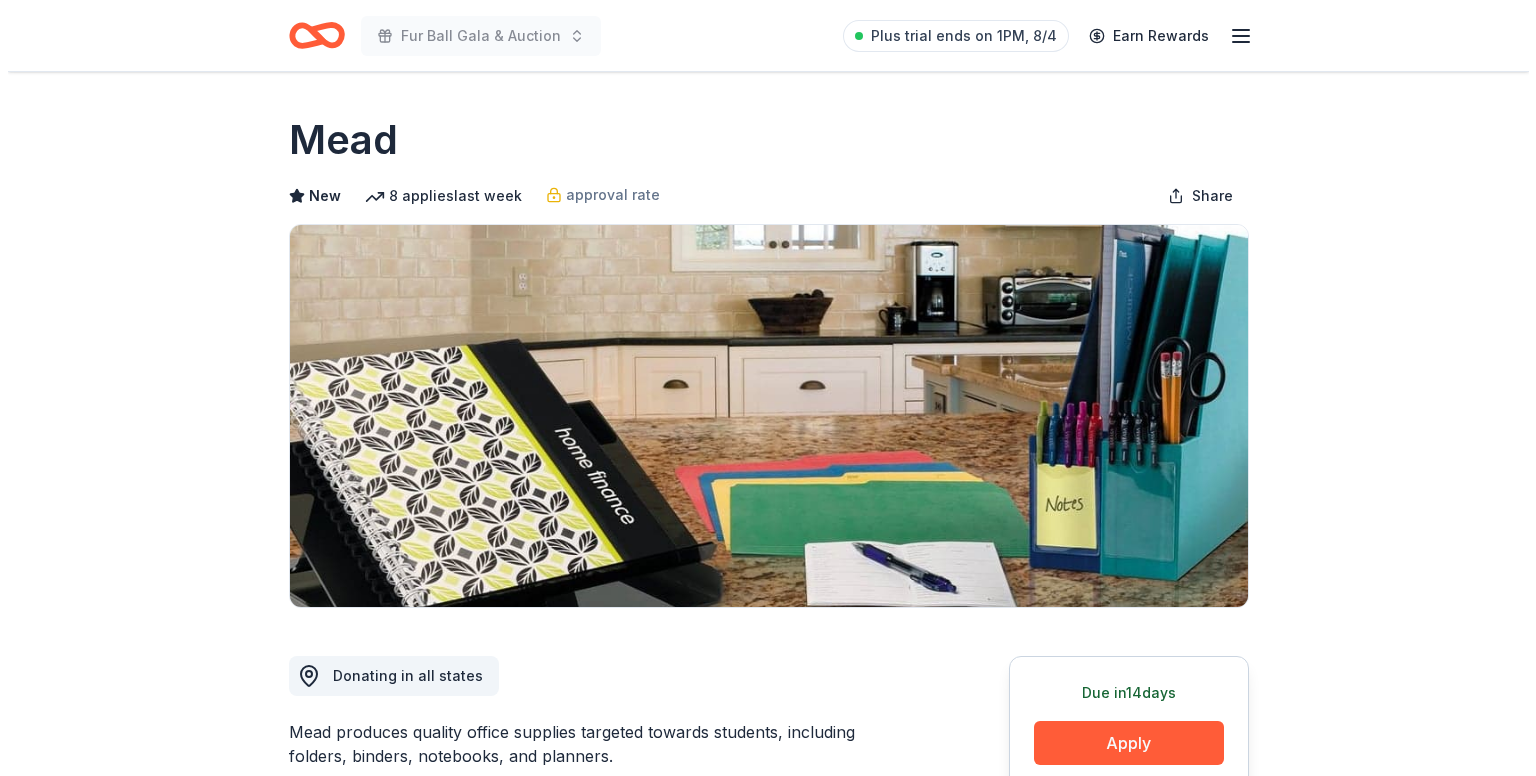 scroll, scrollTop: 0, scrollLeft: 0, axis: both 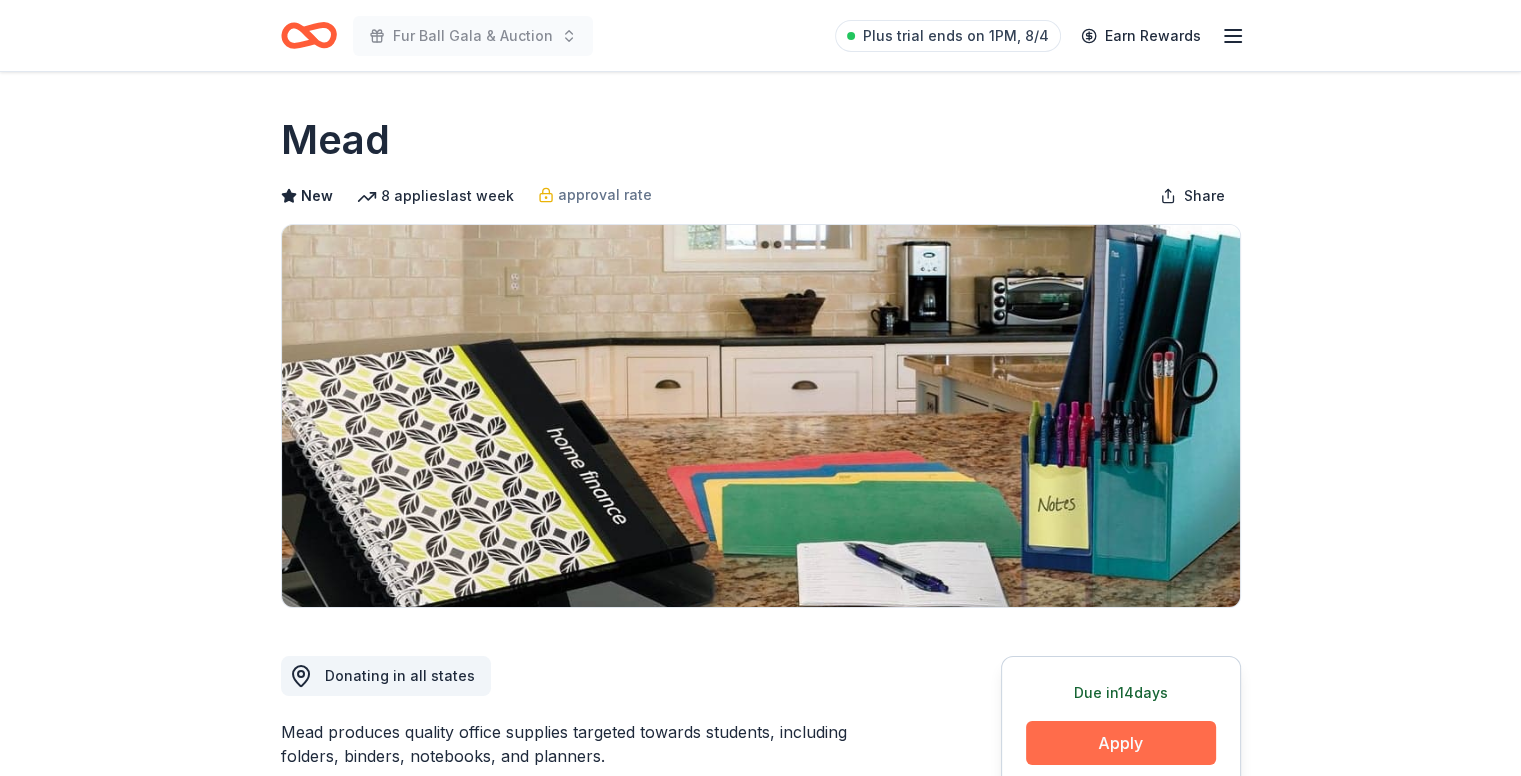 click on "Apply" at bounding box center (1121, 743) 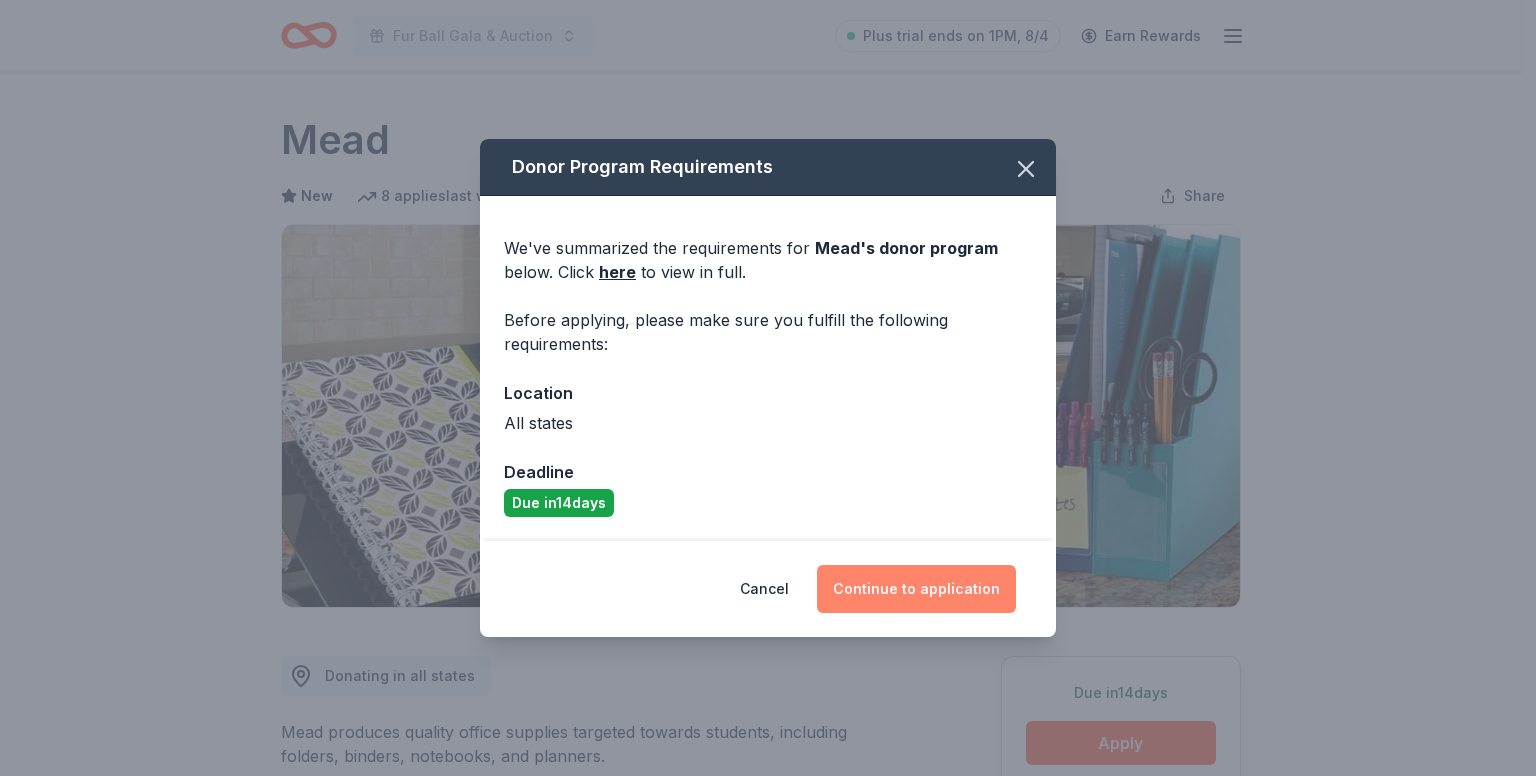 click on "Continue to application" at bounding box center (916, 589) 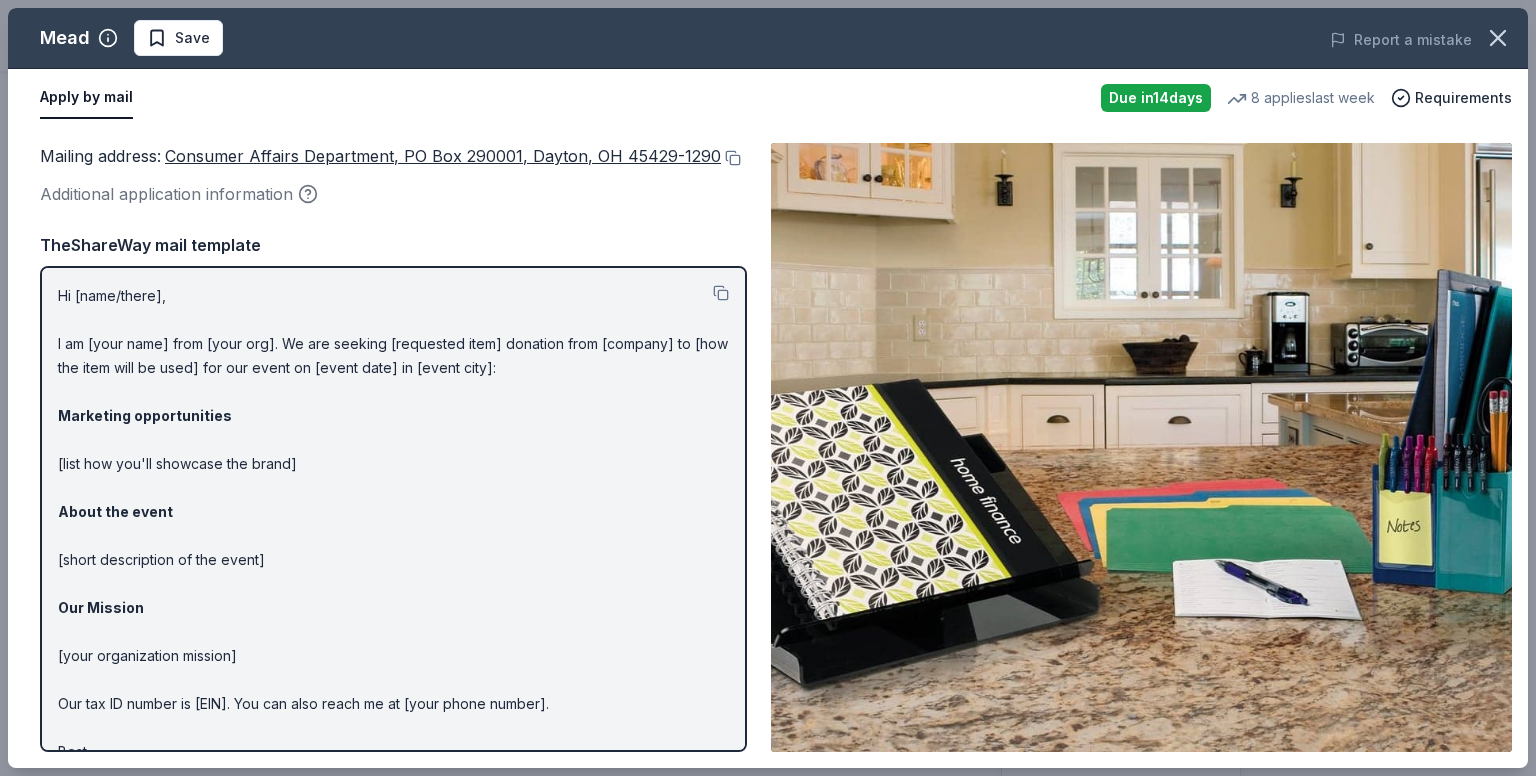 drag, startPoint x: 724, startPoint y: 157, endPoint x: 725, endPoint y: 173, distance: 16.03122 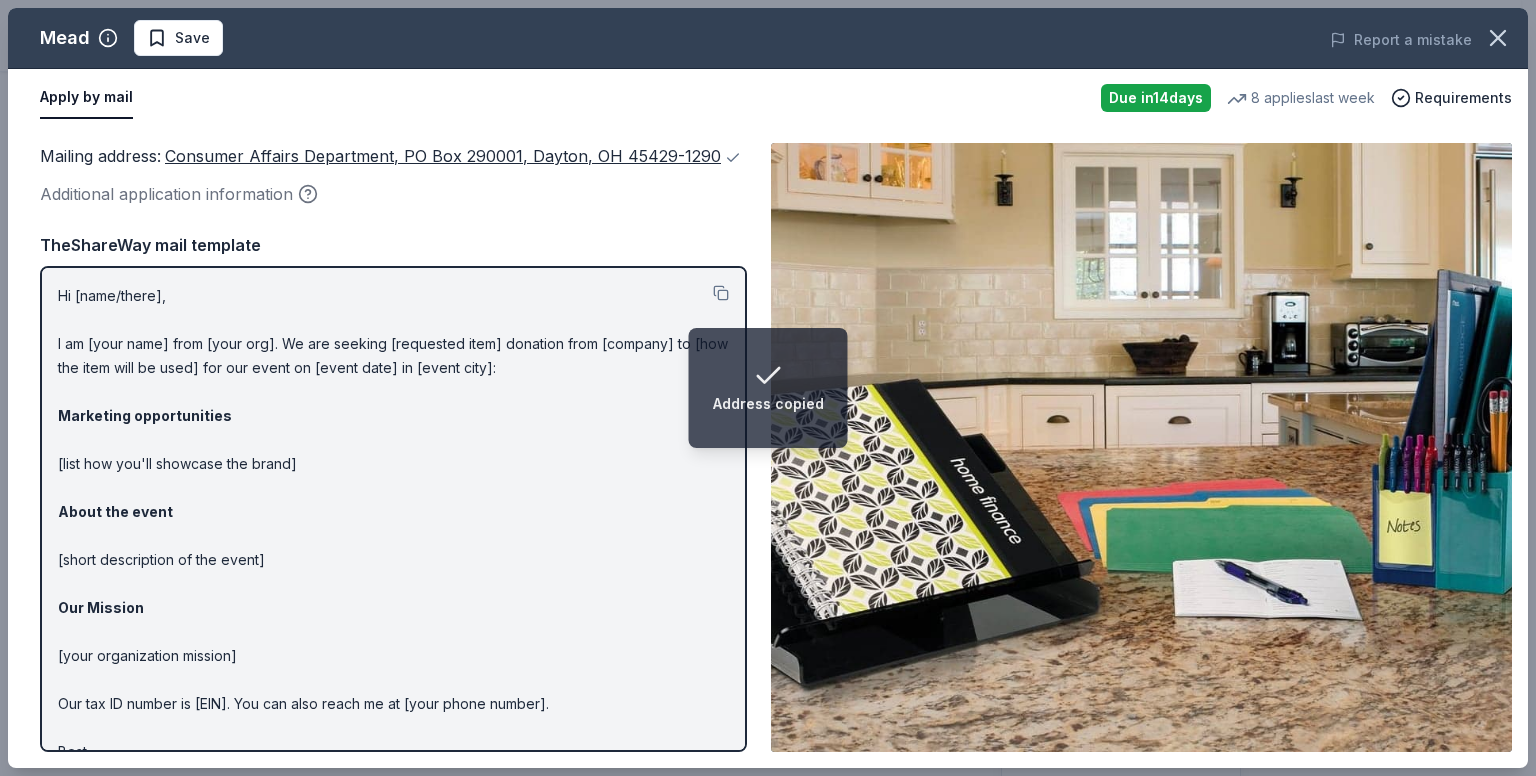 type 